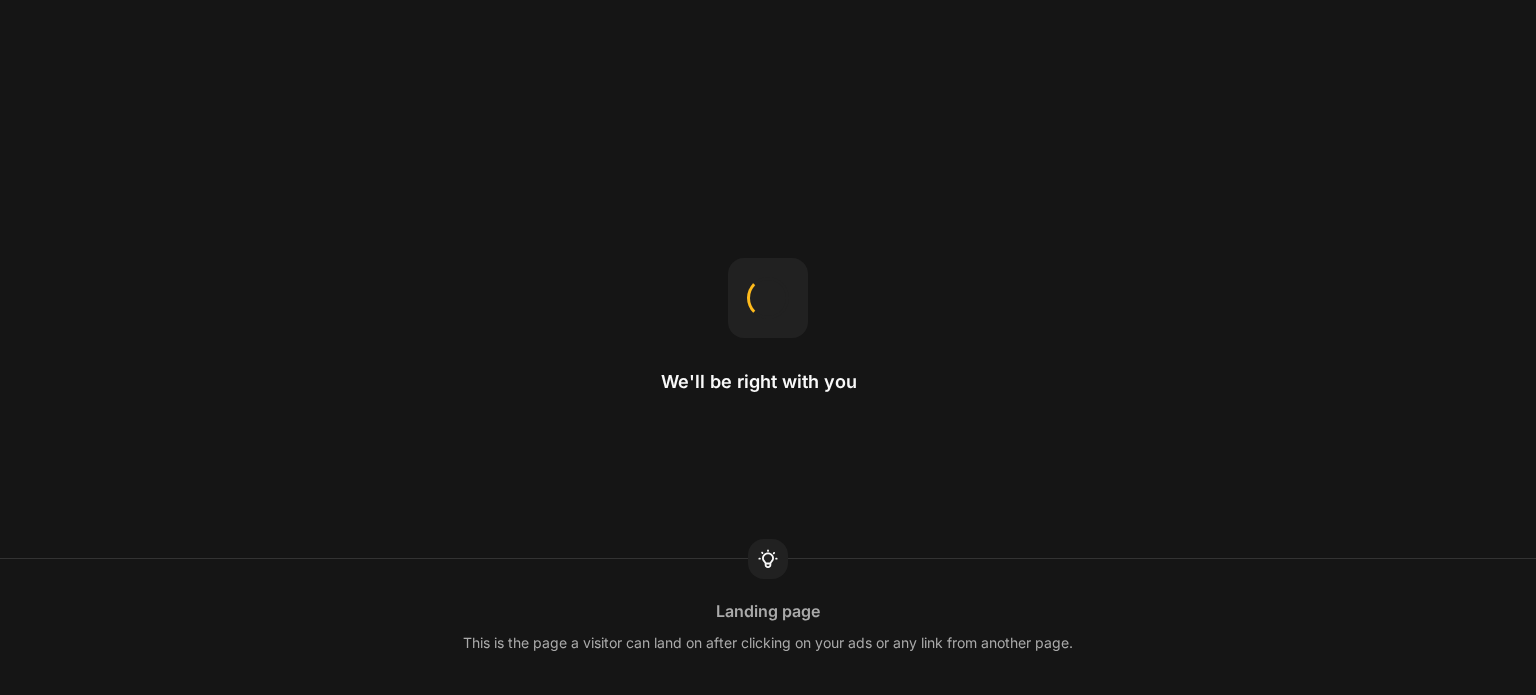 scroll, scrollTop: 0, scrollLeft: 0, axis: both 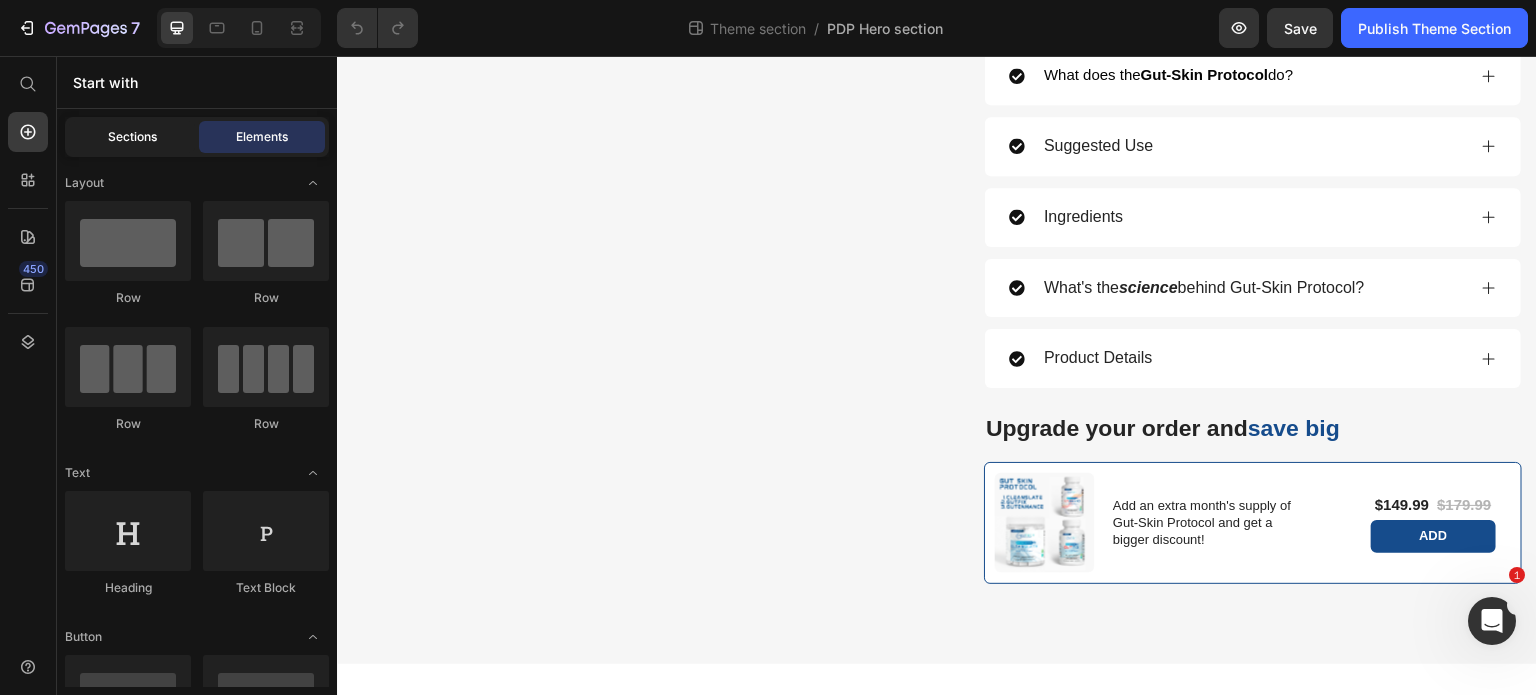 click on "Sections" at bounding box center [132, 137] 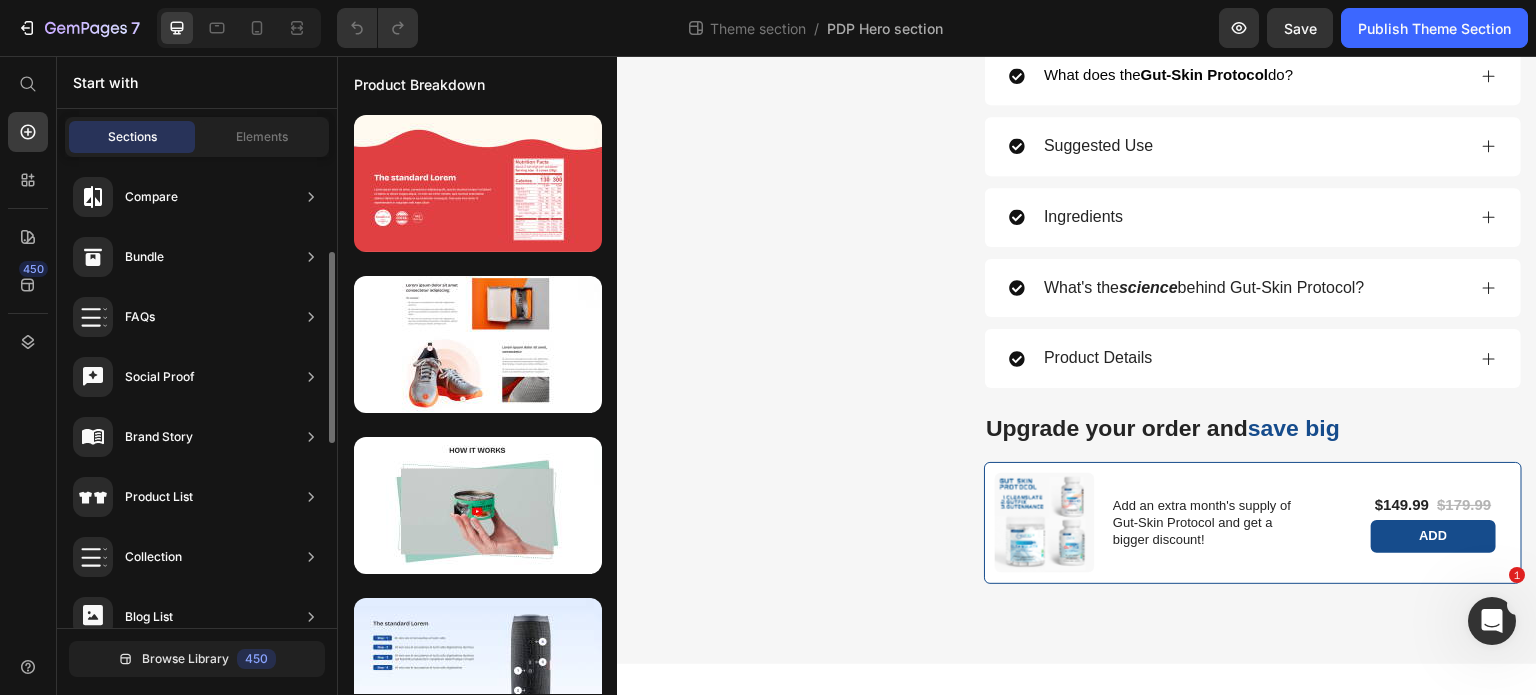 scroll, scrollTop: 487, scrollLeft: 0, axis: vertical 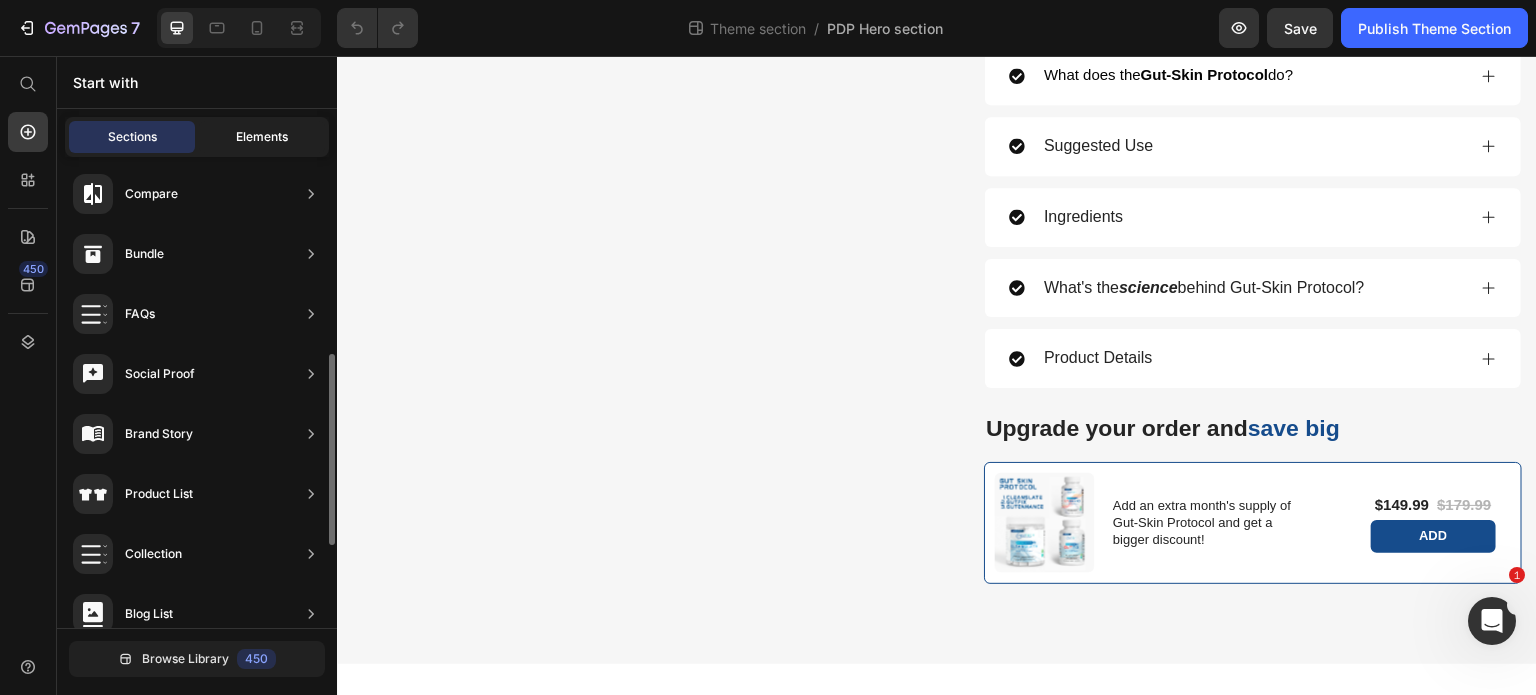 click on "Elements" 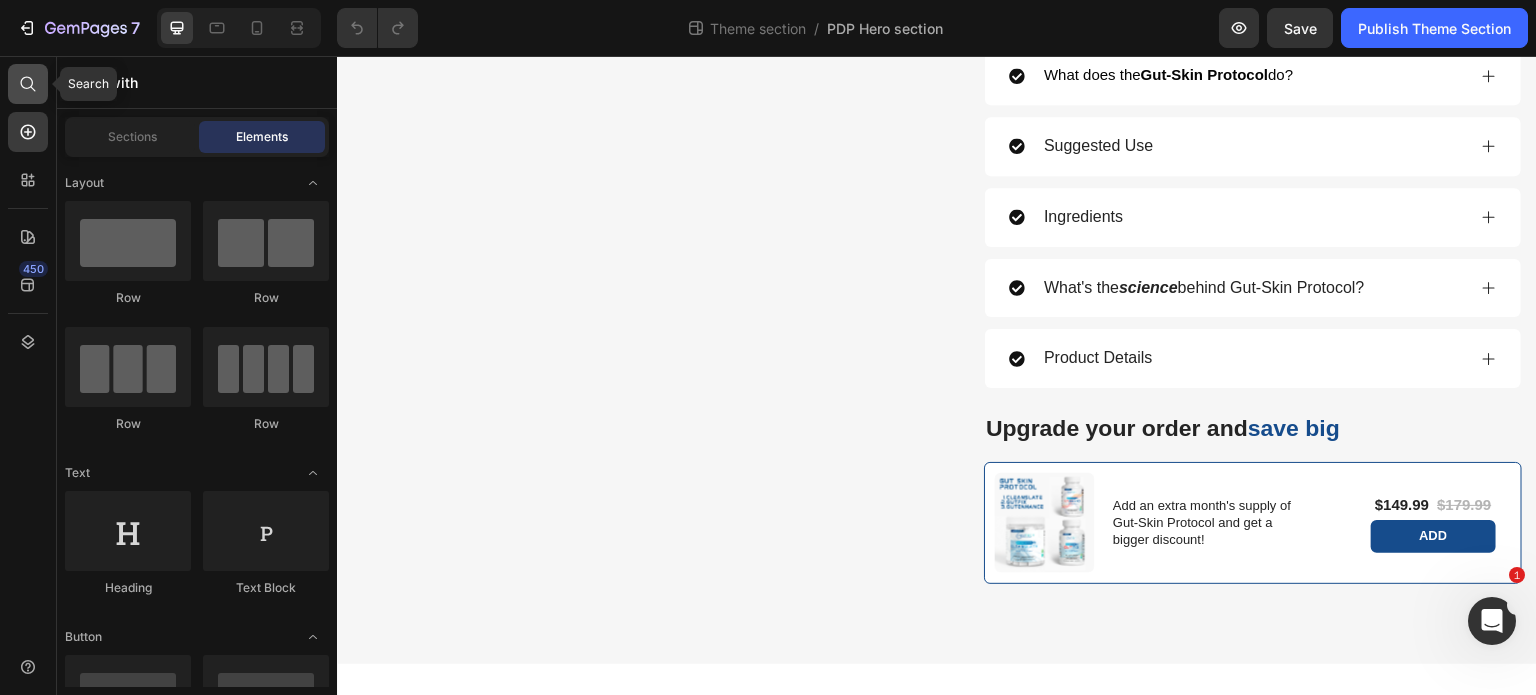 click 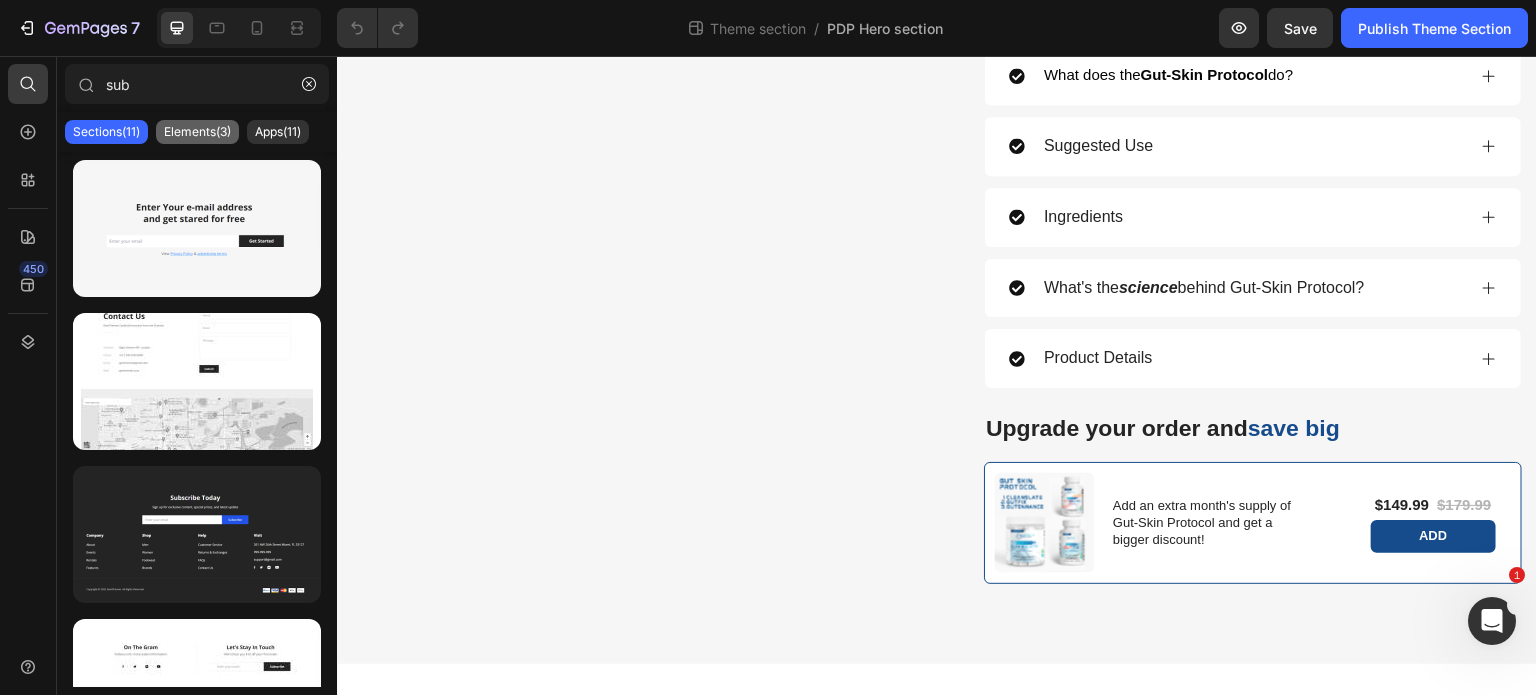 type on "sub" 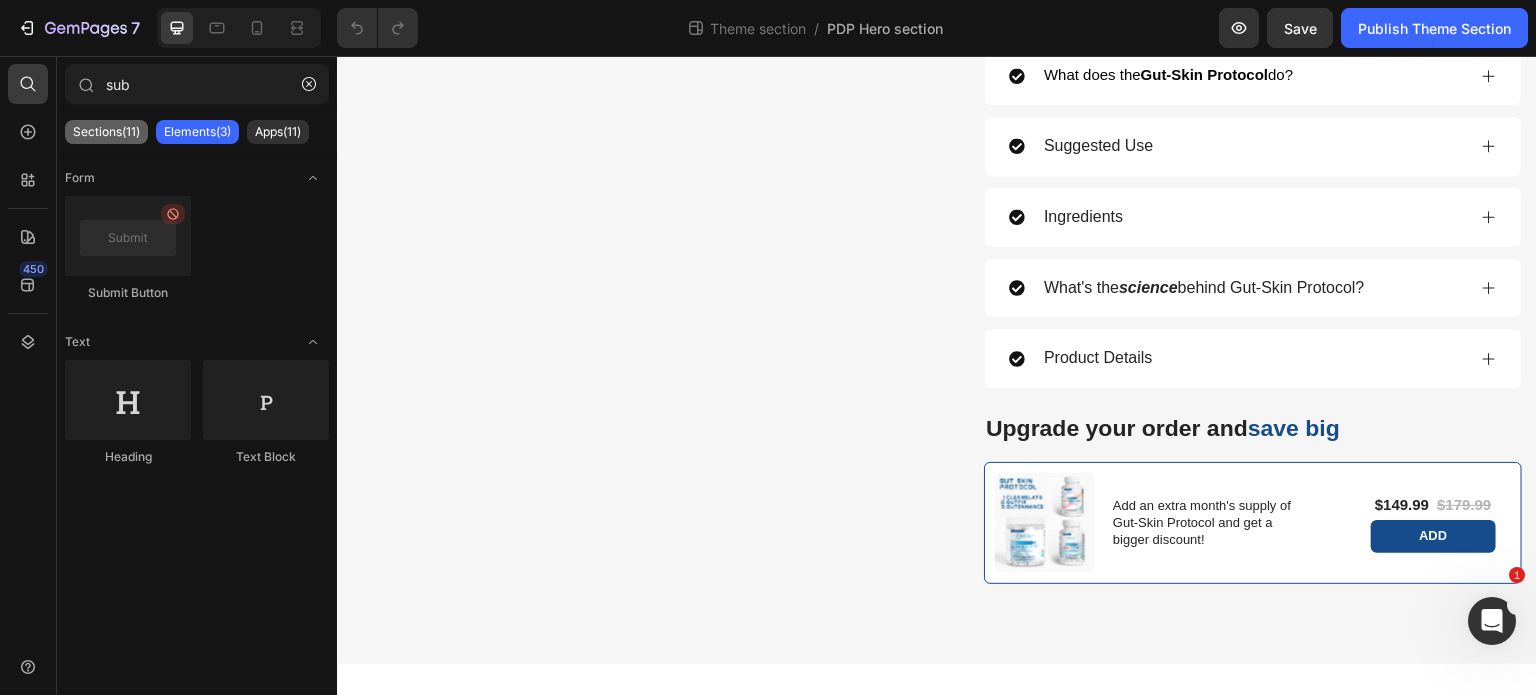 click on "Sections(11)" at bounding box center (106, 132) 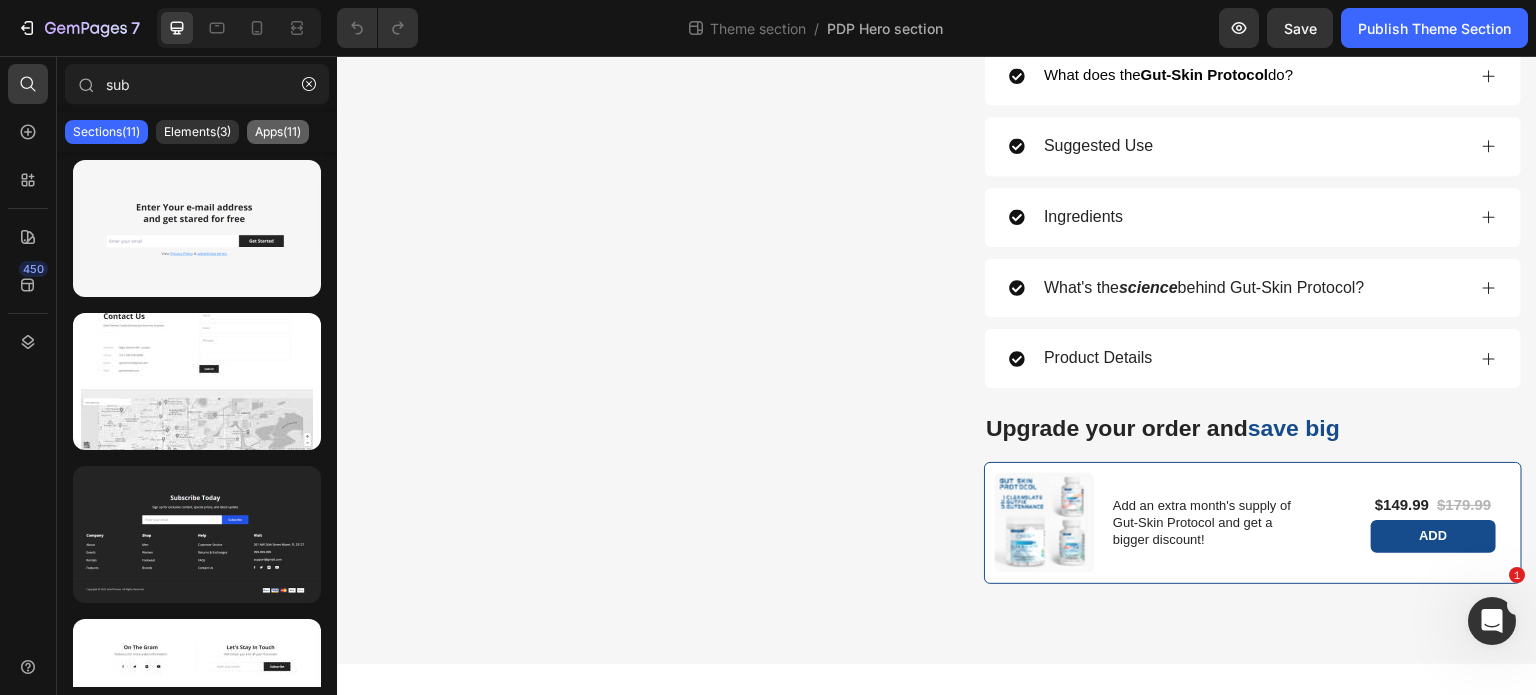 click on "Apps(11)" at bounding box center [278, 132] 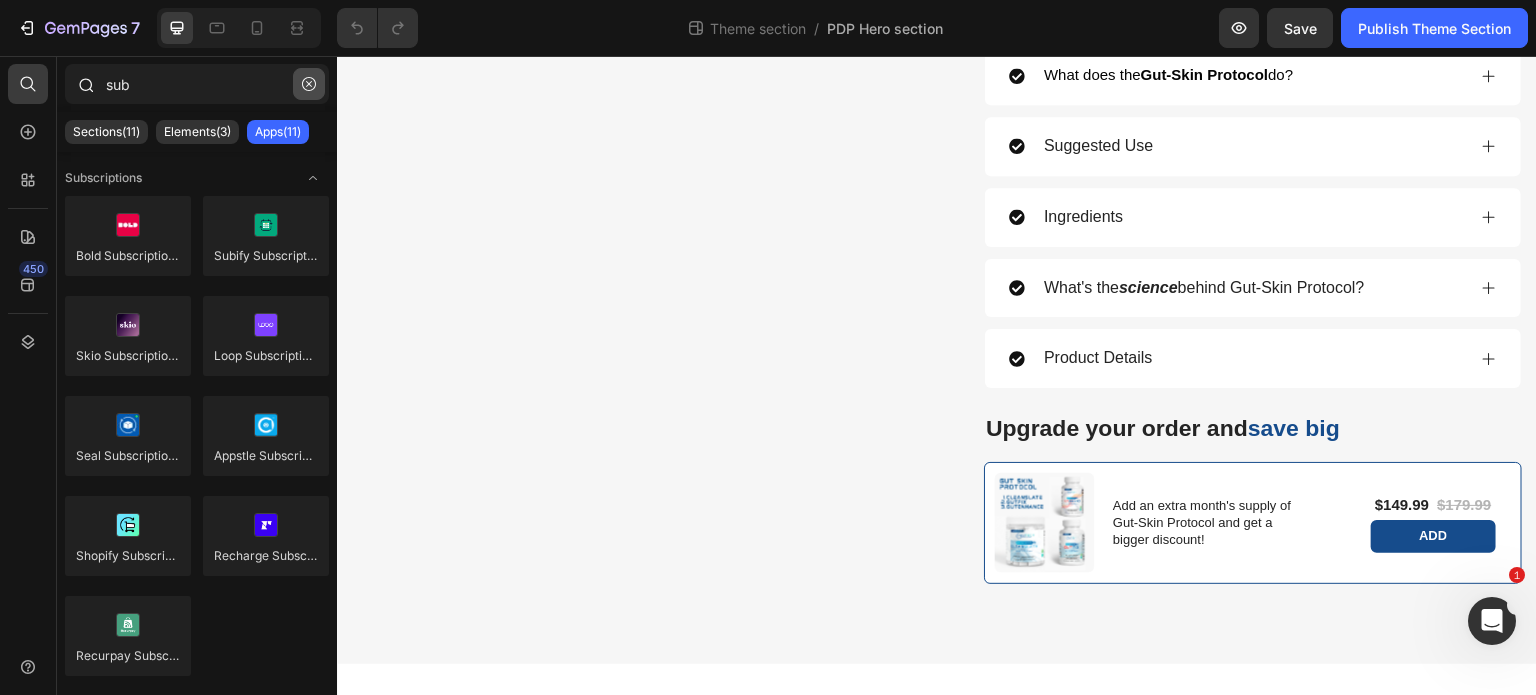 click 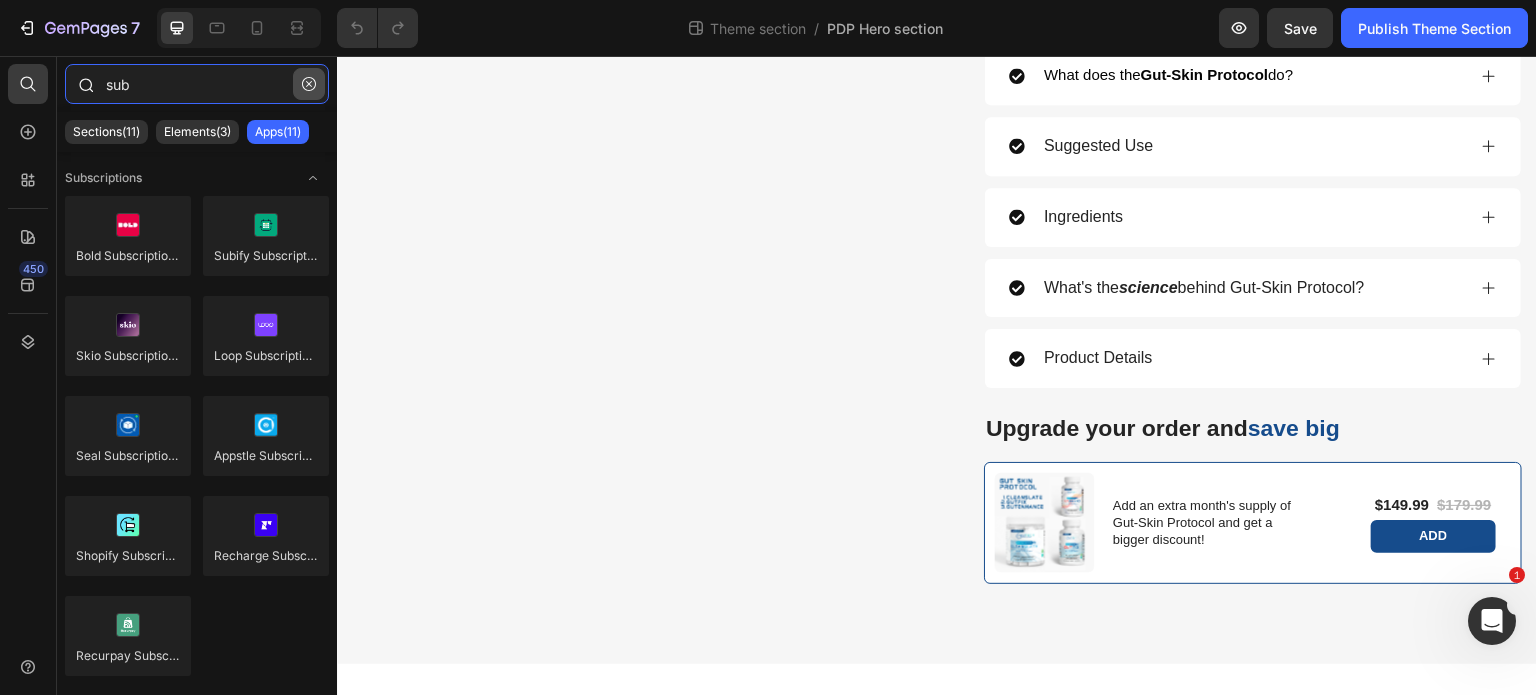 type 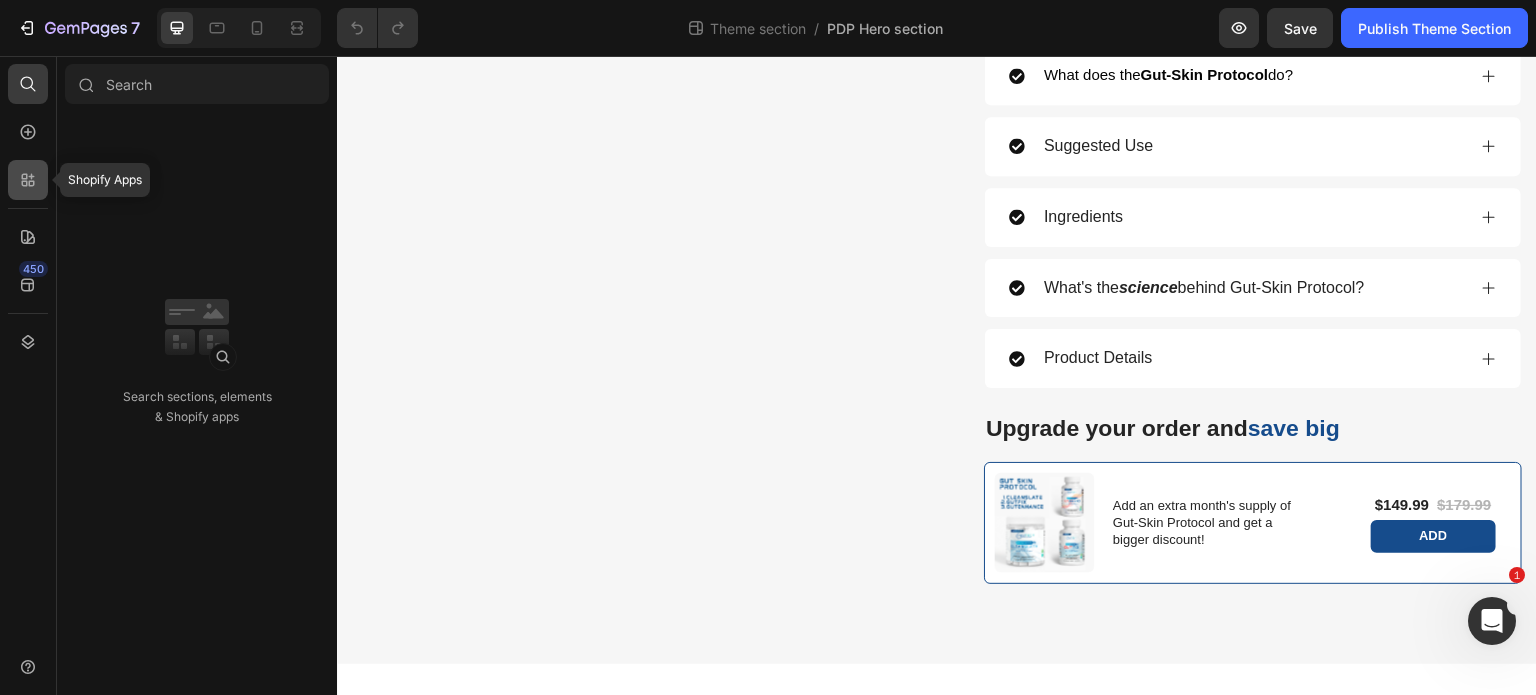 click 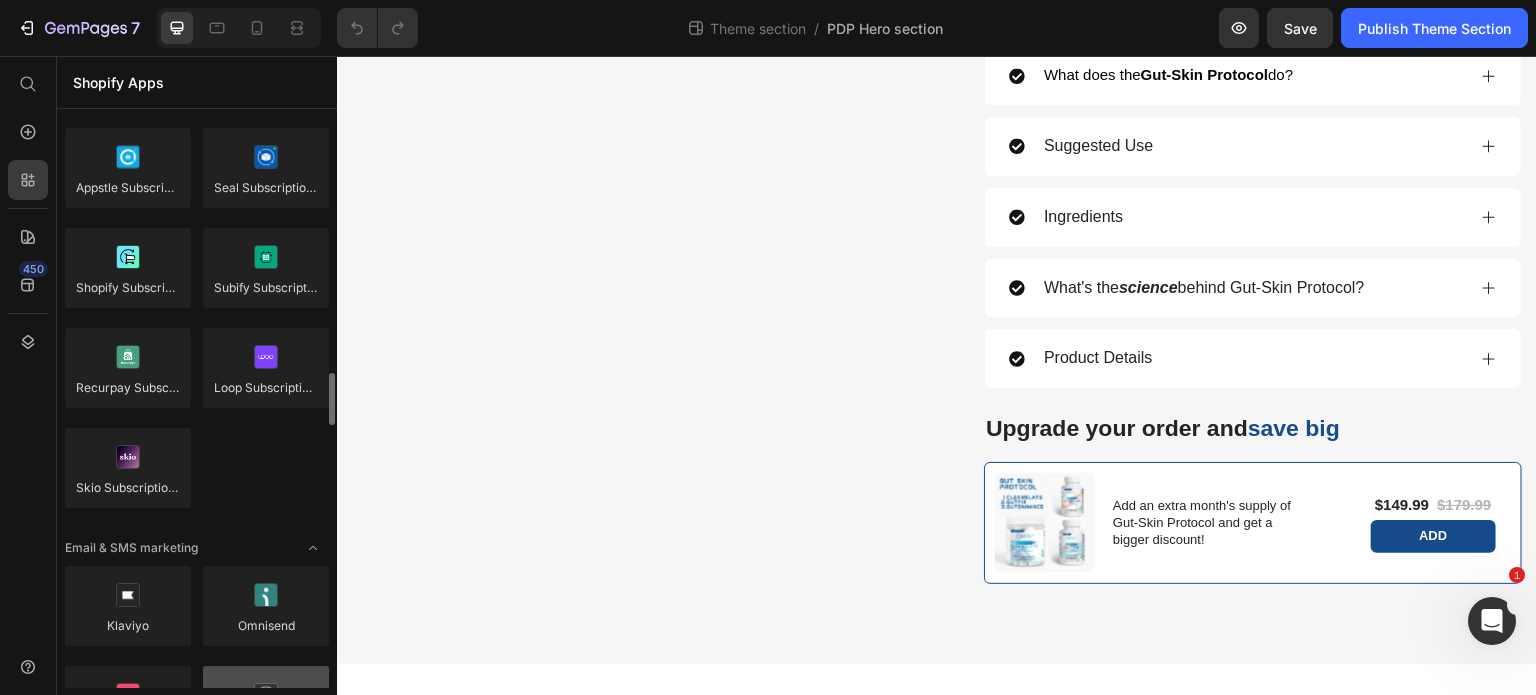 scroll, scrollTop: 2878, scrollLeft: 0, axis: vertical 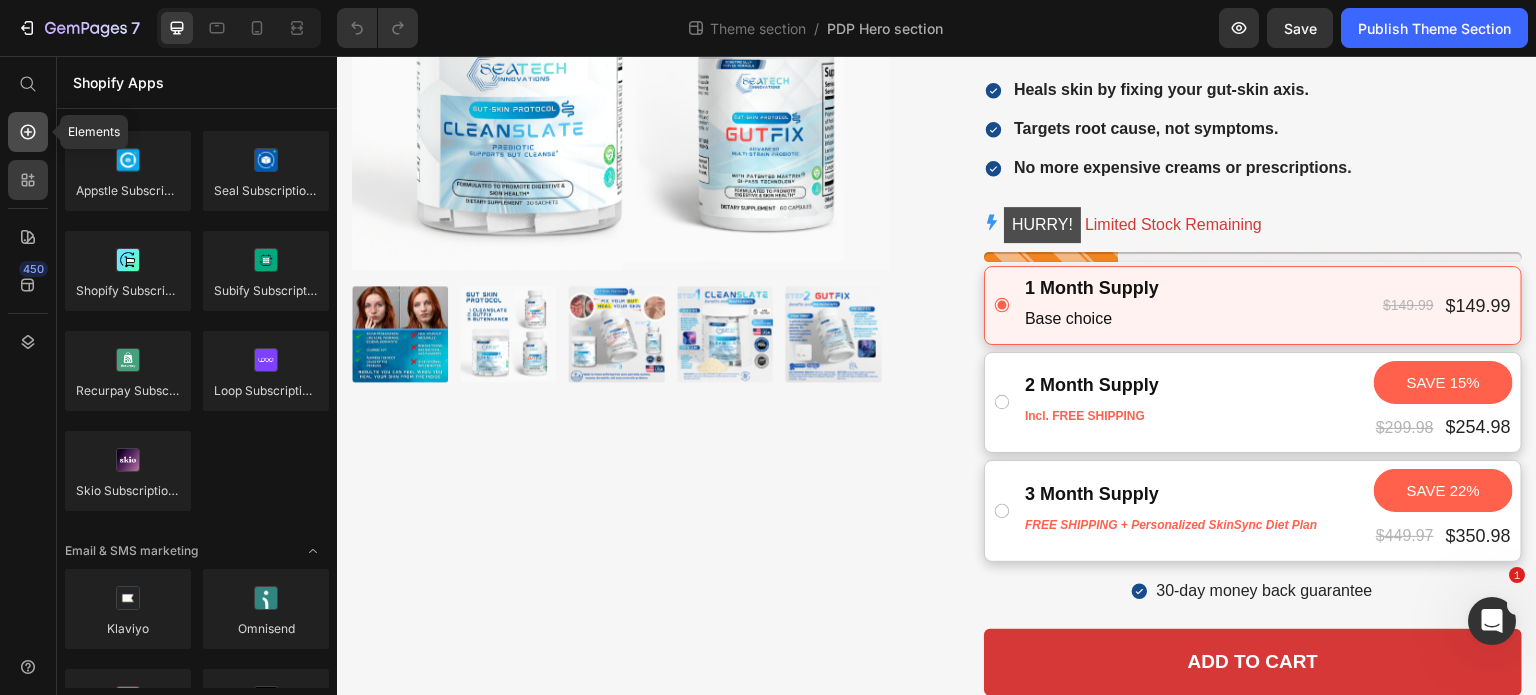 click 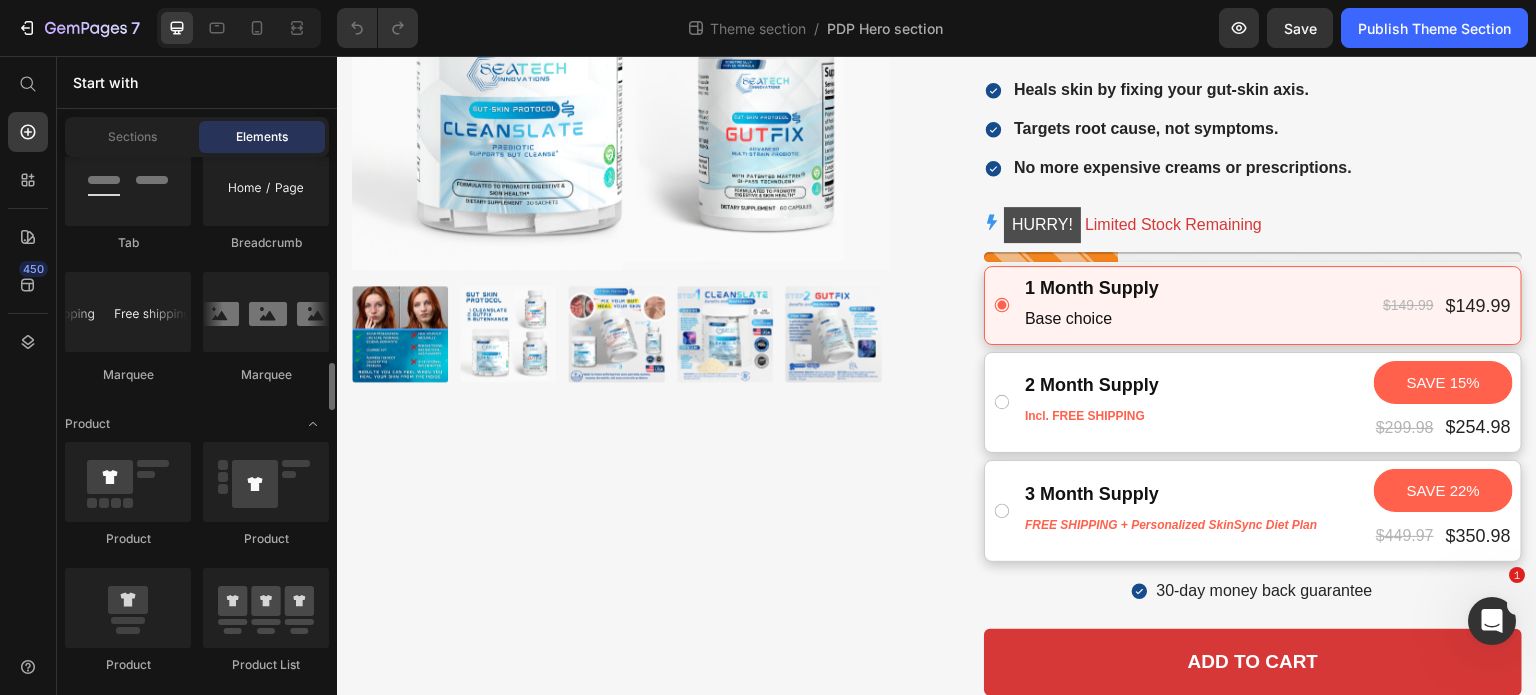scroll, scrollTop: 2302, scrollLeft: 0, axis: vertical 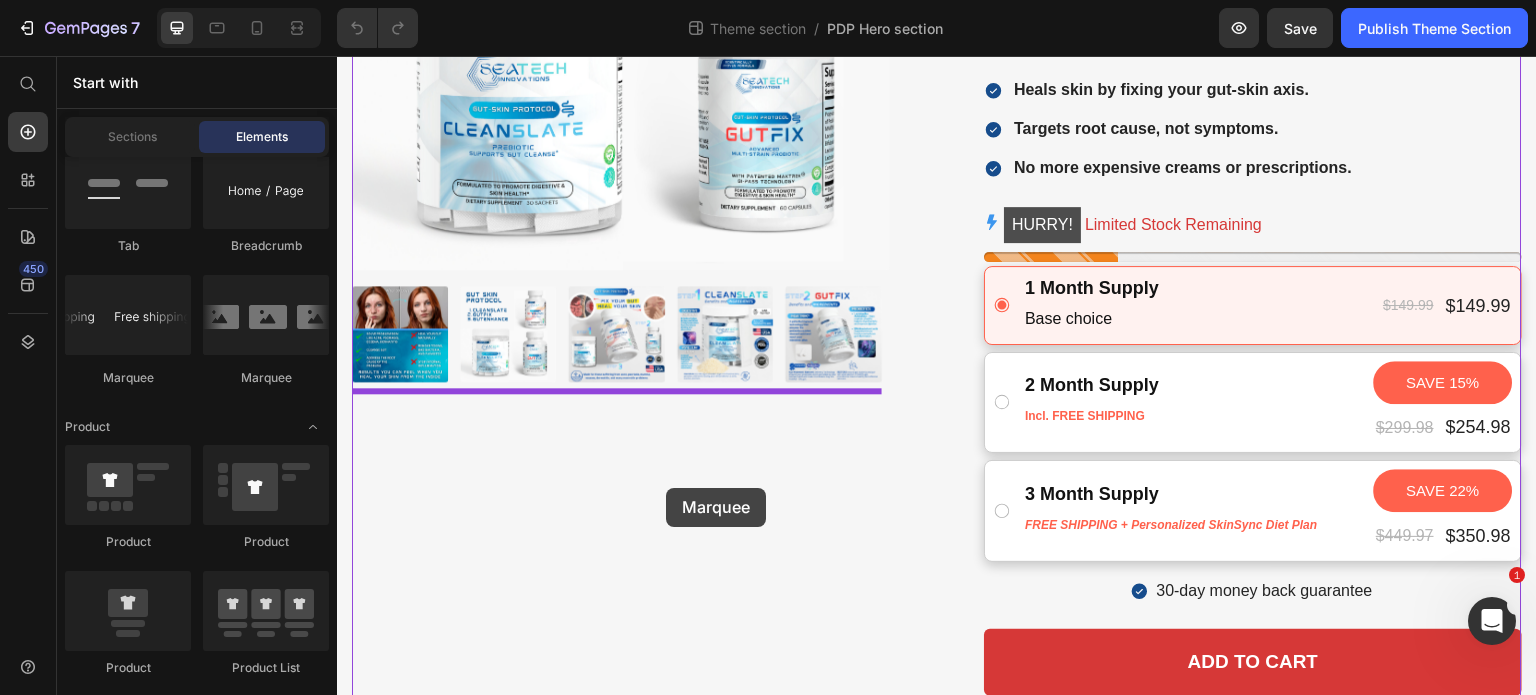 drag, startPoint x: 597, startPoint y: 362, endPoint x: 666, endPoint y: 488, distance: 143.65584 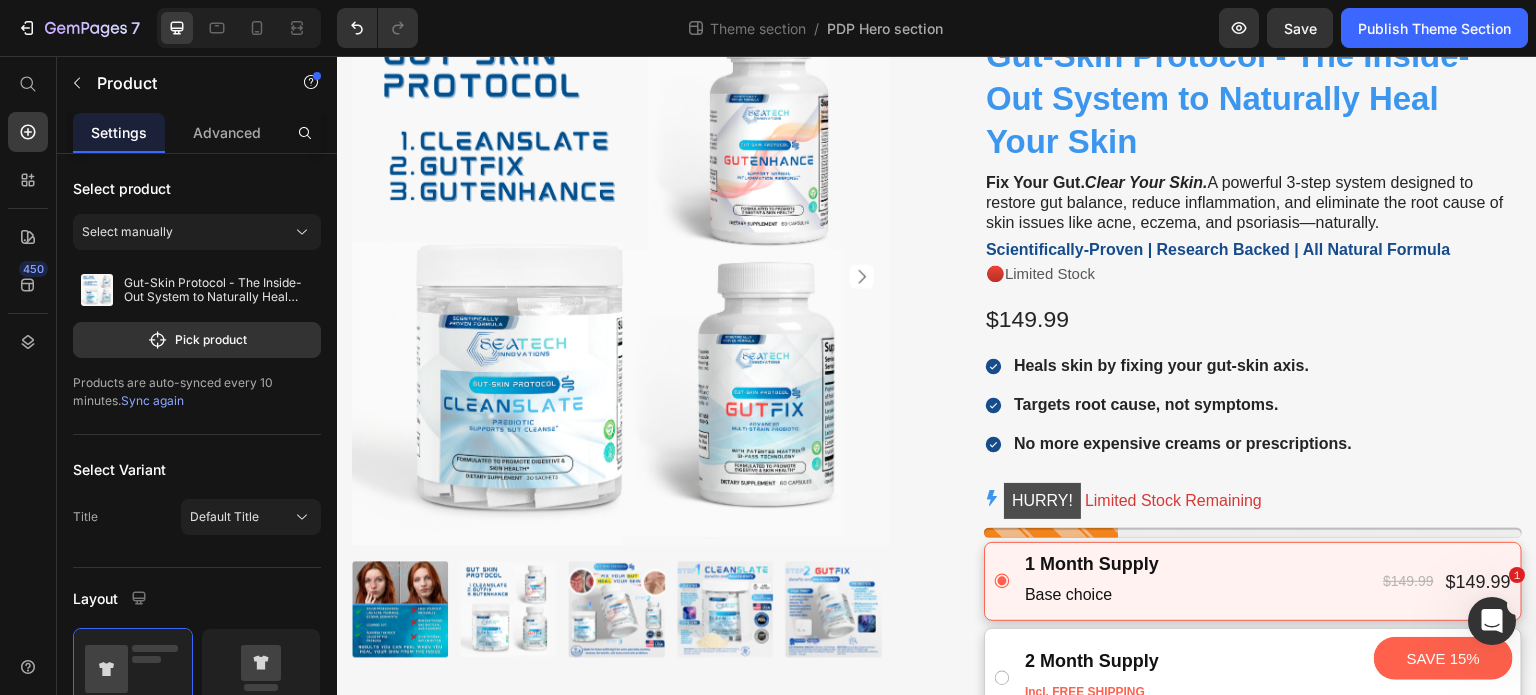 scroll, scrollTop: 200, scrollLeft: 0, axis: vertical 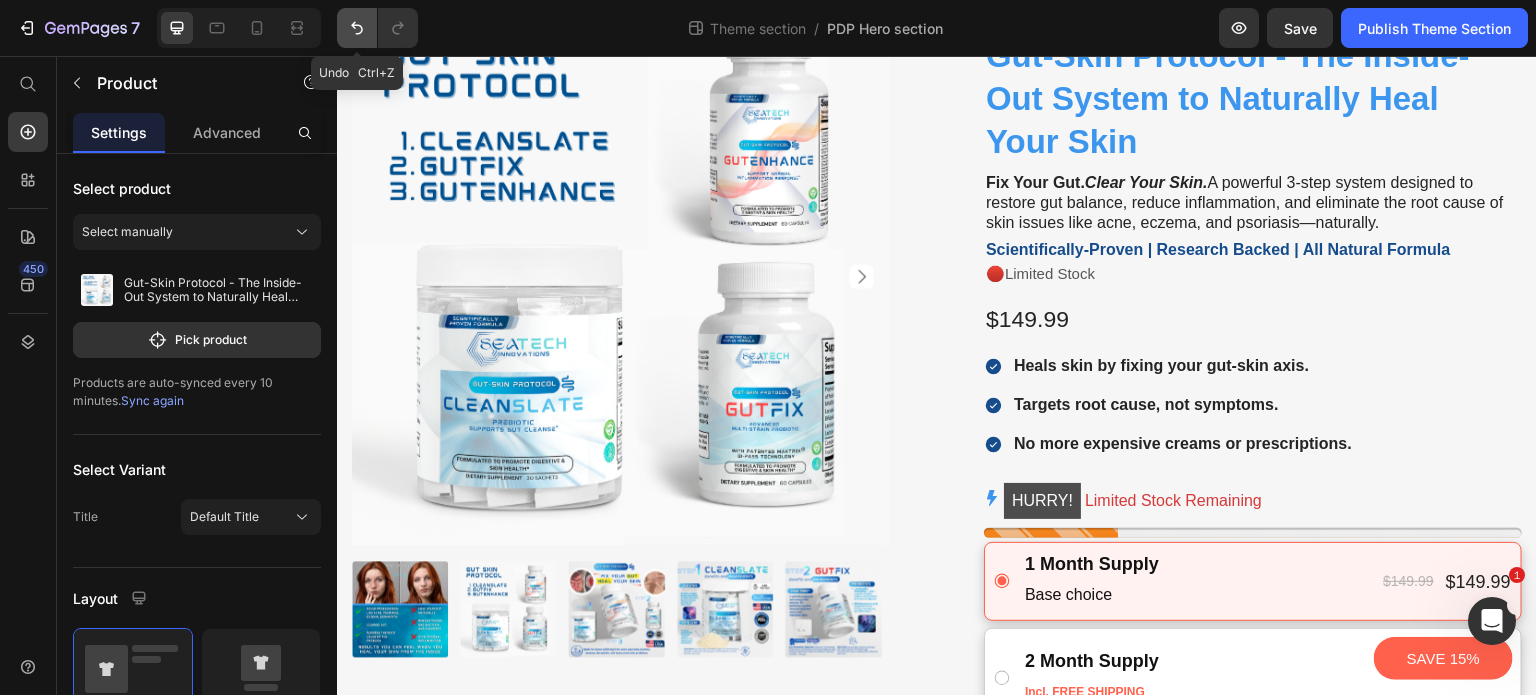 click 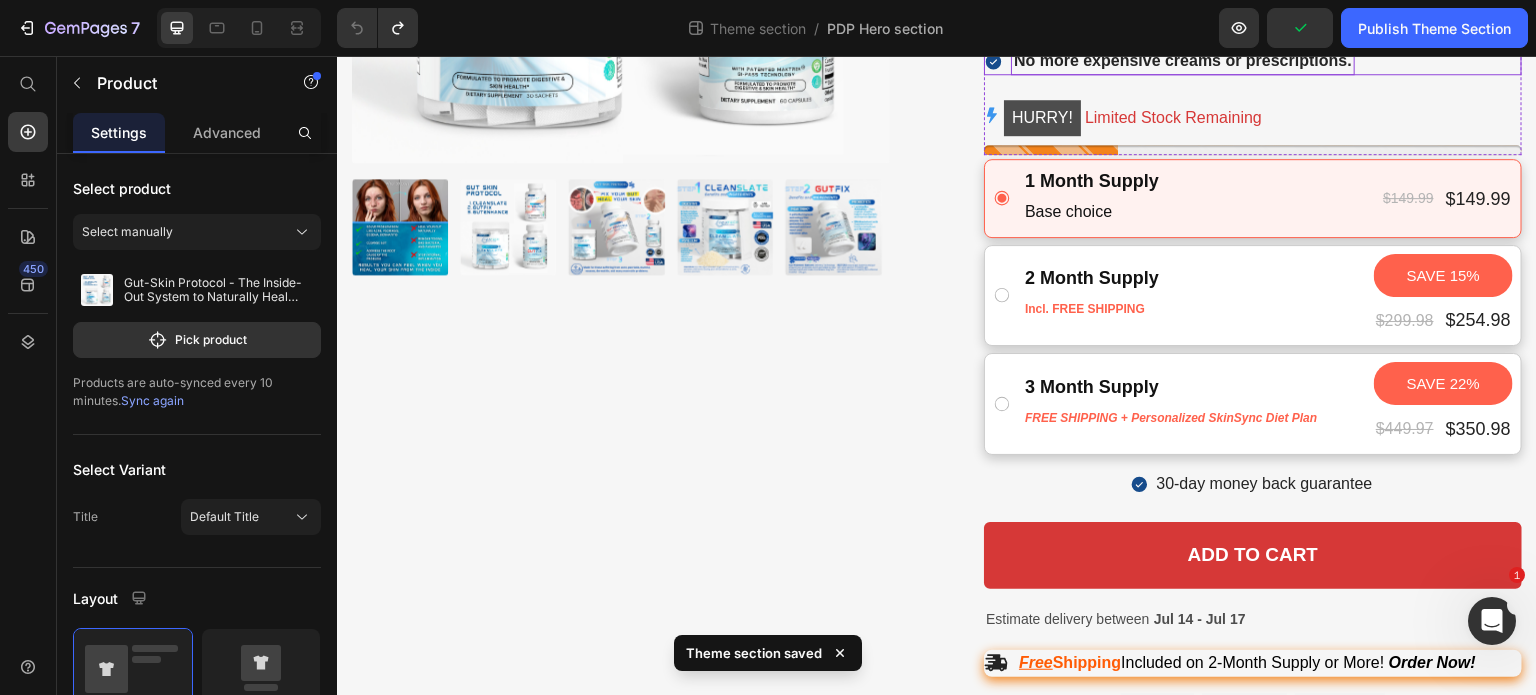 scroll, scrollTop: 581, scrollLeft: 0, axis: vertical 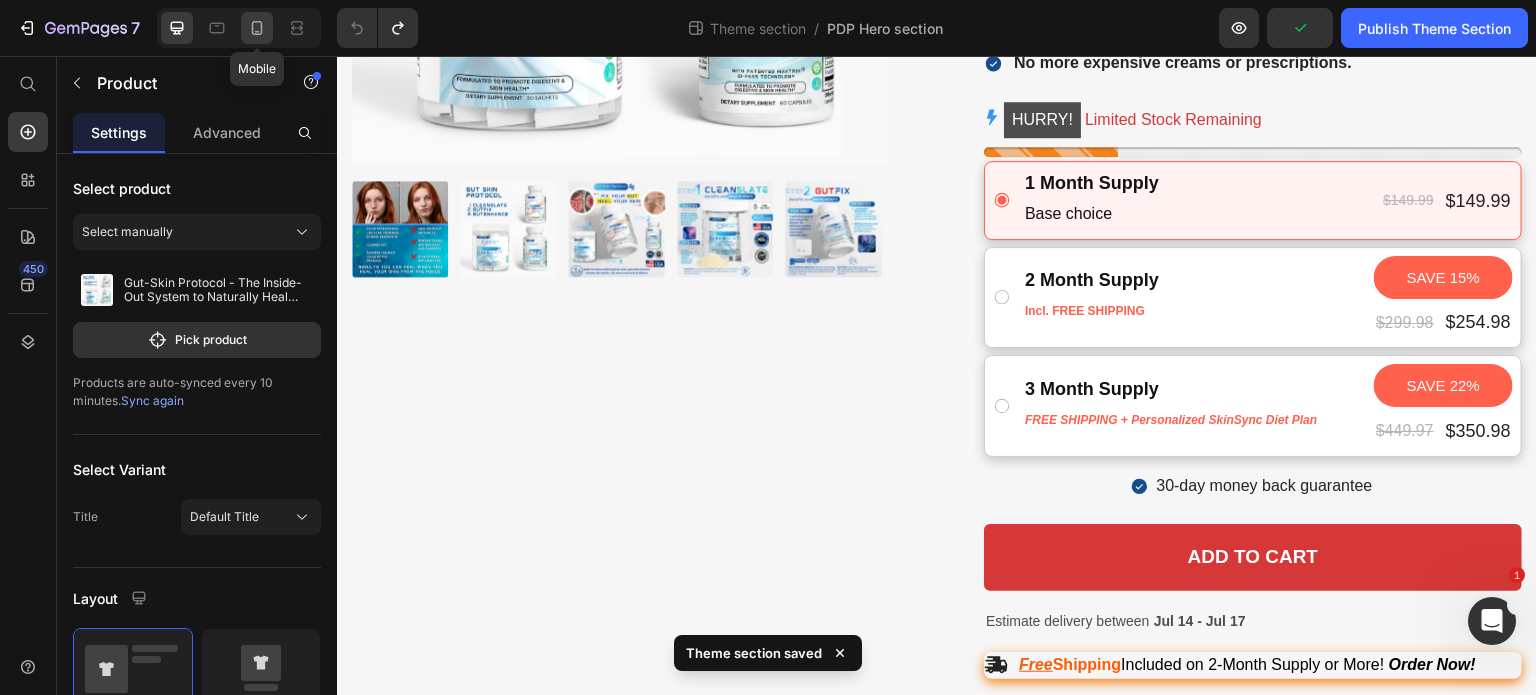 click 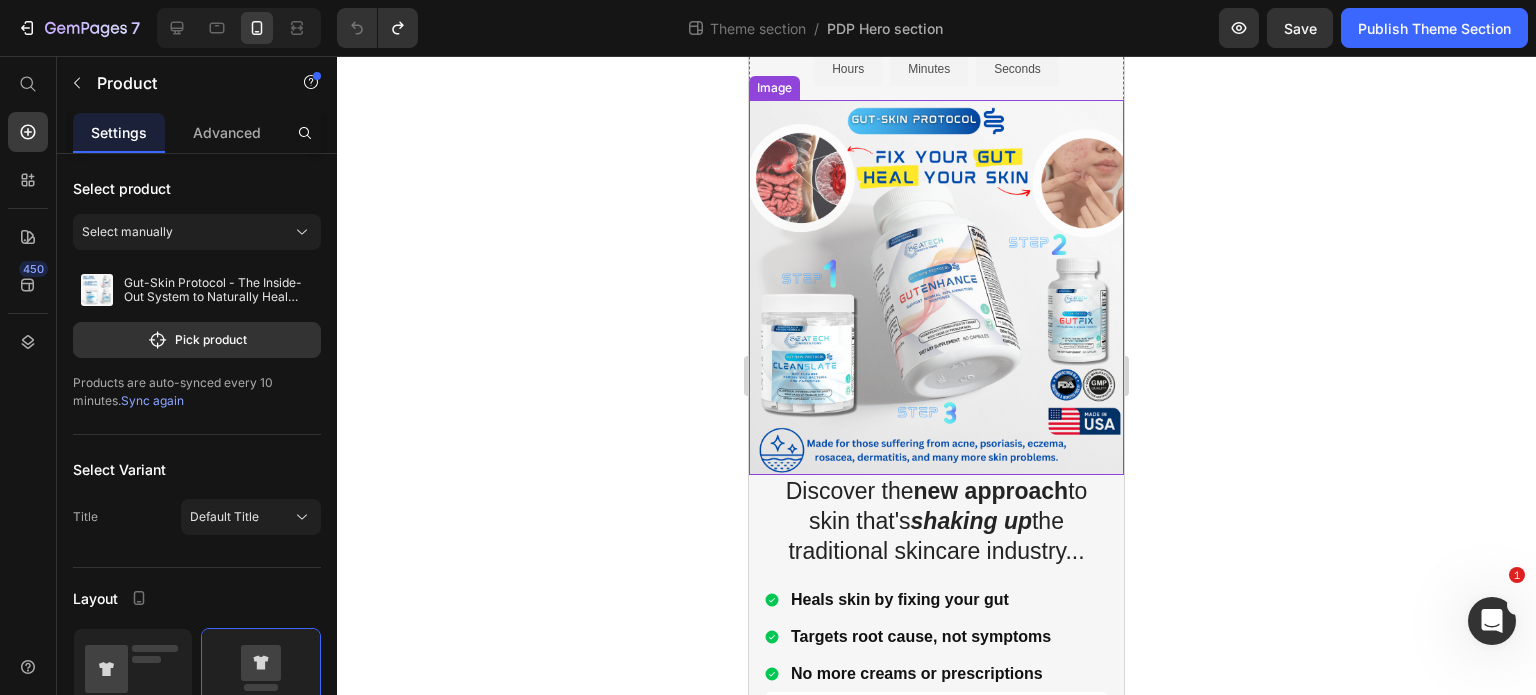 scroll, scrollTop: 1151, scrollLeft: 0, axis: vertical 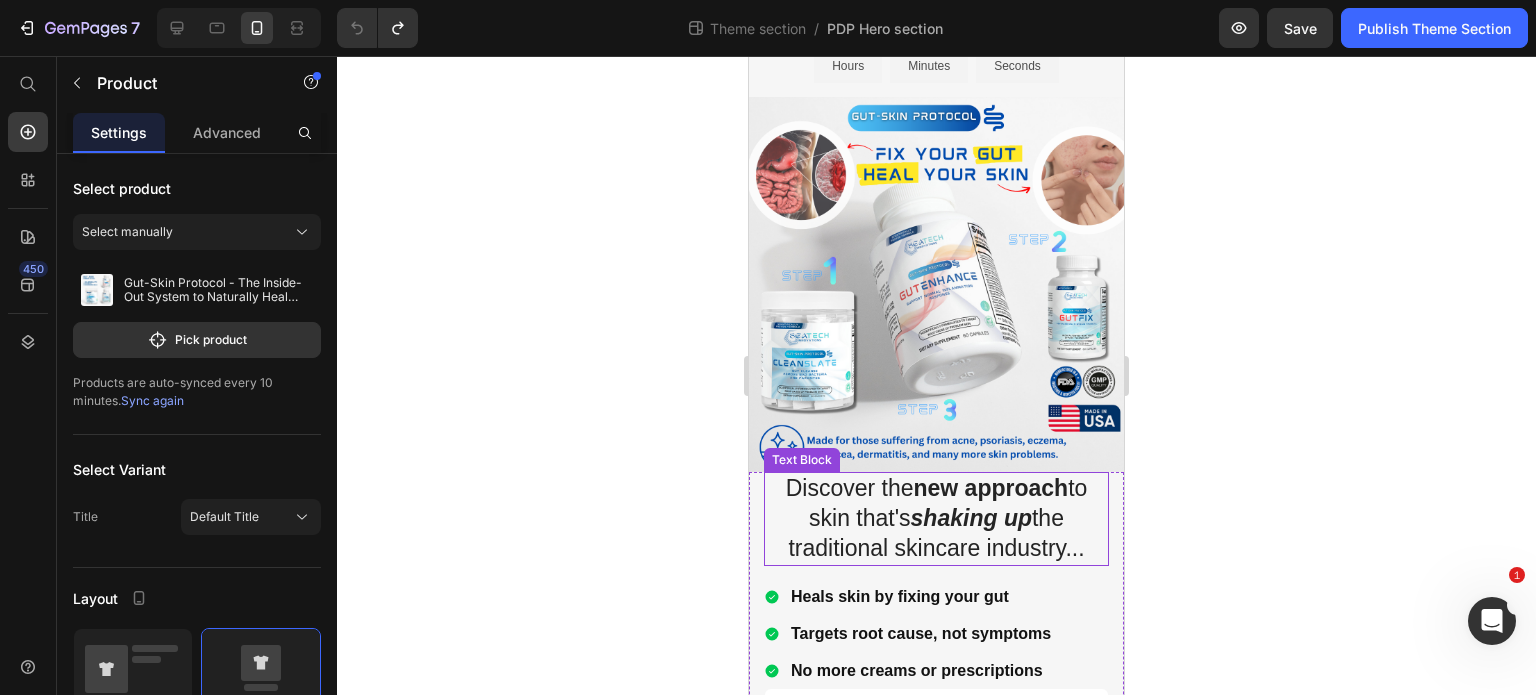 click on "new approach" at bounding box center [990, 488] 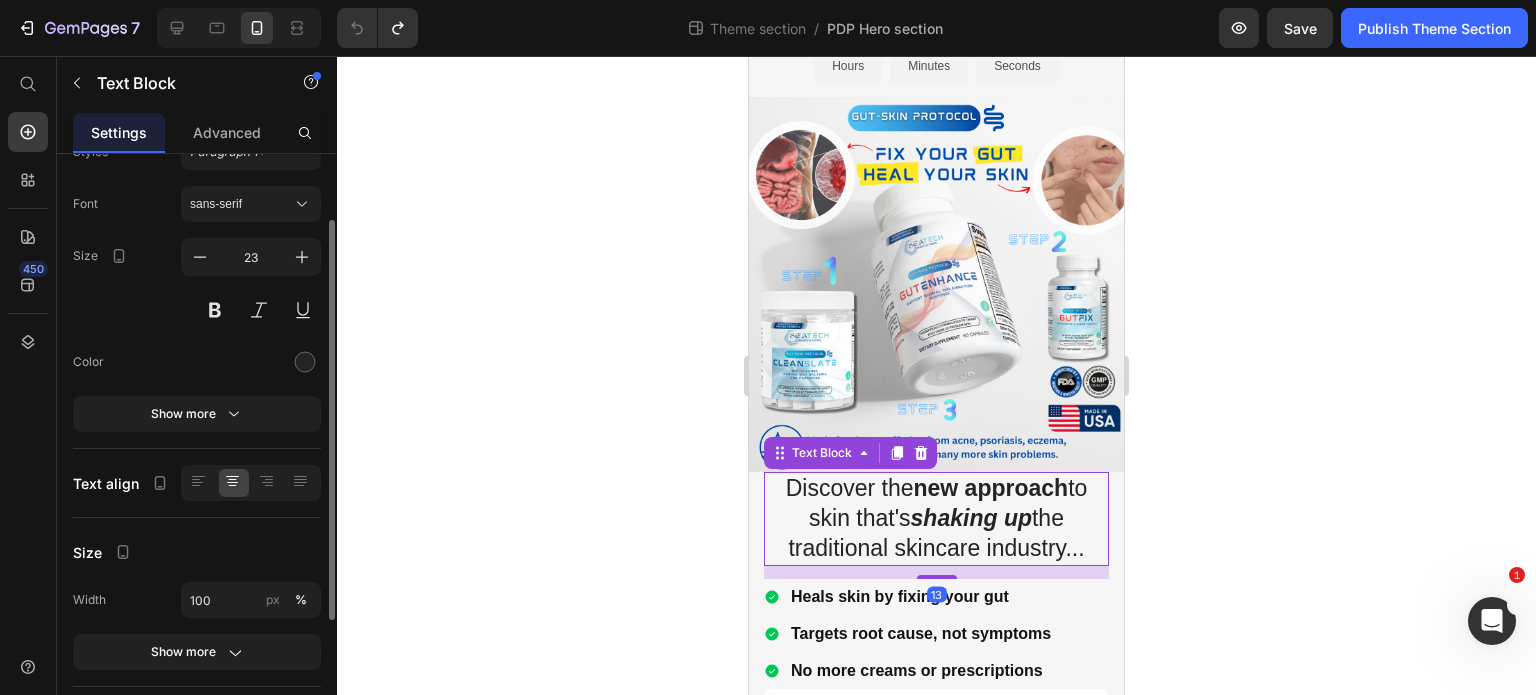 scroll, scrollTop: 90, scrollLeft: 0, axis: vertical 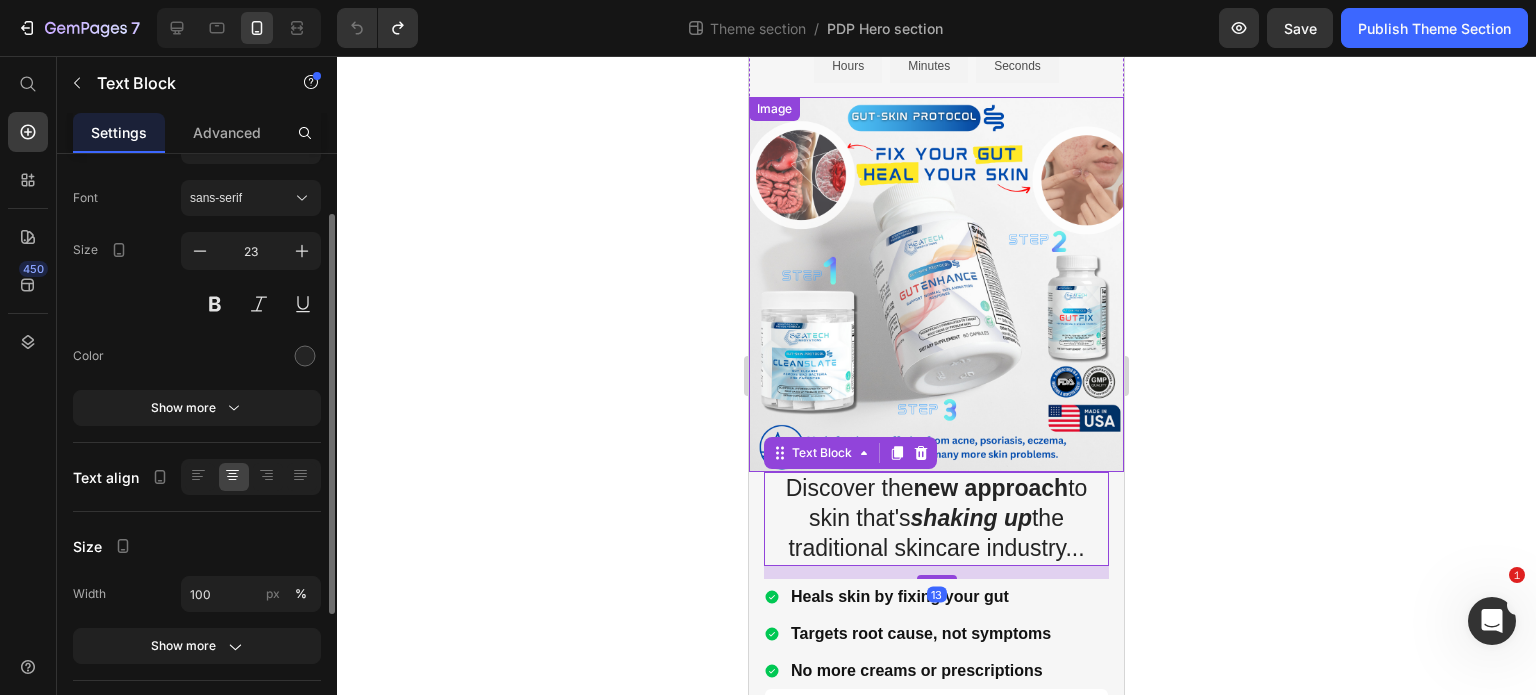 click at bounding box center [936, 284] 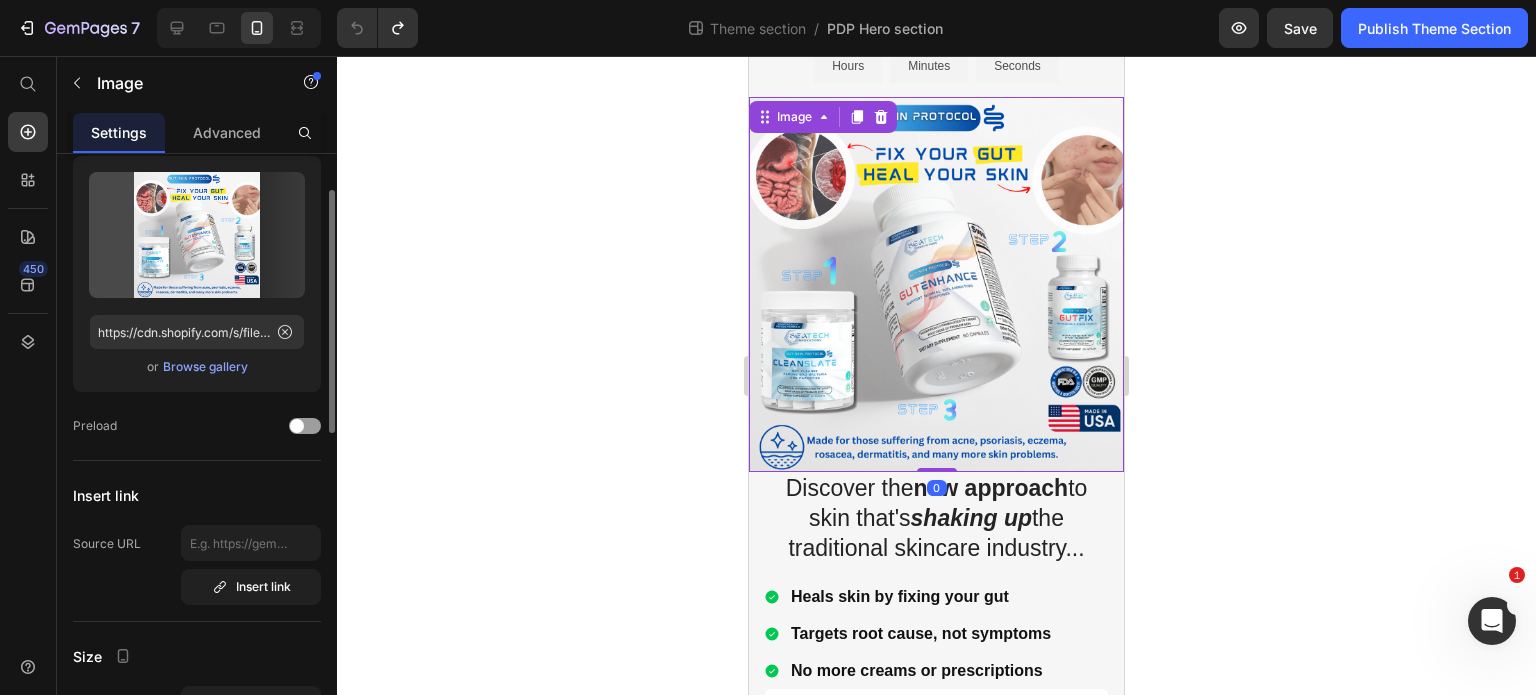 scroll, scrollTop: 0, scrollLeft: 0, axis: both 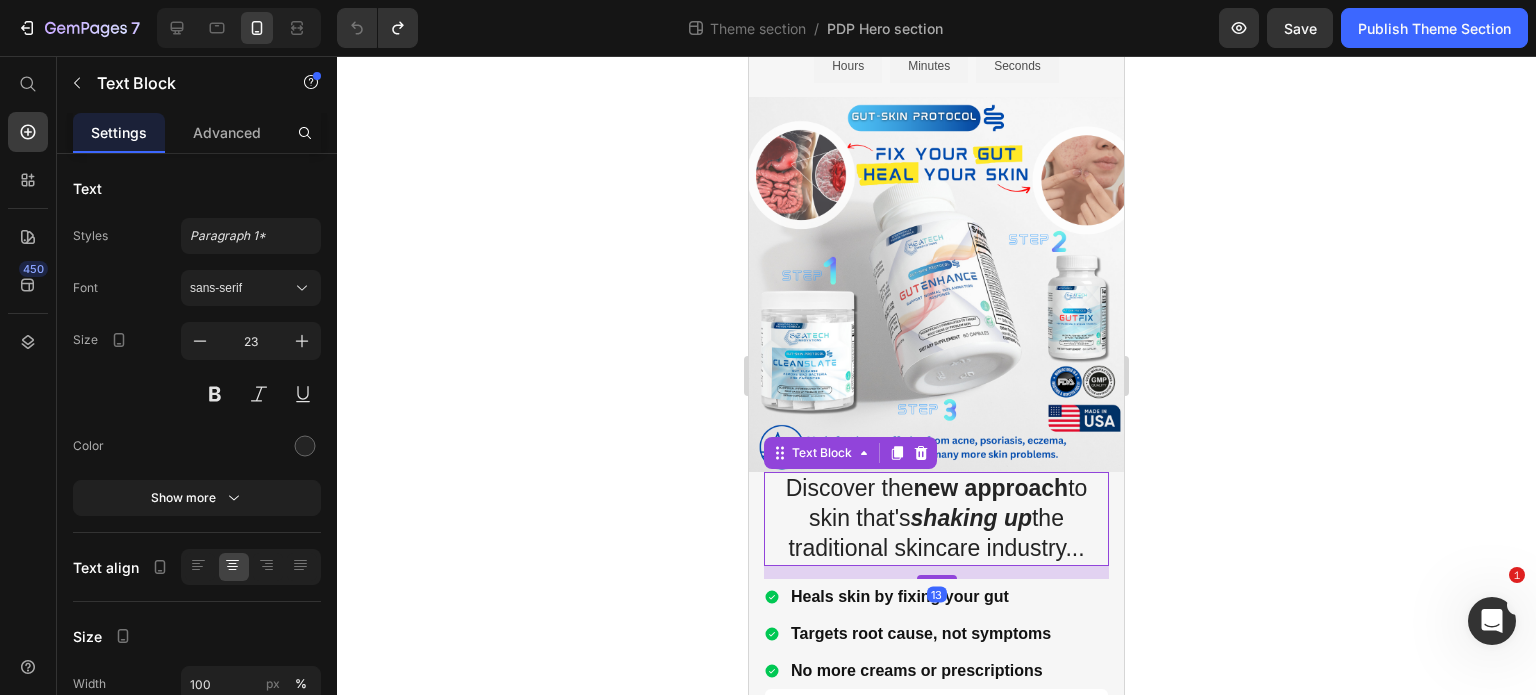 click 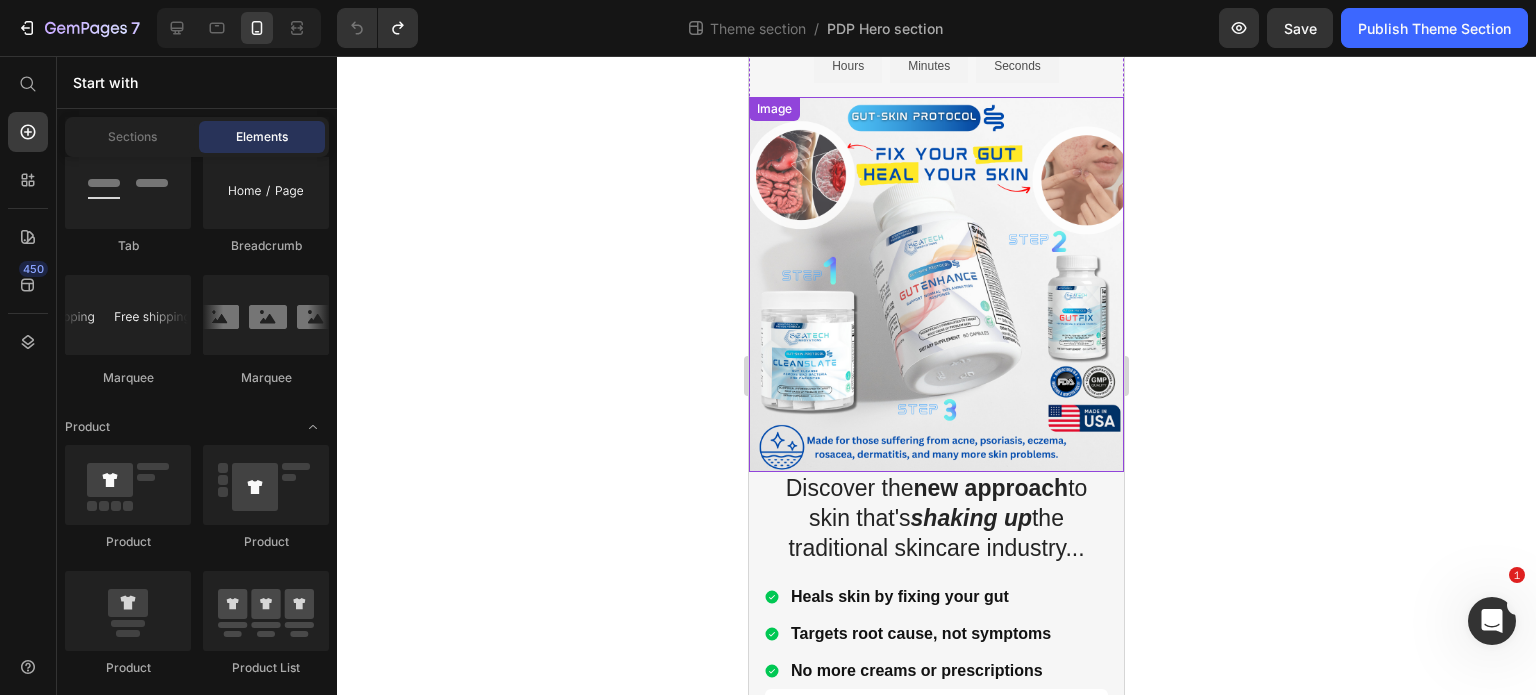 click at bounding box center [936, 284] 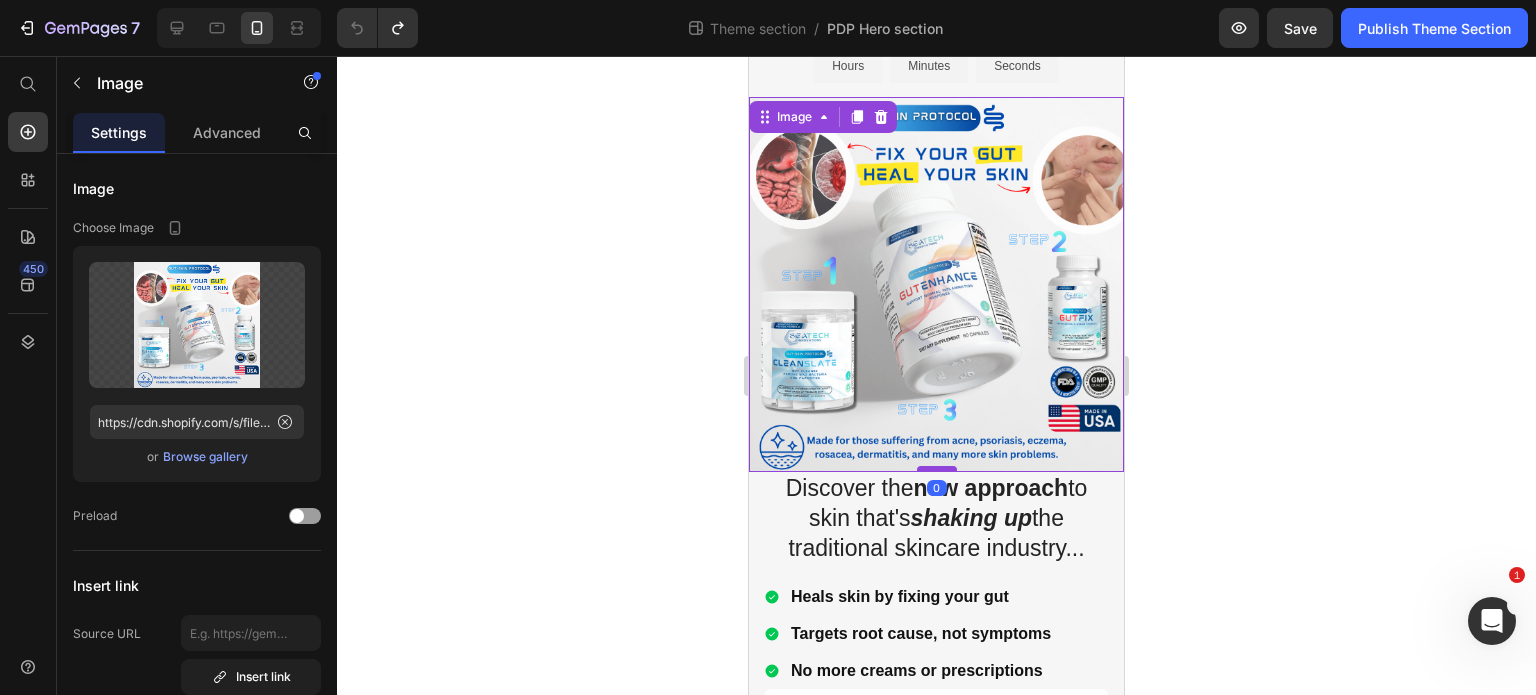 click at bounding box center [937, 469] 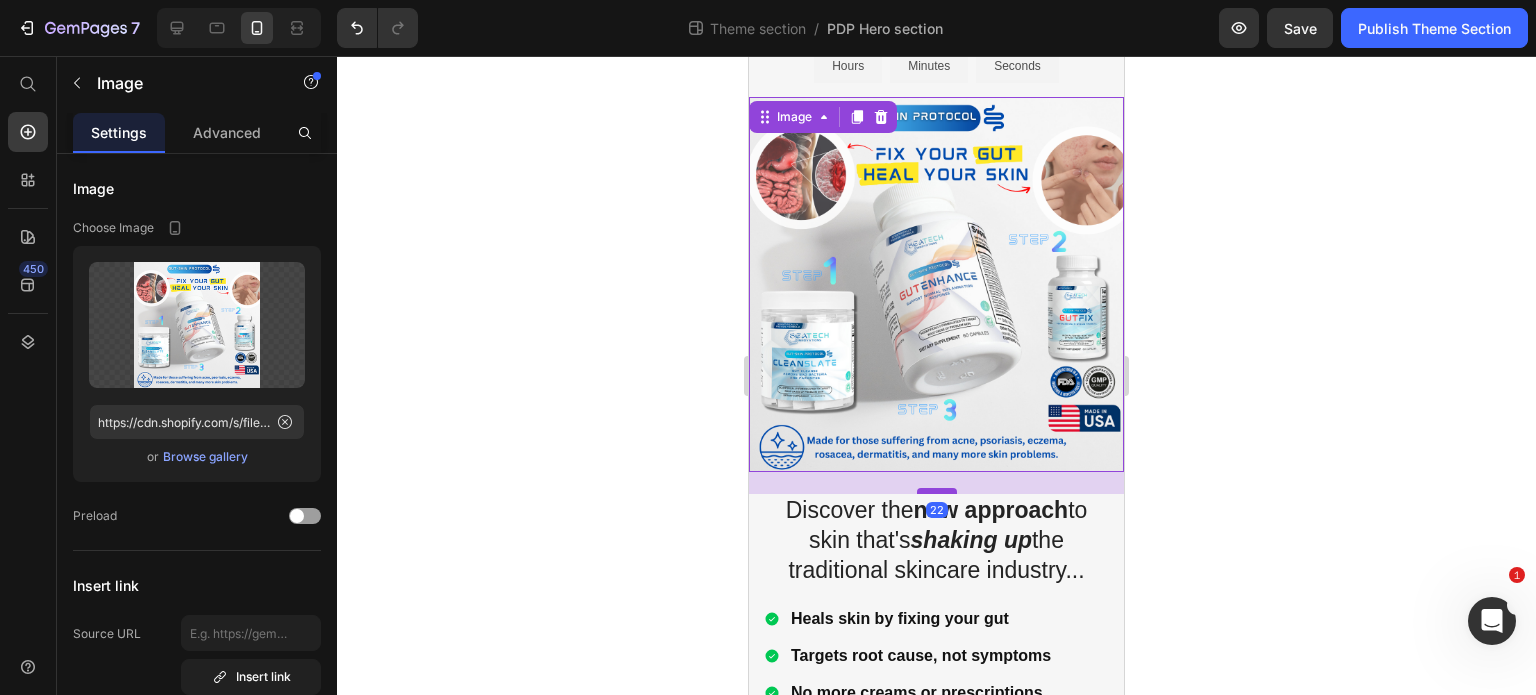 drag, startPoint x: 930, startPoint y: 438, endPoint x: 2033, endPoint y: 501, distance: 1104.7977 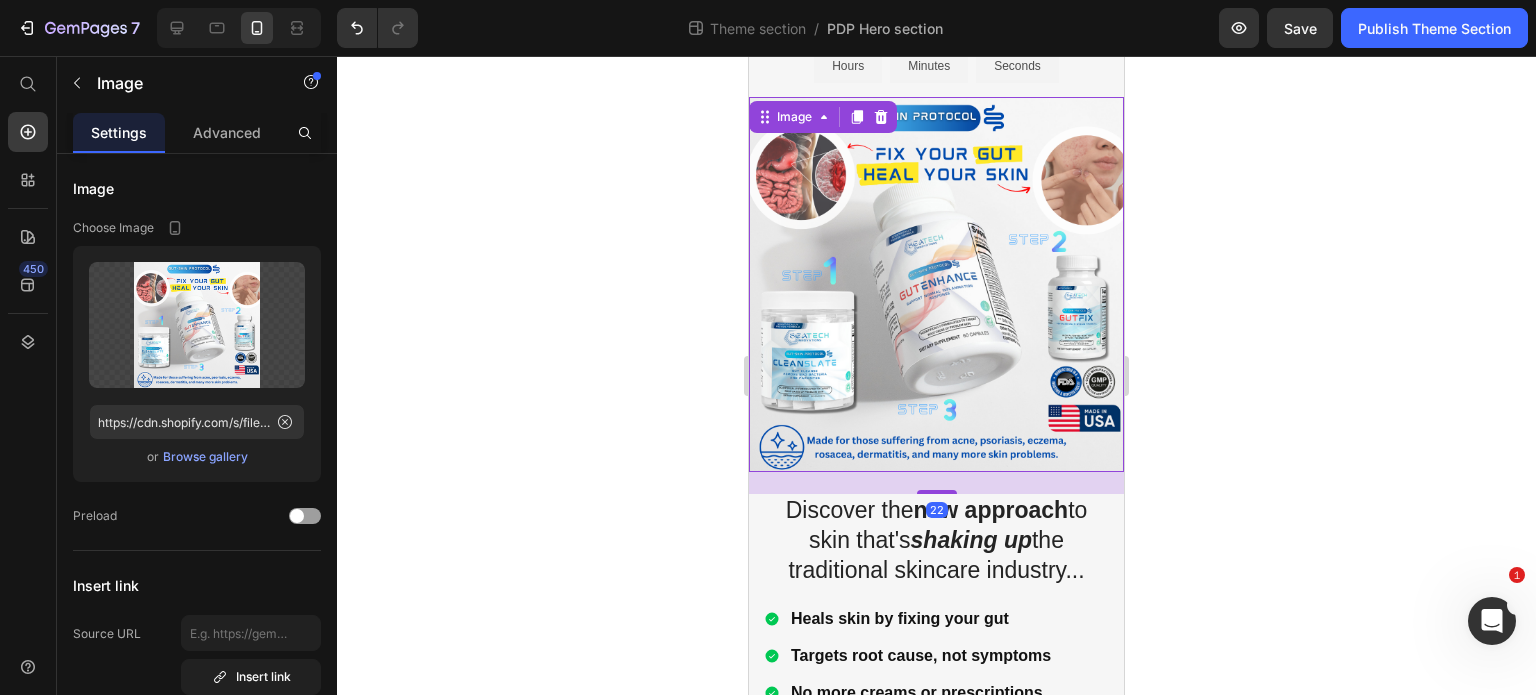 click 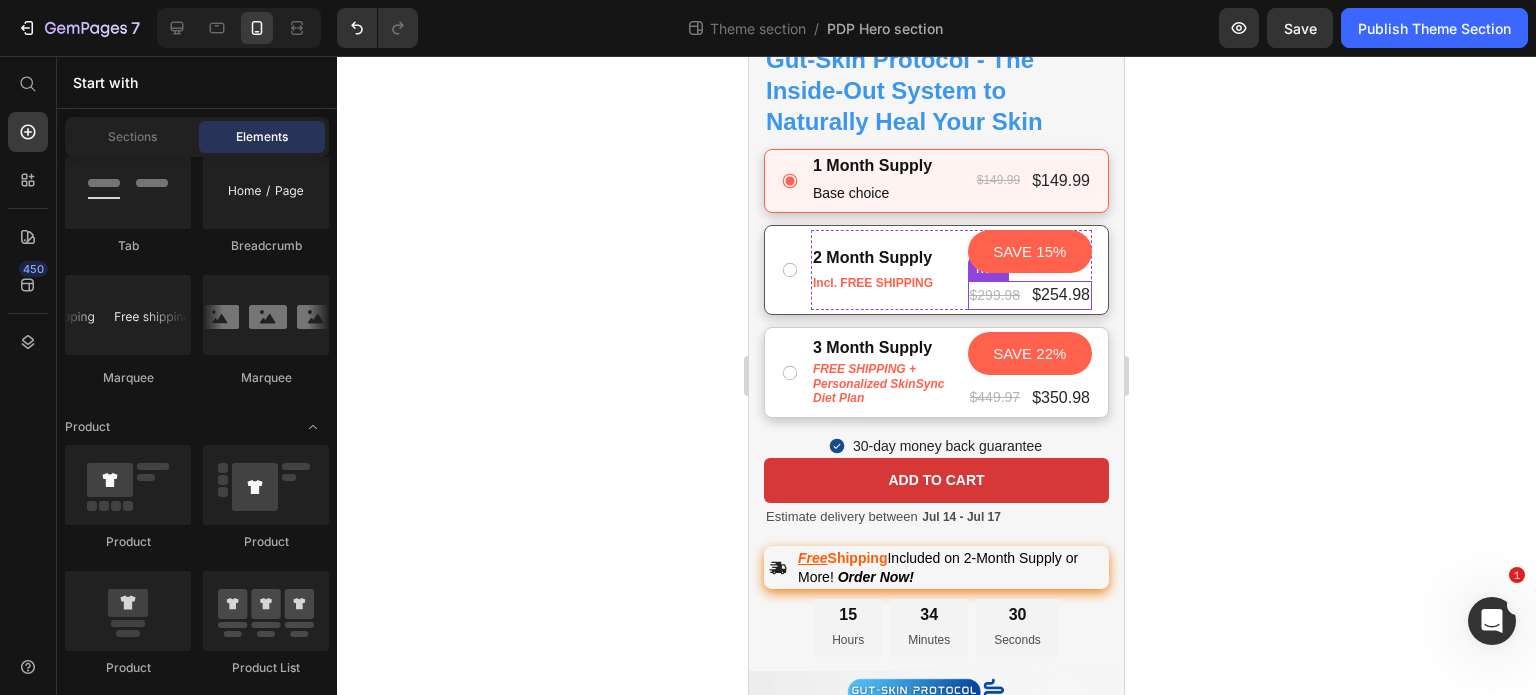scroll, scrollTop: 580, scrollLeft: 0, axis: vertical 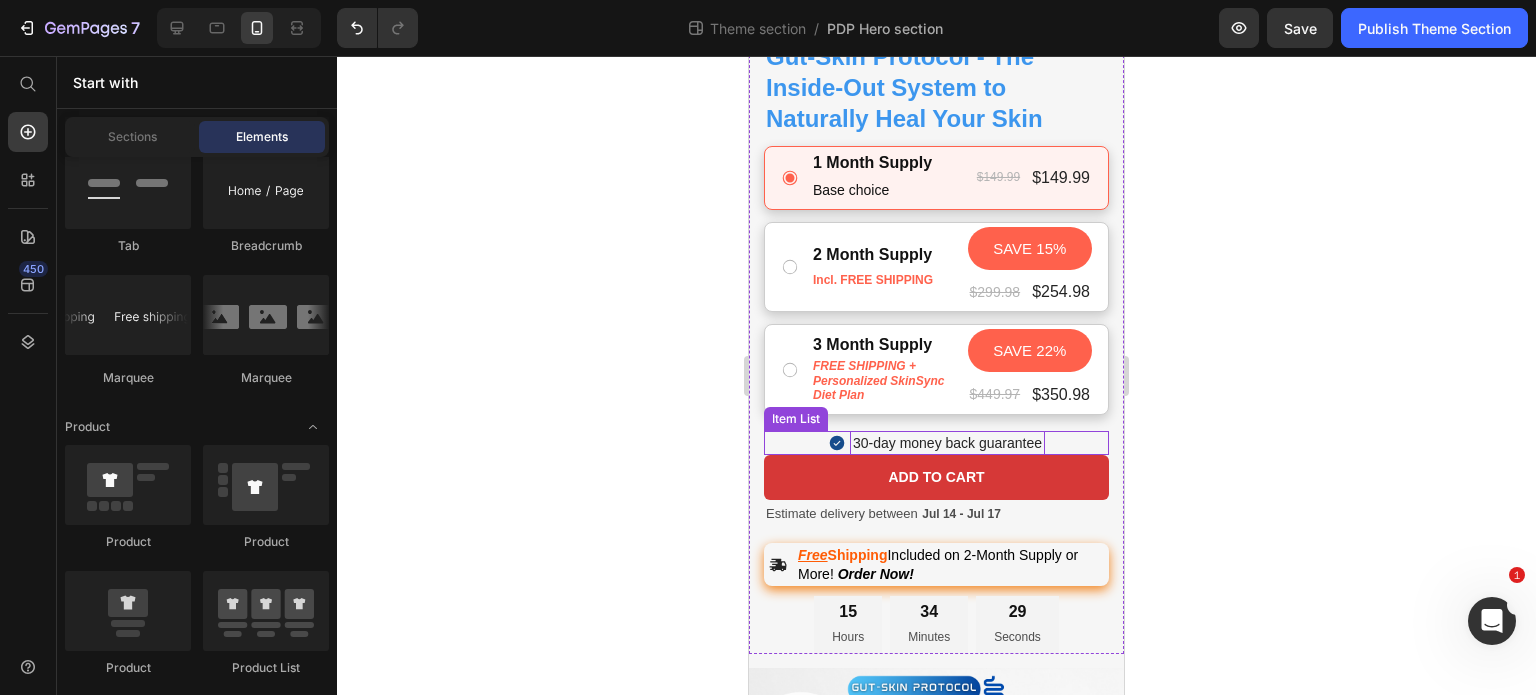 click on "30-day money back guarantee" at bounding box center [947, 443] 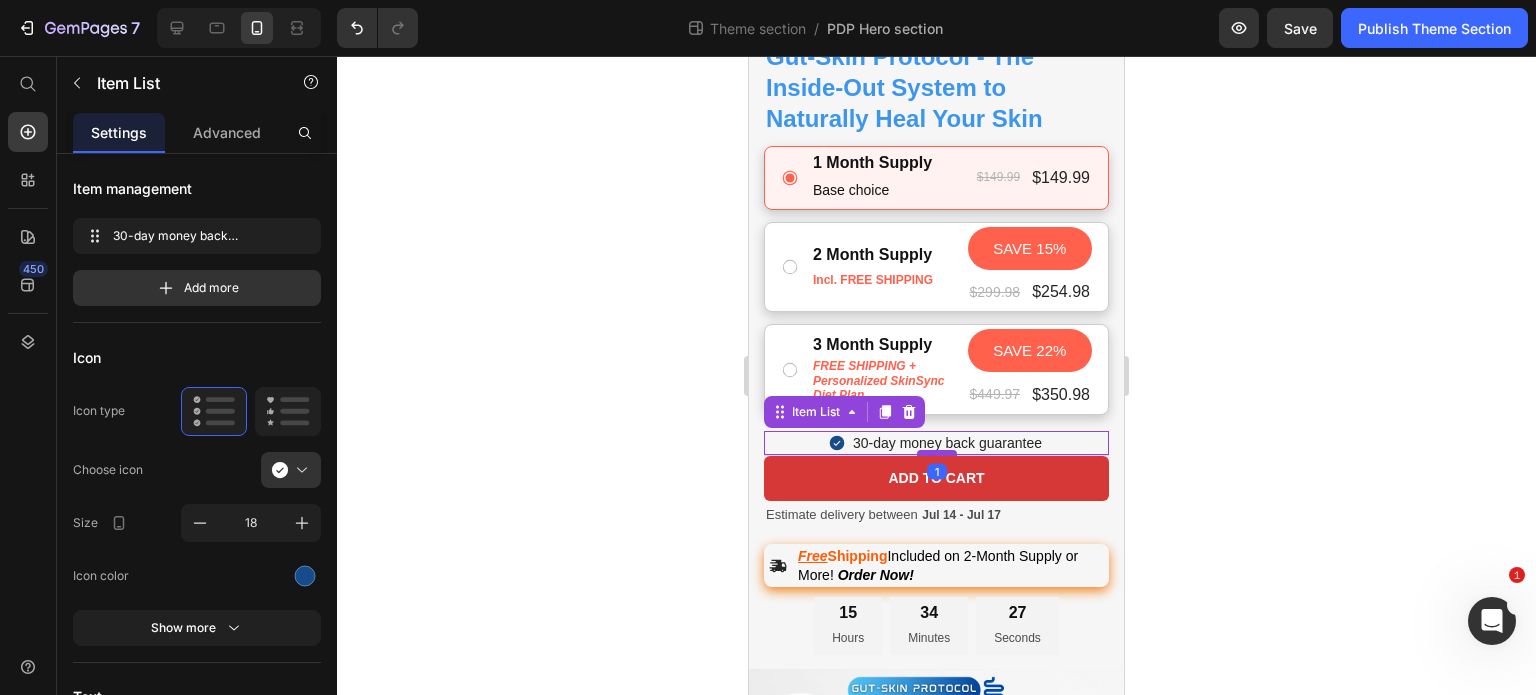 click at bounding box center (937, 453) 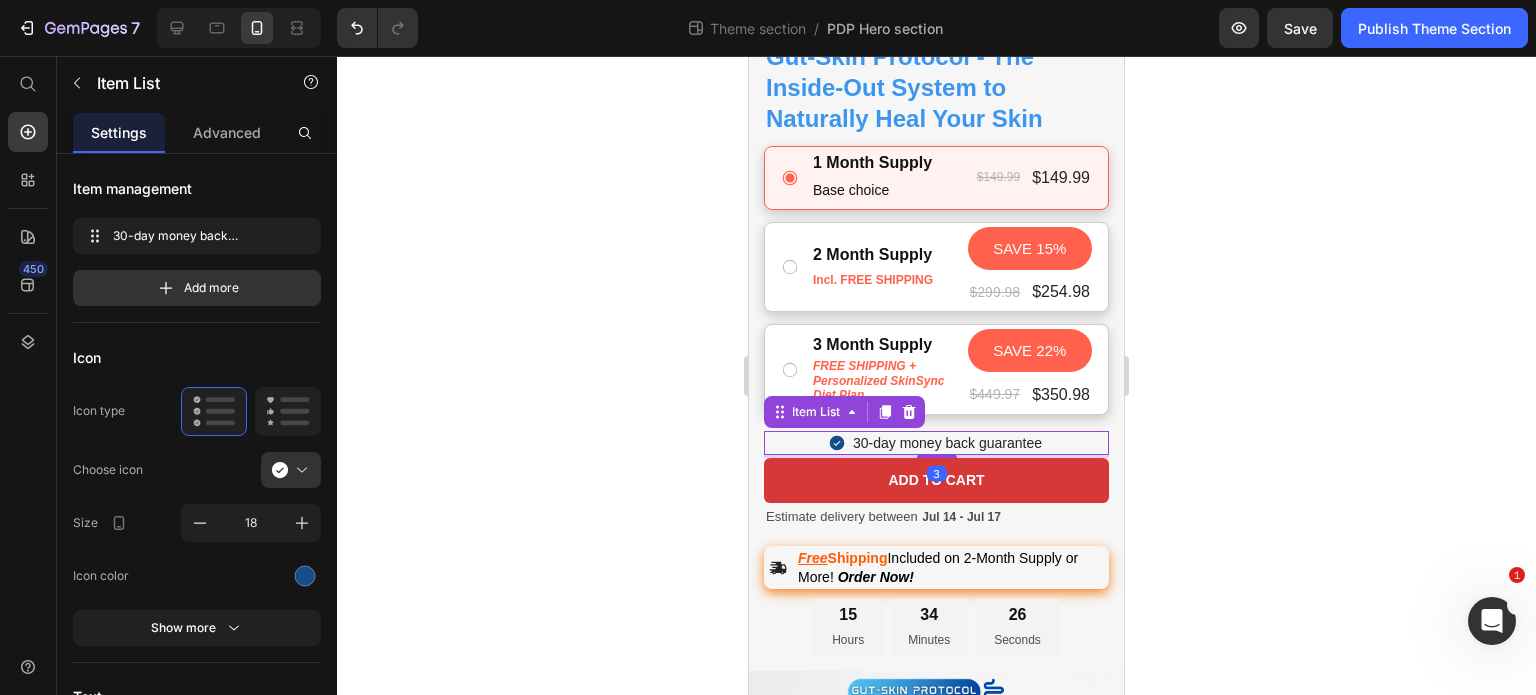 click 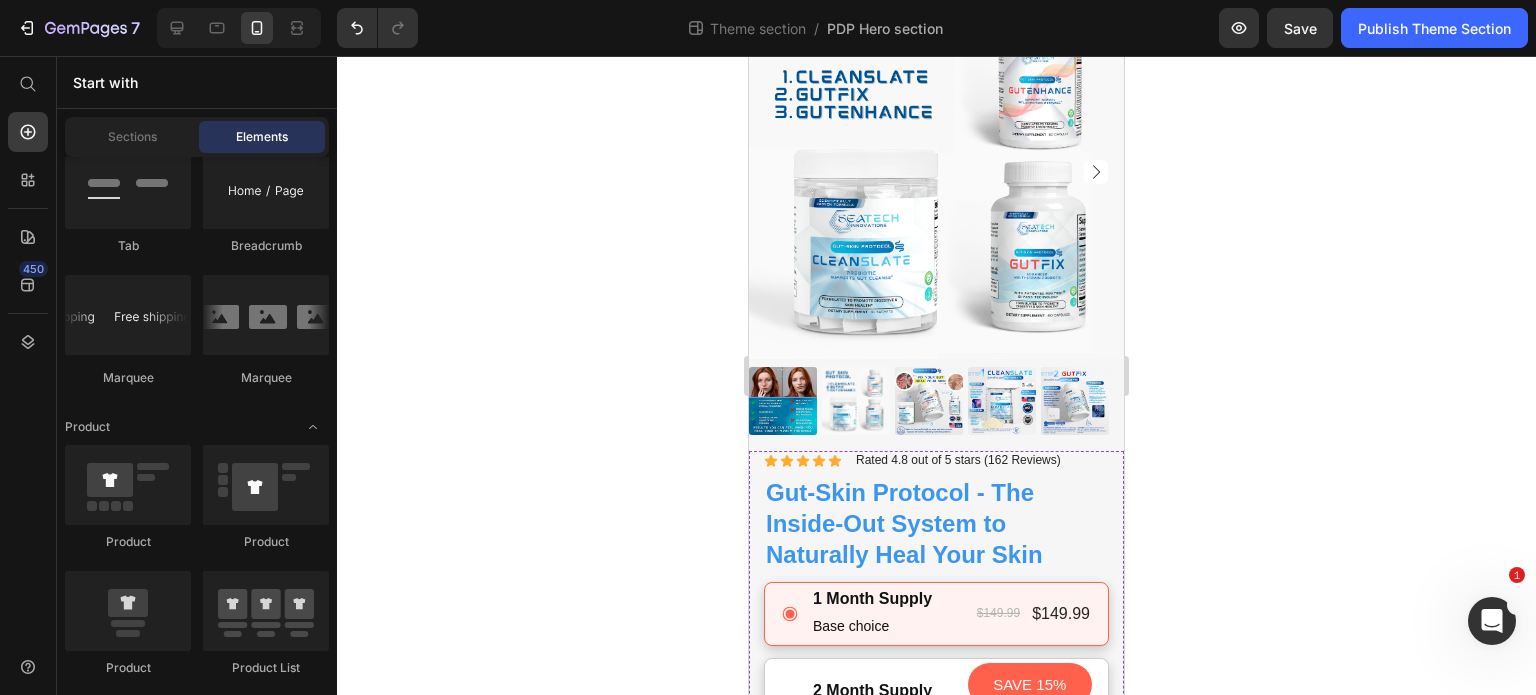 scroll, scrollTop: 143, scrollLeft: 0, axis: vertical 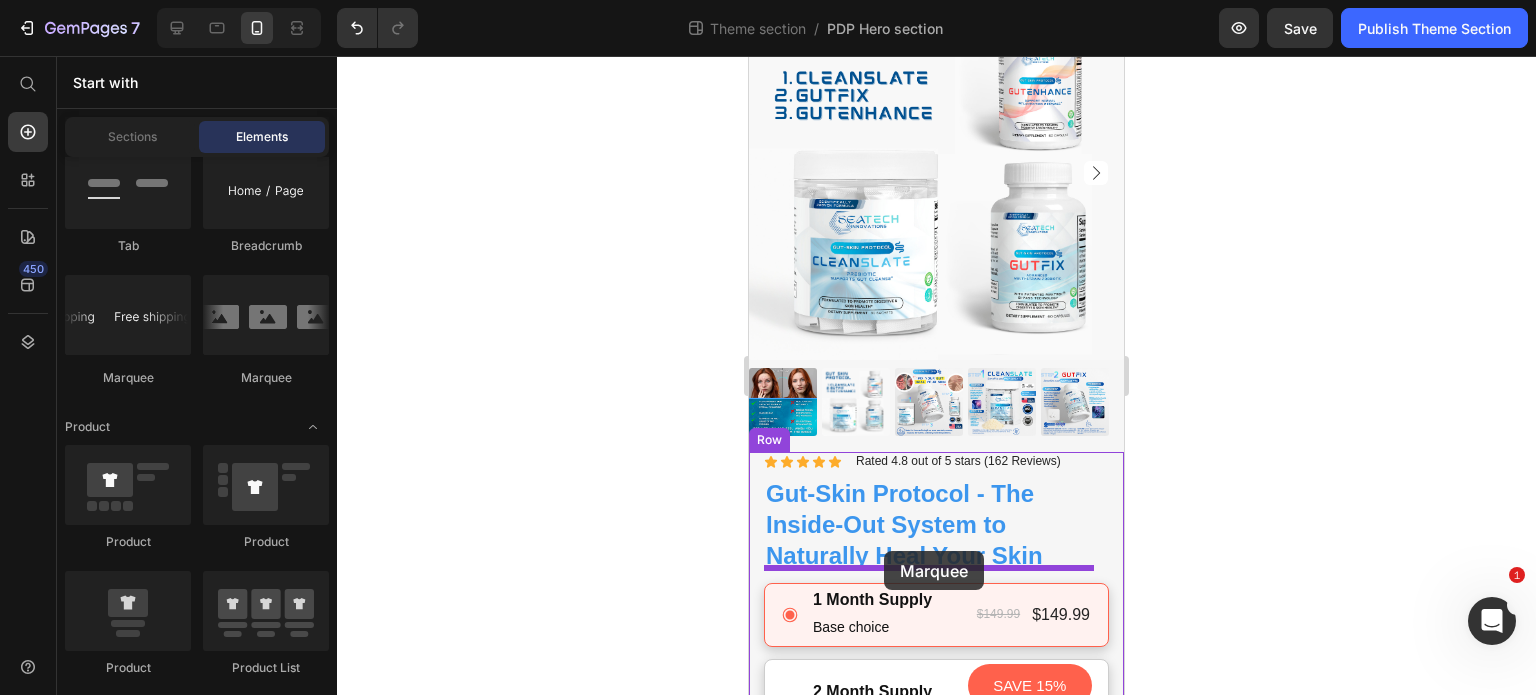 drag, startPoint x: 1007, startPoint y: 346, endPoint x: 884, endPoint y: 551, distance: 239.06903 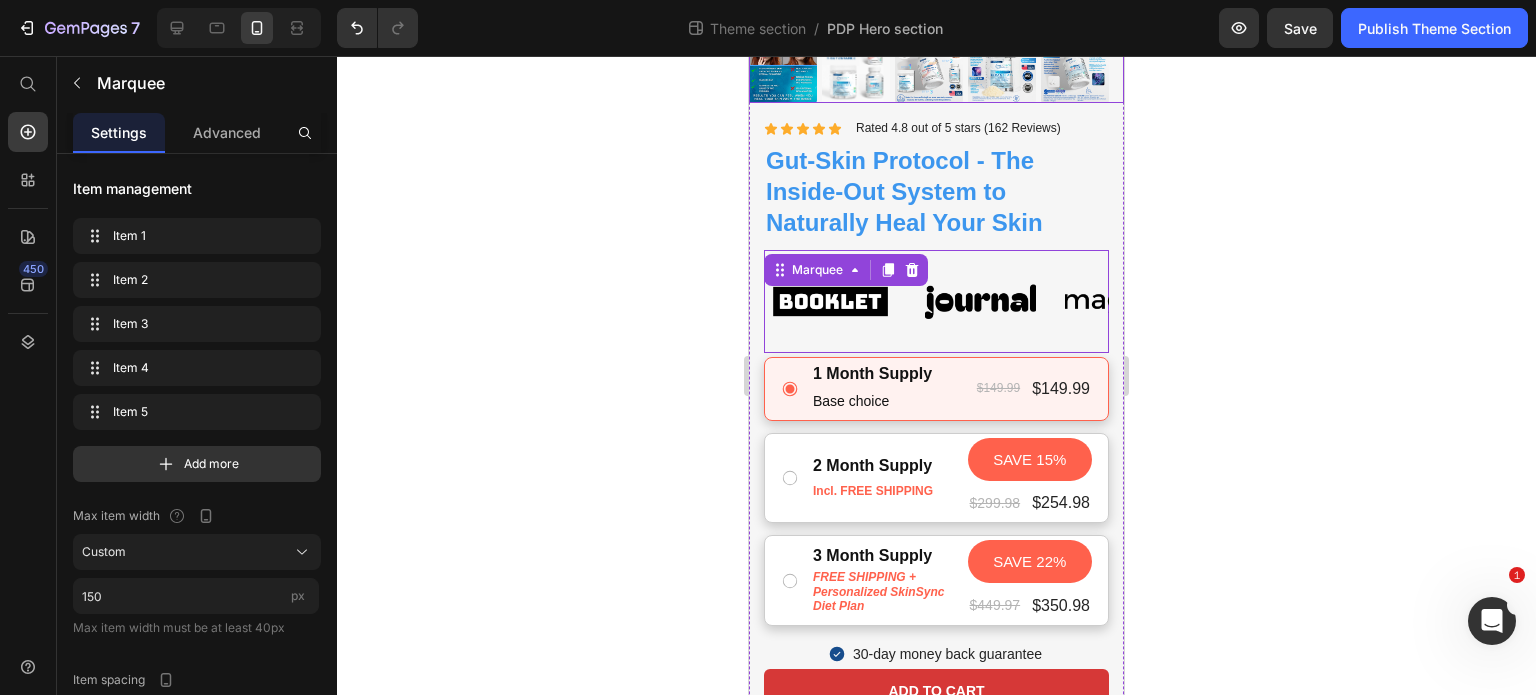 scroll, scrollTop: 476, scrollLeft: 0, axis: vertical 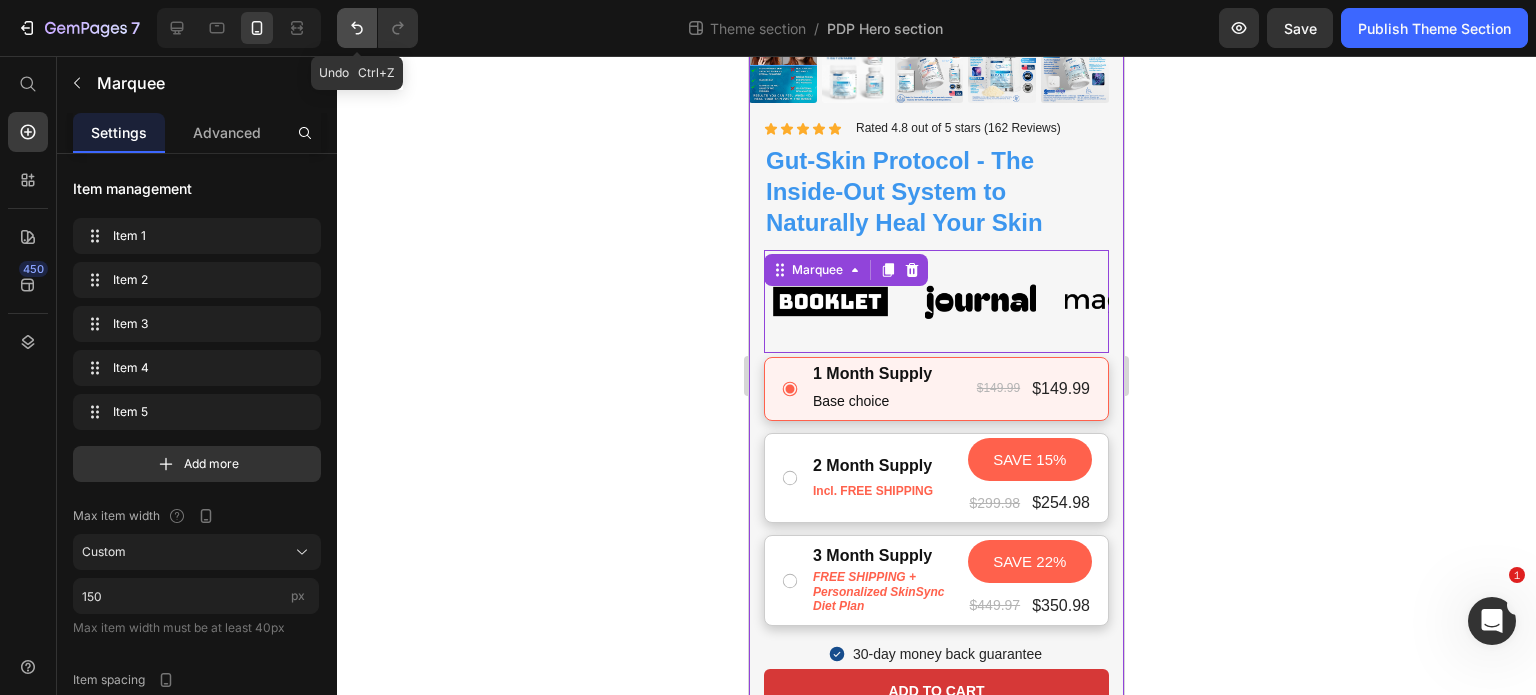 click 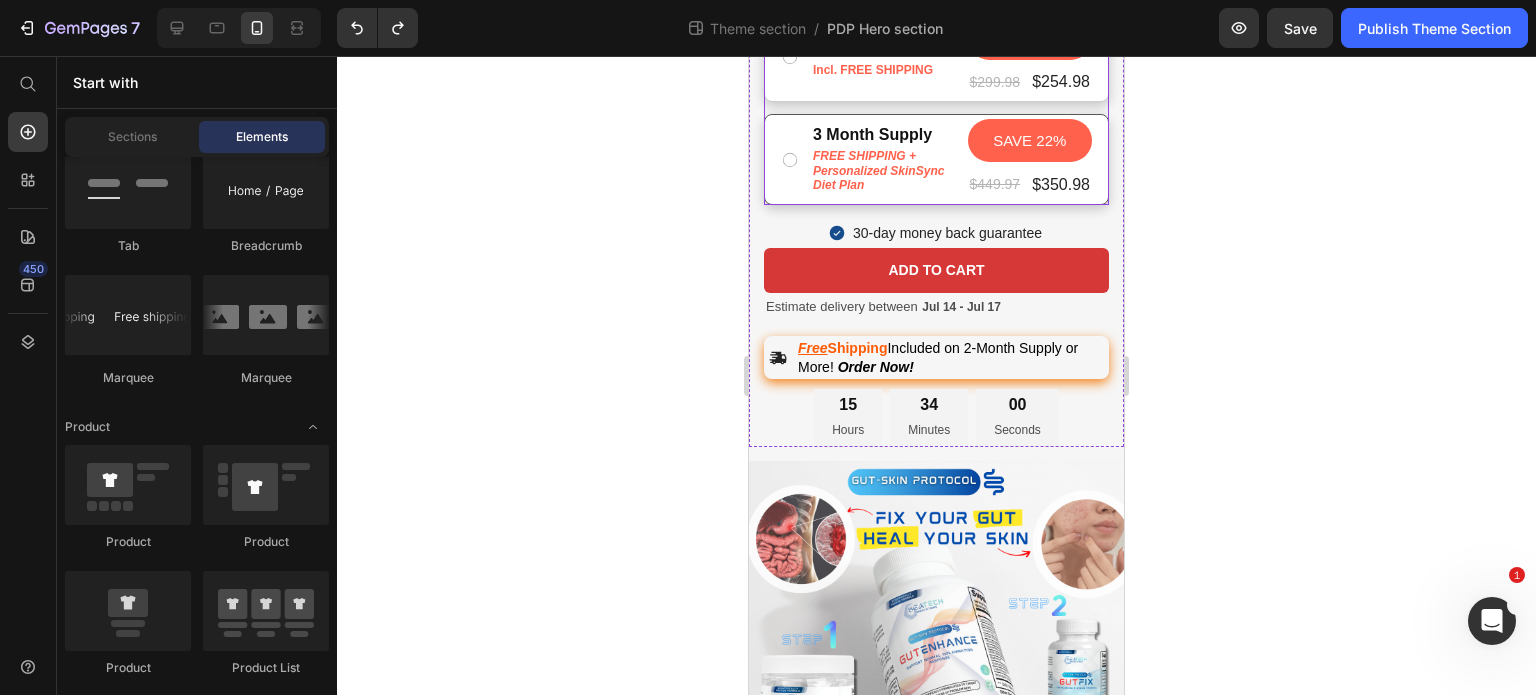 scroll, scrollTop: 848, scrollLeft: 0, axis: vertical 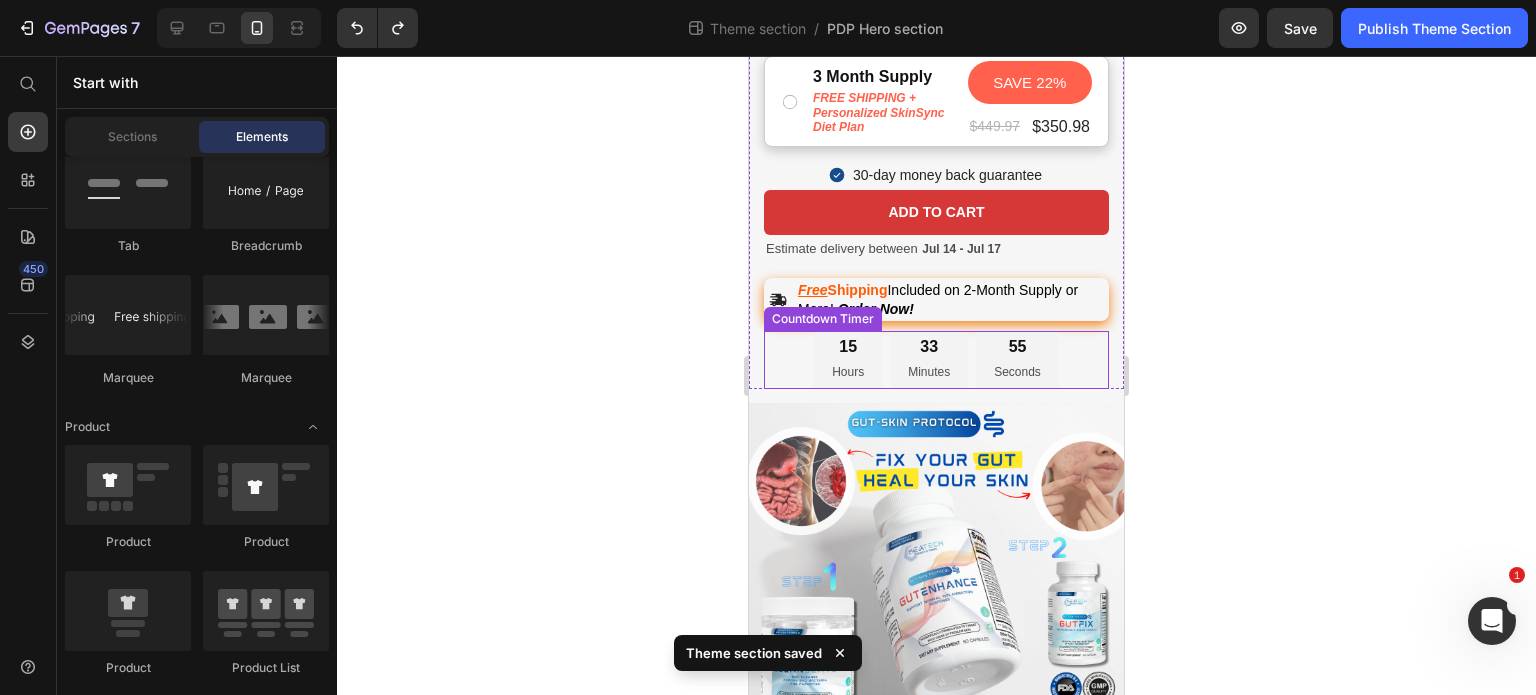 click on "15 Hours 33 Minutes 55 Seconds" at bounding box center (936, 360) 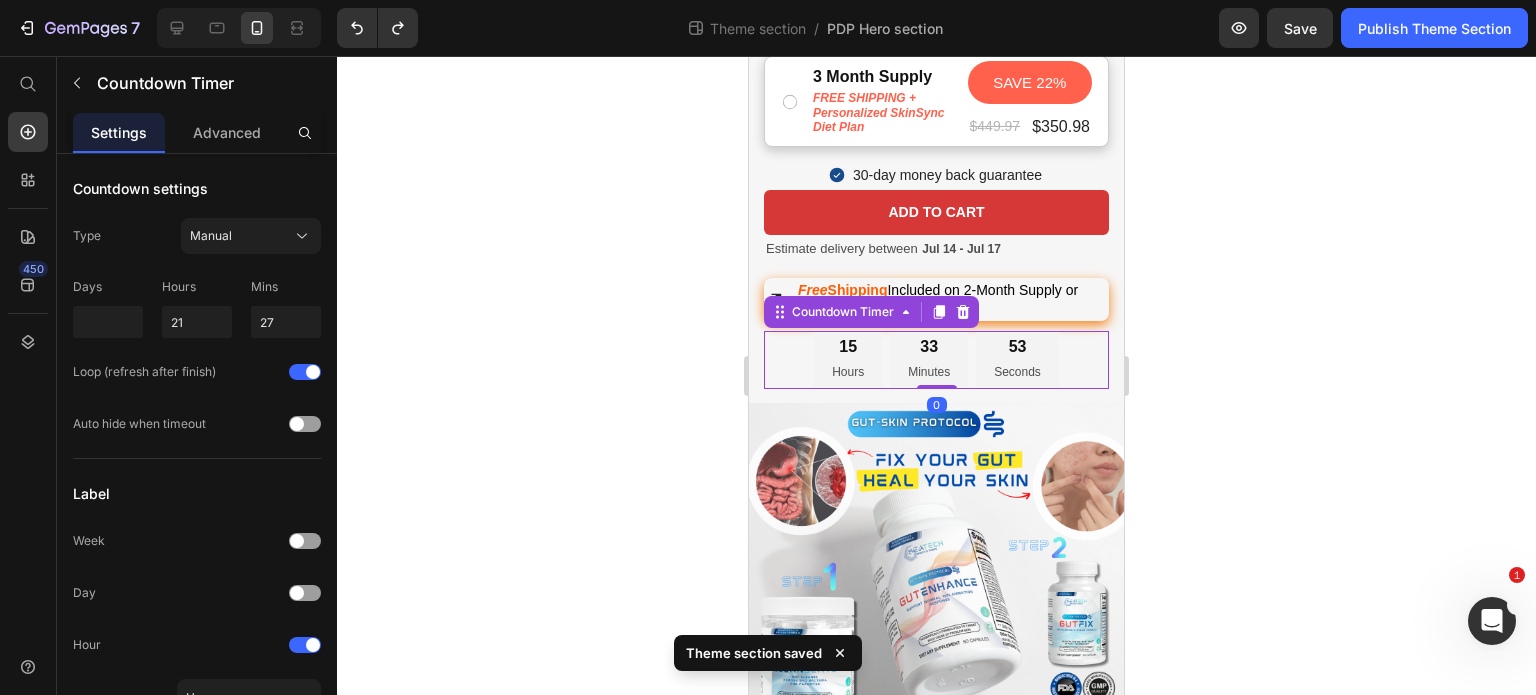 click 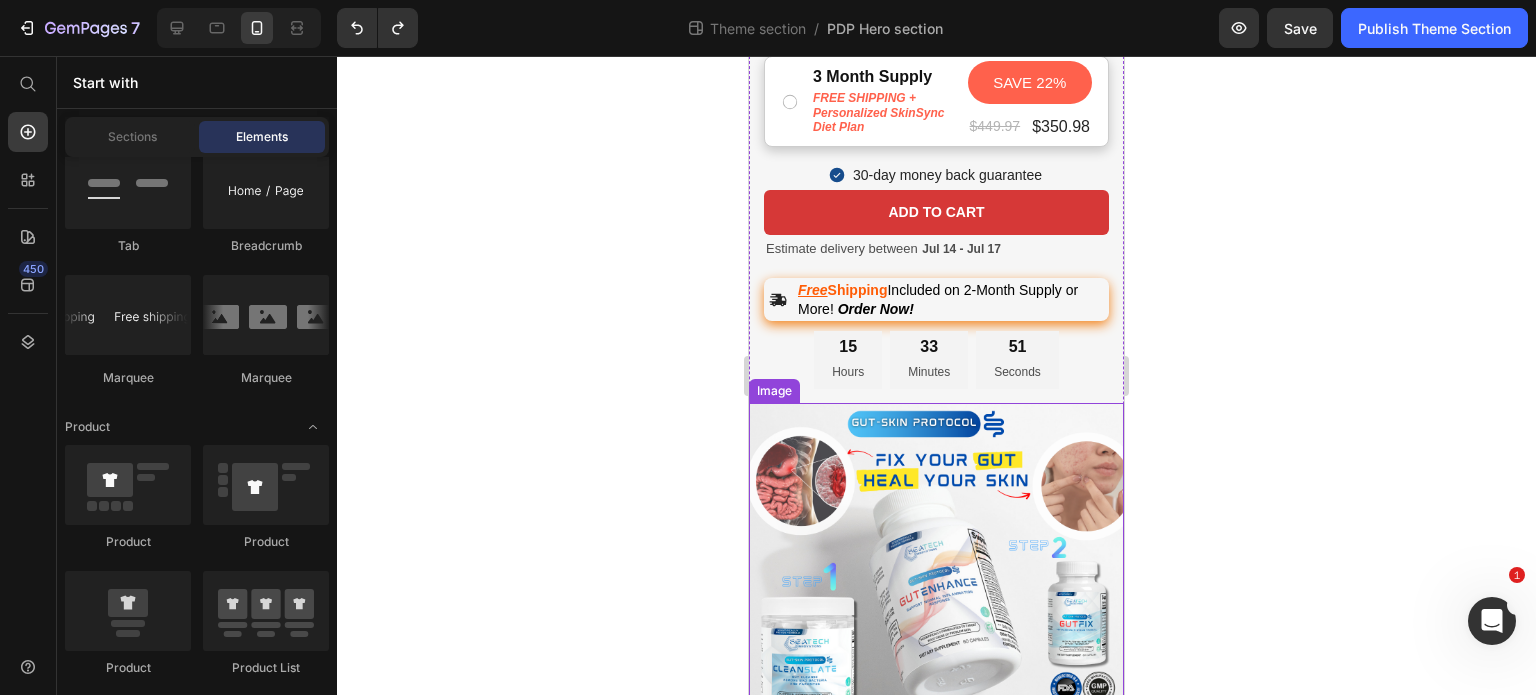 scroll, scrollTop: 846, scrollLeft: 0, axis: vertical 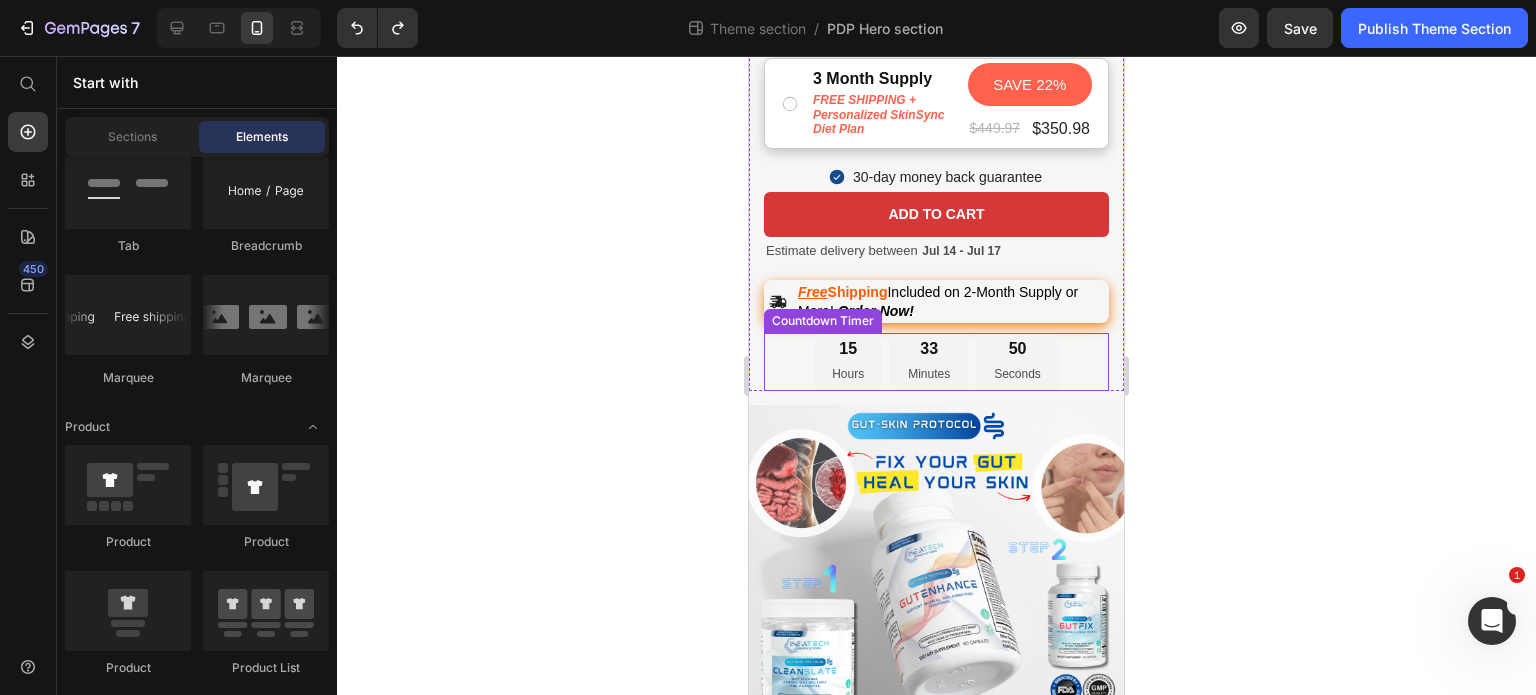 click on "15 Hours 33 Minutes 50 Seconds" at bounding box center (936, 362) 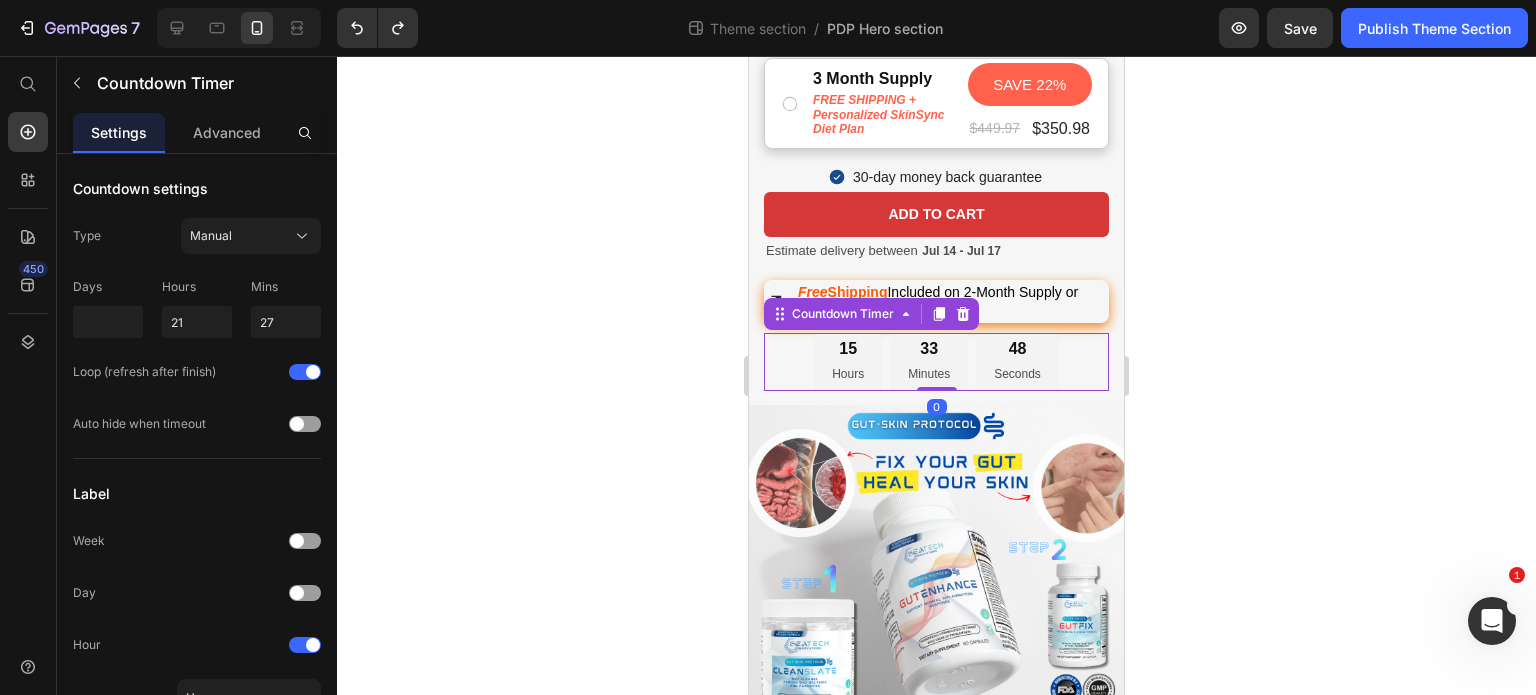 click 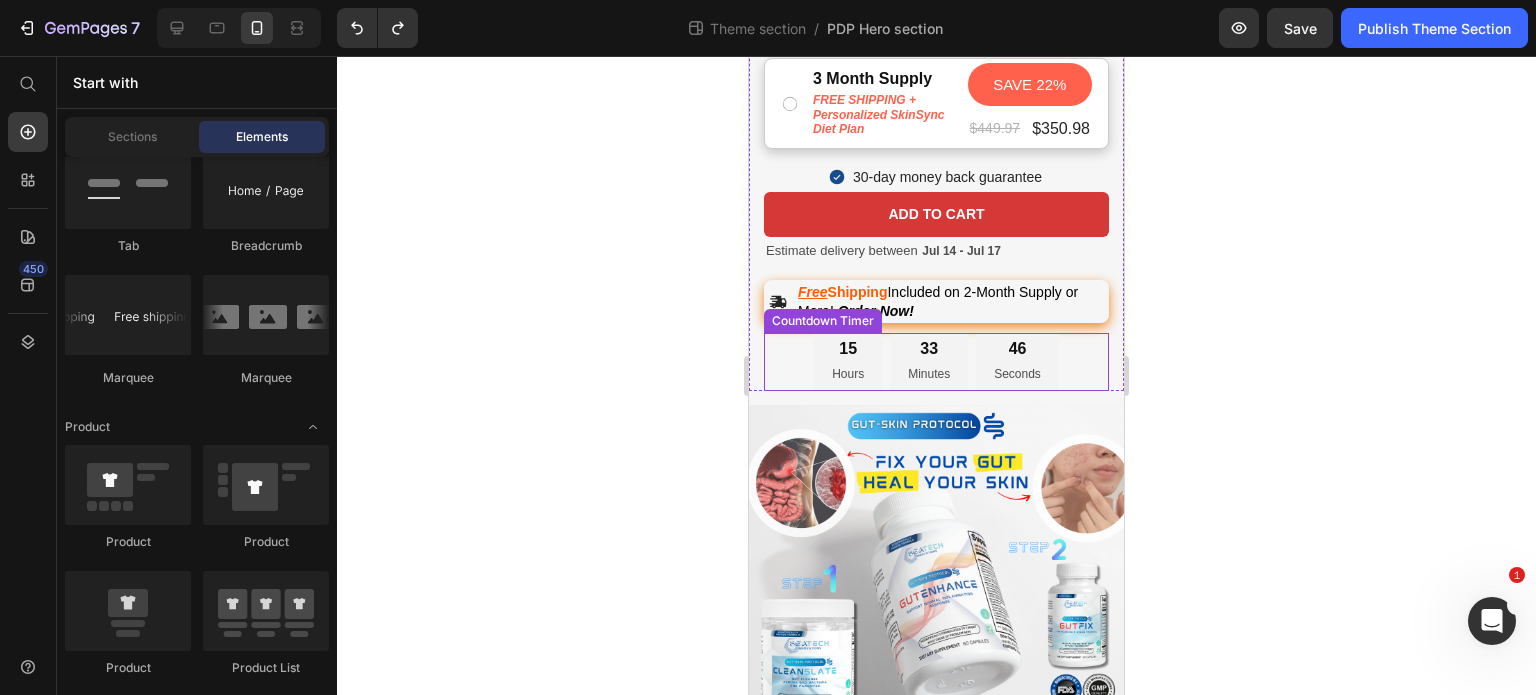 click on "15 Hours 33 Minutes 46 Seconds" at bounding box center [936, 362] 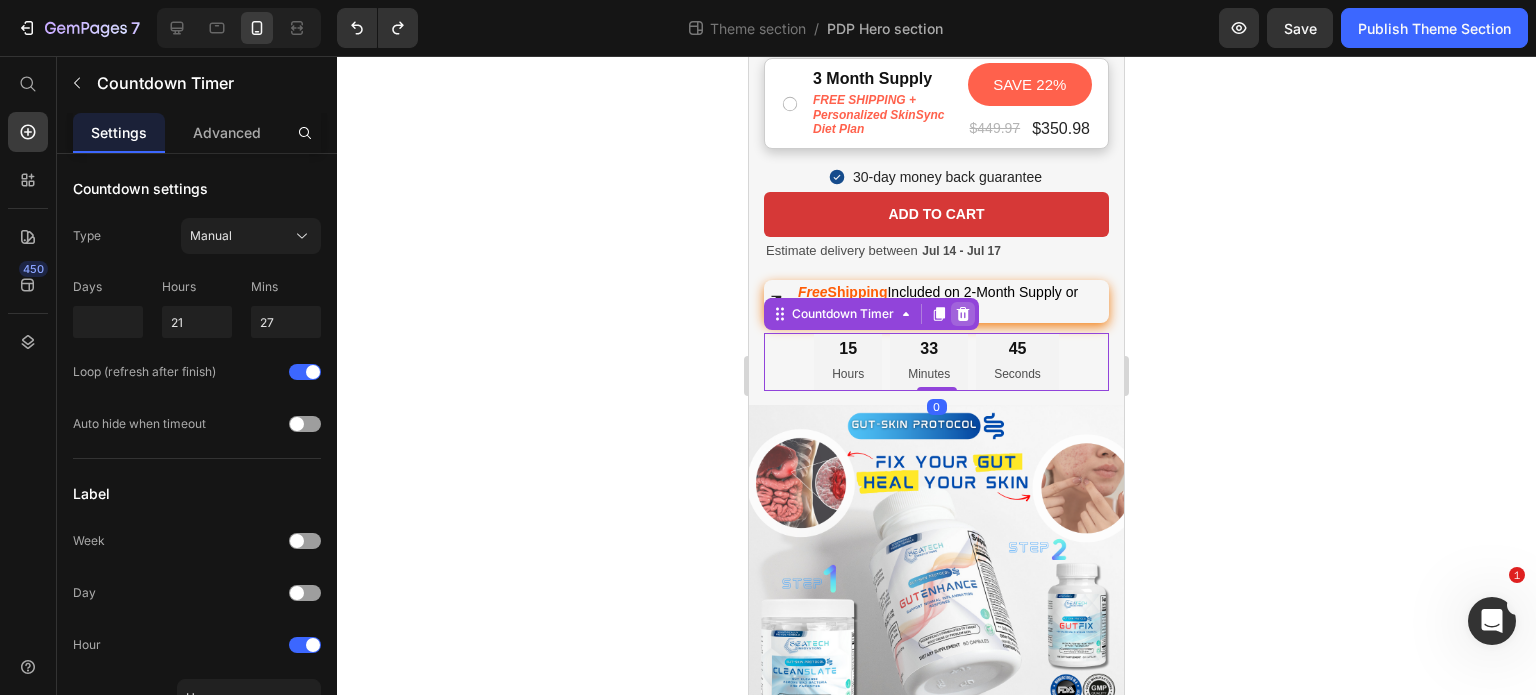 click 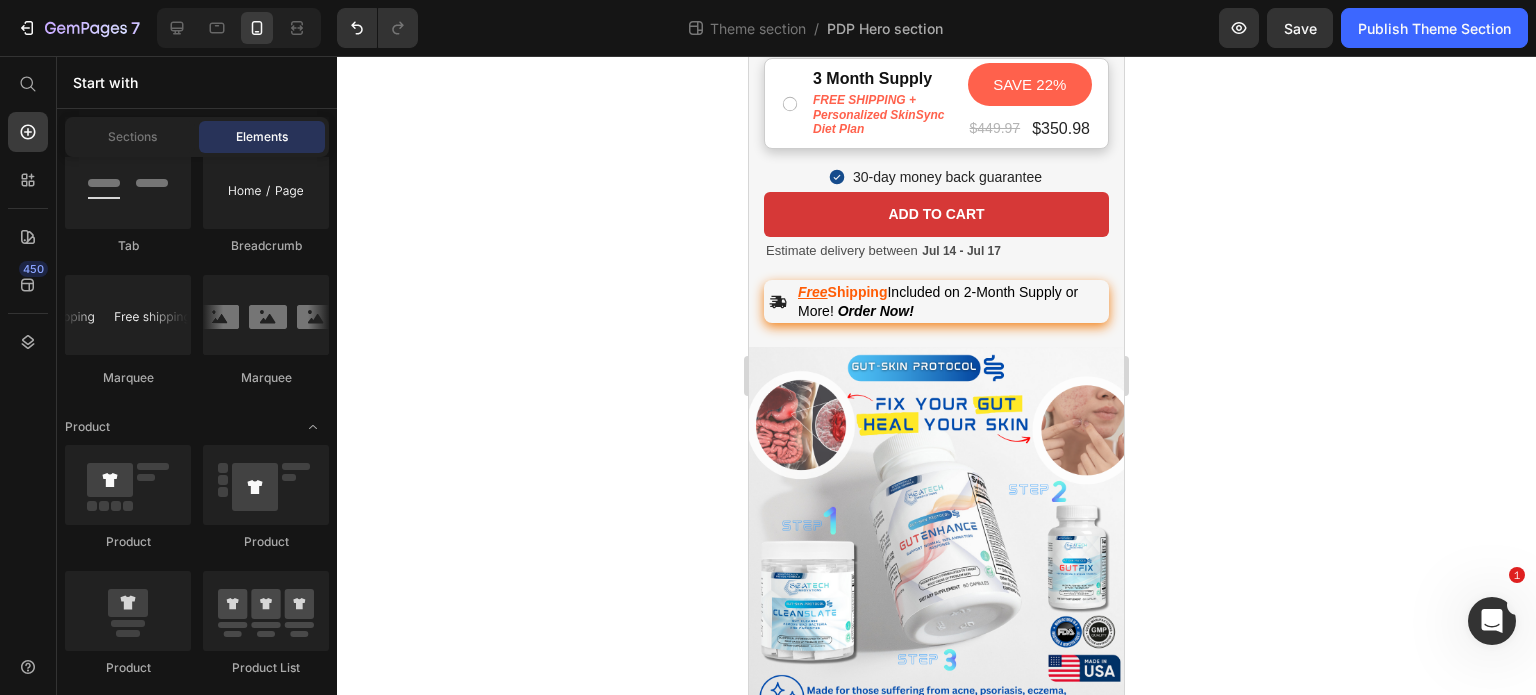 click 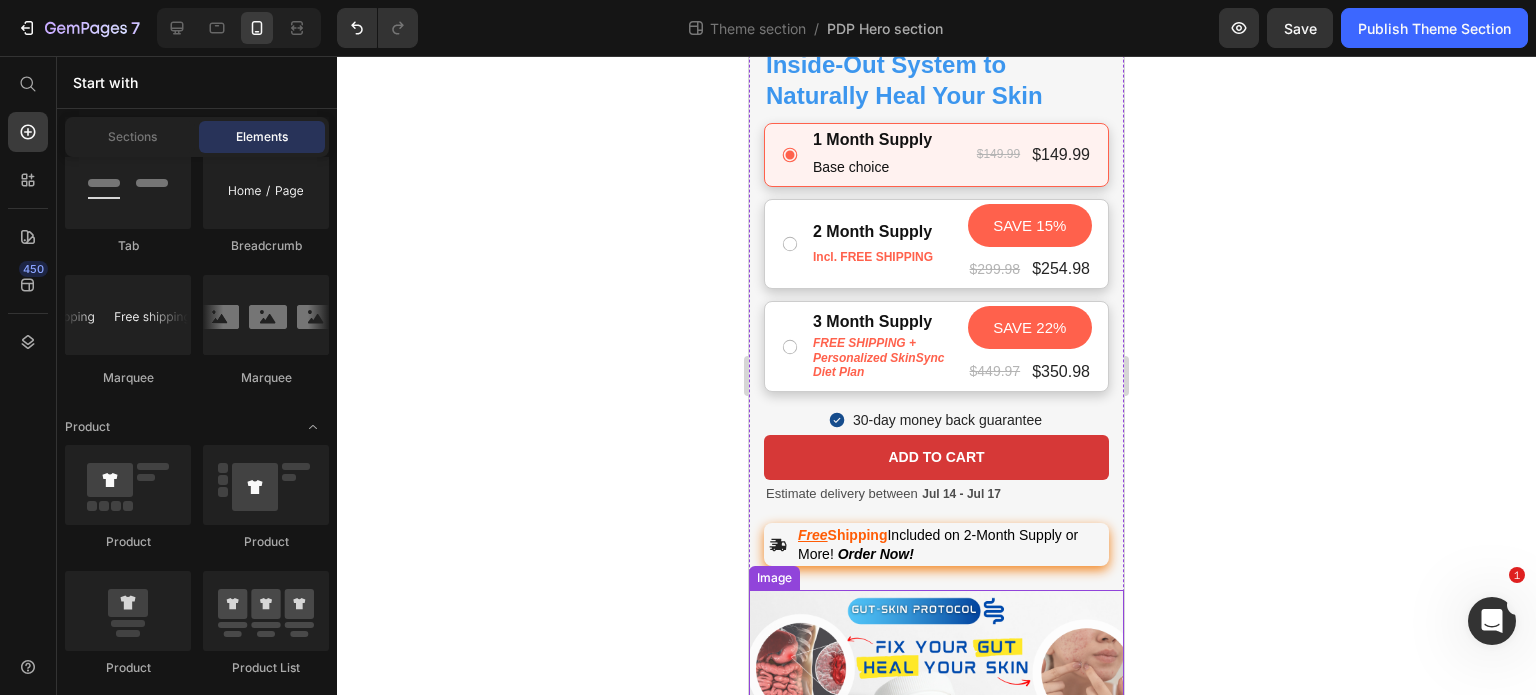 scroll, scrollTop: 602, scrollLeft: 0, axis: vertical 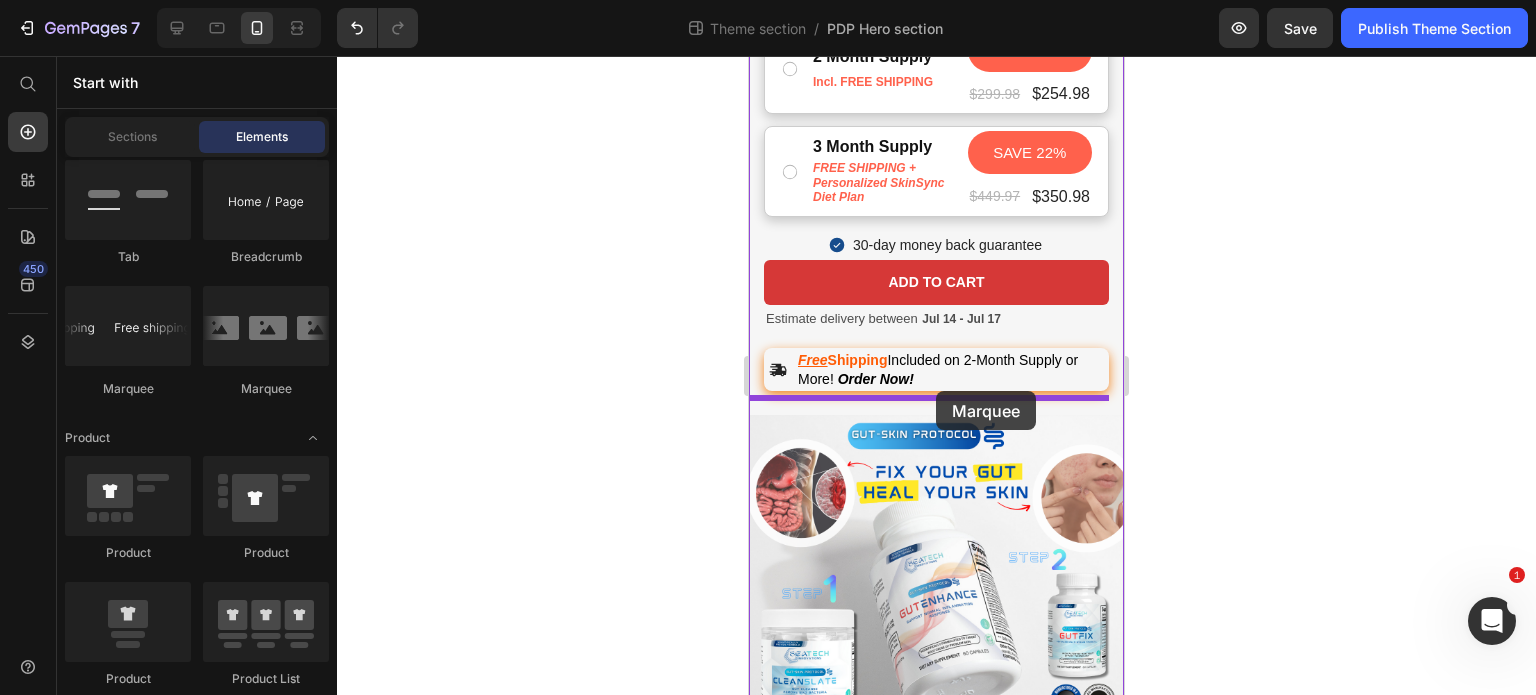 drag, startPoint x: 1025, startPoint y: 405, endPoint x: 936, endPoint y: 391, distance: 90.0944 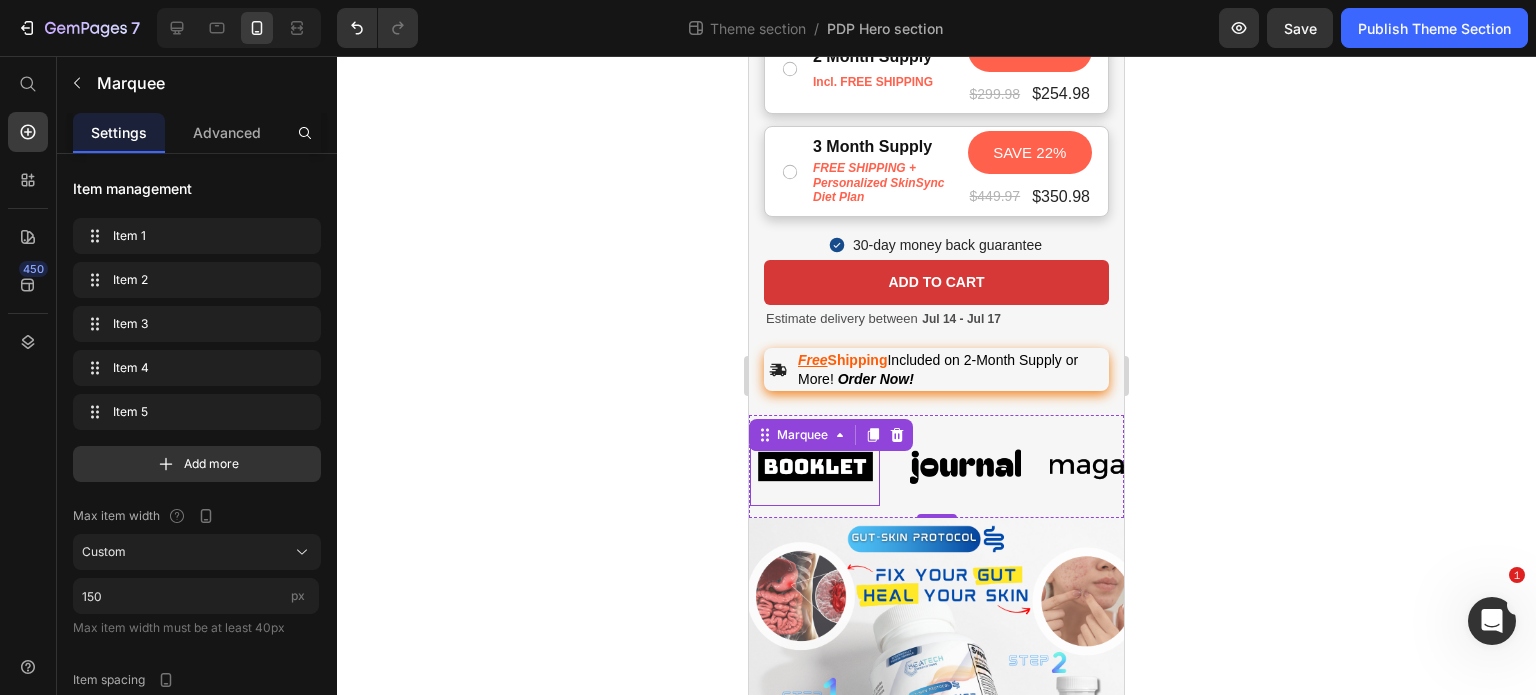 click at bounding box center (815, 466) 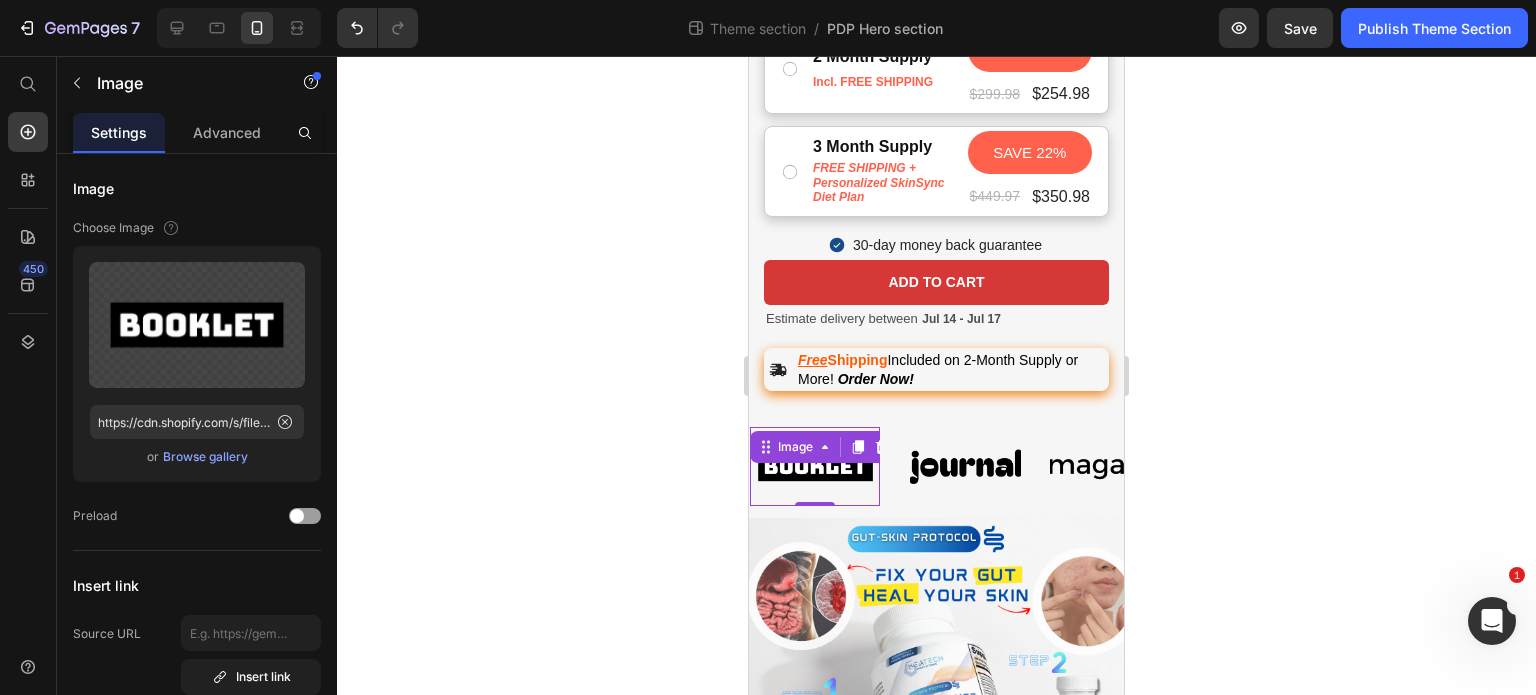 click 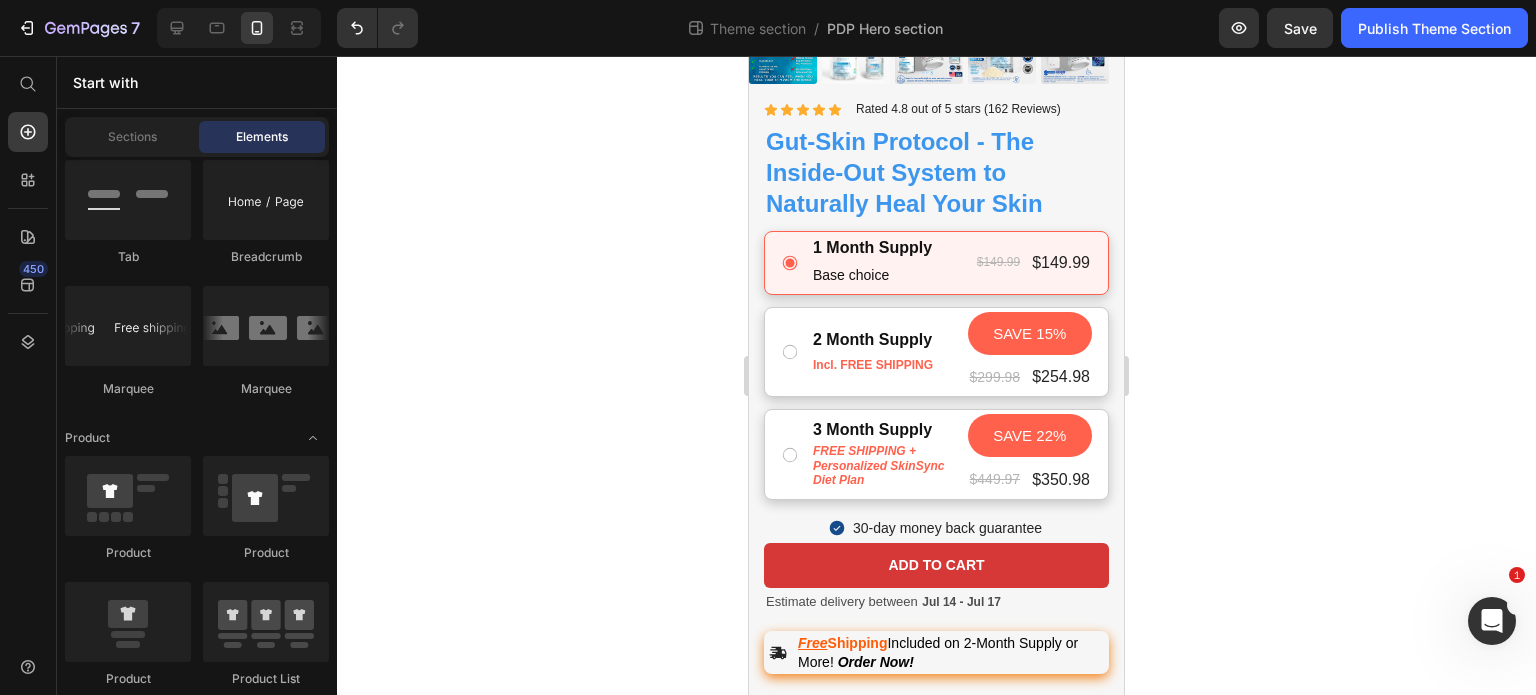 scroll, scrollTop: 485, scrollLeft: 0, axis: vertical 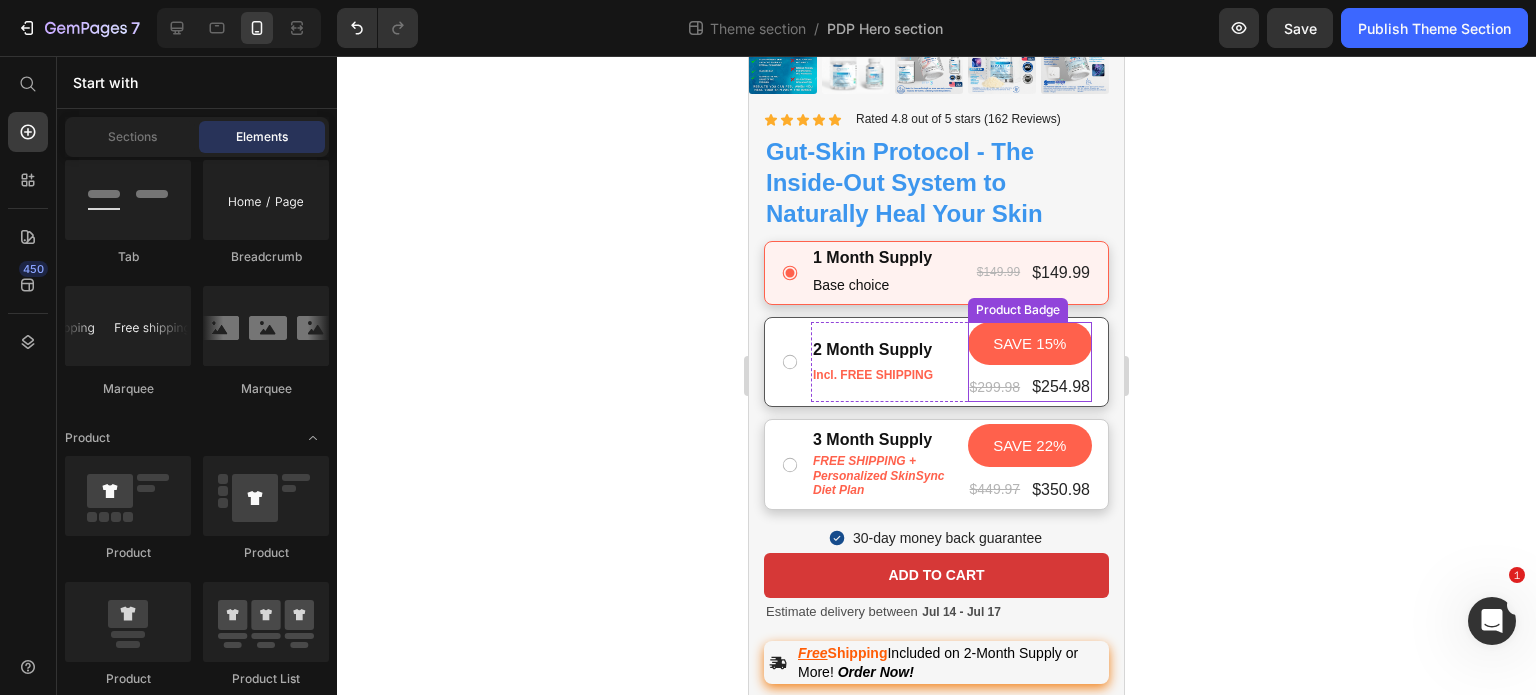click on "SAVE 15%" at bounding box center [1029, 343] 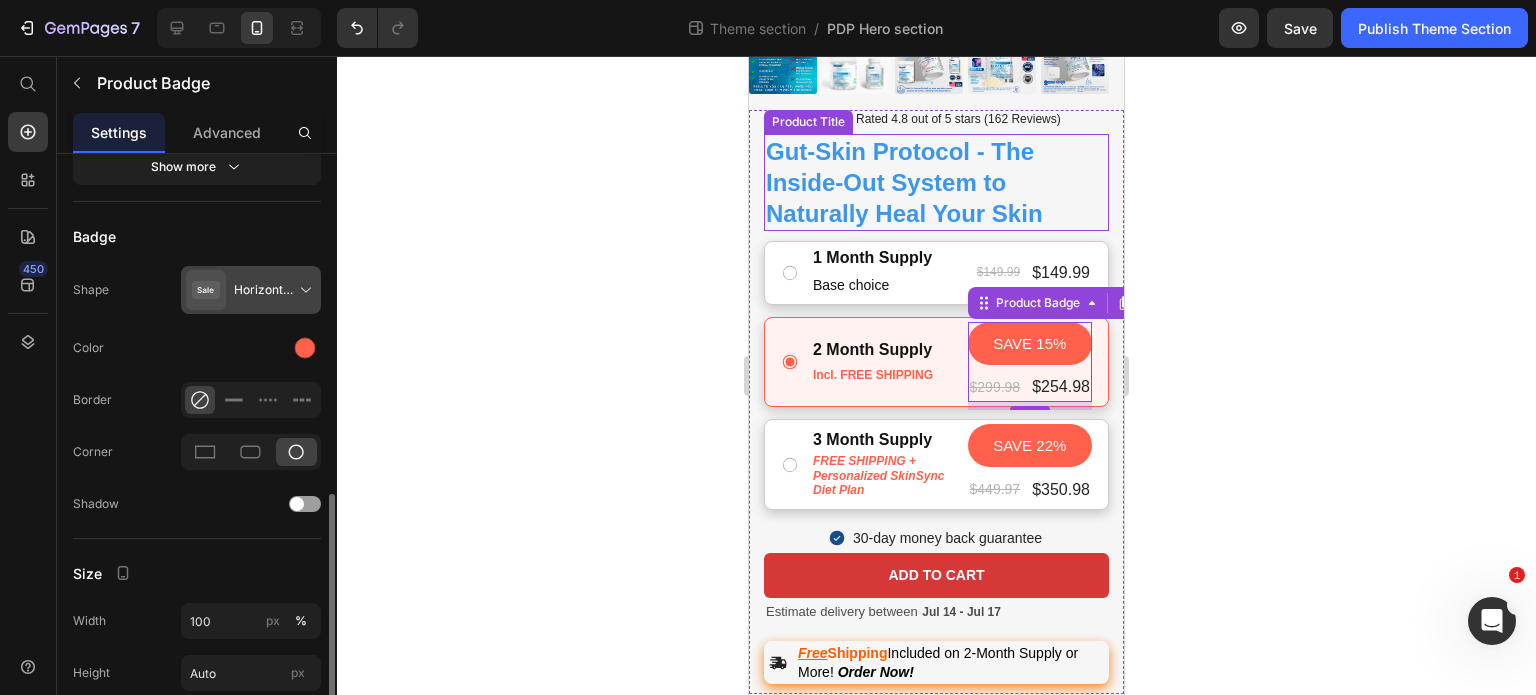scroll, scrollTop: 854, scrollLeft: 0, axis: vertical 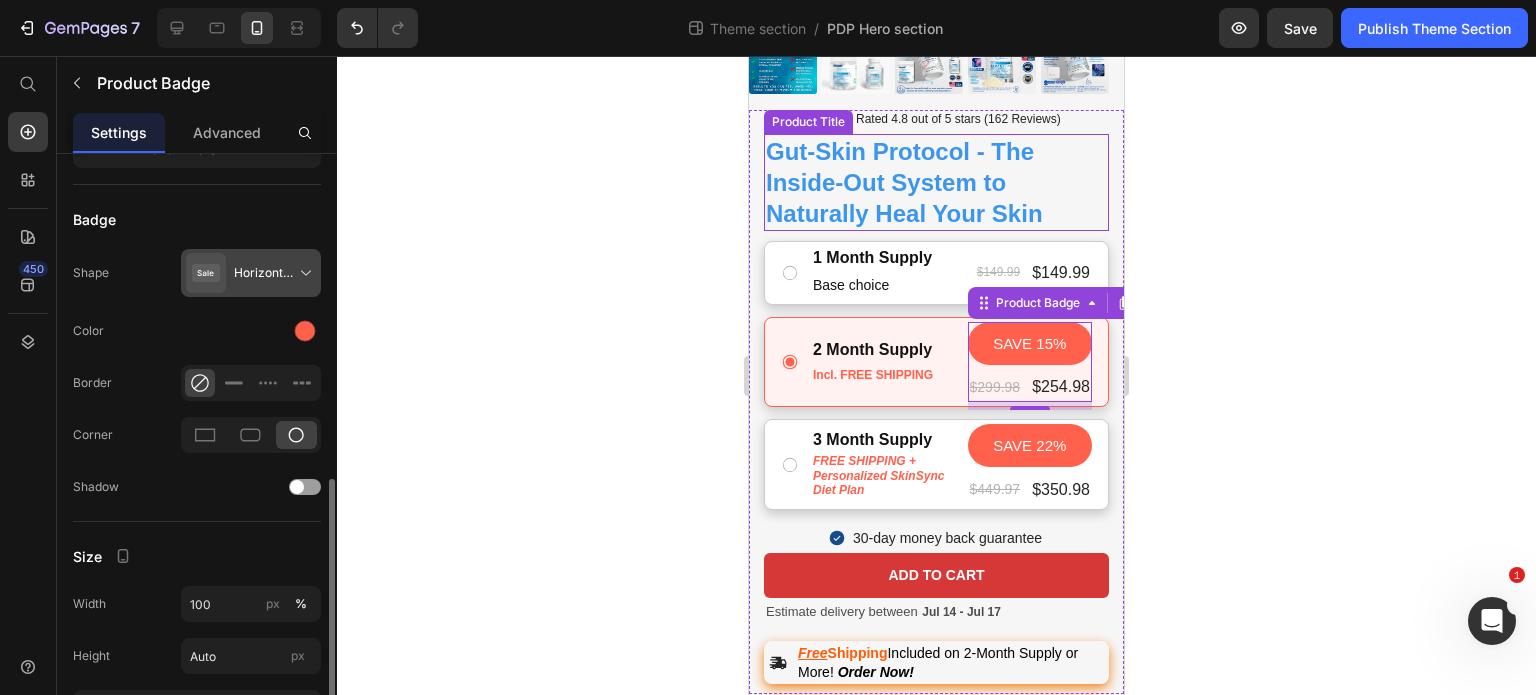 click at bounding box center [255, 273] 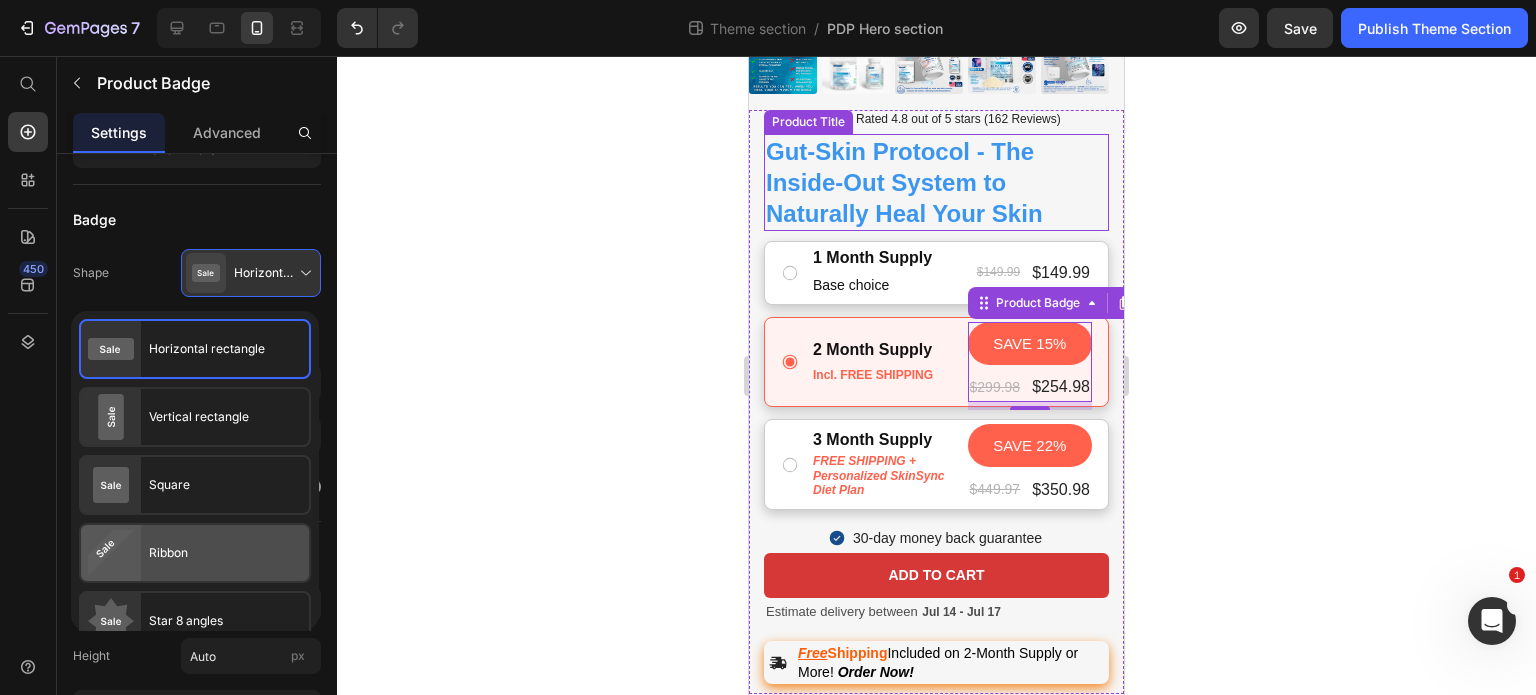 click on "Ribbon" 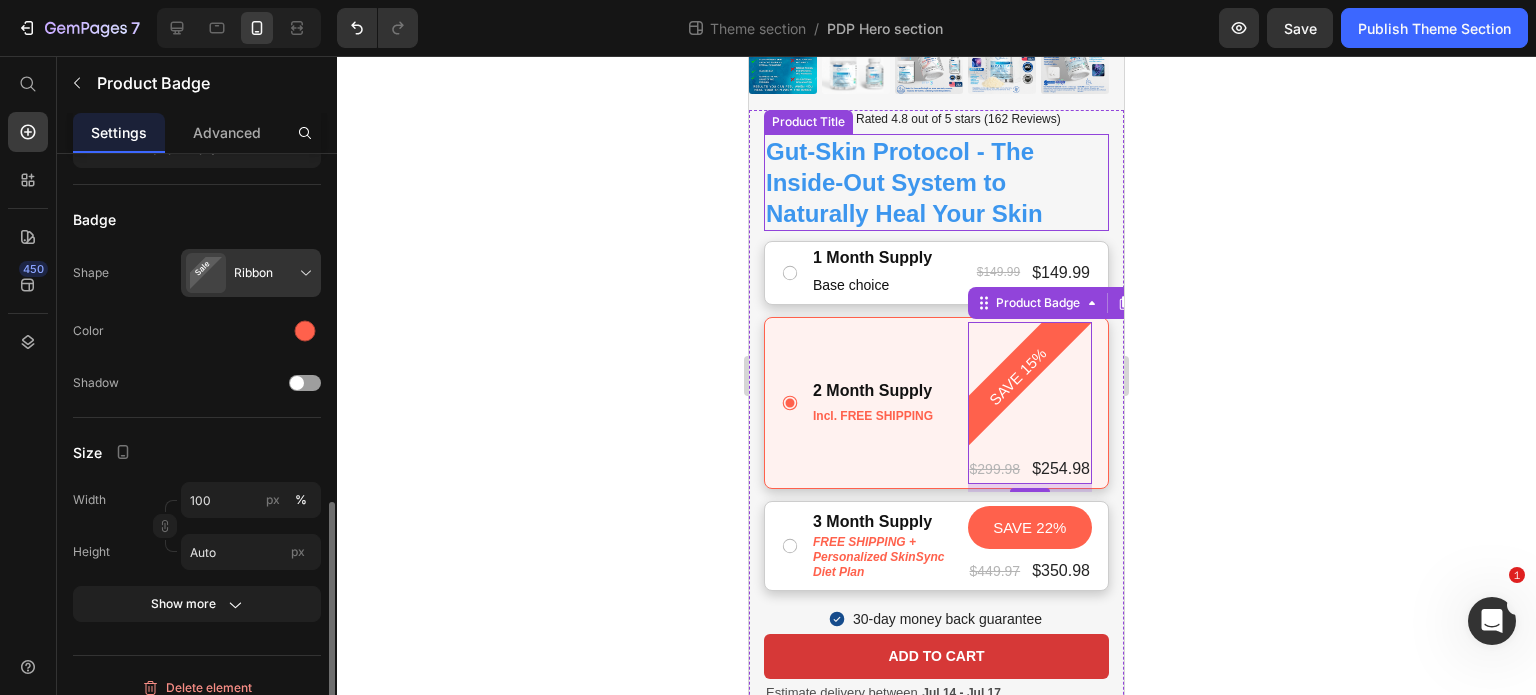 click on "Badge Shape Ribbon Color Shadow" 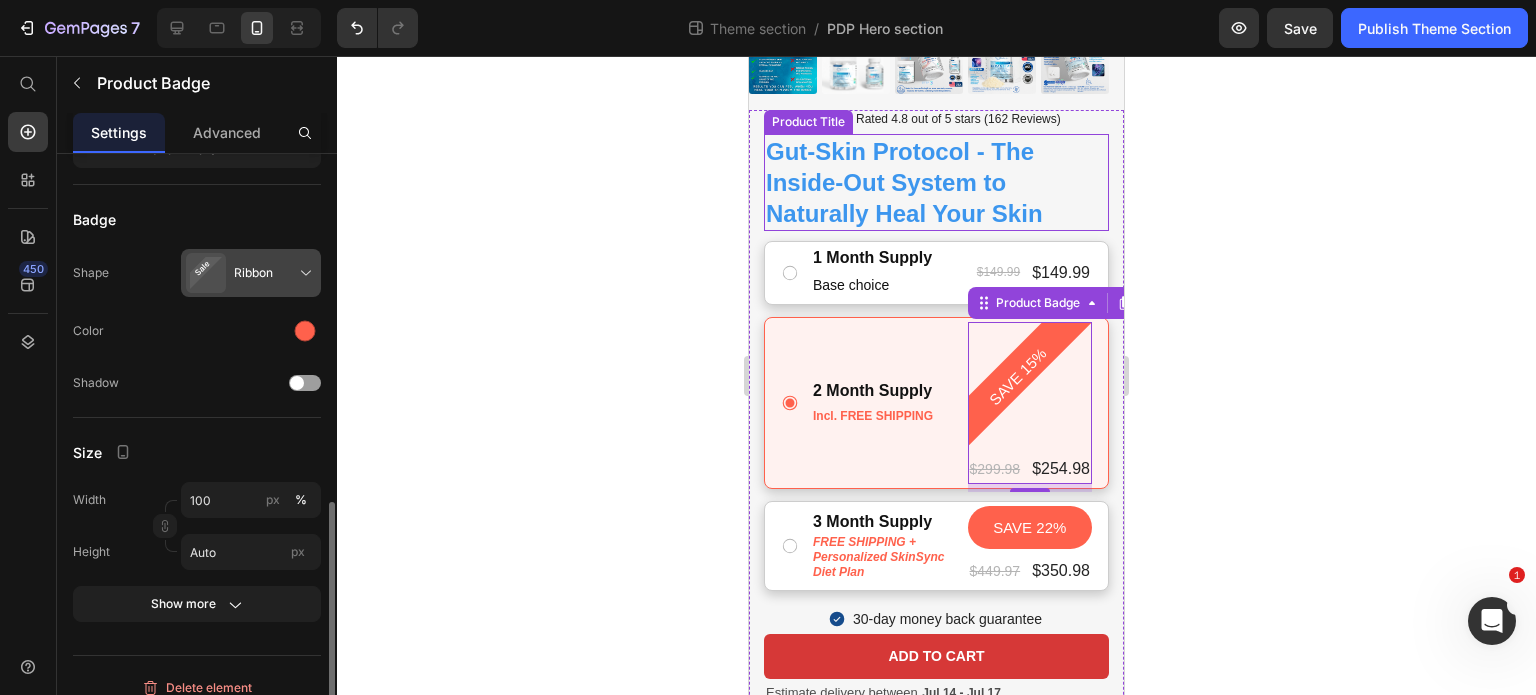 click at bounding box center [255, 273] 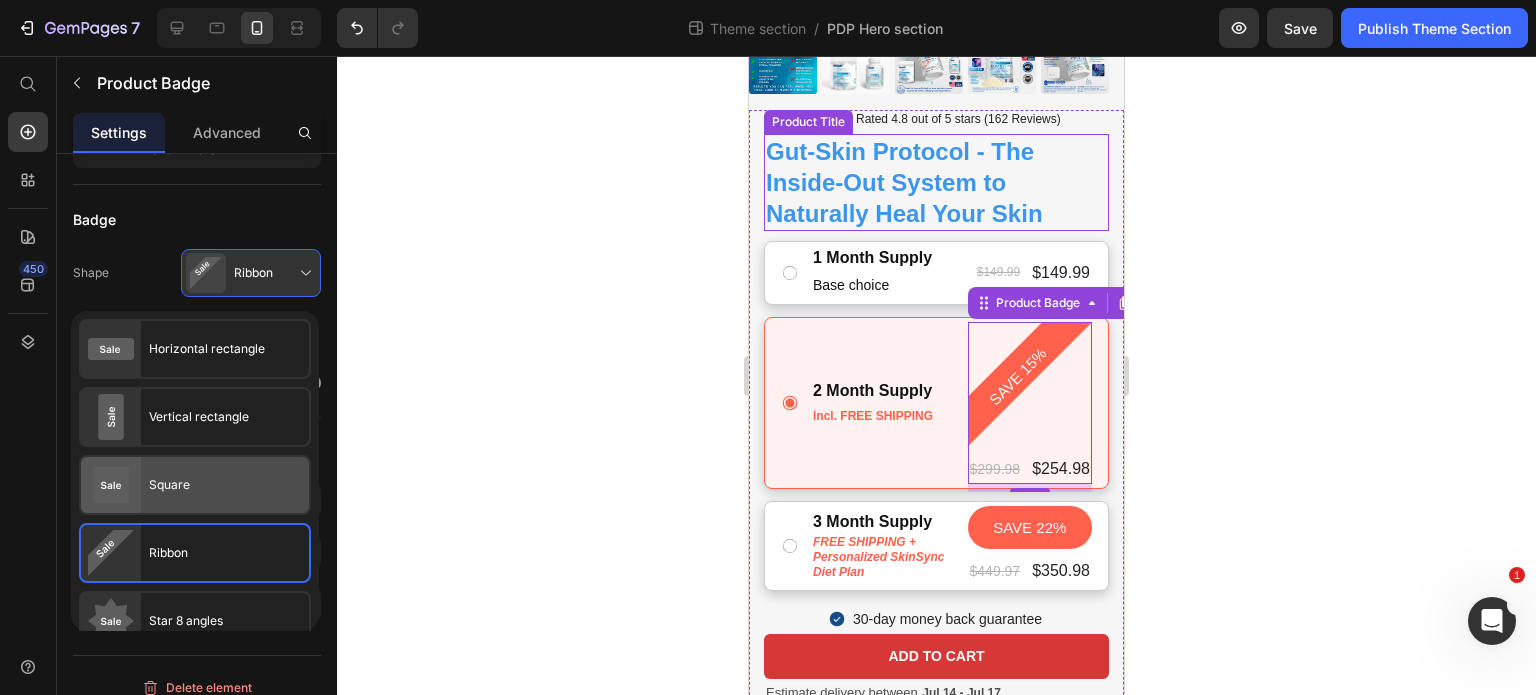 scroll, scrollTop: 164, scrollLeft: 0, axis: vertical 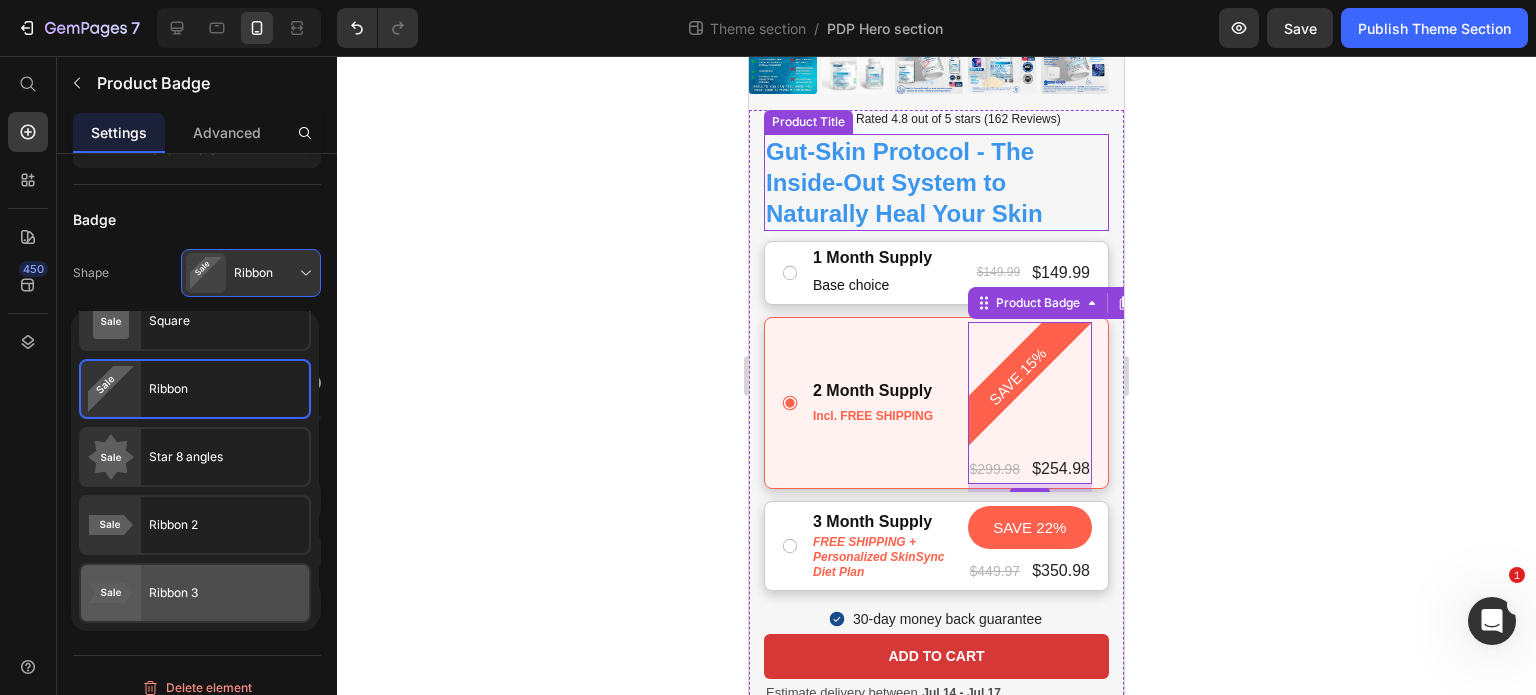 click on "Ribbon 3" 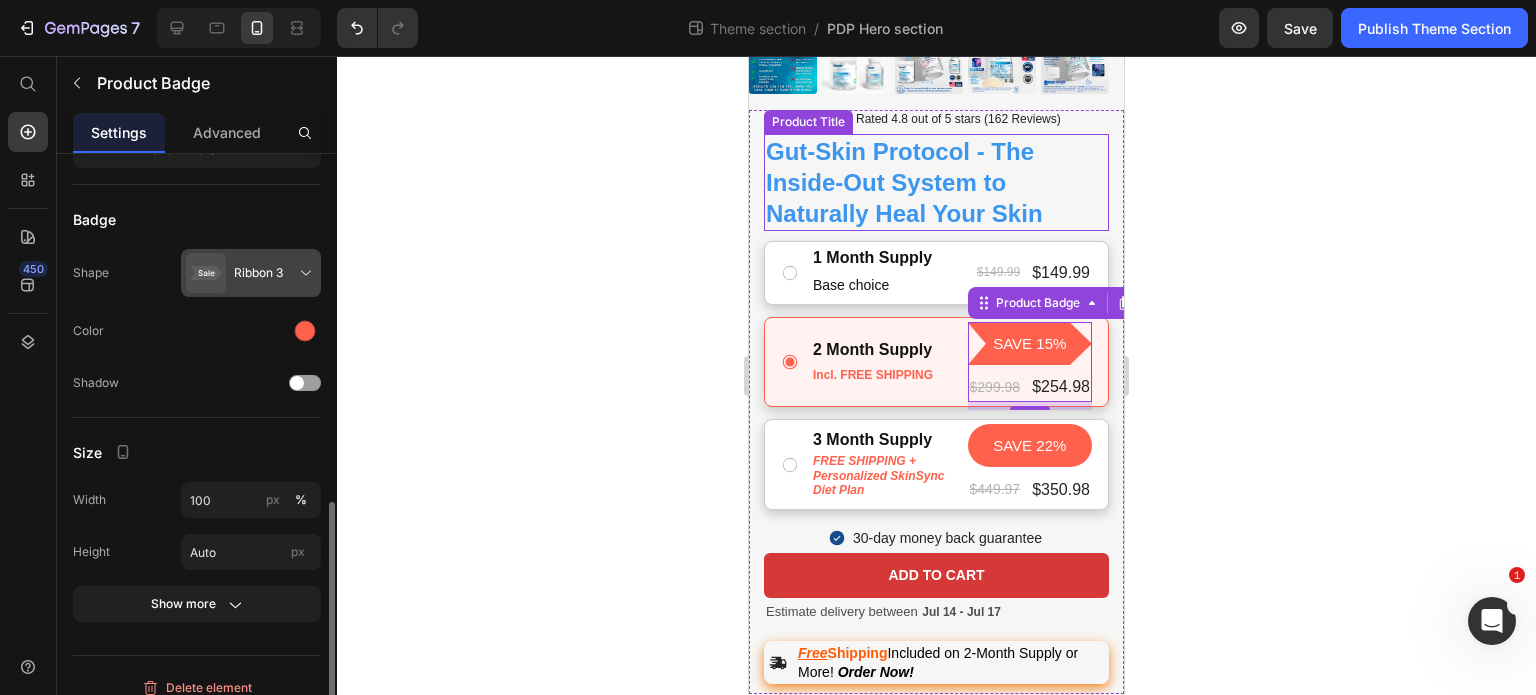 click at bounding box center (255, 273) 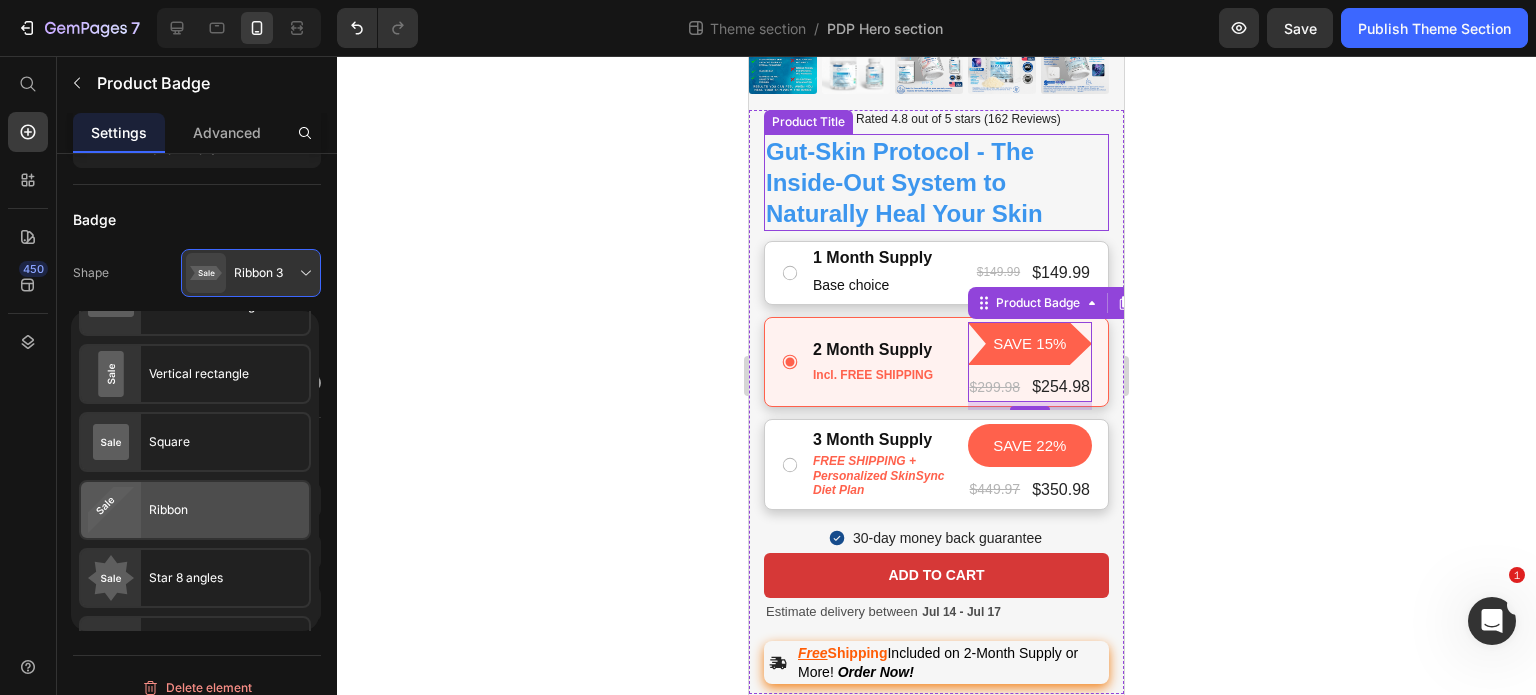 scroll, scrollTop: 42, scrollLeft: 0, axis: vertical 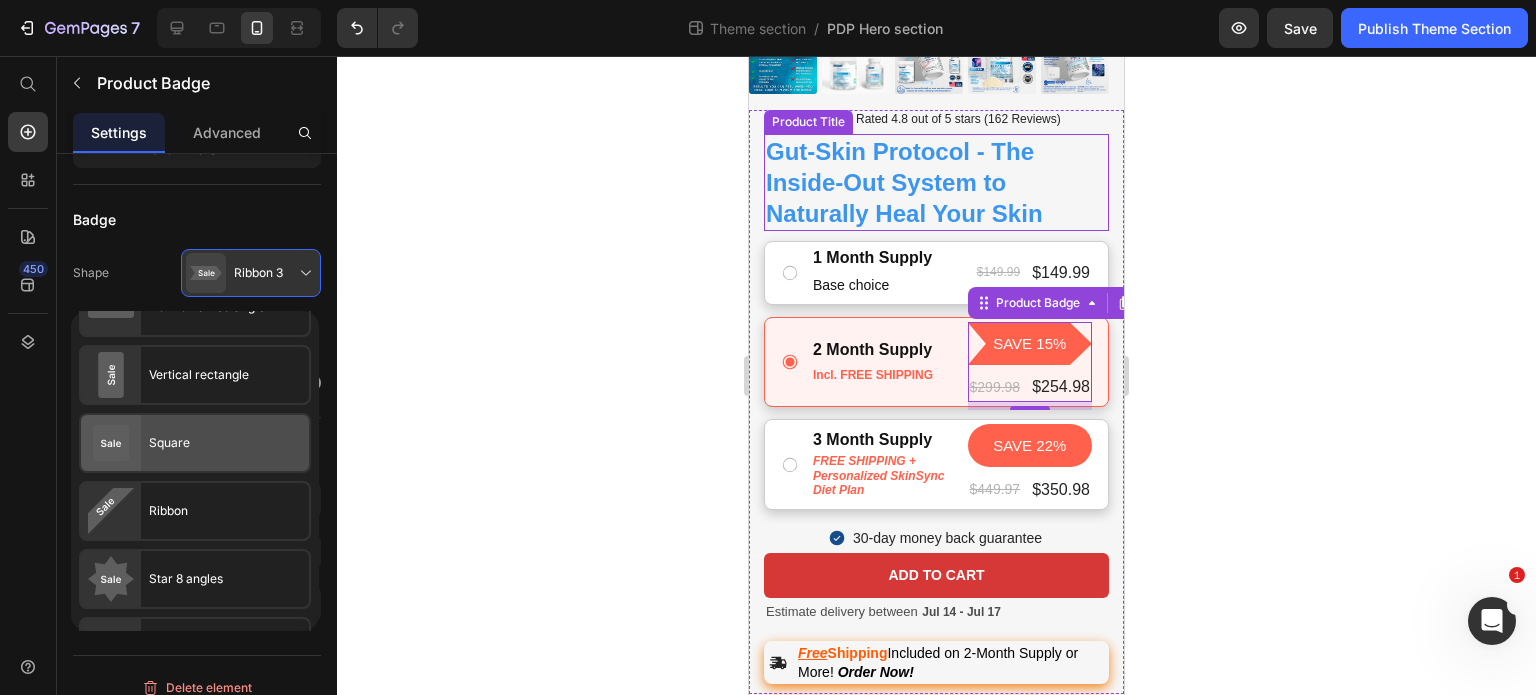 click on "Square" 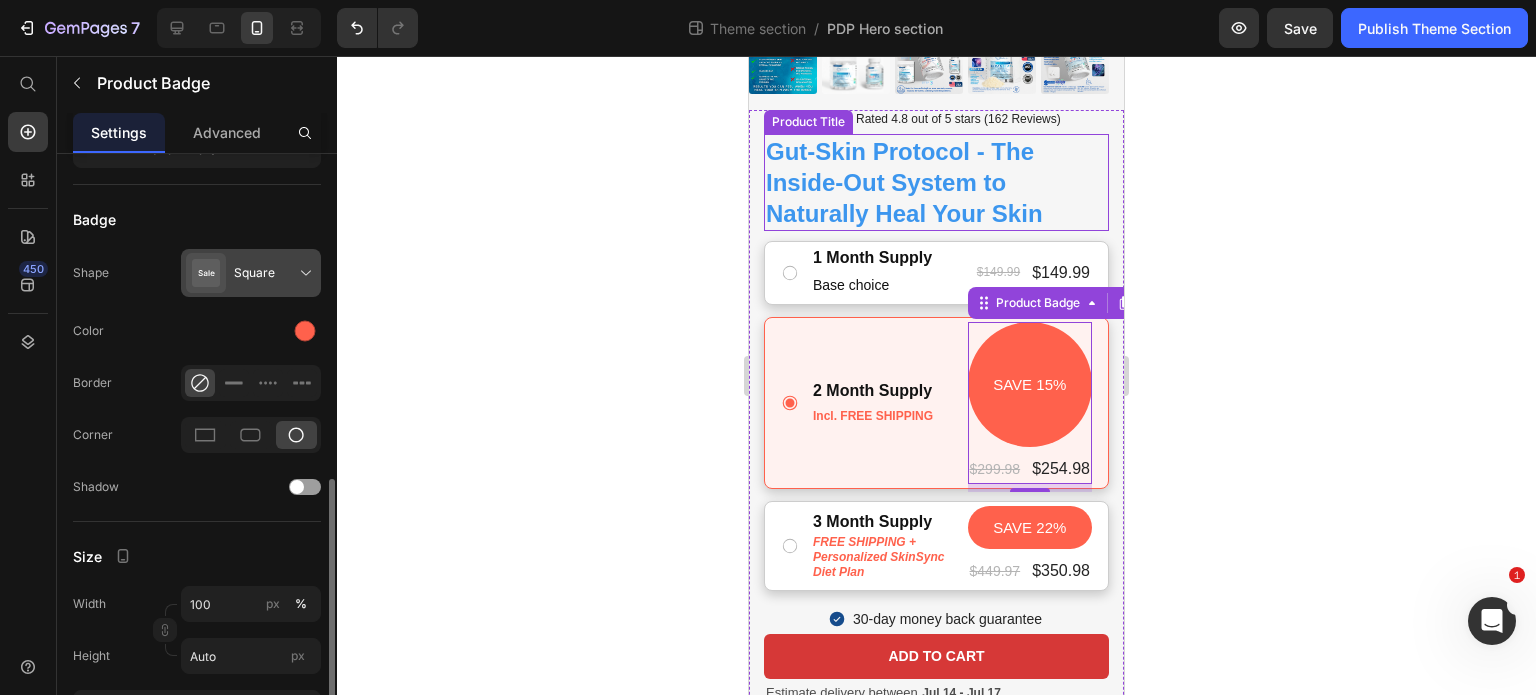 click at bounding box center (255, 273) 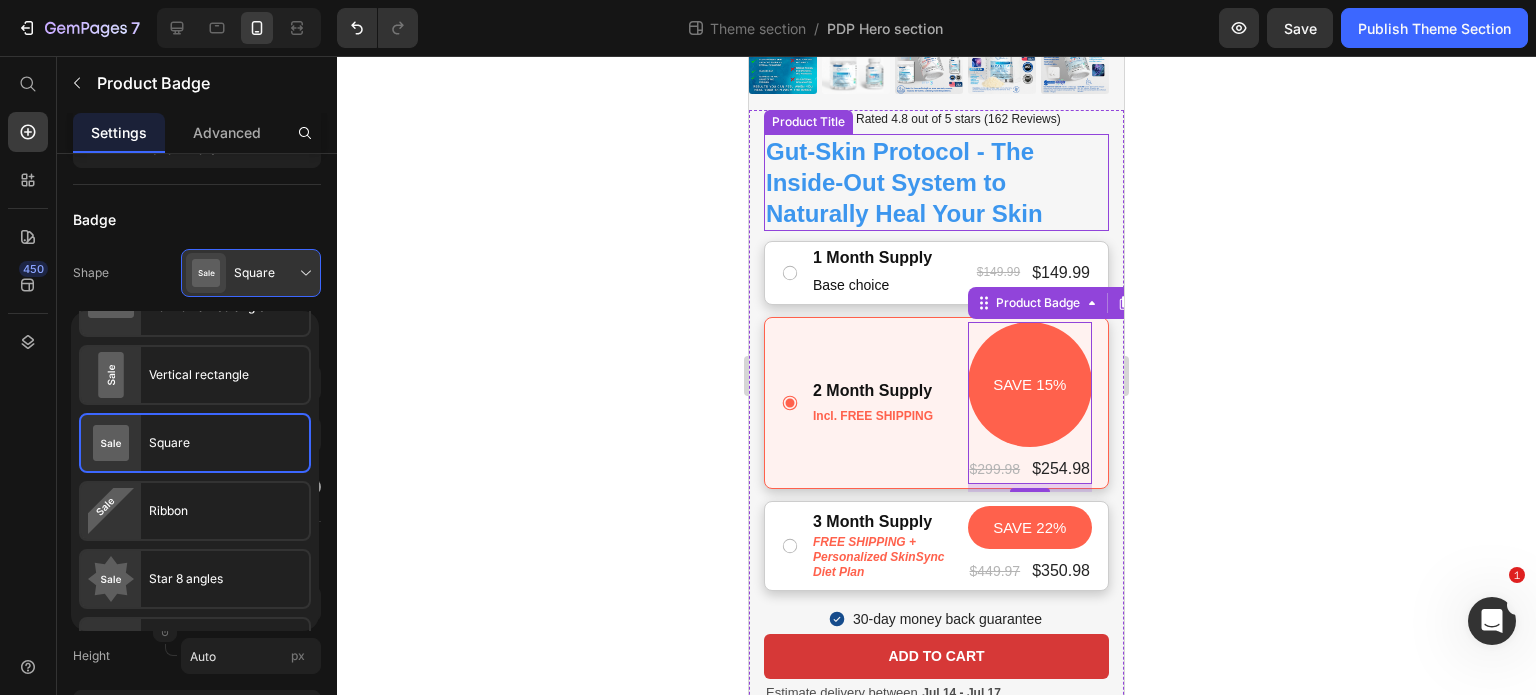 scroll, scrollTop: 1, scrollLeft: 0, axis: vertical 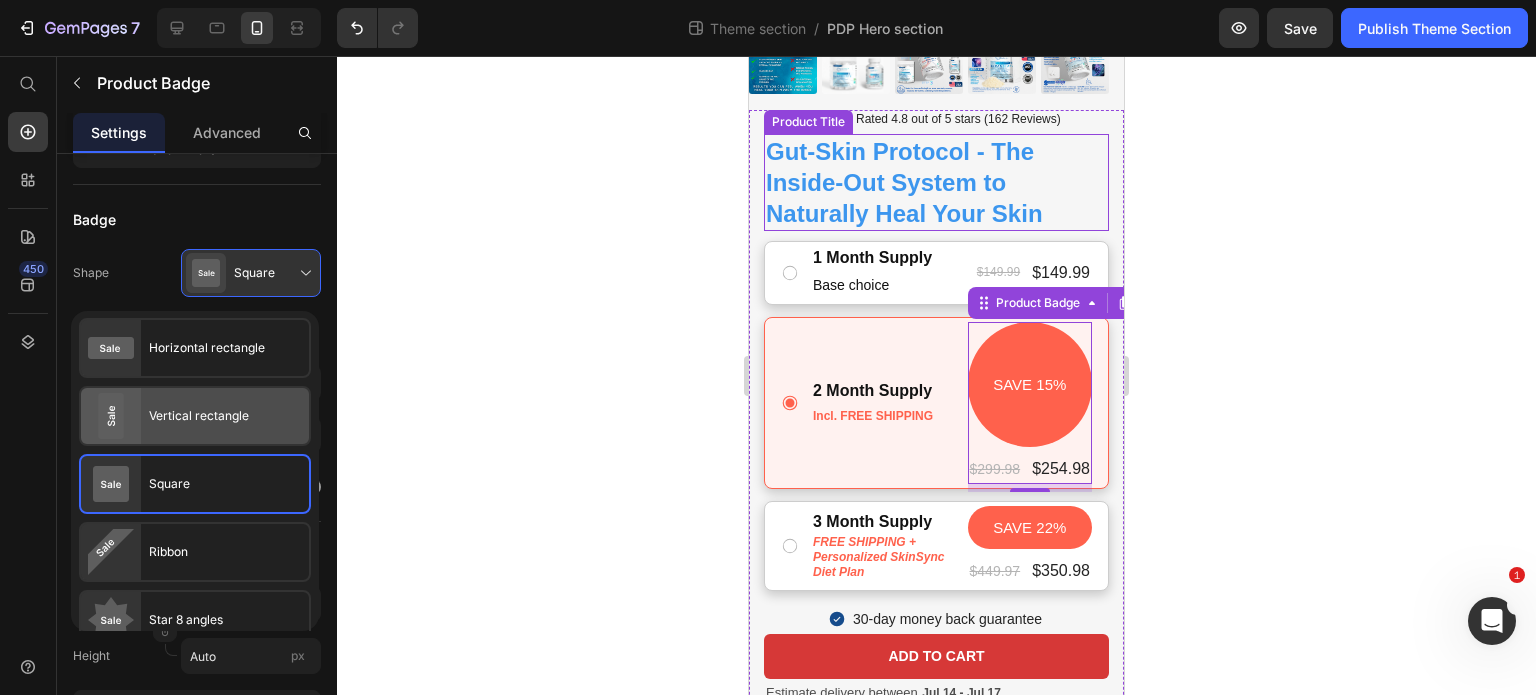 click on "Vertical rectangle" 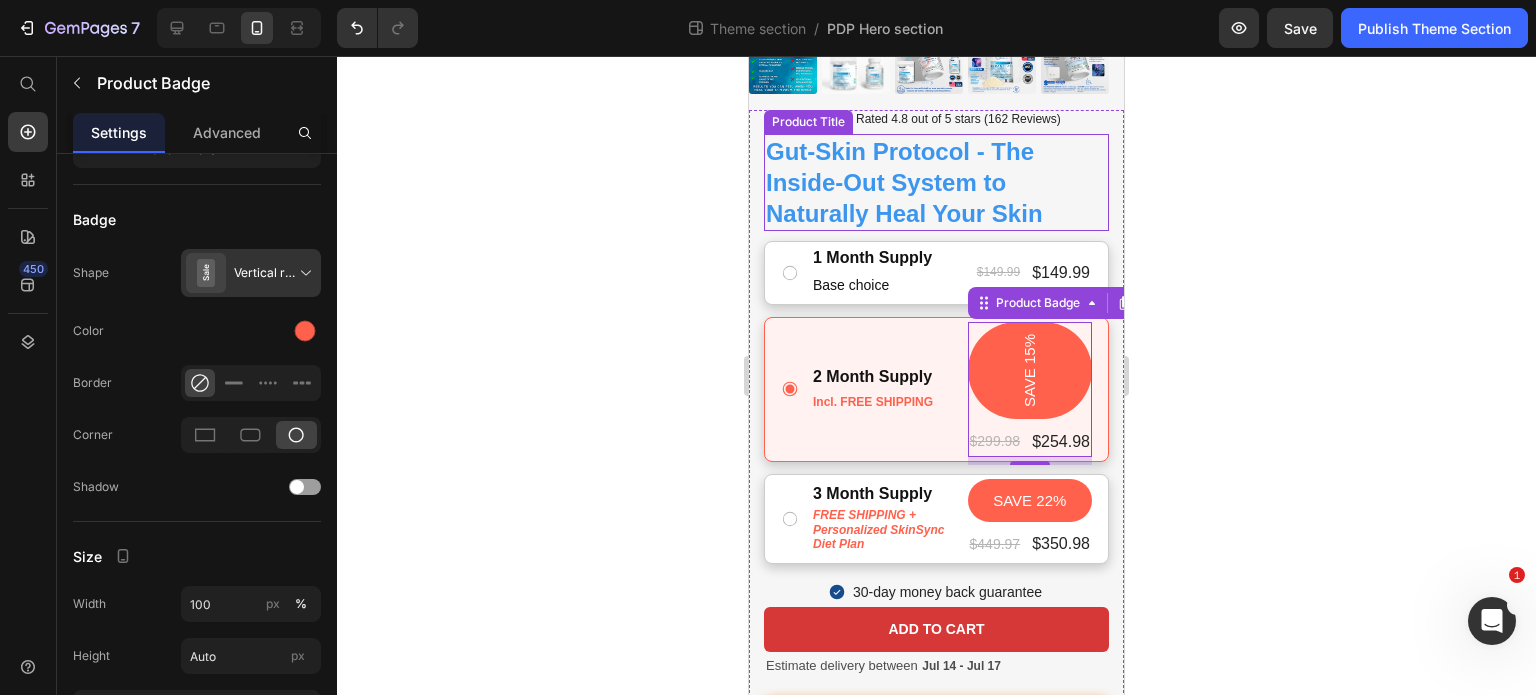 click on "Vertical rectangle" 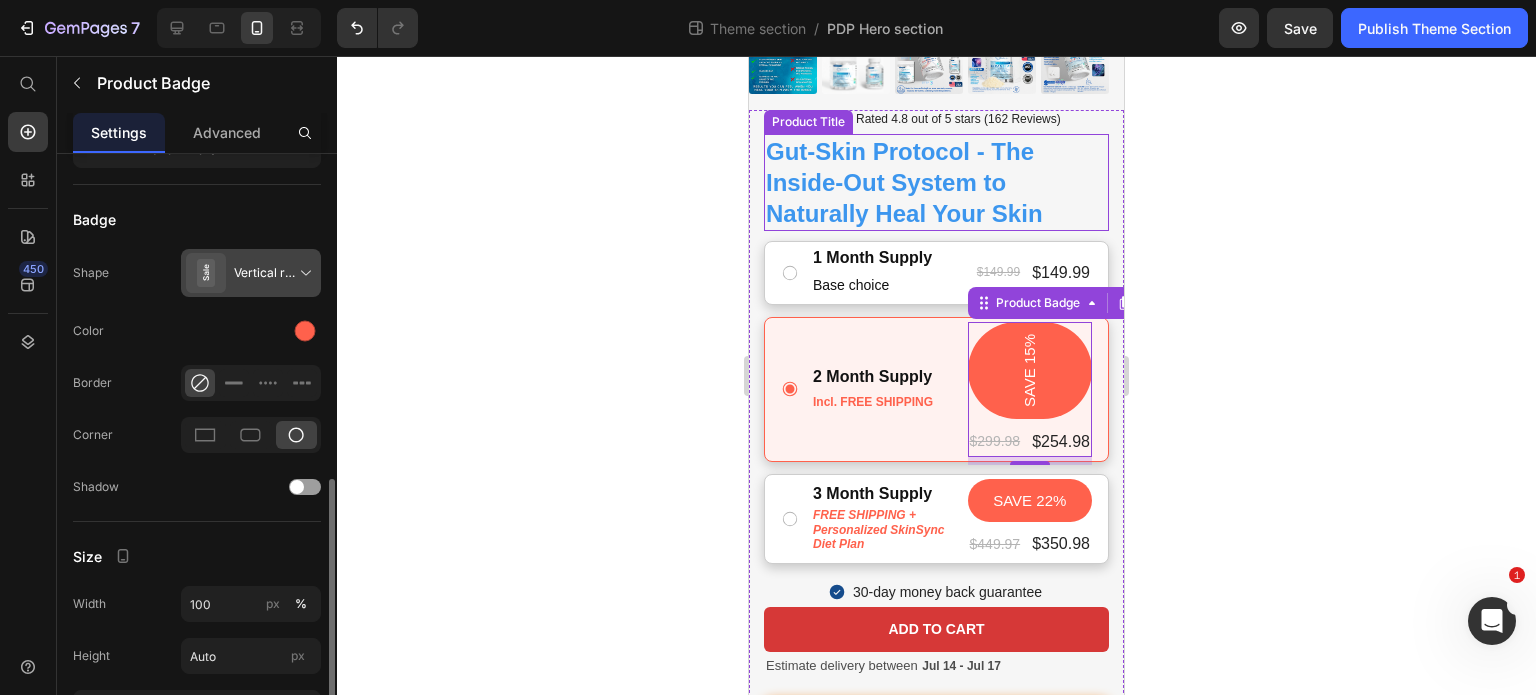 click at bounding box center (255, 273) 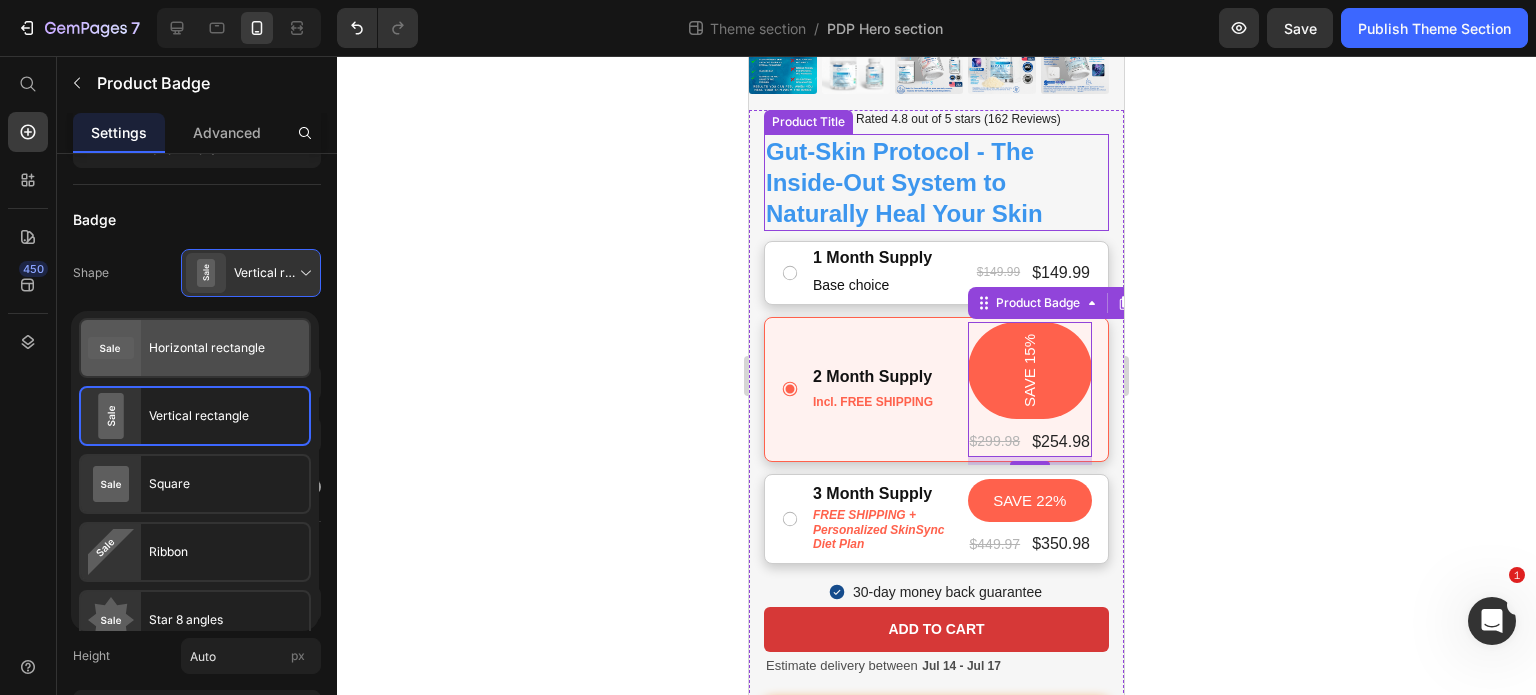 scroll, scrollTop: 0, scrollLeft: 0, axis: both 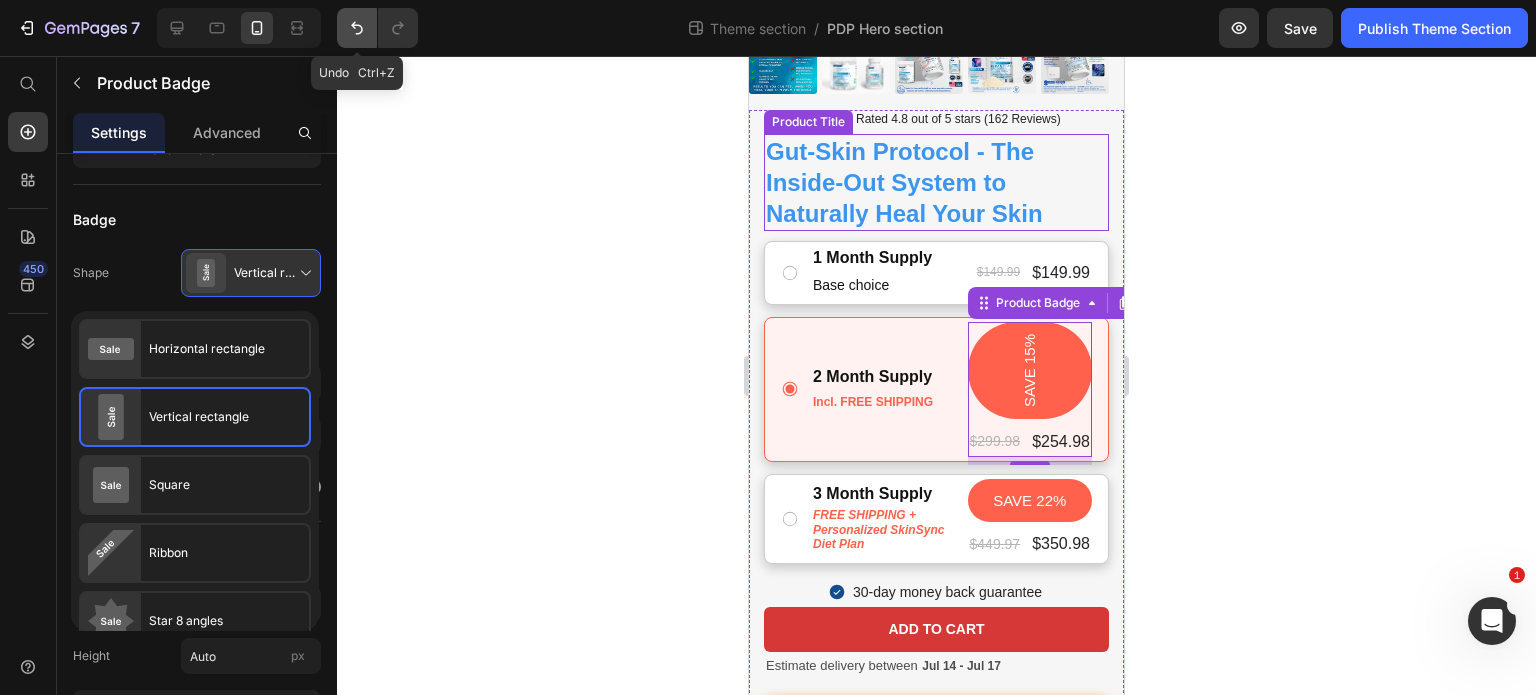 click 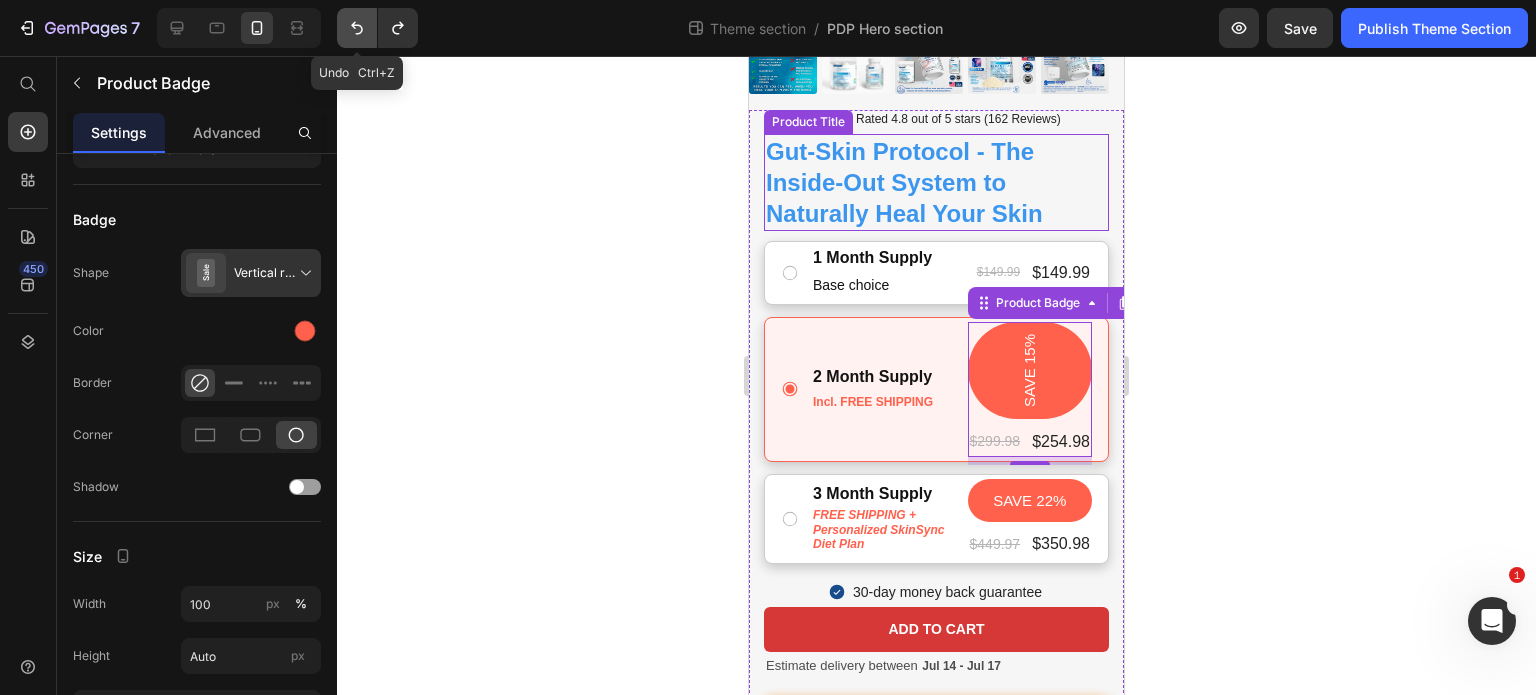 click 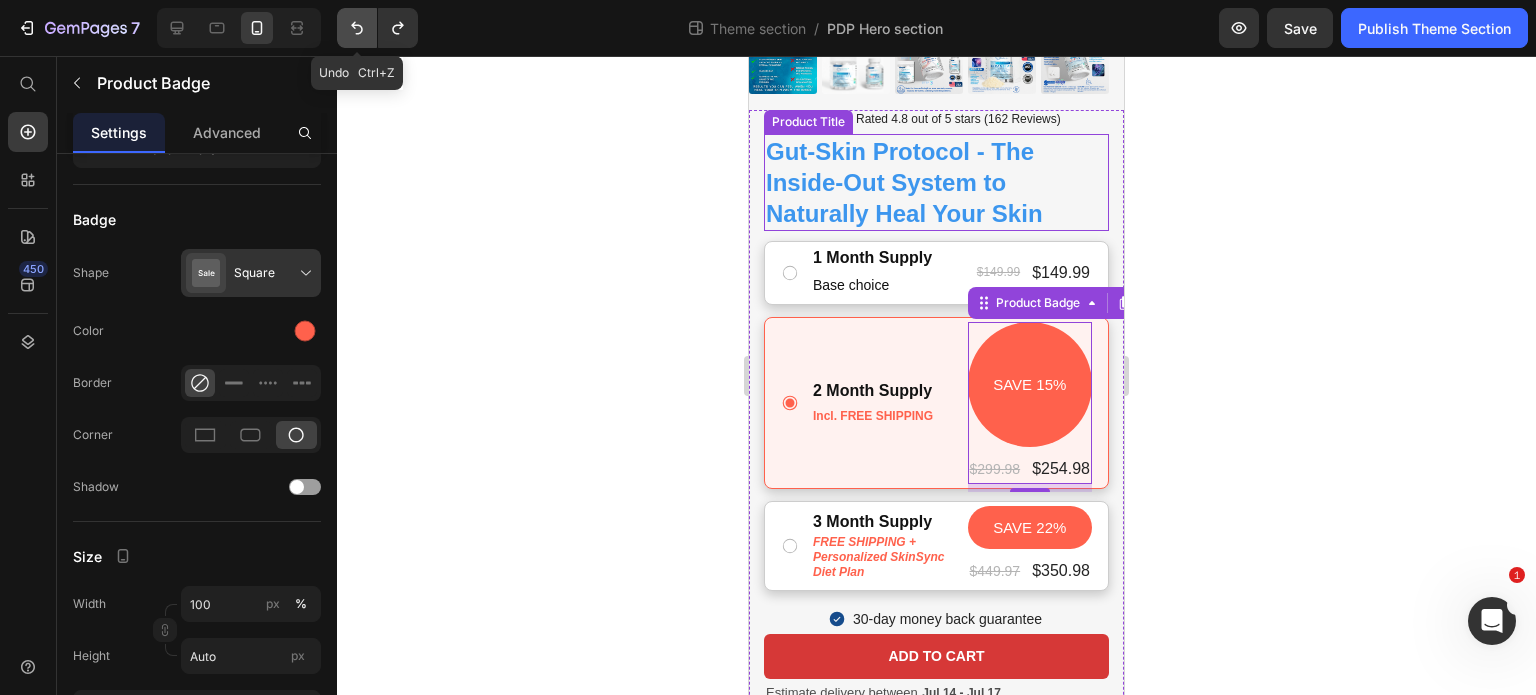 click 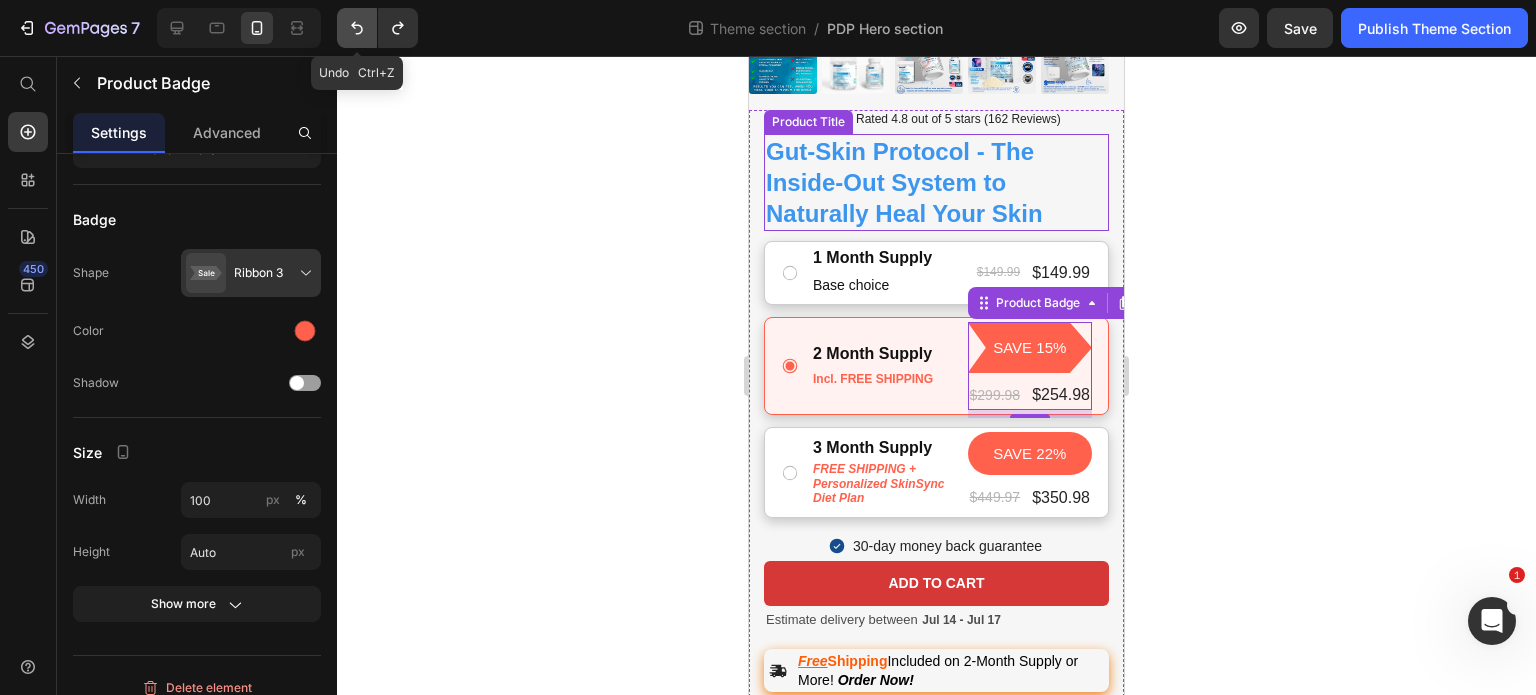 click 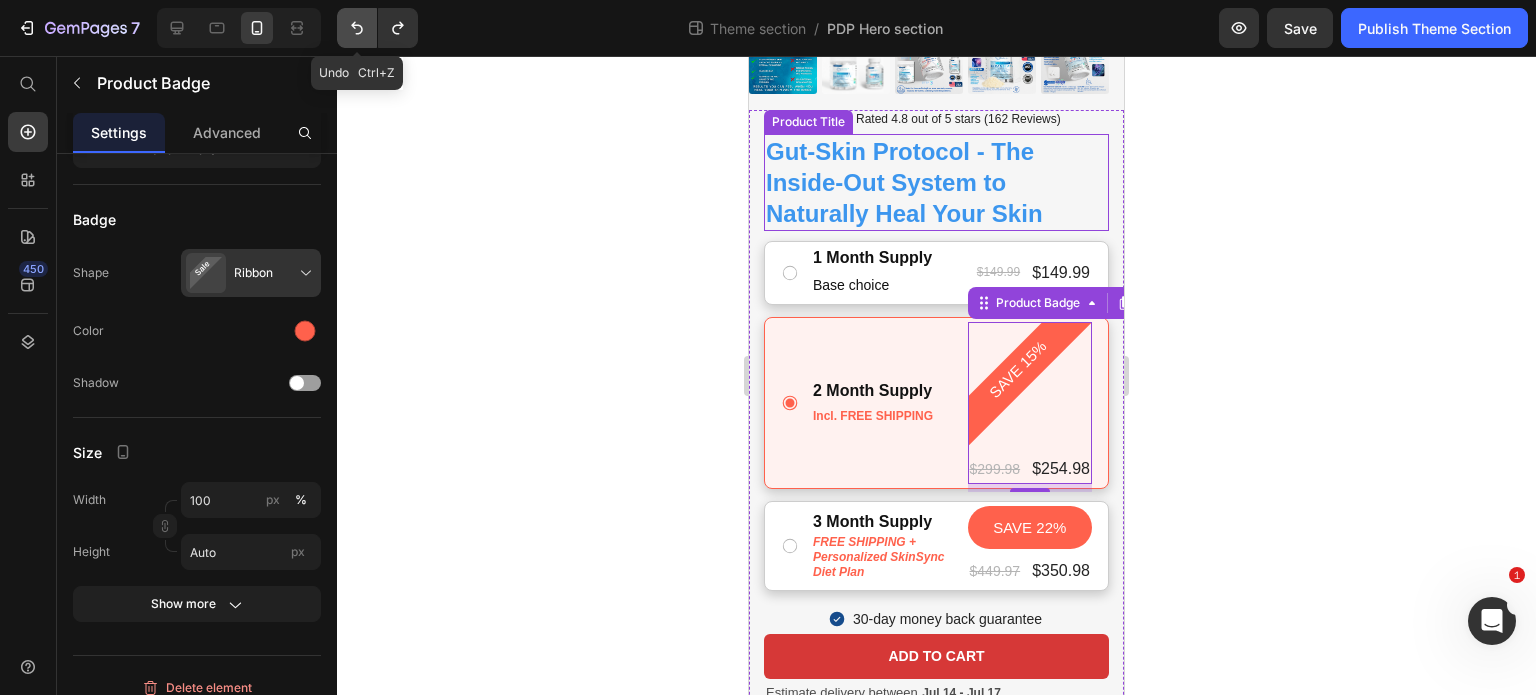 click 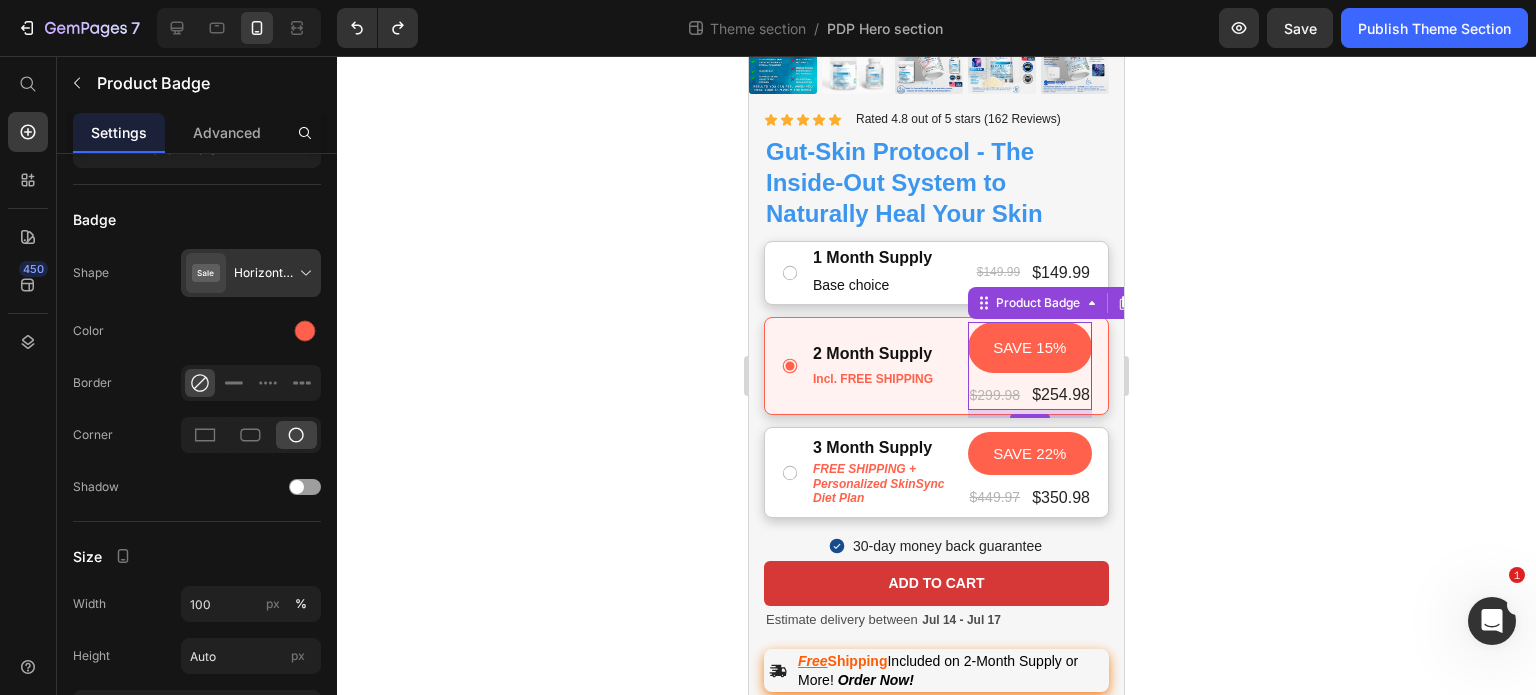 click 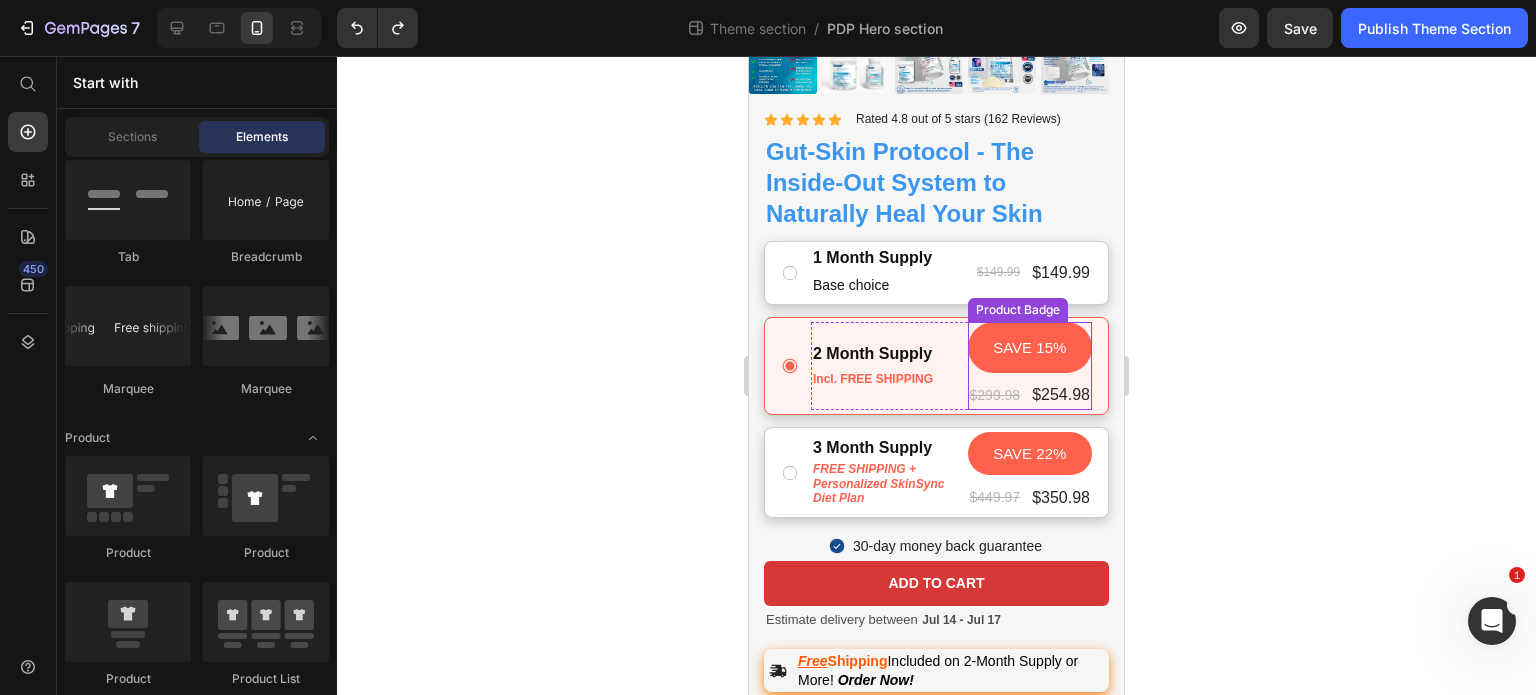 click on "SAVE 15%" at bounding box center [1029, 347] 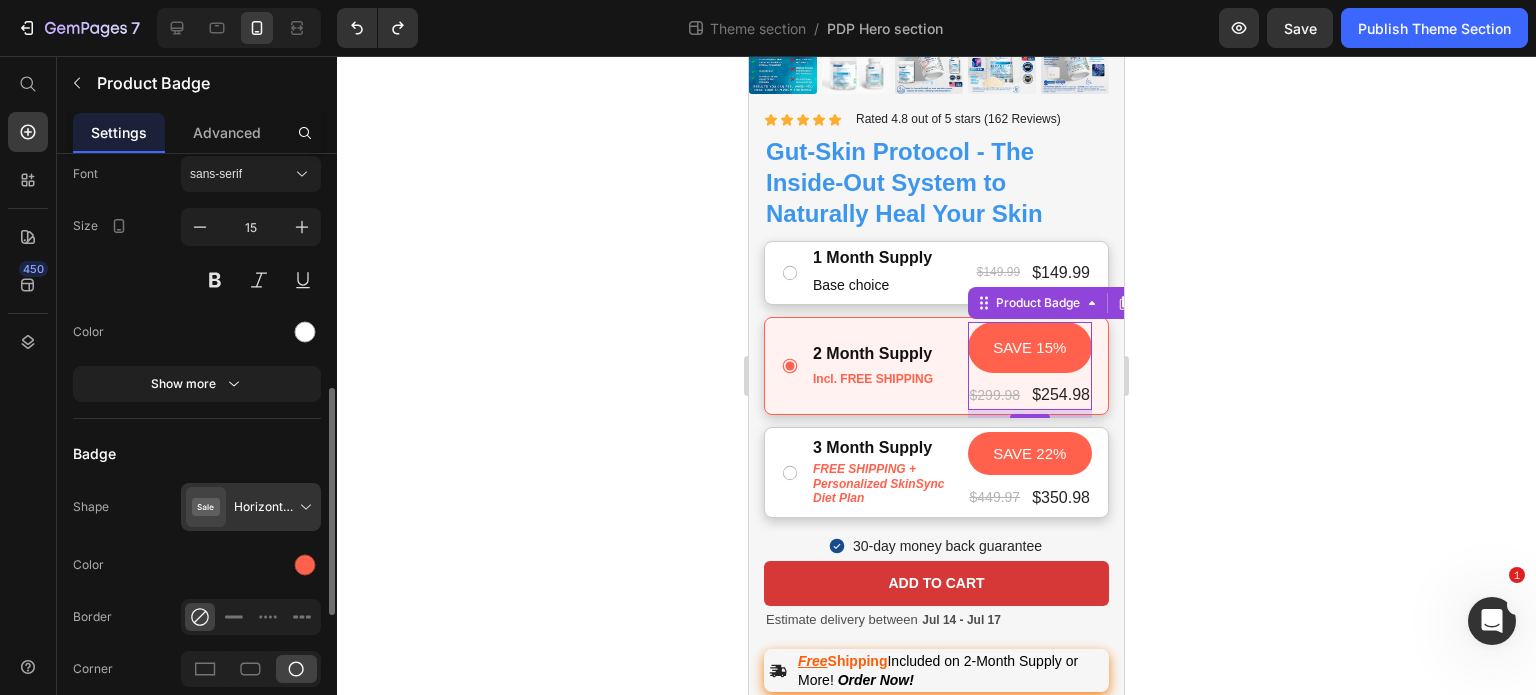 scroll, scrollTop: 619, scrollLeft: 0, axis: vertical 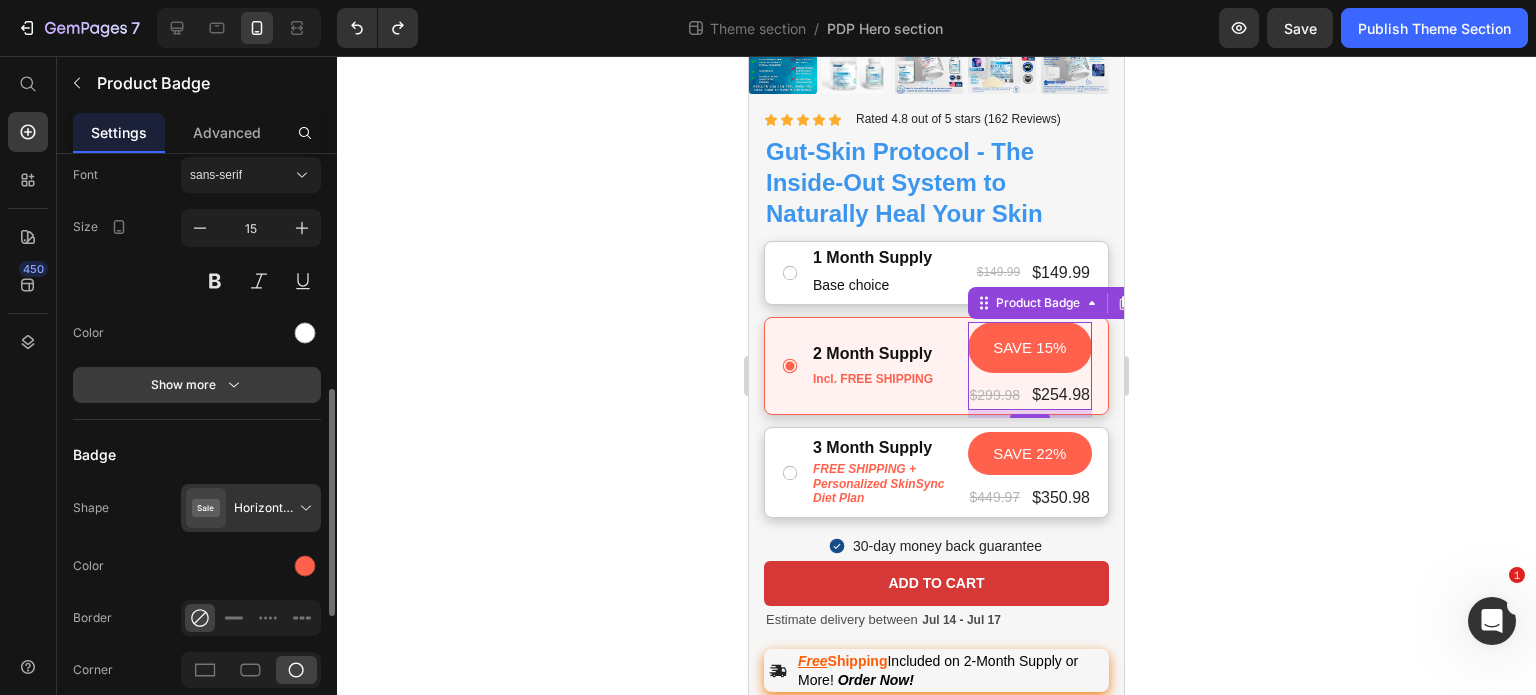 click on "Show more" at bounding box center (197, 385) 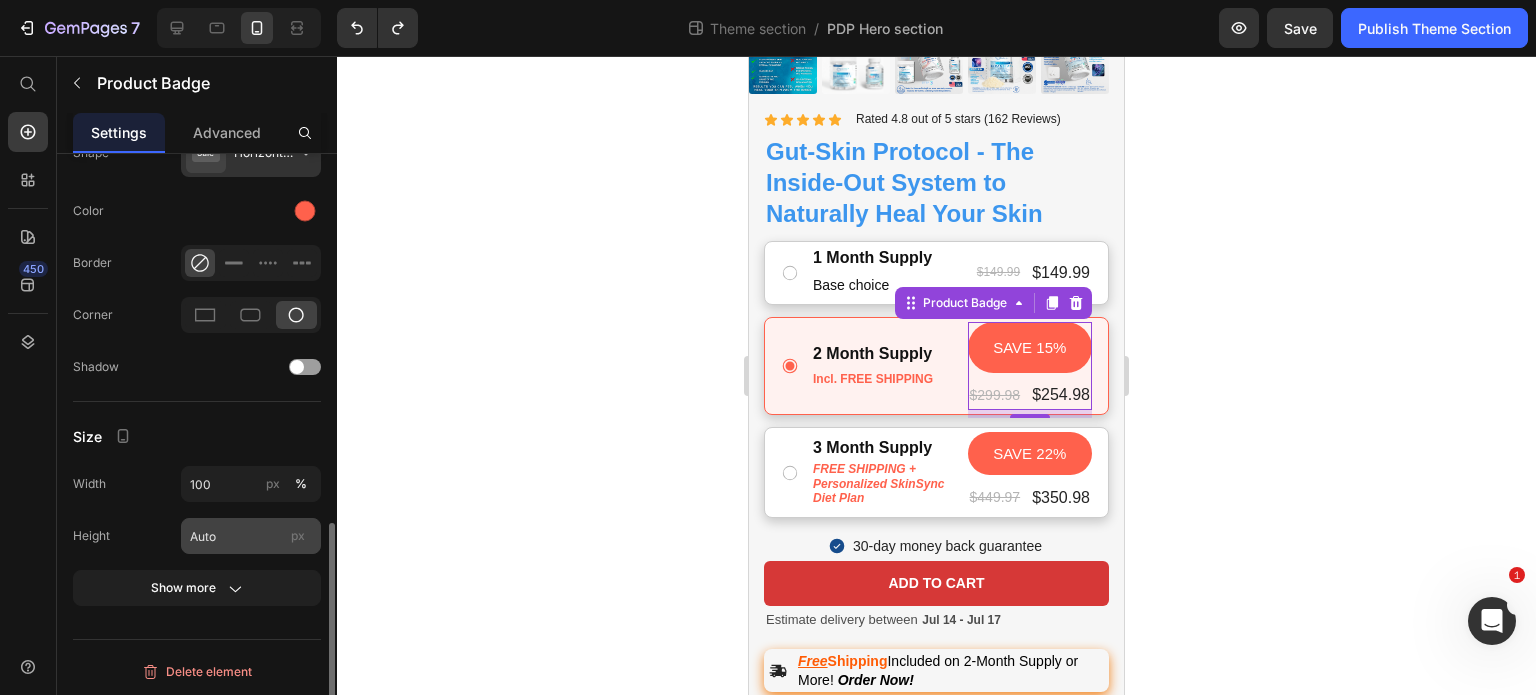 scroll, scrollTop: 973, scrollLeft: 0, axis: vertical 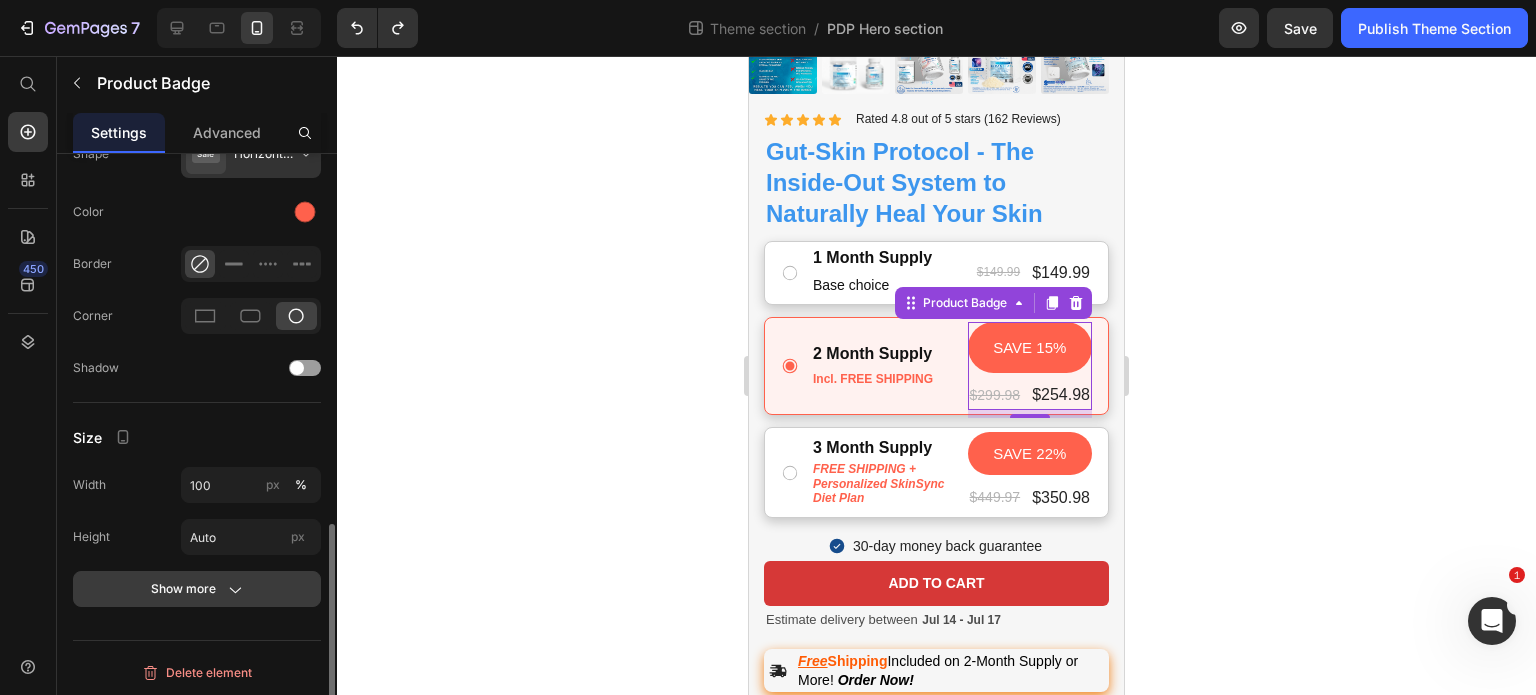 click on "Show more" at bounding box center (197, 589) 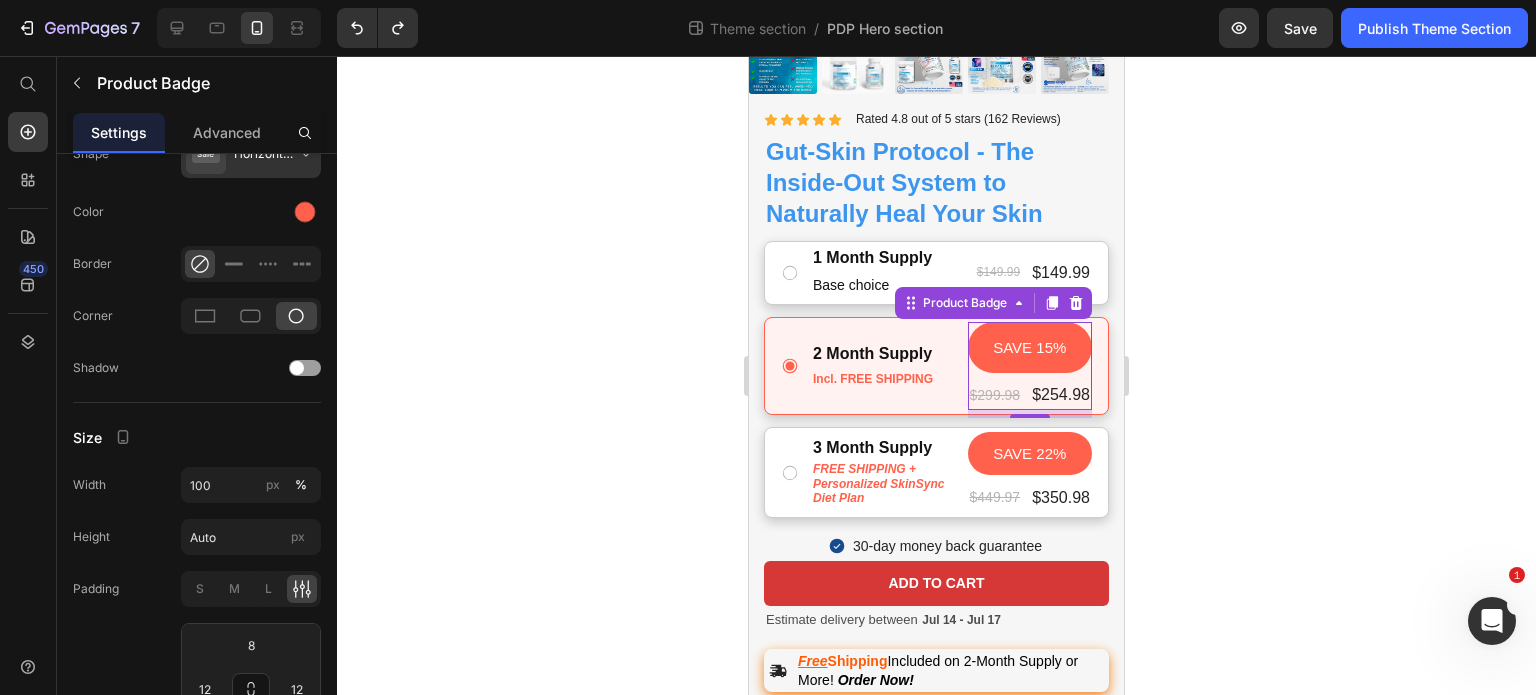 scroll, scrollTop: 1174, scrollLeft: 0, axis: vertical 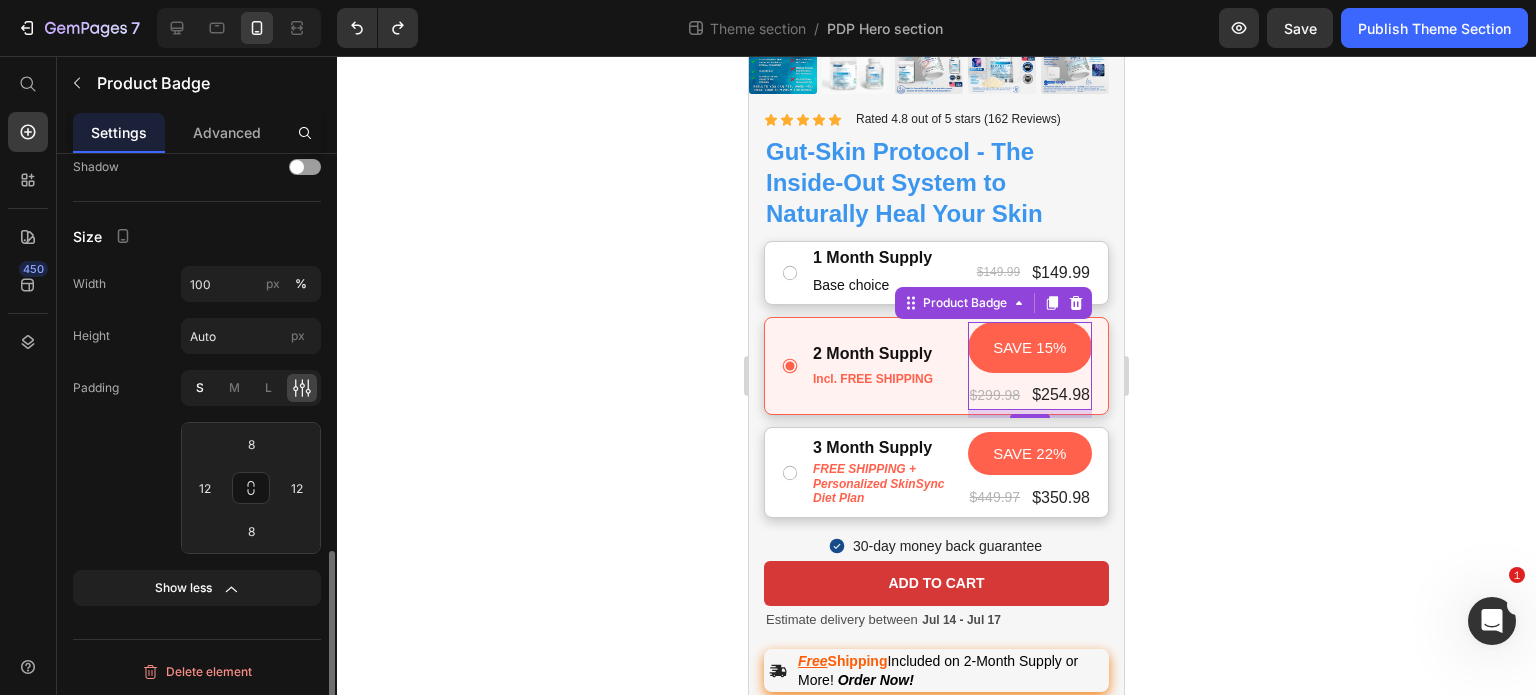 click on "S" 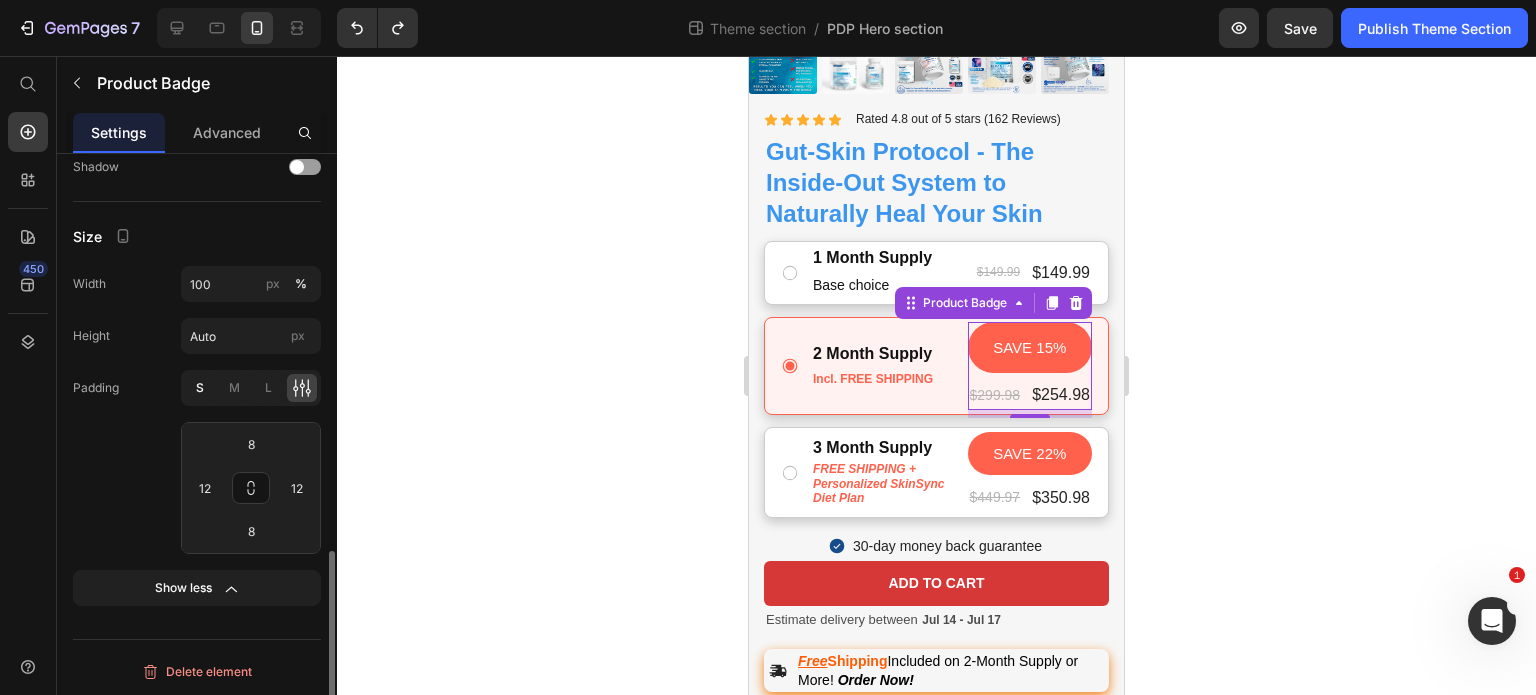 type on "4" 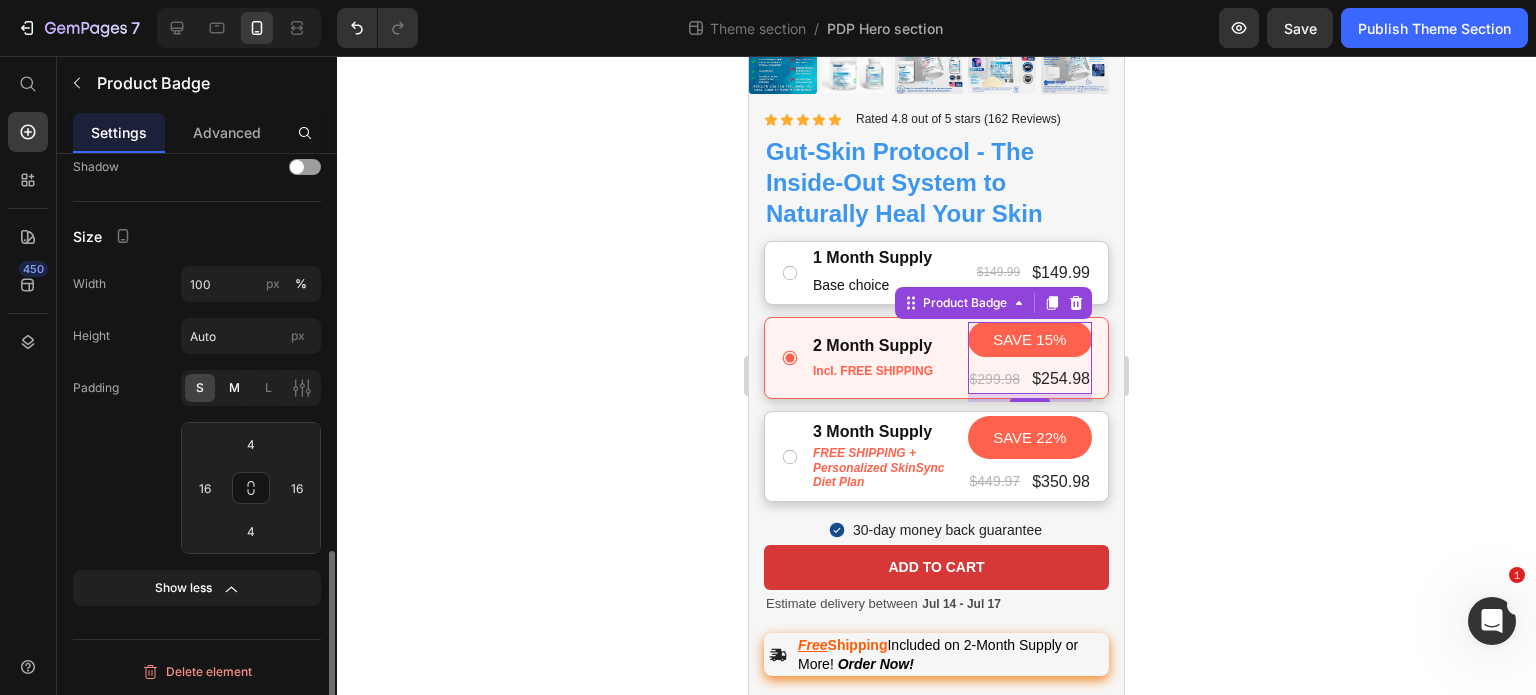 click on "M" 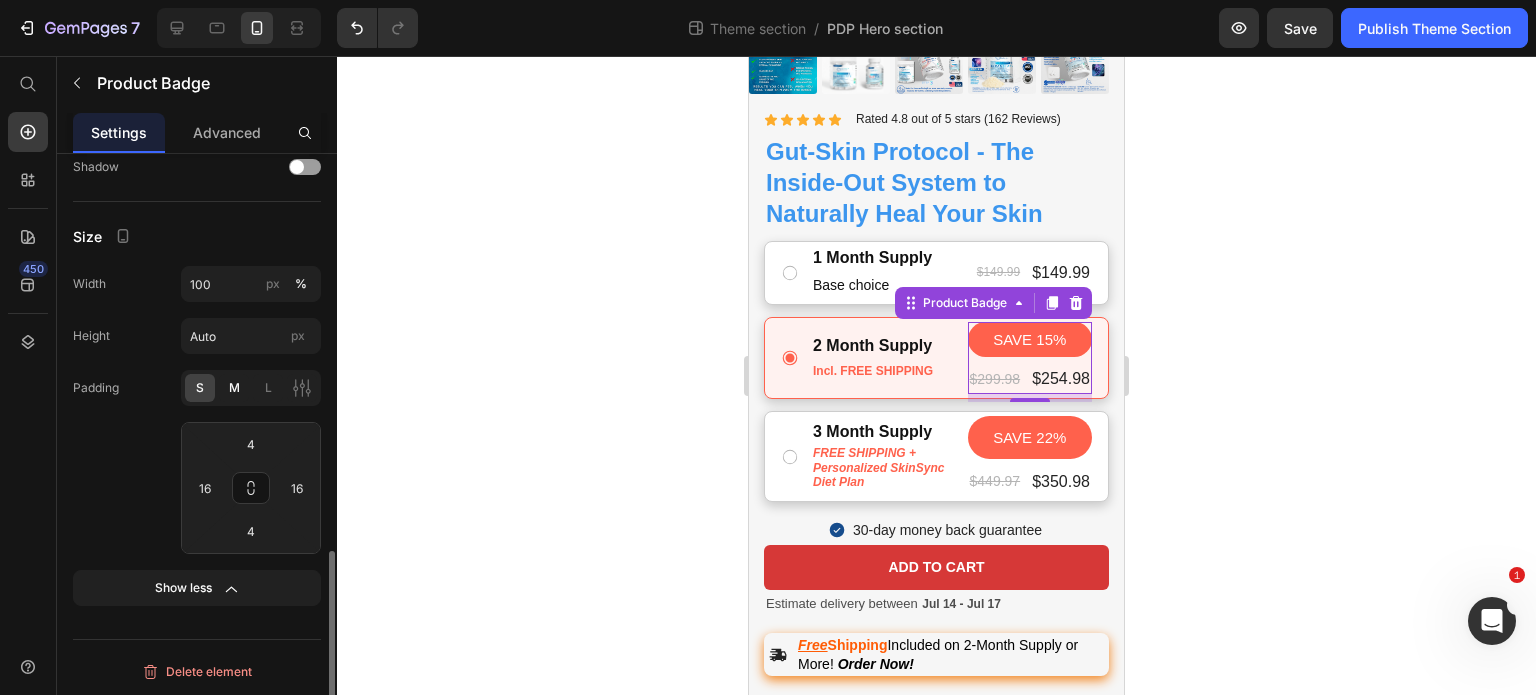 type on "8" 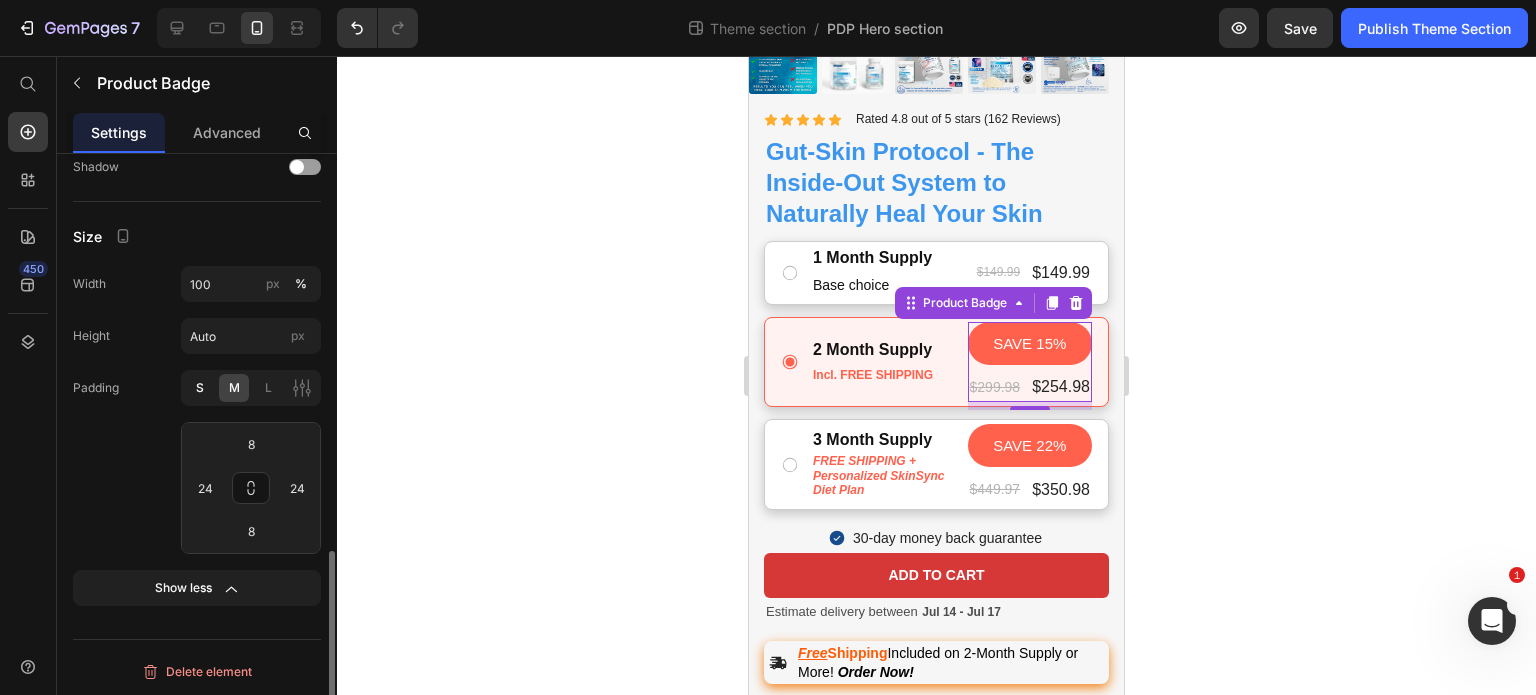 click on "S" 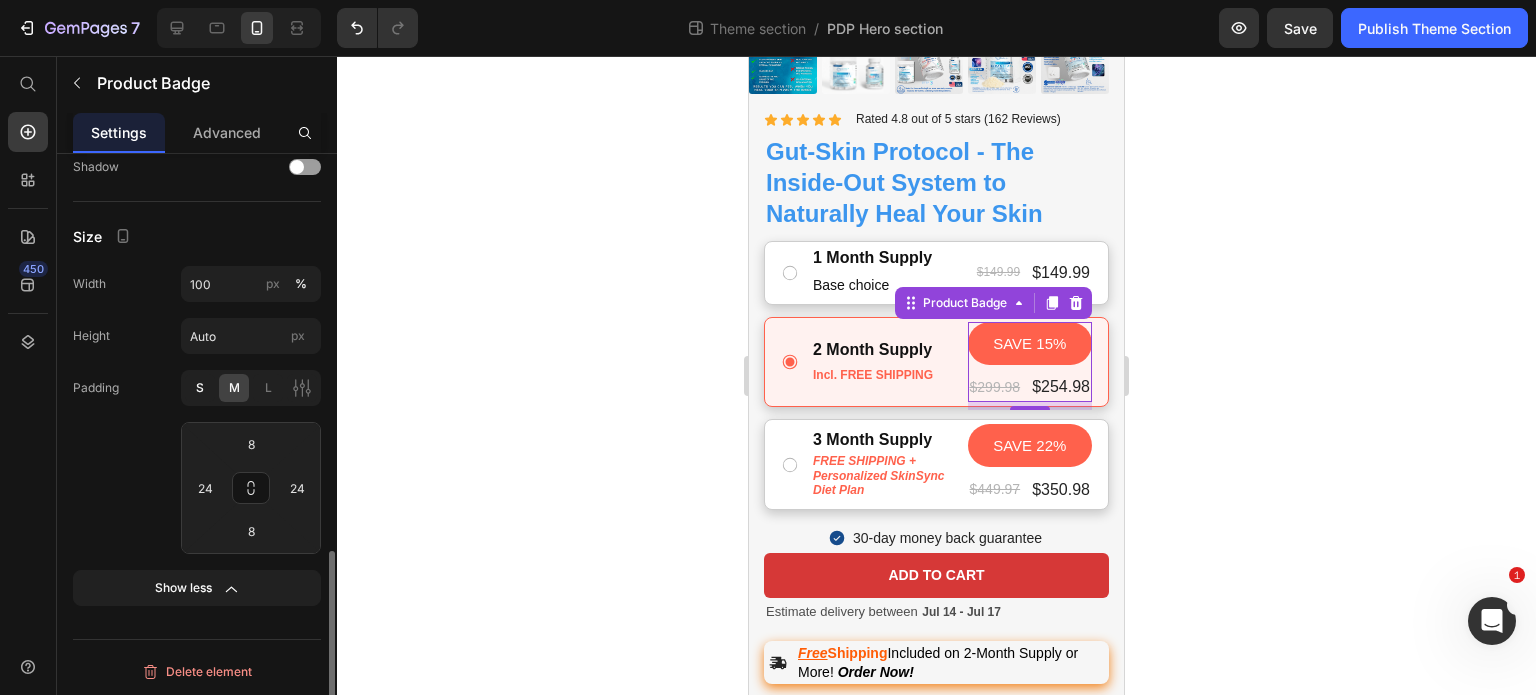 type on "4" 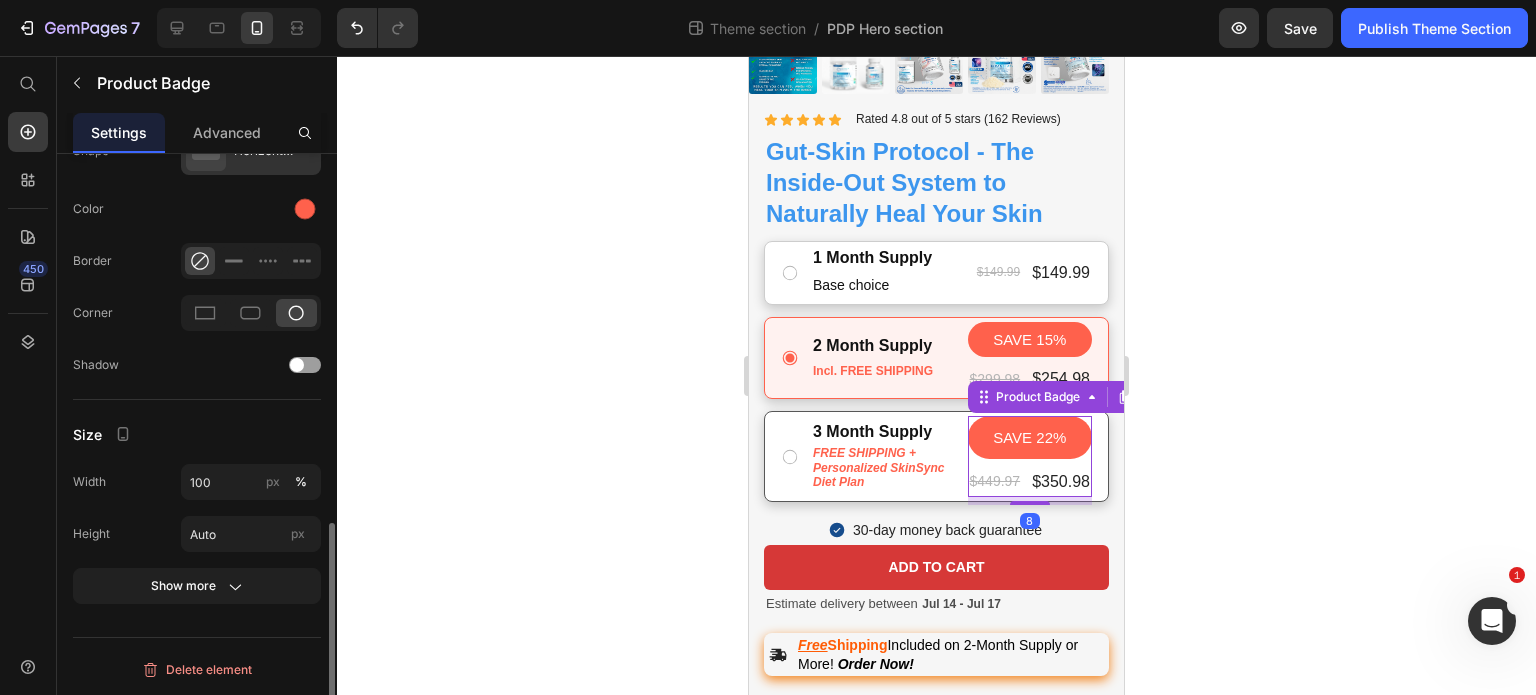 scroll, scrollTop: 974, scrollLeft: 0, axis: vertical 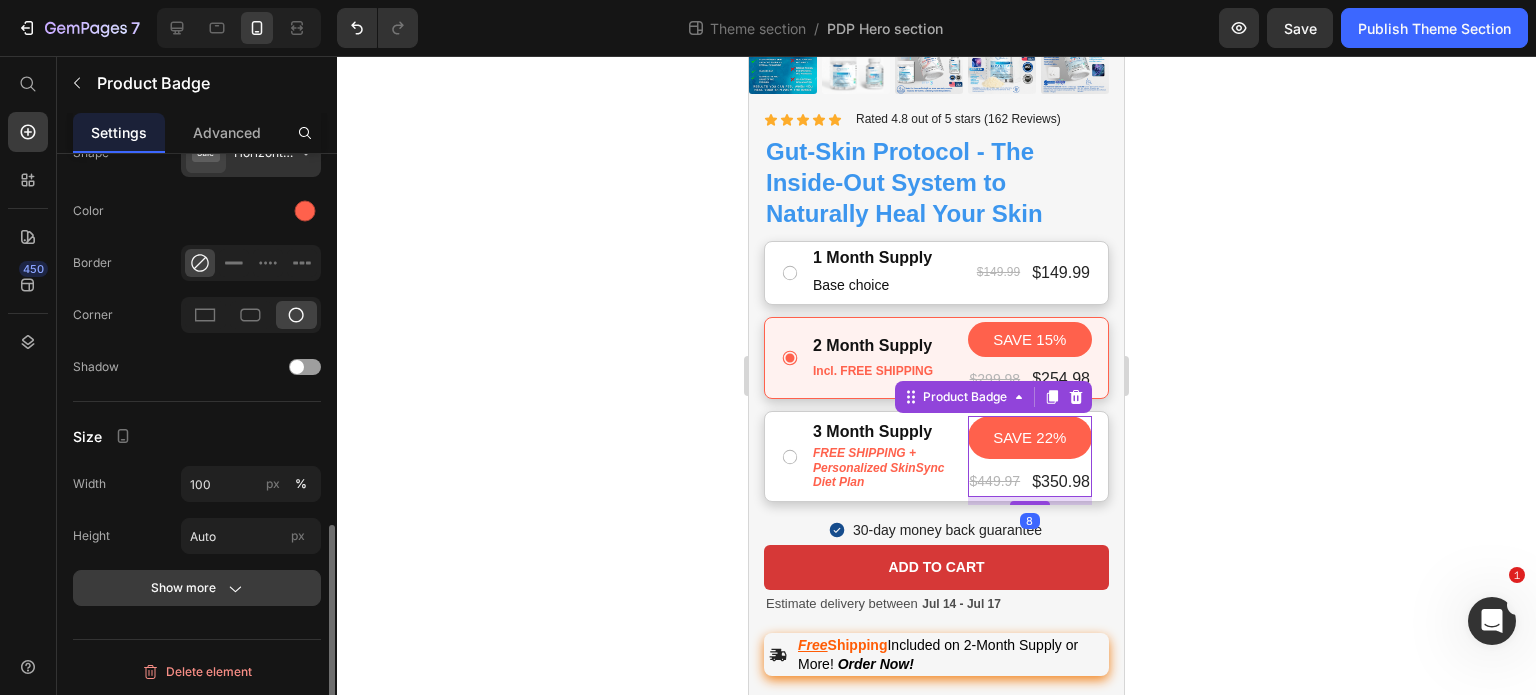 click on "Show more" 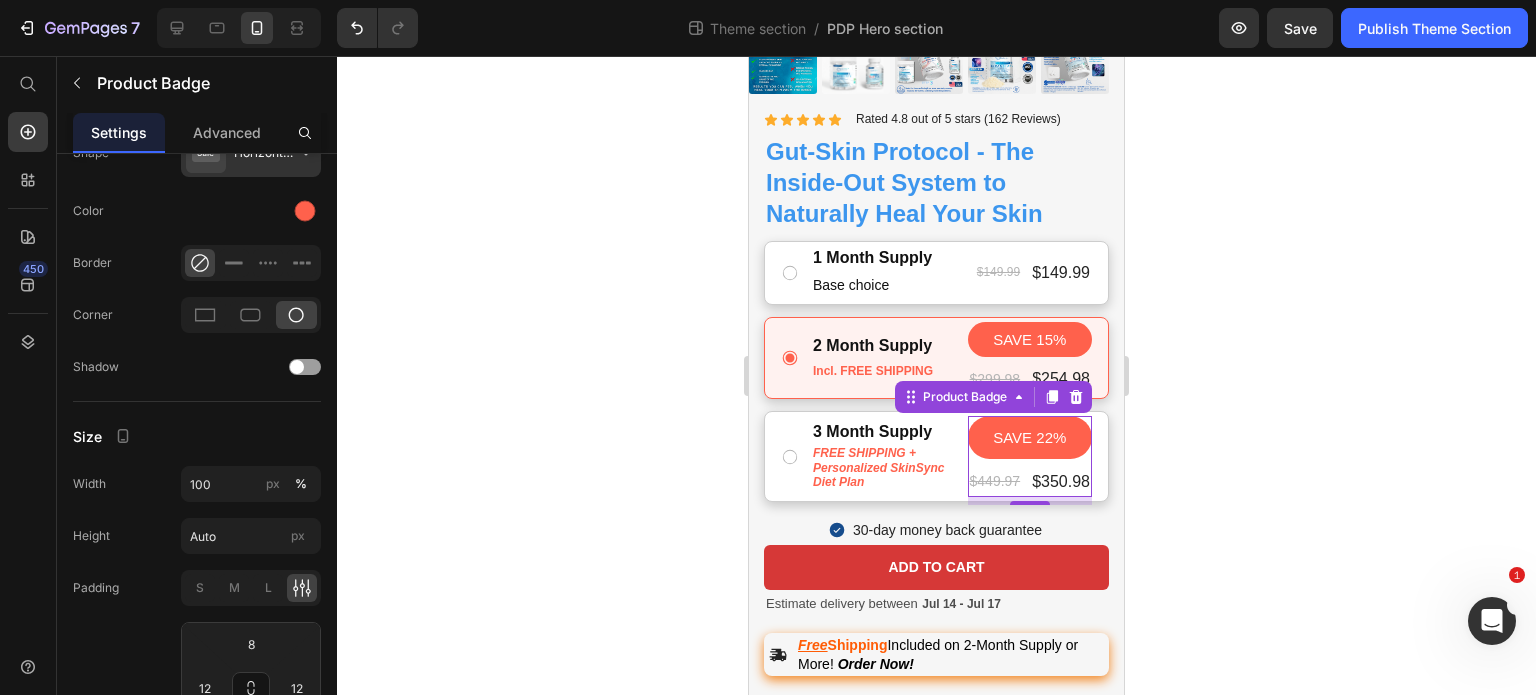 scroll, scrollTop: 1173, scrollLeft: 0, axis: vertical 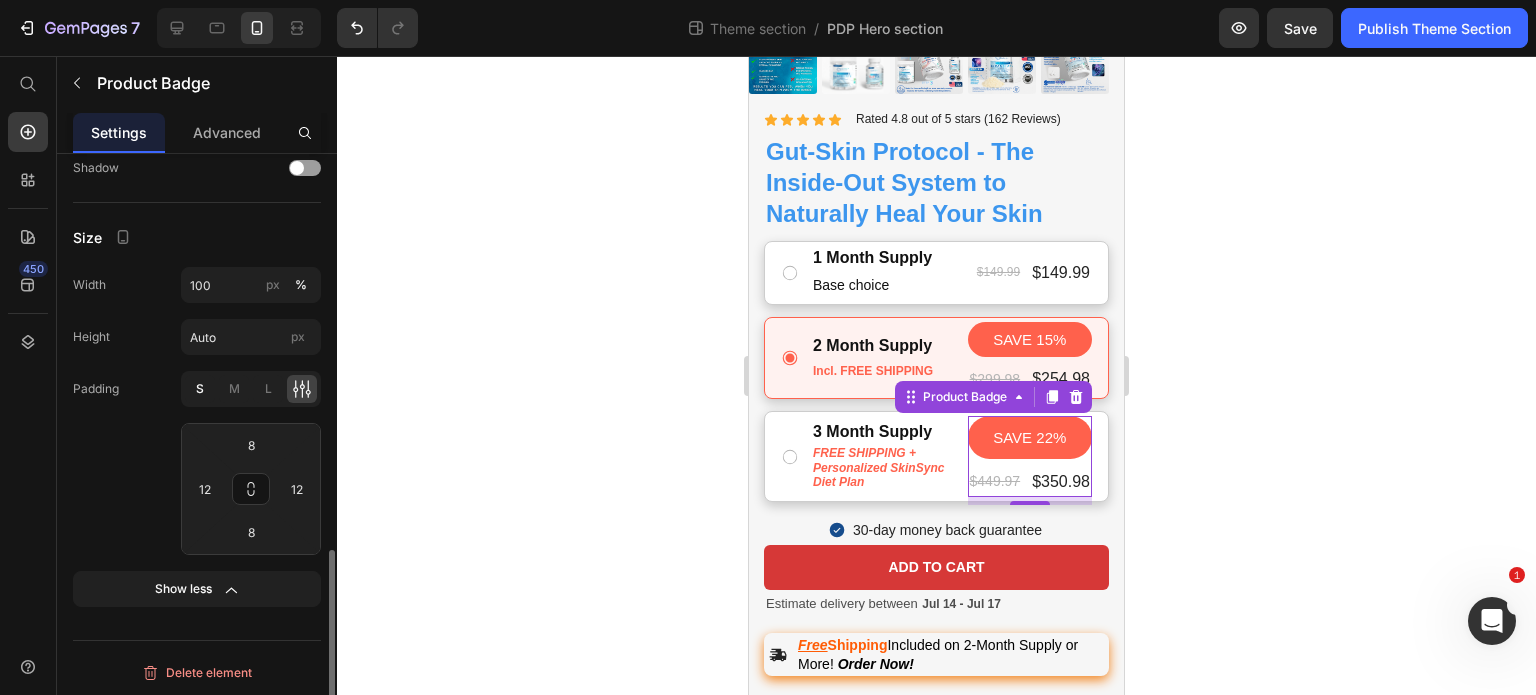 click on "S" 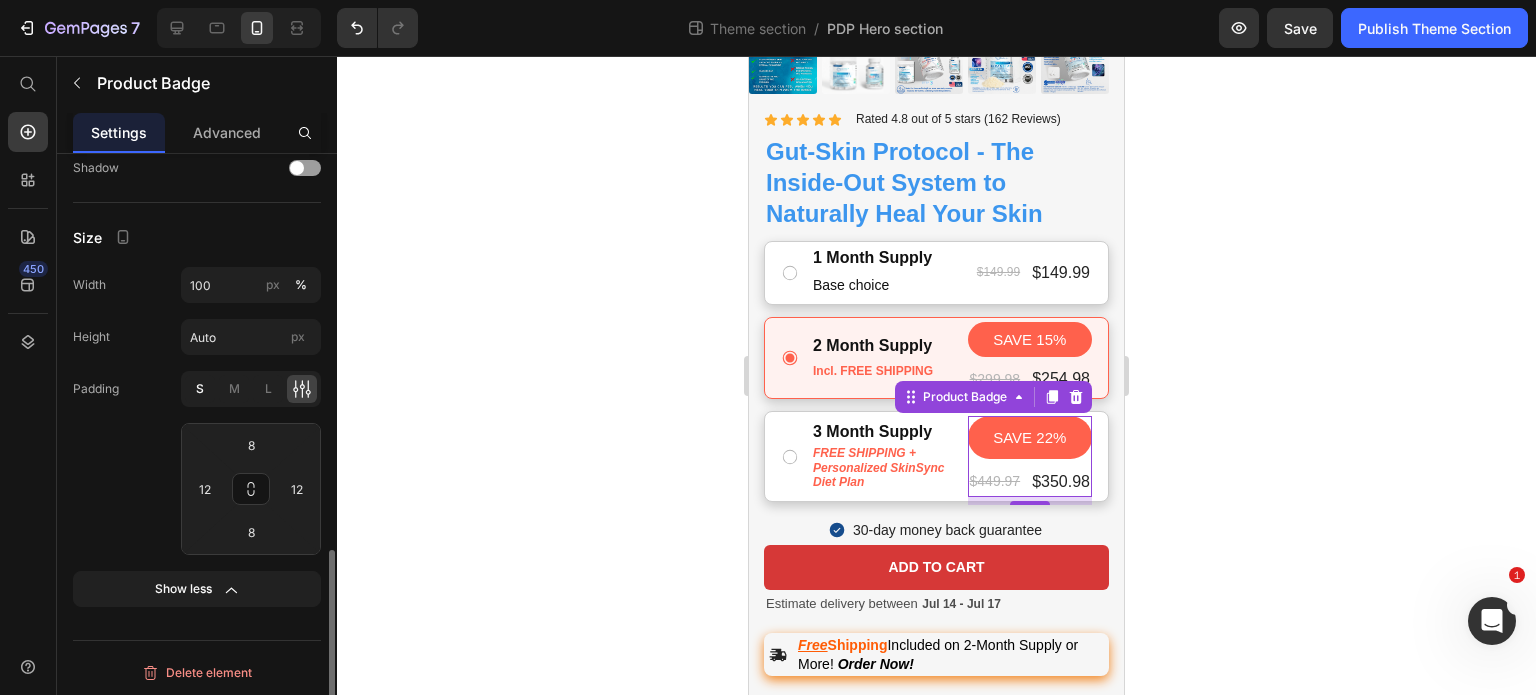 type on "4" 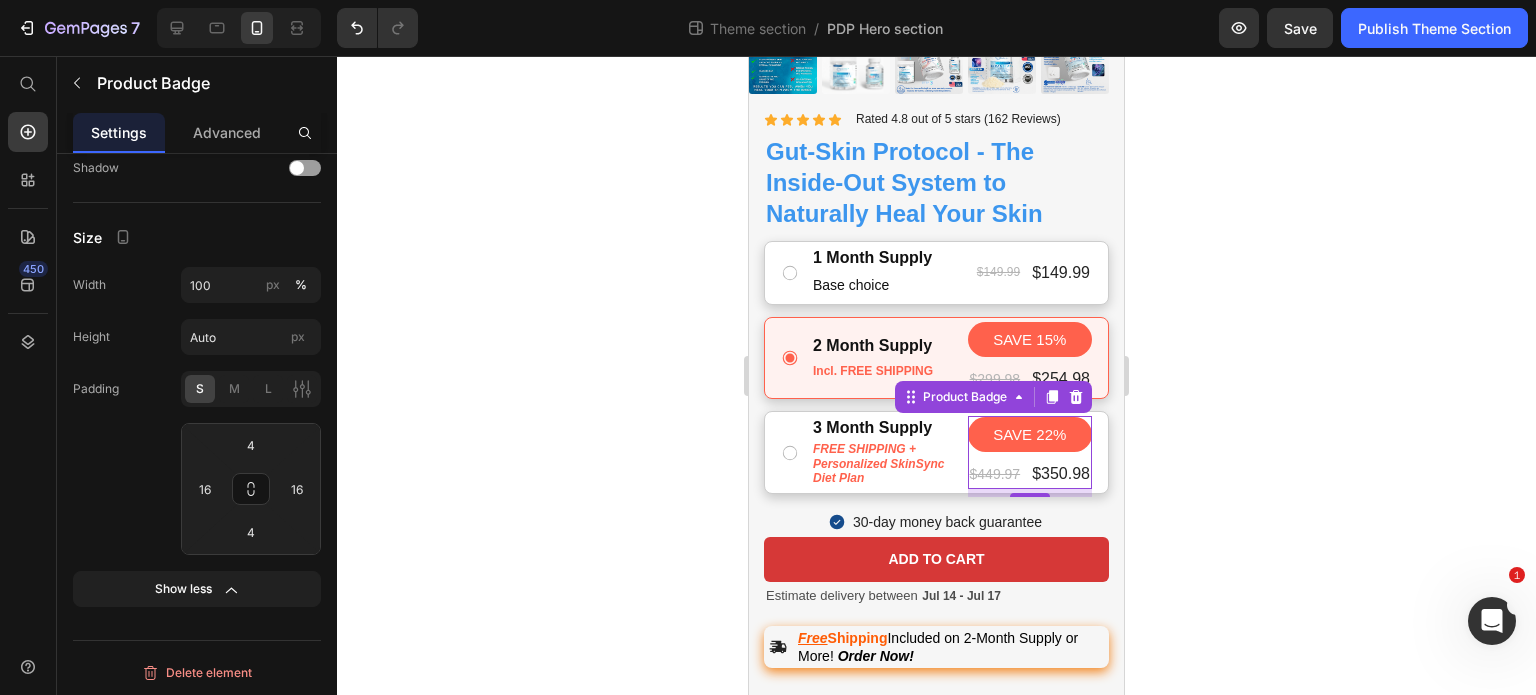 click 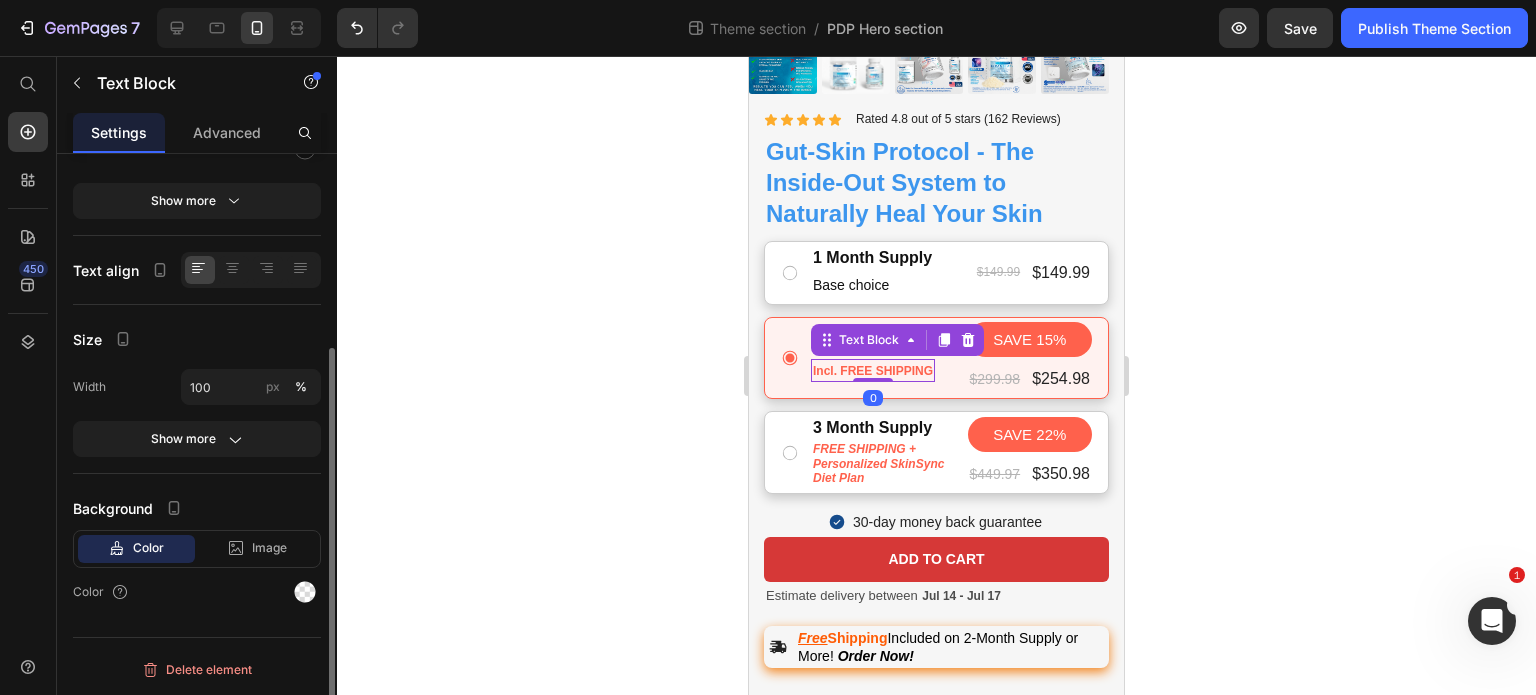scroll, scrollTop: 0, scrollLeft: 0, axis: both 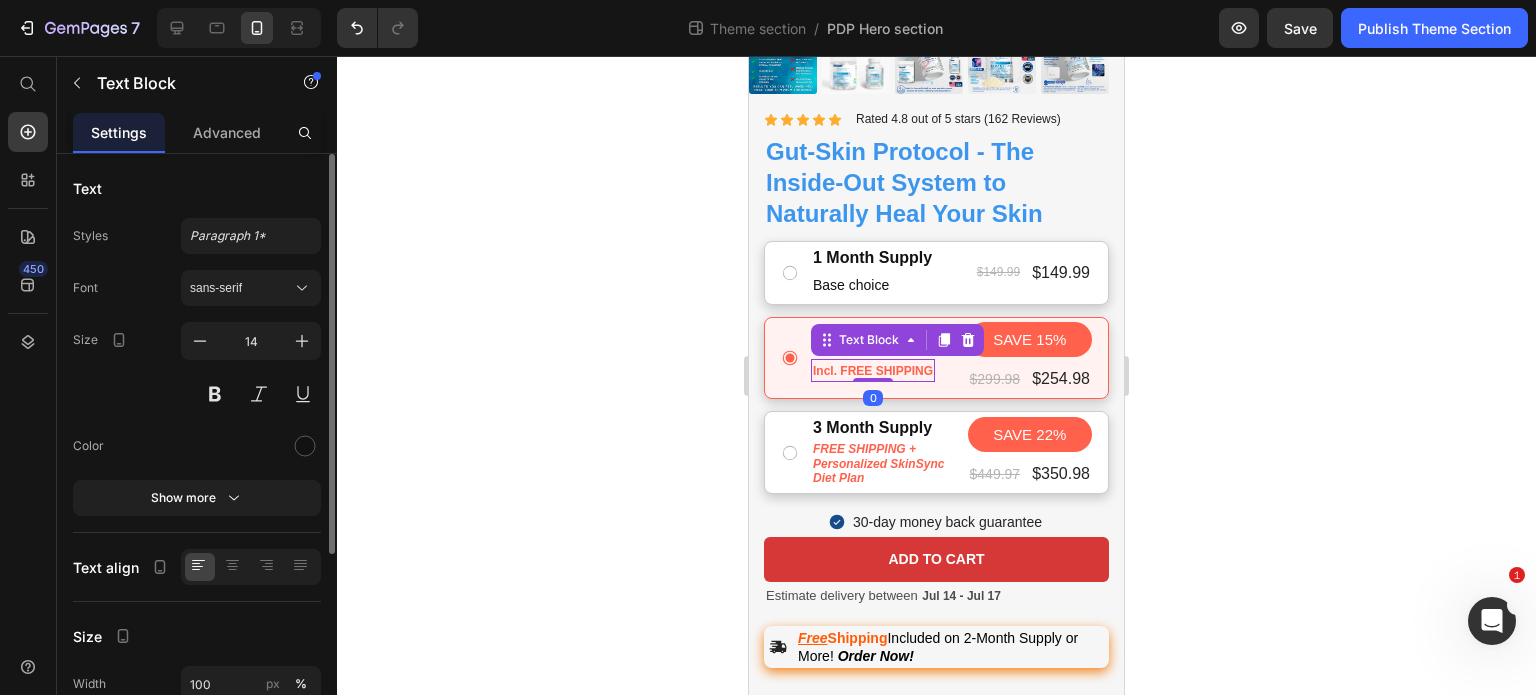 click on "Incl. FREE SHIPPING" at bounding box center (873, 371) 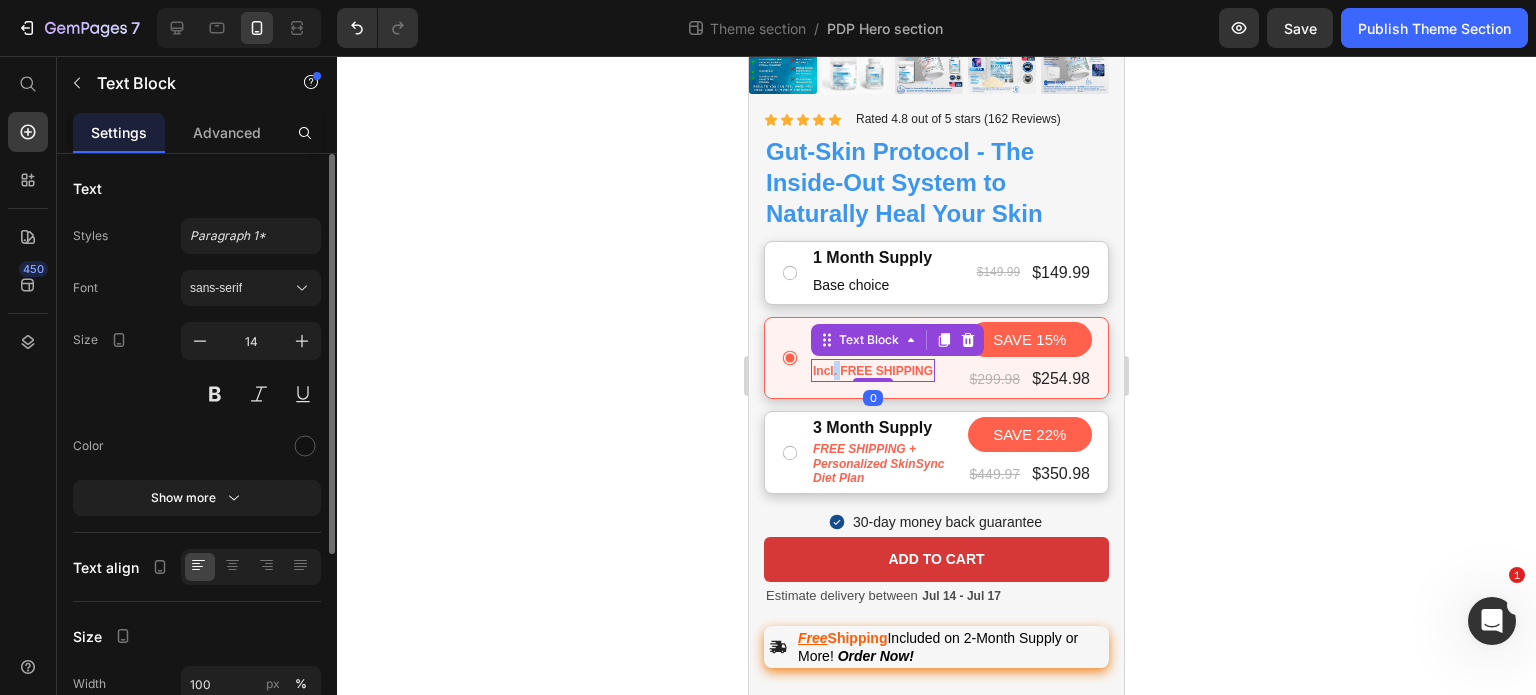 click on "Incl. FREE SHIPPING" at bounding box center (873, 371) 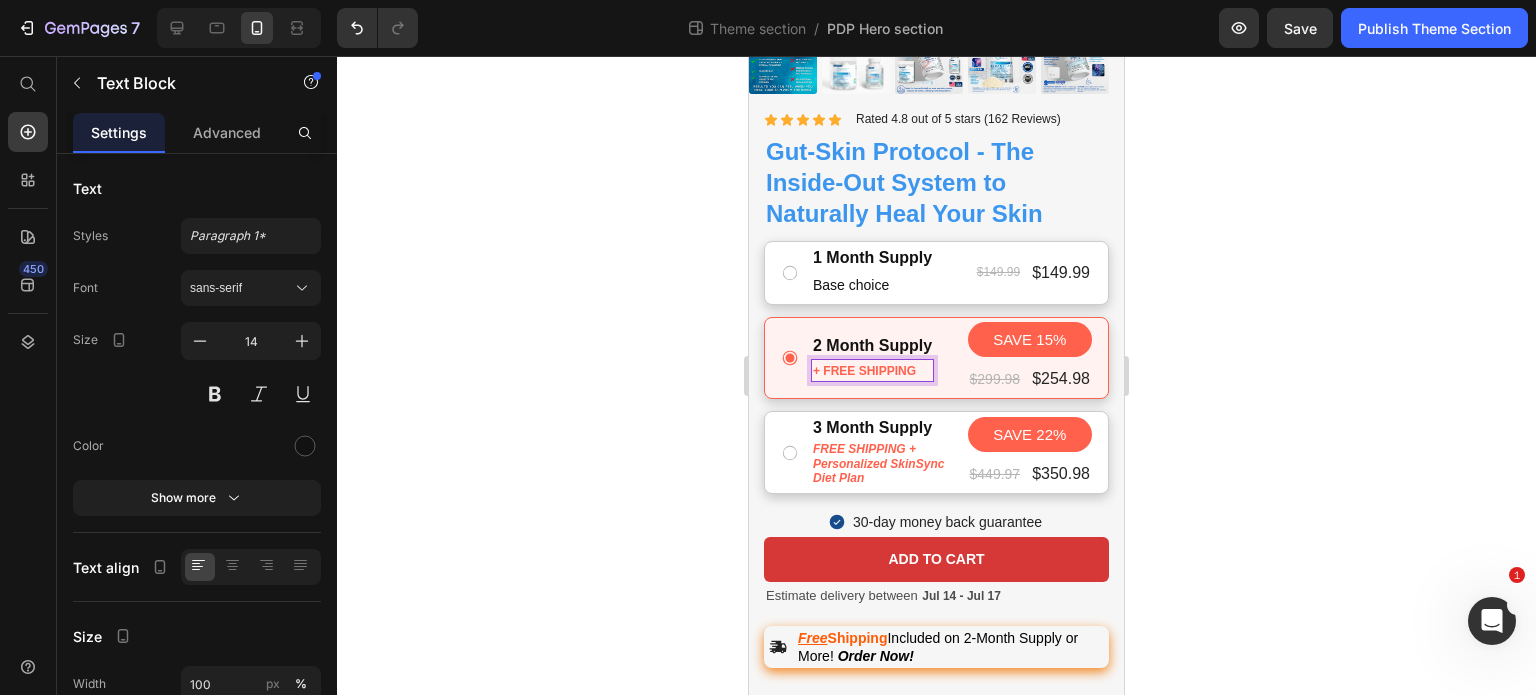 click 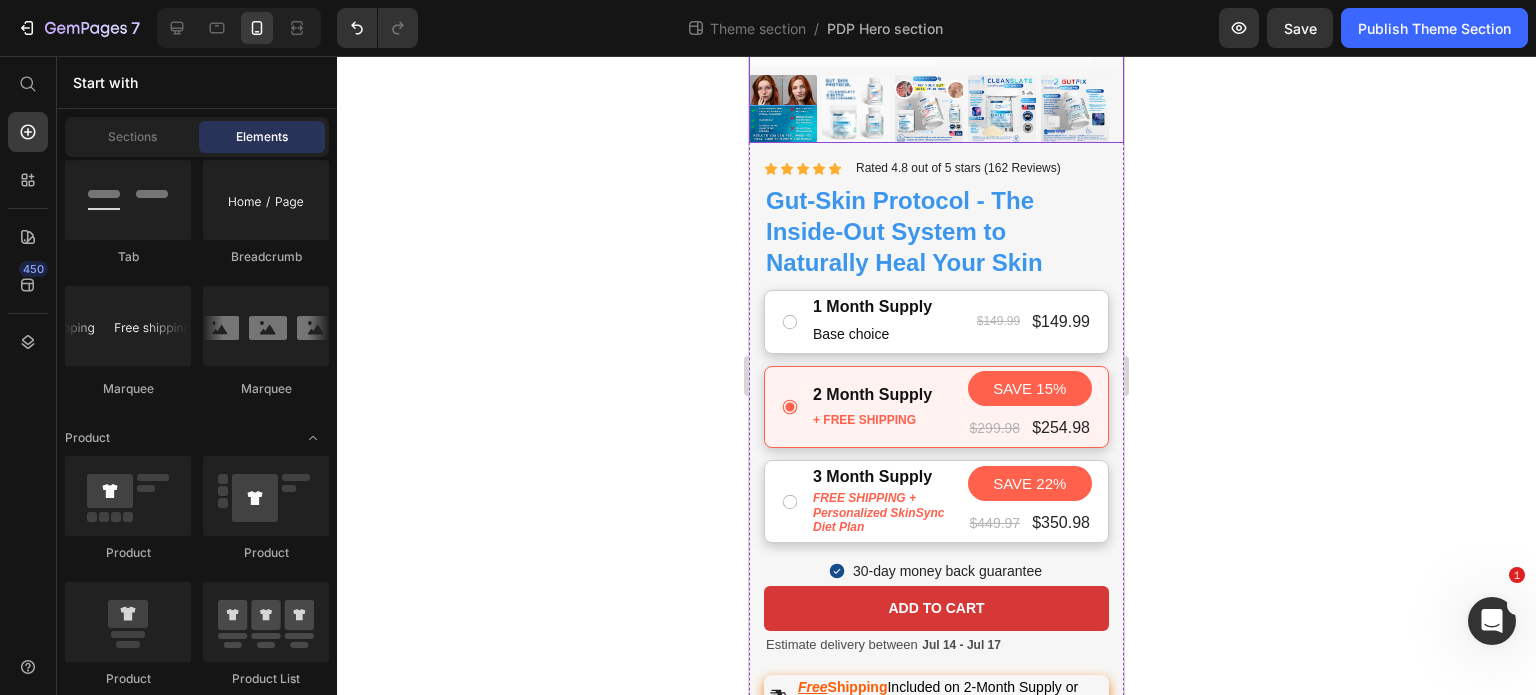 scroll, scrollTop: 436, scrollLeft: 0, axis: vertical 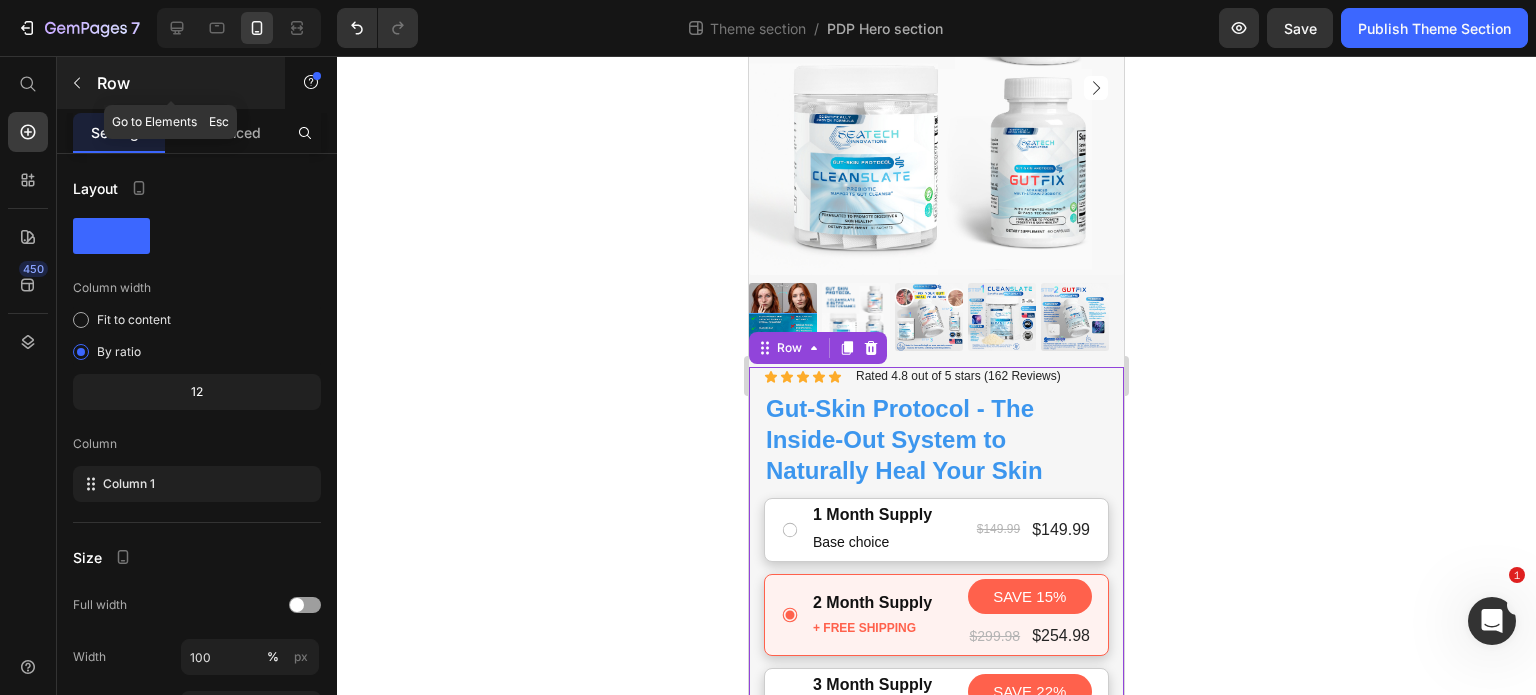 click on "Row" at bounding box center (171, 83) 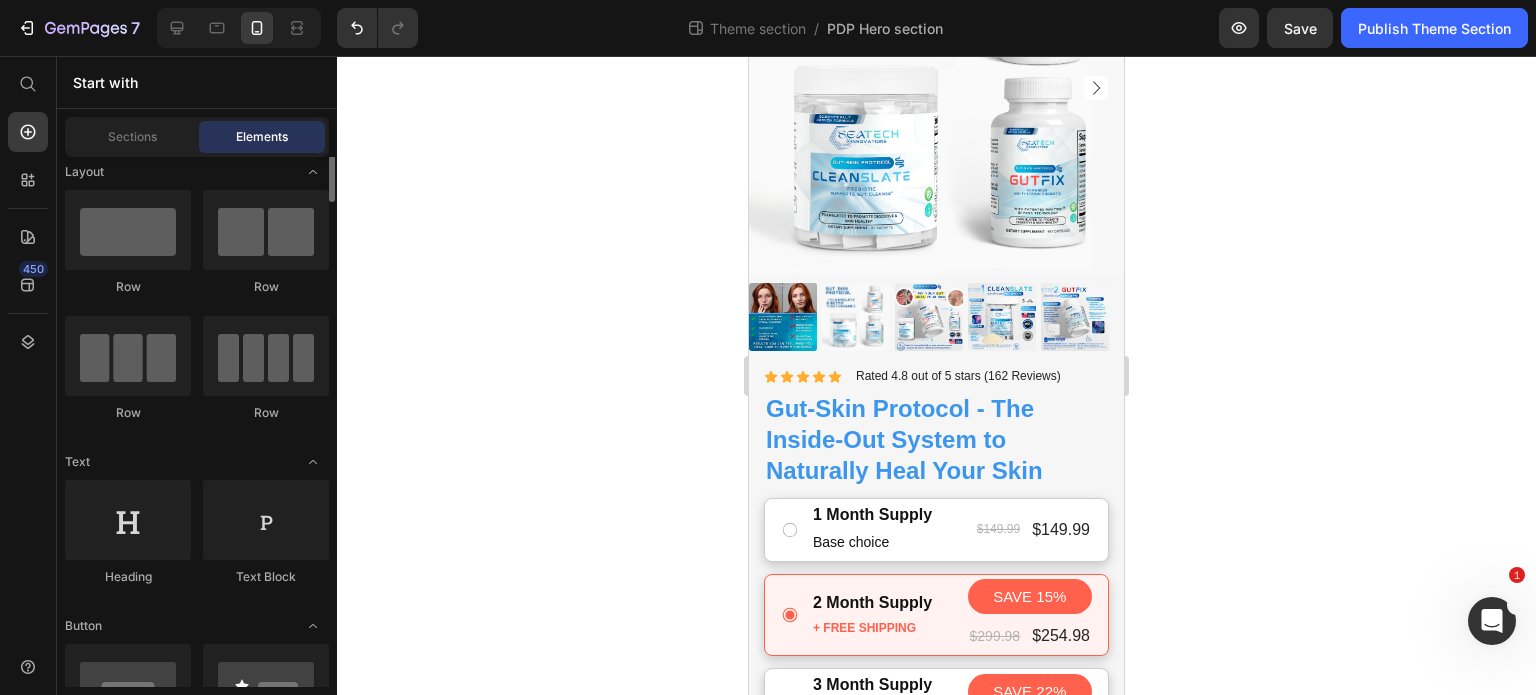 scroll, scrollTop: 9, scrollLeft: 0, axis: vertical 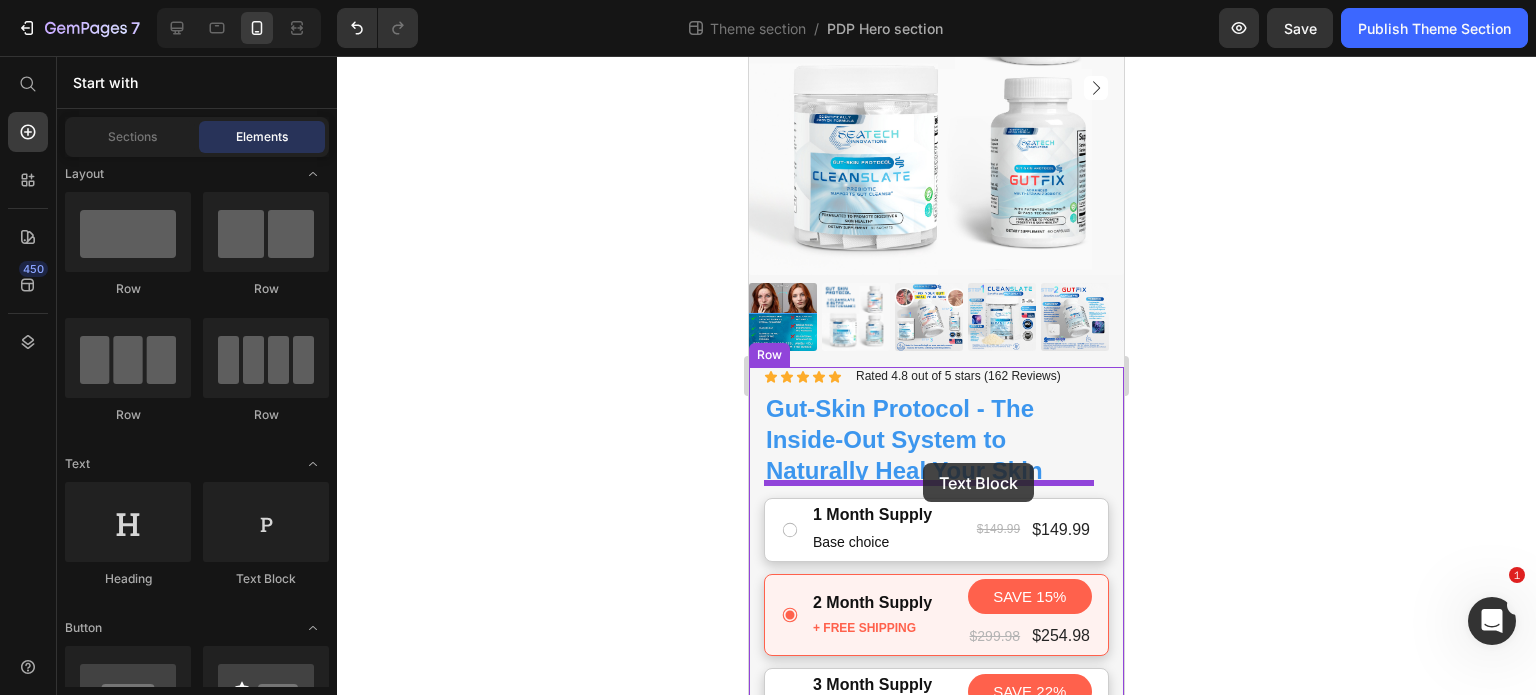 drag, startPoint x: 1010, startPoint y: 591, endPoint x: 923, endPoint y: 463, distance: 154.76756 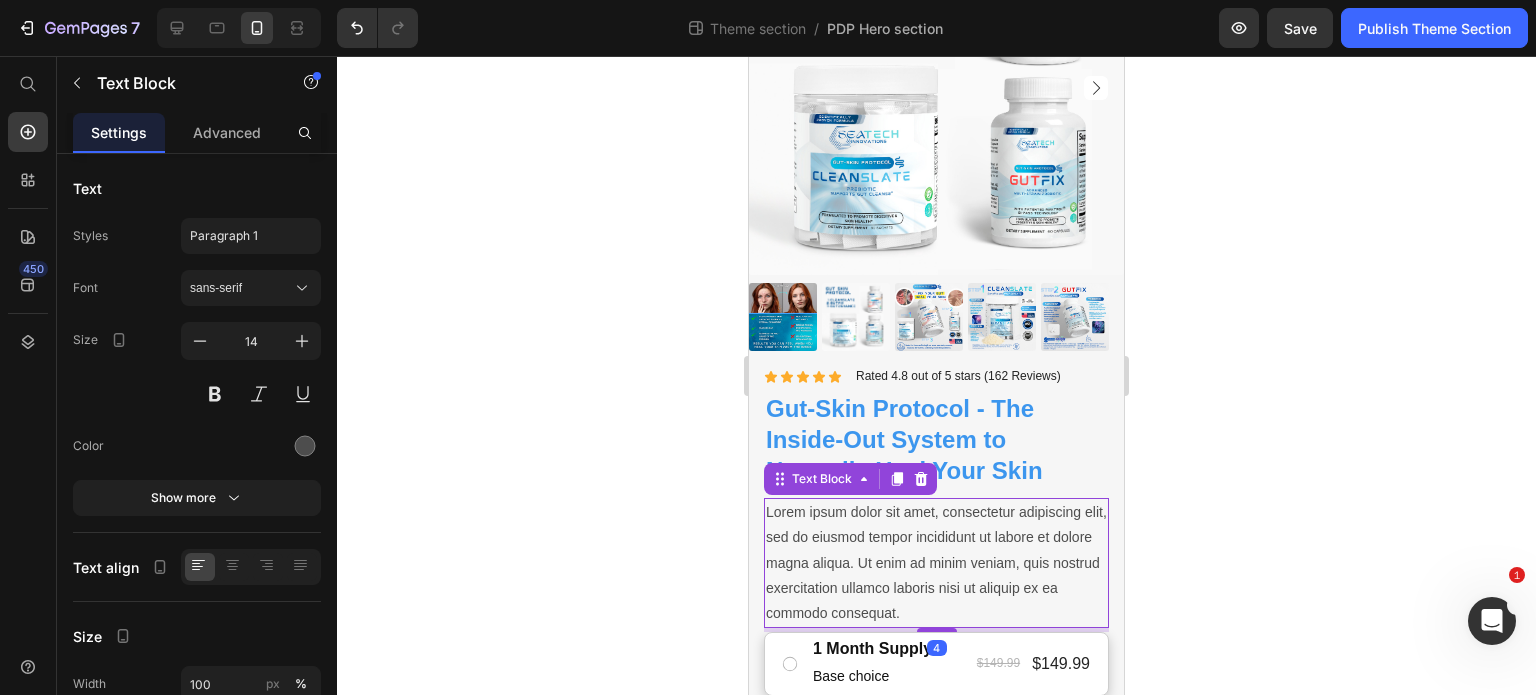 click on "Lorem ipsum dolor sit amet, consectetur adipiscing elit, sed do eiusmod tempor incididunt ut labore et dolore magna aliqua. Ut enim ad minim veniam, quis nostrud exercitation ullamco laboris nisi ut aliquip ex ea commodo consequat." at bounding box center [936, 563] 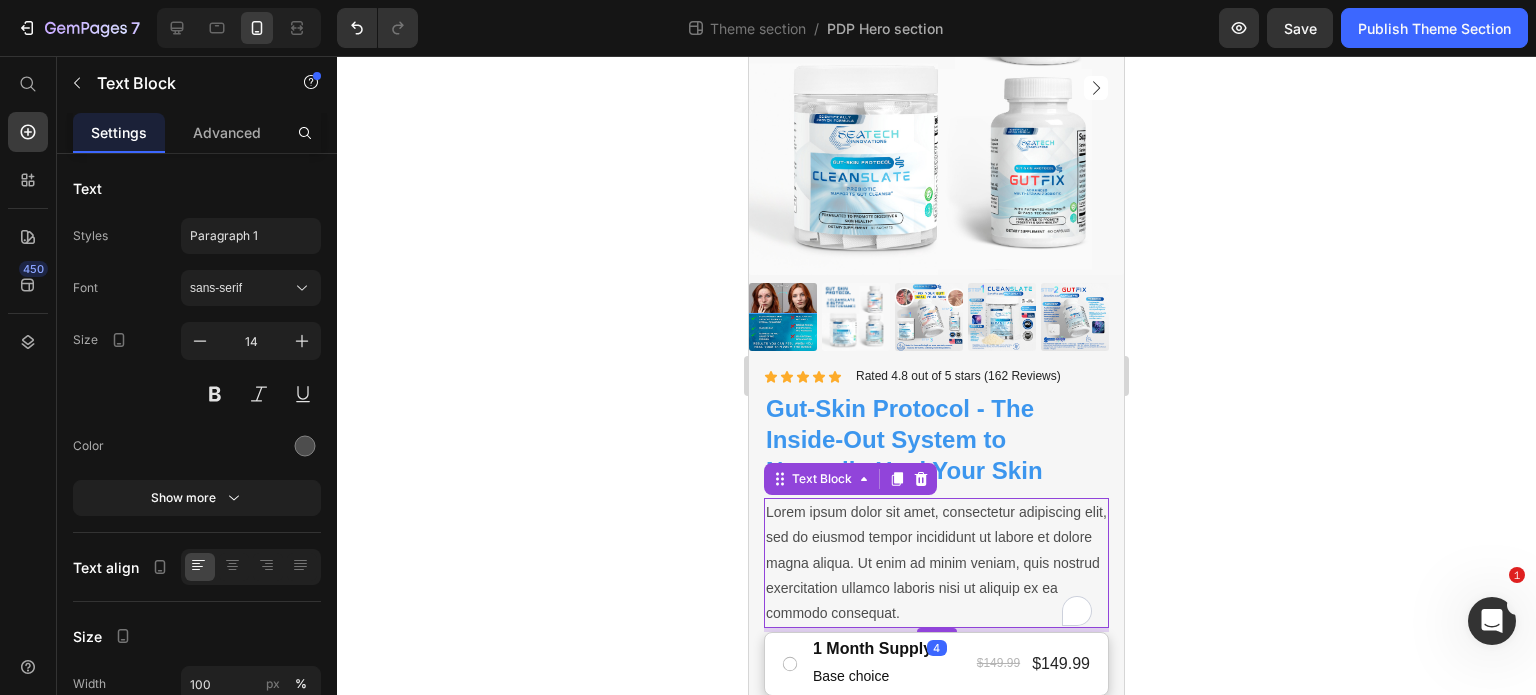 click on "Lorem ipsum dolor sit amet, consectetur adipiscing elit, sed do eiusmod tempor incididunt ut labore et dolore magna aliqua. Ut enim ad minim veniam, quis nostrud exercitation ullamco laboris nisi ut aliquip ex ea commodo consequat." at bounding box center [936, 563] 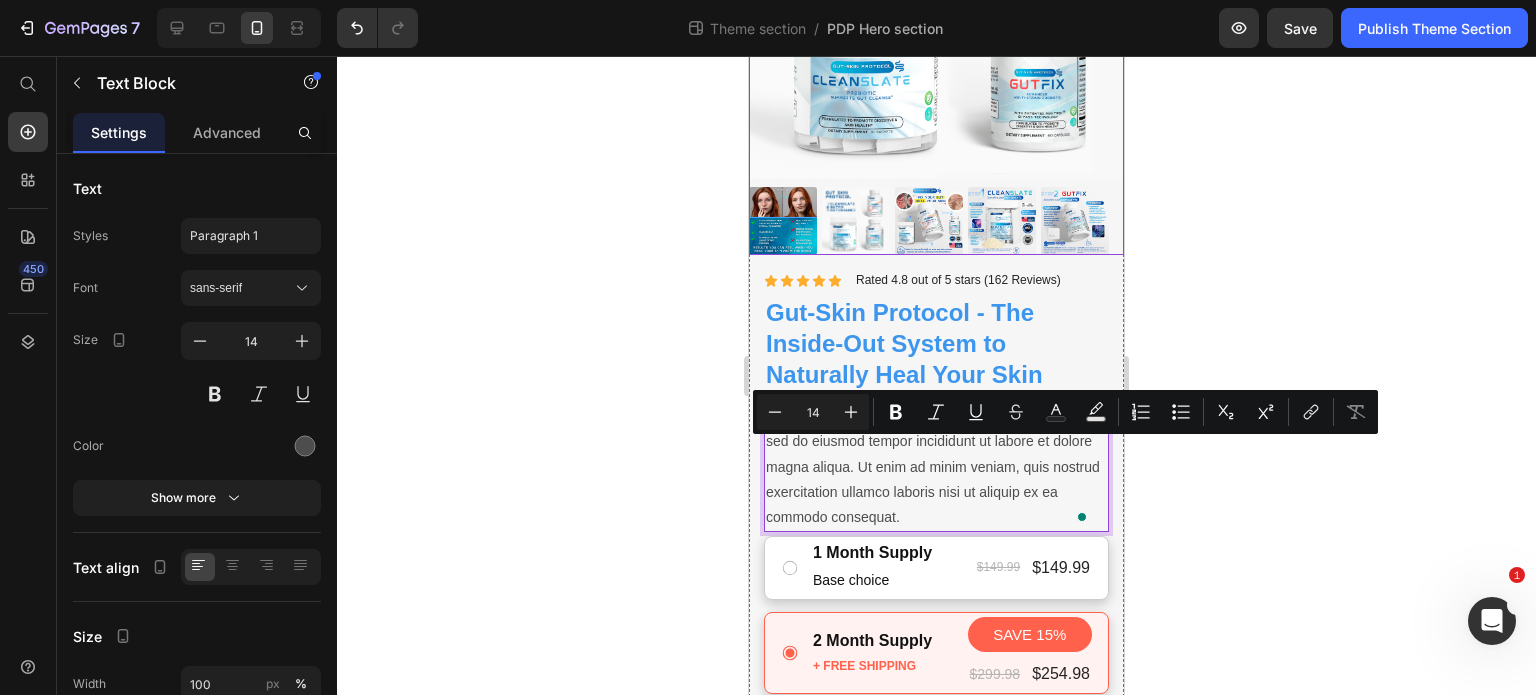 scroll, scrollTop: 326, scrollLeft: 0, axis: vertical 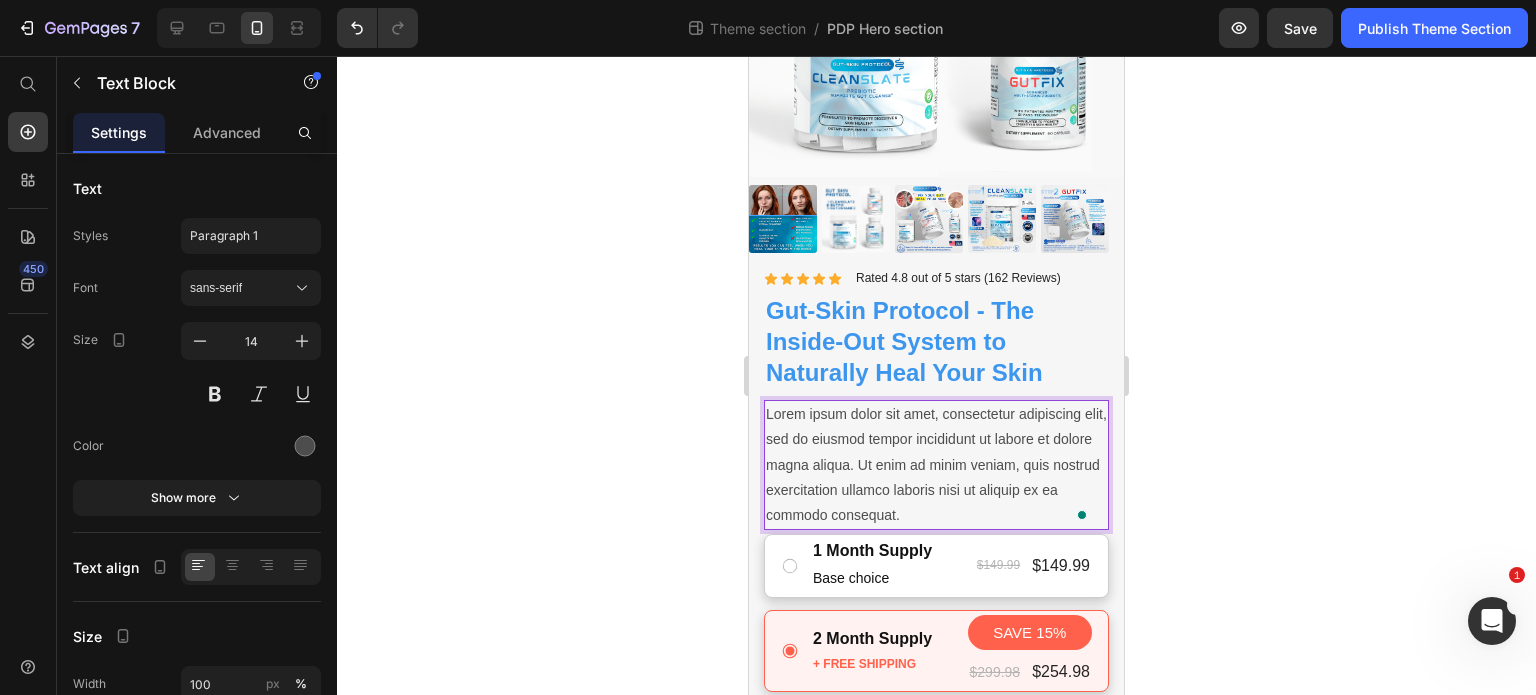 click on "Lorem ipsum dolor sit amet, consectetur adipiscing elit, sed do eiusmod tempor incididunt ut labore et dolore magna aliqua. Ut enim ad minim veniam, quis nostrud exercitation ullamco laboris nisi ut aliquip ex ea commodo consequat." at bounding box center [936, 465] 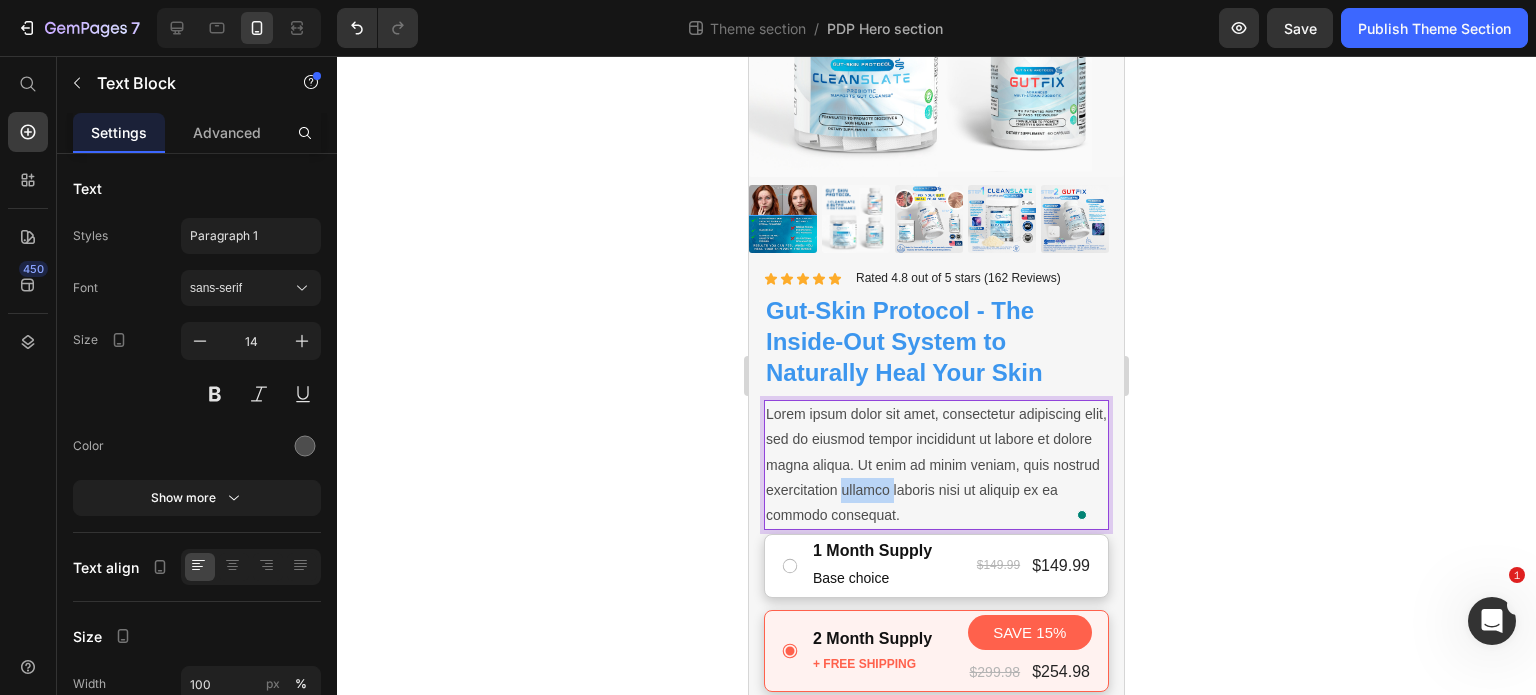 click on "Lorem ipsum dolor sit amet, consectetur adipiscing elit, sed do eiusmod tempor incididunt ut labore et dolore magna aliqua. Ut enim ad minim veniam, quis nostrud exercitation ullamco laboris nisi ut aliquip ex ea commodo consequat." at bounding box center (936, 465) 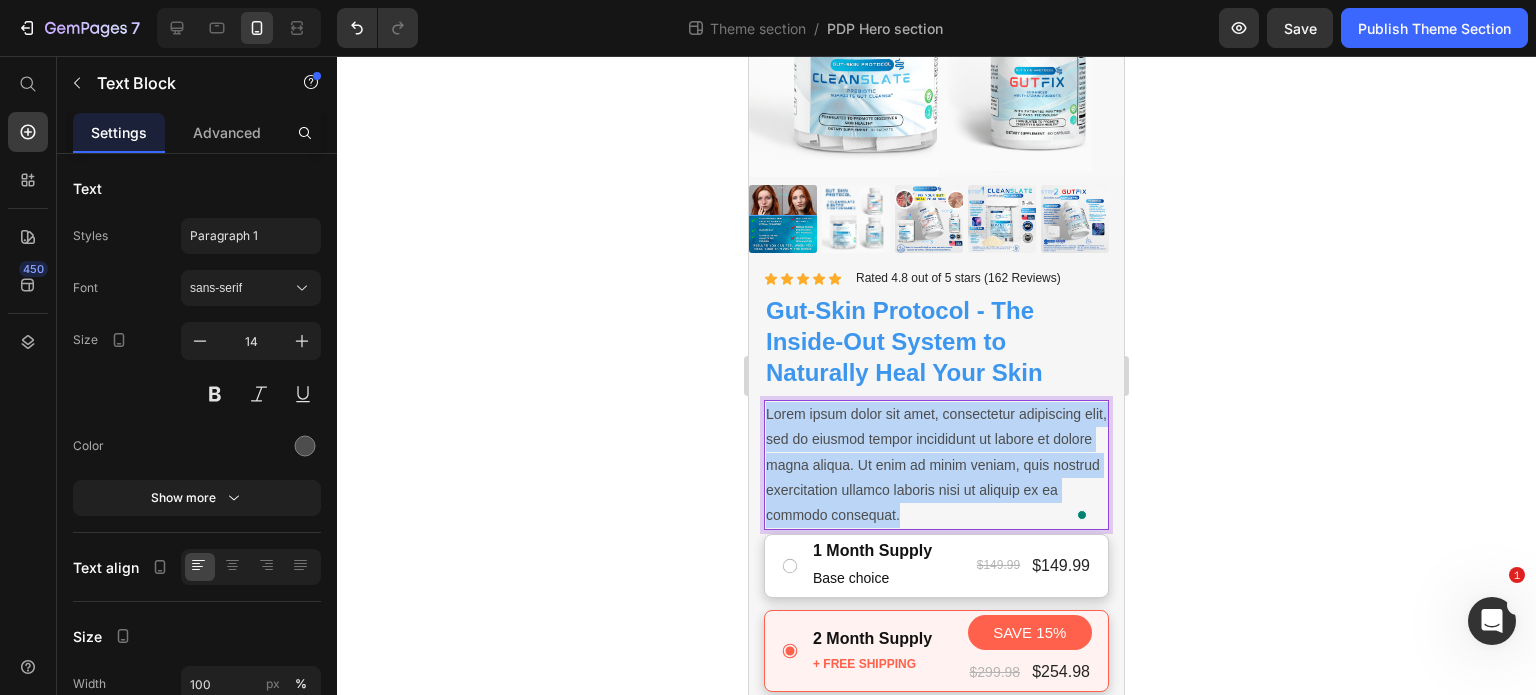 click on "Lorem ipsum dolor sit amet, consectetur adipiscing elit, sed do eiusmod tempor incididunt ut labore et dolore magna aliqua. Ut enim ad minim veniam, quis nostrud exercitation ullamco laboris nisi ut aliquip ex ea commodo consequat." at bounding box center (936, 465) 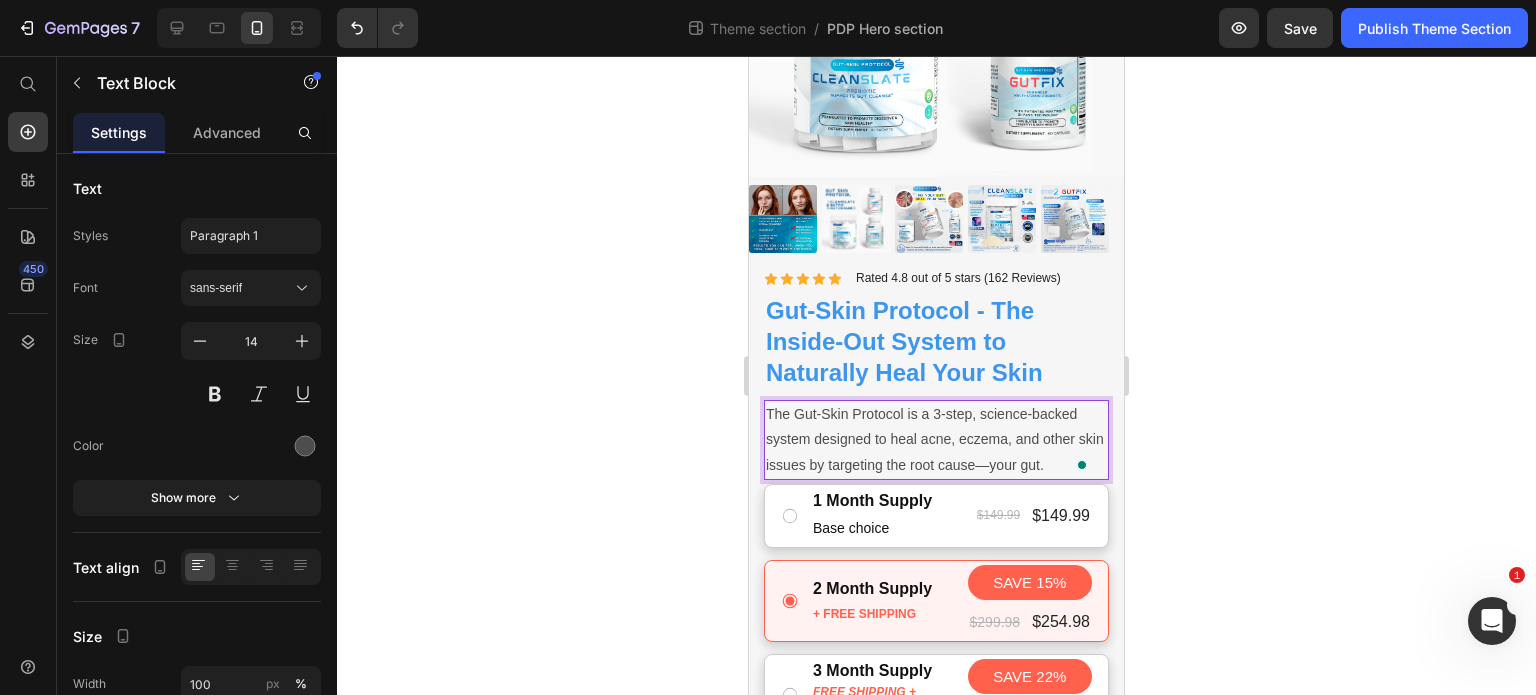 click 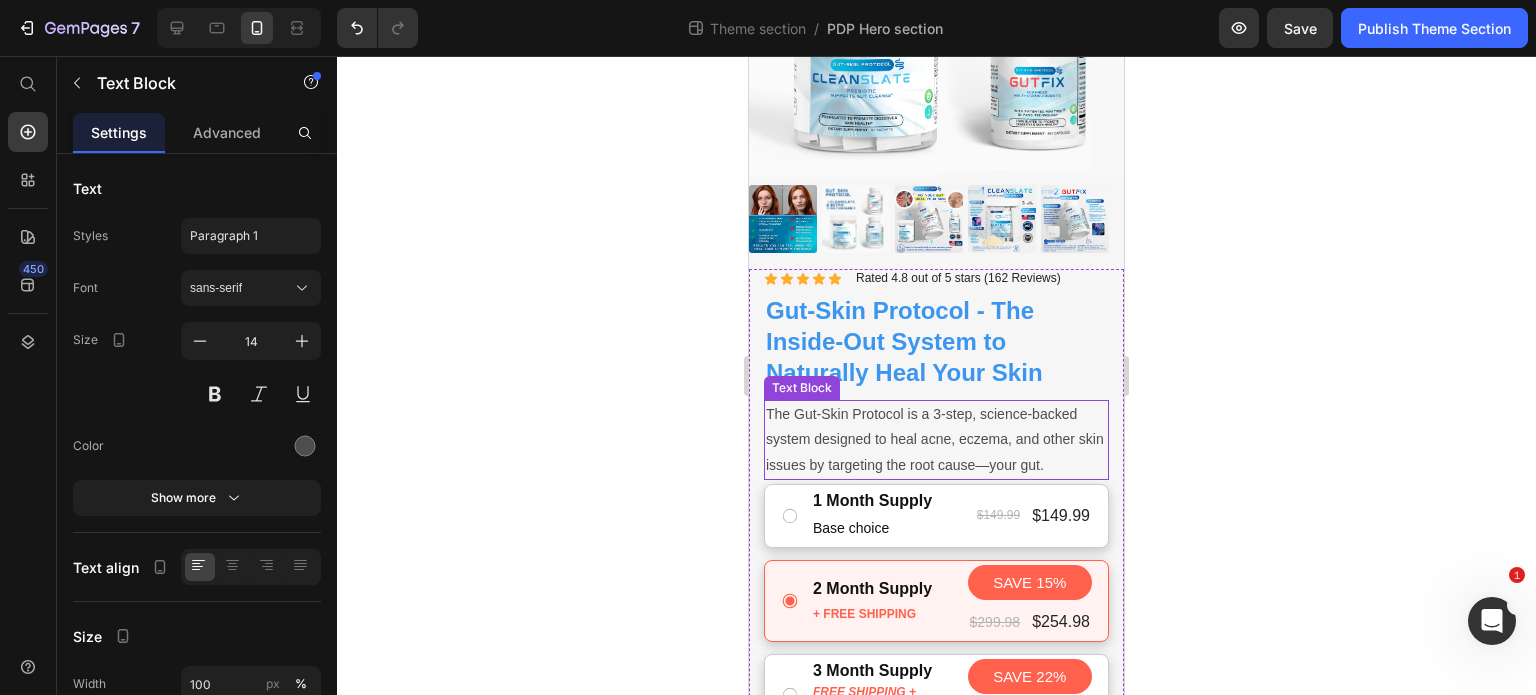 click on "The Gut-Skin Protocol is a 3-step, science-backed system designed to heal acne, eczema, and other skin issues by targeting the root cause—your gut." at bounding box center (936, 440) 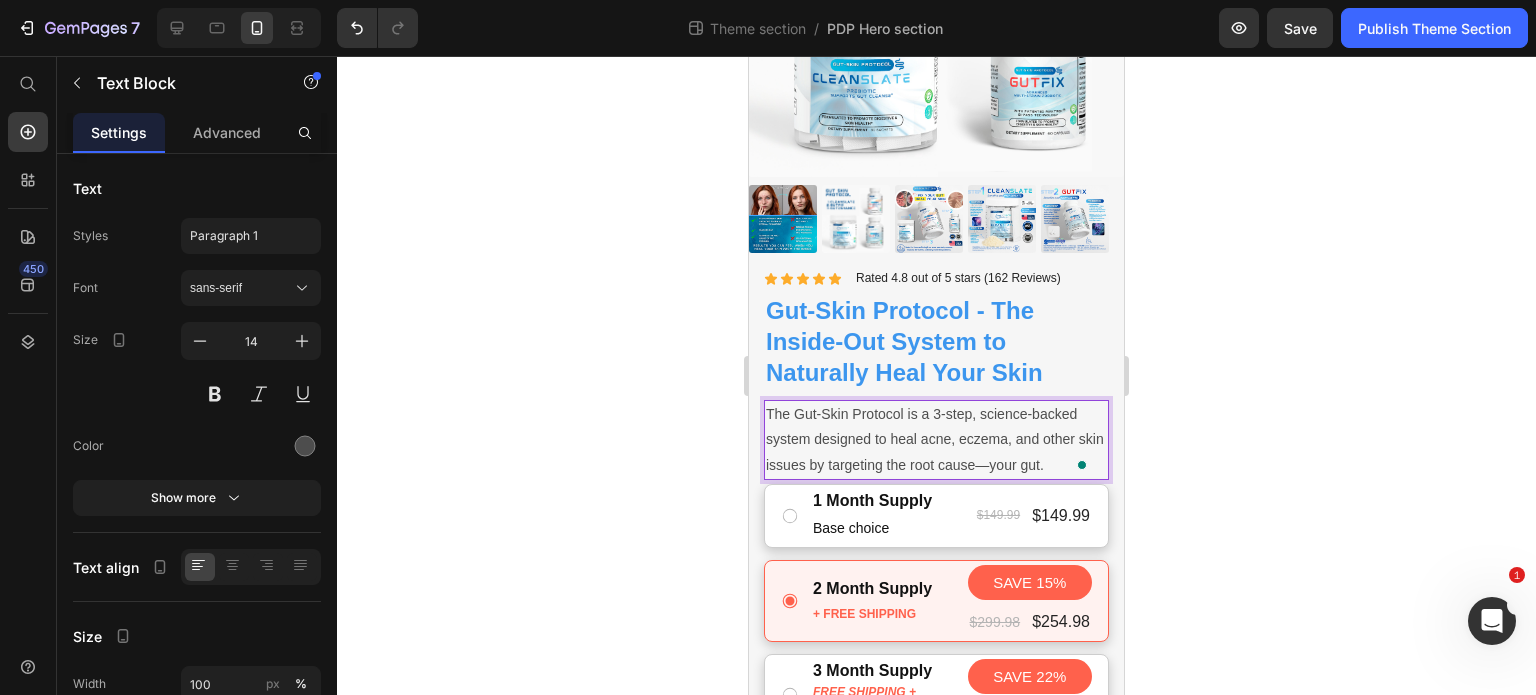 click on "The Gut-Skin Protocol is a 3-step, science-backed system designed to heal acne, eczema, and other skin issues by targeting the root cause—your gut." at bounding box center (936, 440) 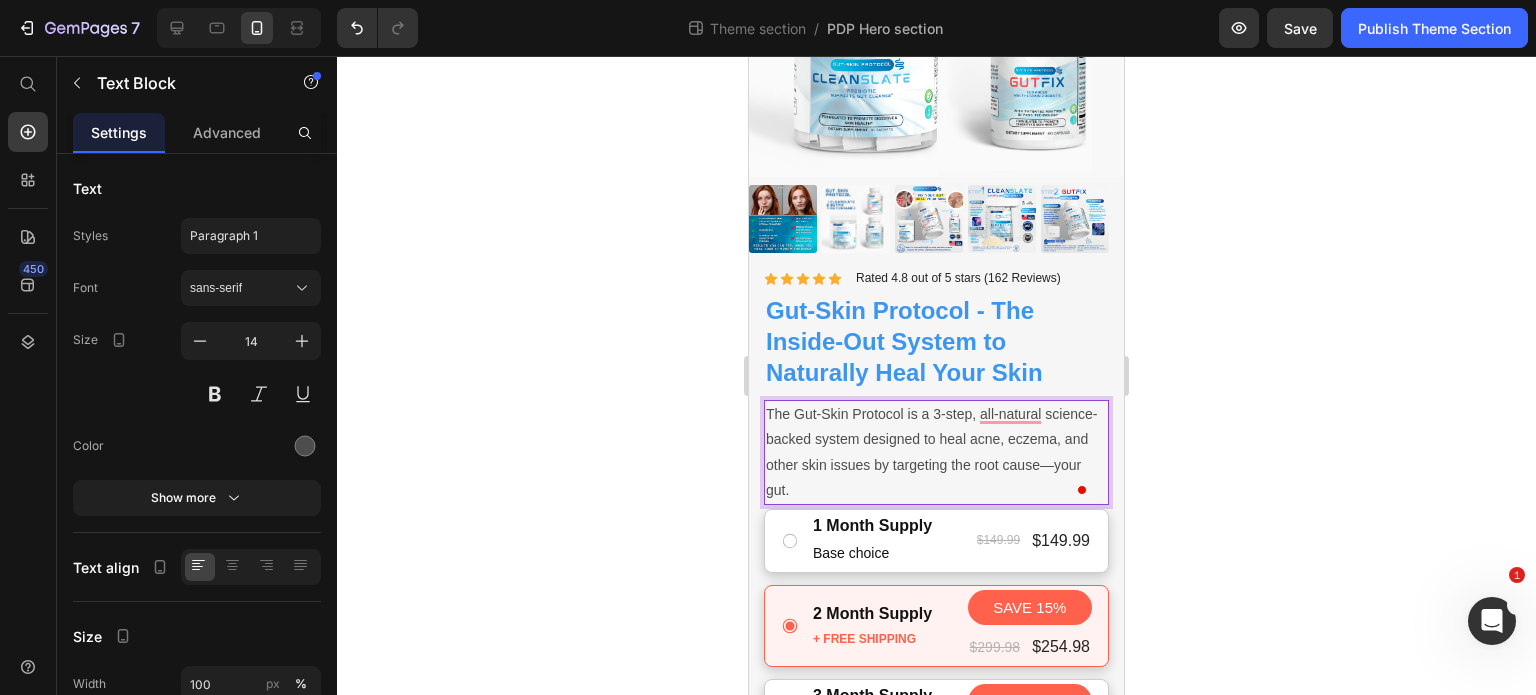 click 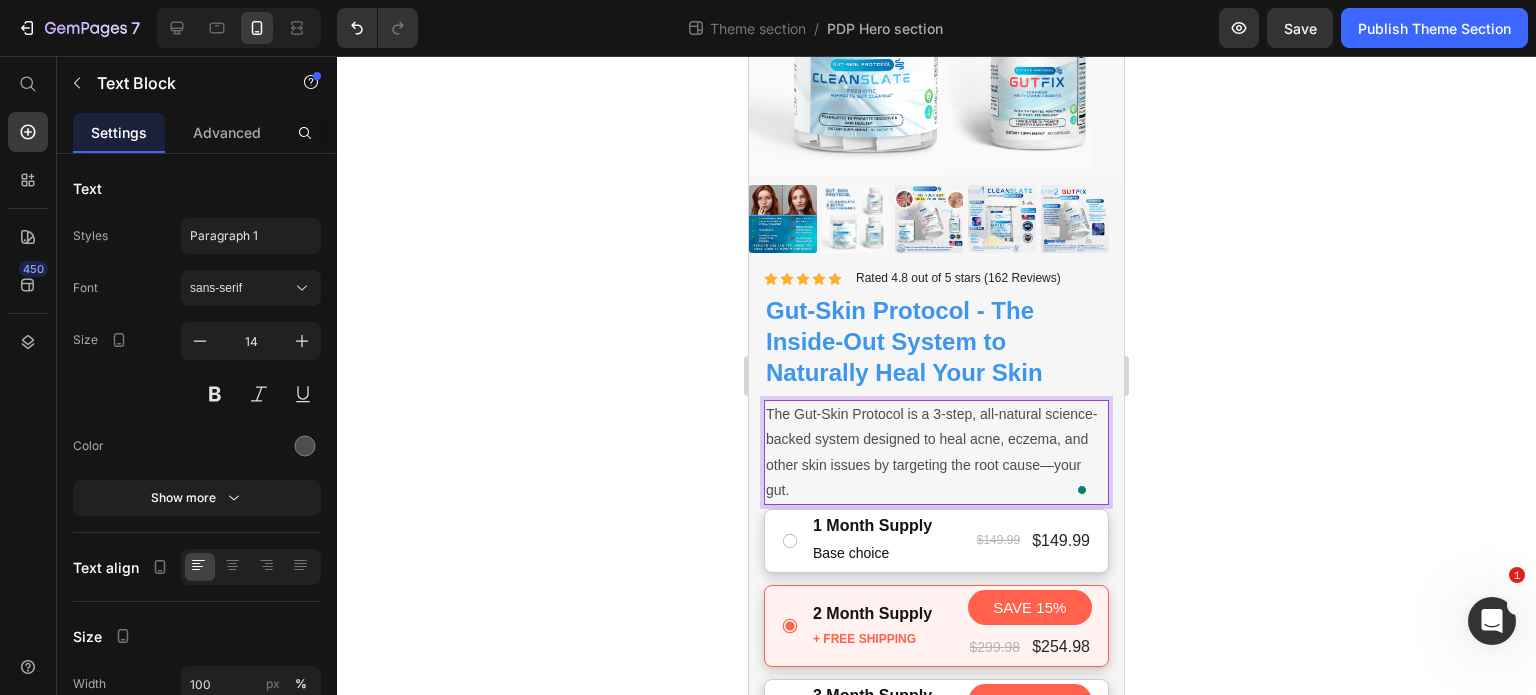 click on "The Gut-Skin Protocol is a 3-step, all-natural science-backed system designed to heal acne, eczema, and other skin issues by targeting the root cause—your gut." at bounding box center [936, 452] 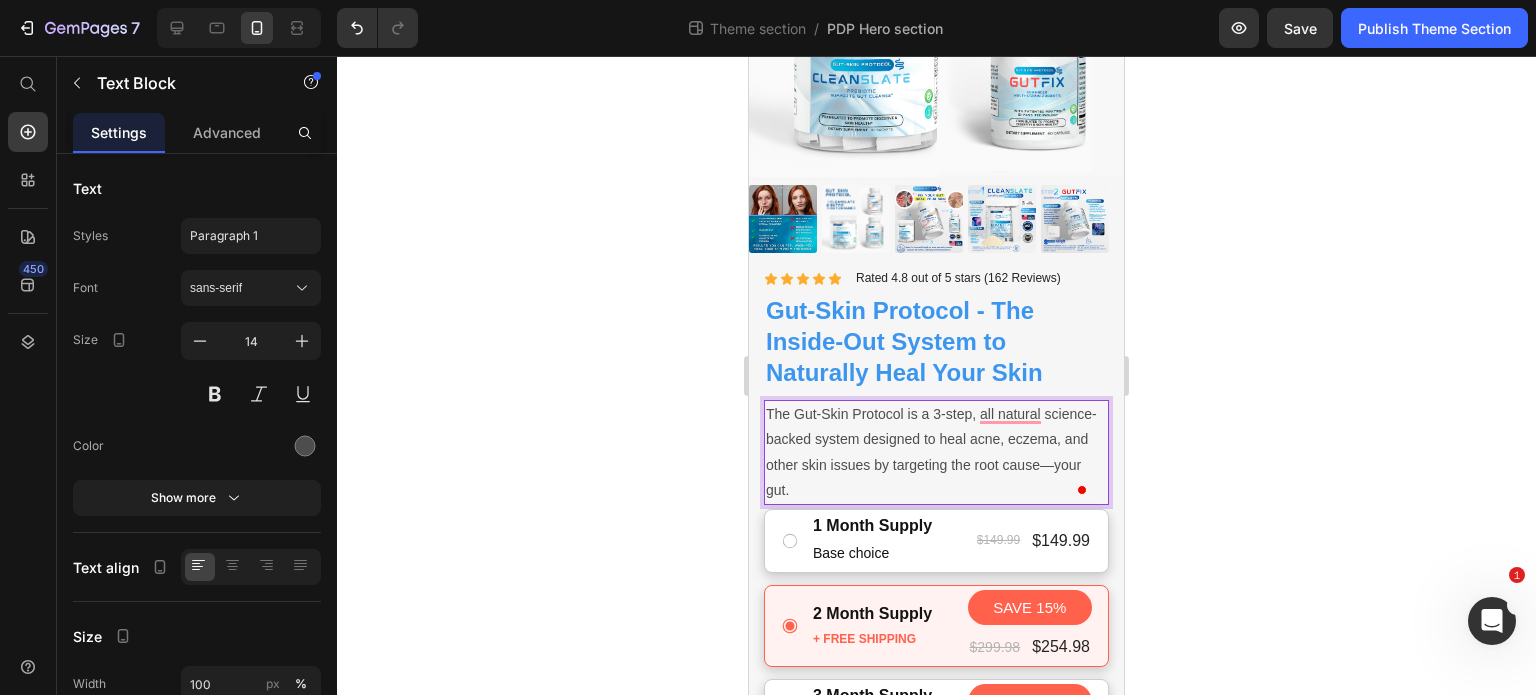 click 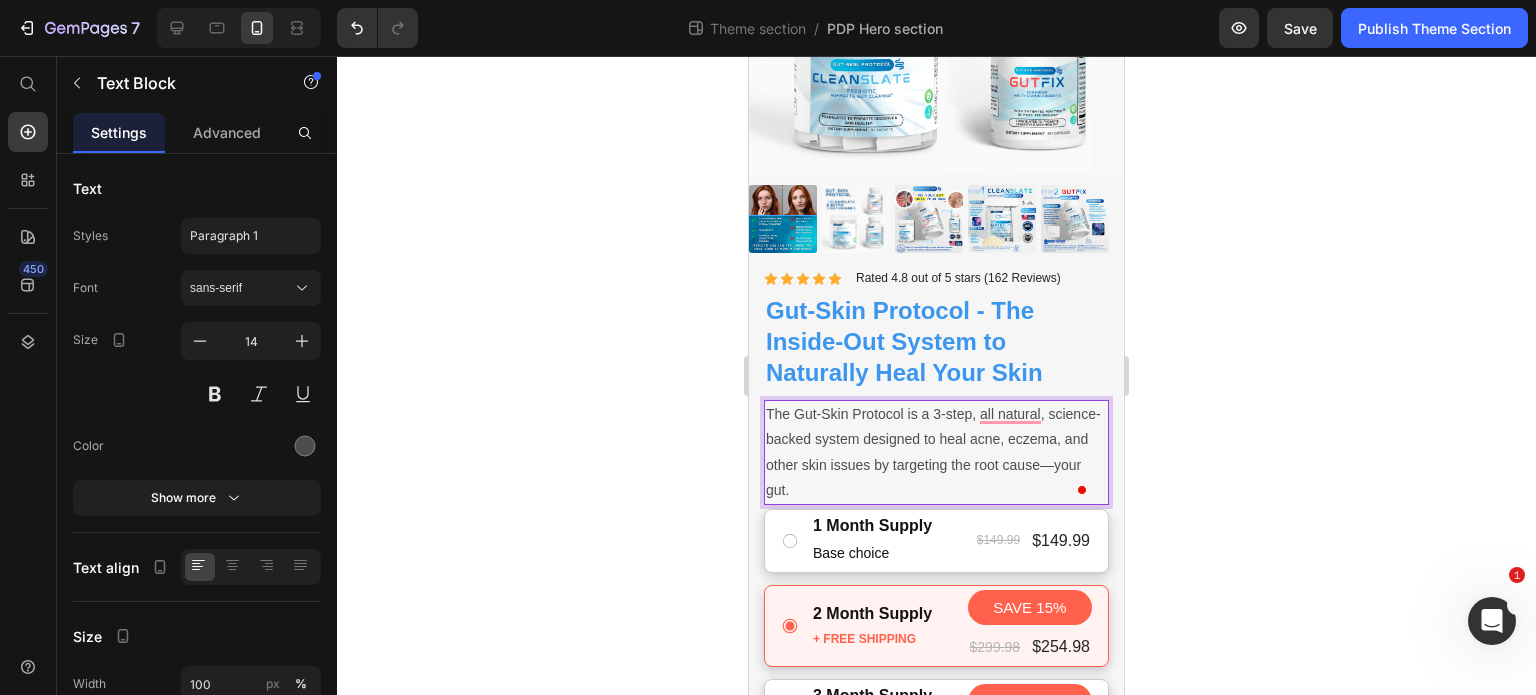 click 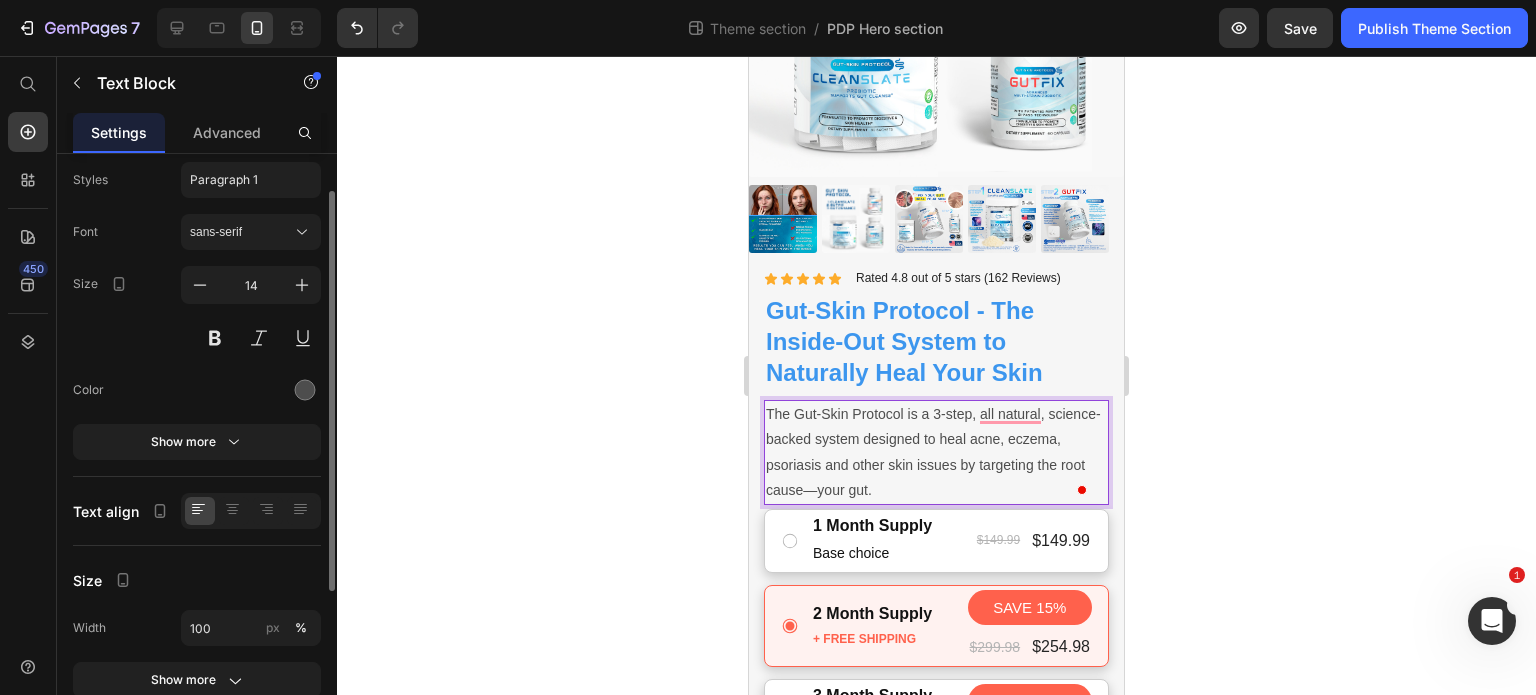 scroll, scrollTop: 57, scrollLeft: 0, axis: vertical 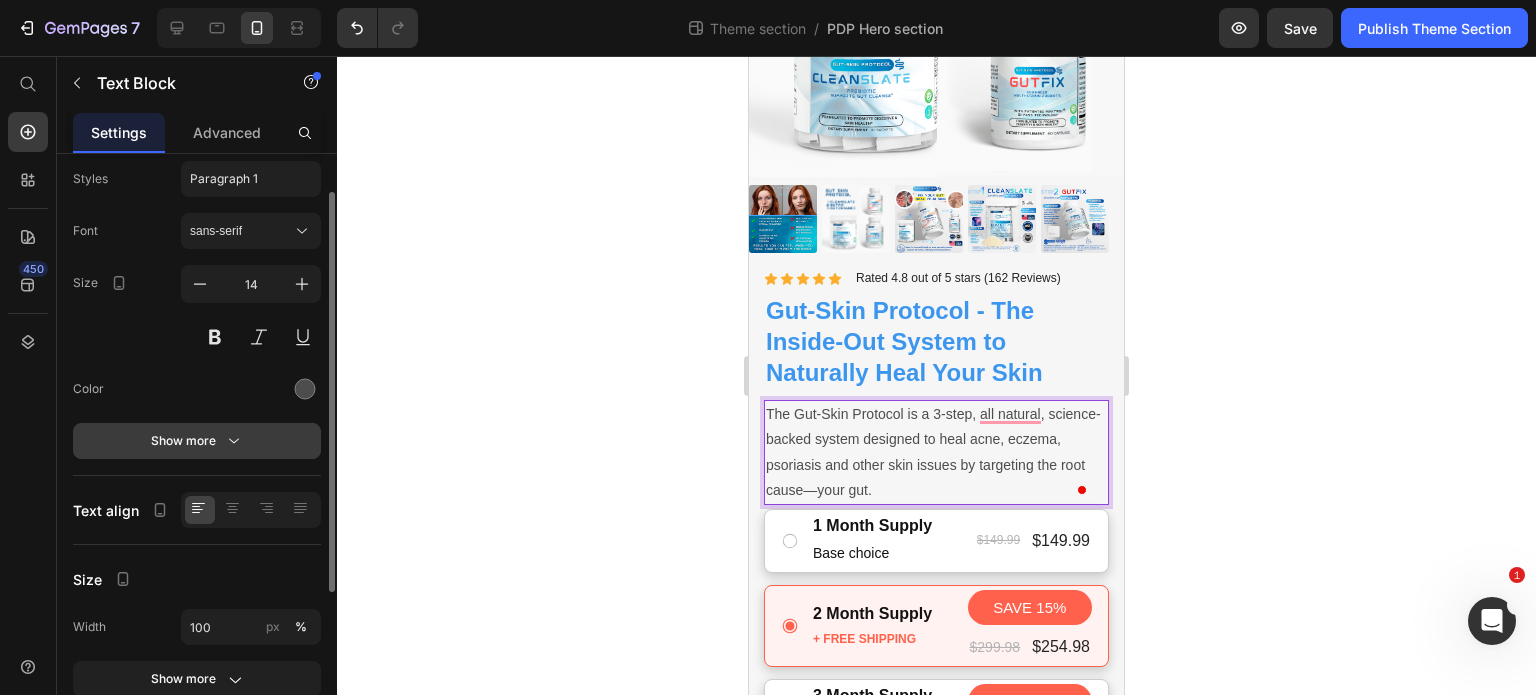 click on "Show more" at bounding box center [197, 441] 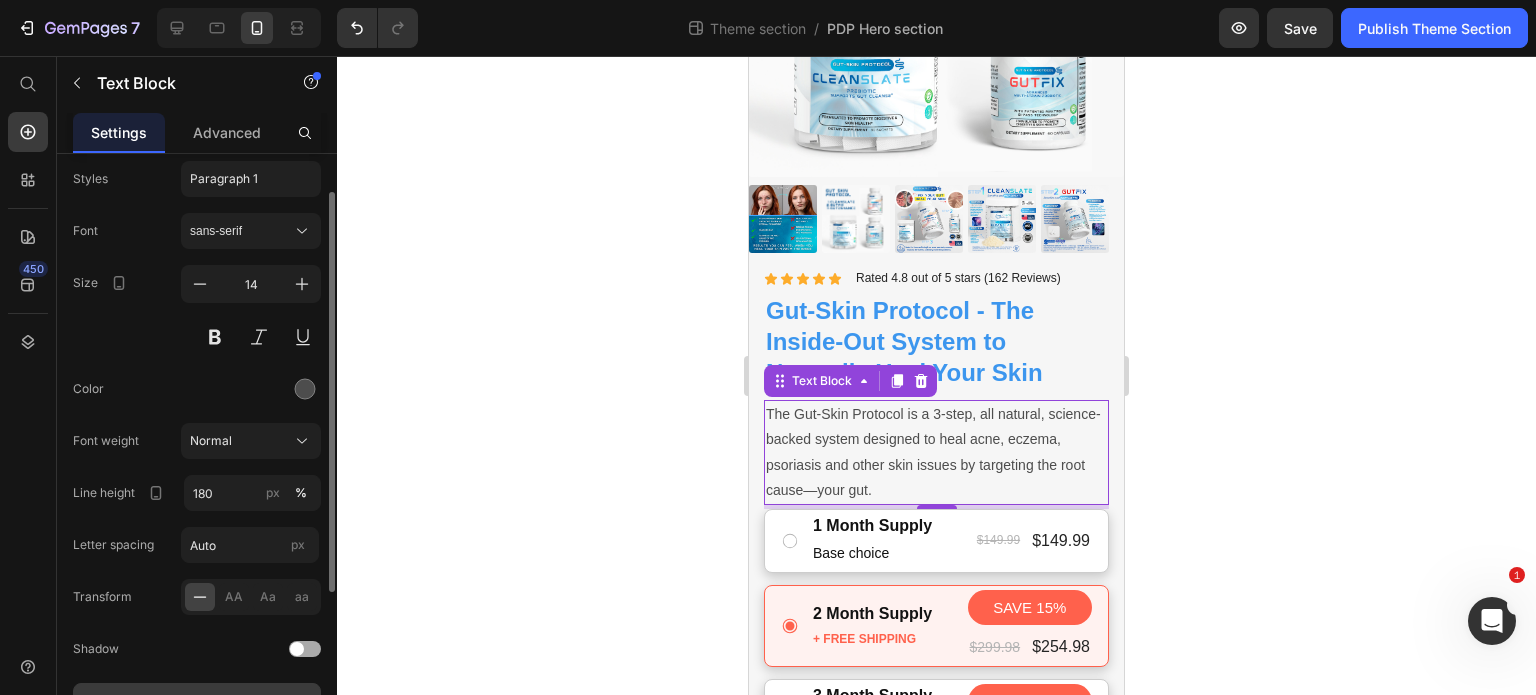 scroll, scrollTop: 223, scrollLeft: 0, axis: vertical 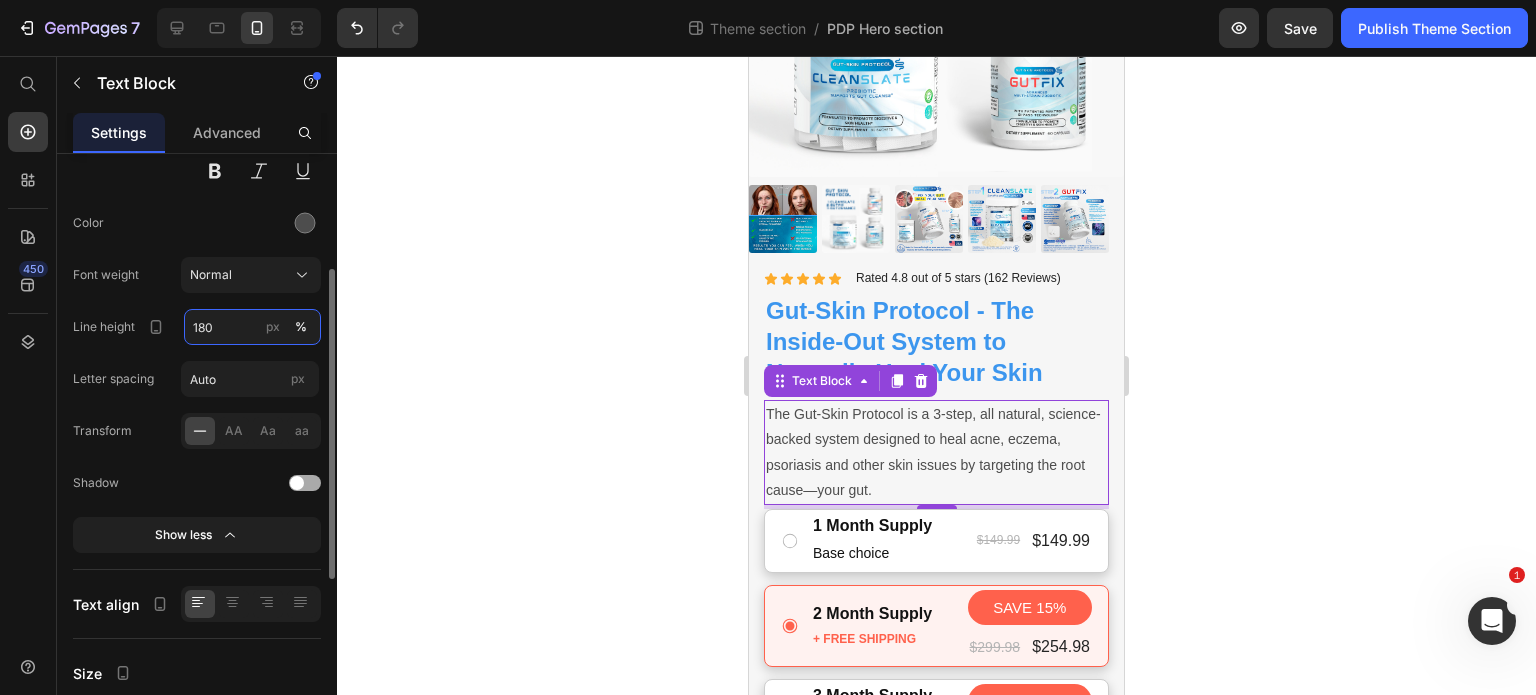 click on "180" at bounding box center (252, 327) 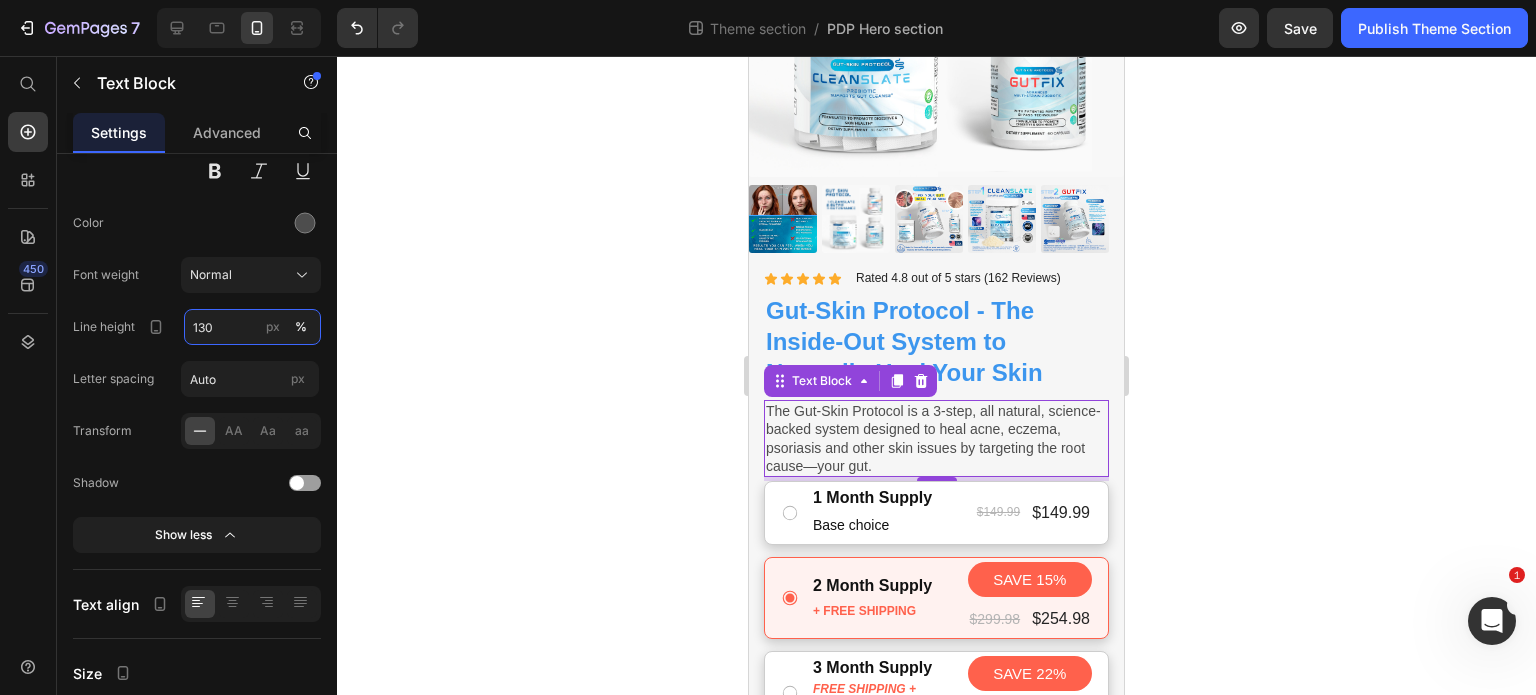 type on "130" 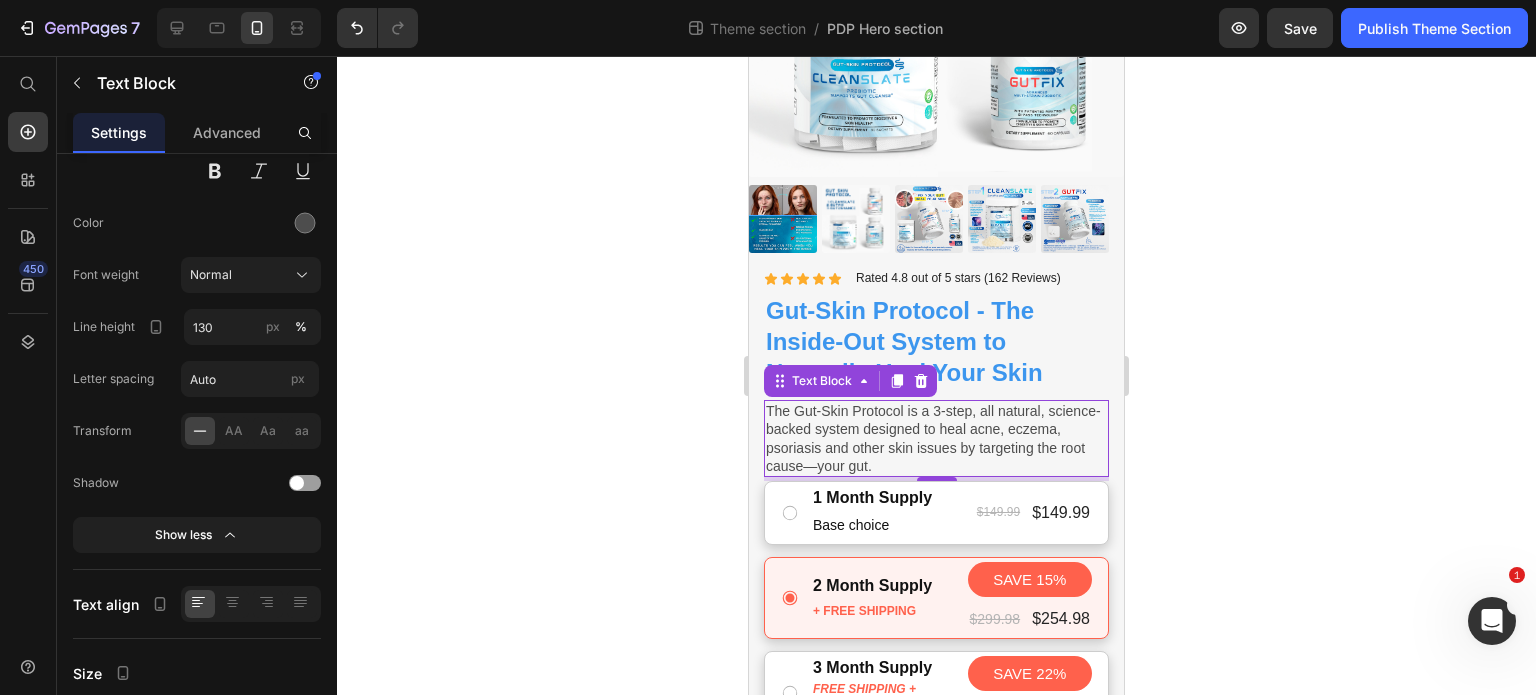 click 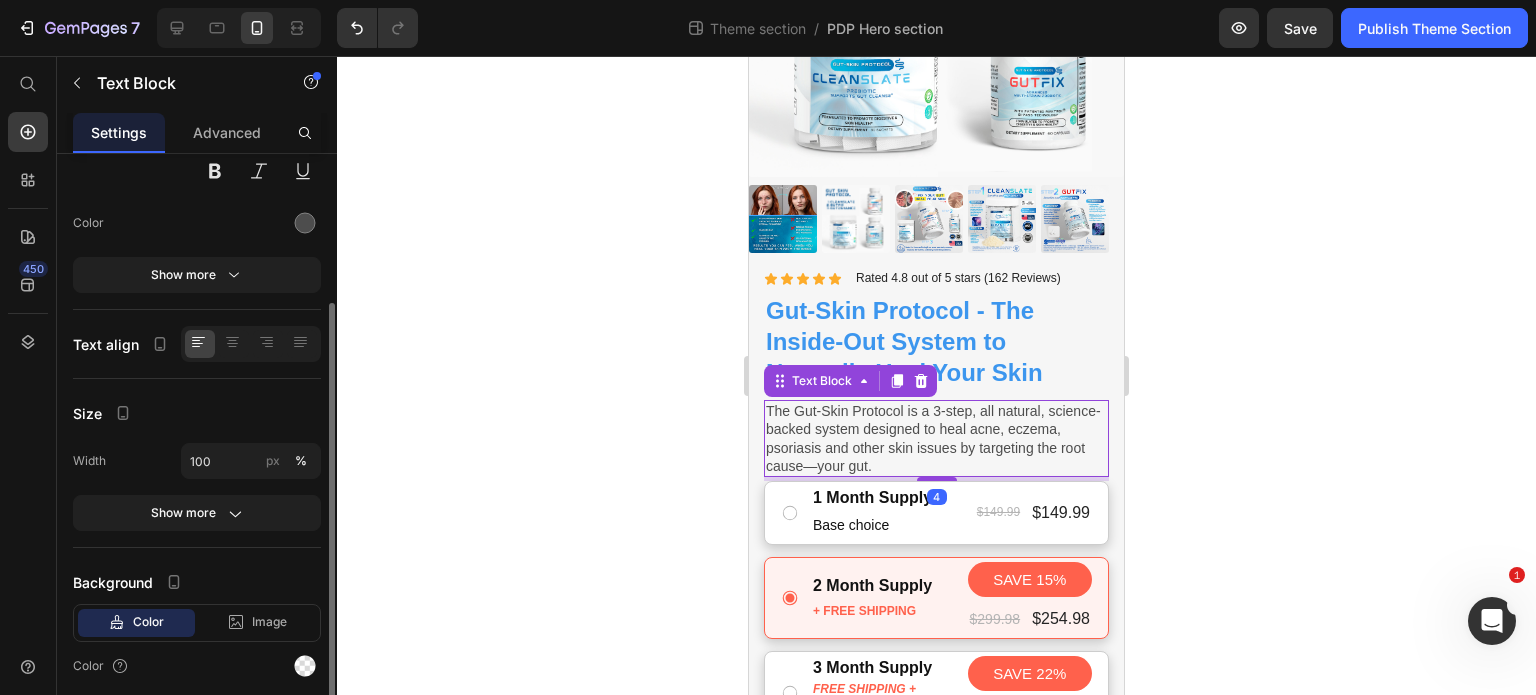 scroll, scrollTop: 189, scrollLeft: 0, axis: vertical 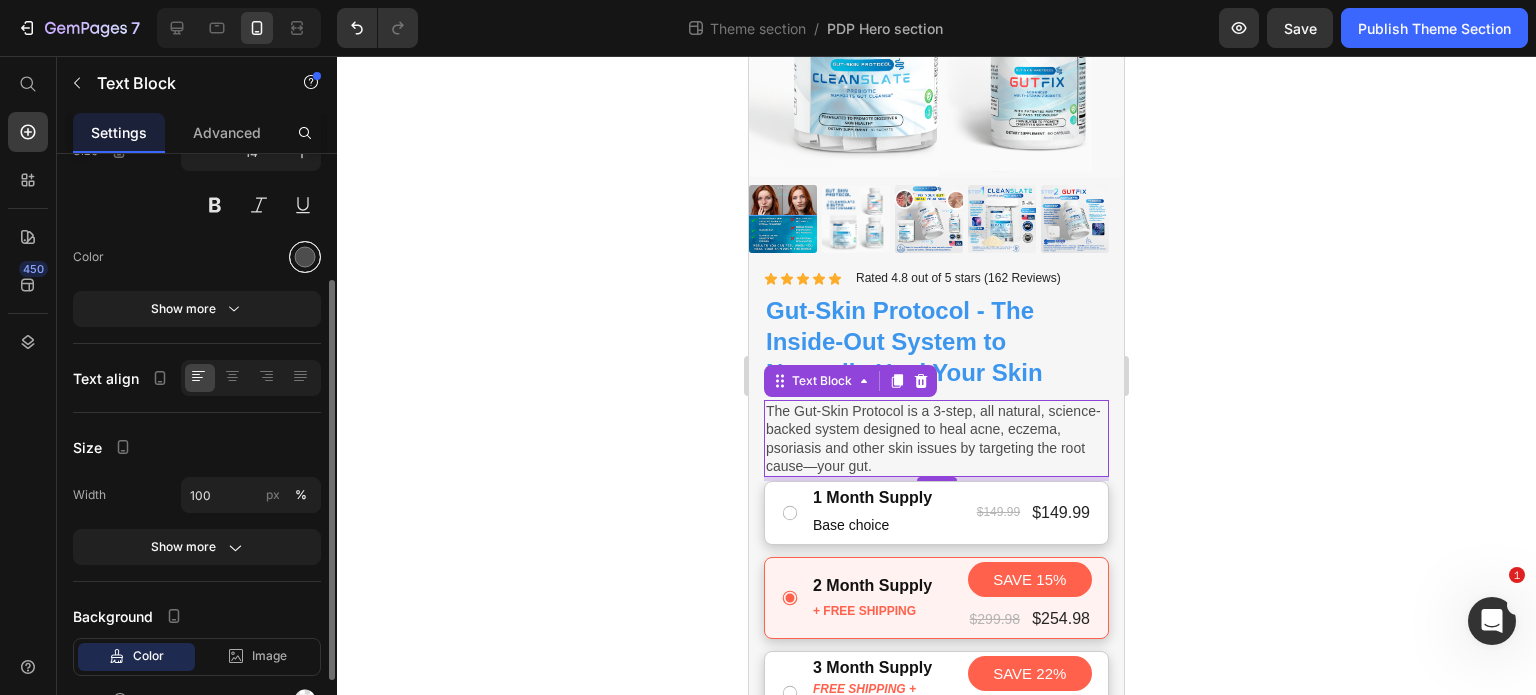 click at bounding box center [305, 257] 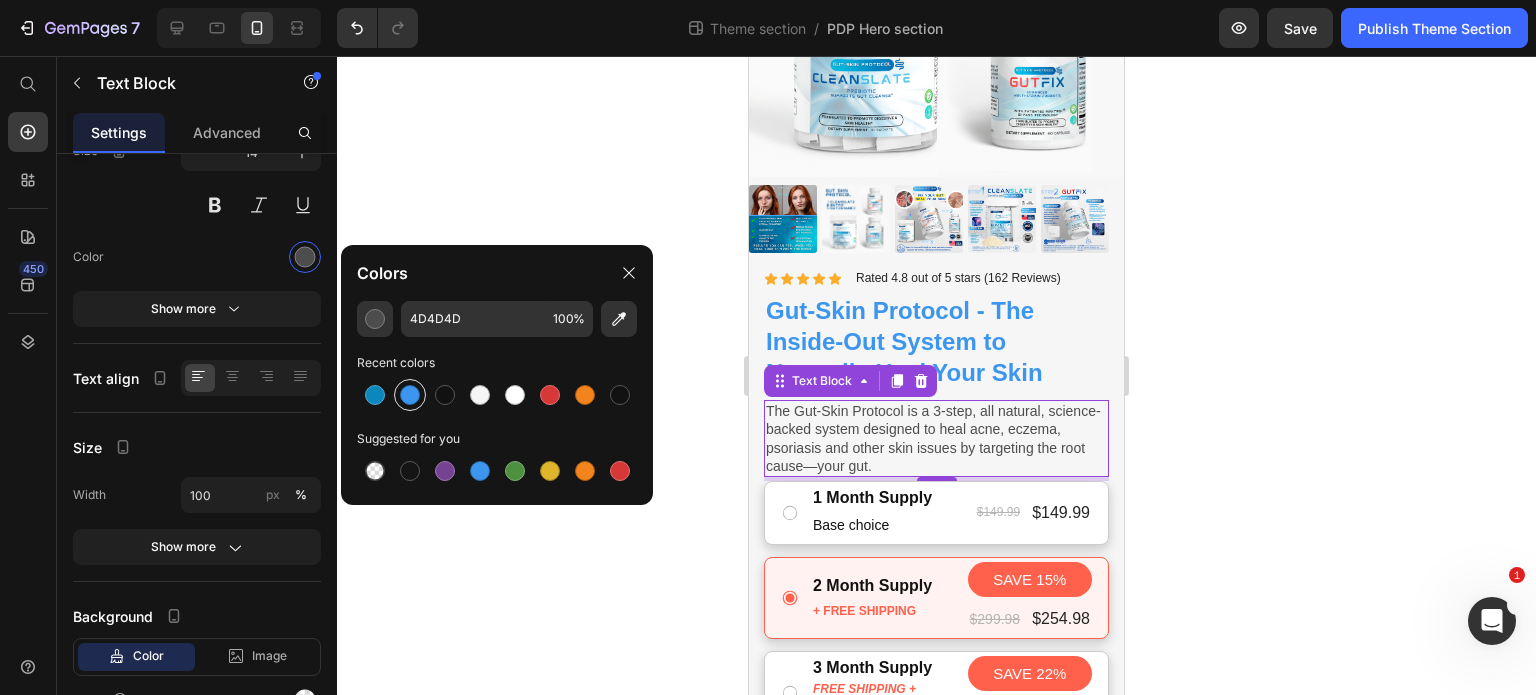 click at bounding box center (410, 395) 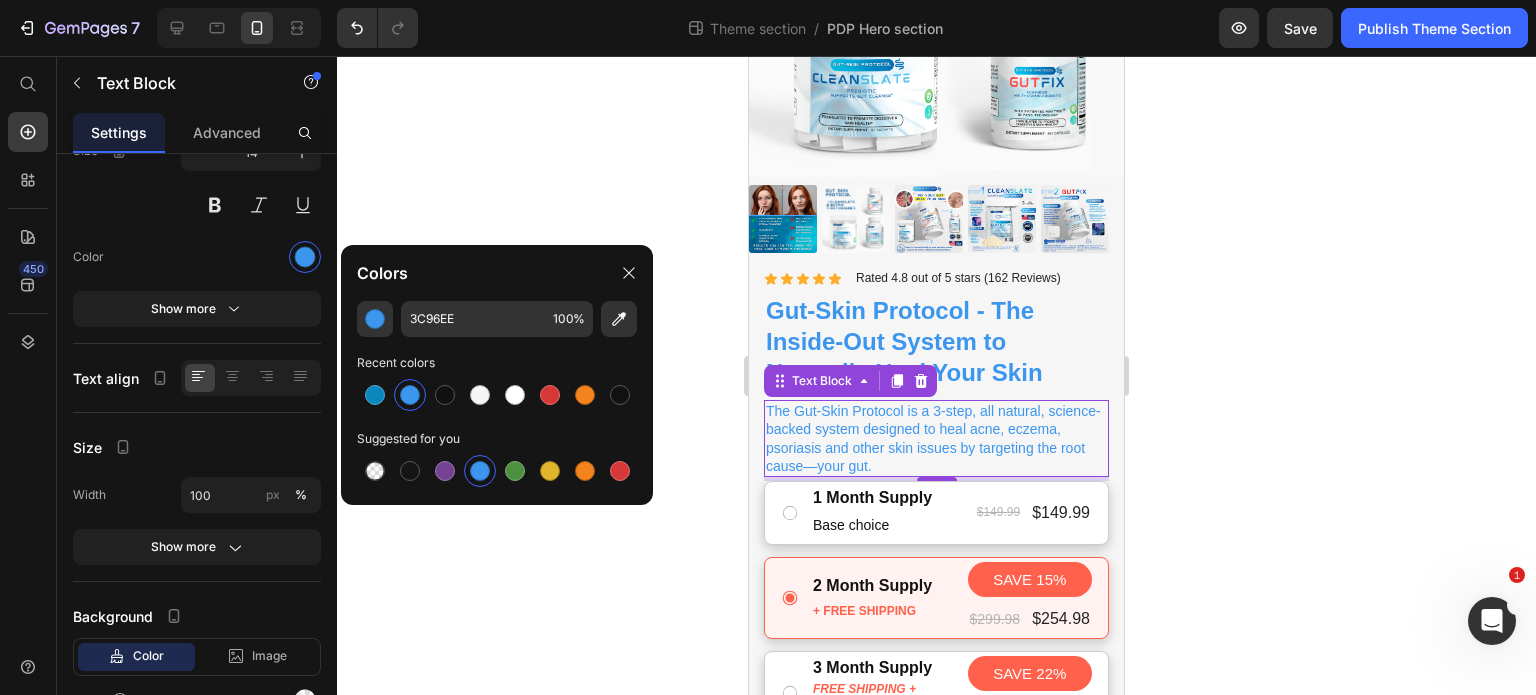 click 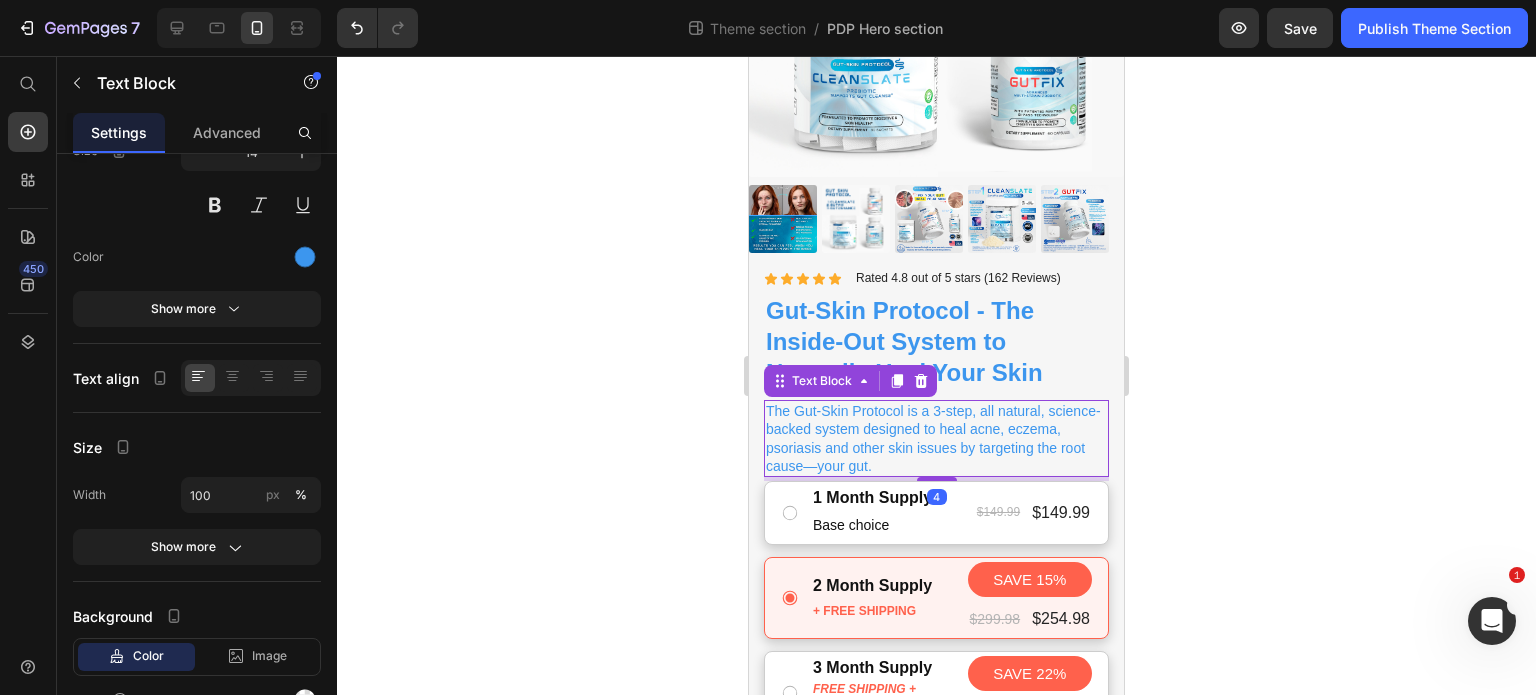 click on "The Gut-Skin Protocol is a 3-step, all natural, science-backed system designed to heal acne, eczema, psoriasis and other skin issues by targeting the root cause—your gut." at bounding box center [936, 438] 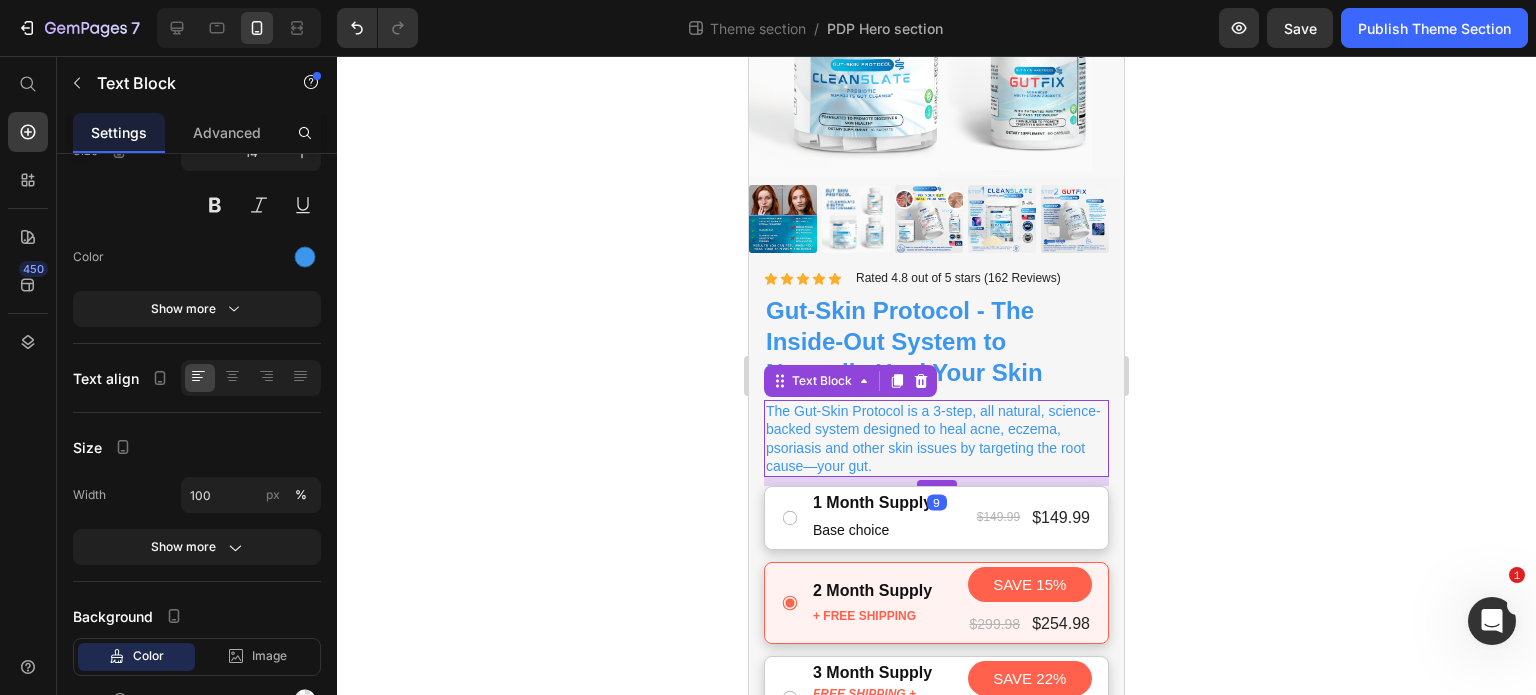 click at bounding box center [937, 483] 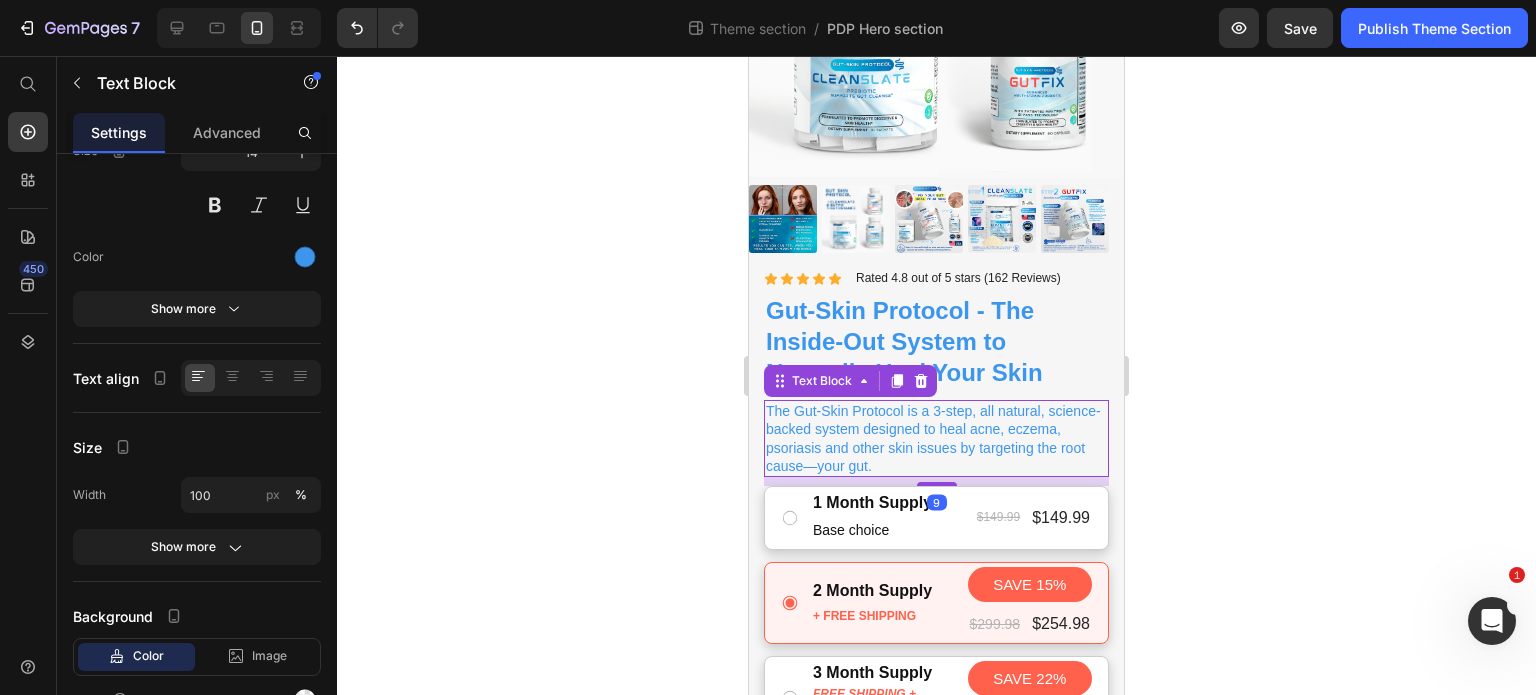 click 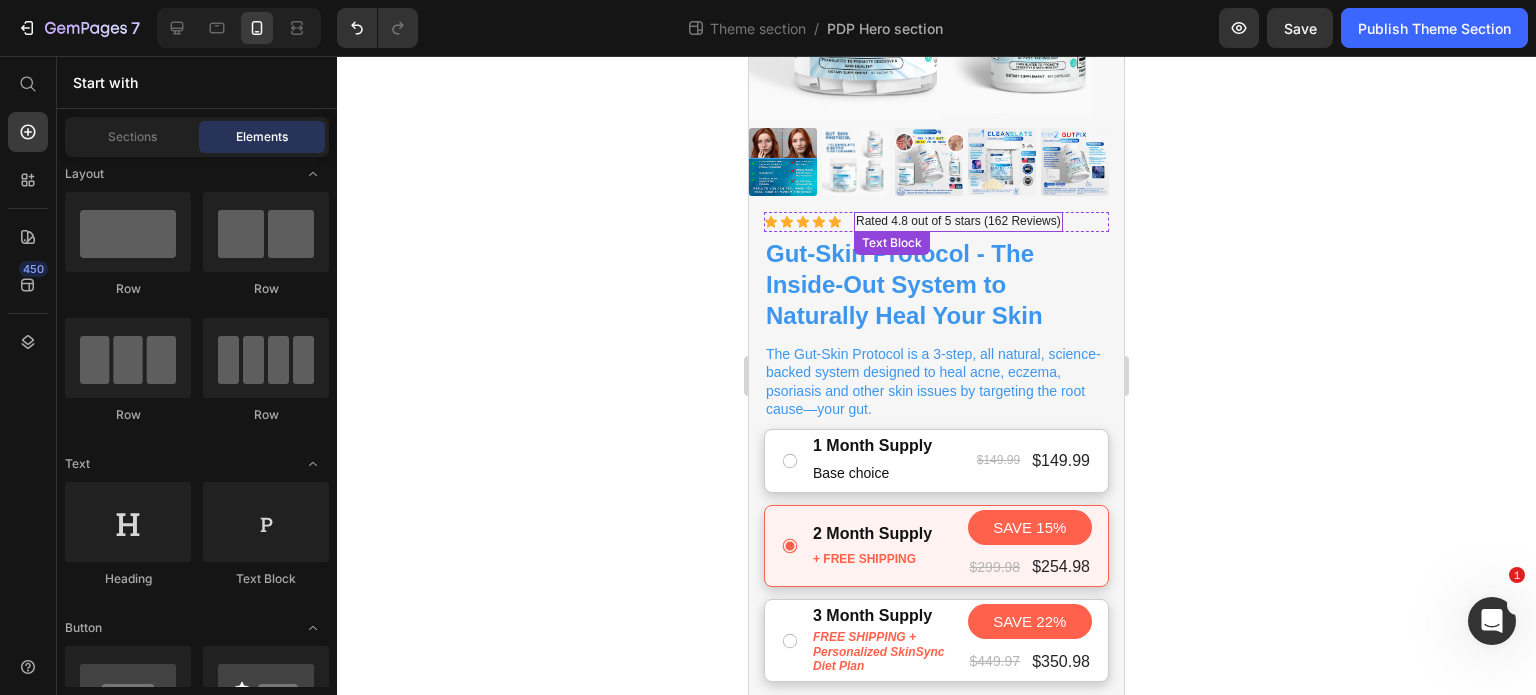 scroll, scrollTop: 379, scrollLeft: 0, axis: vertical 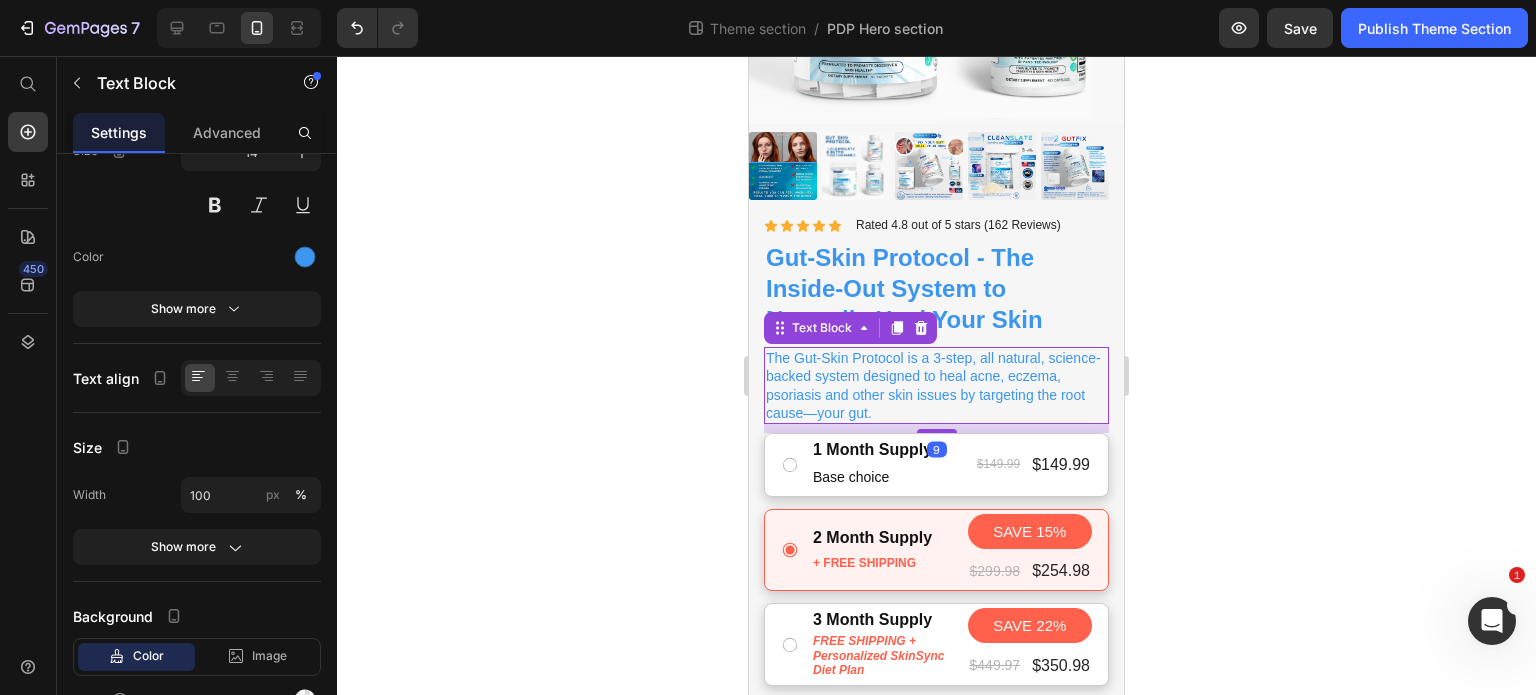 click 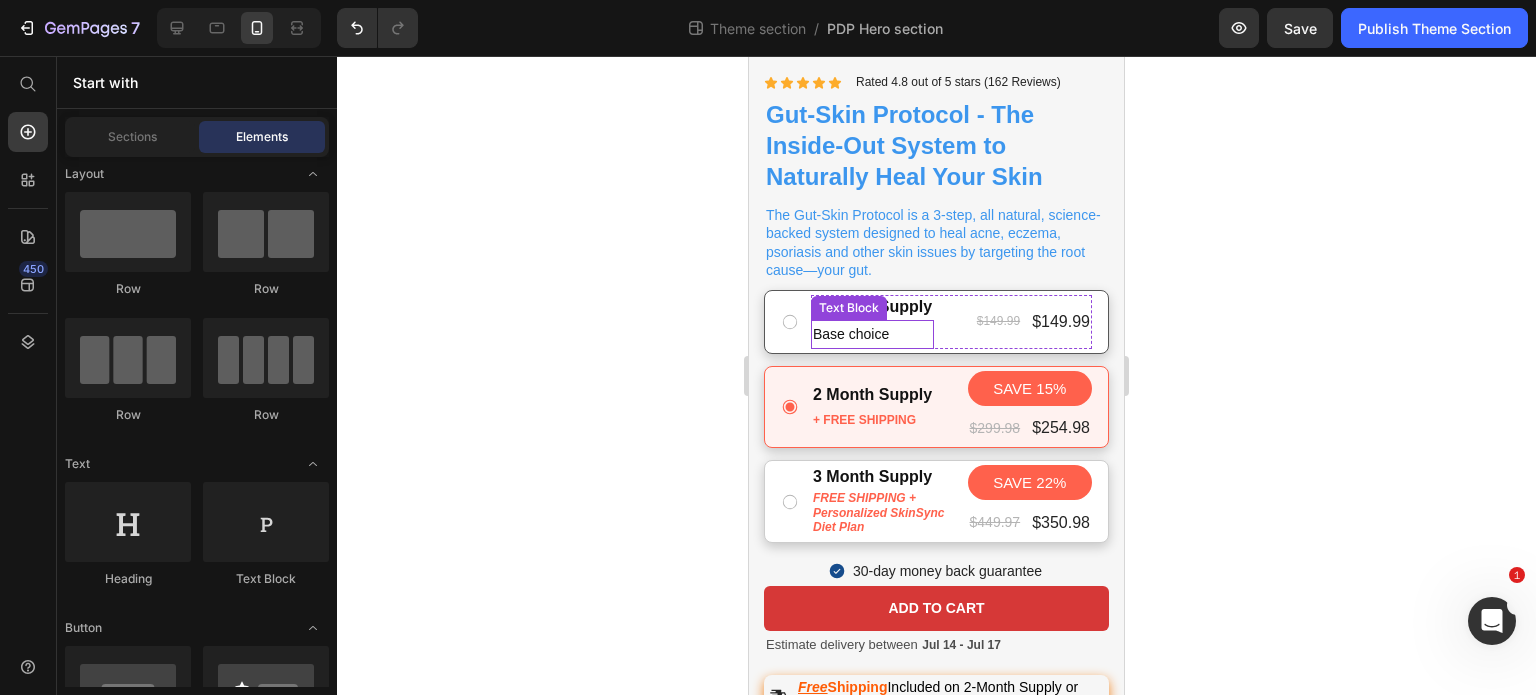 scroll, scrollTop: 523, scrollLeft: 0, axis: vertical 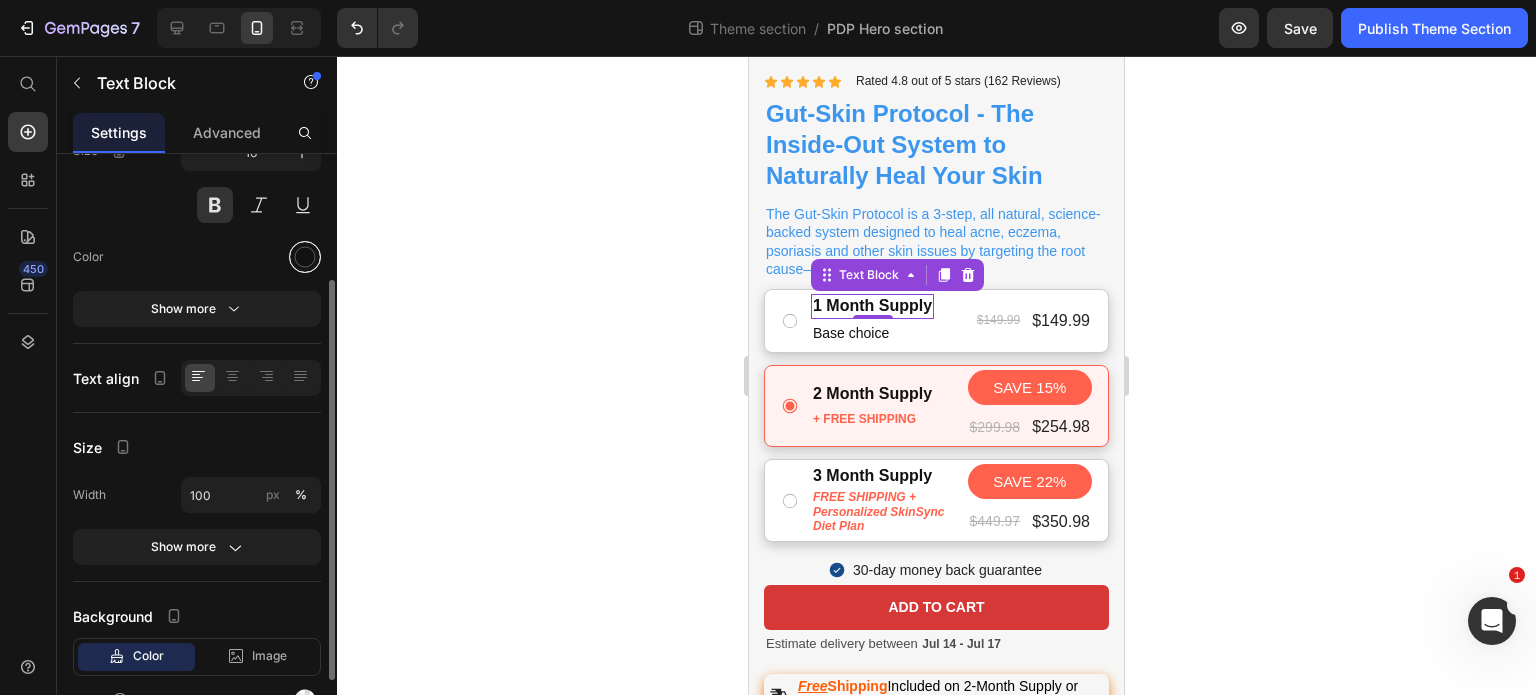 click at bounding box center [305, 257] 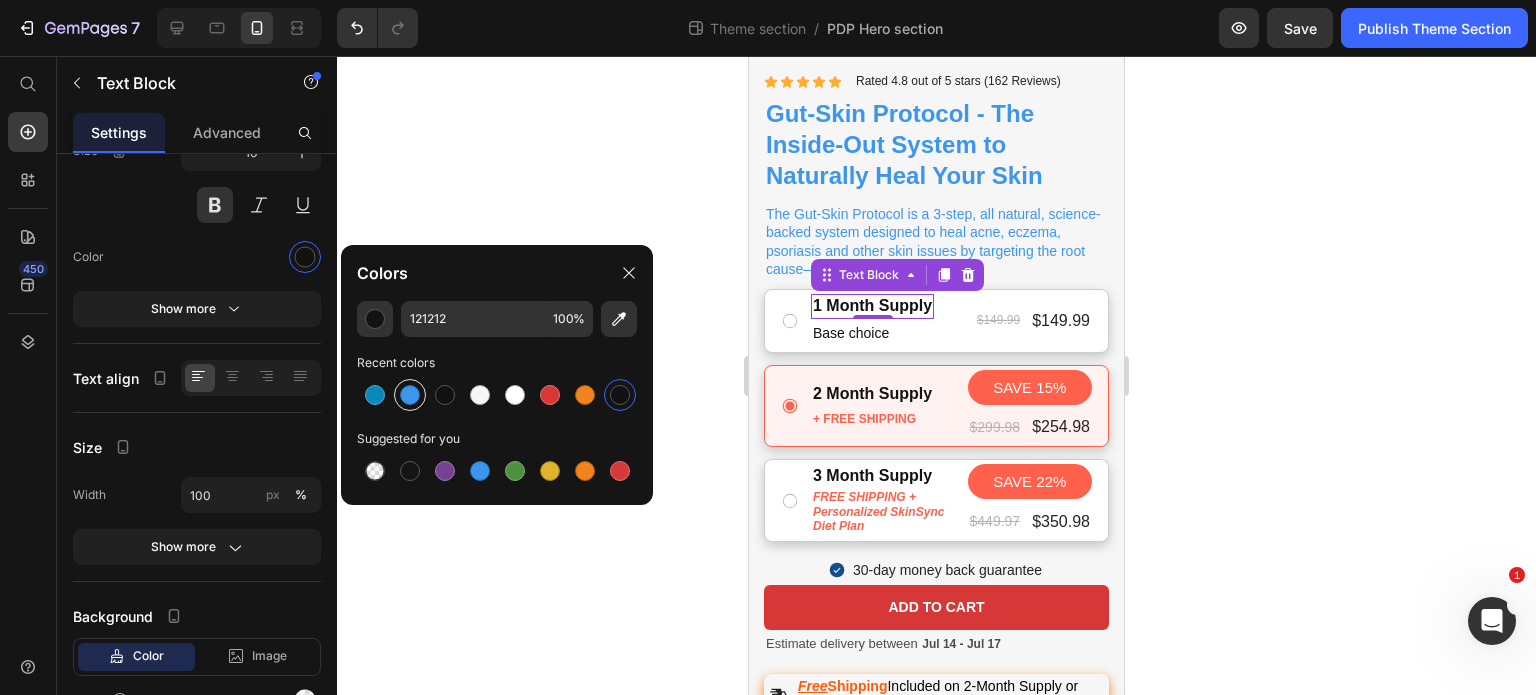 click at bounding box center (410, 395) 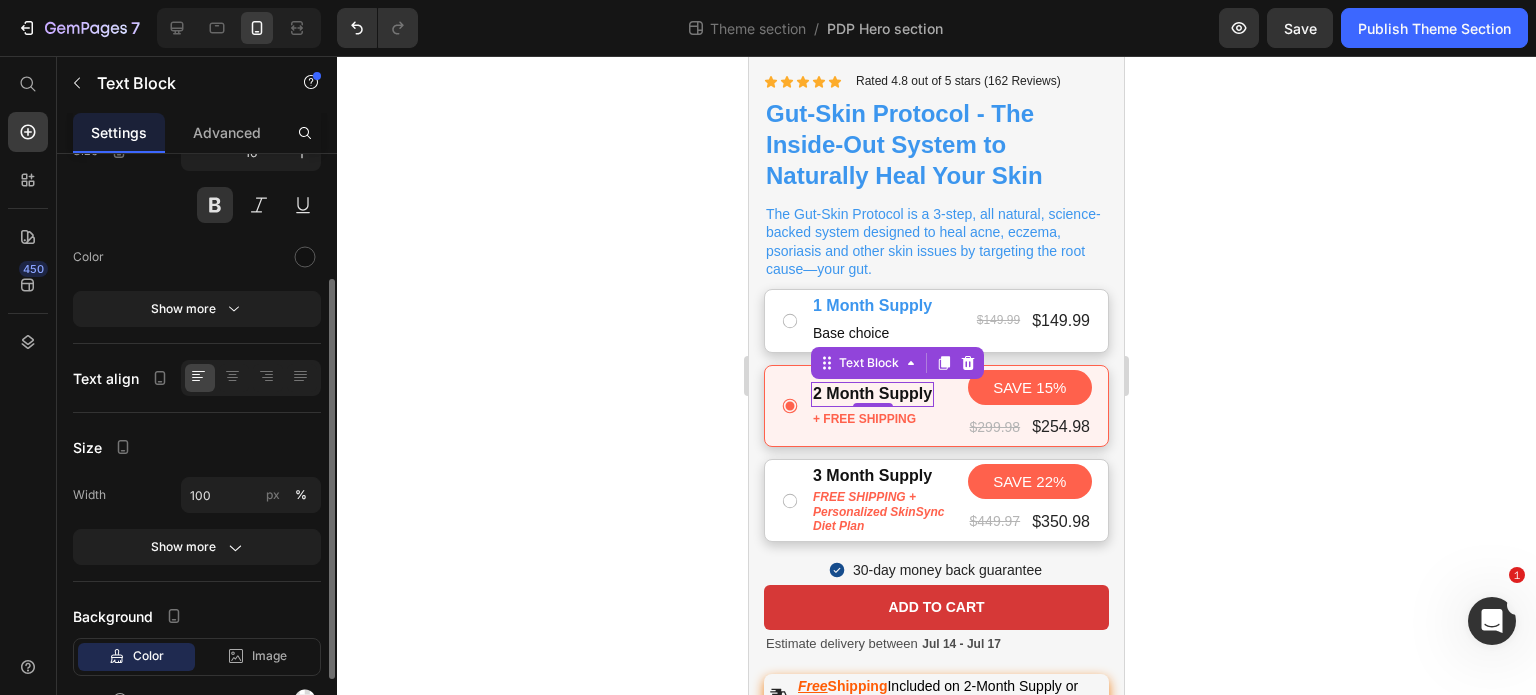 scroll, scrollTop: 188, scrollLeft: 0, axis: vertical 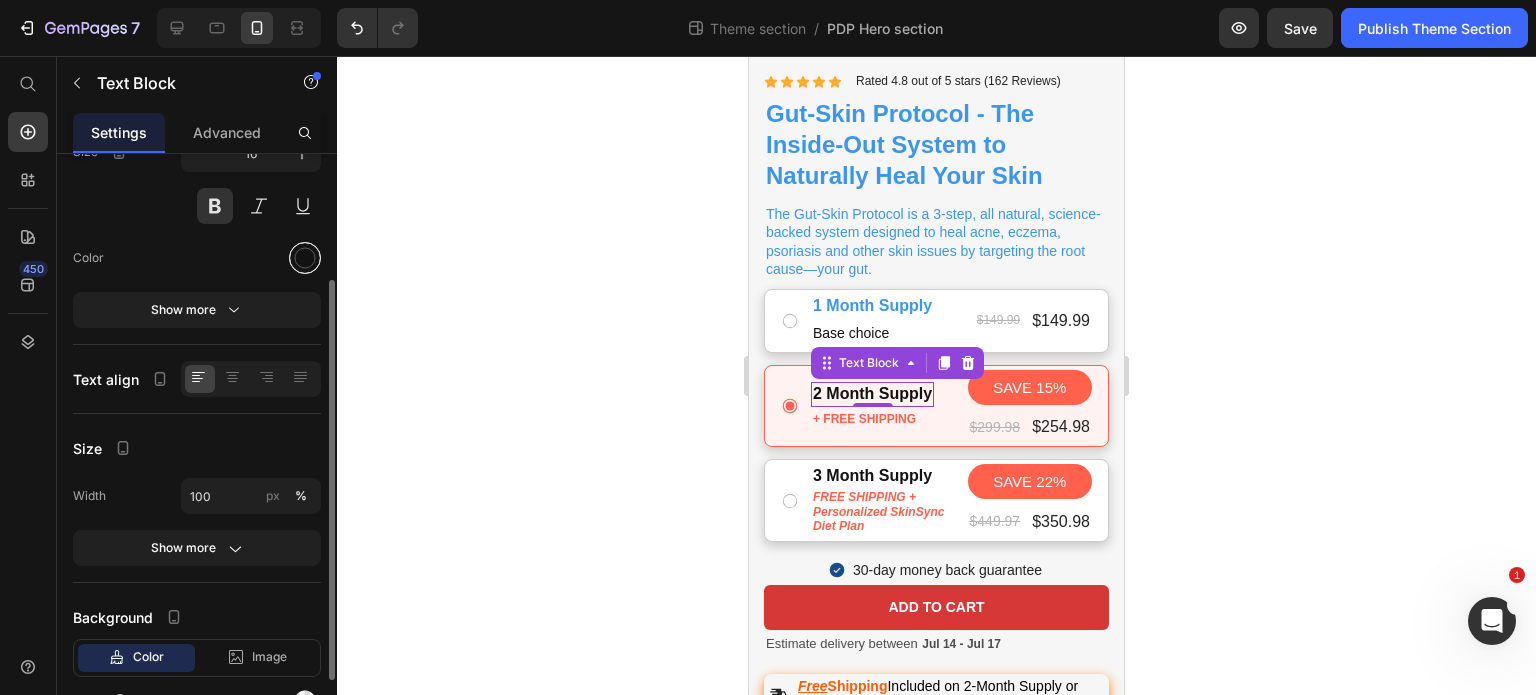 click at bounding box center [305, 258] 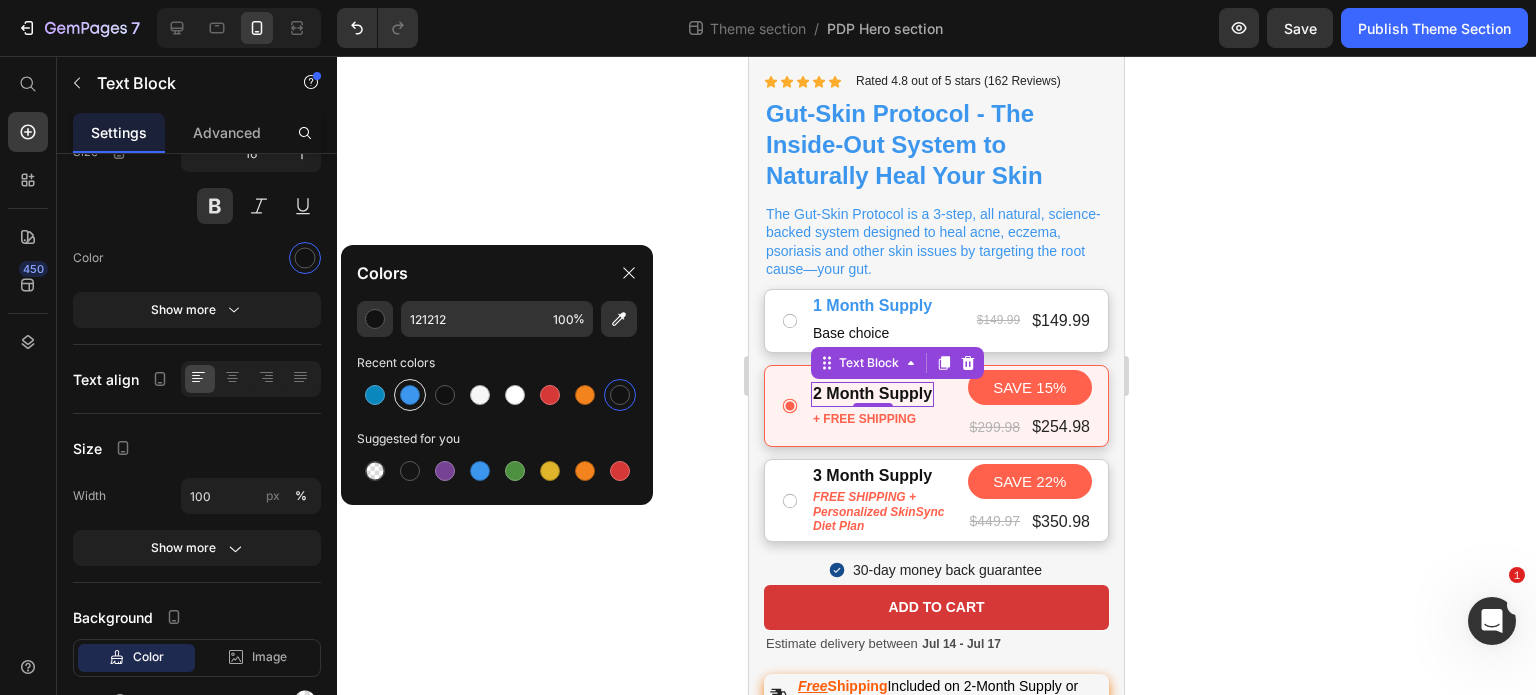 click at bounding box center (410, 395) 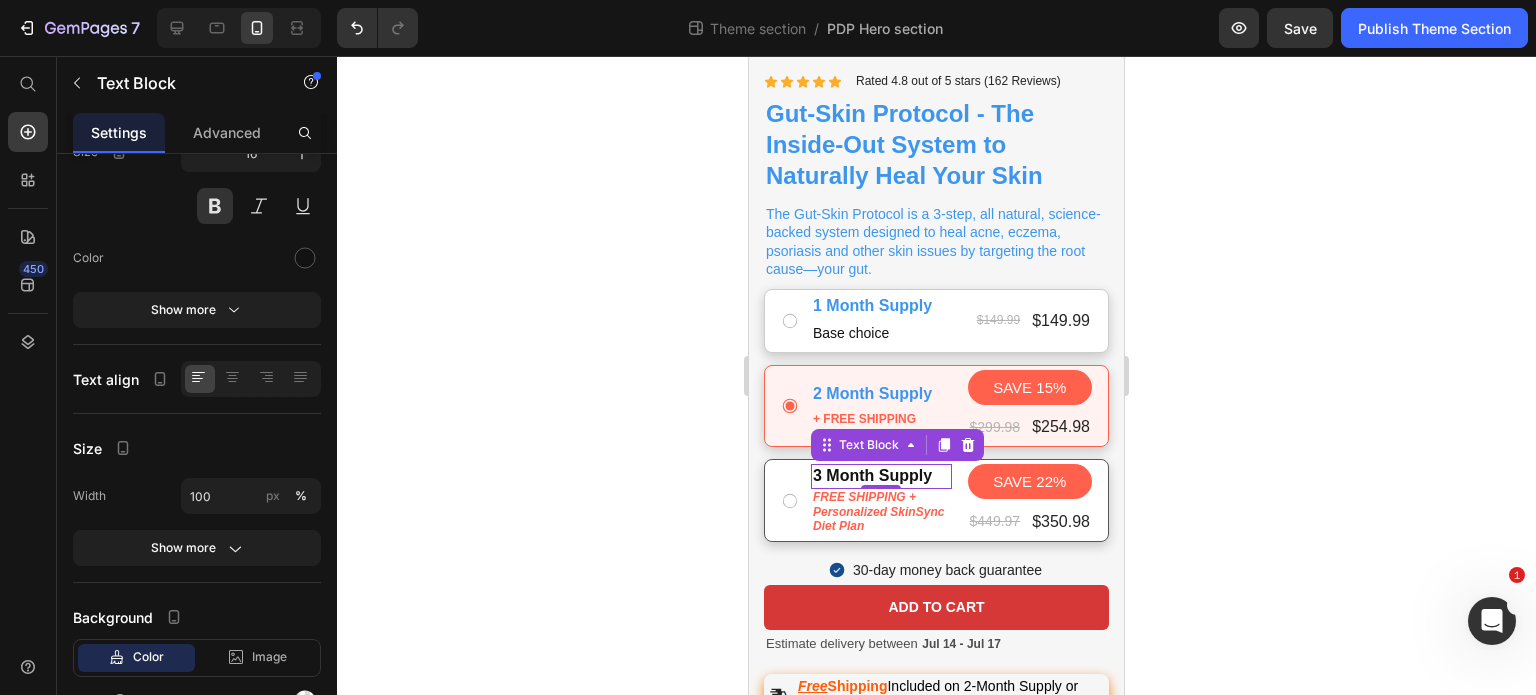 scroll, scrollTop: 188, scrollLeft: 0, axis: vertical 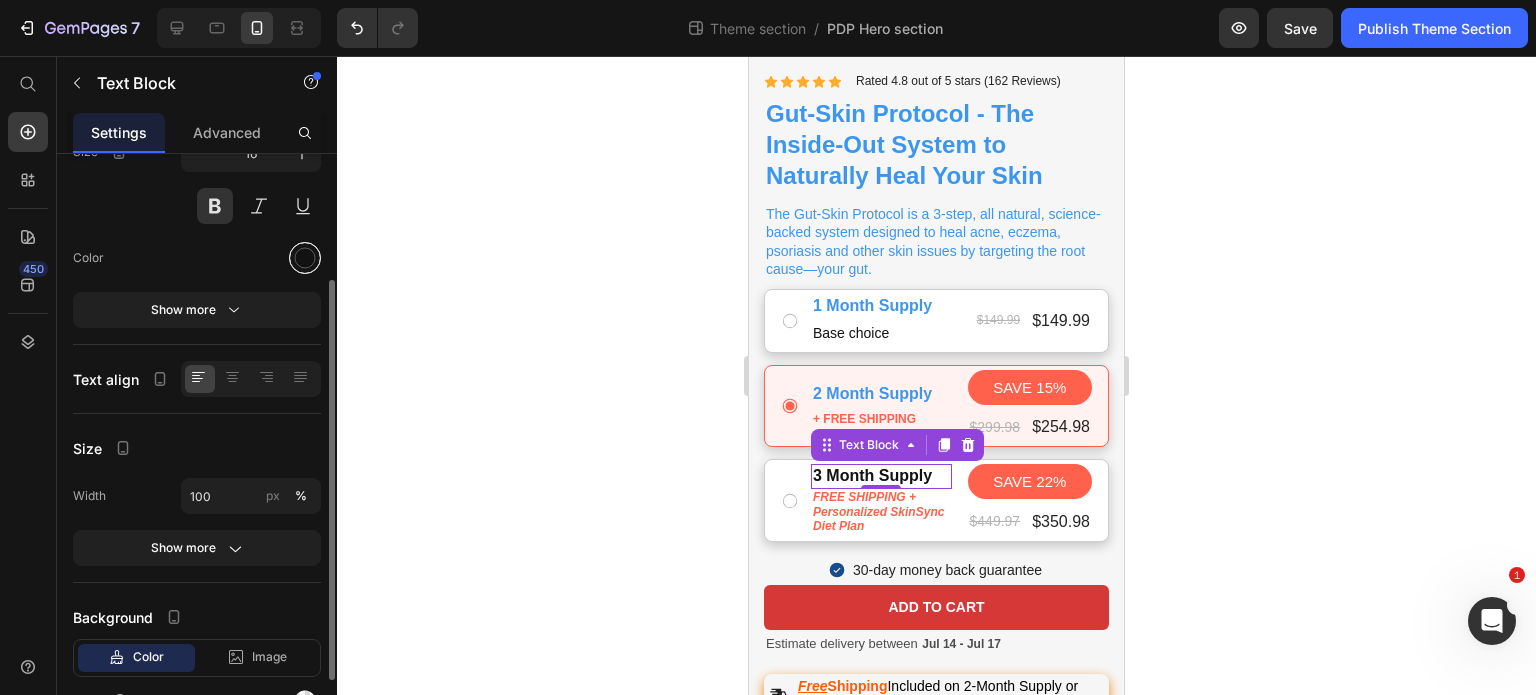 click at bounding box center [305, 258] 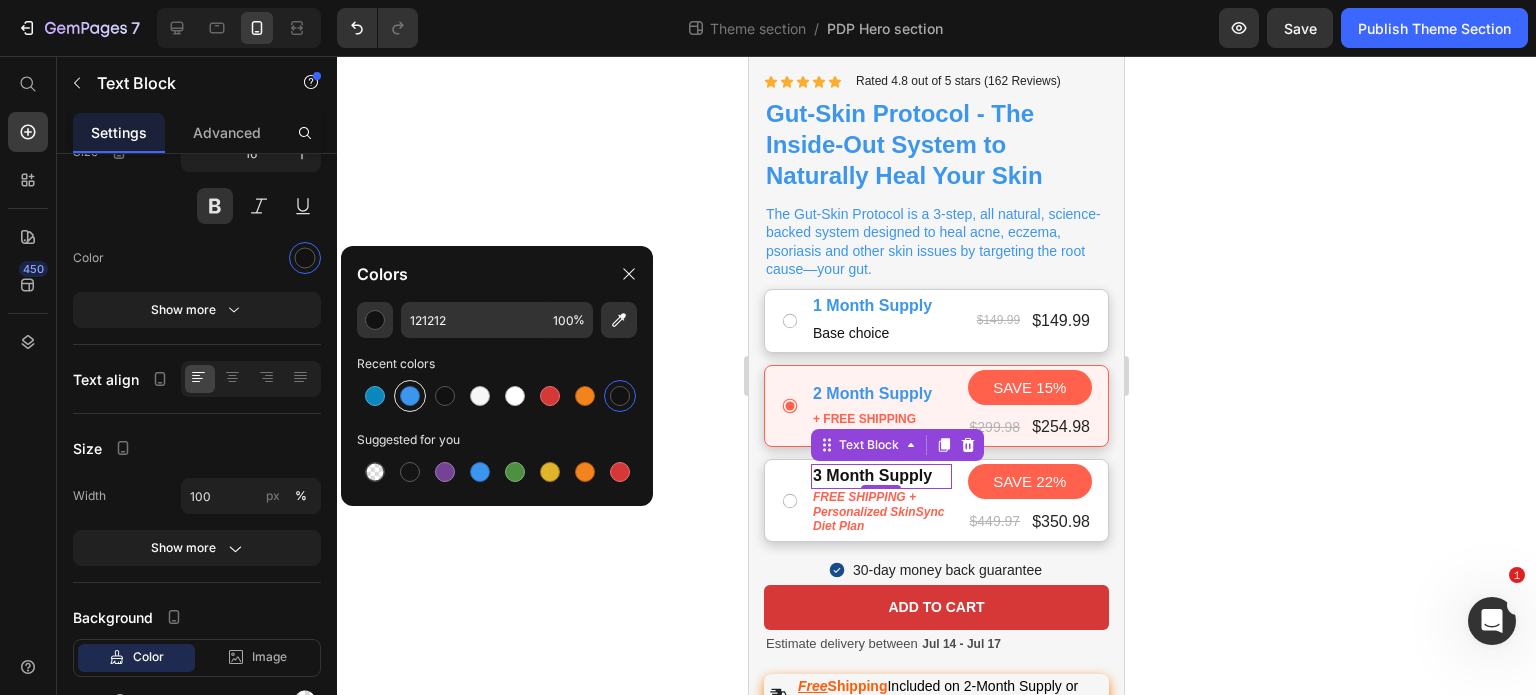 click at bounding box center [410, 396] 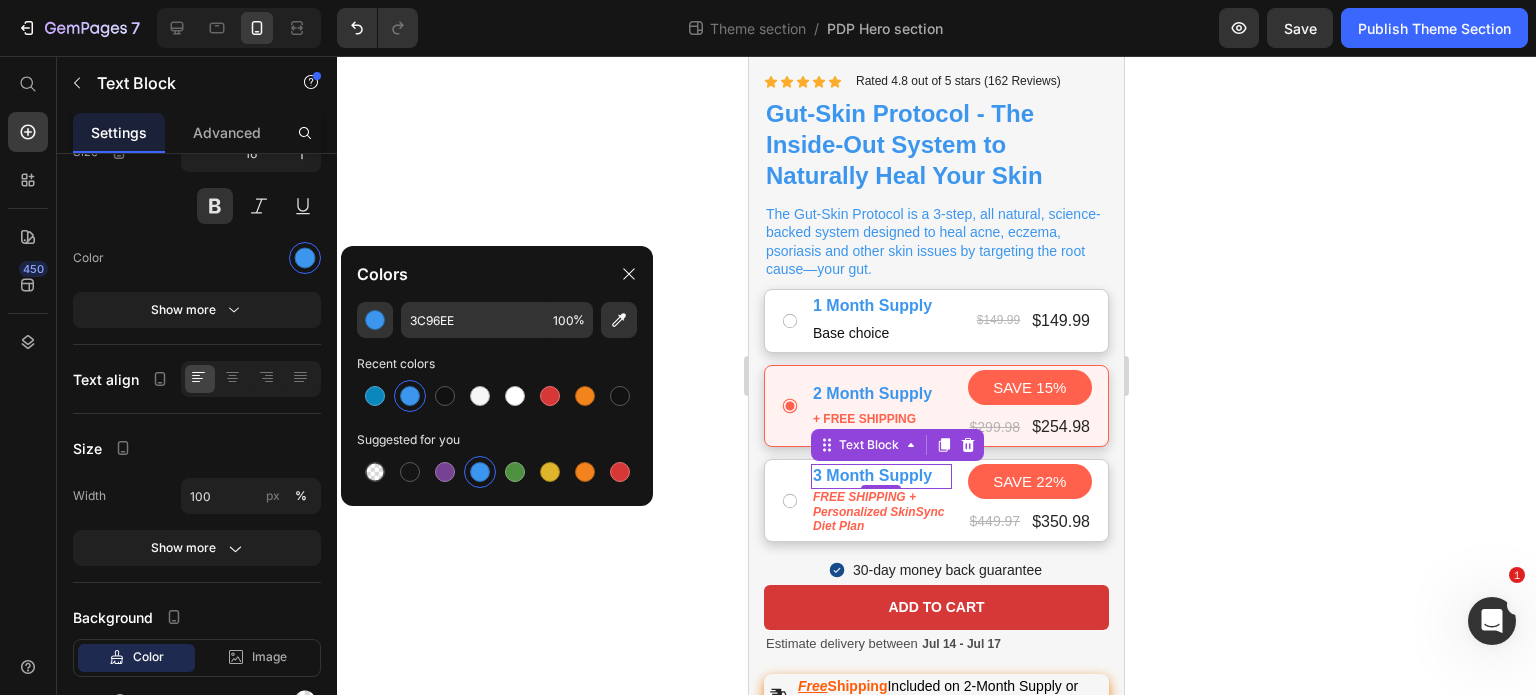 click 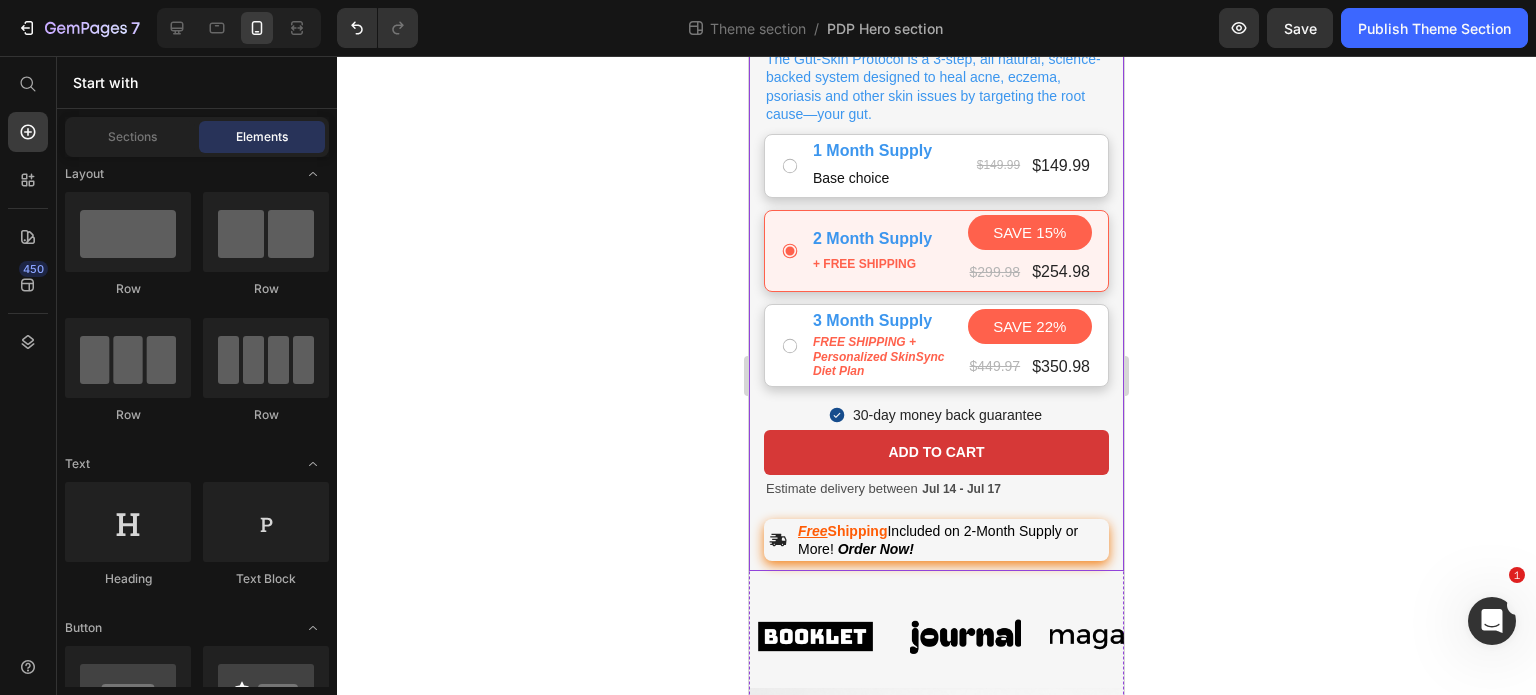 scroll, scrollTop: 682, scrollLeft: 0, axis: vertical 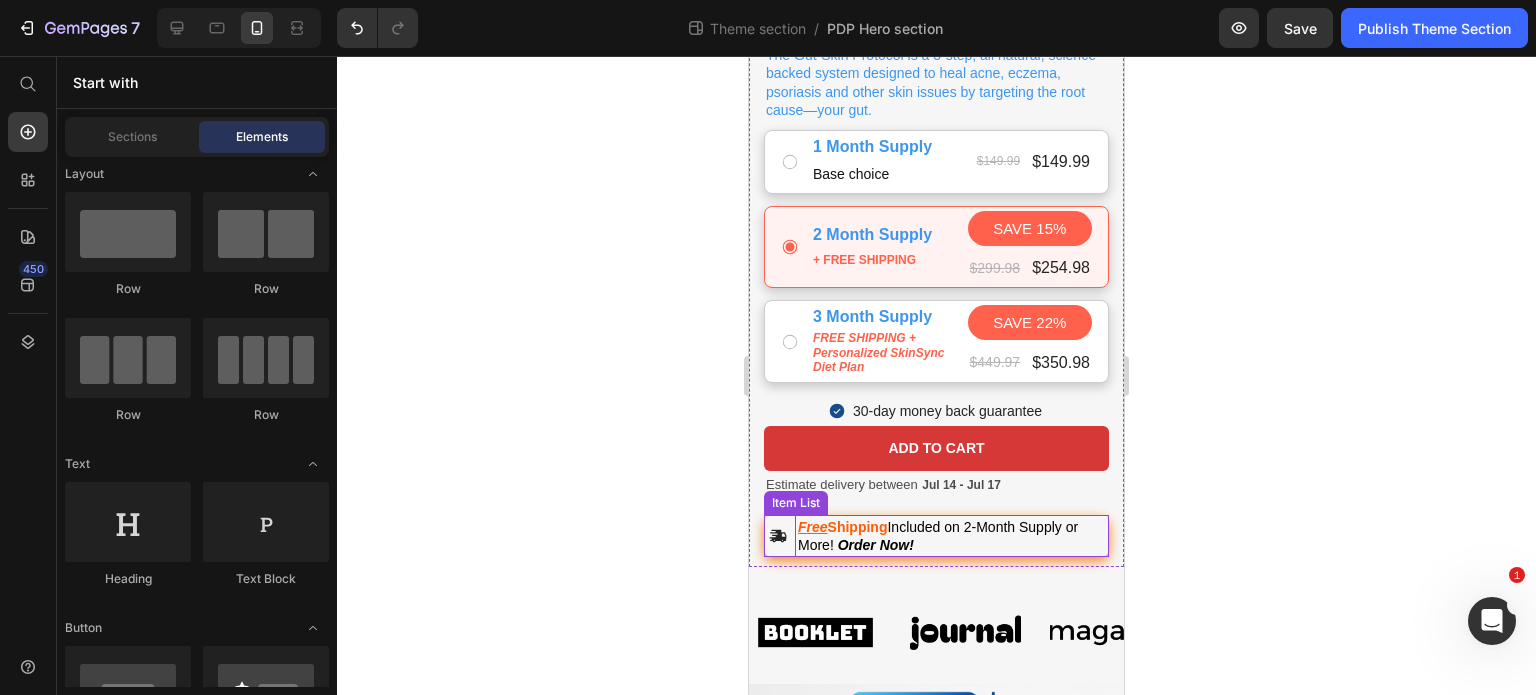 click on "Free  Shipping  I ncluded on 2-Month Supply or More!   Order Now!" at bounding box center [952, 536] 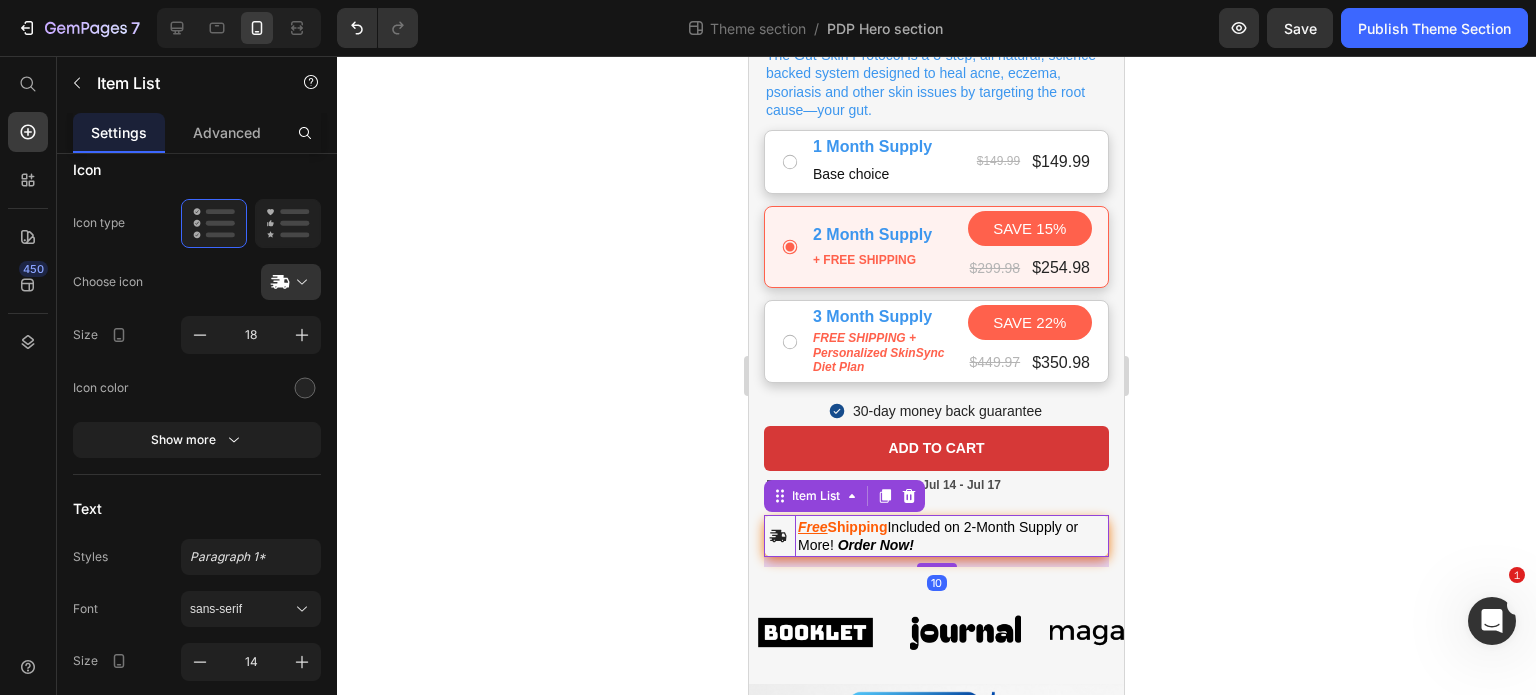 scroll, scrollTop: 0, scrollLeft: 0, axis: both 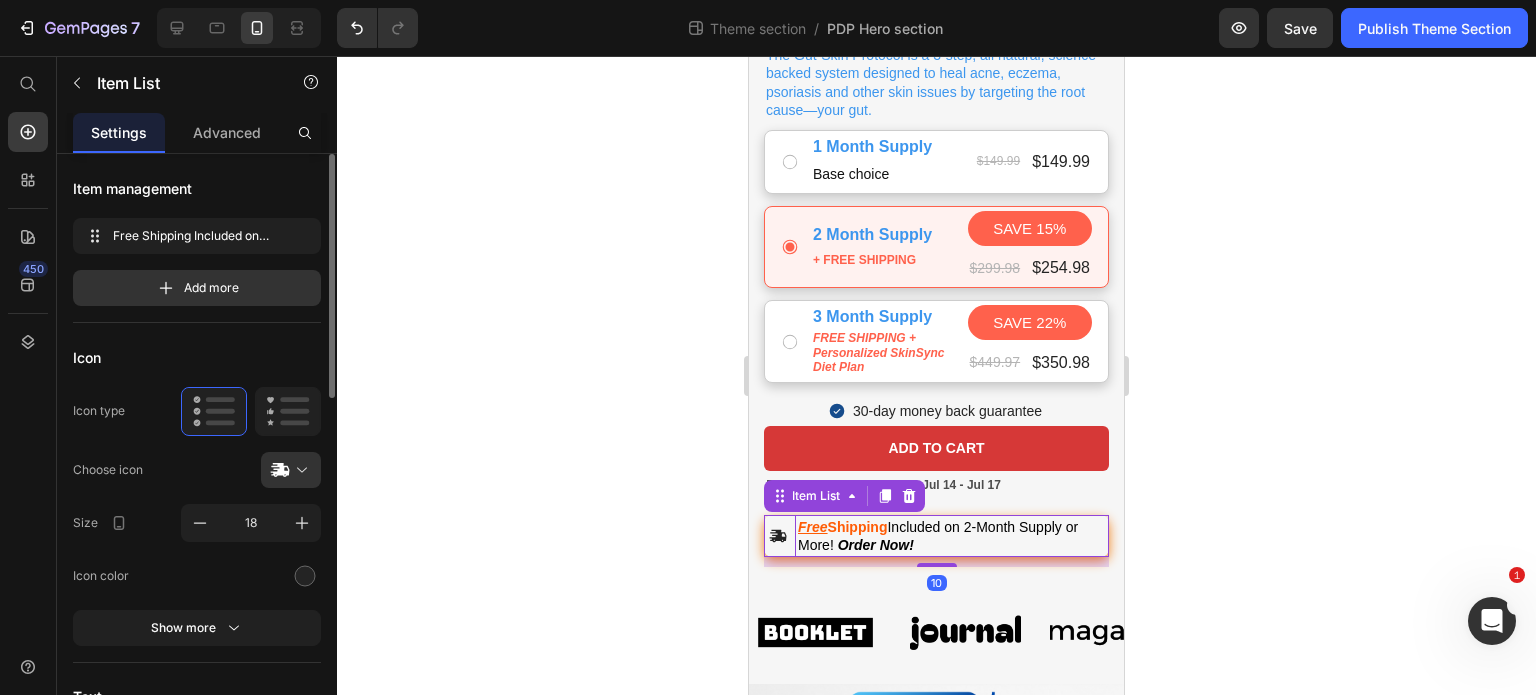 click on "Free  Shipping  I ncluded on 2-Month Supply or More!   Order Now!" at bounding box center (952, 536) 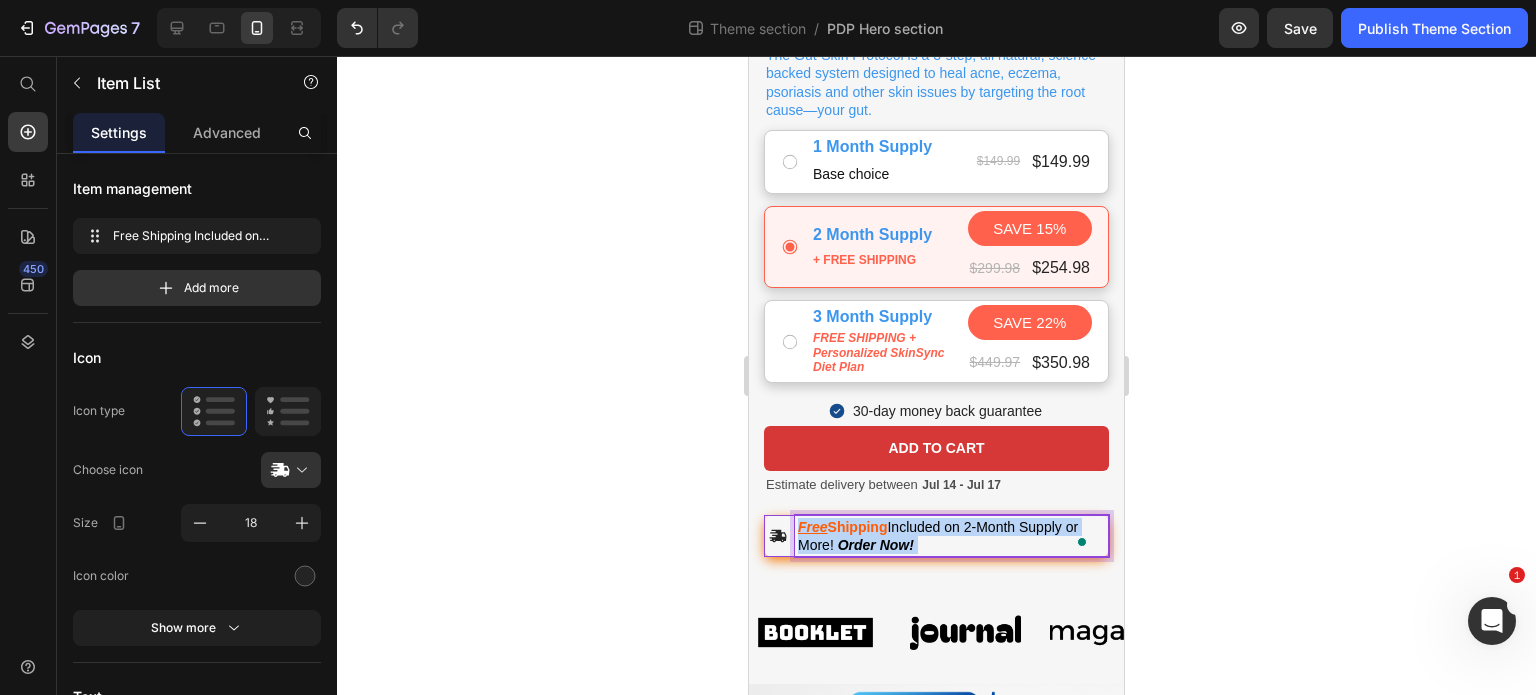 drag, startPoint x: 938, startPoint y: 523, endPoint x: 900, endPoint y: 508, distance: 40.853397 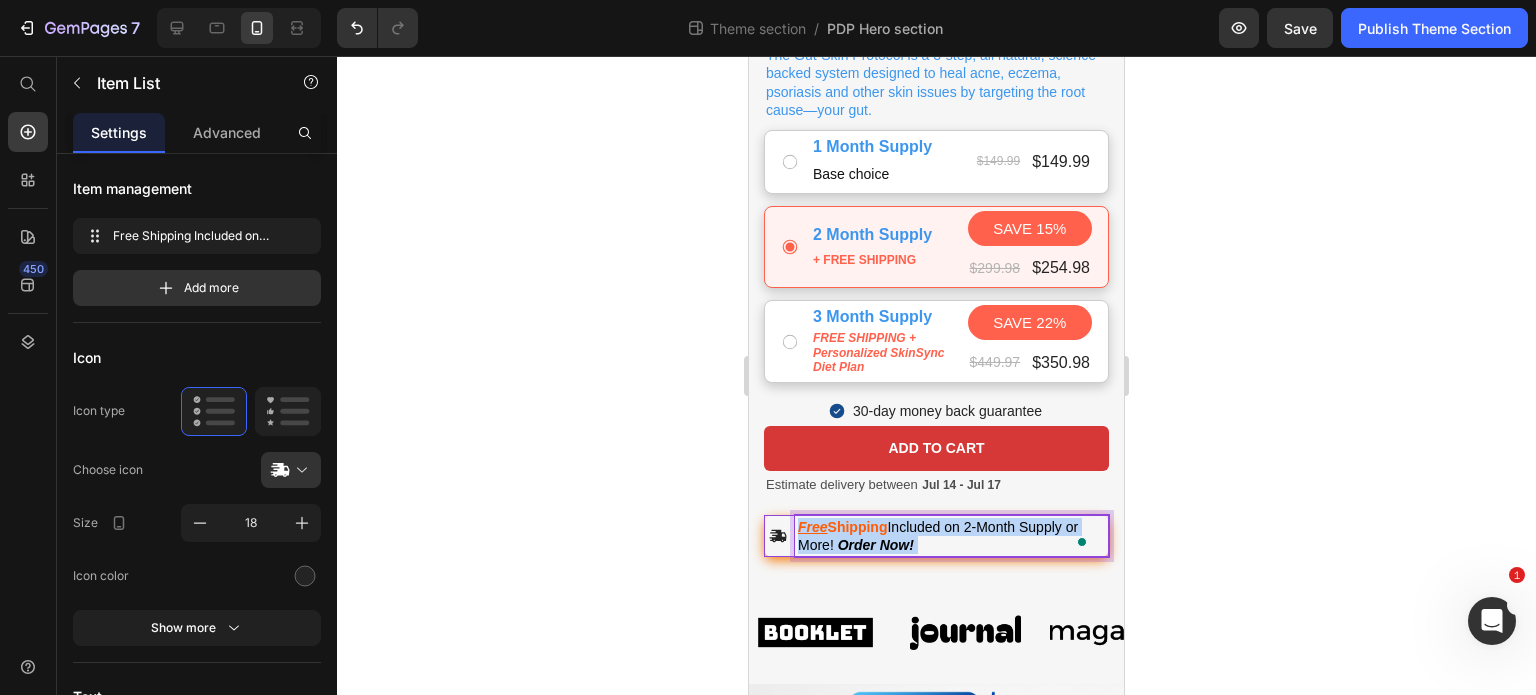 click on "Free  Shipping  I ncluded on 2-Month Supply or More!   Order Now!" at bounding box center [952, 536] 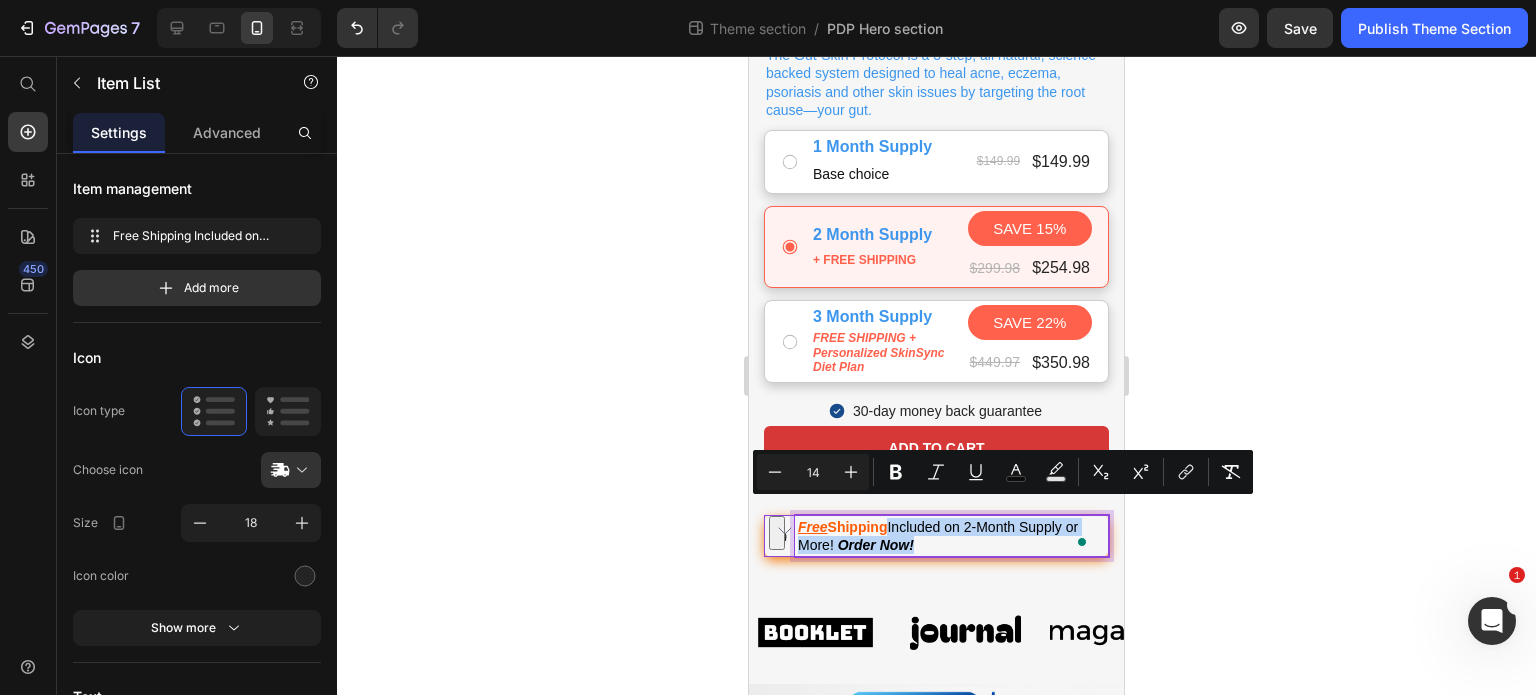 drag, startPoint x: 893, startPoint y: 509, endPoint x: 916, endPoint y: 530, distance: 31.144823 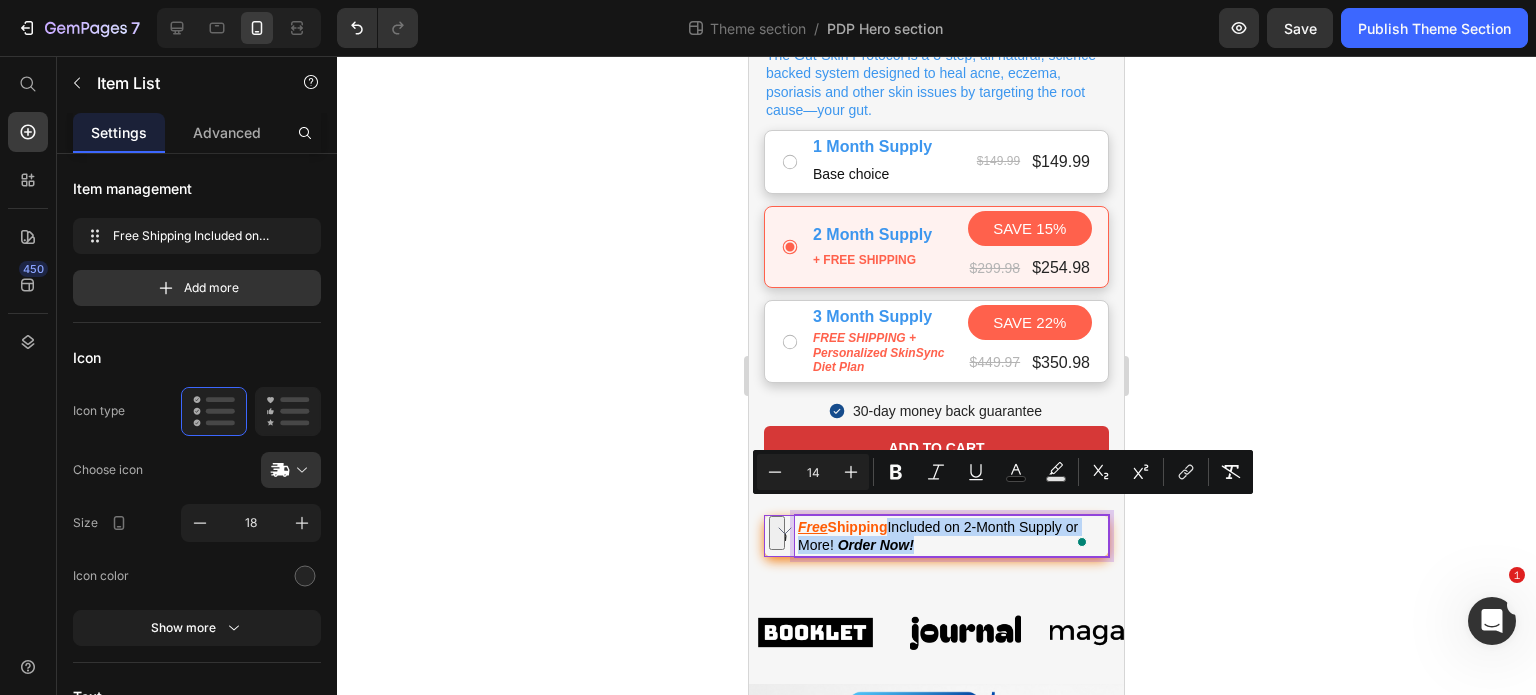 click on "Free  Shipping  I ncluded on 2-Month Supply or More!   Order Now!" at bounding box center (952, 536) 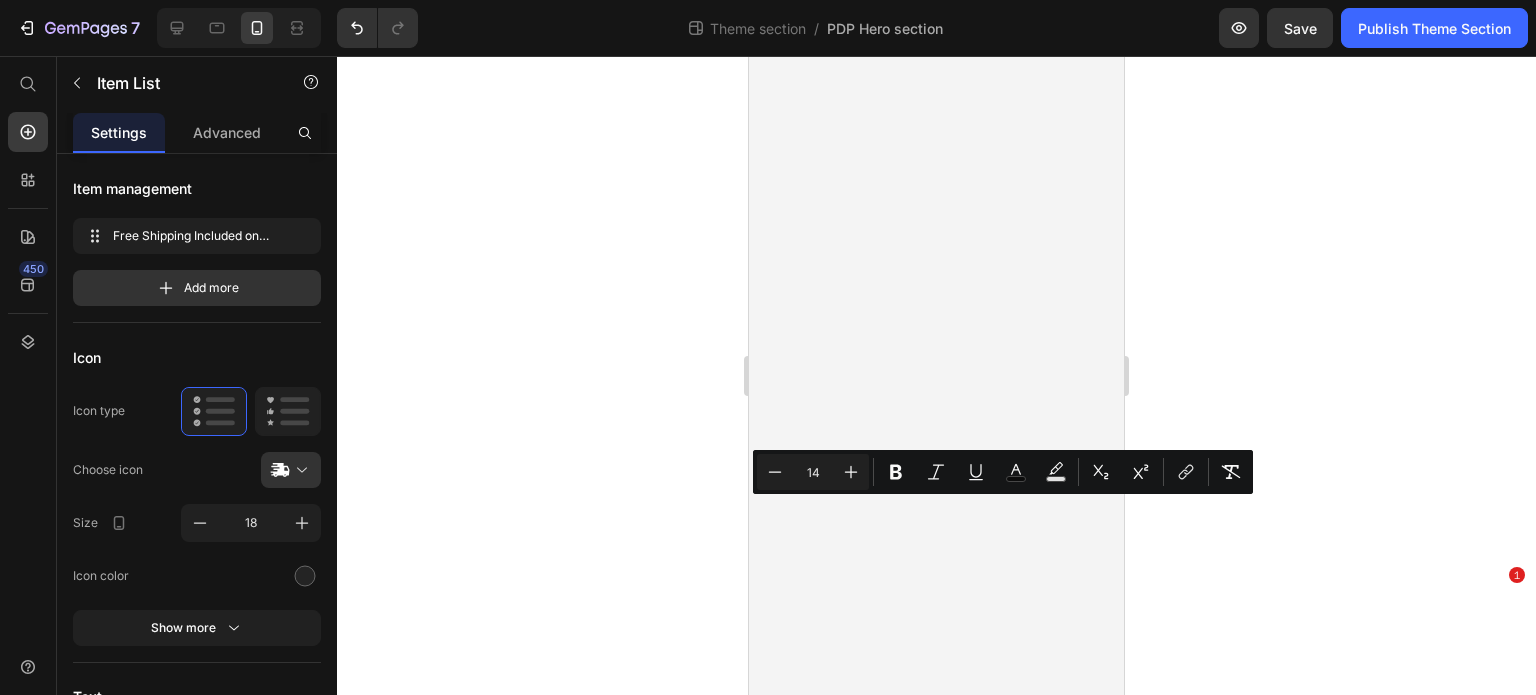 scroll, scrollTop: 0, scrollLeft: 0, axis: both 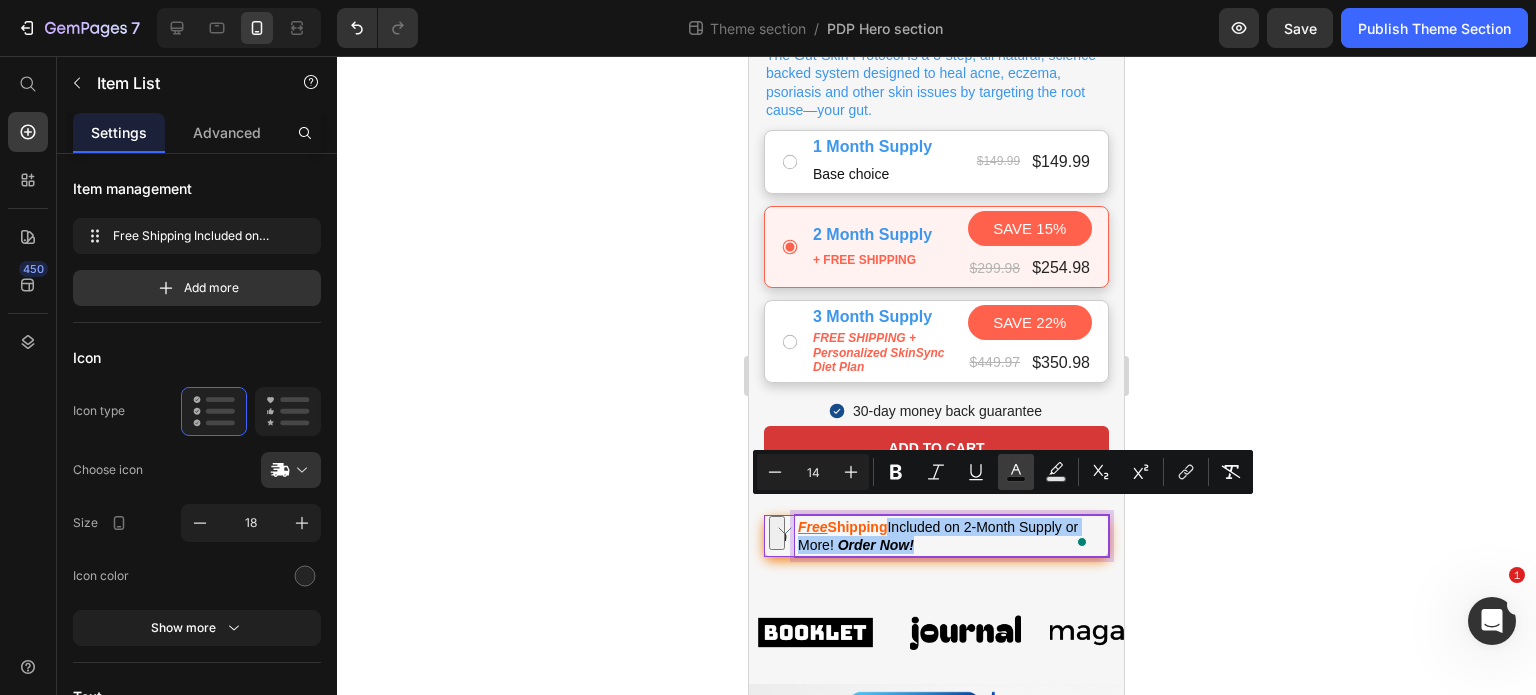 click 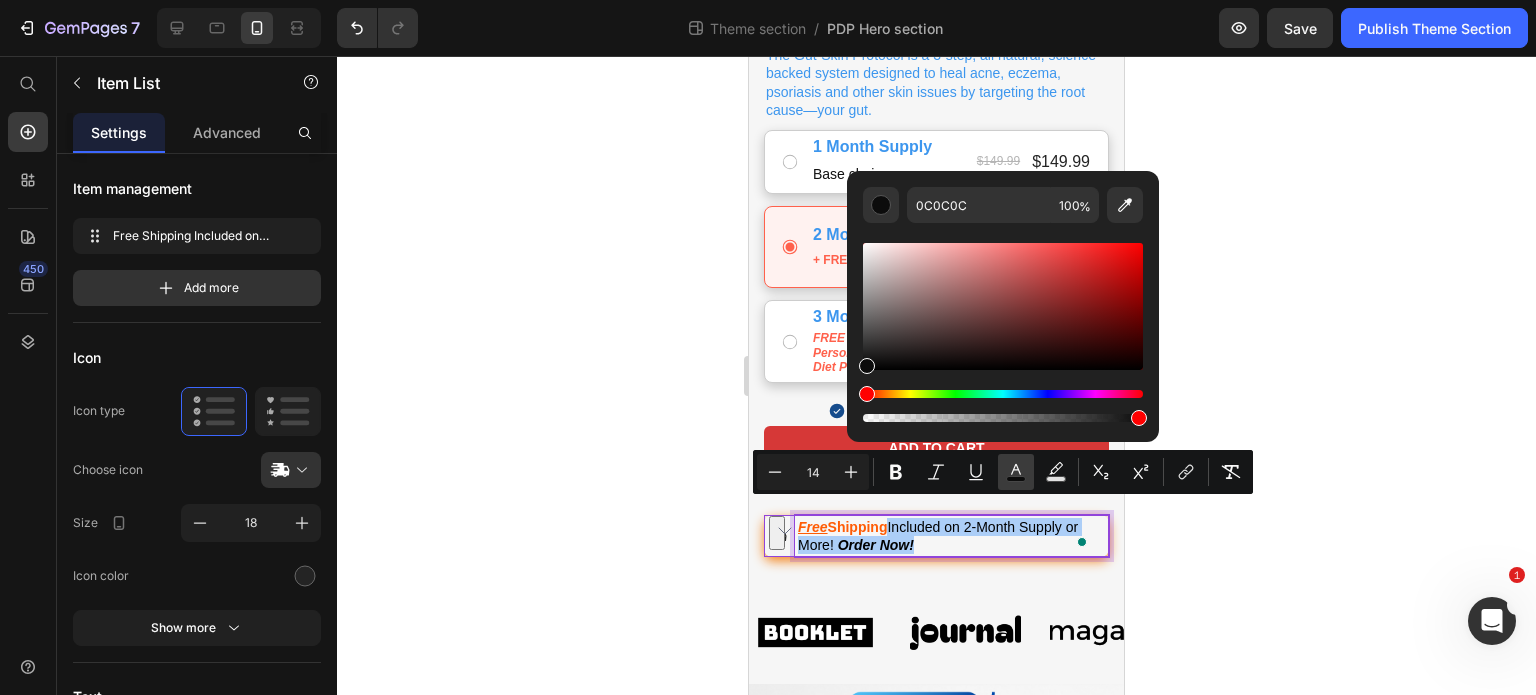 click 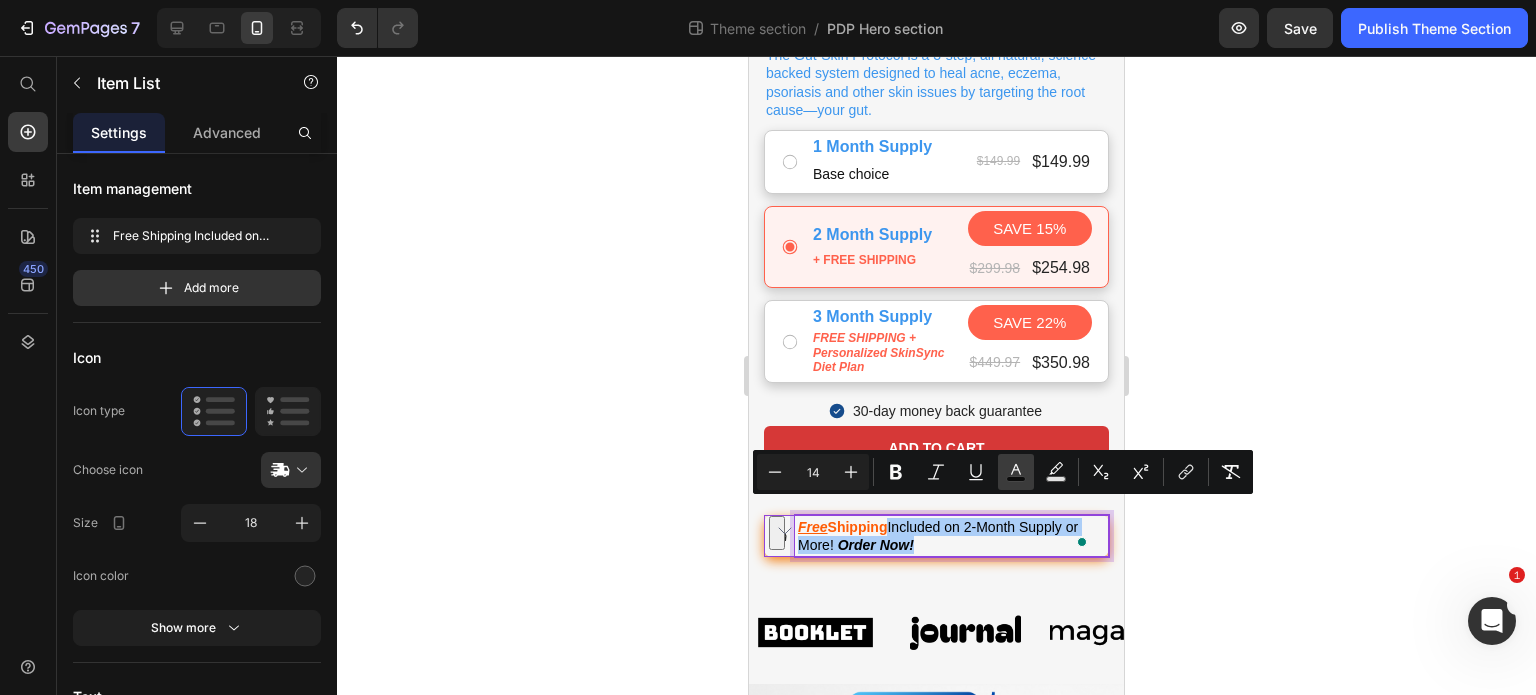 click 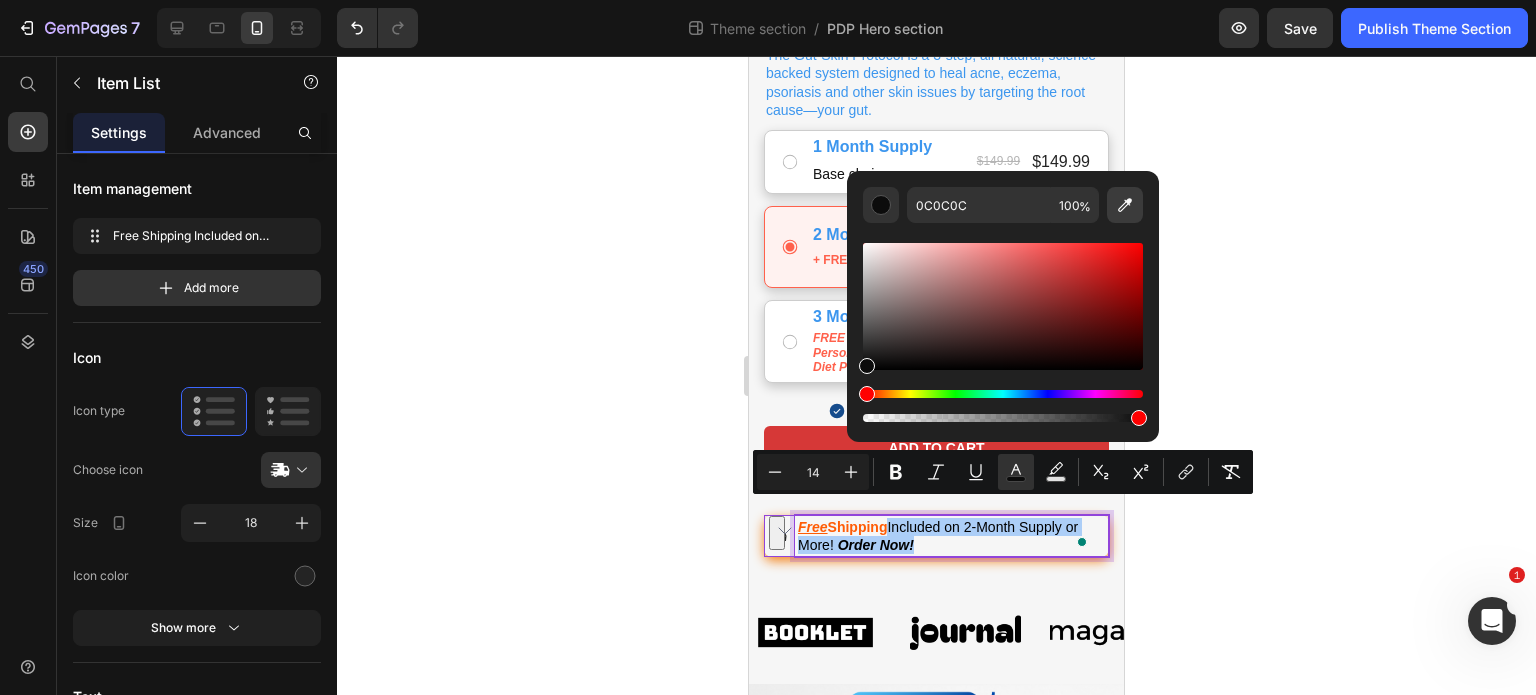 click at bounding box center [1125, 205] 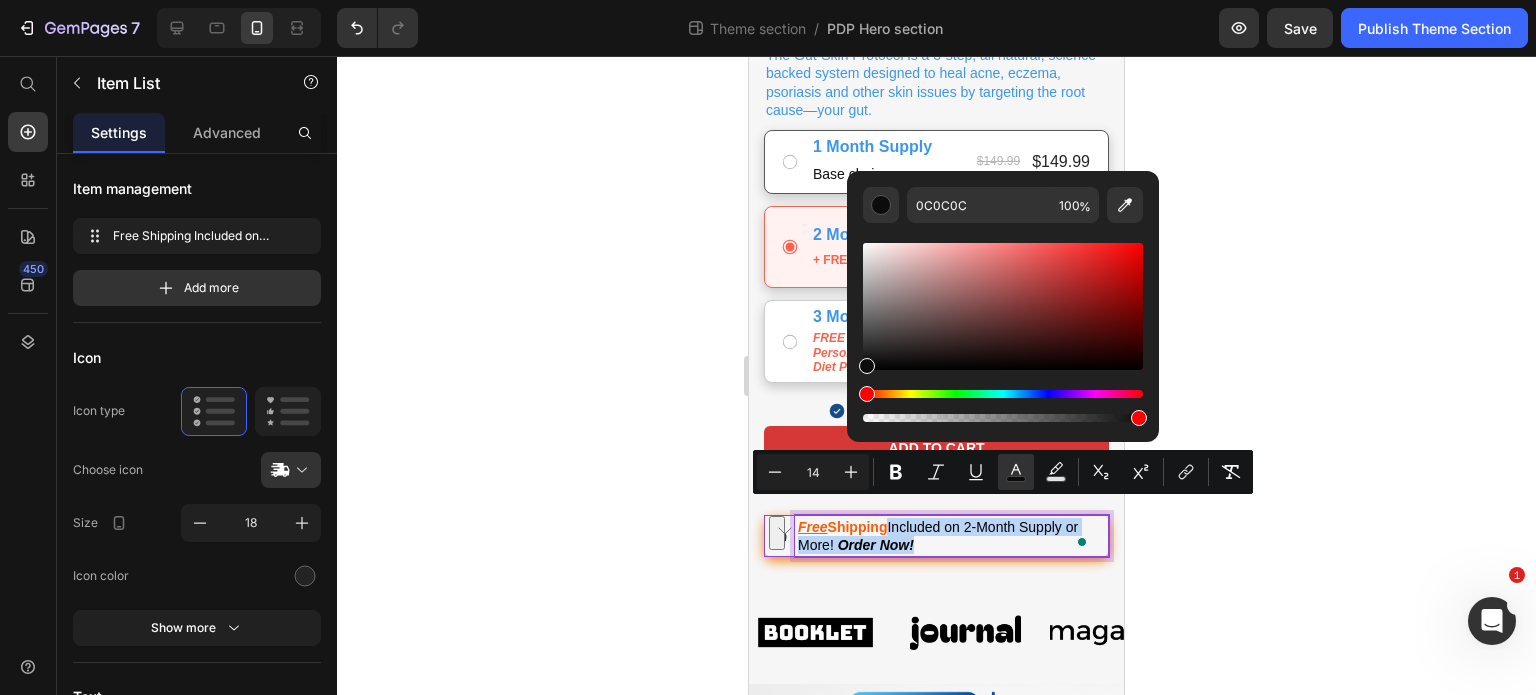 type on "3C96EE" 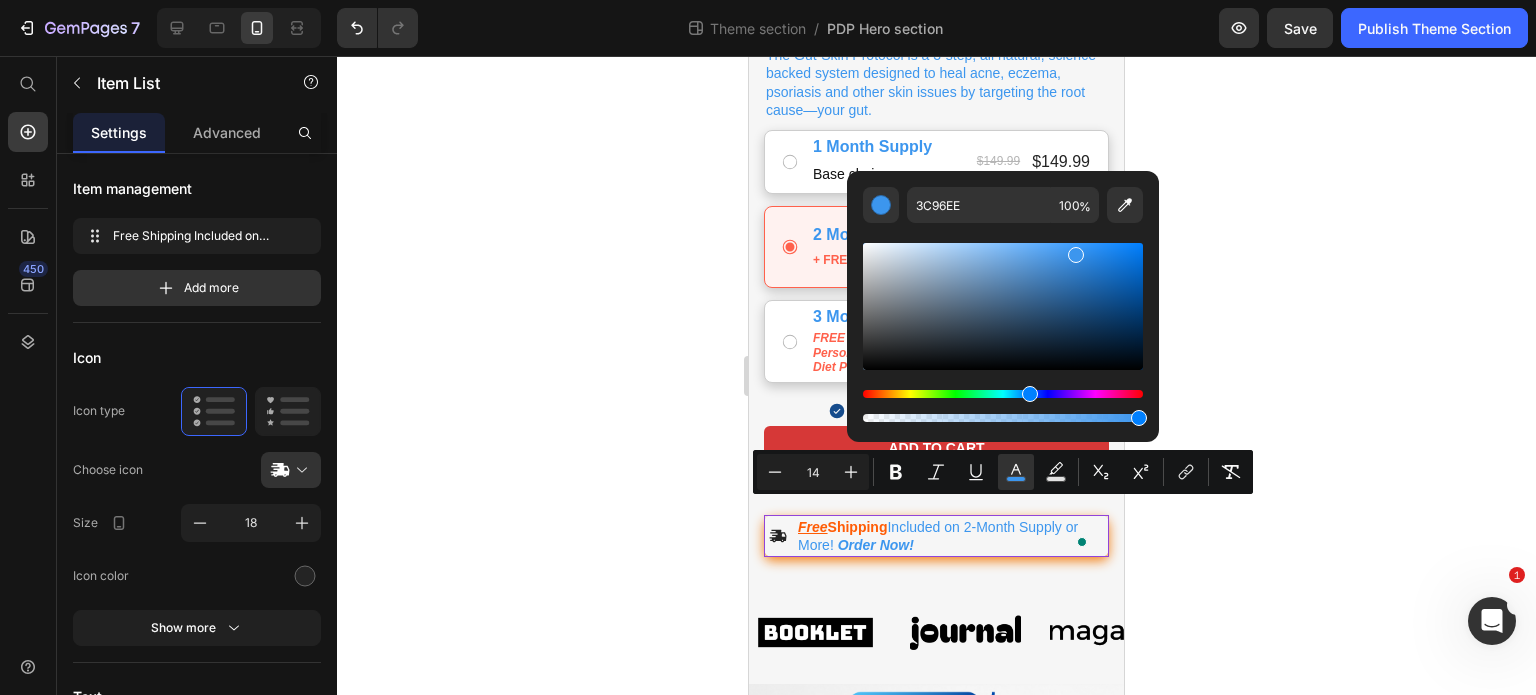 click 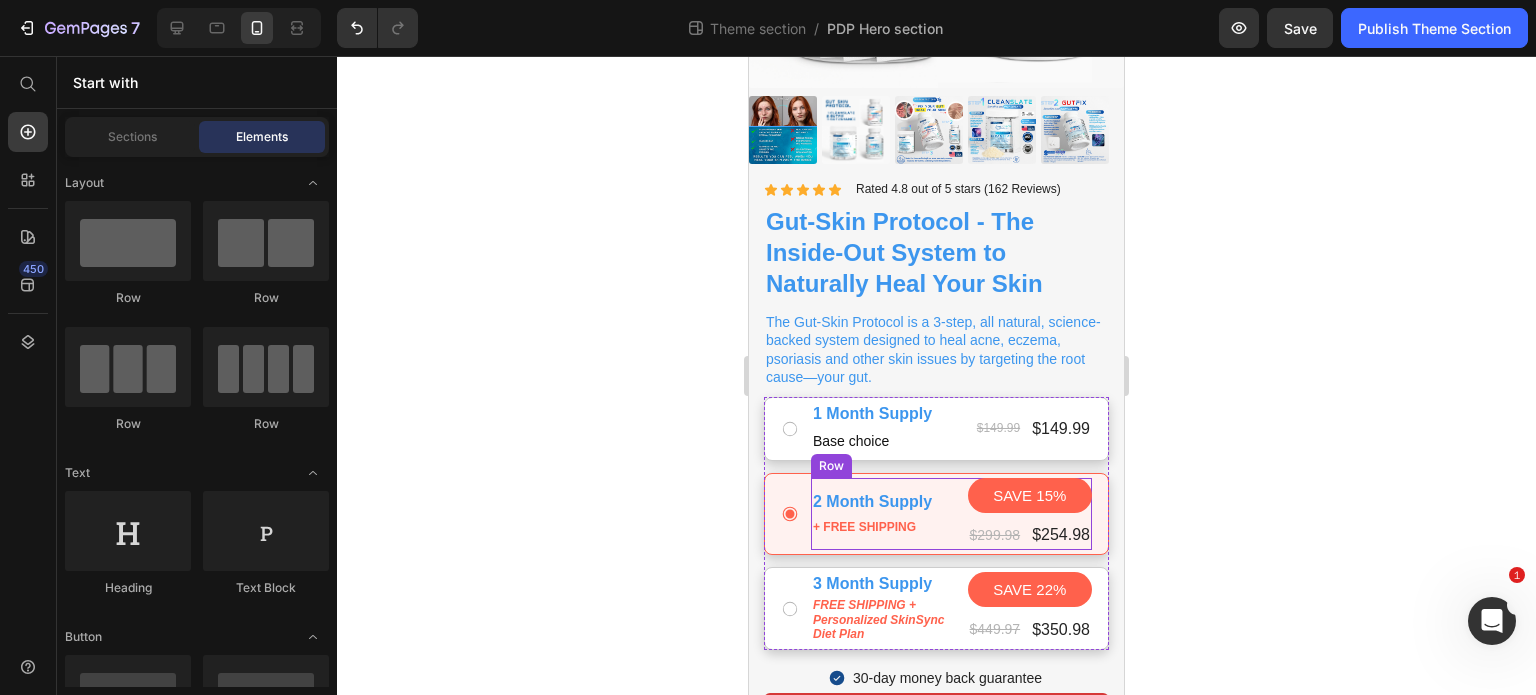 scroll, scrollTop: 416, scrollLeft: 0, axis: vertical 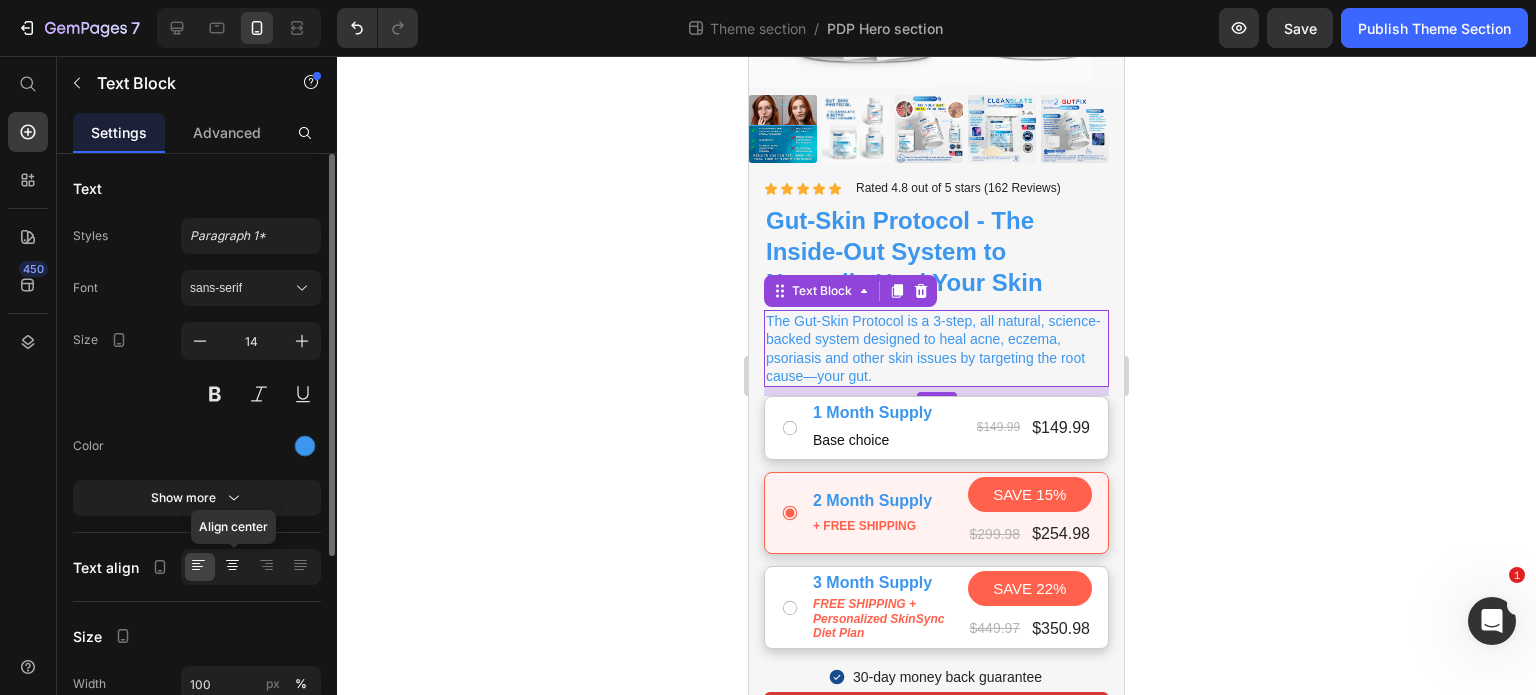 click 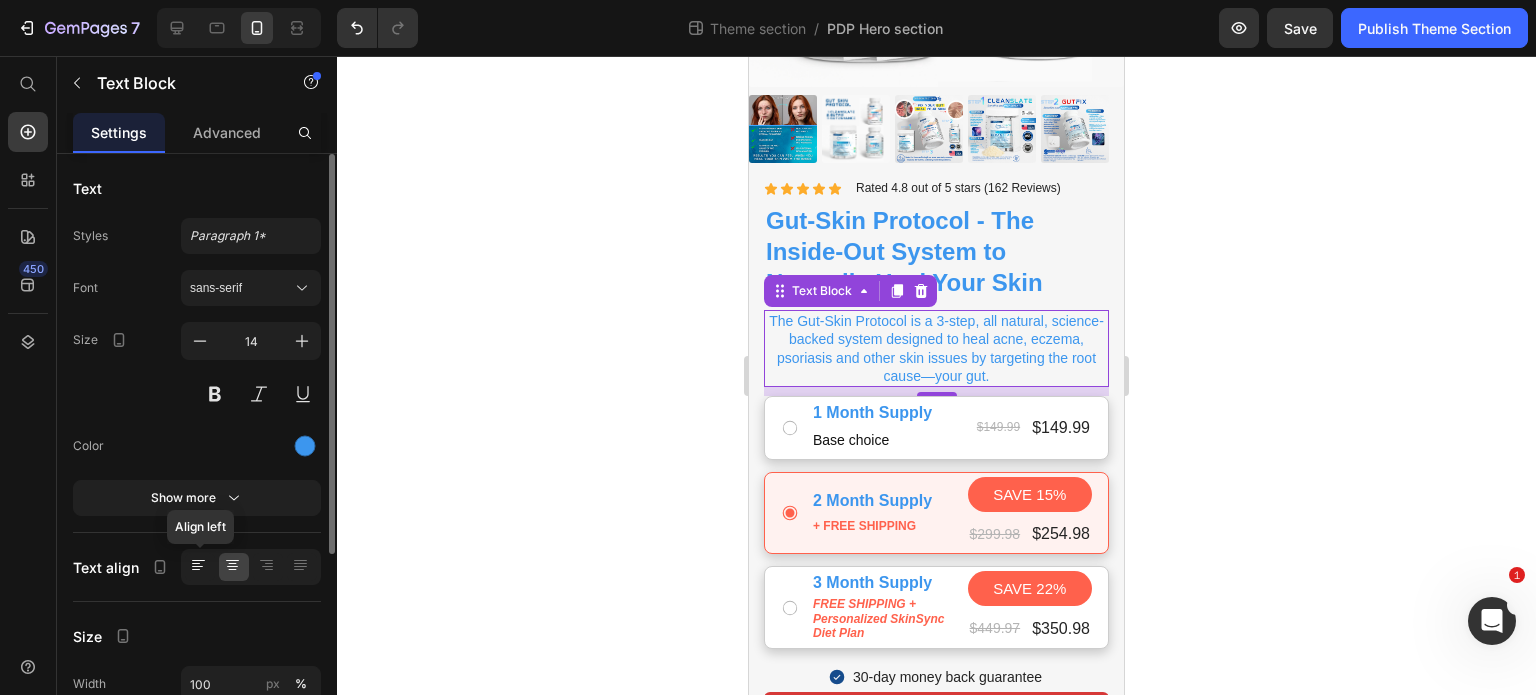 click 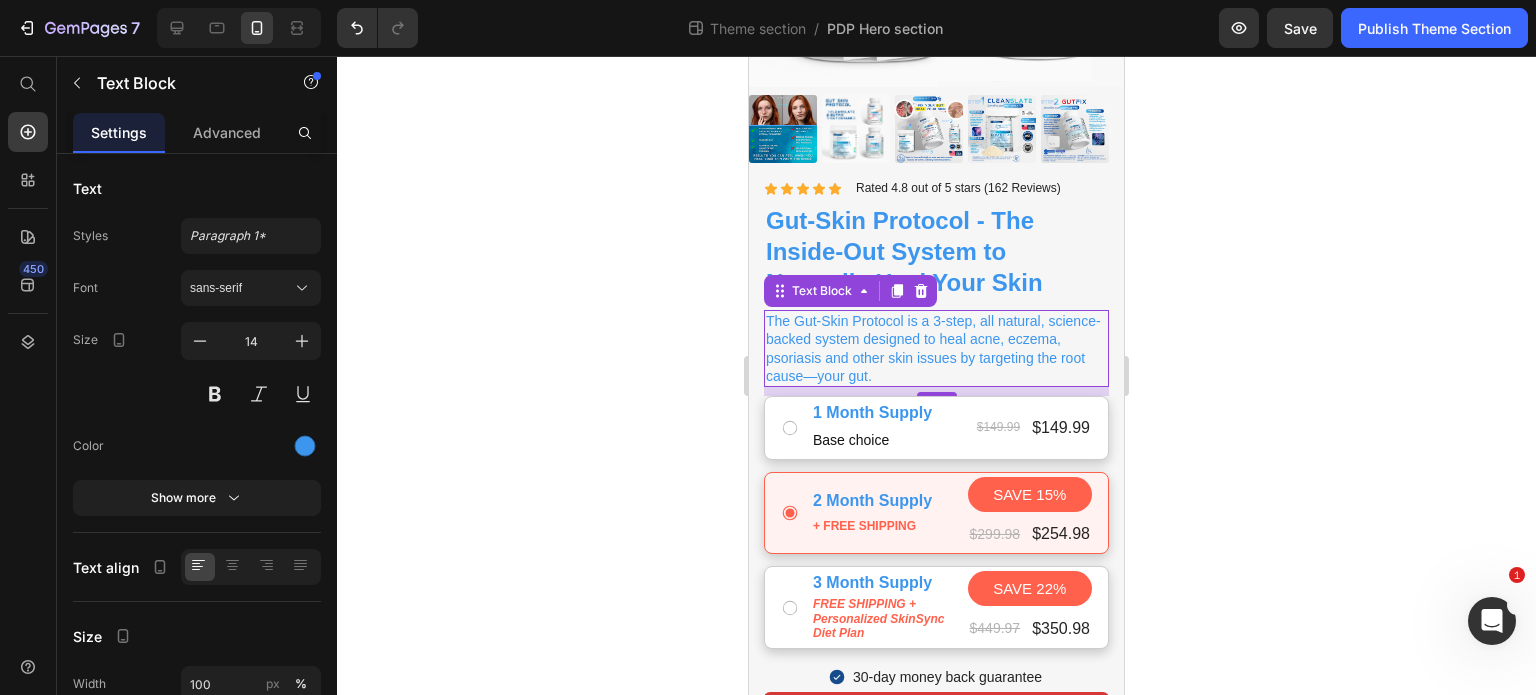 click 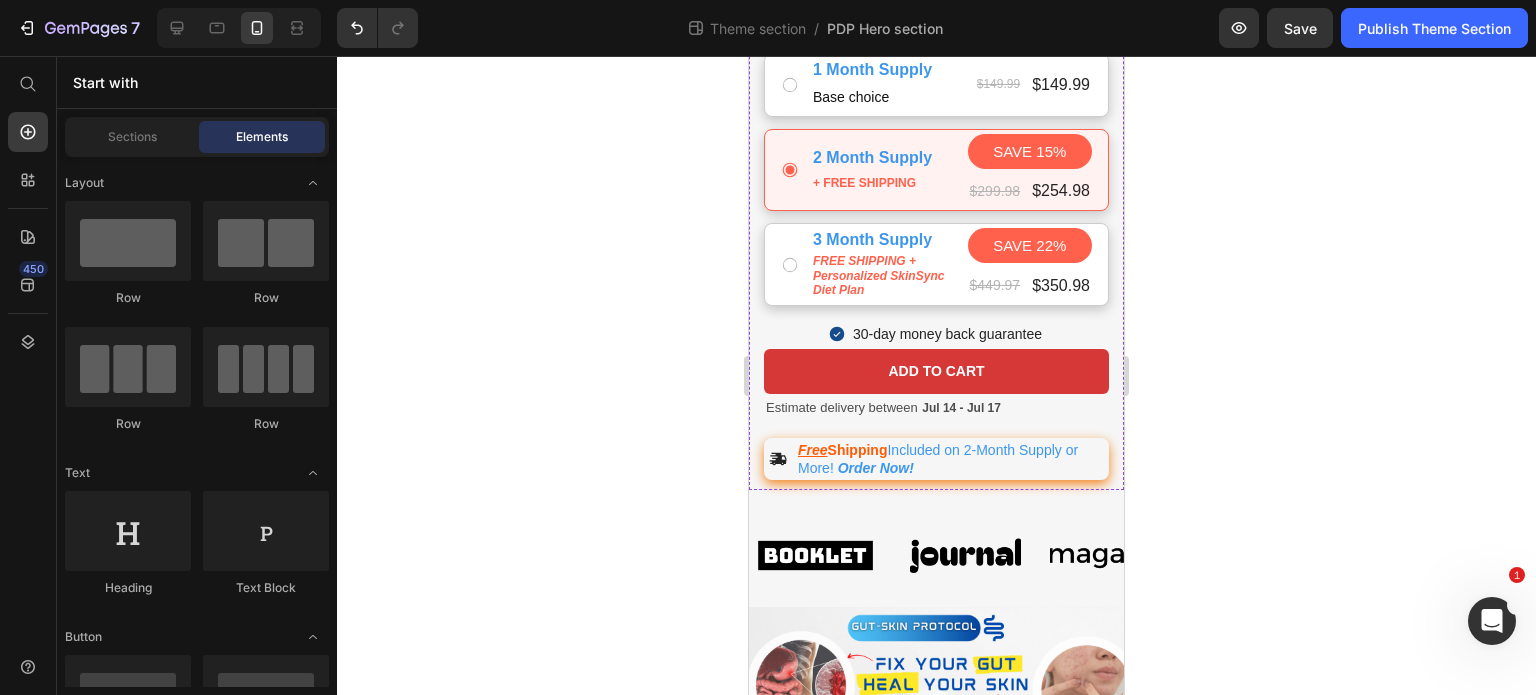 scroll, scrollTop: 760, scrollLeft: 0, axis: vertical 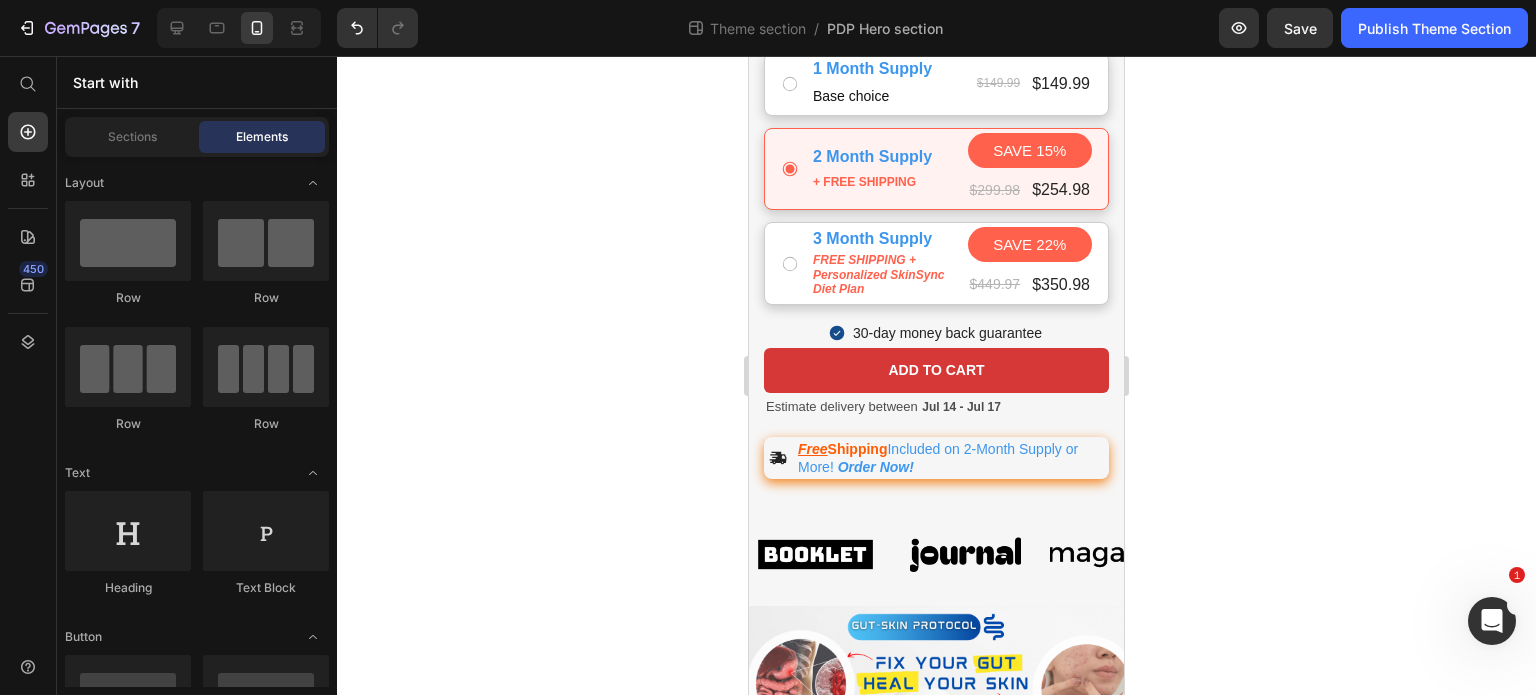 click 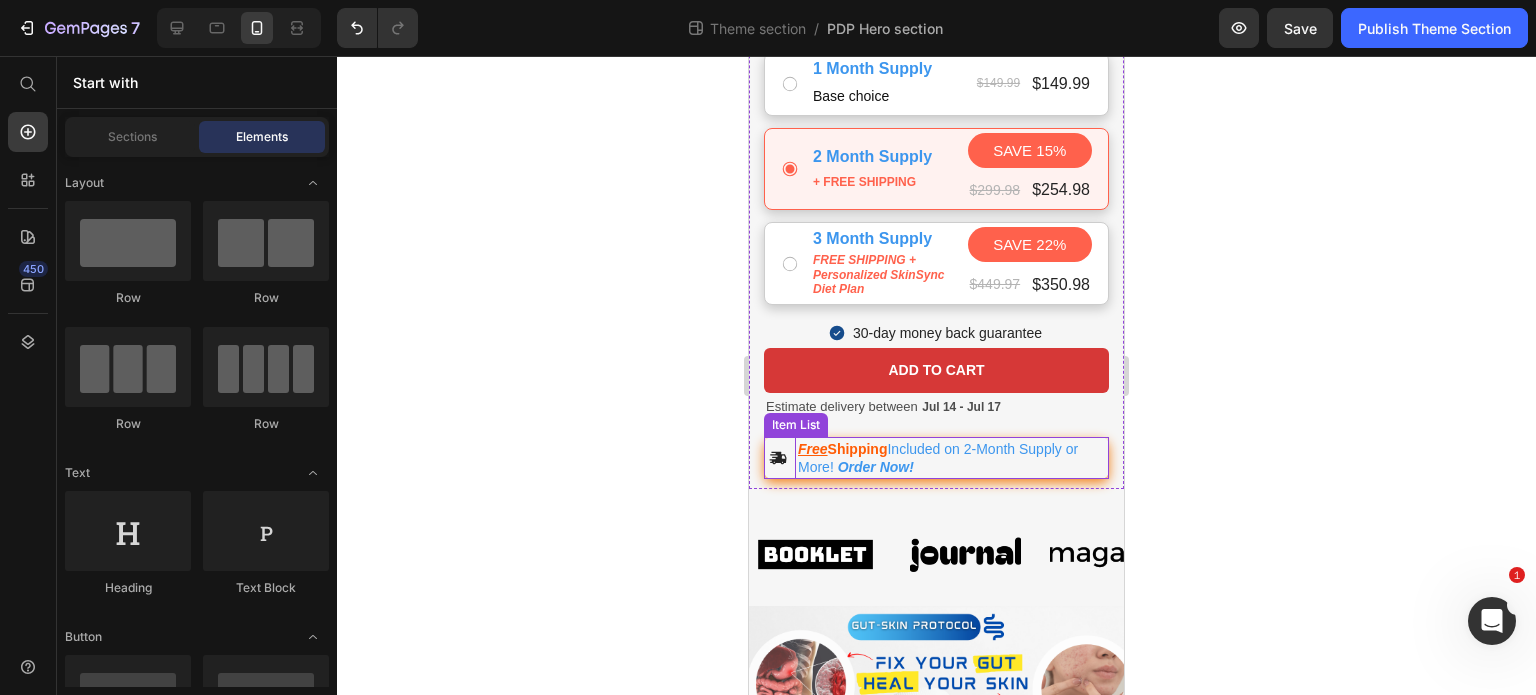 click on "Free  Shipping  Included on 2-Month Supply or More!   Order Now!" at bounding box center [952, 458] 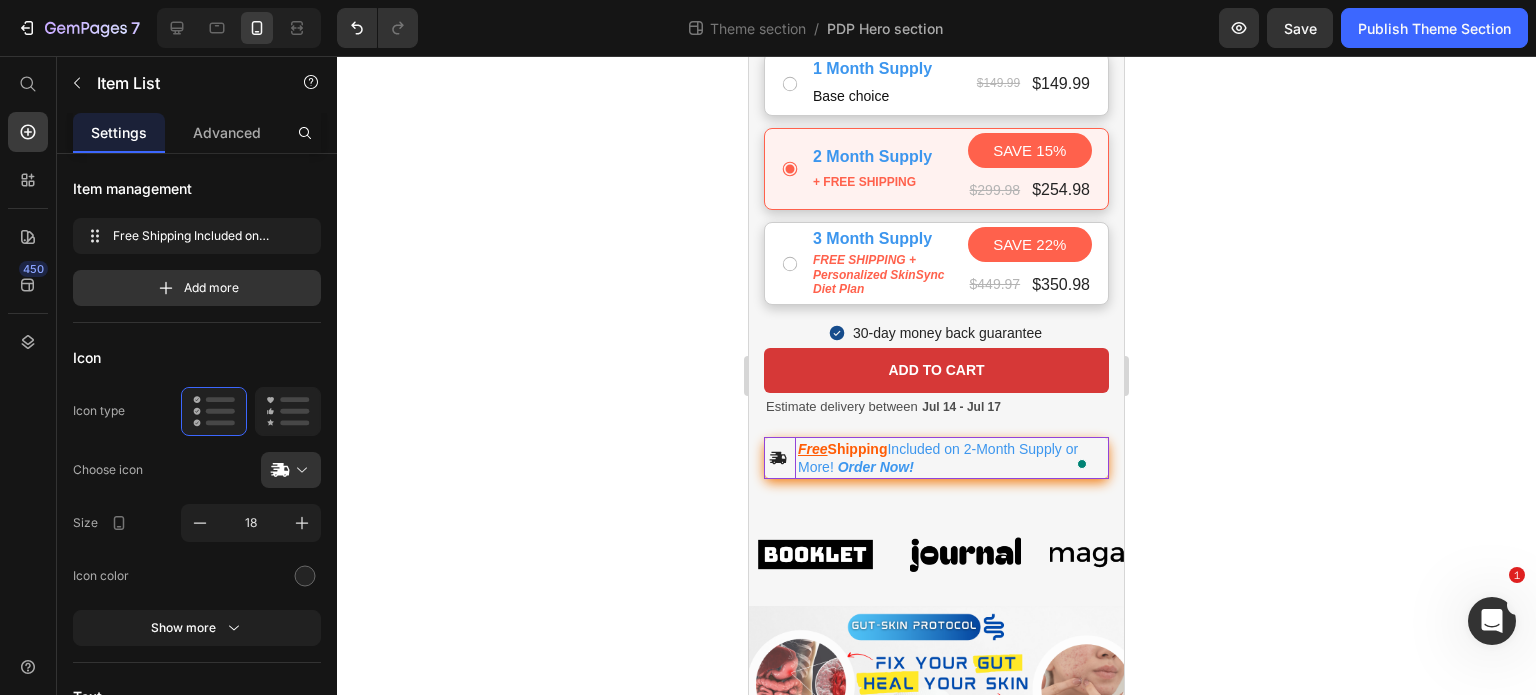 click at bounding box center (1083, 463) 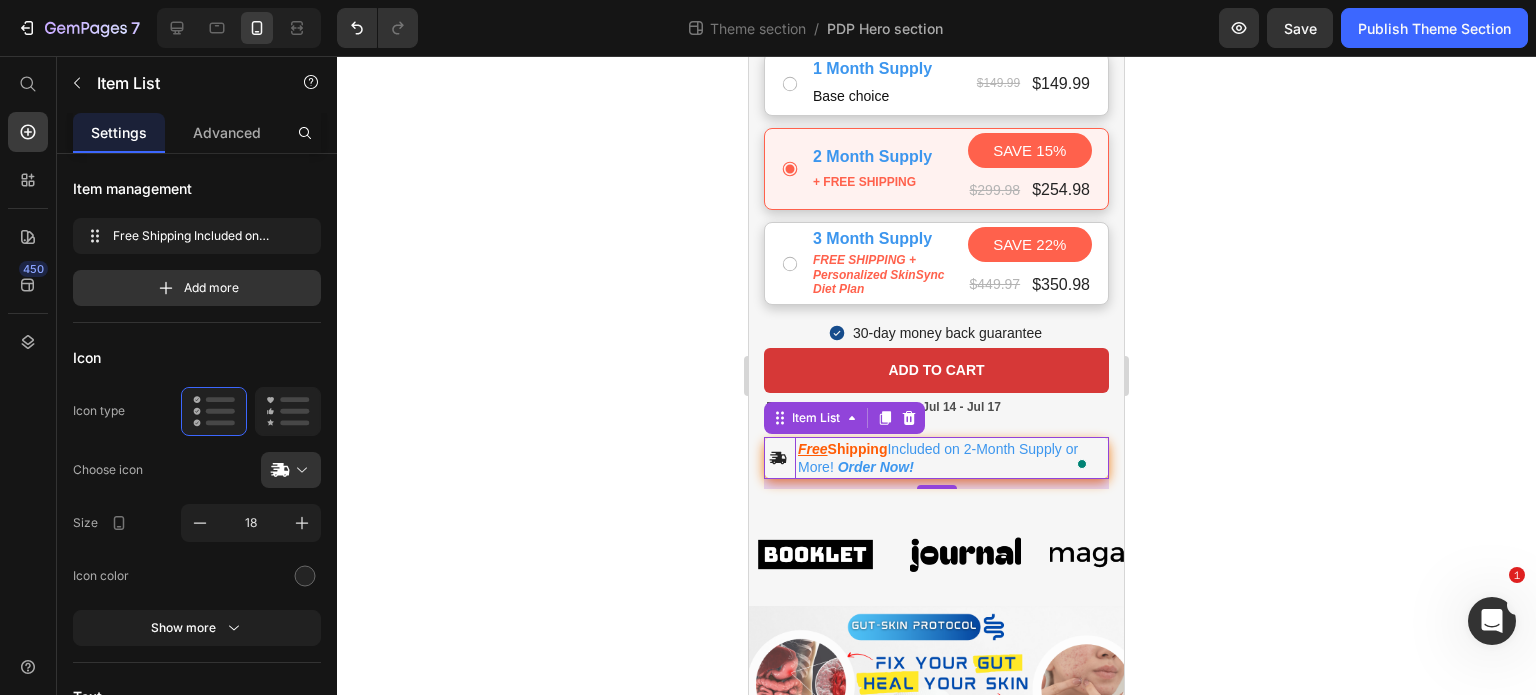 click on "Free  Shipping  Included on 2-Month Supply or More!   Order Now!" at bounding box center (952, 458) 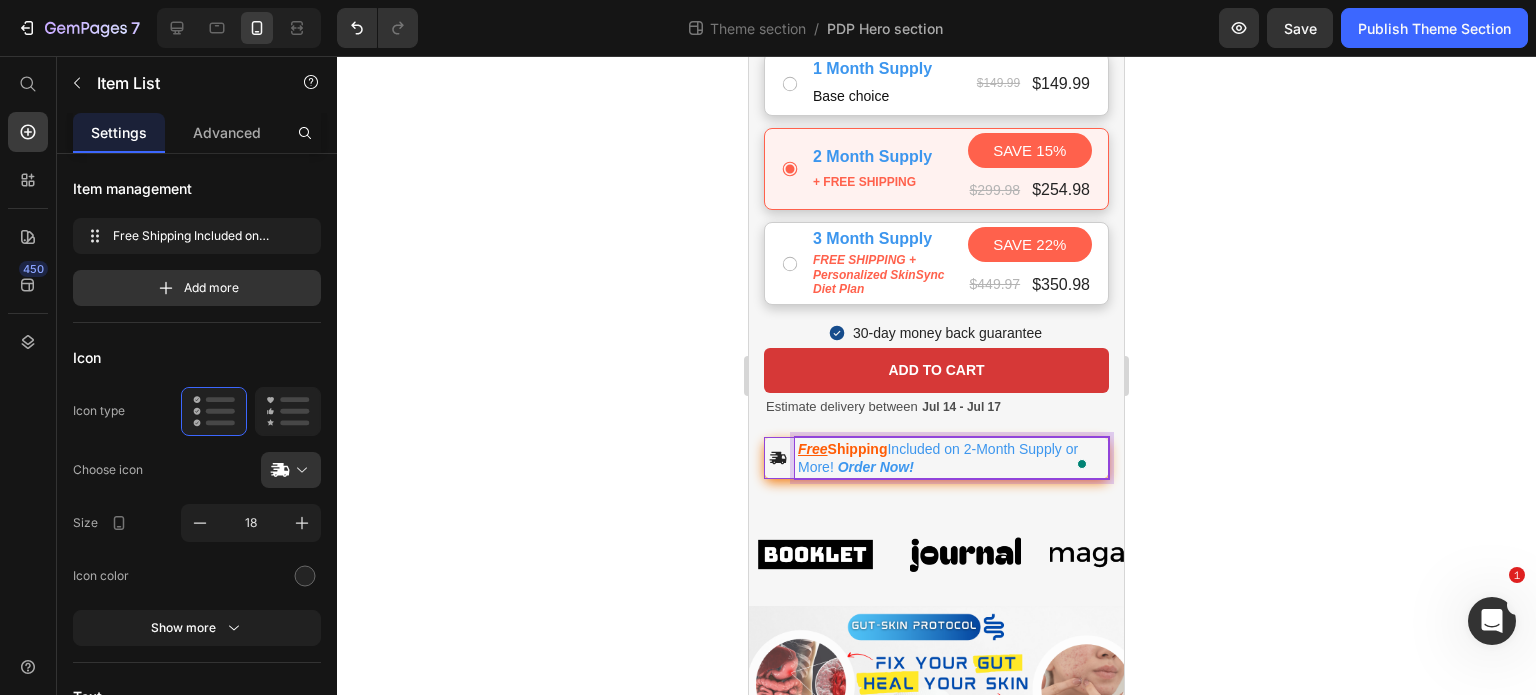 click on "Included on 2-Month Supply or More!   Order Now!" at bounding box center [938, 458] 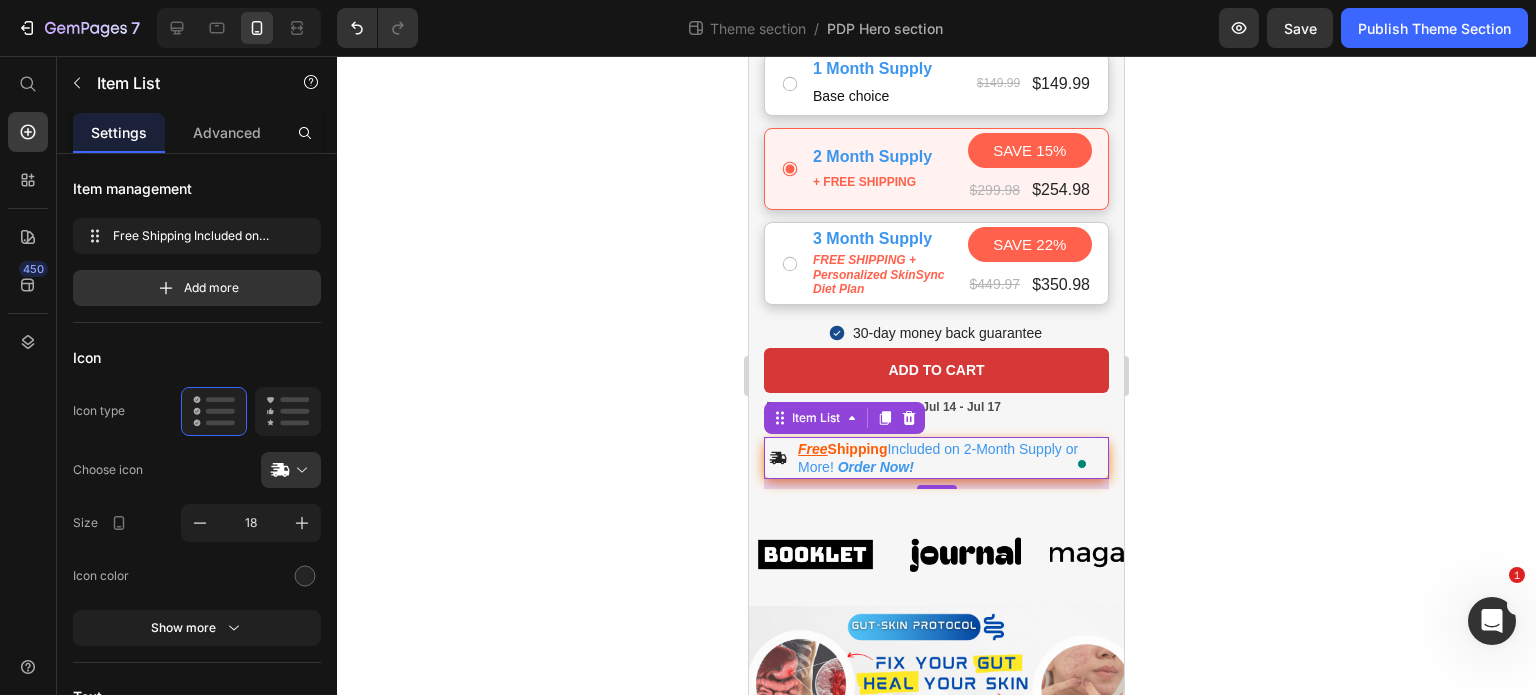 click at bounding box center [1083, 463] 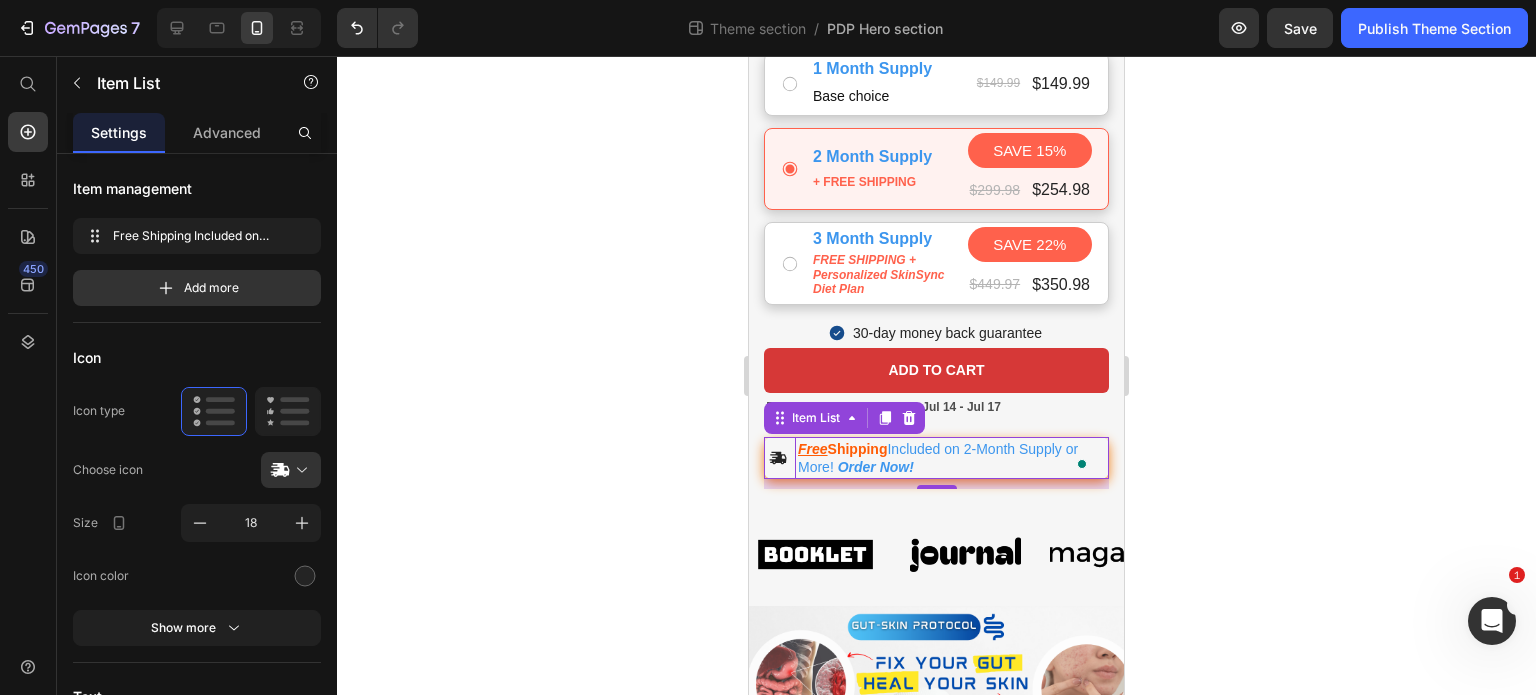 click on "Included on 2-Month Supply or More!   Order Now!" at bounding box center (938, 458) 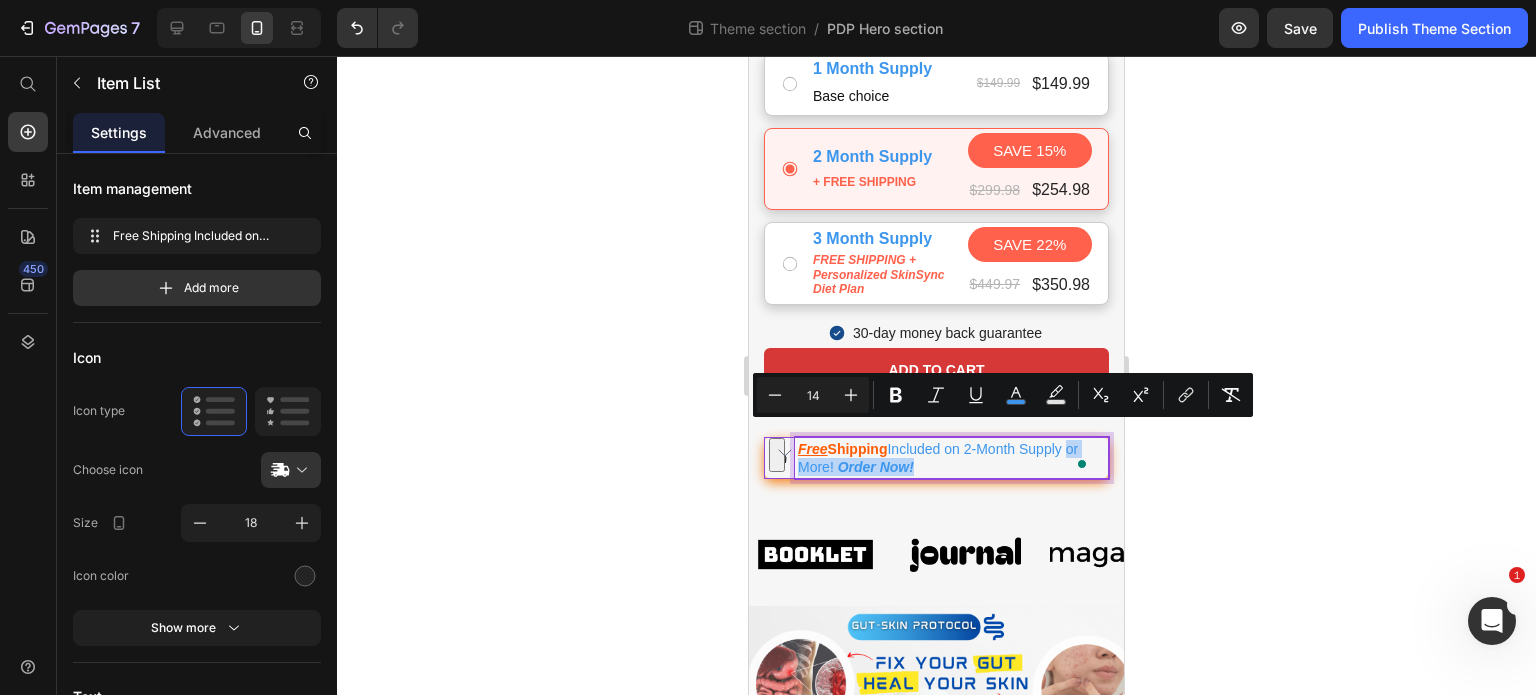 click on "iPhone 13 Mini  ( 375 px) iPhone 13 Mini iPhone 13 Pro iPhone 11 Pro Max iPhone 15 Pro Max Pixel 7 Galaxy S8+ Galaxy S20 Ultra iPad Mini iPad Air iPad Pro
Product Images Icon Icon Icon Icon Icon Icon List Rated 4.8 out of 5 stars (162 Reviews) Text Block Row Gut-Skin Protocol - The Inside-Out System to Naturally Heal Your Skin Product Title The Gut-Skin Protocol is a 3-step, all natural, science-backed system designed to heal acne, eczema, psoriasis and other skin issues by targeting the root cause—your gut. Text Block Fix Your Gut.  Clear Your Skin.  A powerful 3-step system designed to restore gut balance, reduce inflammation, and eliminate the root cause of skin issues like acne, eczema, and psoriasis—naturally. Text Block Scientifically-Proven | Research Backed | All Natural Formula Text Block 🔴Limited Stock Text Block $149.99 Product Price Heals skin by fixing your gut-skin axis. Targets root cause, not symptoms. No more expensive creams or prescriptions. Item List" at bounding box center (936, 547) 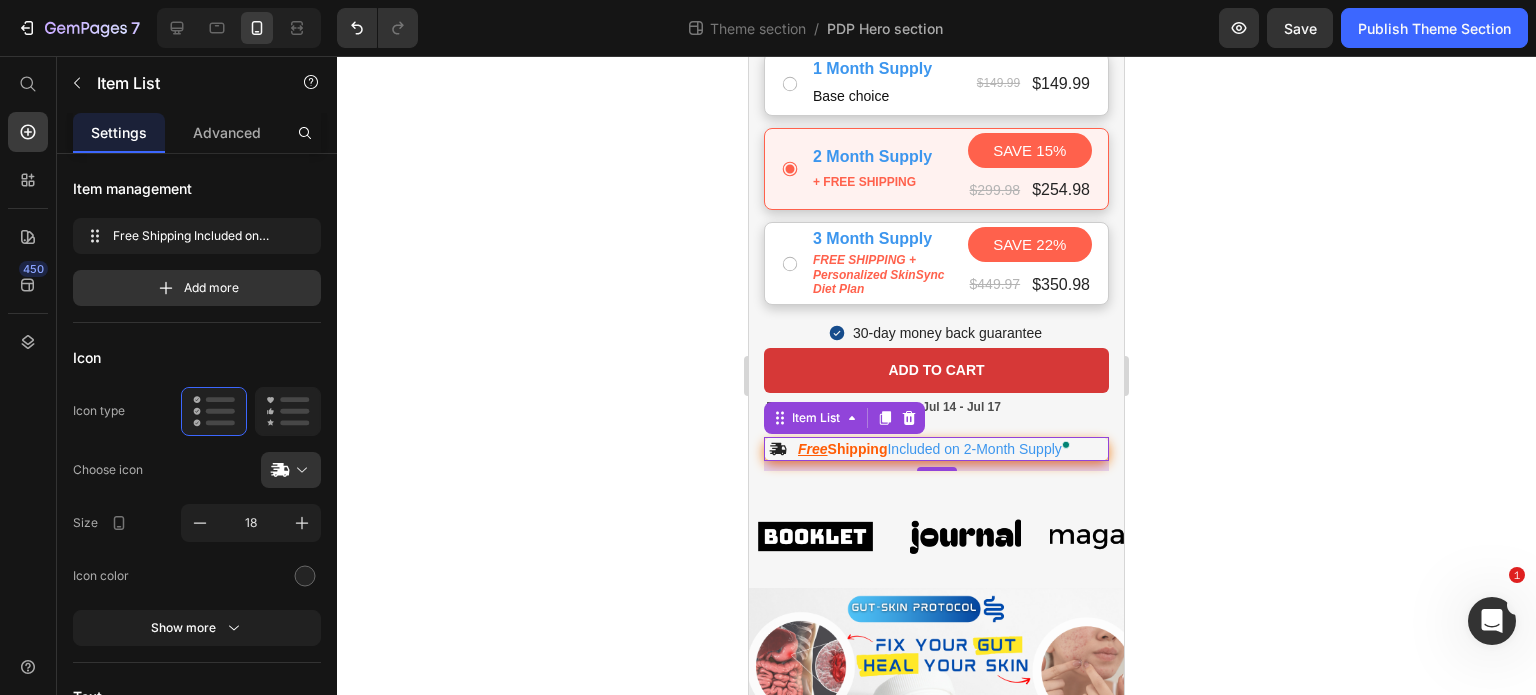 click 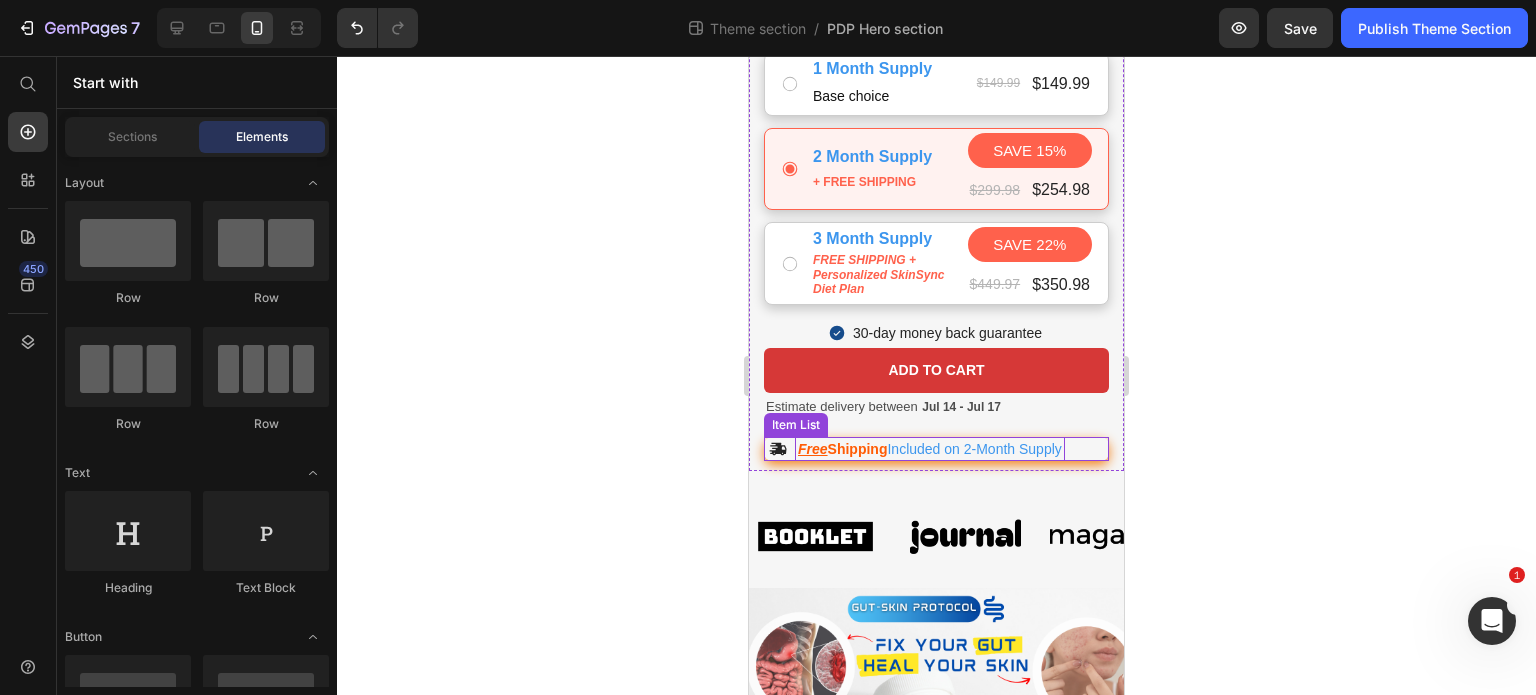 click on "Included on 2-Month Supply" at bounding box center (974, 449) 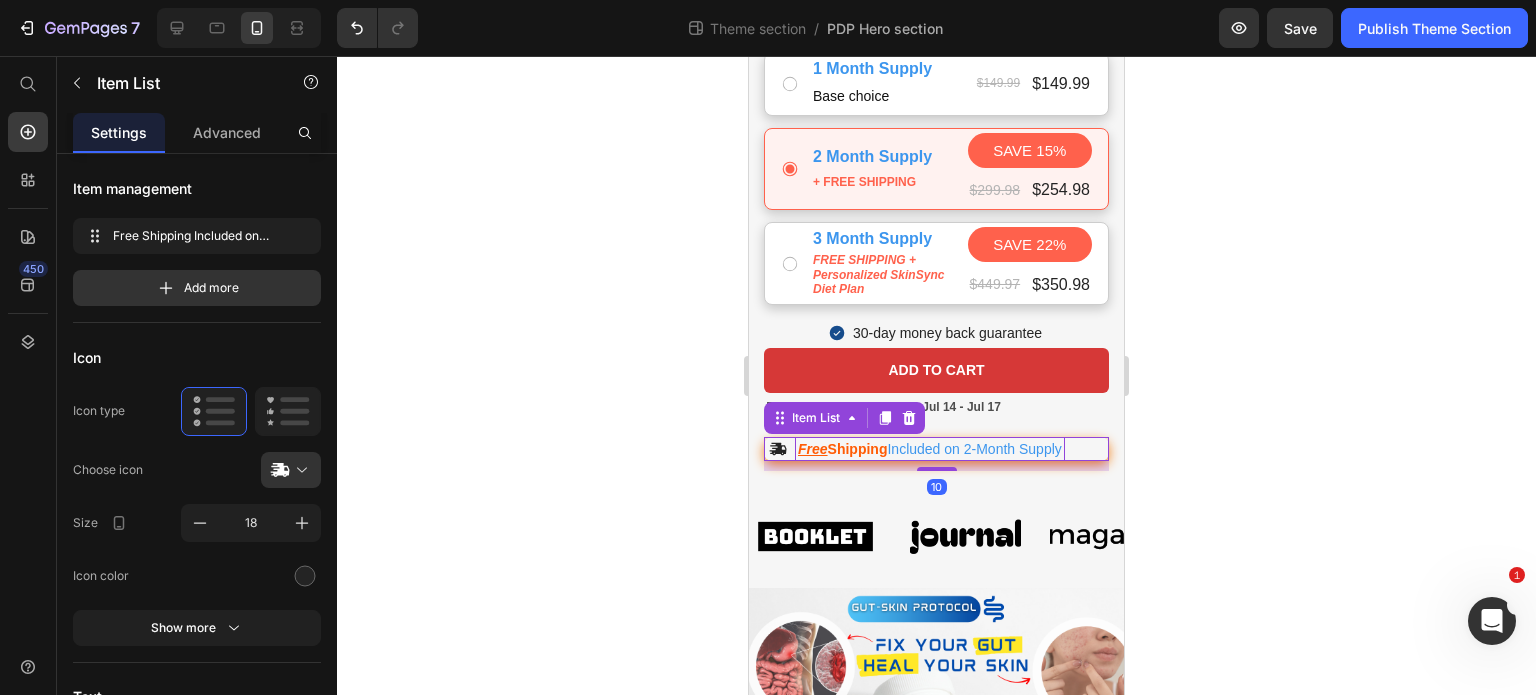 click 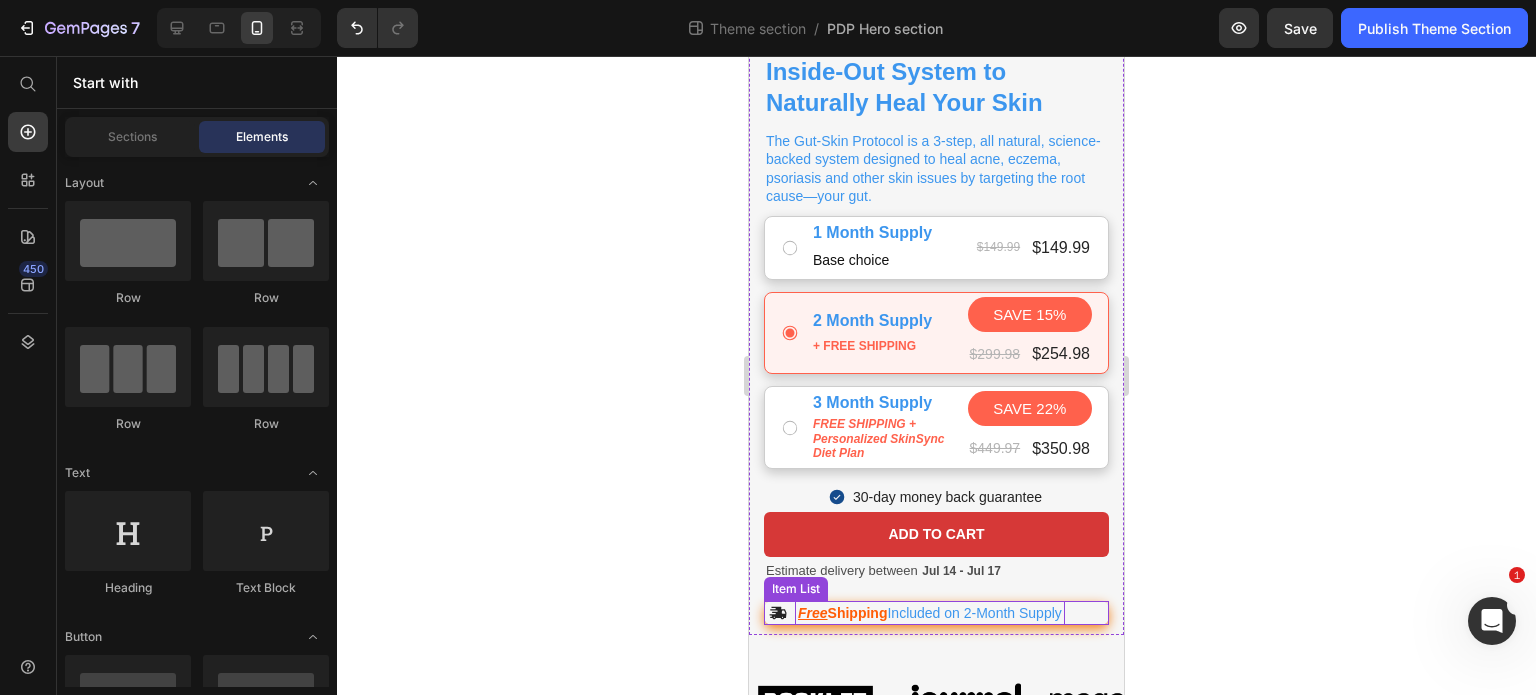 scroll, scrollTop: 595, scrollLeft: 0, axis: vertical 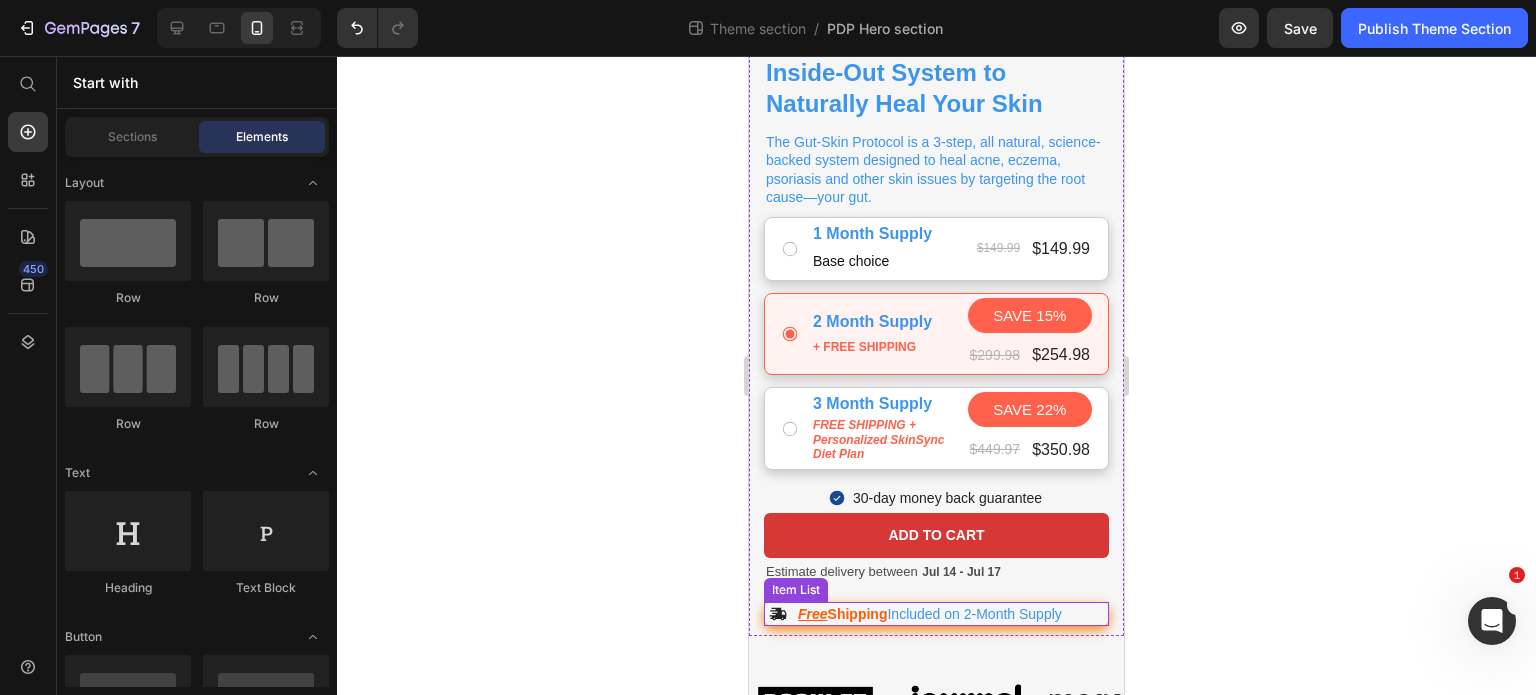 click at bounding box center (775, 614) 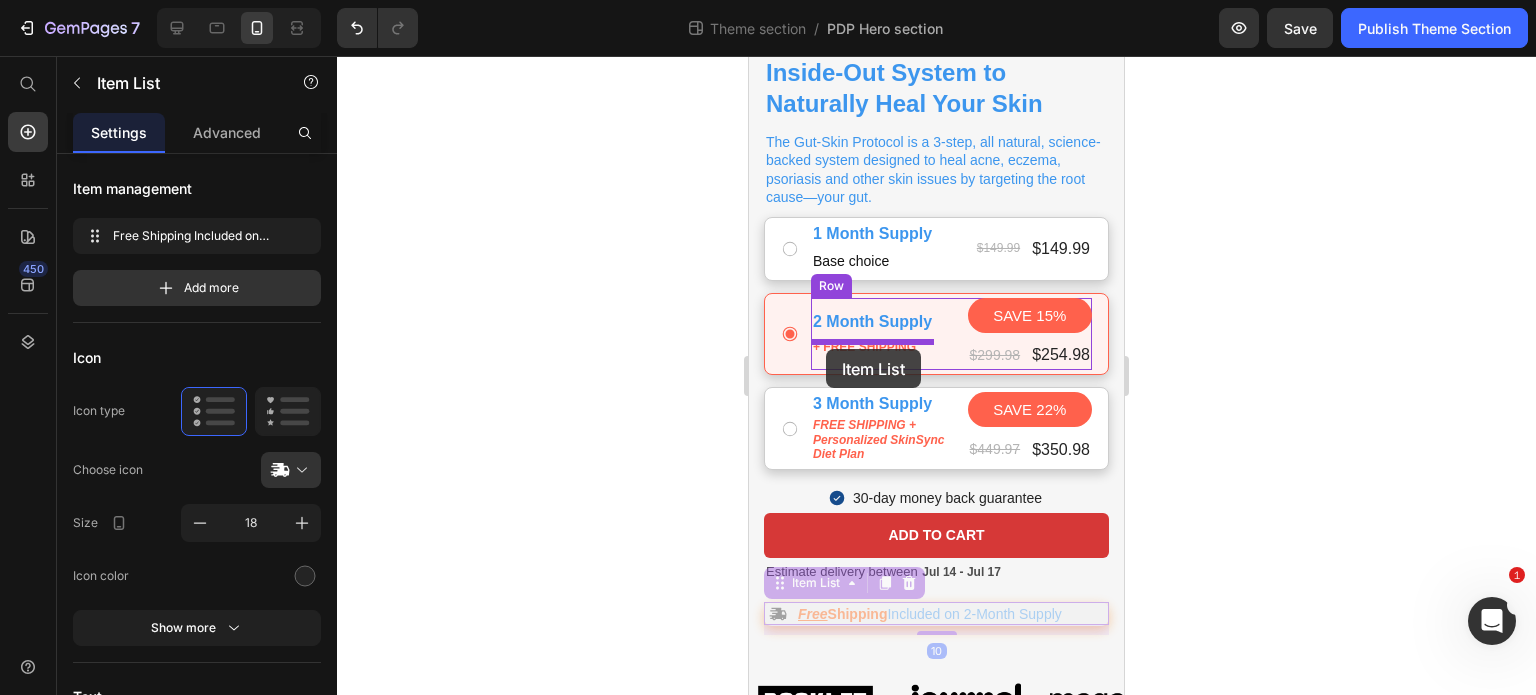 drag, startPoint x: 781, startPoint y: 570, endPoint x: 826, endPoint y: 349, distance: 225.53491 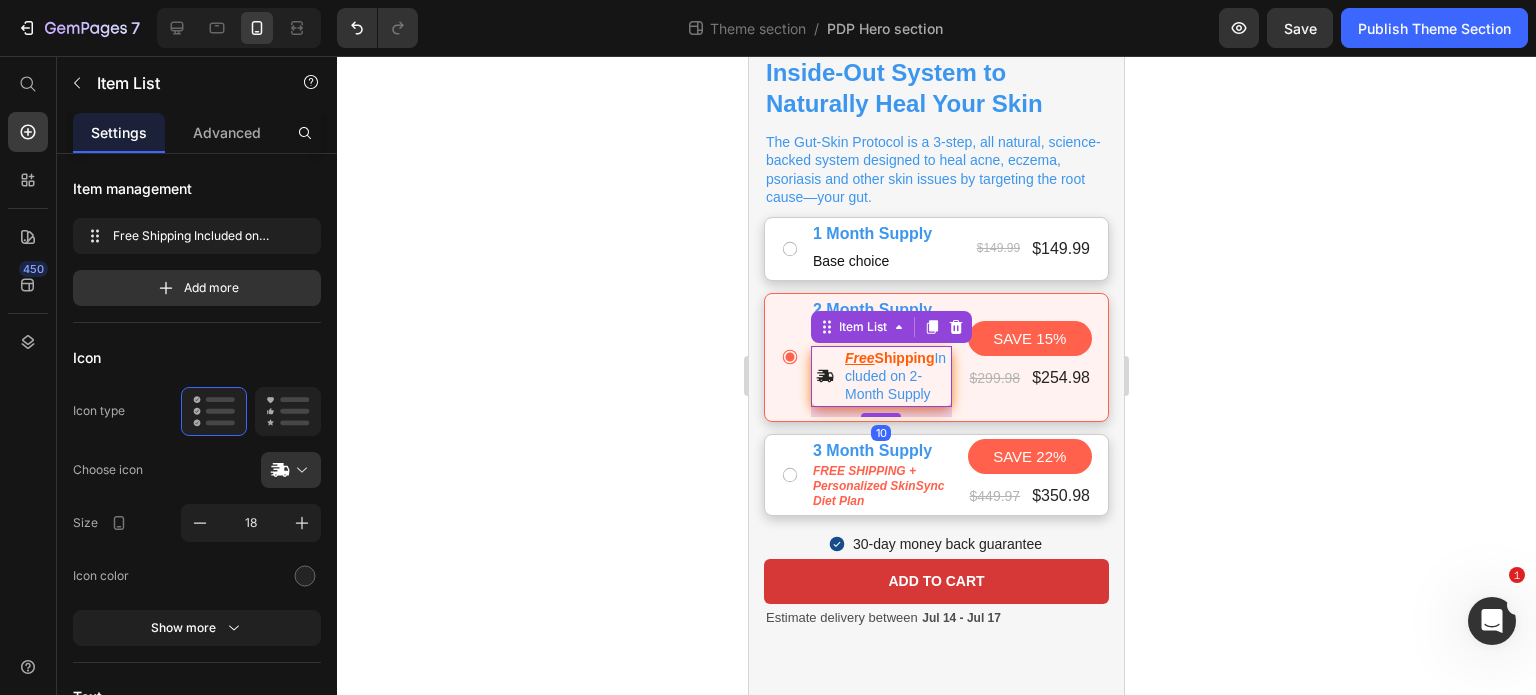 click 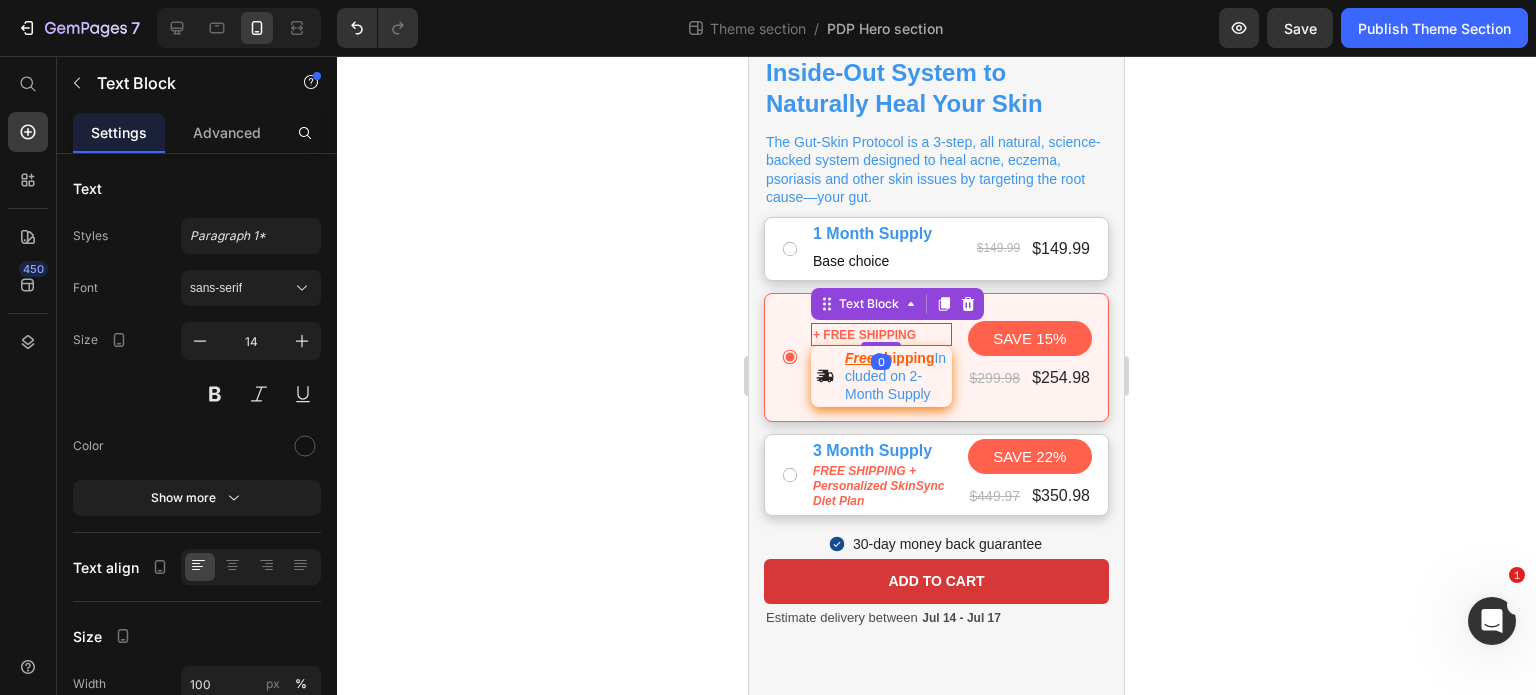 click on "+ FREE SHIPPING" at bounding box center (864, 335) 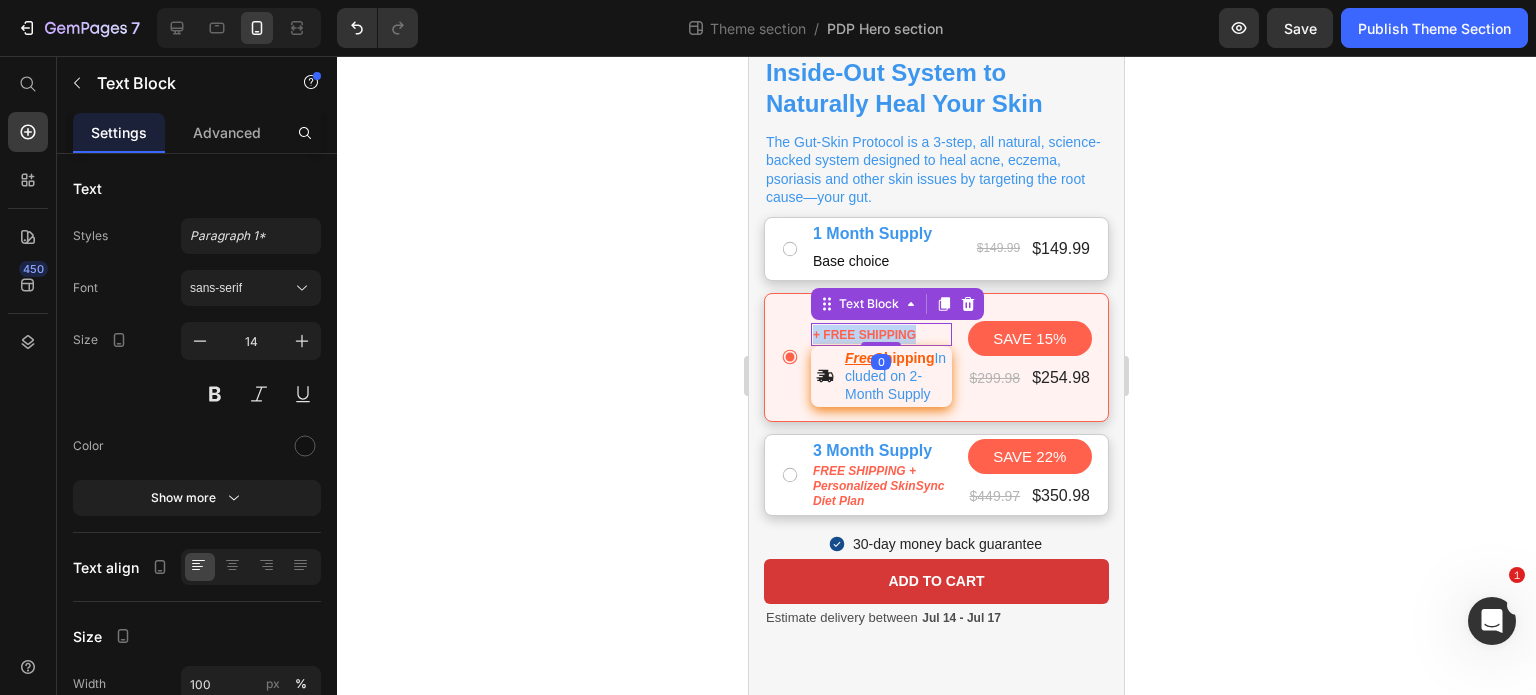 click on "+ FREE SHIPPING" at bounding box center (864, 335) 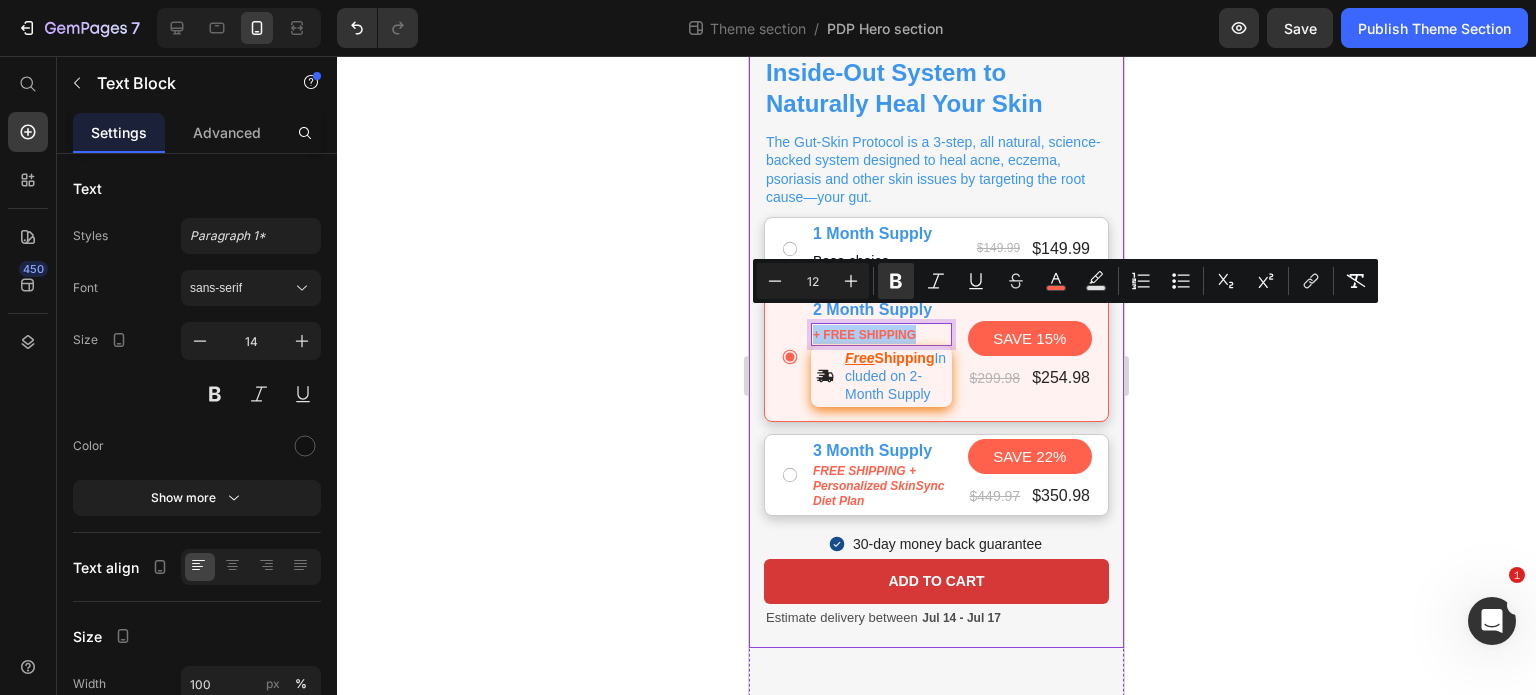 click 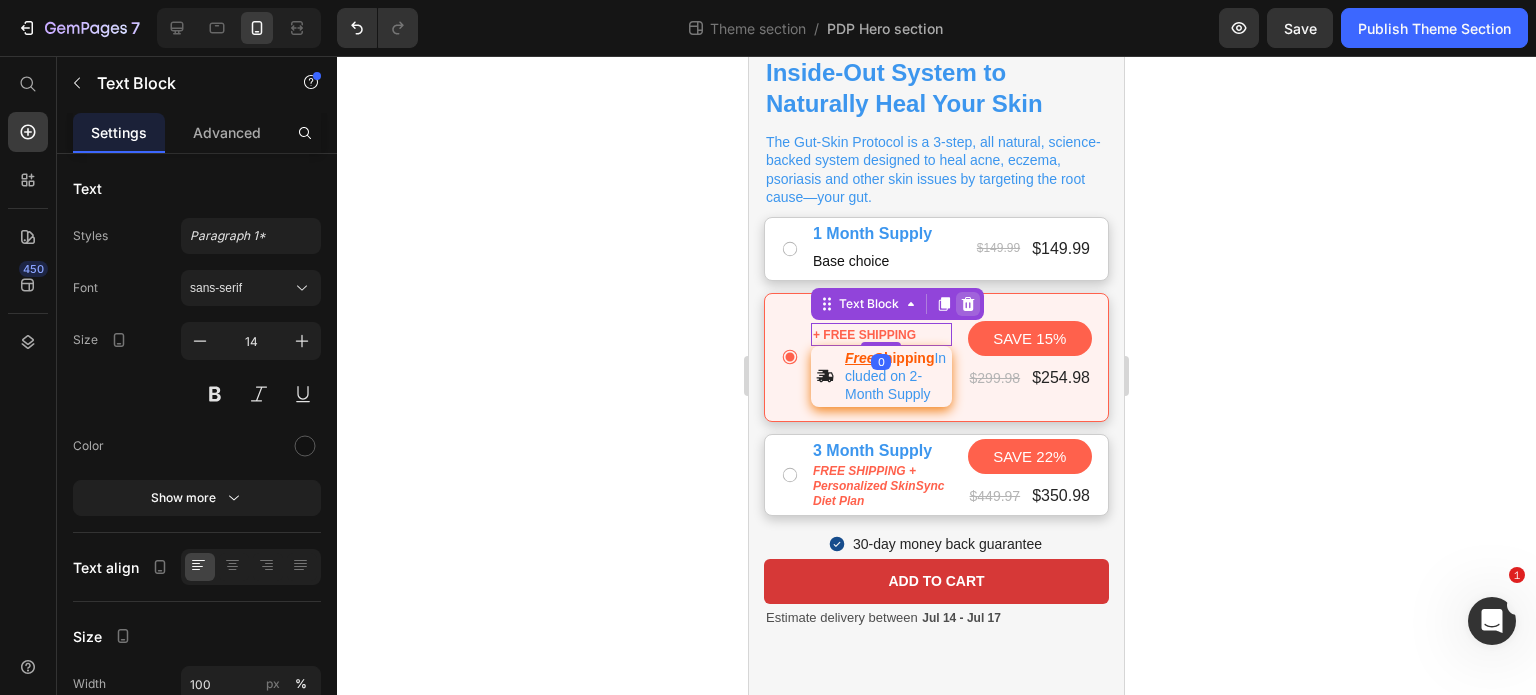 click 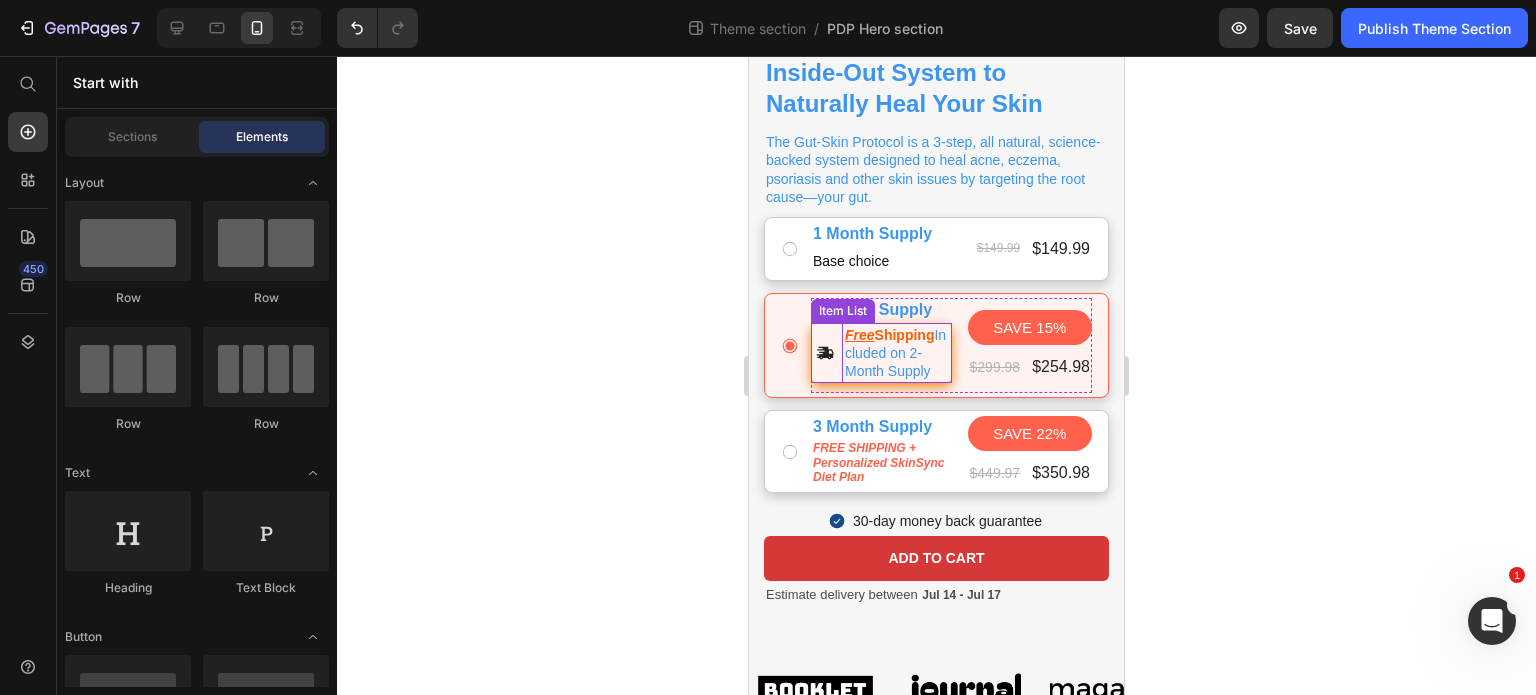 click on "Free  Shipping  Included on 2-Month Supply" at bounding box center [897, 353] 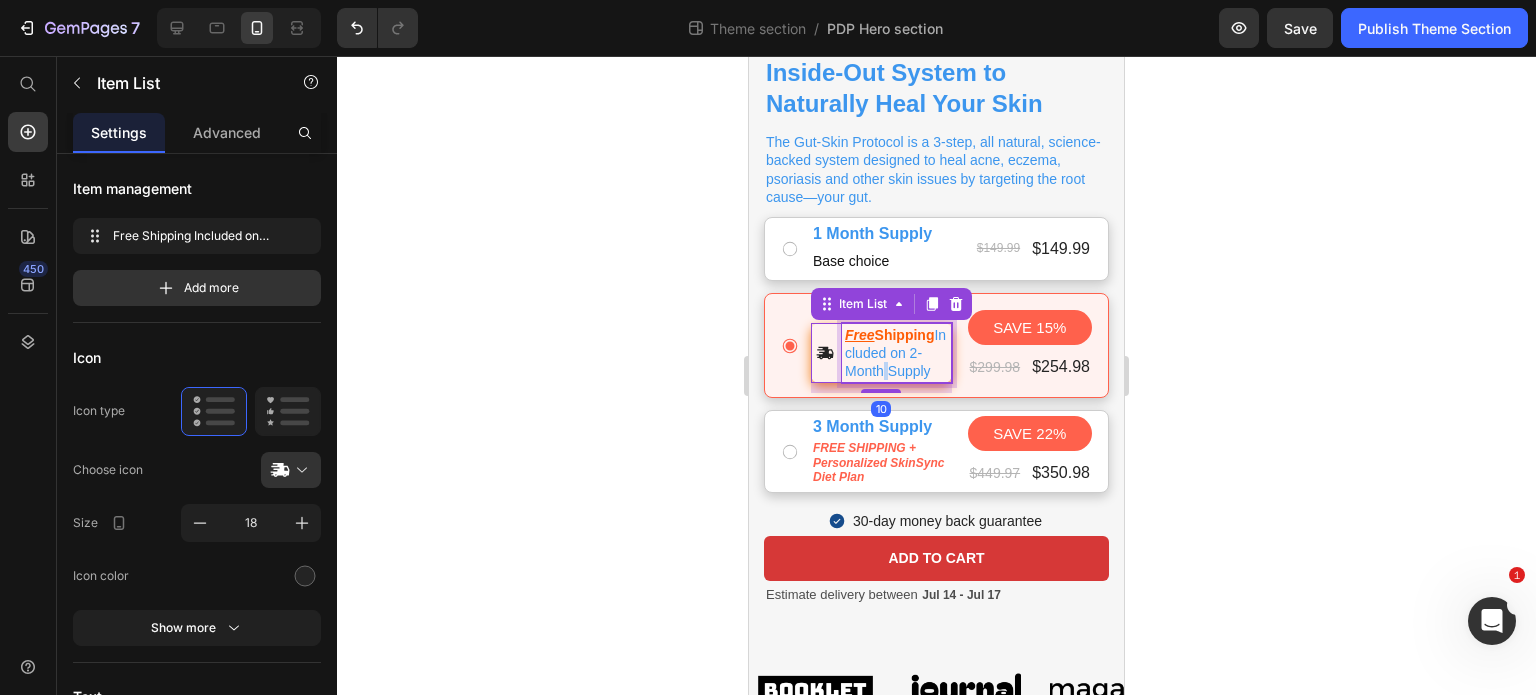 click on "Free  Shipping  Included on 2-Month Supply" at bounding box center (897, 353) 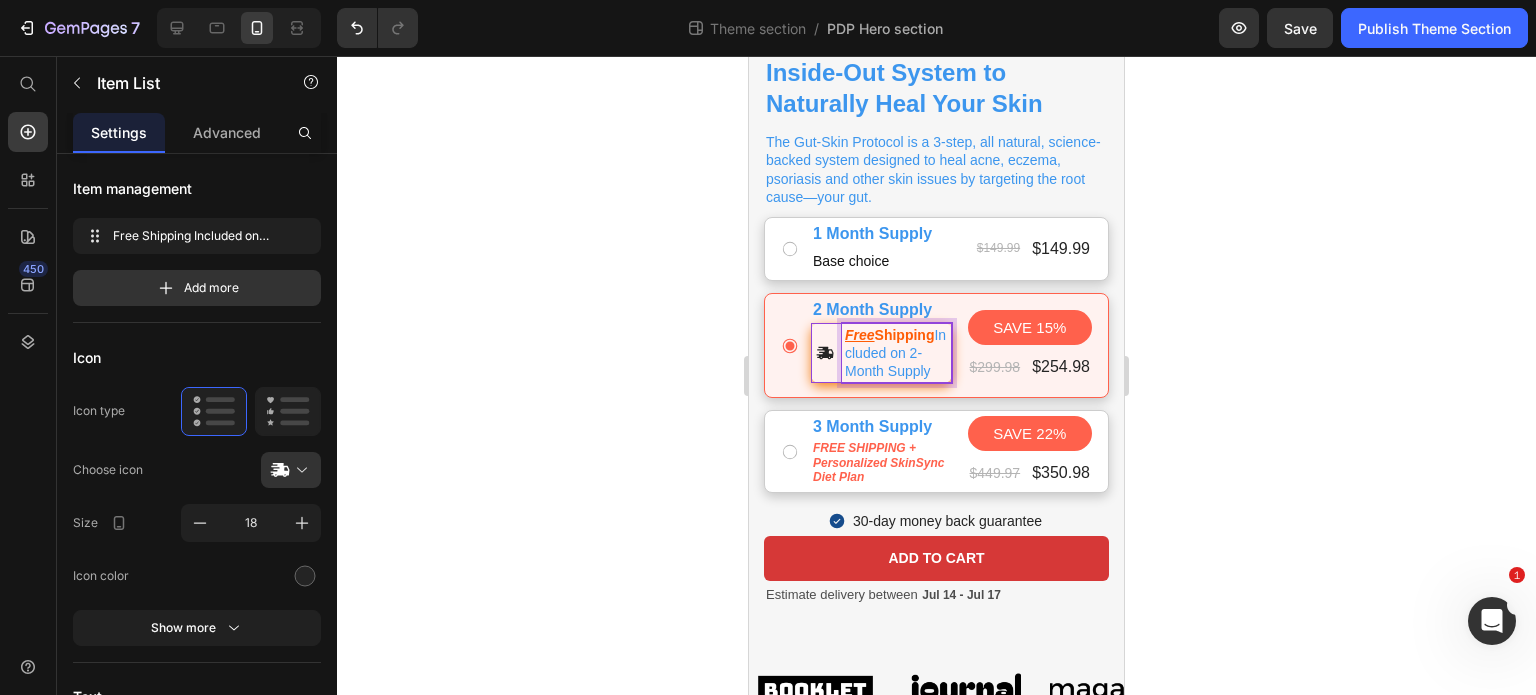 click on "Free  Shipping  Included on 2-Month Supply" at bounding box center [897, 353] 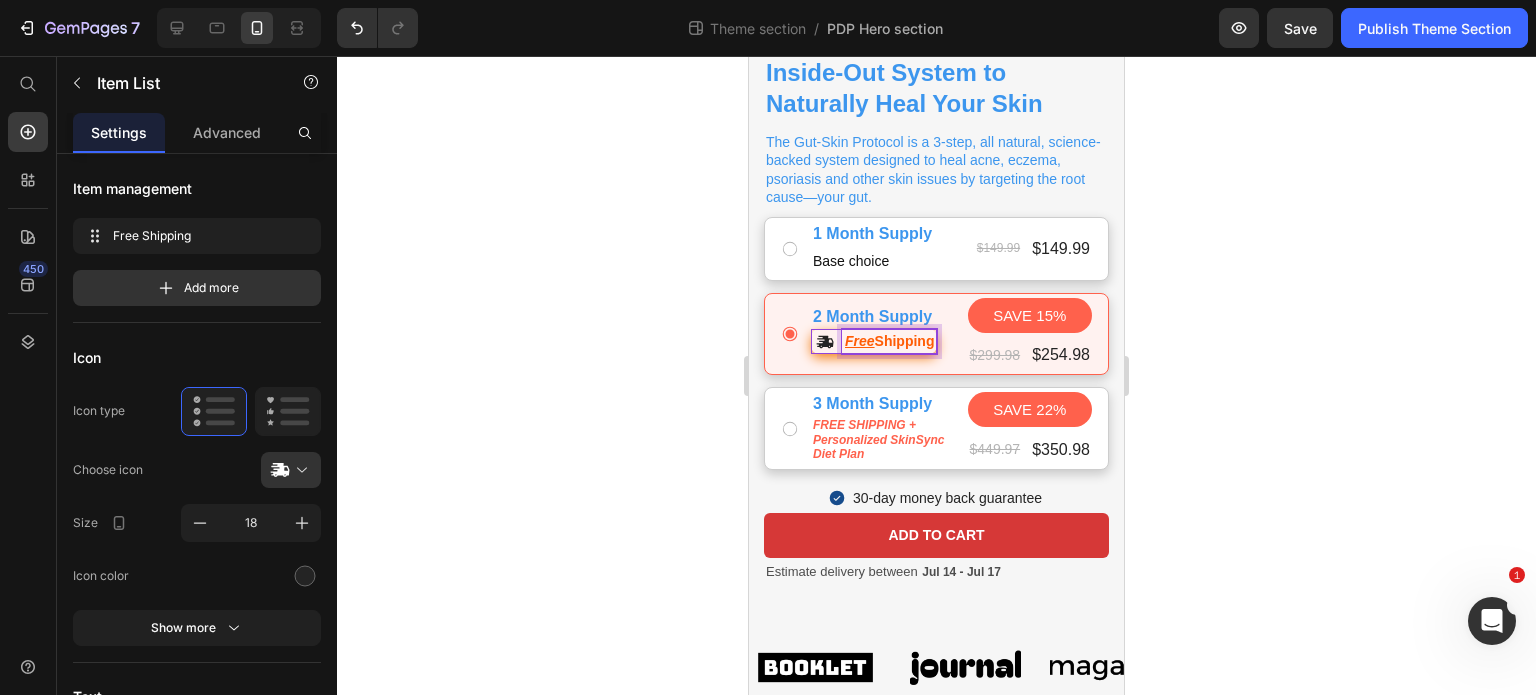 click on "Free  Shipping" at bounding box center (889, 341) 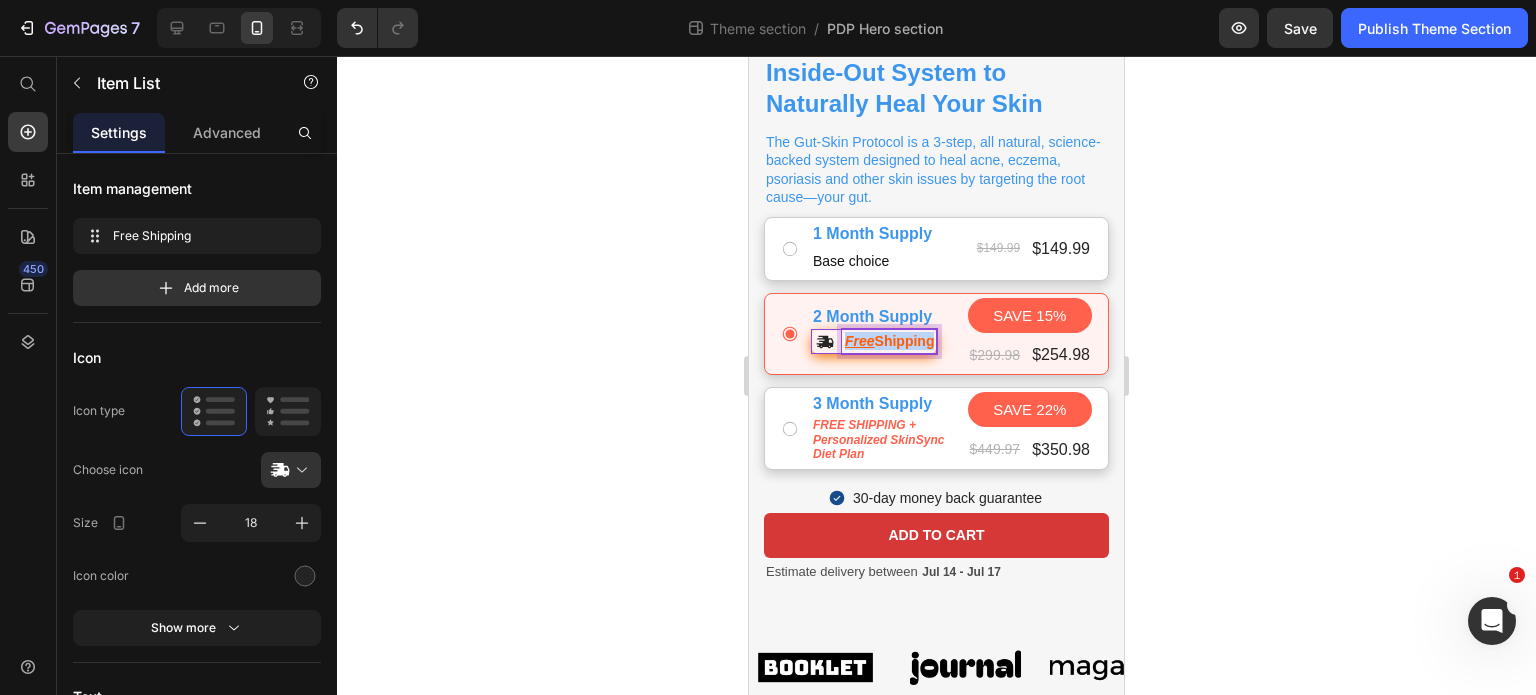 click on "Free  Shipping" at bounding box center [889, 341] 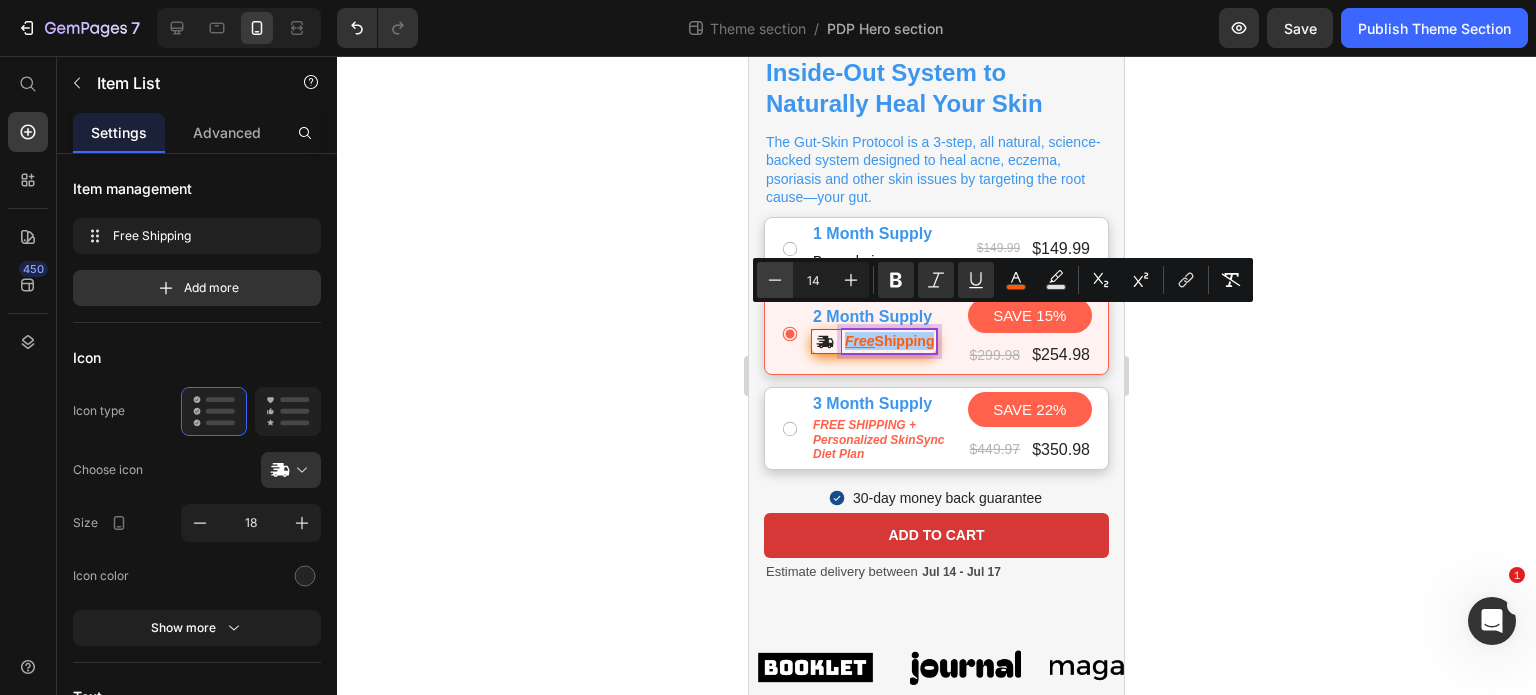 click on "Minus" at bounding box center (775, 280) 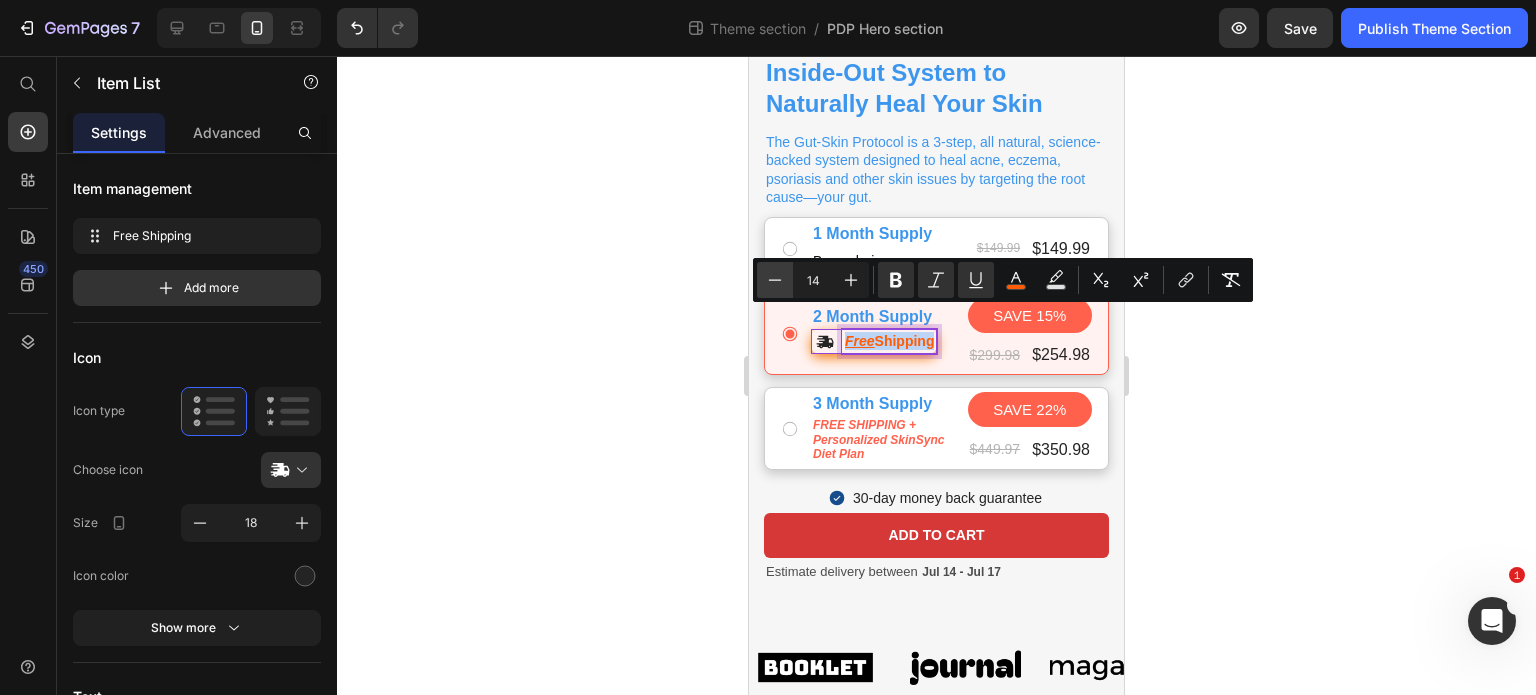 type on "13" 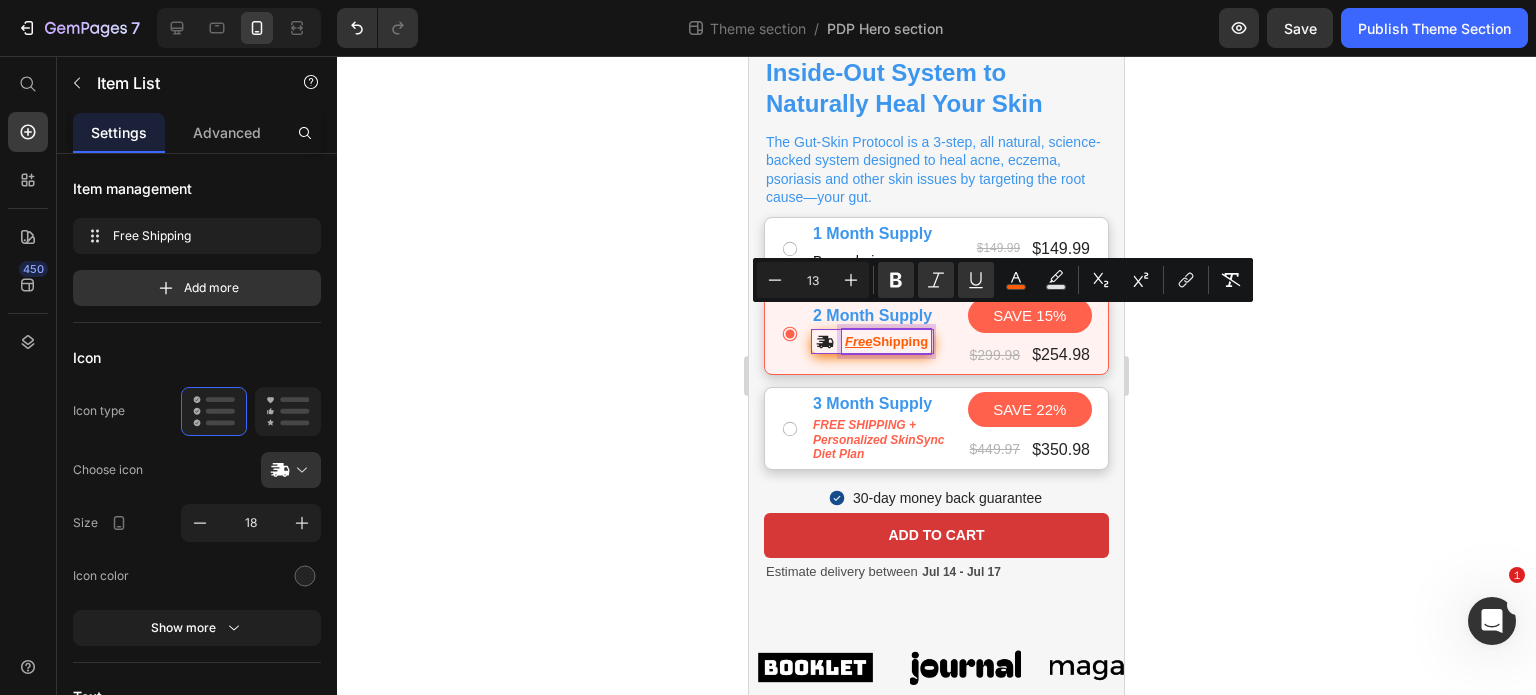 click on "Free" at bounding box center [858, 341] 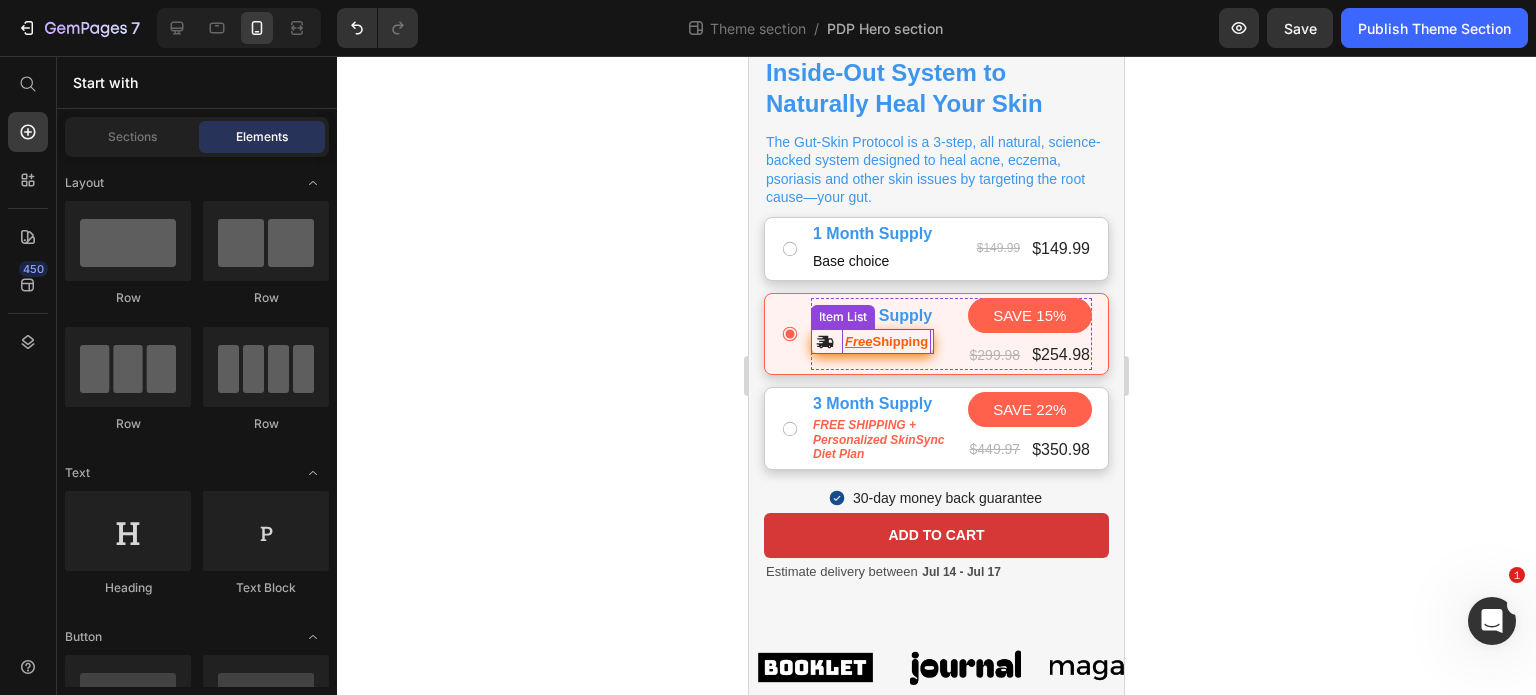 click on "Free" at bounding box center [858, 341] 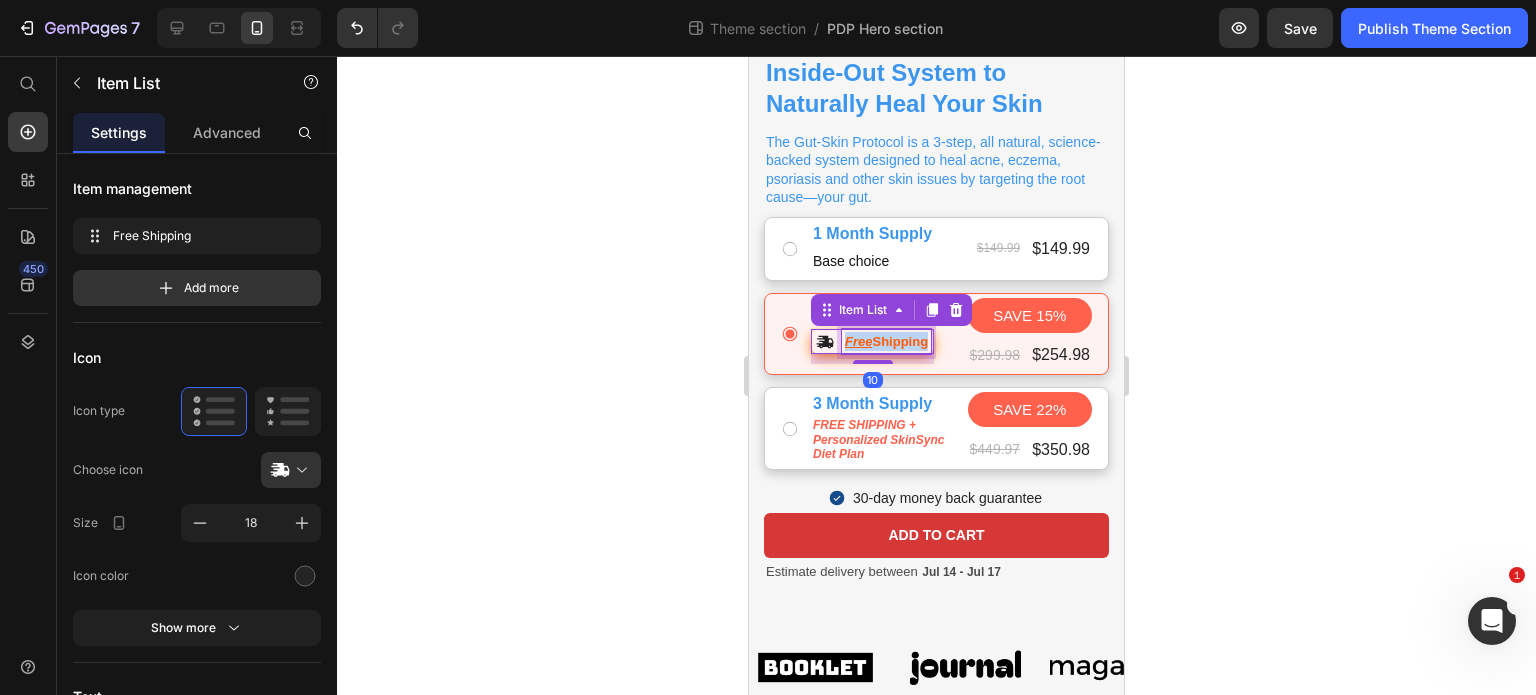 click on "Free" at bounding box center (858, 341) 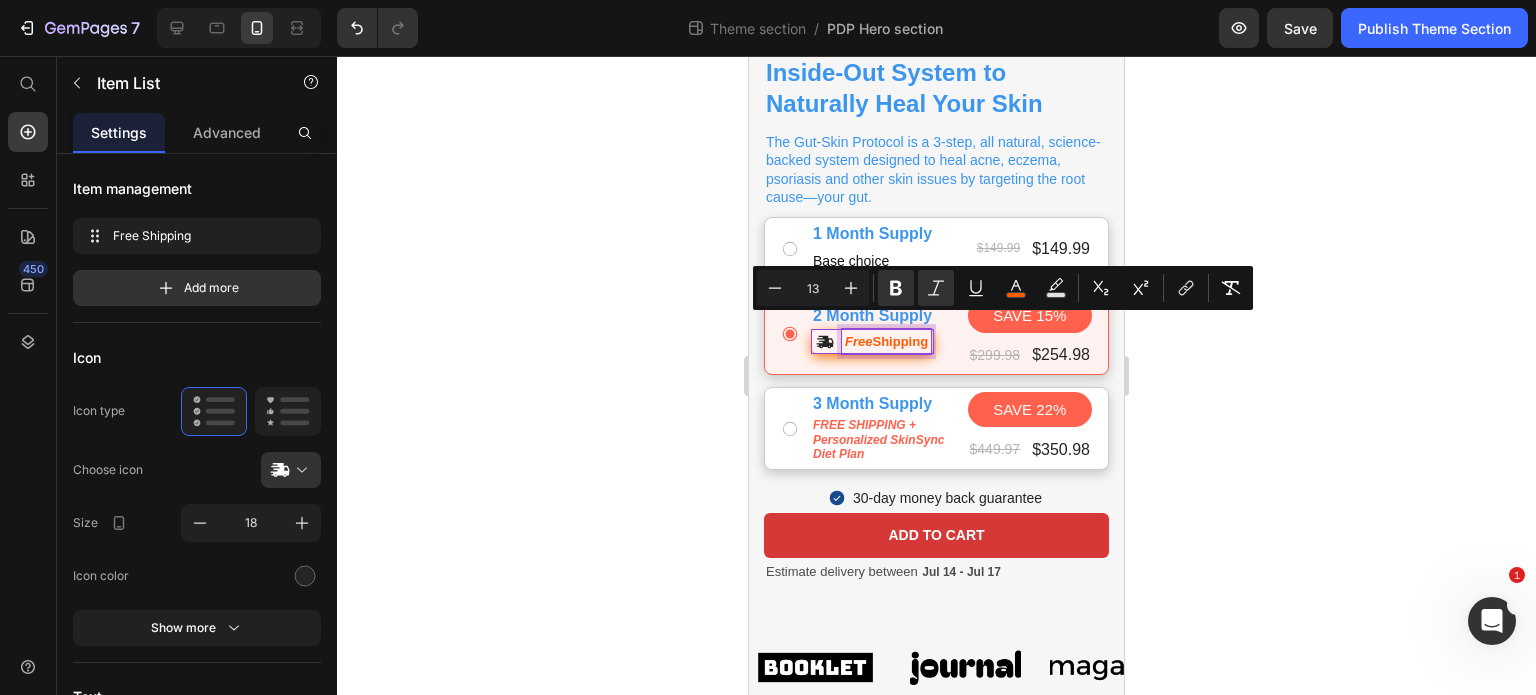 click on "Free" at bounding box center [858, 341] 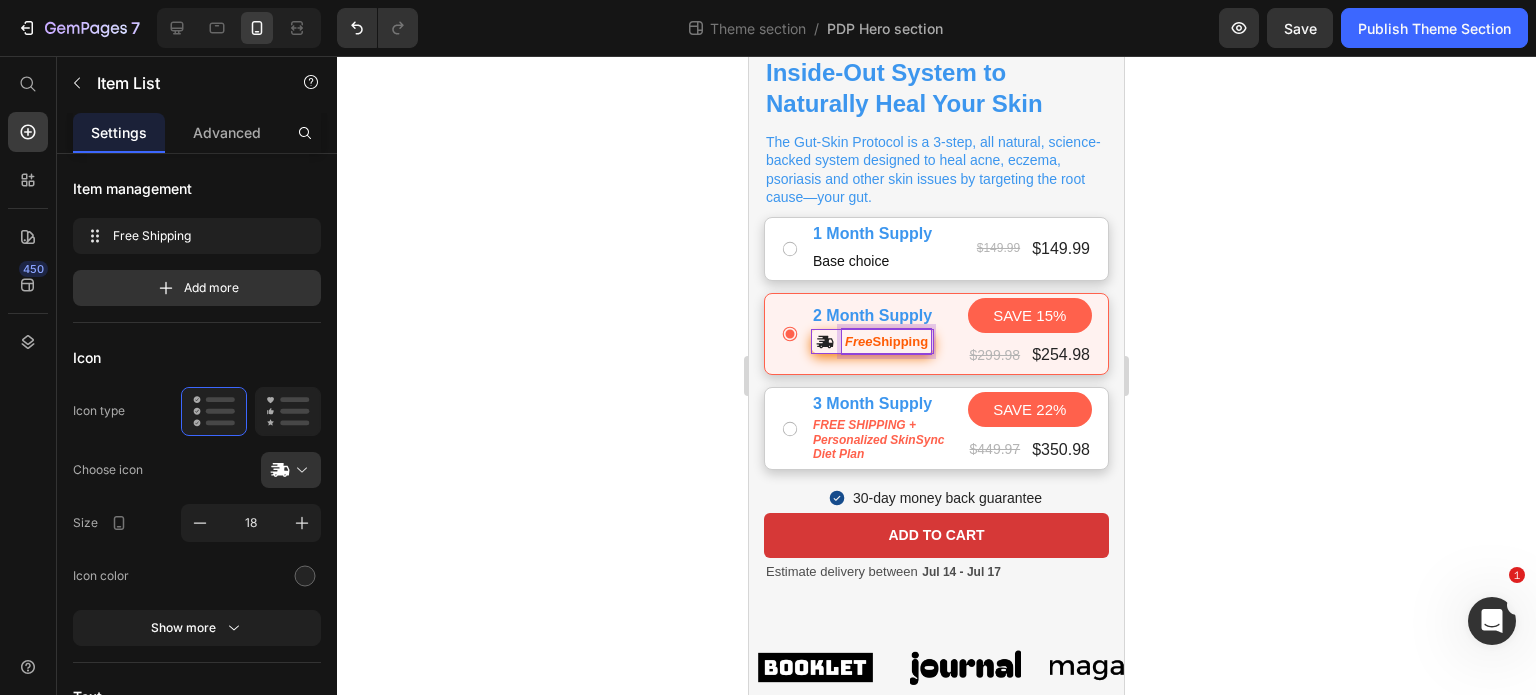 click on "Shipping" at bounding box center [900, 341] 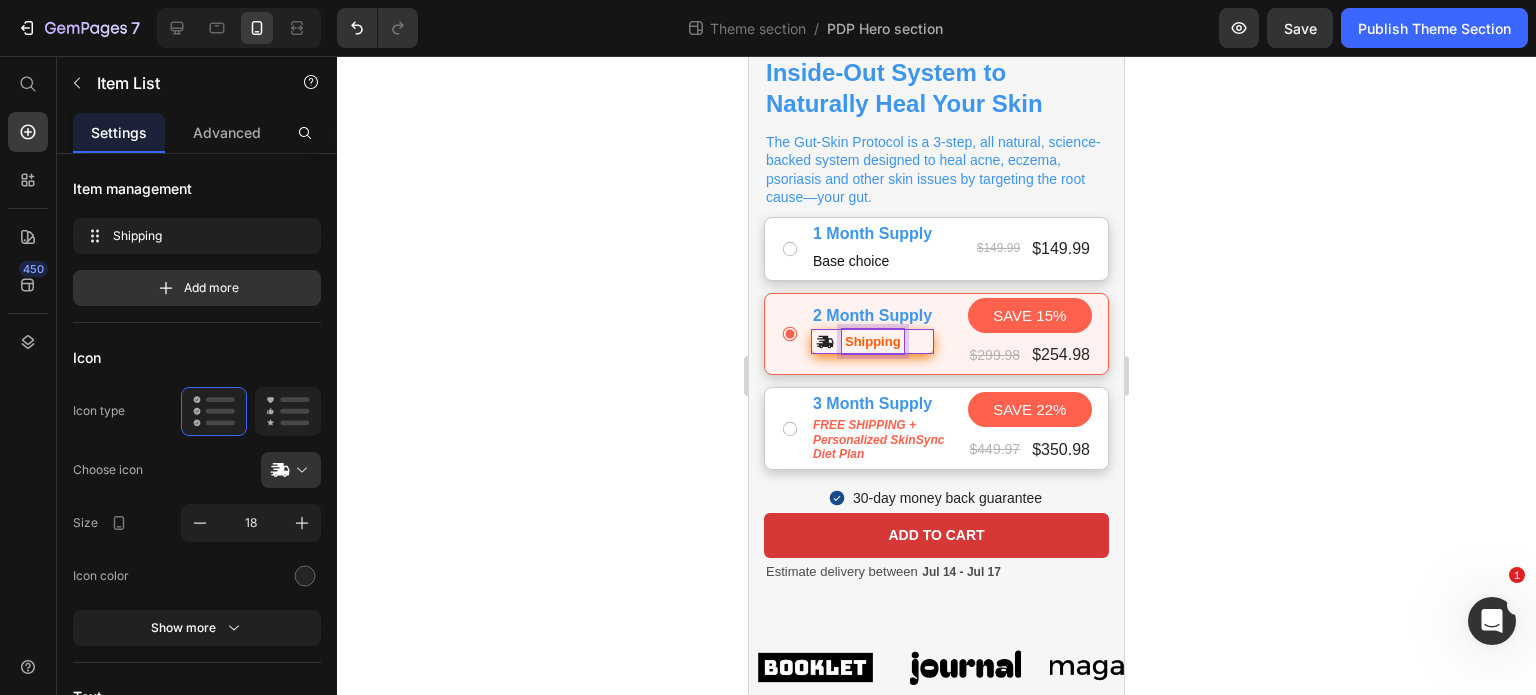 click on "Shipping" at bounding box center (873, 341) 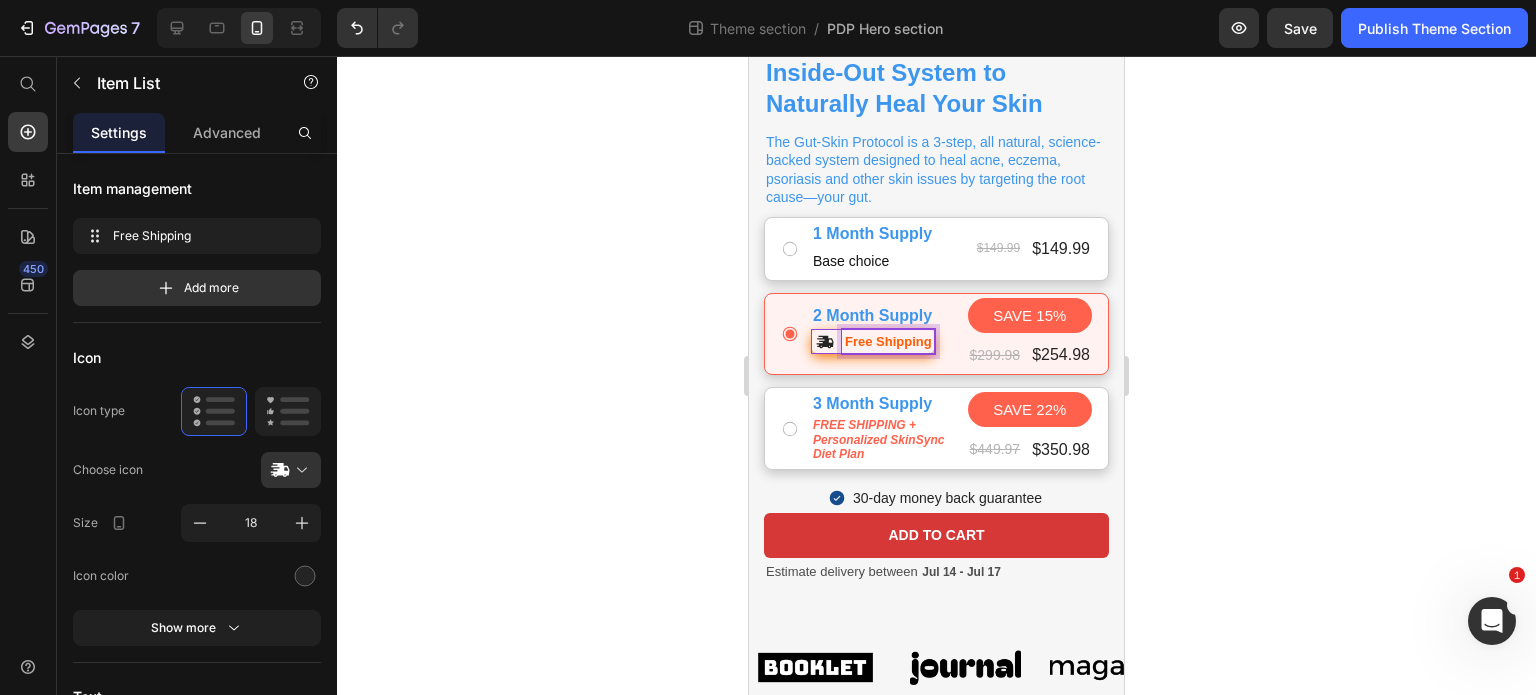 click 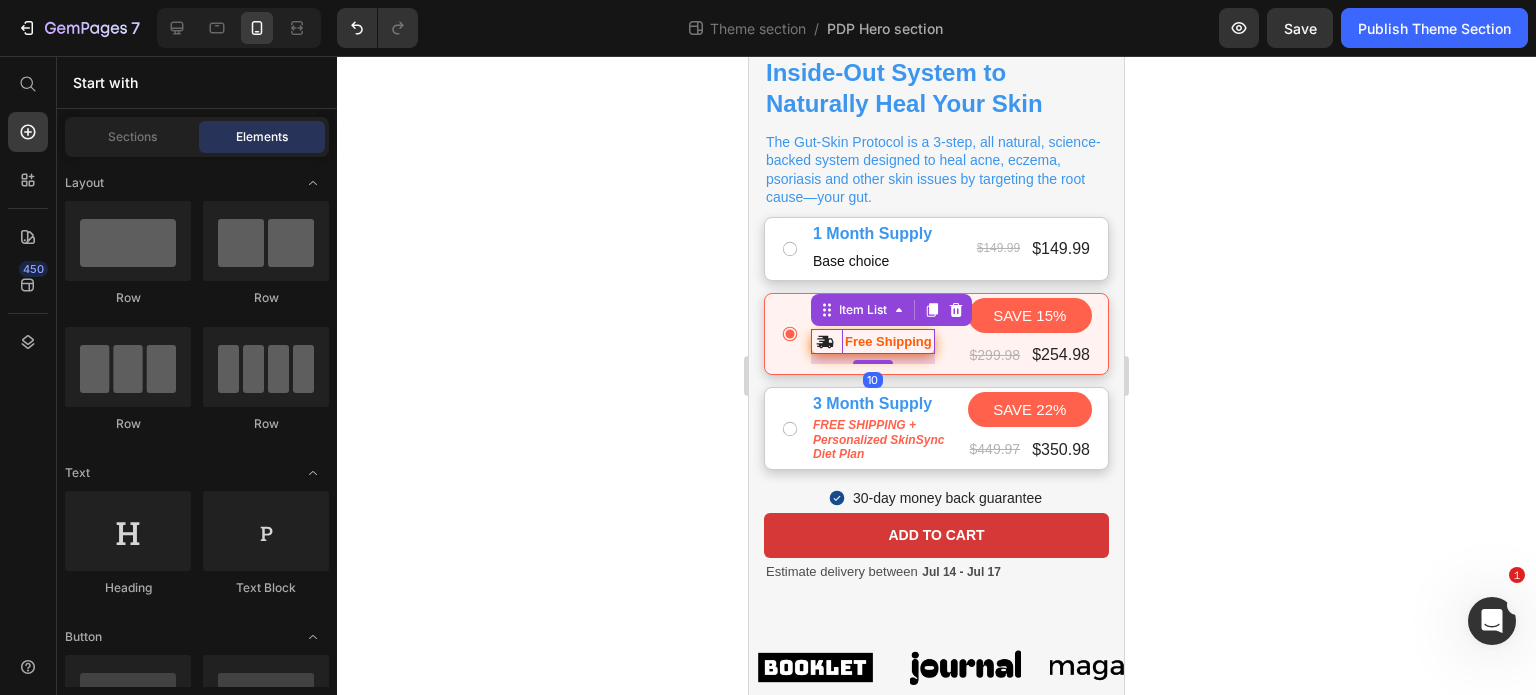 click on "Free Shipping" at bounding box center [873, 341] 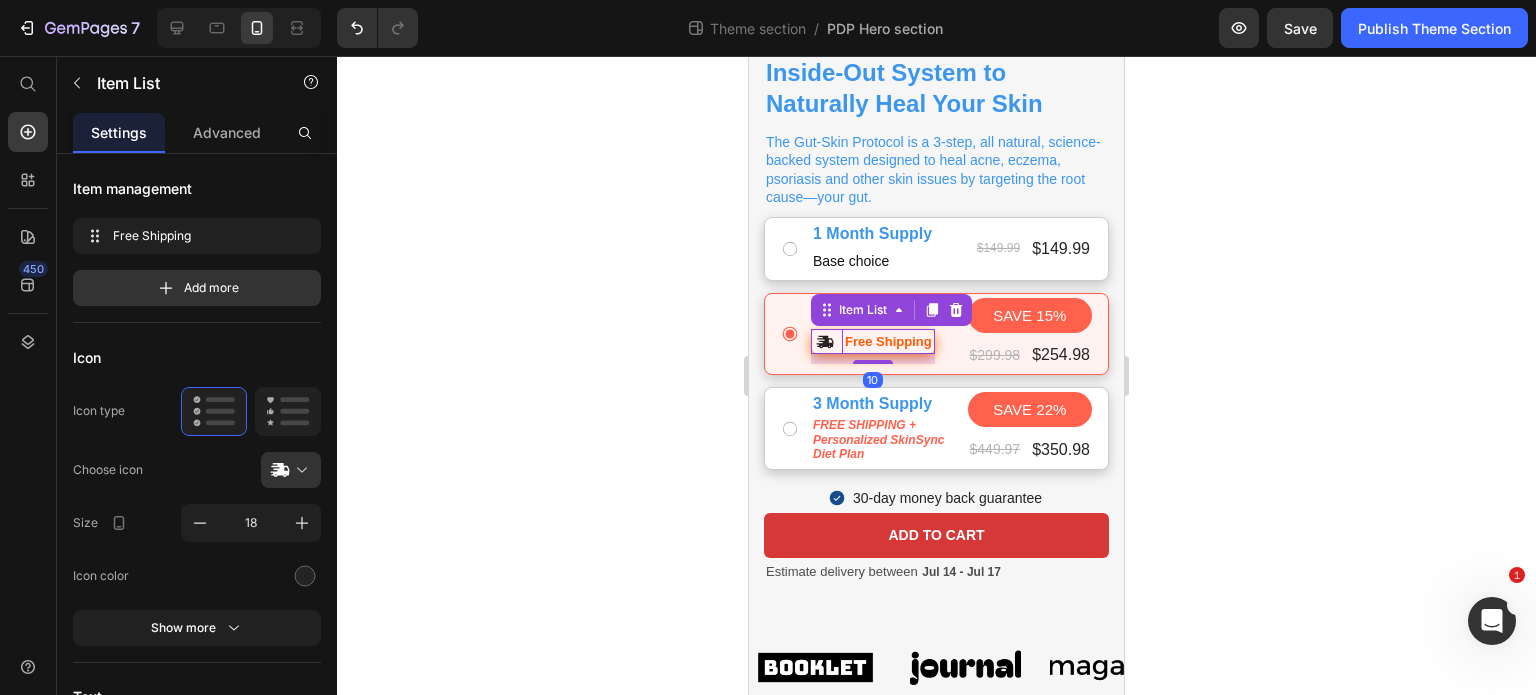 click on "Free Shipping" at bounding box center (873, 341) 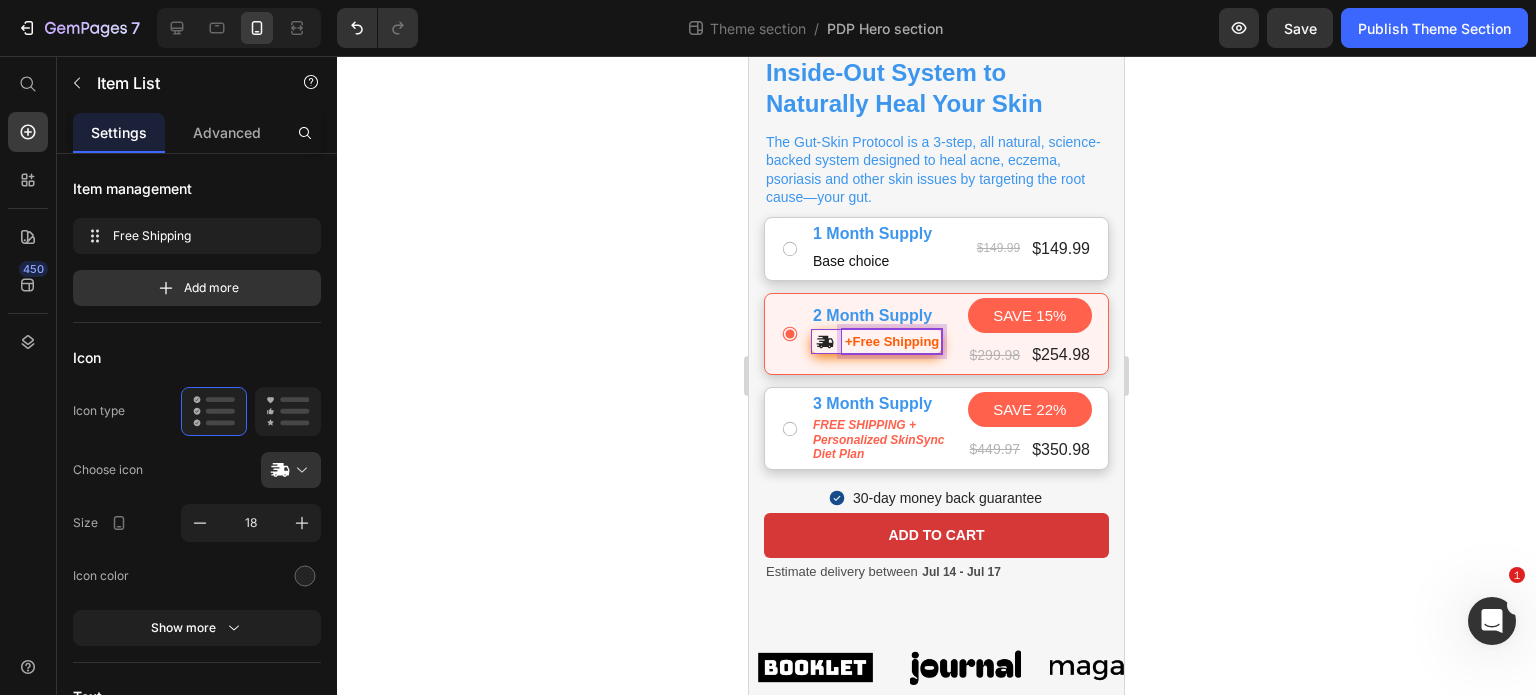 scroll, scrollTop: 588, scrollLeft: 0, axis: vertical 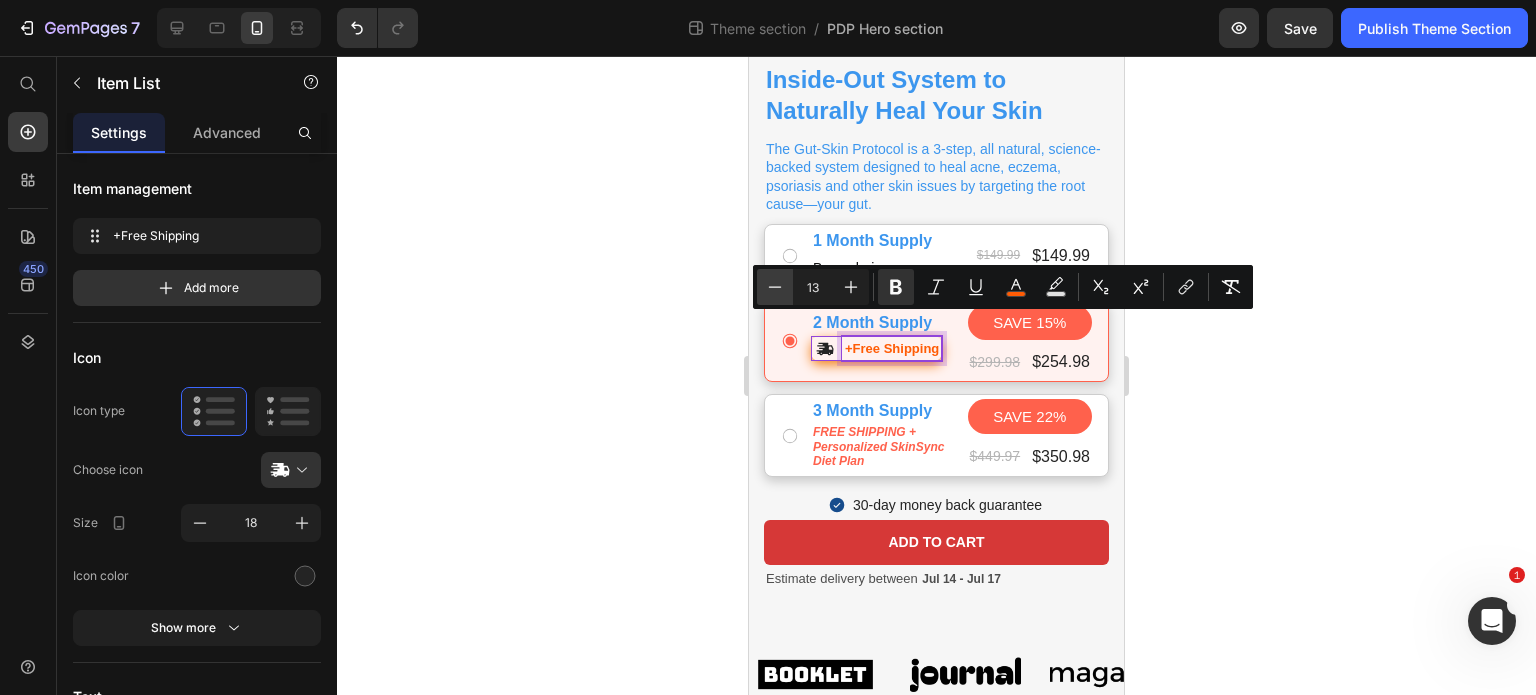 click 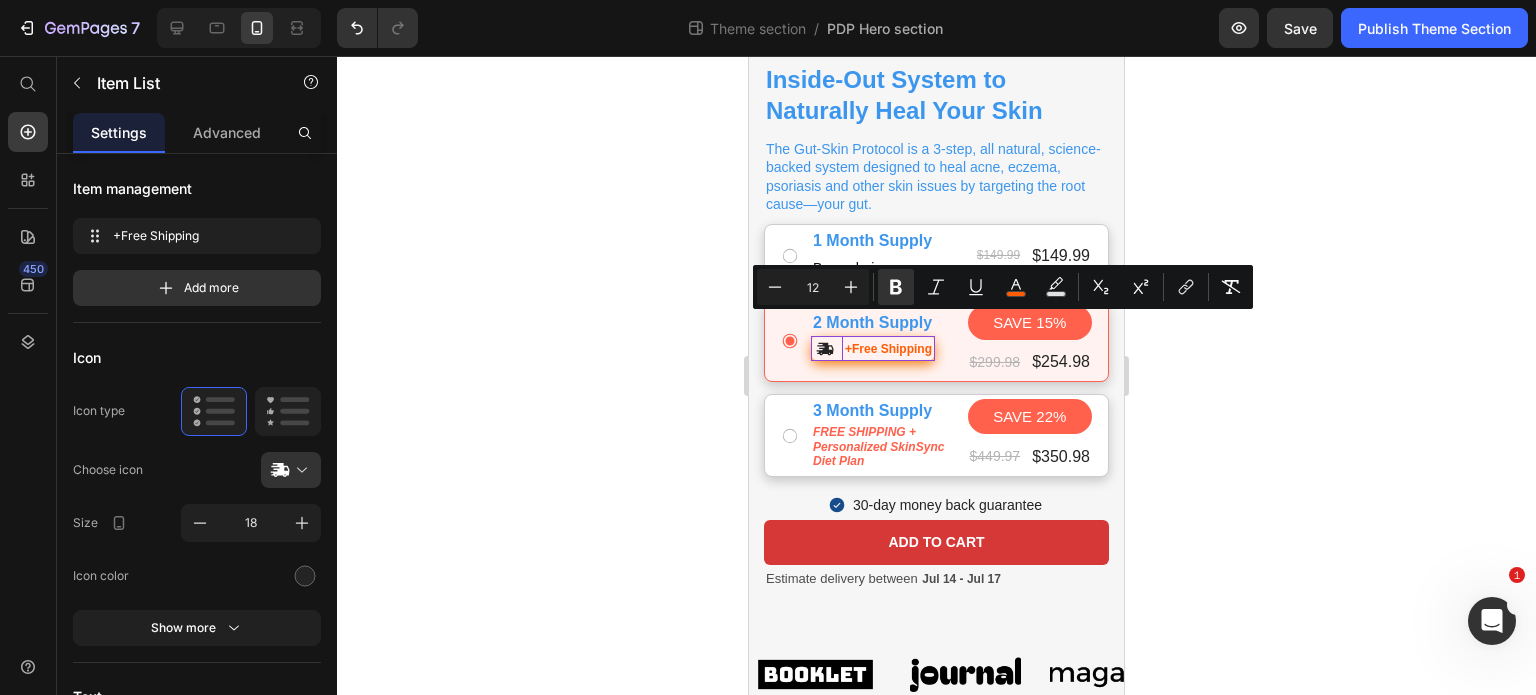 click 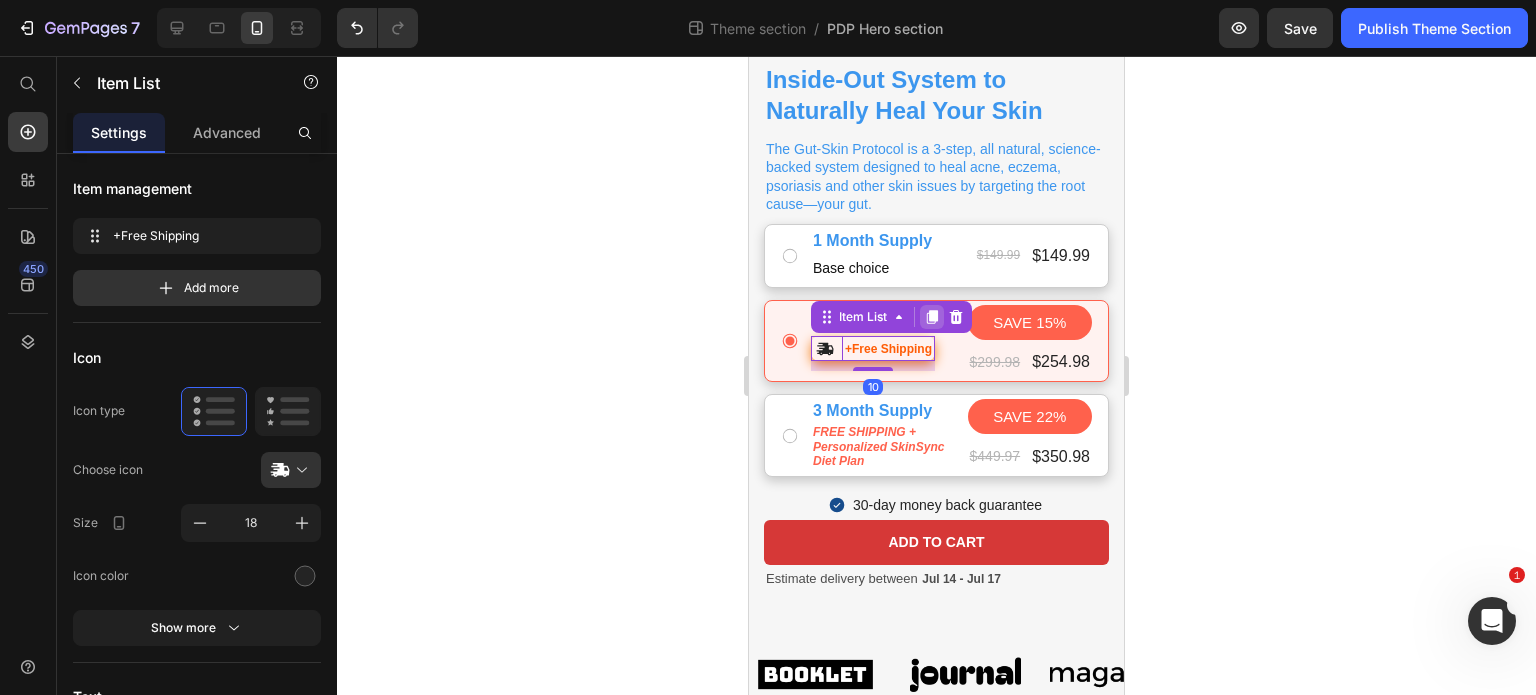 click 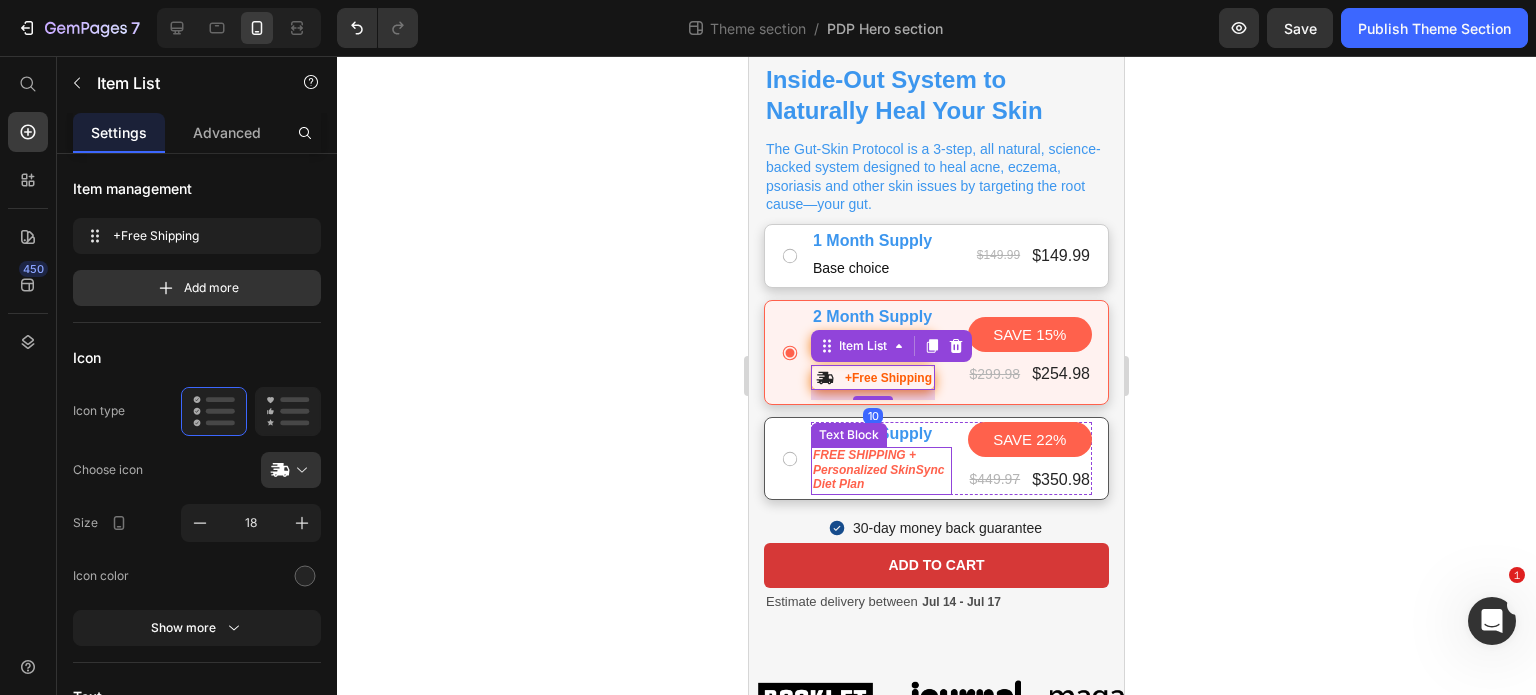 click on "FREE SHIPPING + Personalized SkinSync Diet Plan" at bounding box center [878, 469] 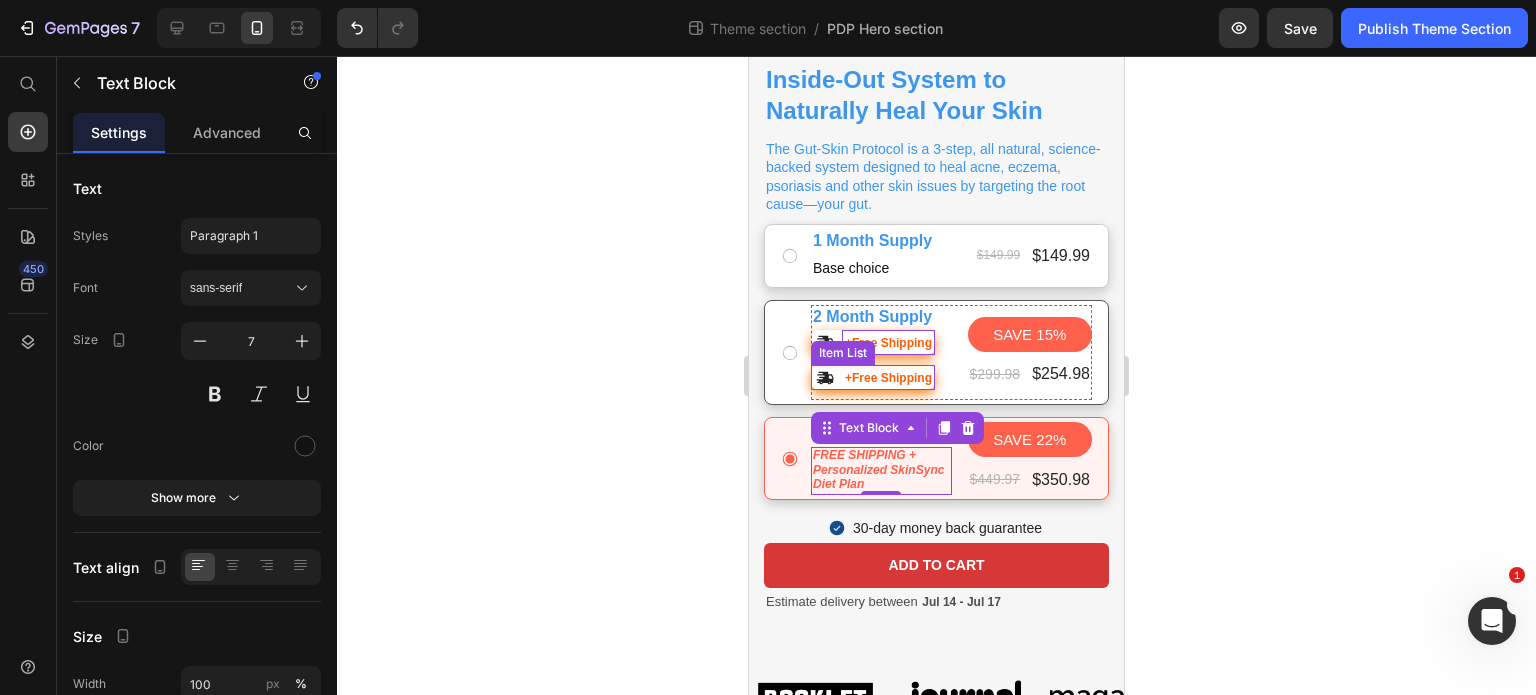 click on "+Free Shipping" at bounding box center [873, 377] 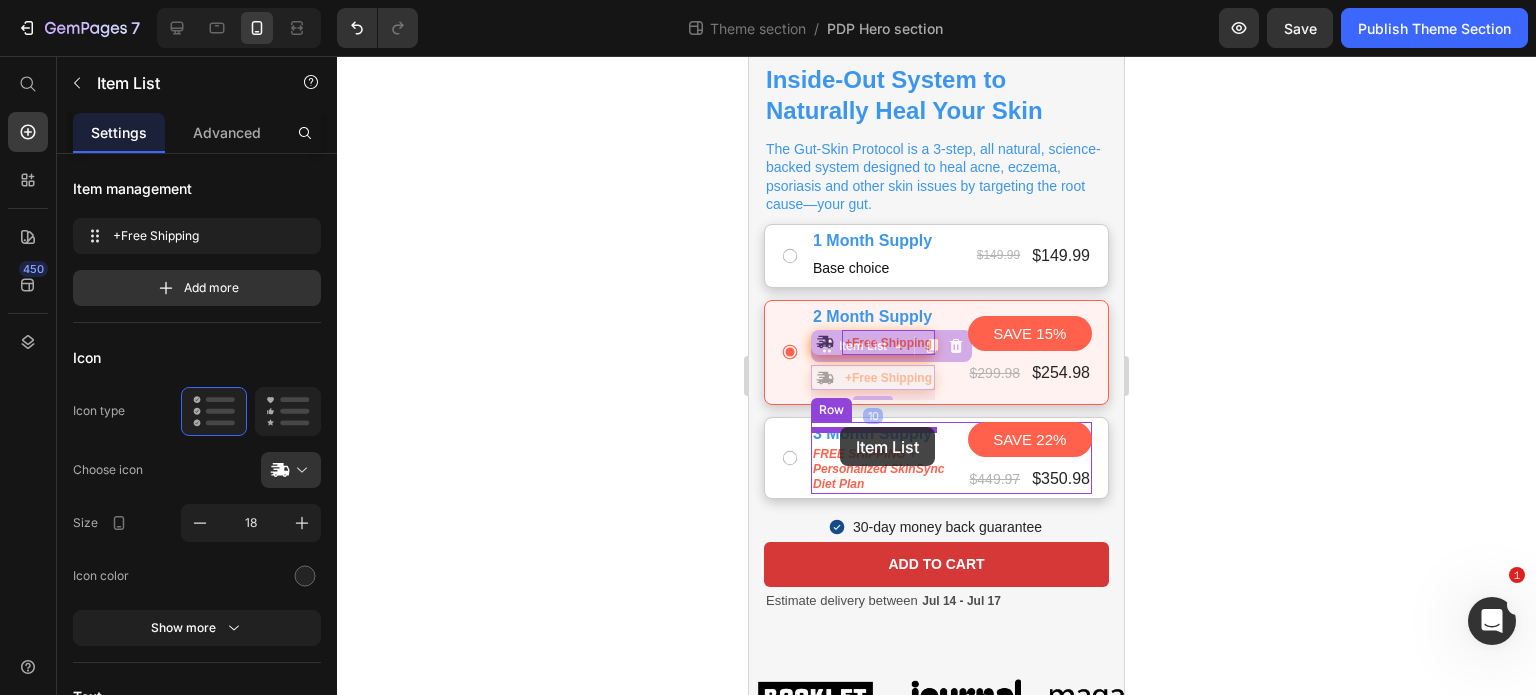 drag, startPoint x: 828, startPoint y: 328, endPoint x: 840, endPoint y: 427, distance: 99.724625 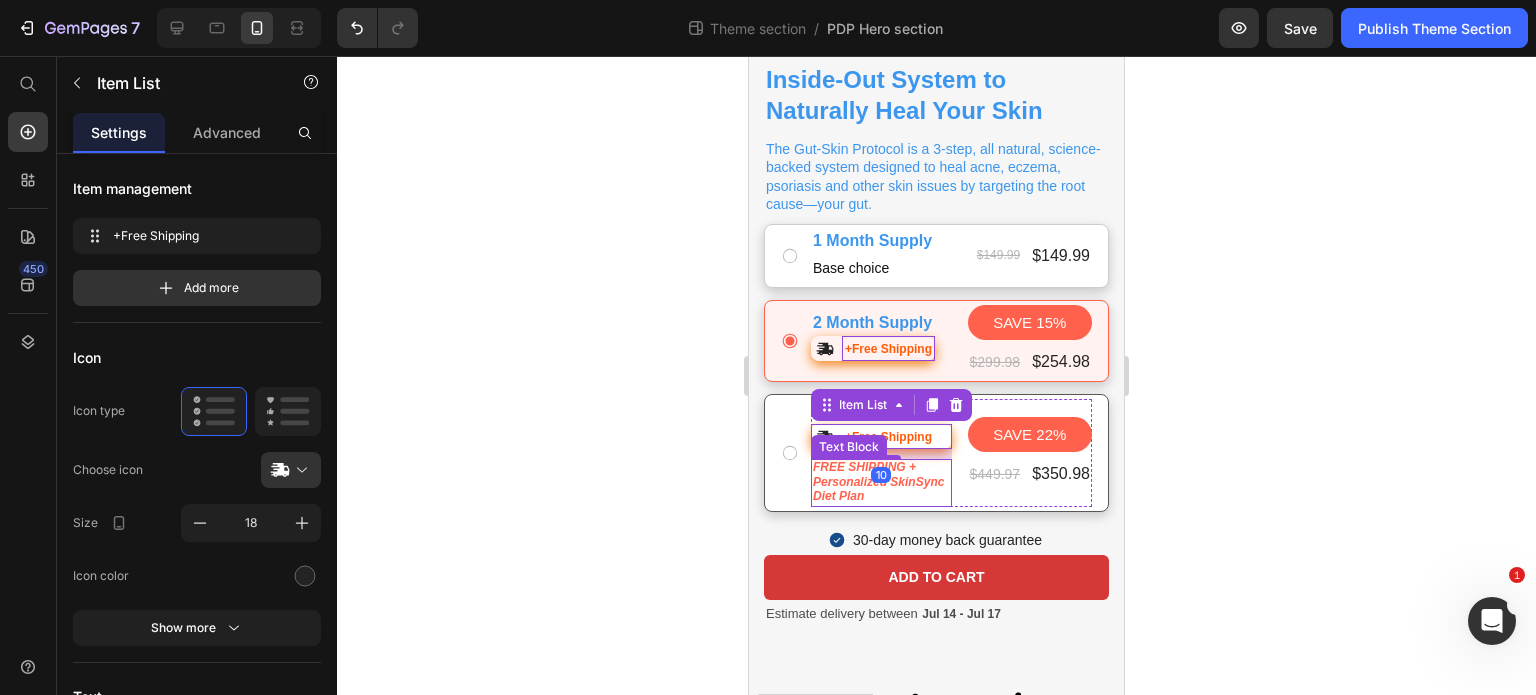 click on "FREE SHIPPING + Personalized SkinSync Diet Plan" at bounding box center [878, 481] 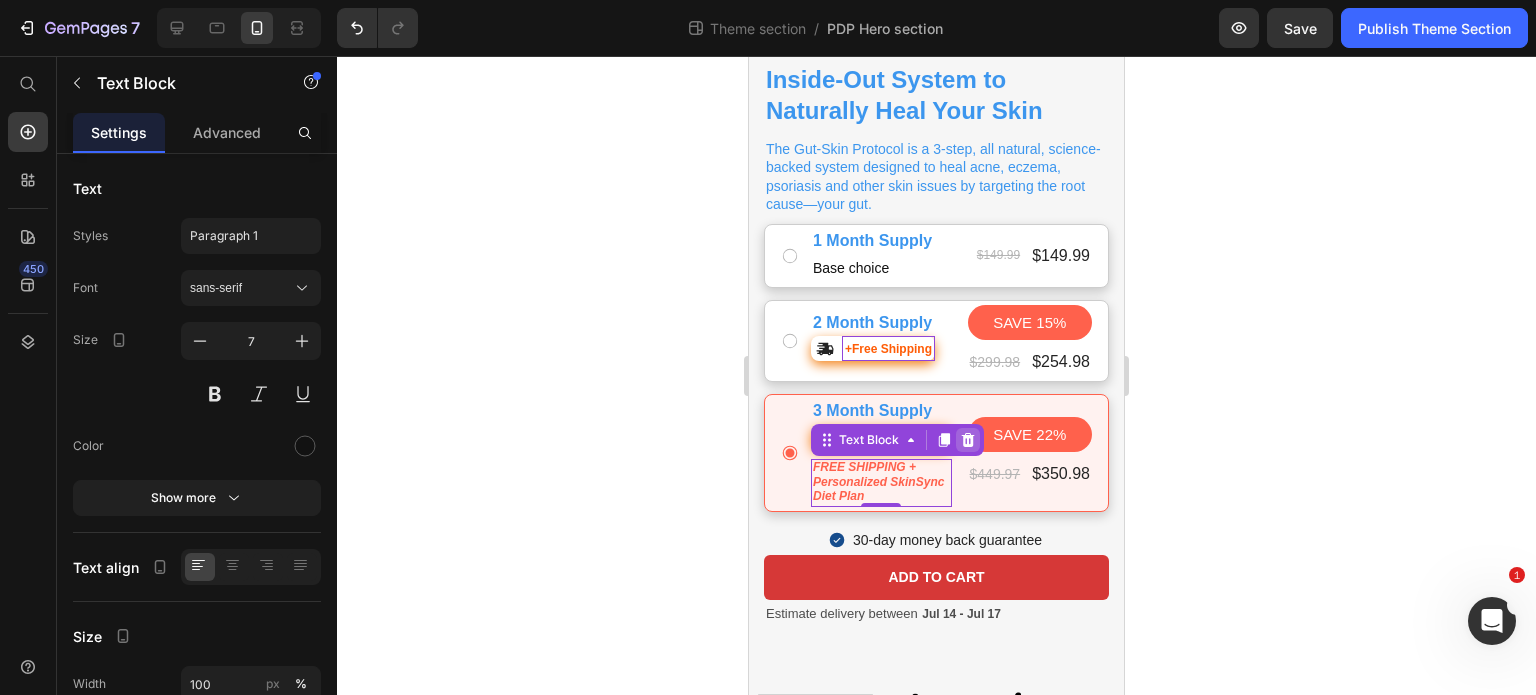 click 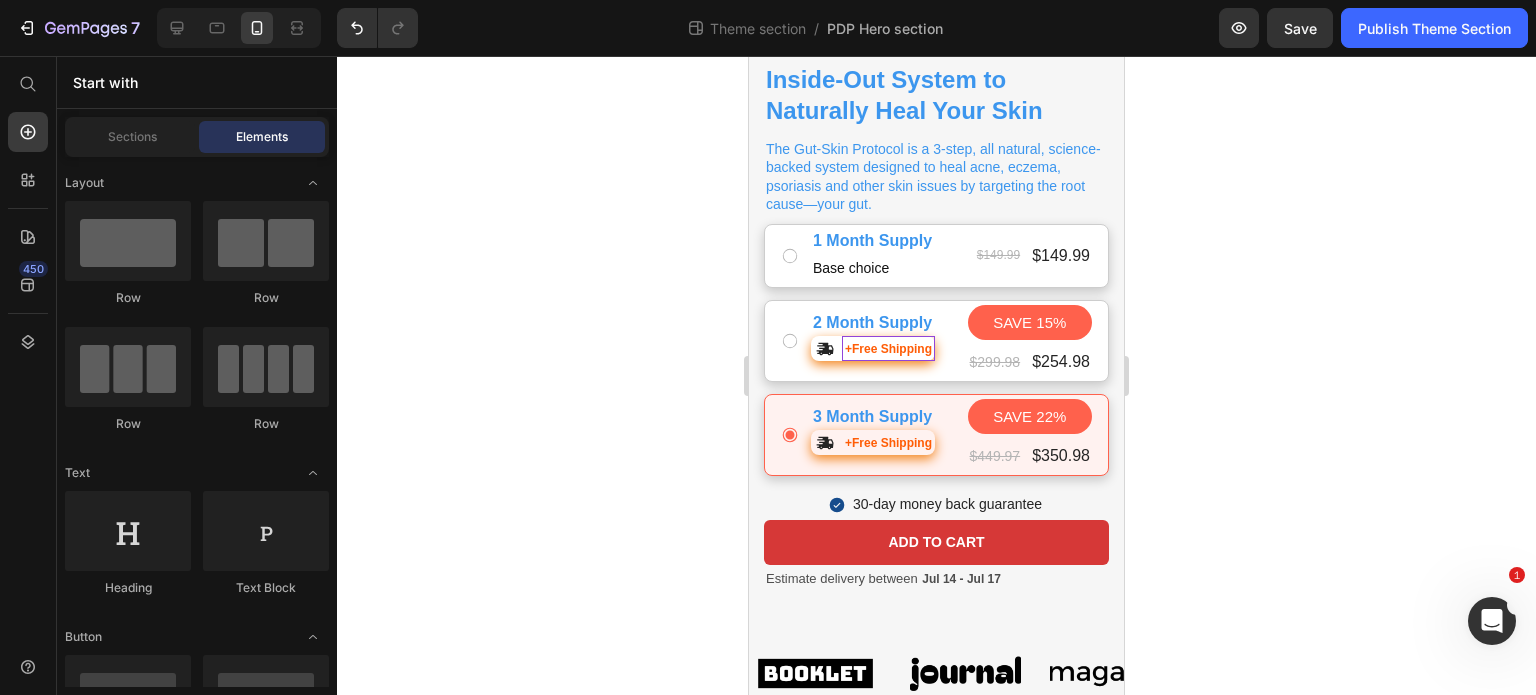 click 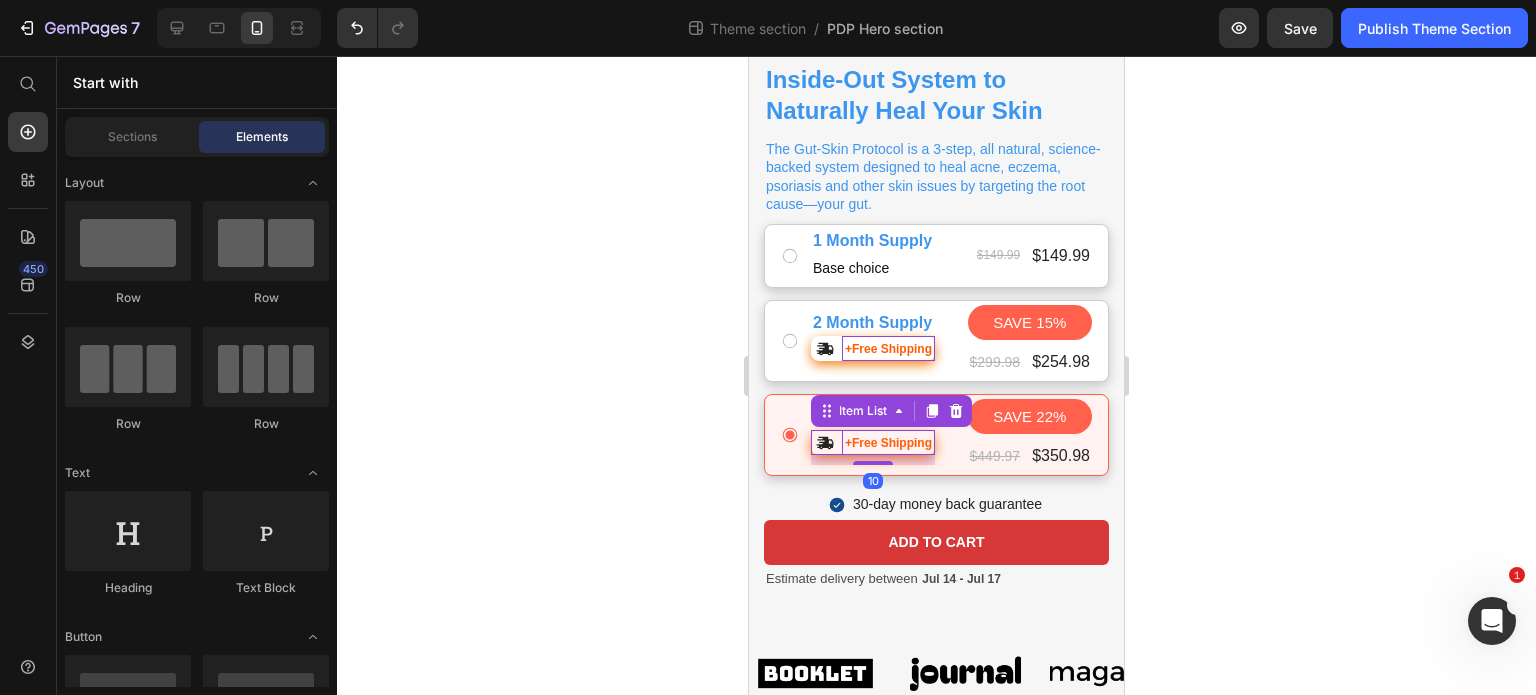click on "+Free Shipping" at bounding box center (888, 443) 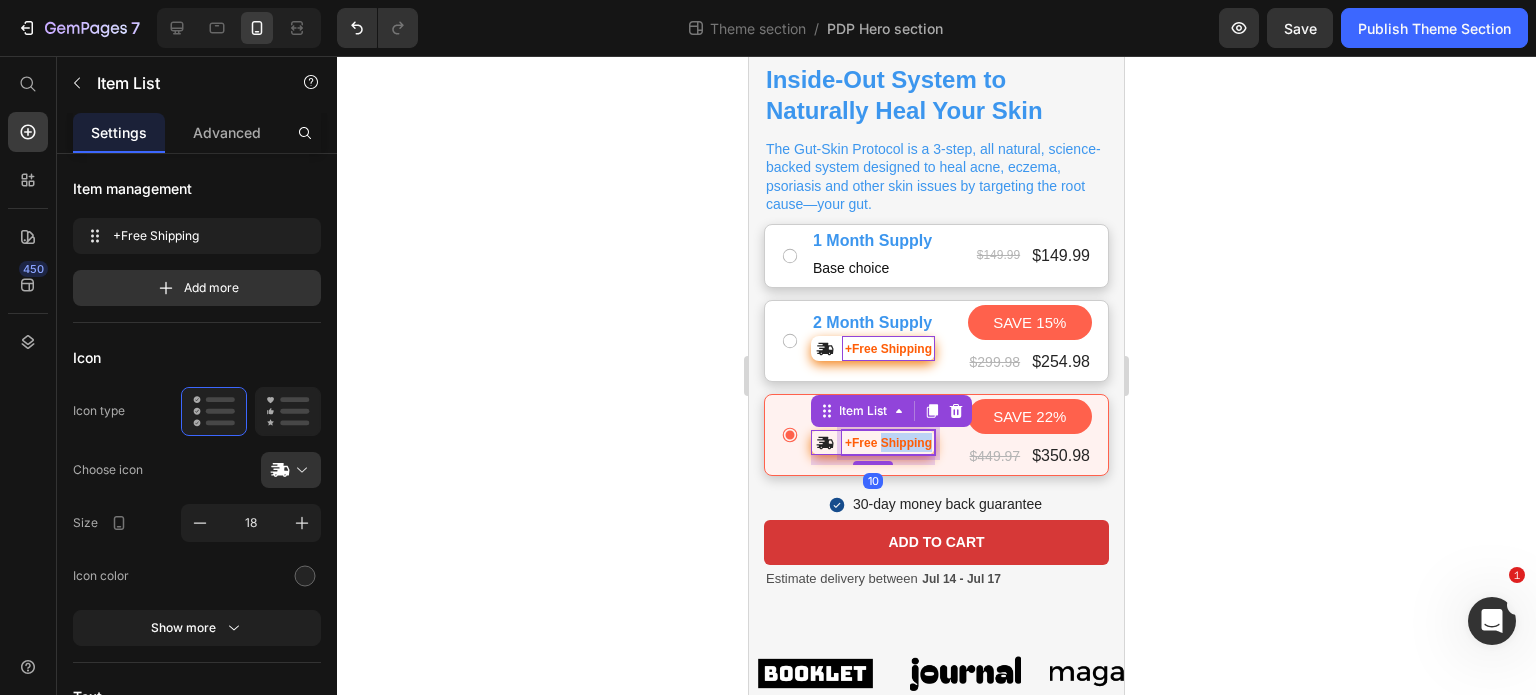 click on "+Free Shipping" at bounding box center (888, 443) 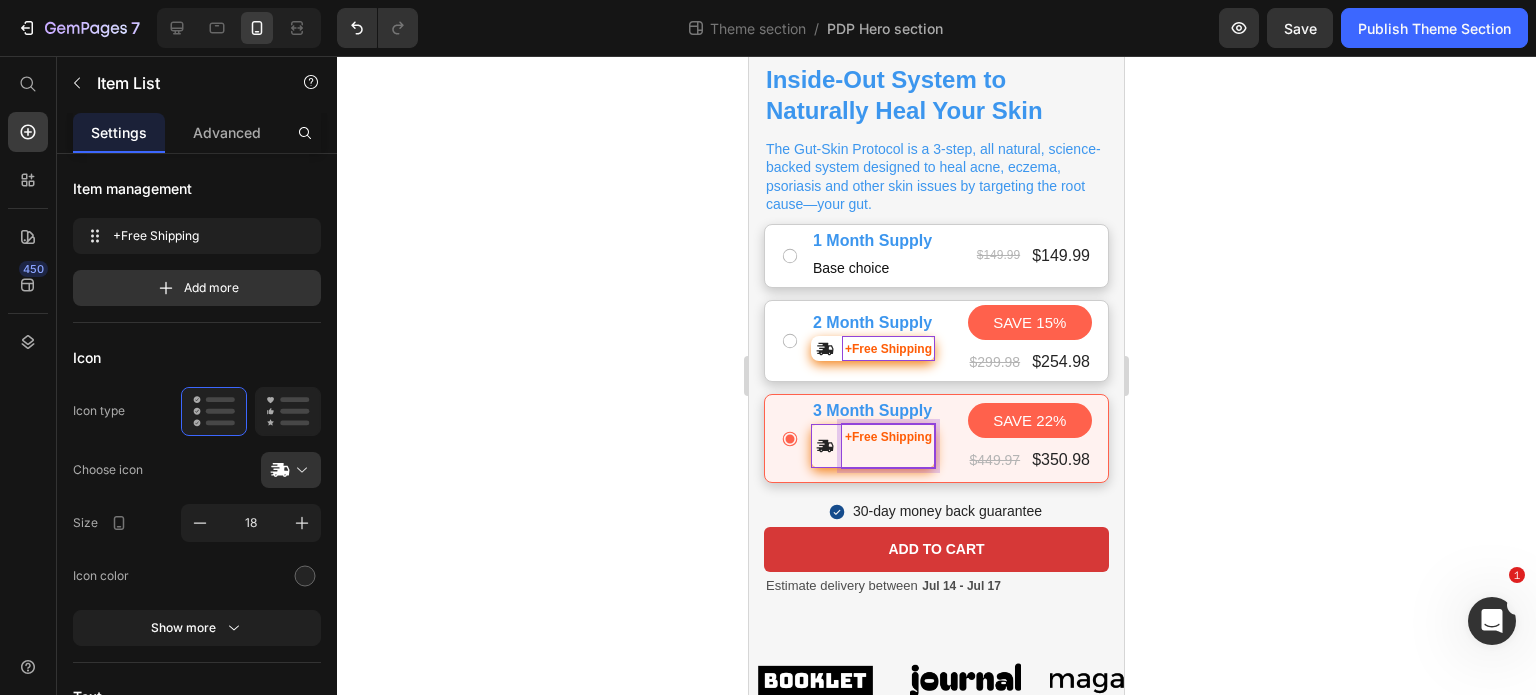 scroll, scrollTop: 582, scrollLeft: 0, axis: vertical 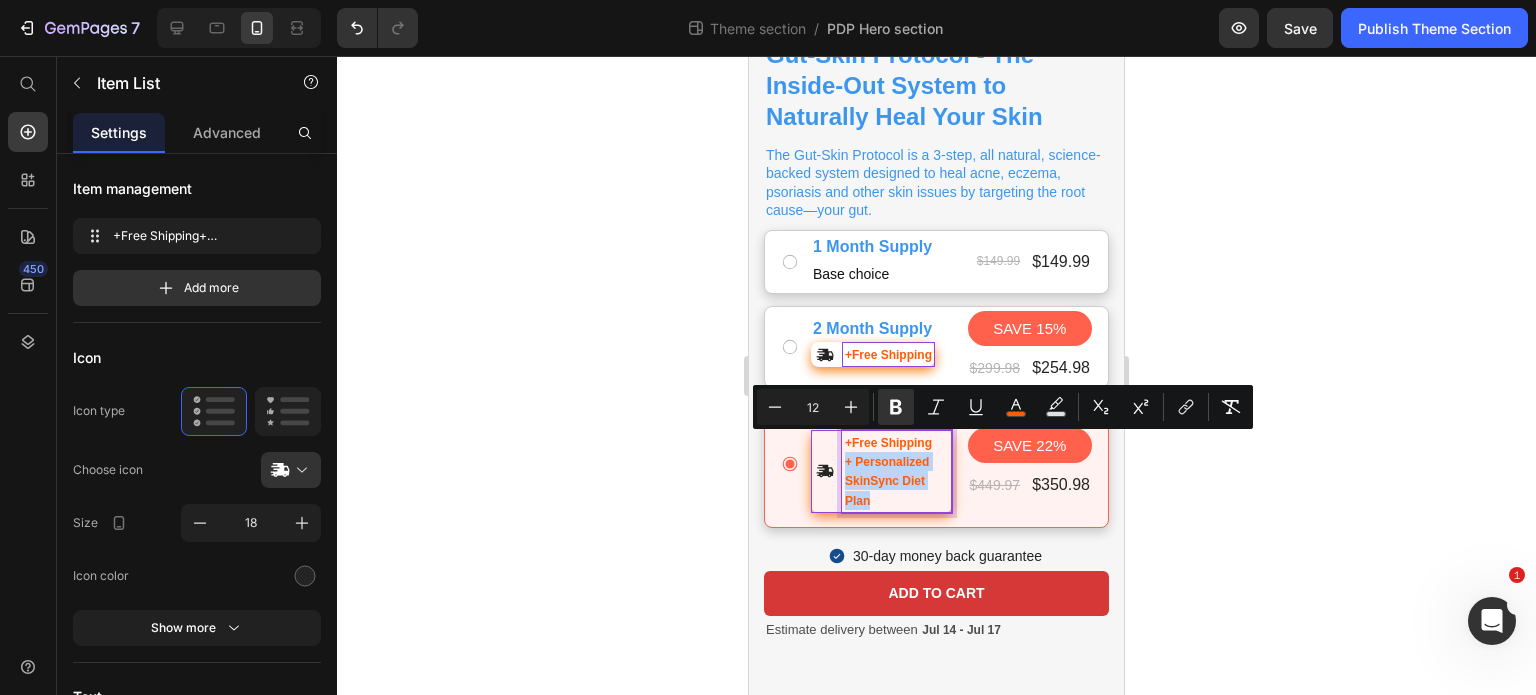 drag, startPoint x: 895, startPoint y: 486, endPoint x: 845, endPoint y: 443, distance: 65.946945 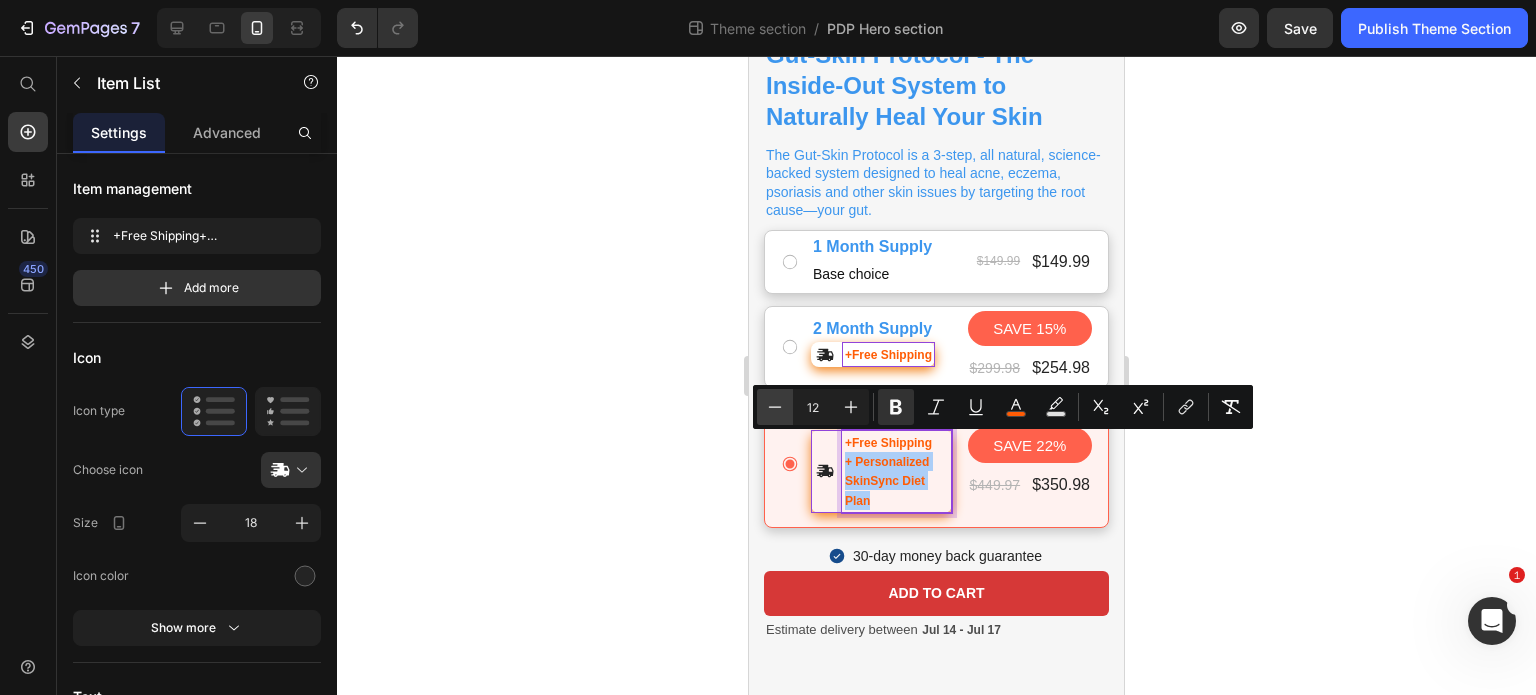 click on "Minus" at bounding box center (775, 407) 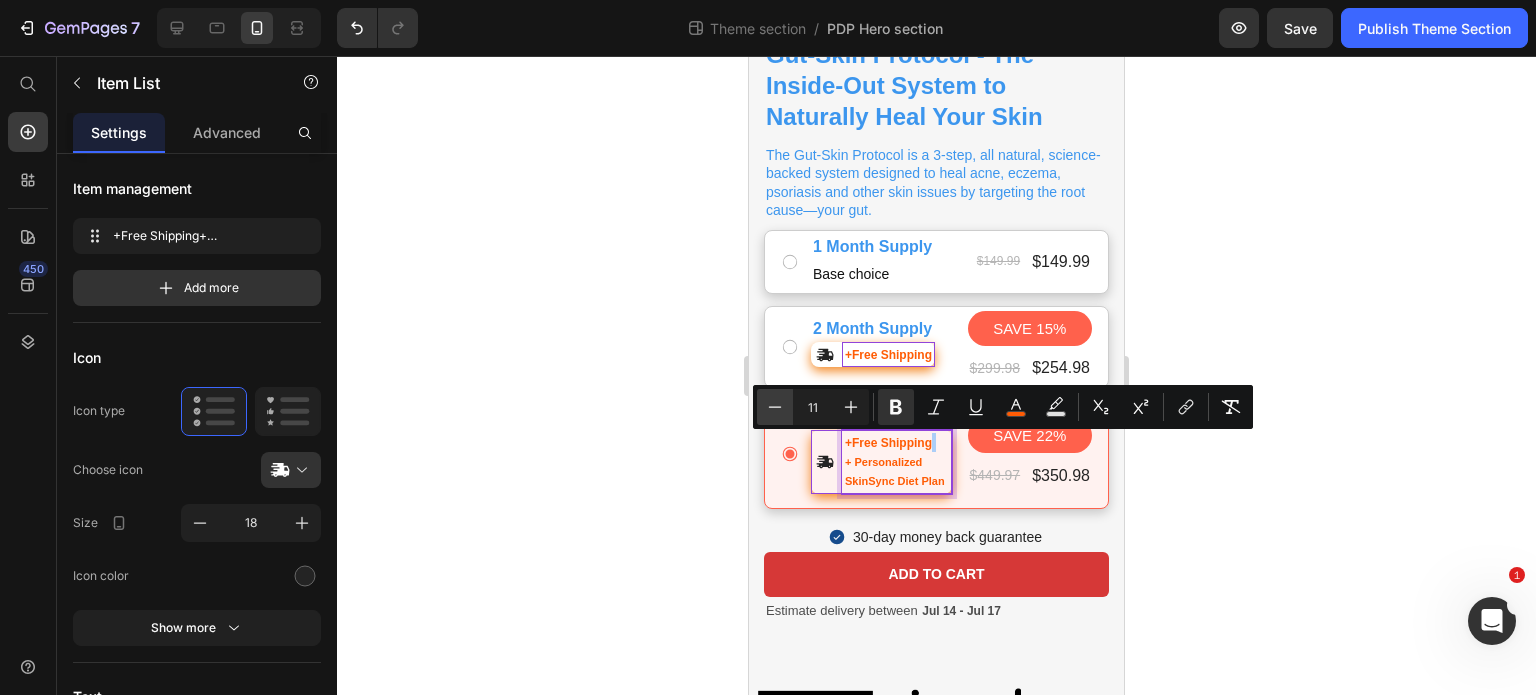 click on "Minus" at bounding box center (775, 407) 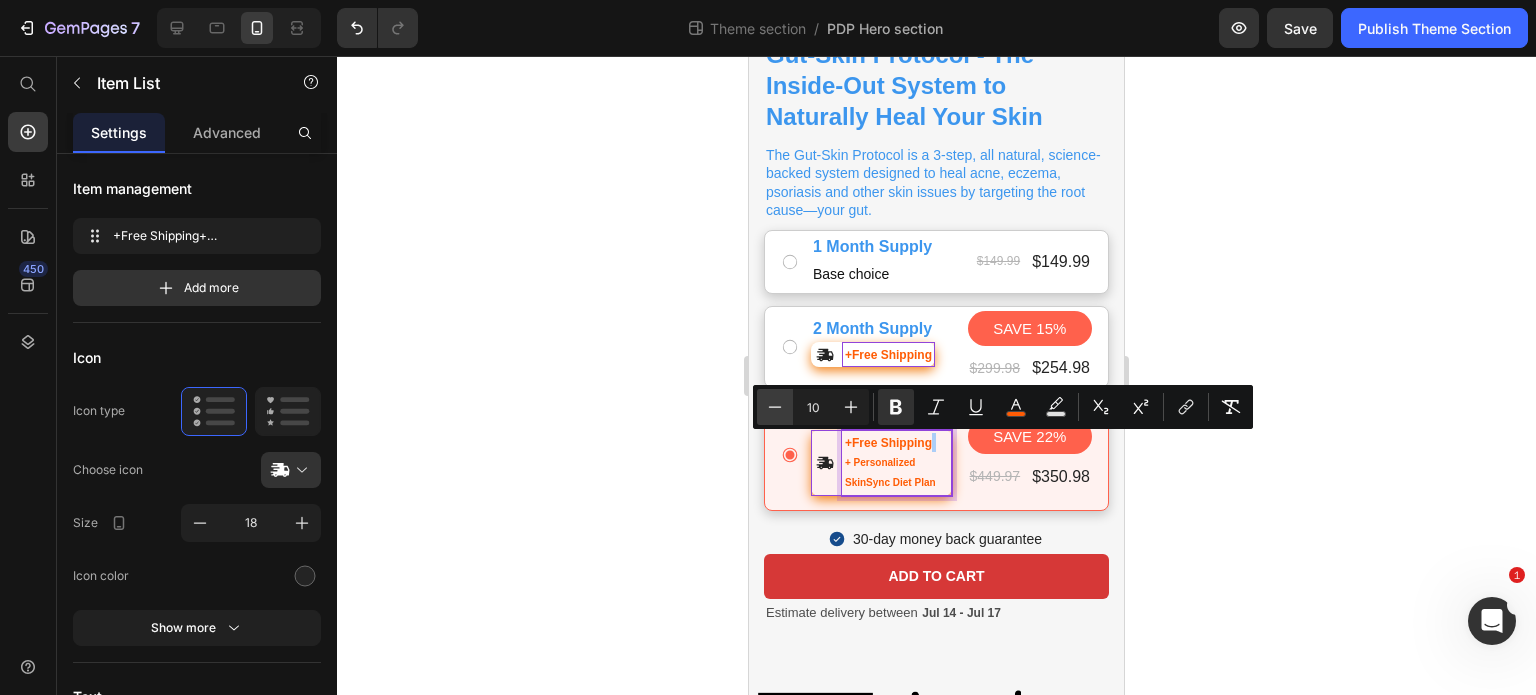 click on "Minus" at bounding box center [775, 407] 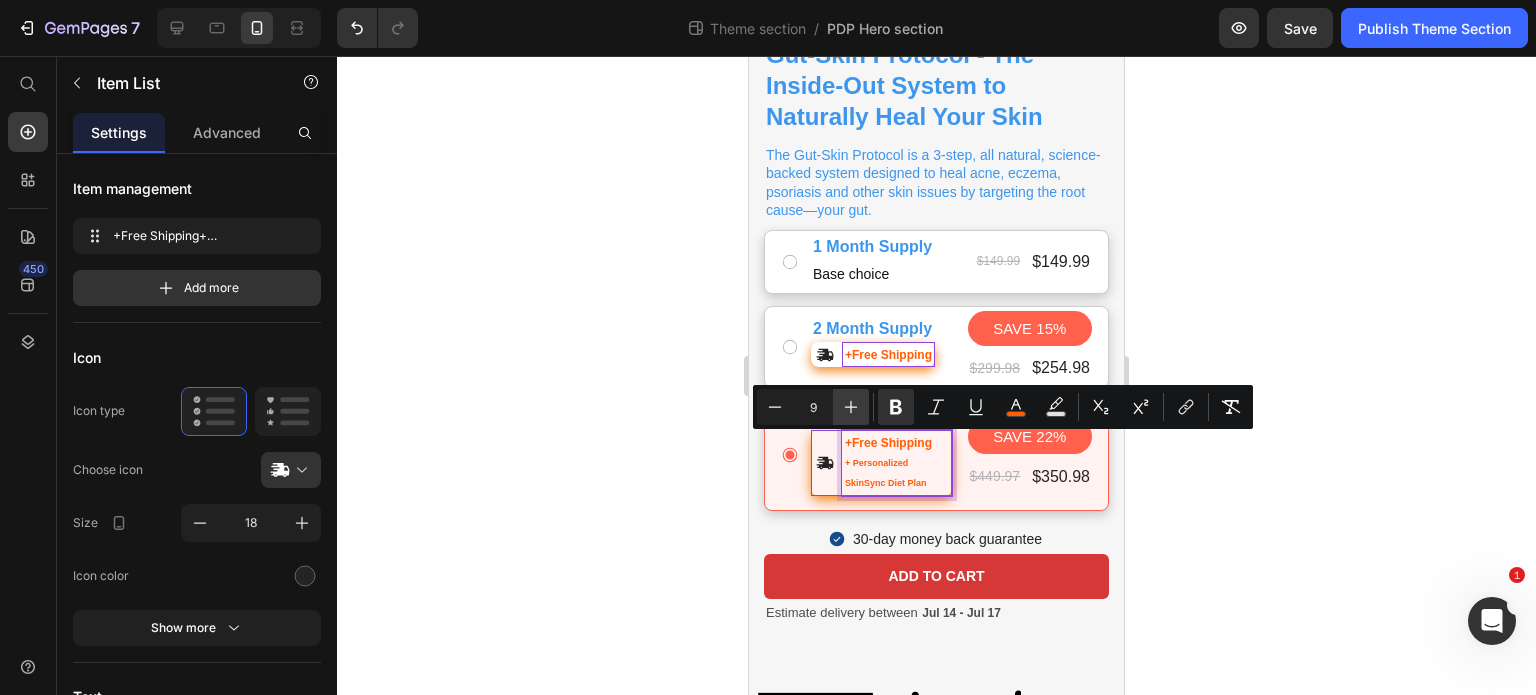 click 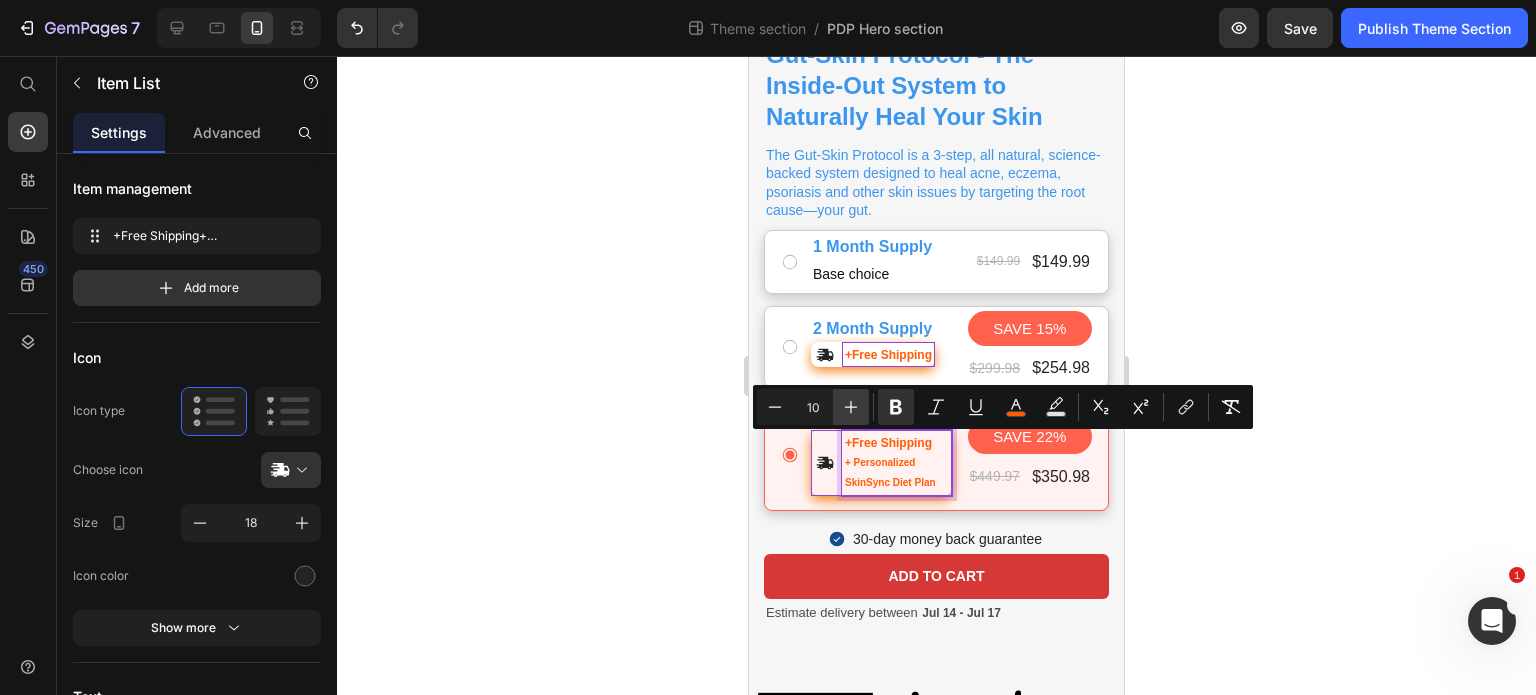 click 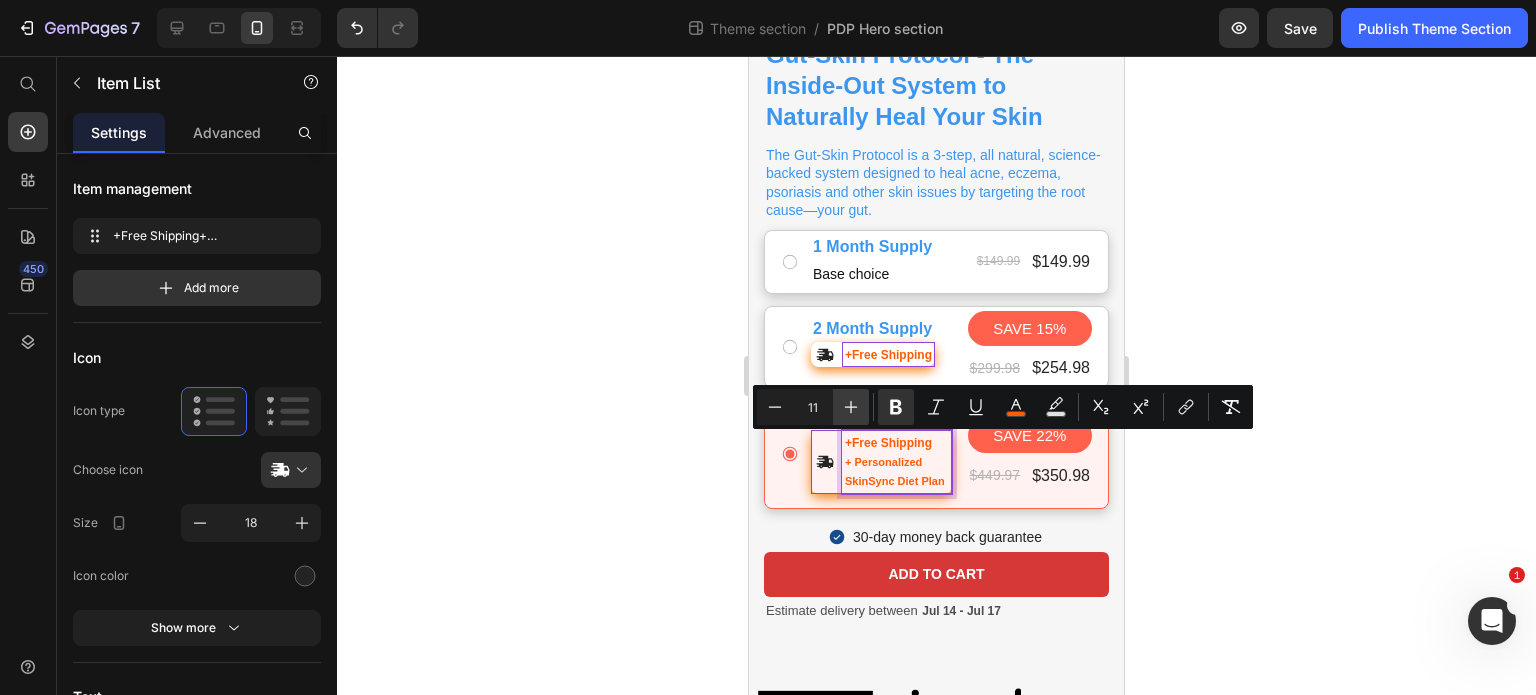 click 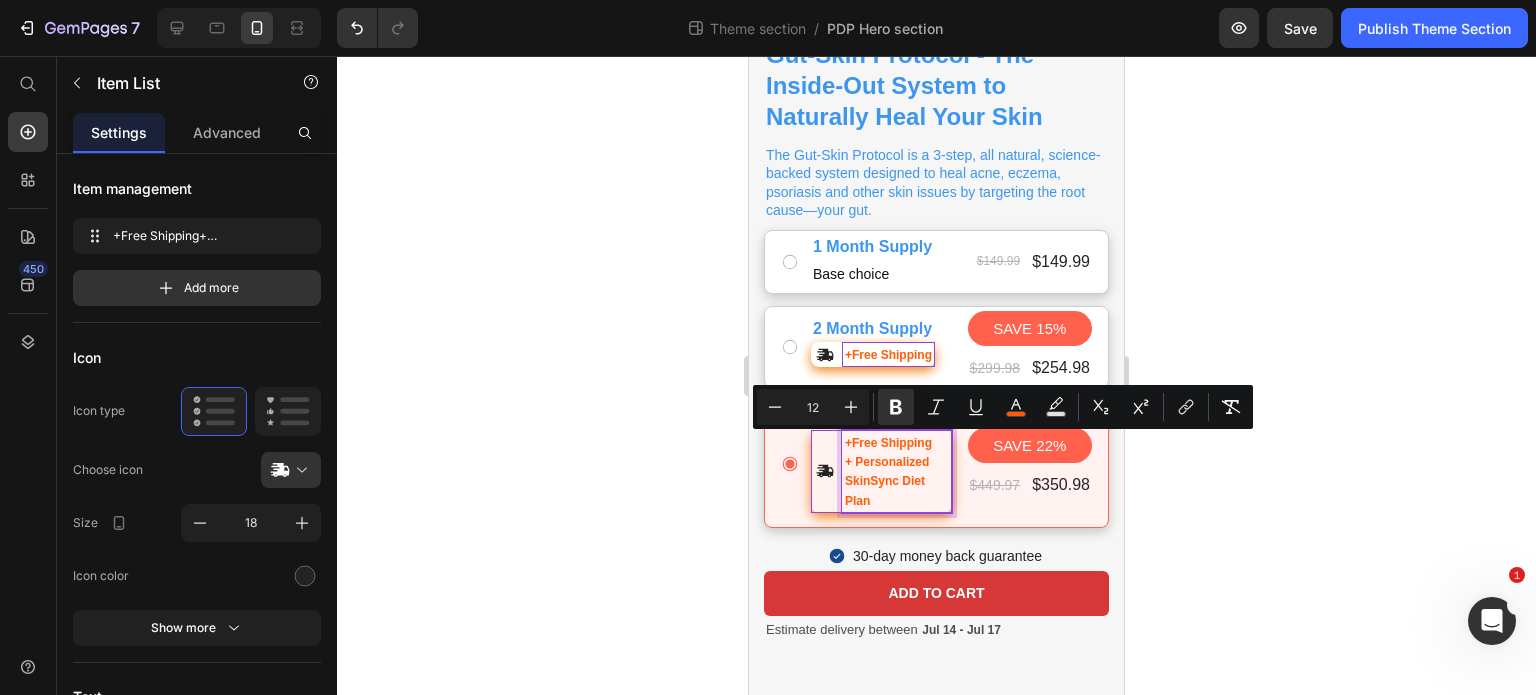 click on "+Free Shipping + Personalized SkinSync Diet Plan" at bounding box center [897, 471] 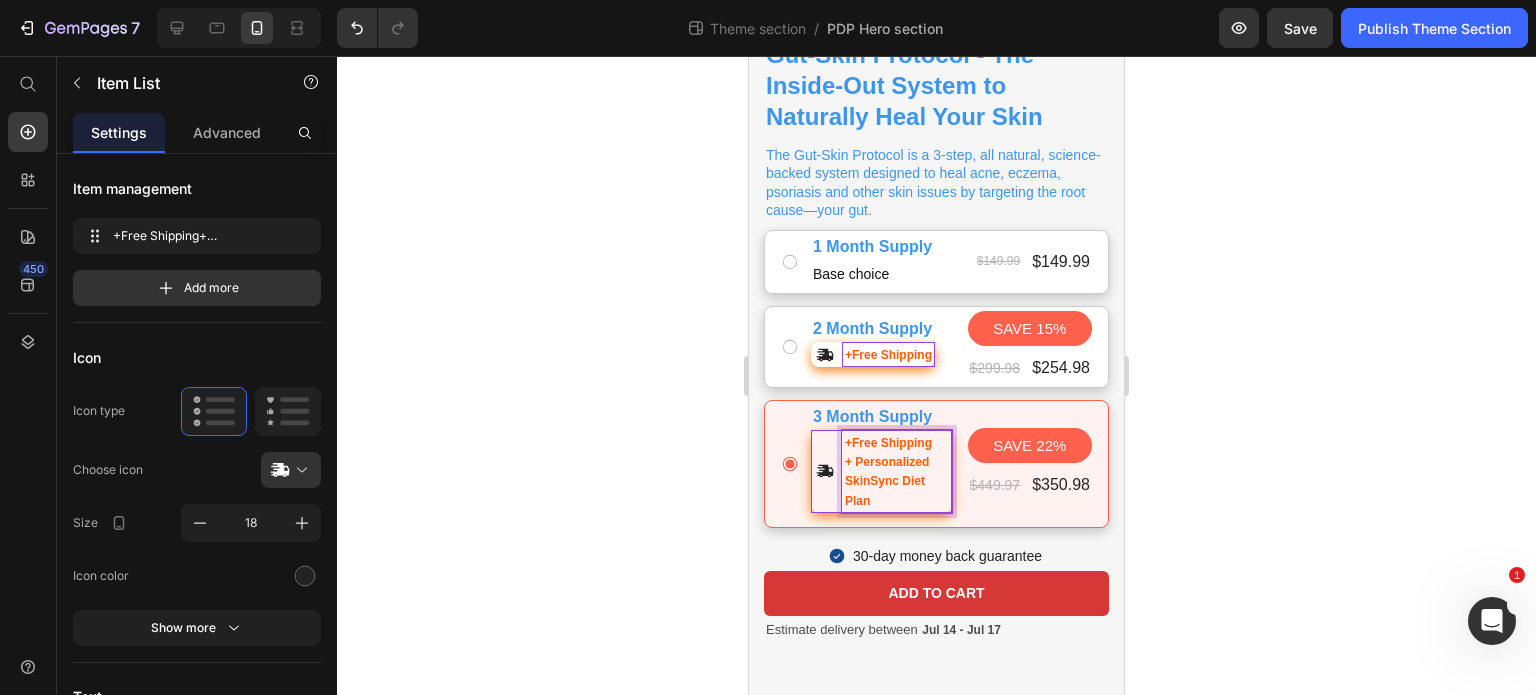 click on "+ Personalized SkinSync Diet Plan" at bounding box center (887, 481) 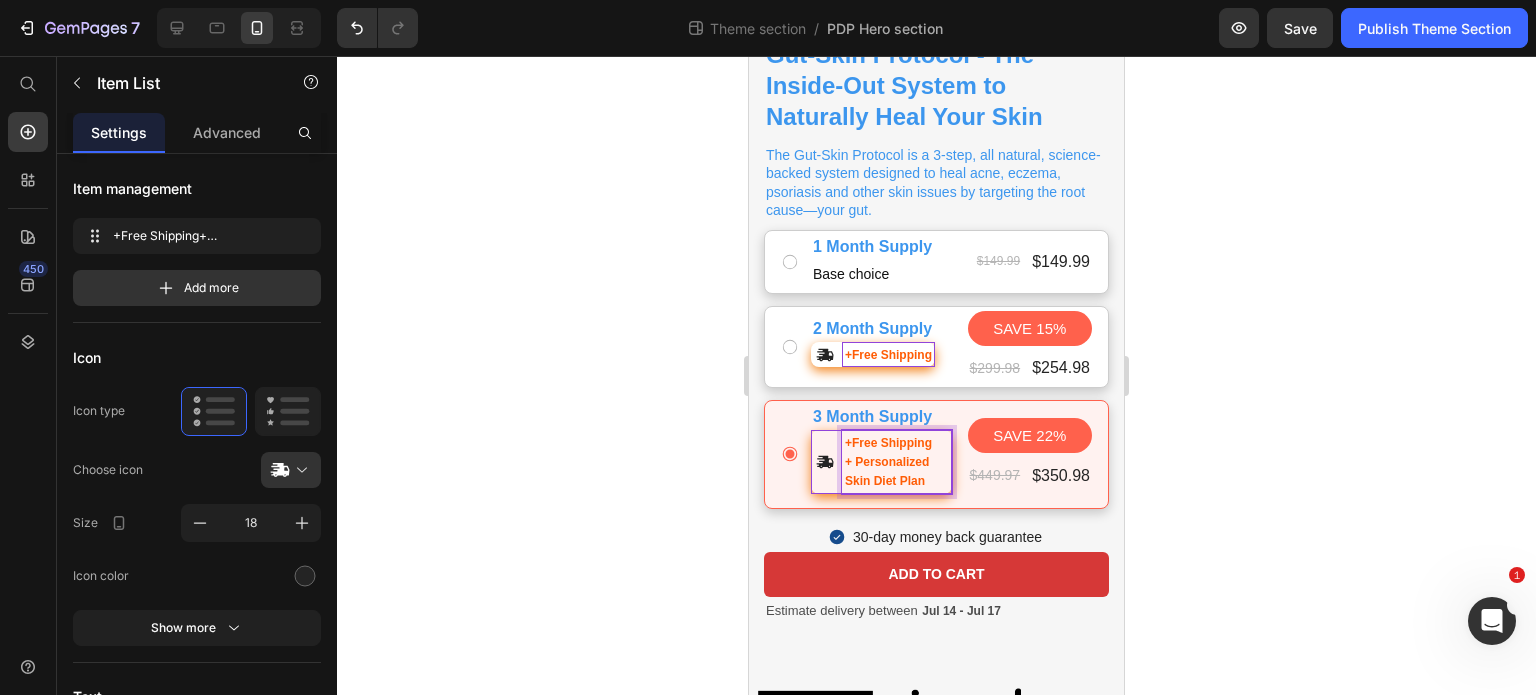 click 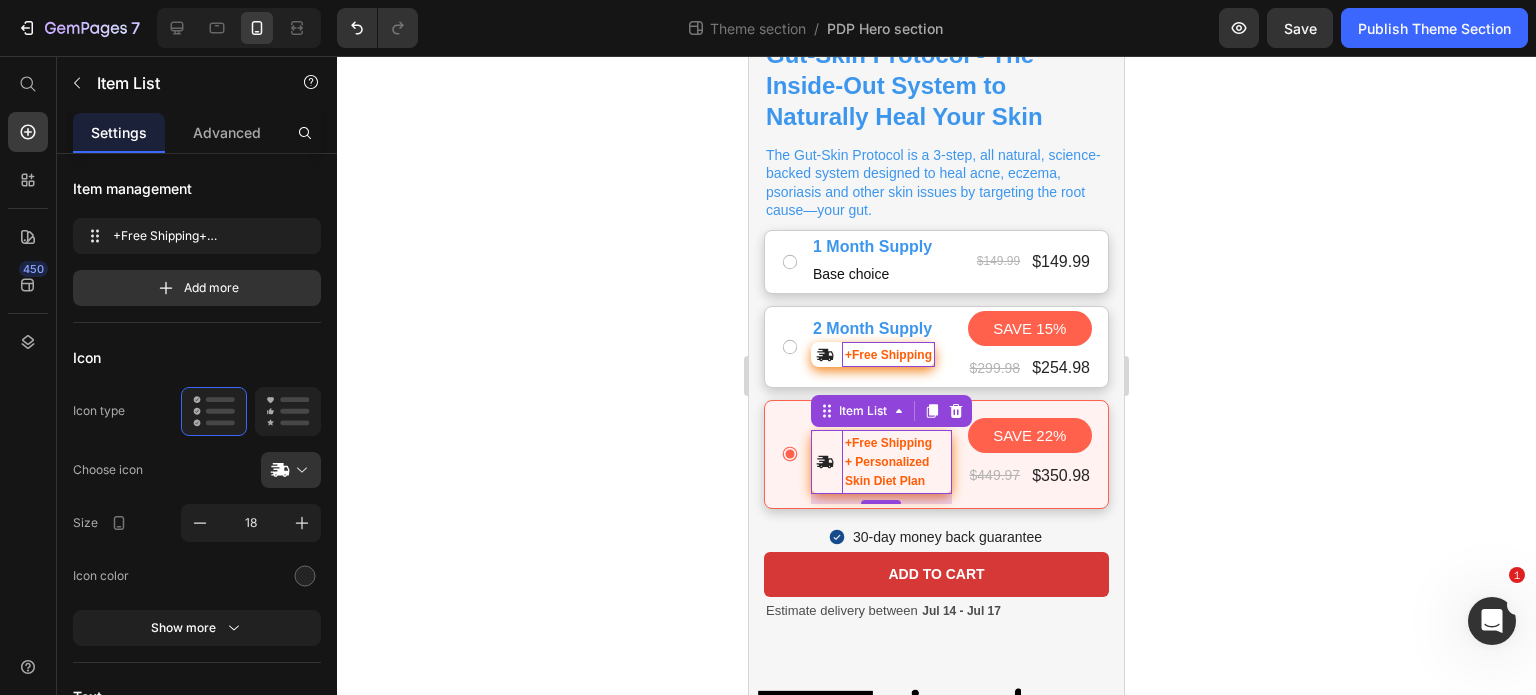click 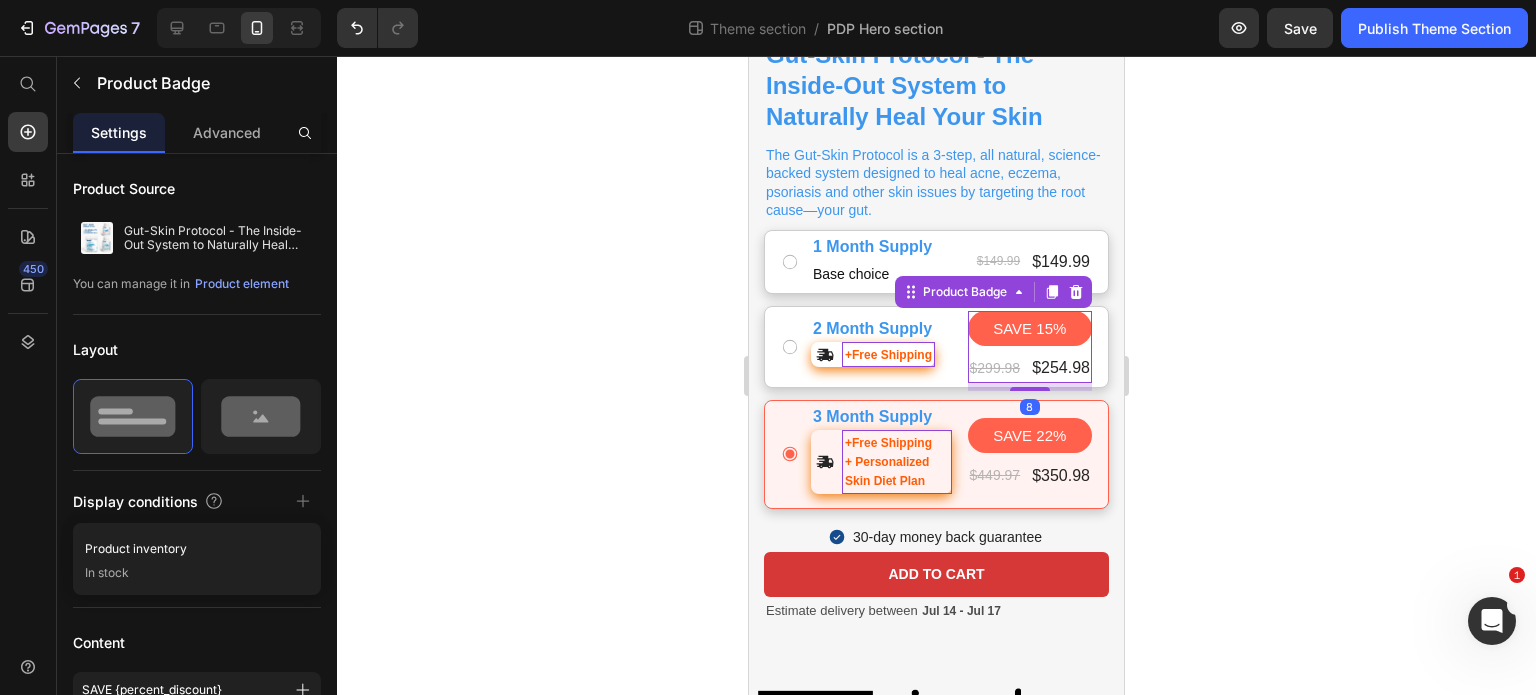 click 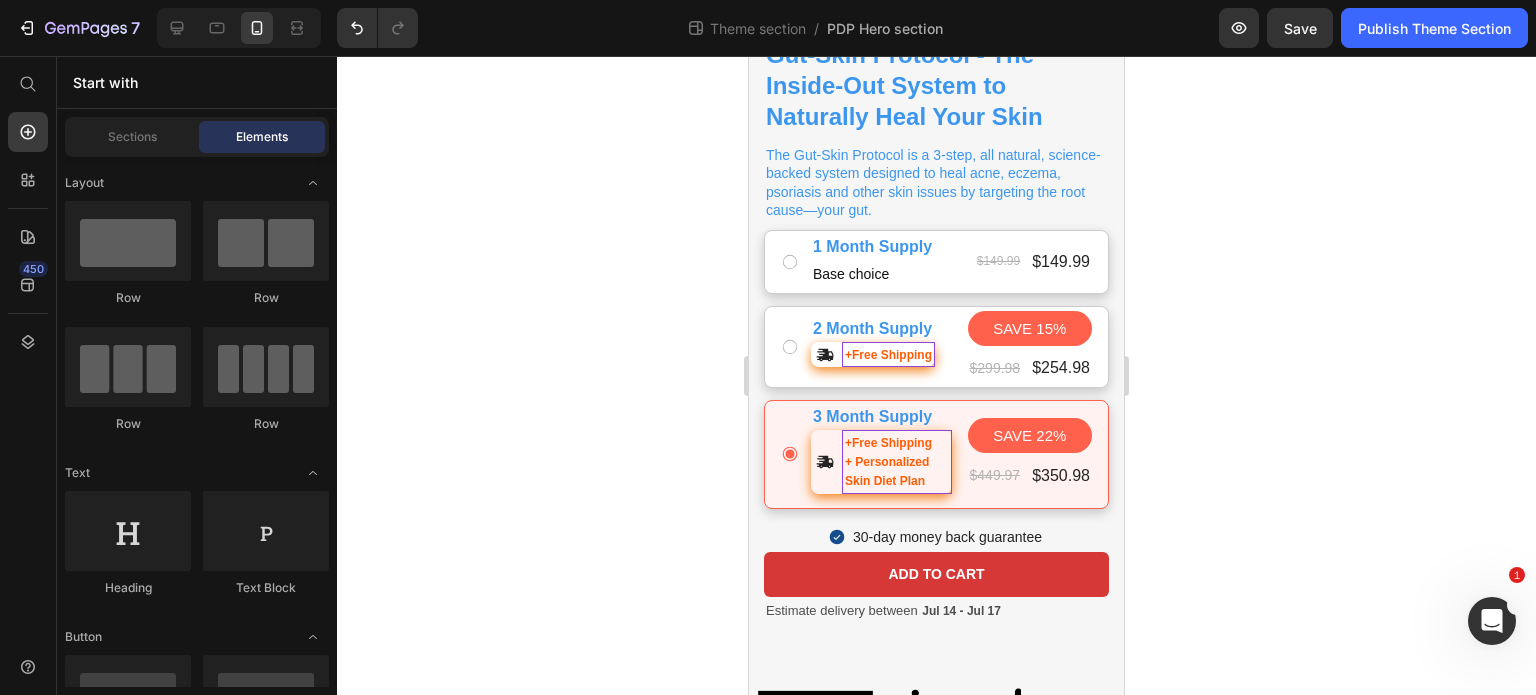 click 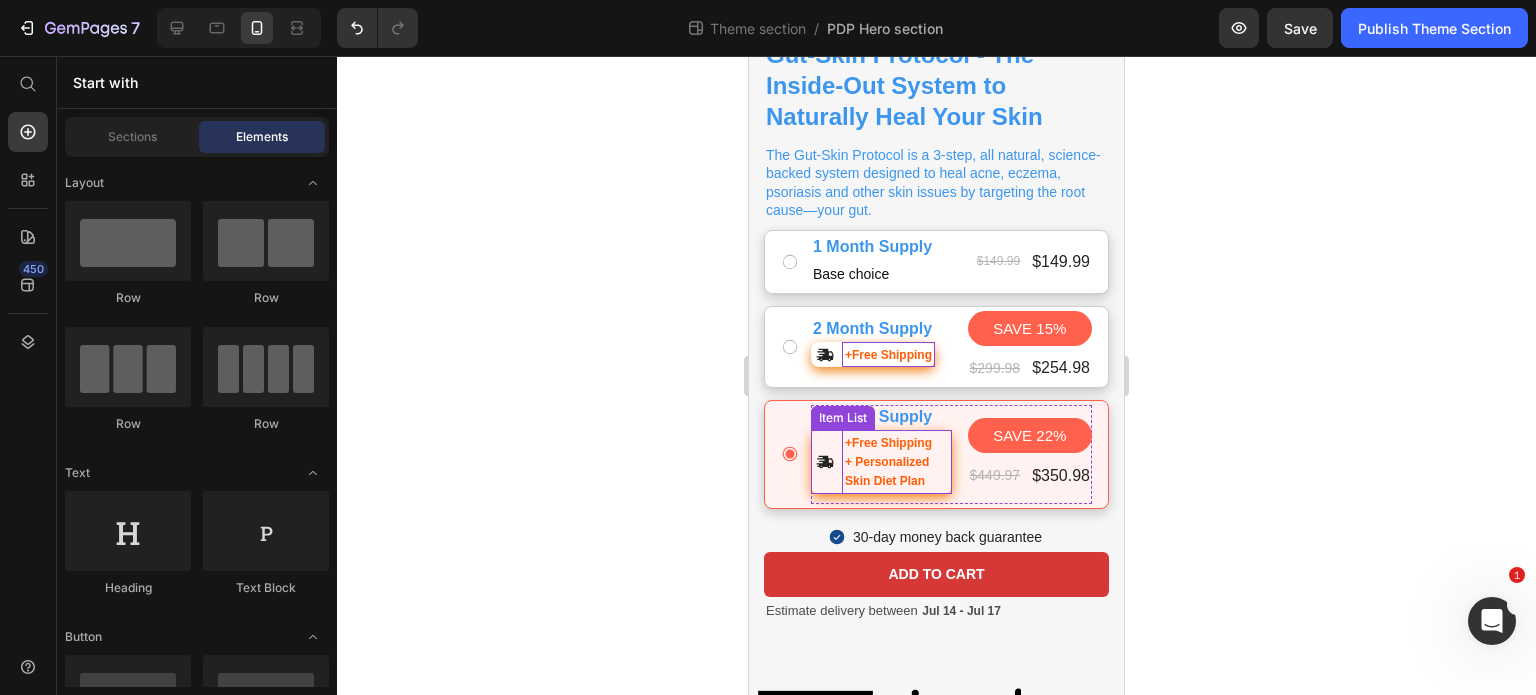 click on "+ Personalized Skin Diet Plan" at bounding box center (887, 471) 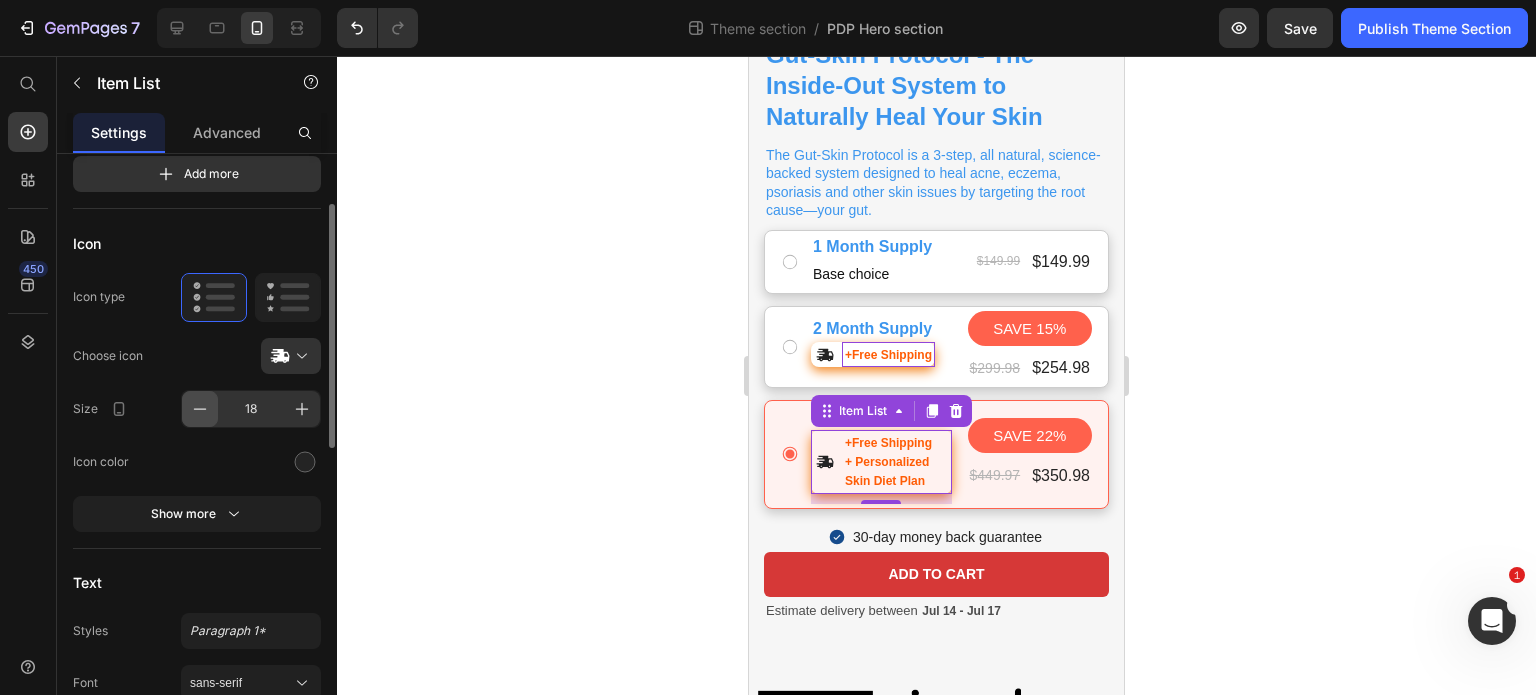 scroll, scrollTop: 117, scrollLeft: 0, axis: vertical 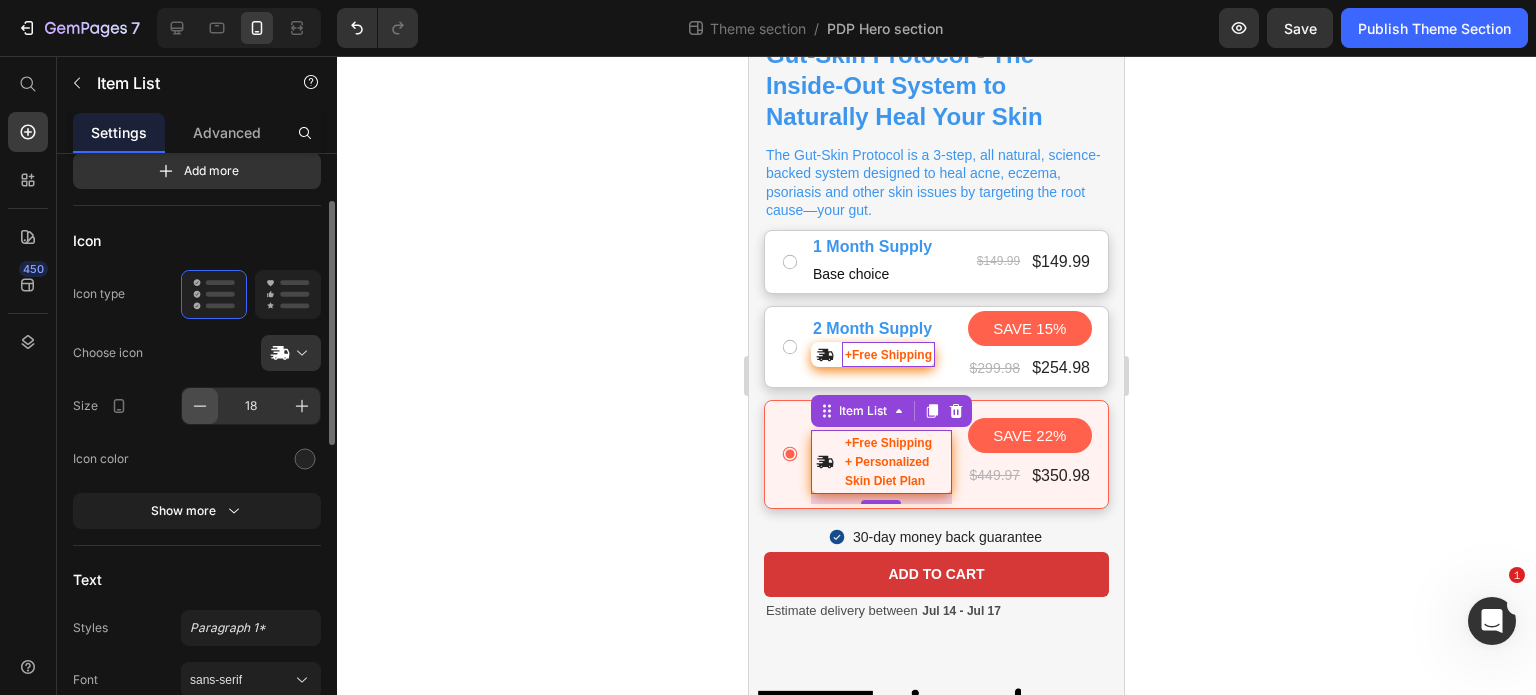 click 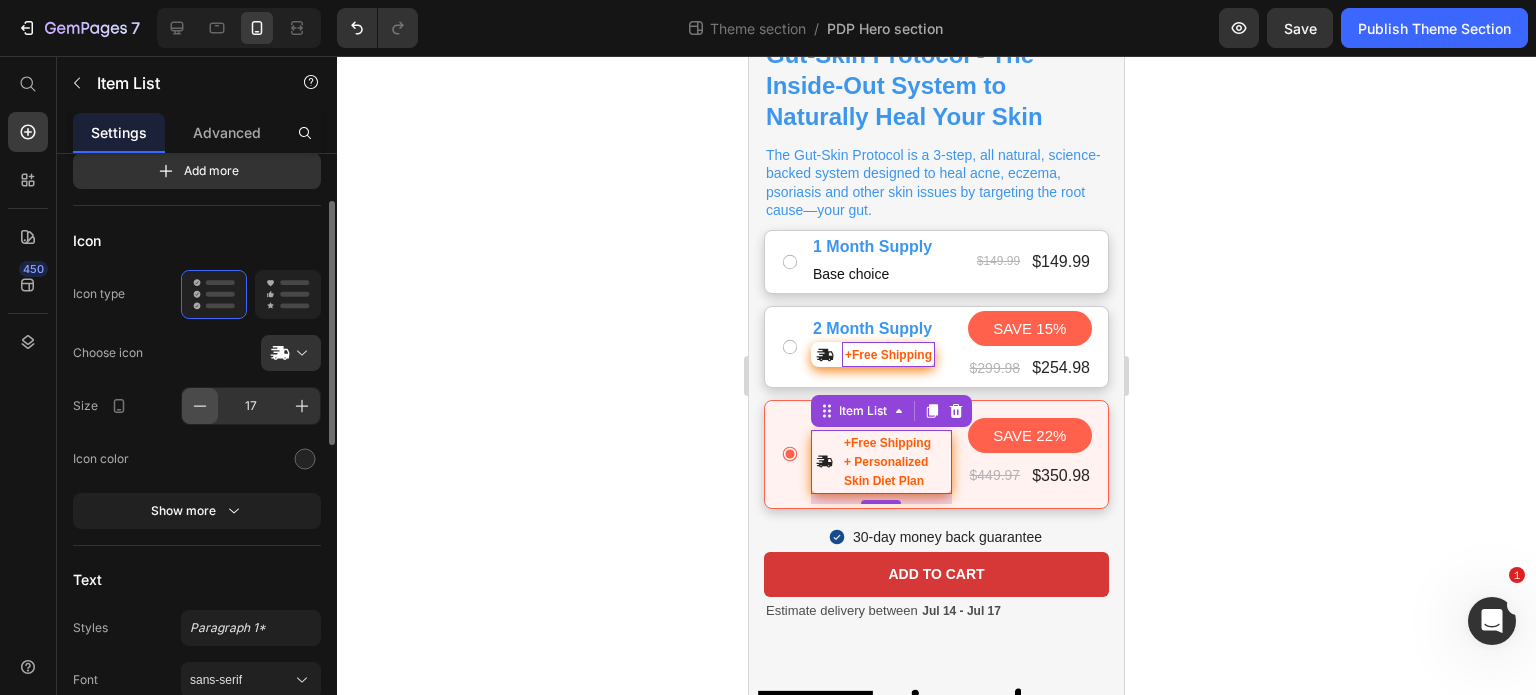 click 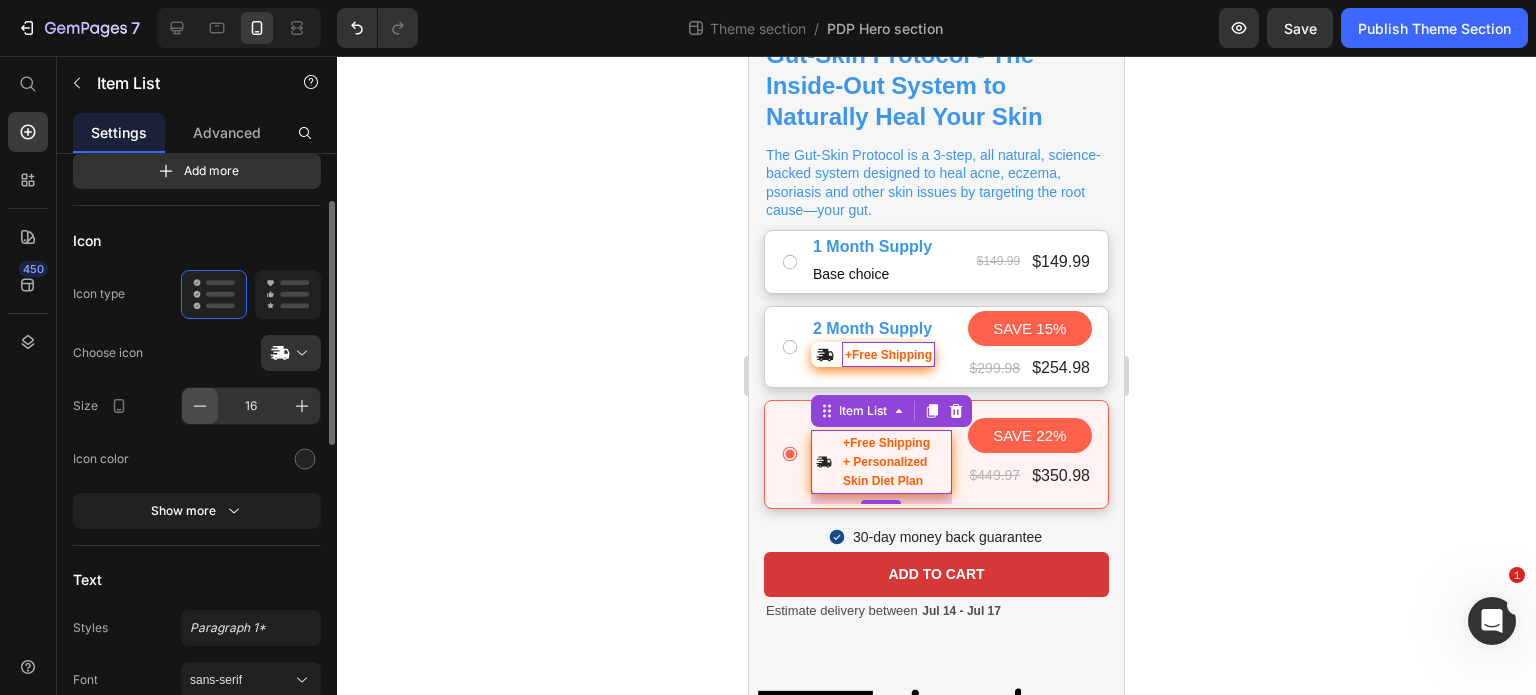 click 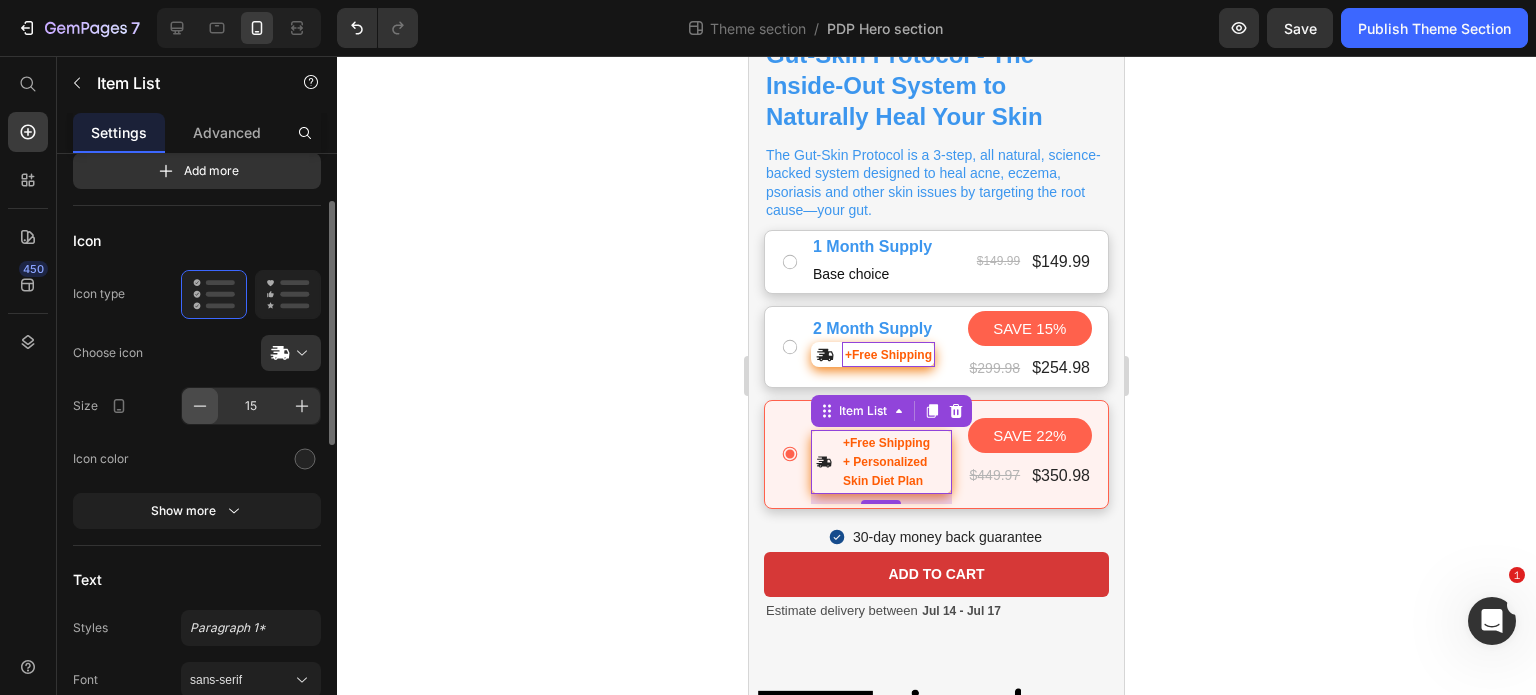 click 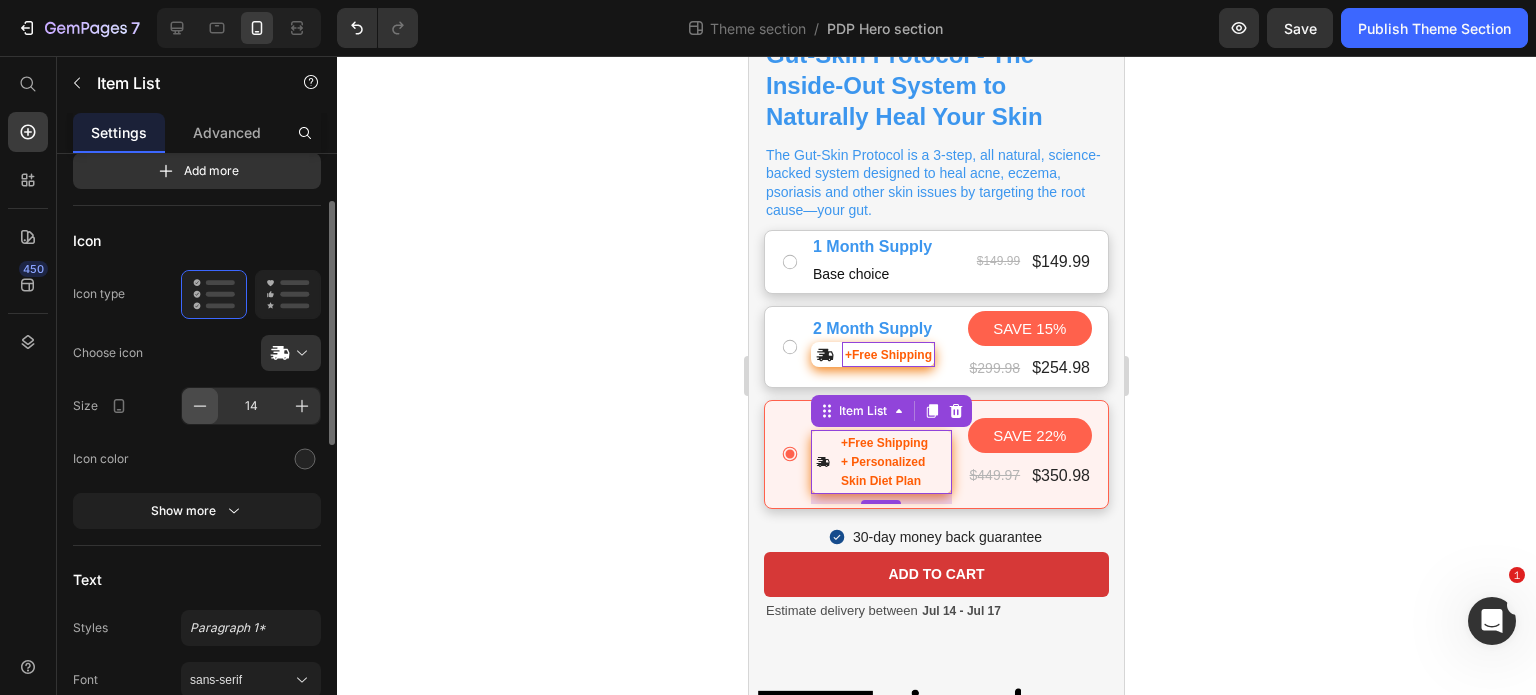 click 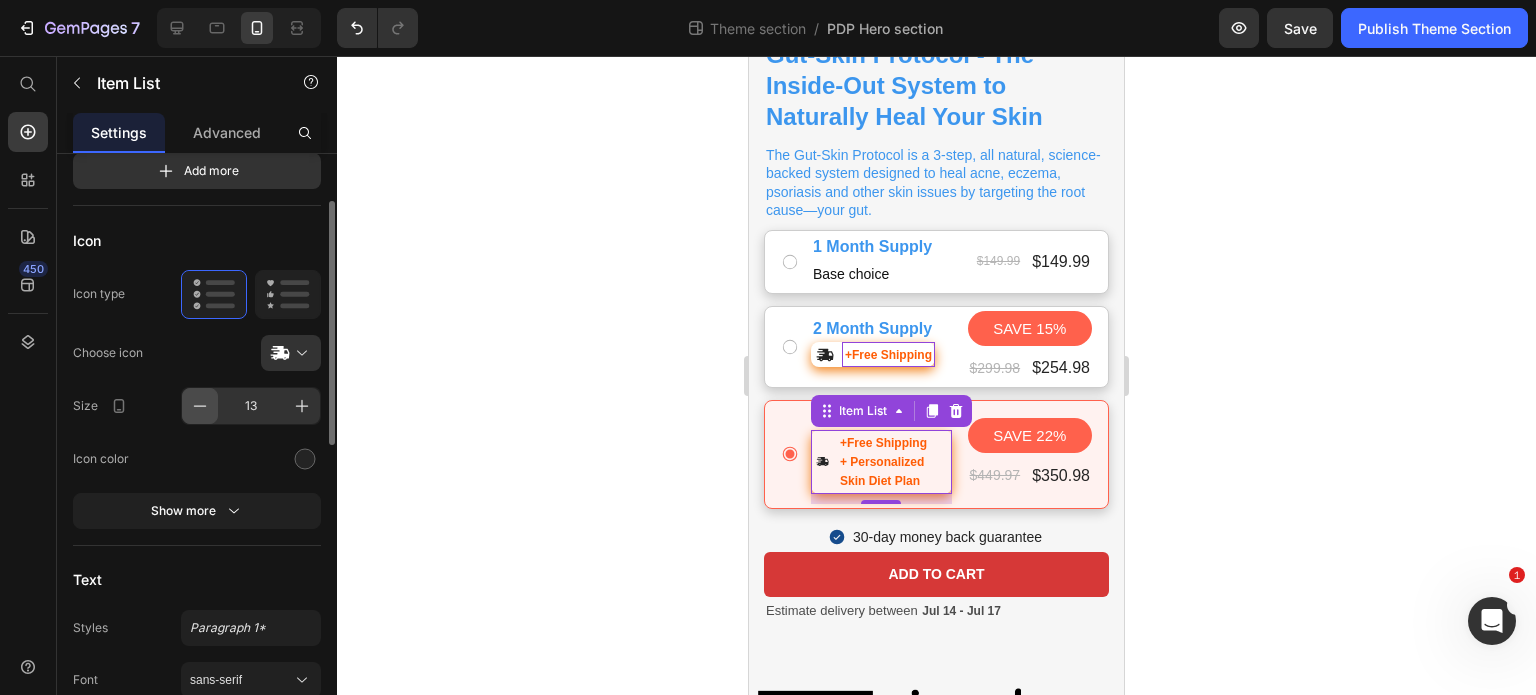 click 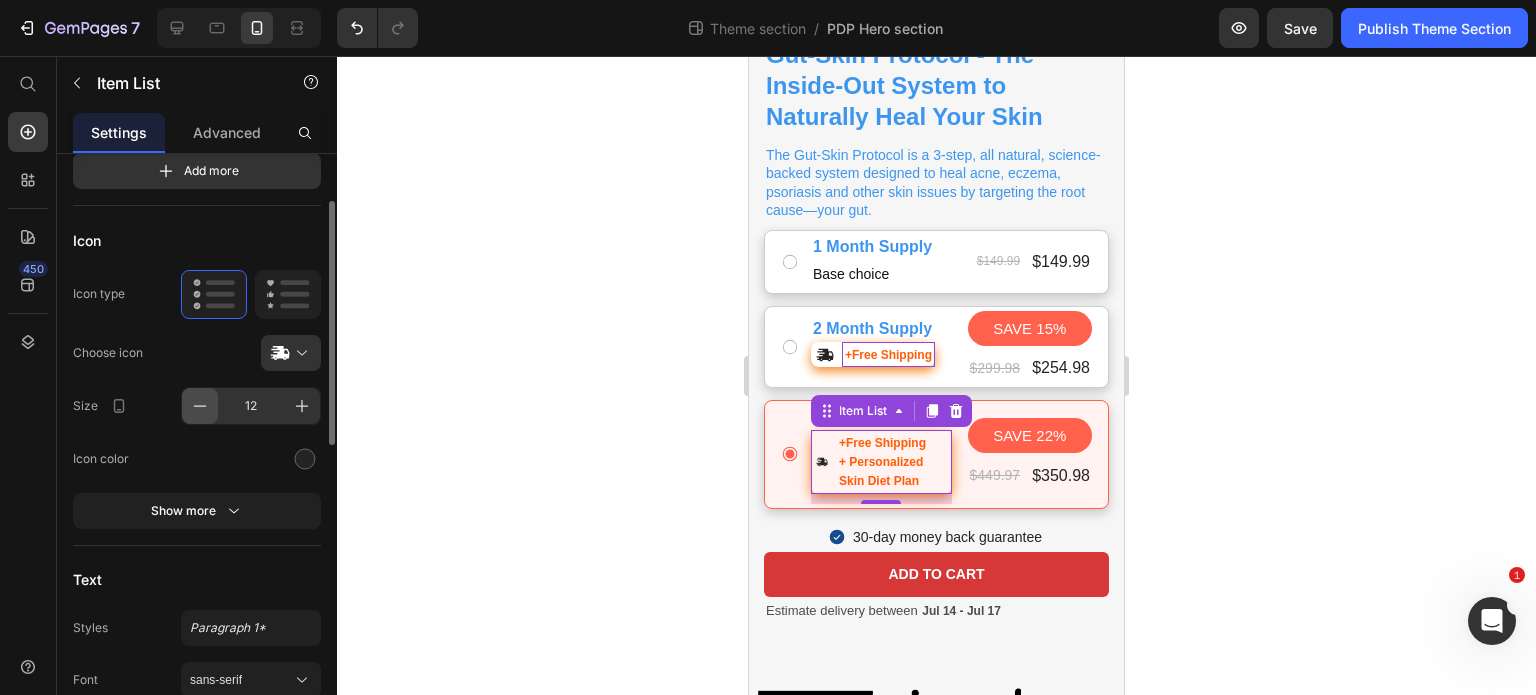 click 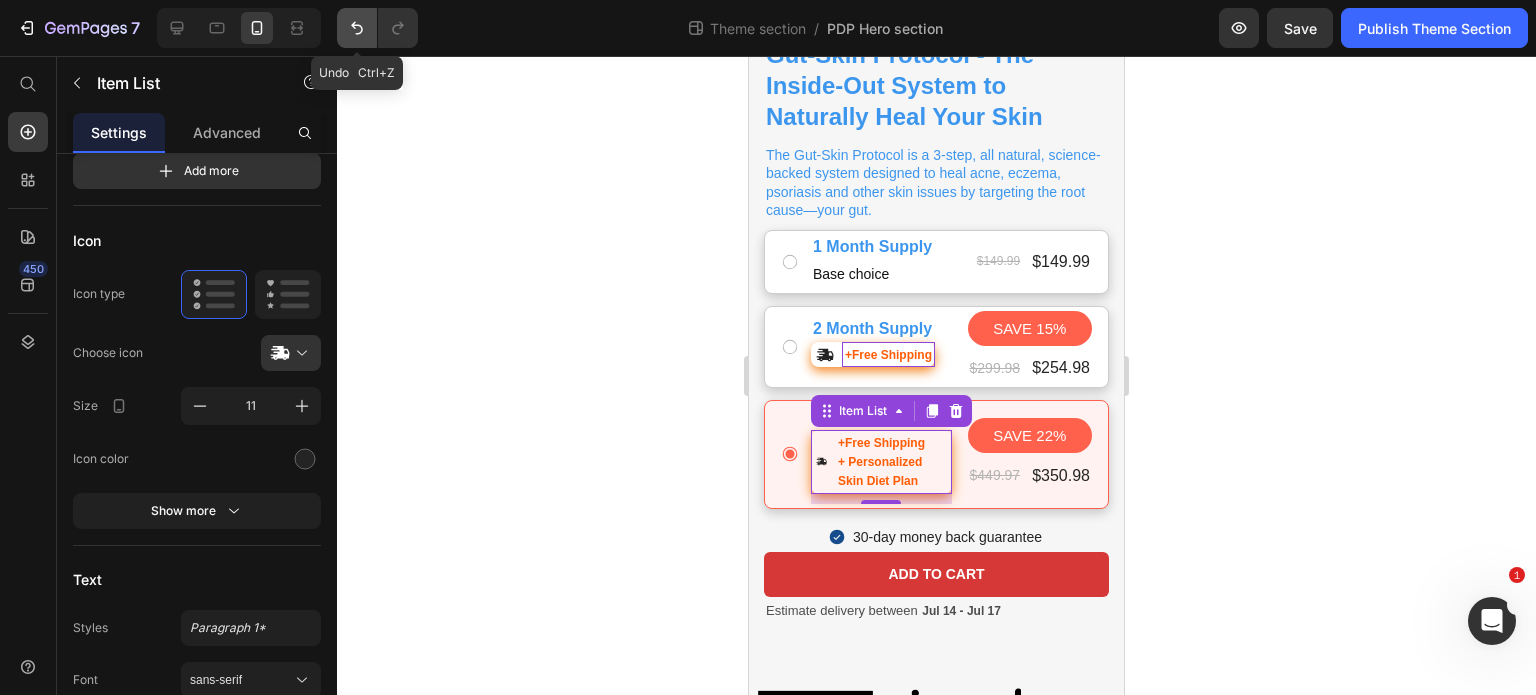 click 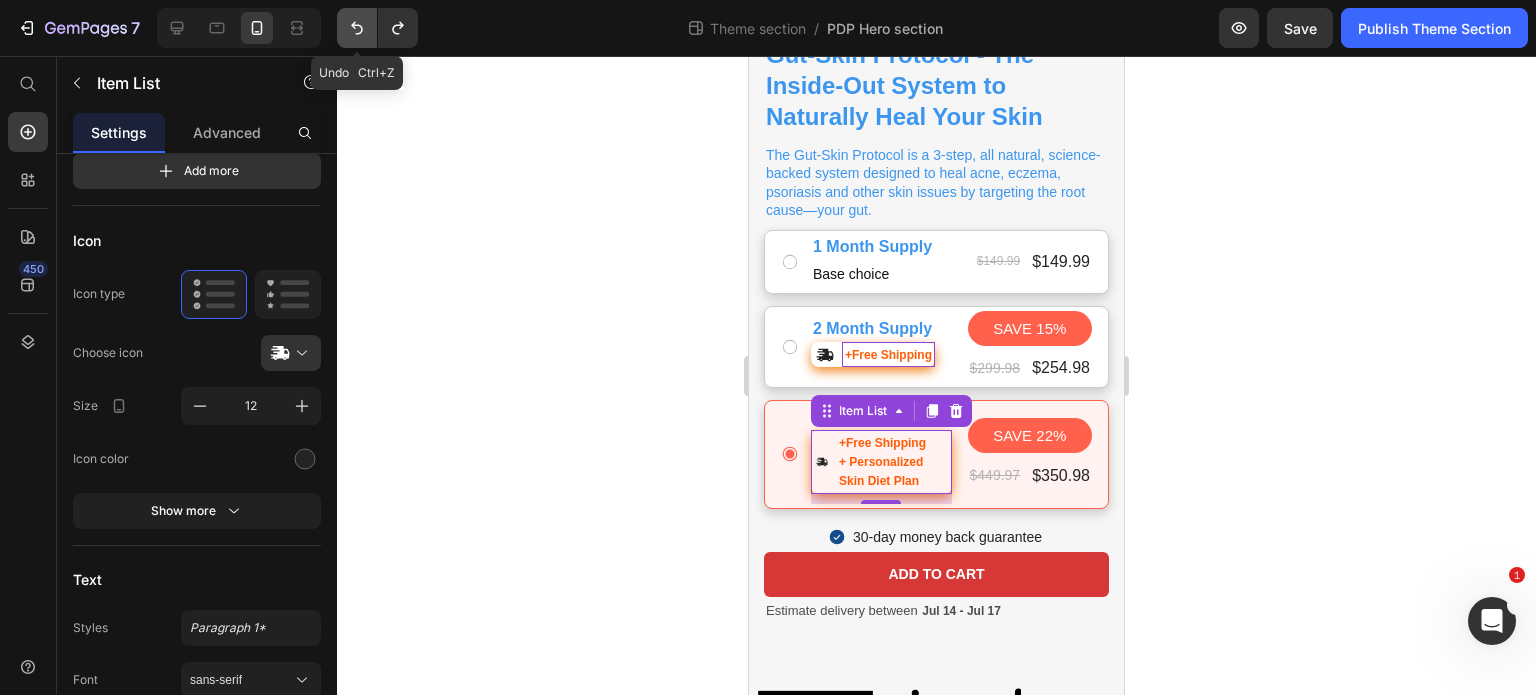 click 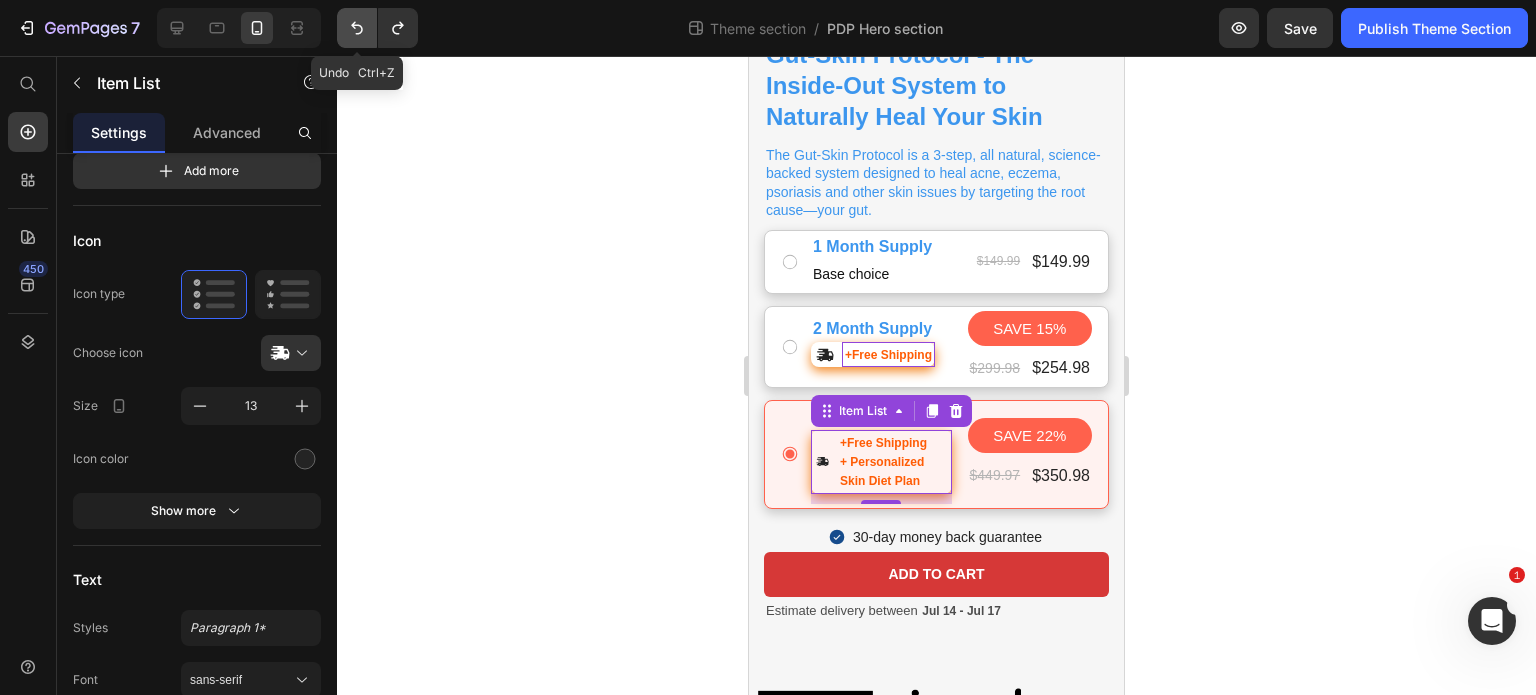 click 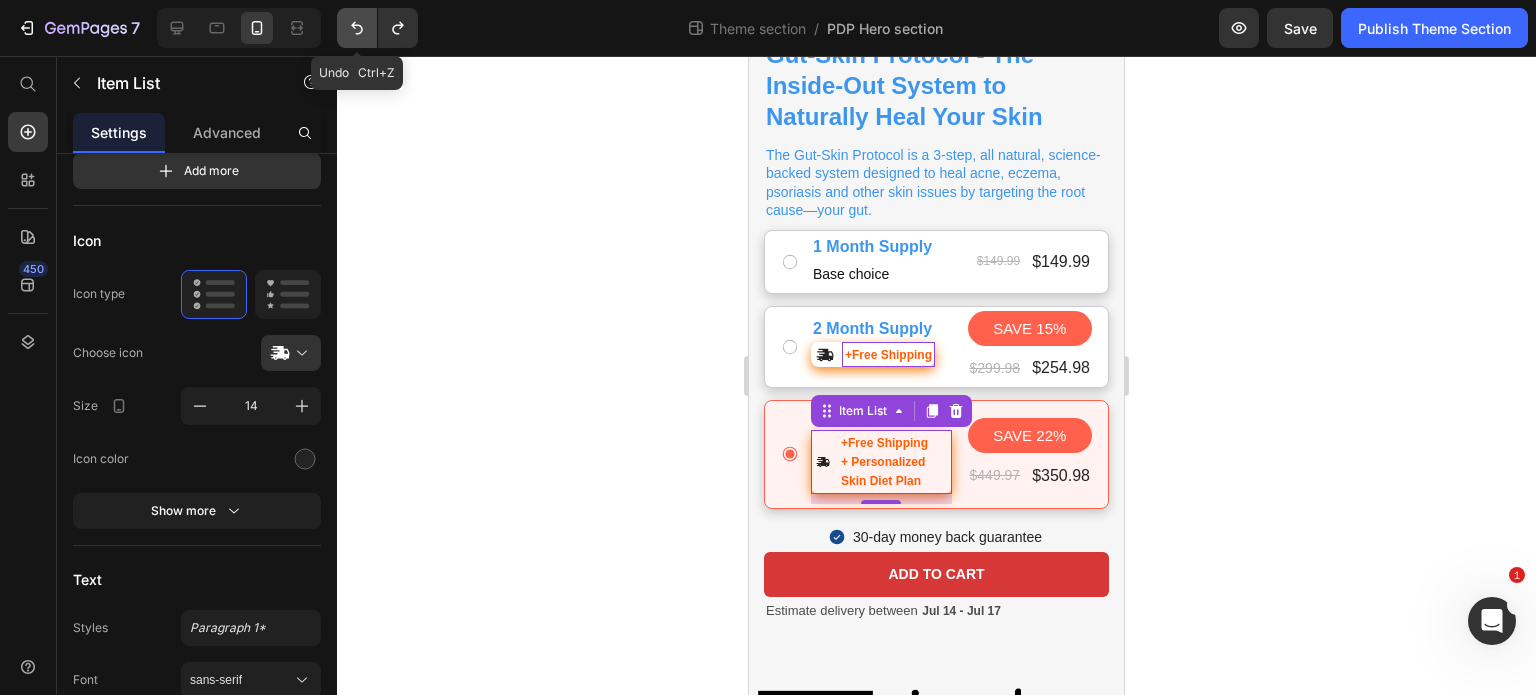 click 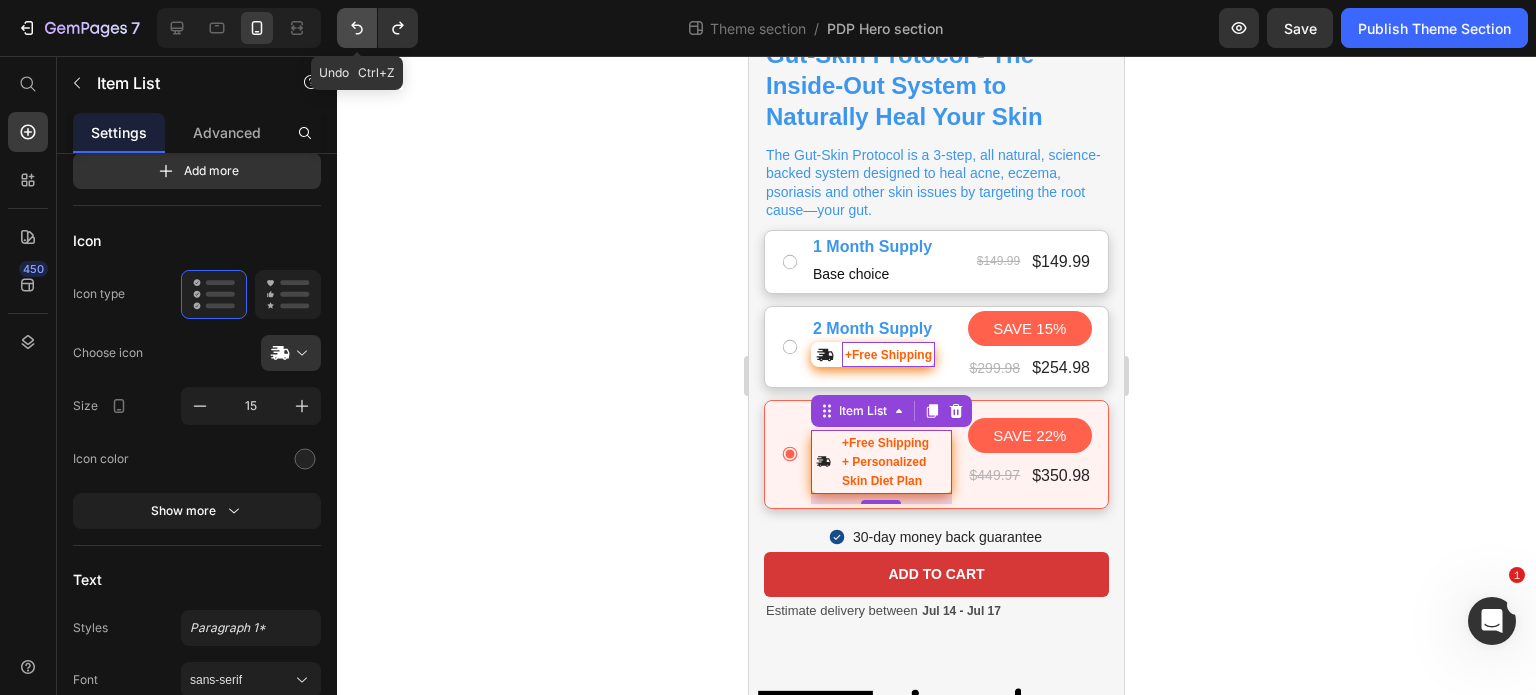 click 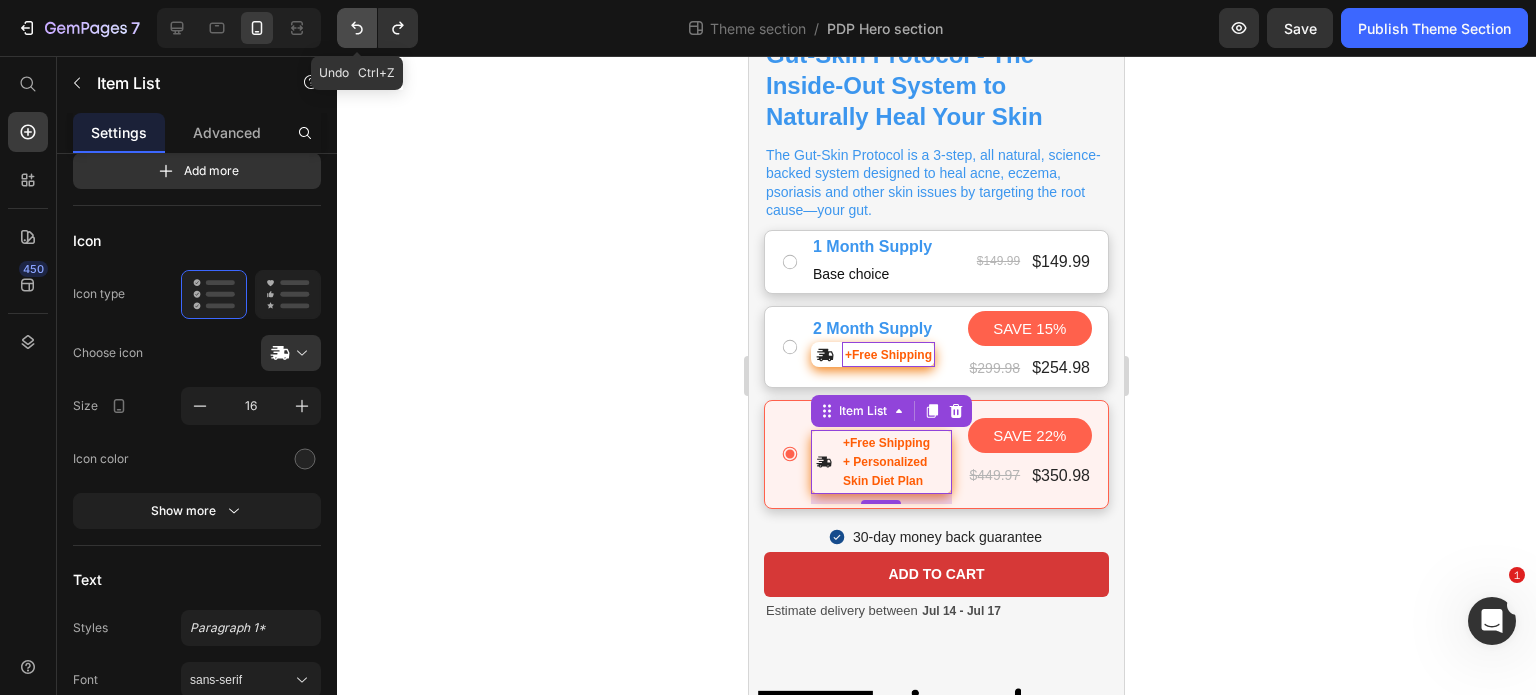 click 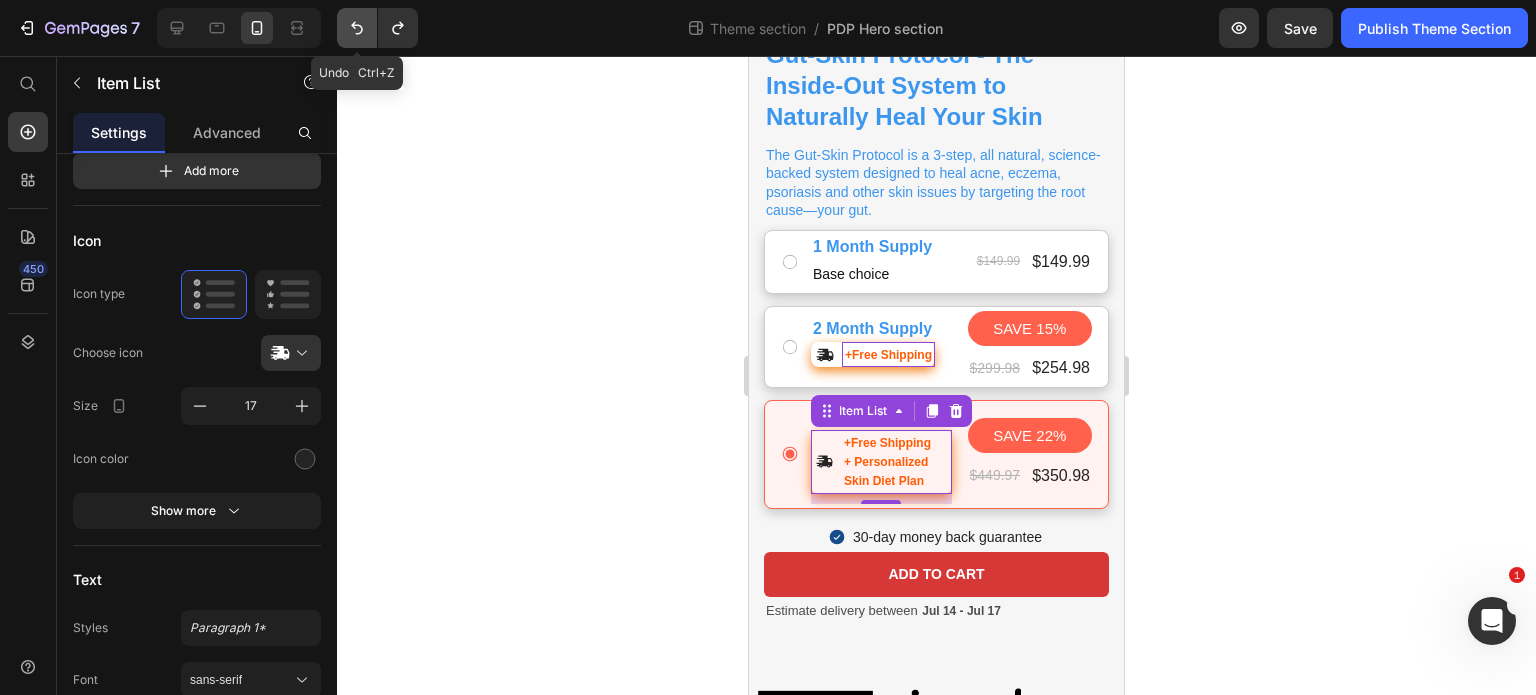 click 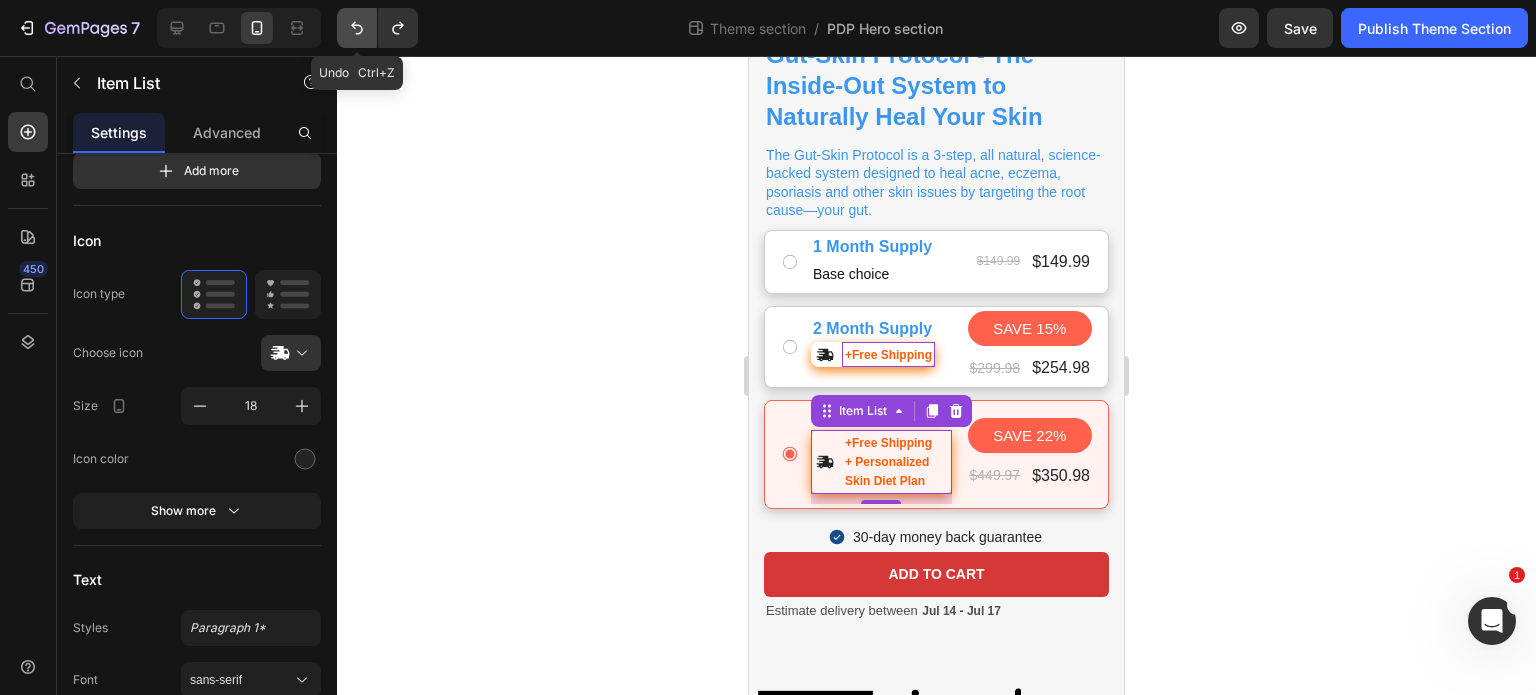 click 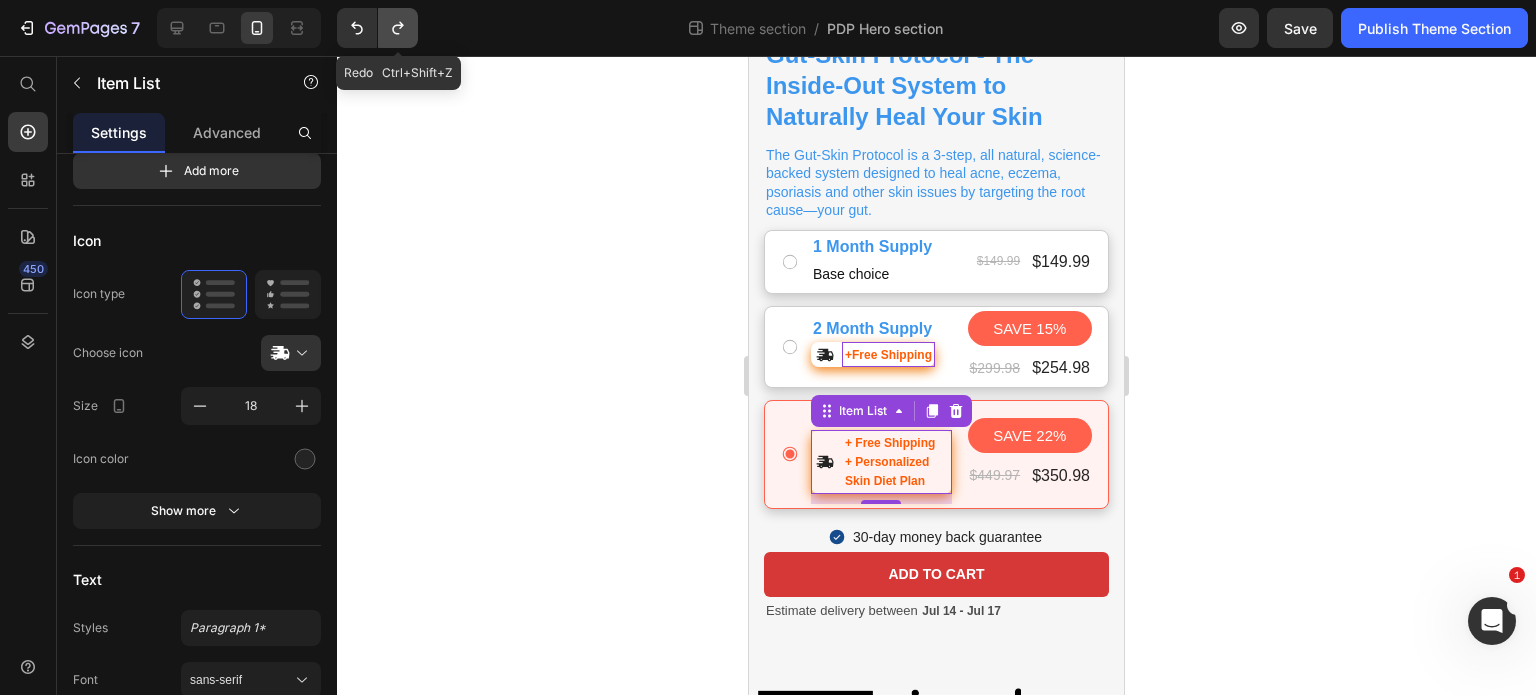 click 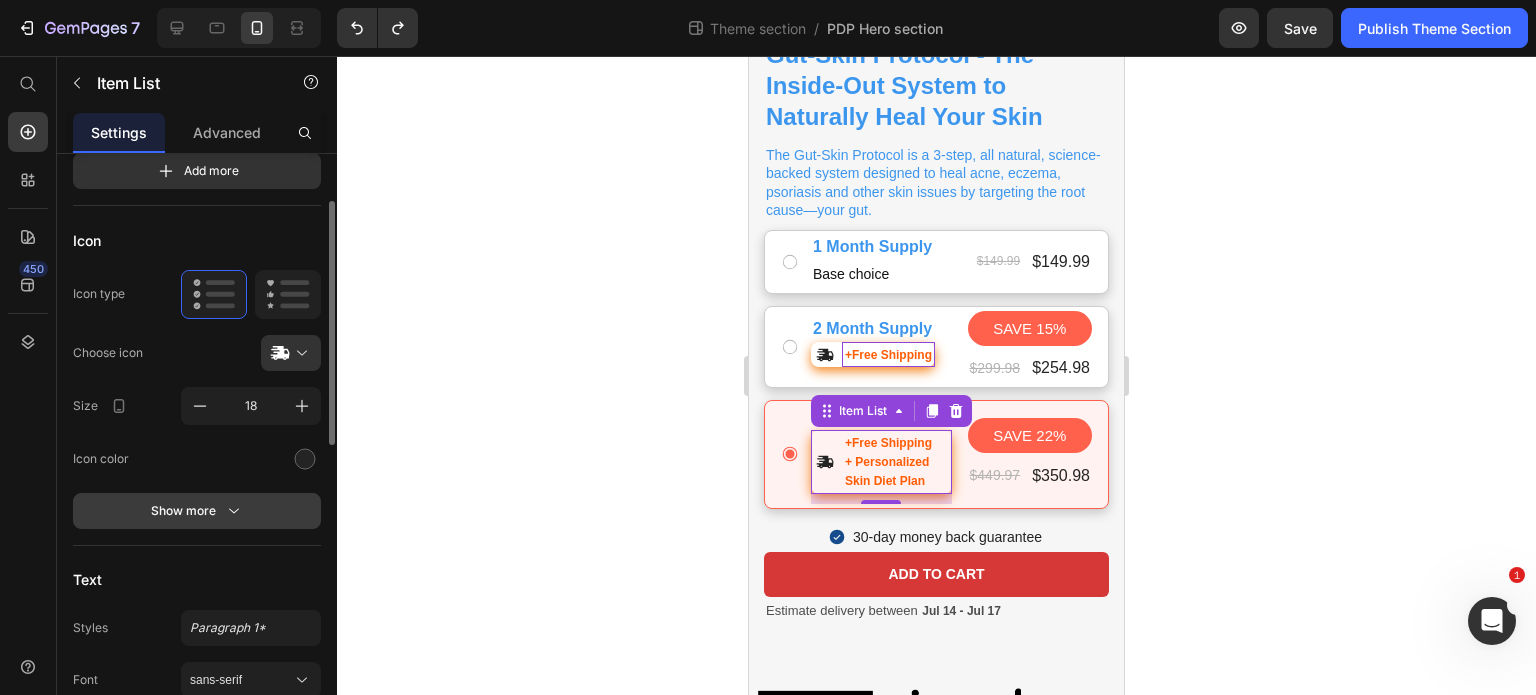 click on "Show more" at bounding box center [197, 511] 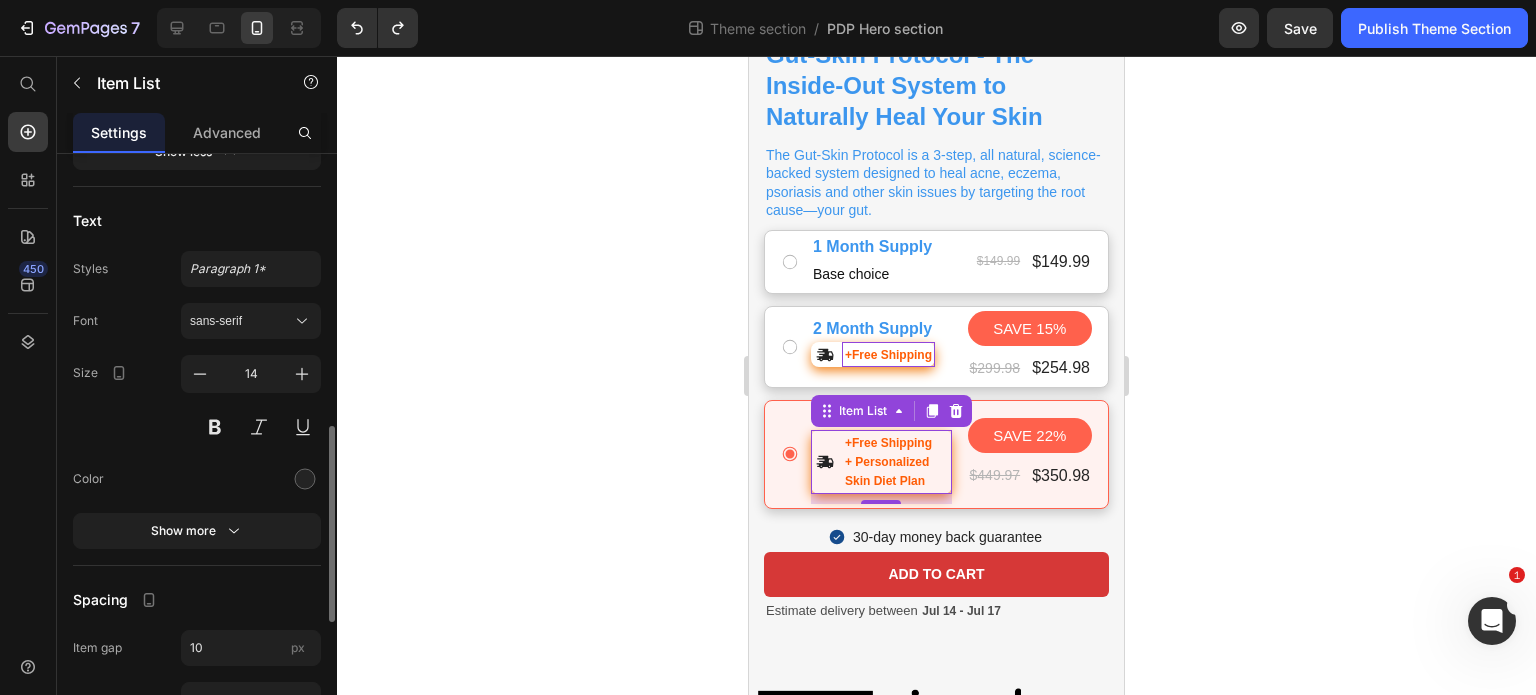 scroll, scrollTop: 833, scrollLeft: 0, axis: vertical 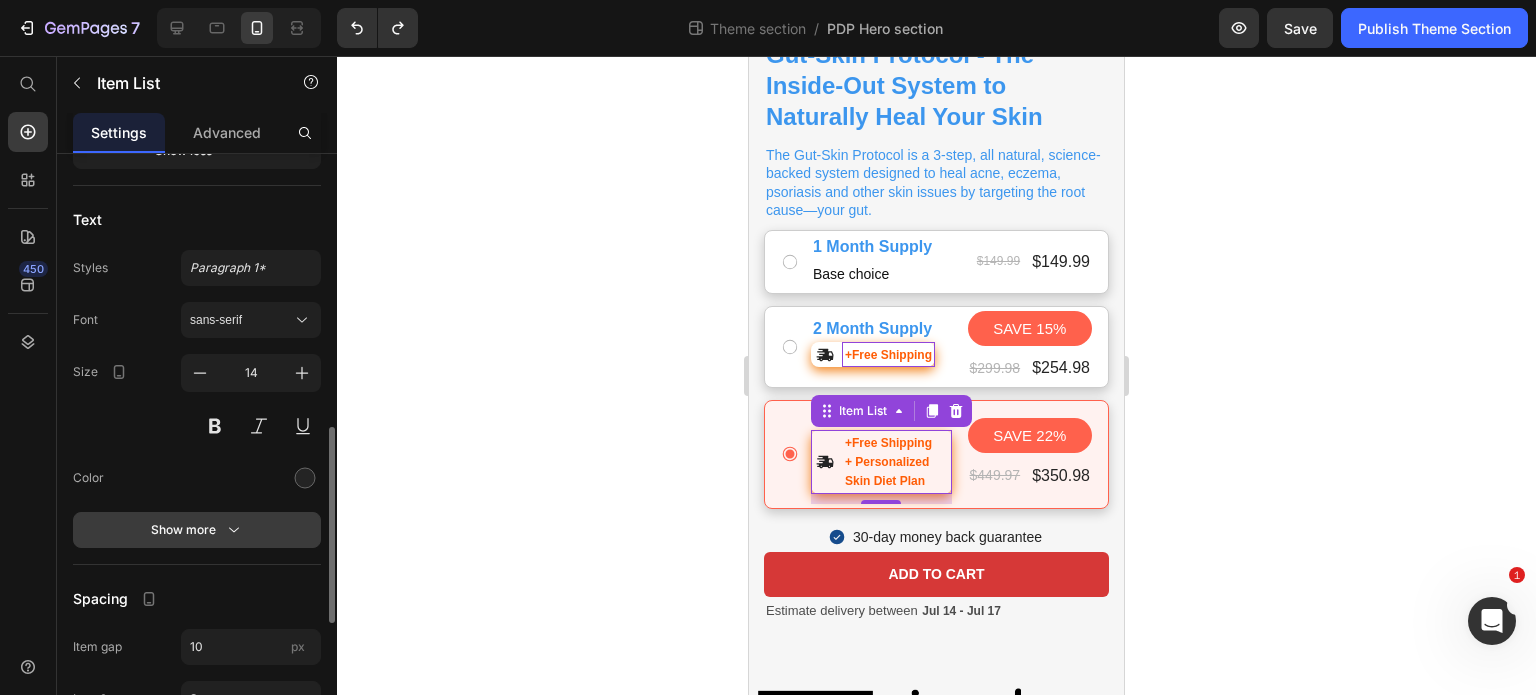 click on "Show more" at bounding box center [197, 530] 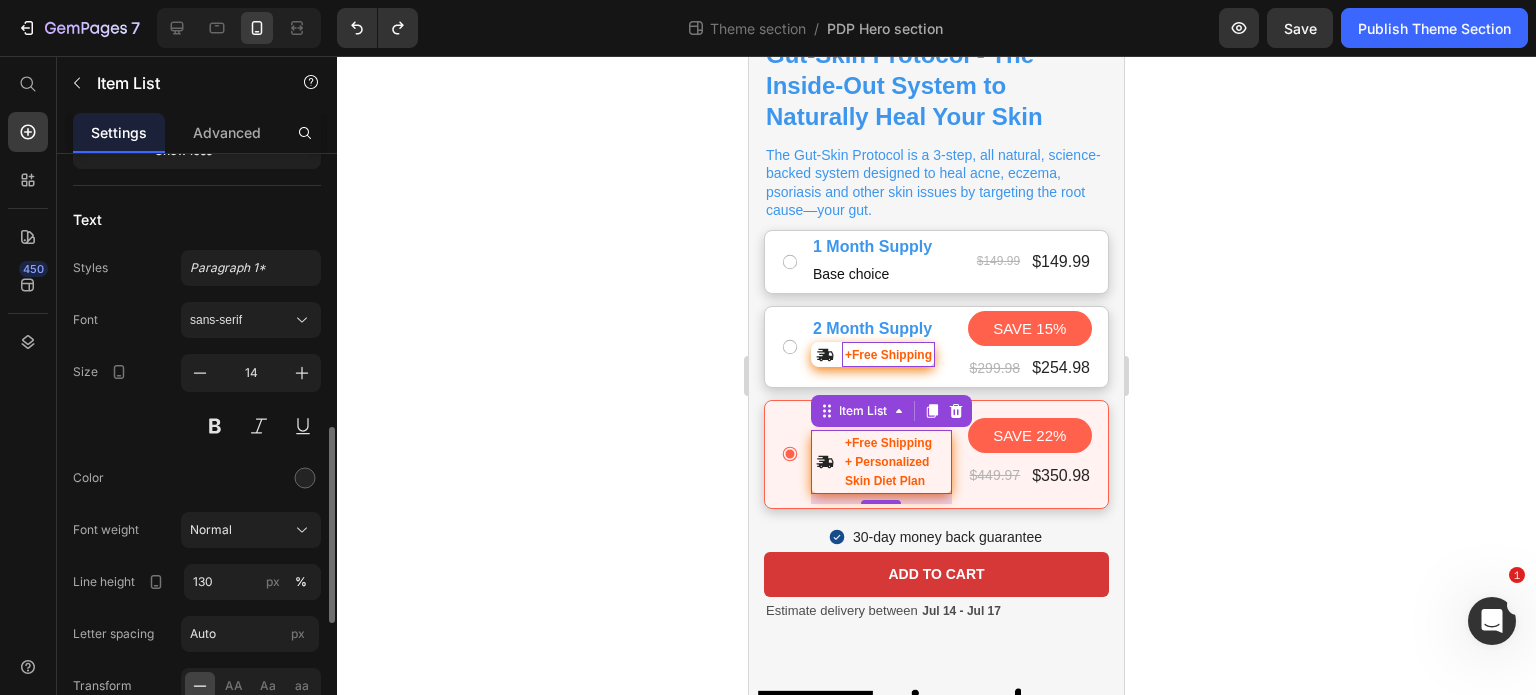 scroll, scrollTop: 892, scrollLeft: 0, axis: vertical 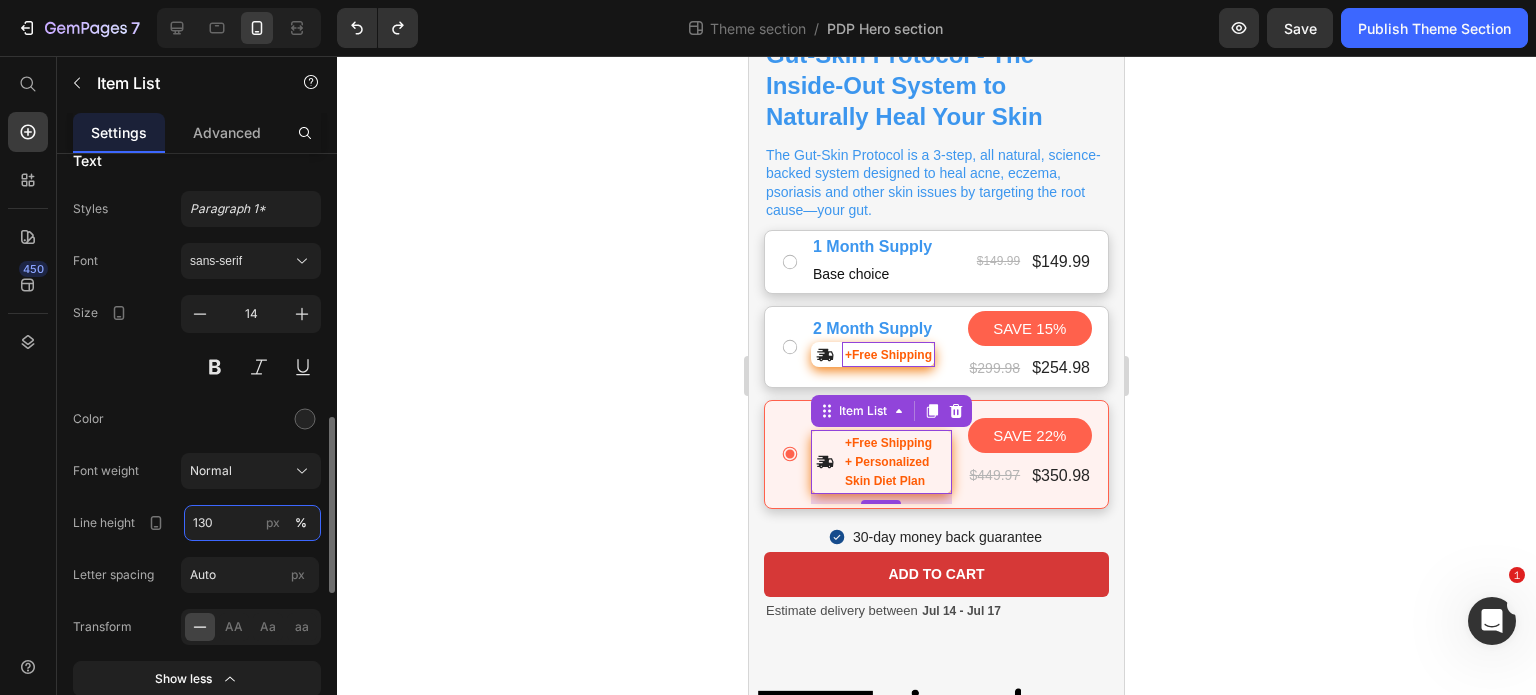 click on "130" at bounding box center [252, 523] 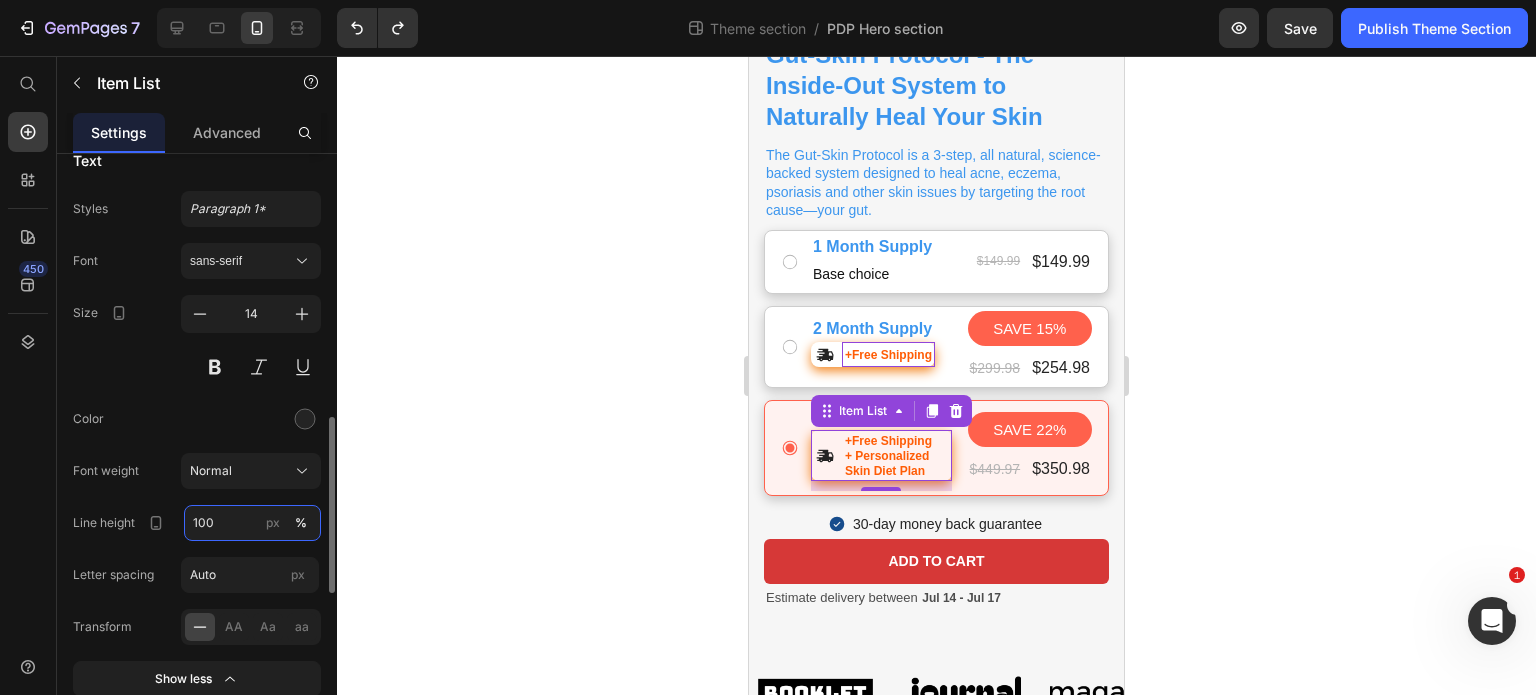 type on "100" 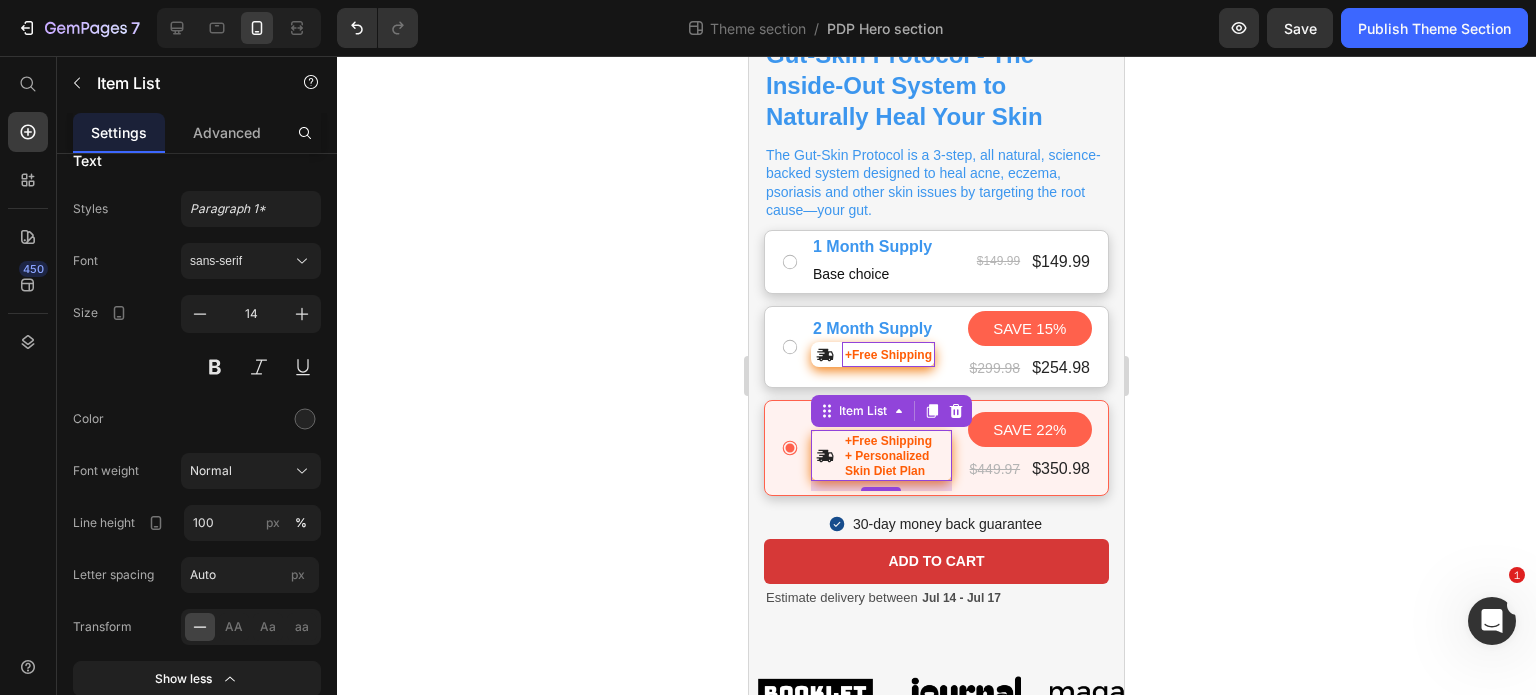 click 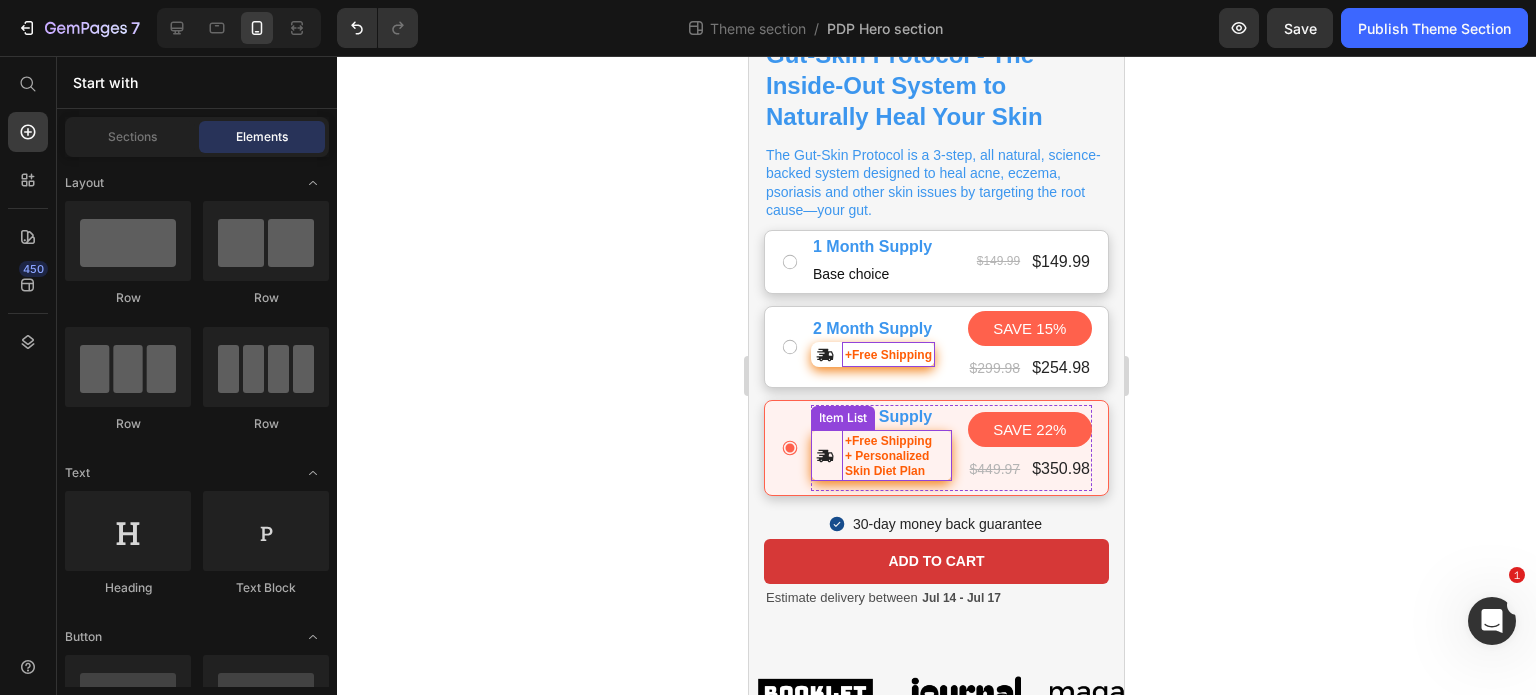 click on "+ Personalized Skin Diet Plan" at bounding box center (887, 463) 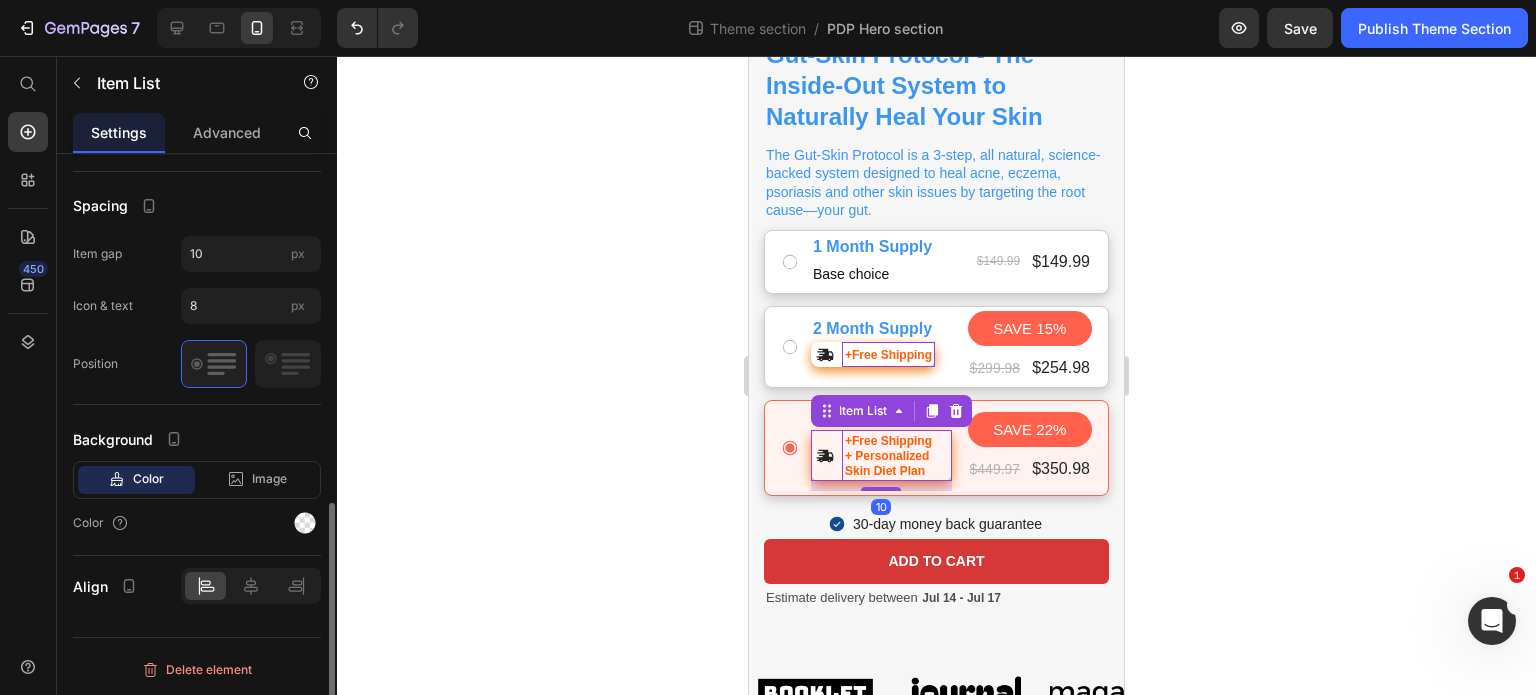 scroll, scrollTop: 866, scrollLeft: 0, axis: vertical 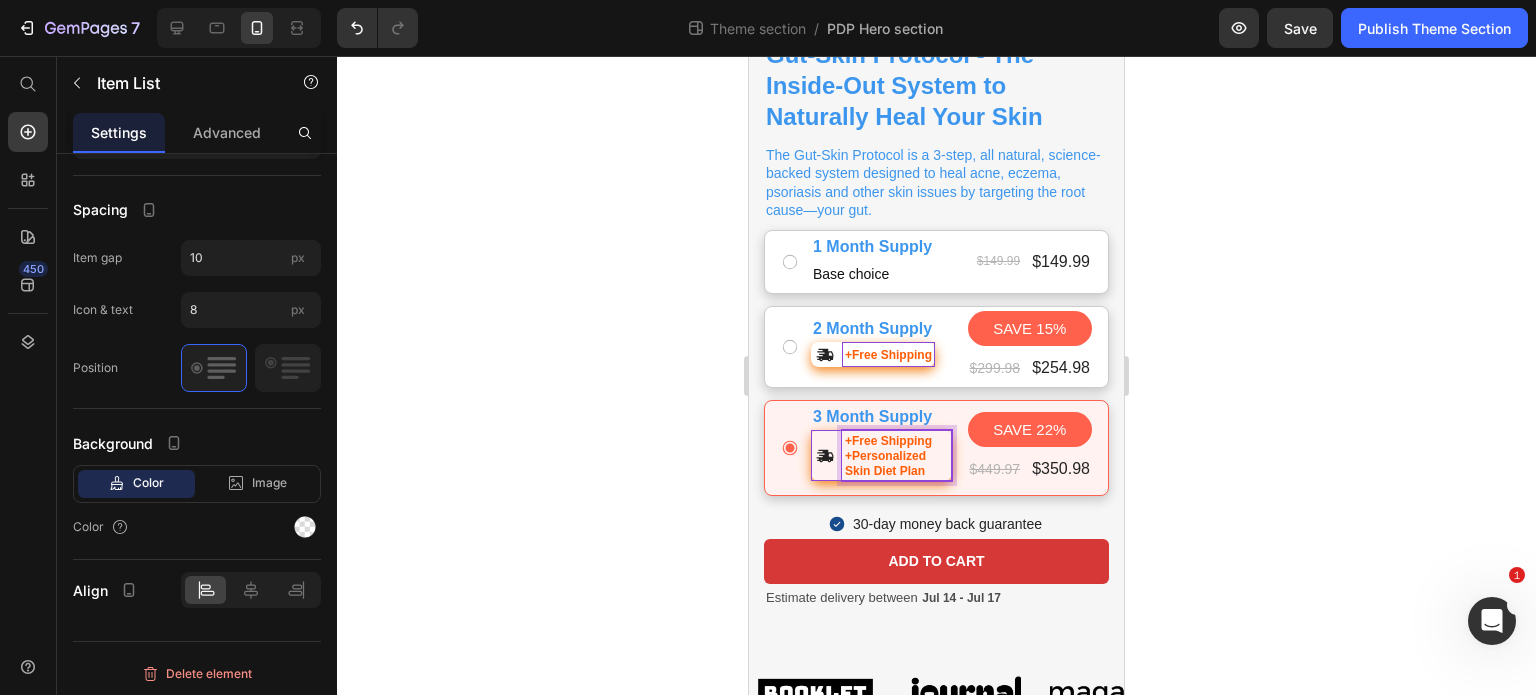 click 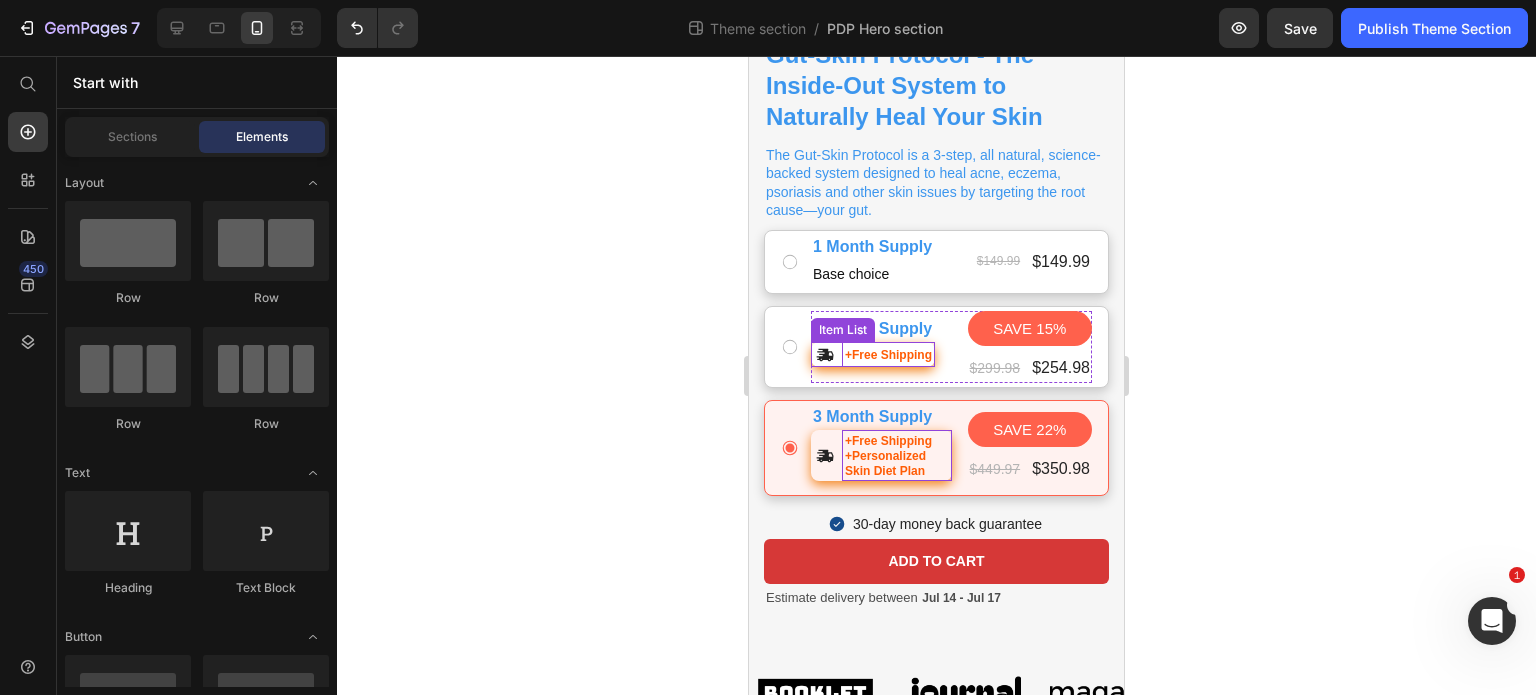 click on "+Free Shipping" at bounding box center [888, 355] 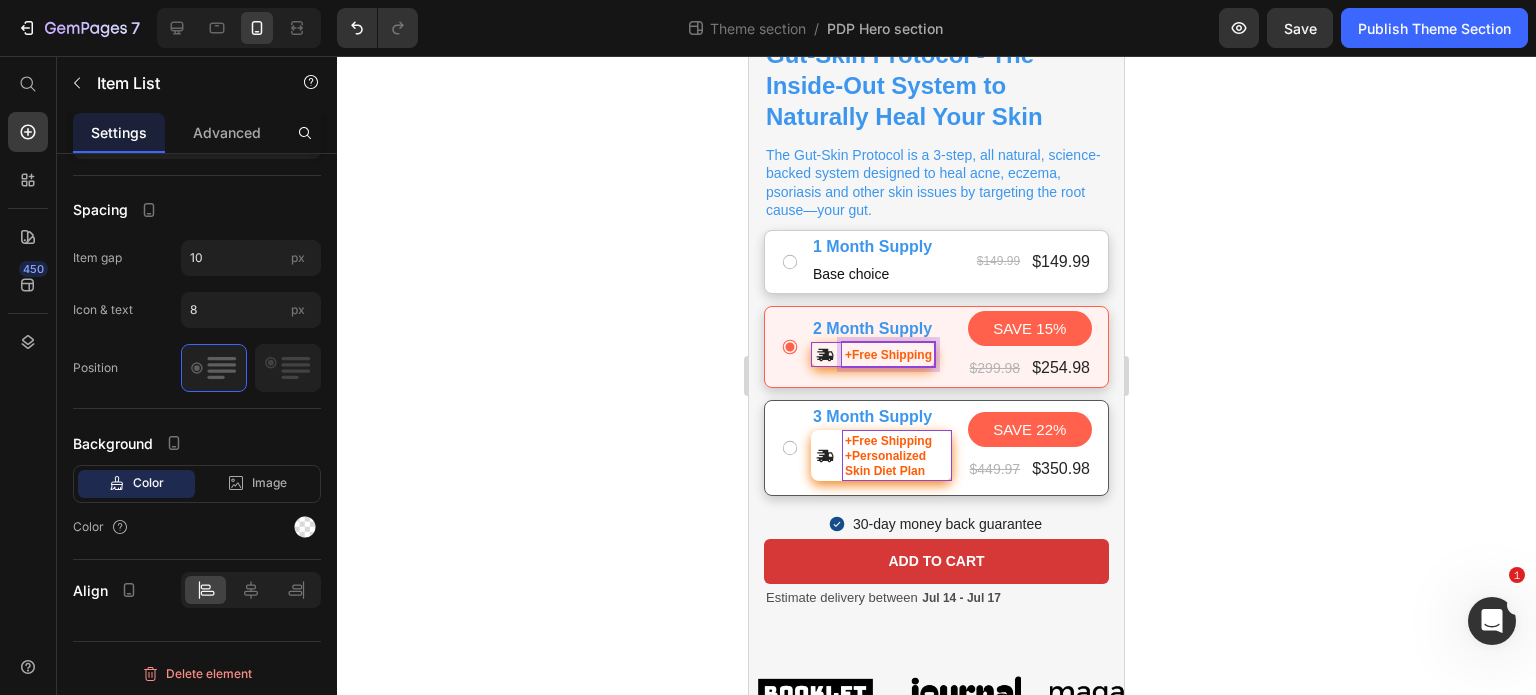click on "+Free Shipping" at bounding box center (888, 355) 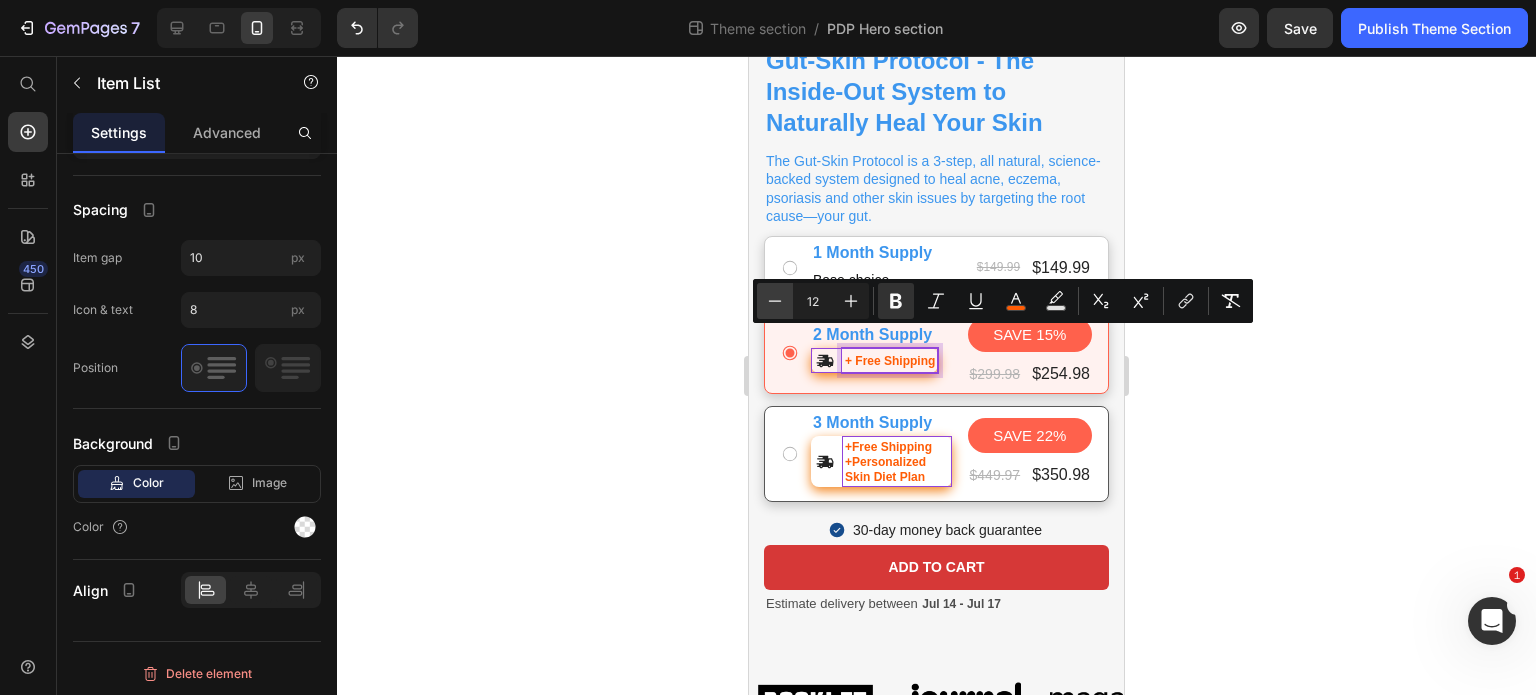 click on "Minus" at bounding box center (775, 301) 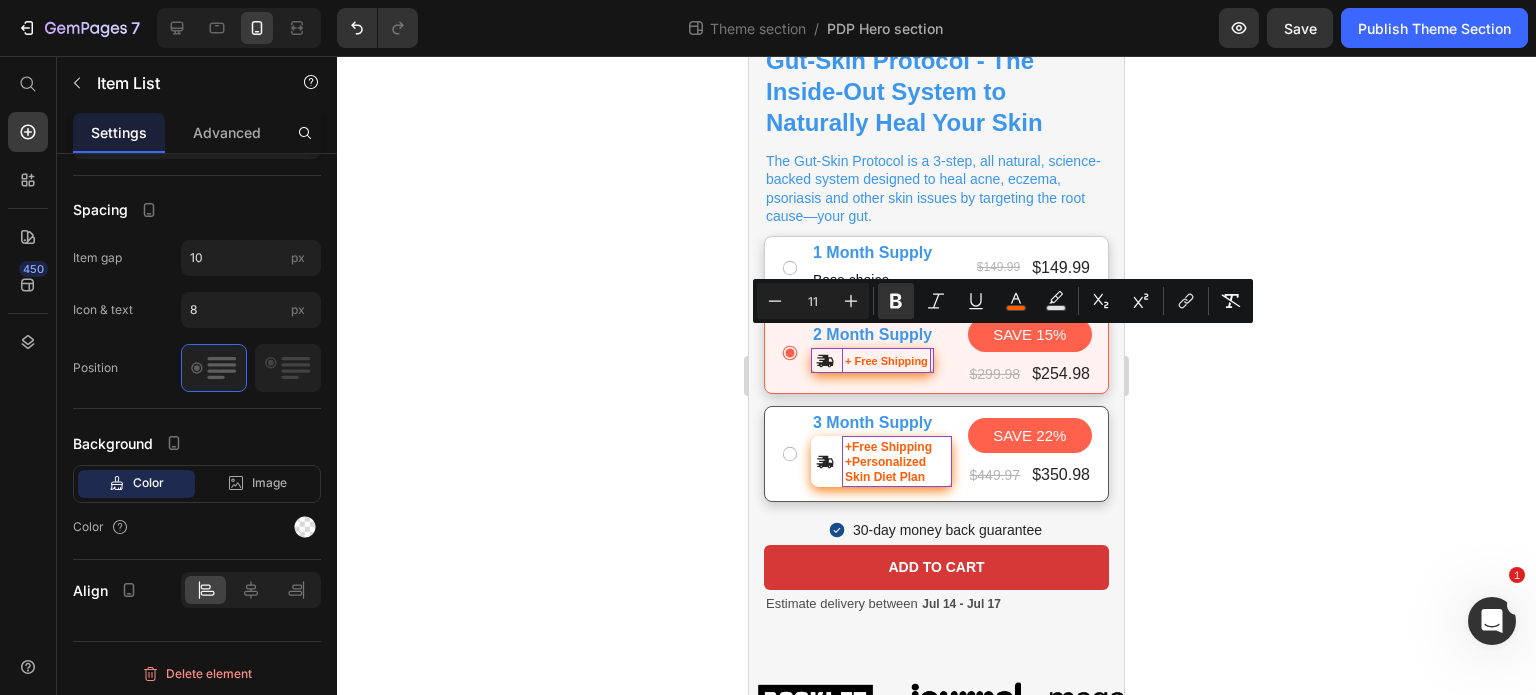 click 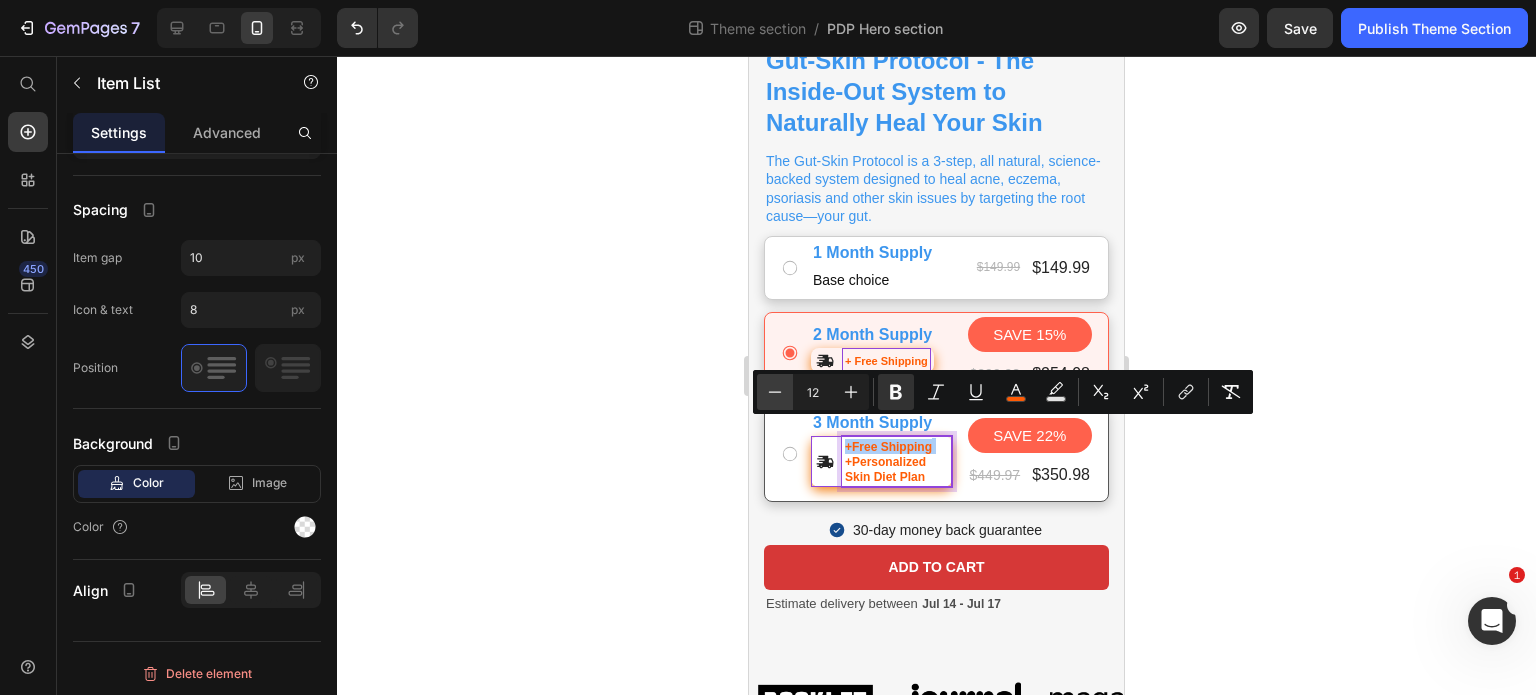 click on "Minus" at bounding box center (775, 392) 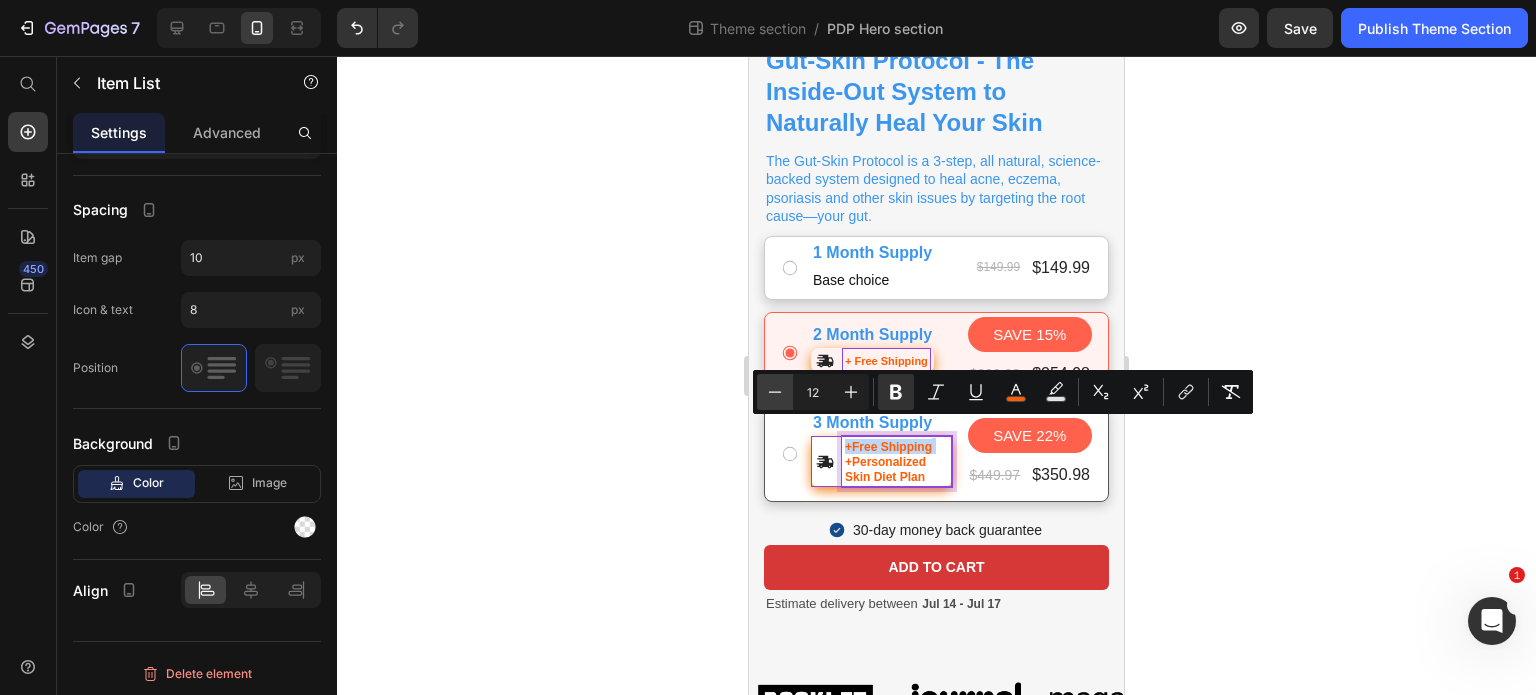 type on "11" 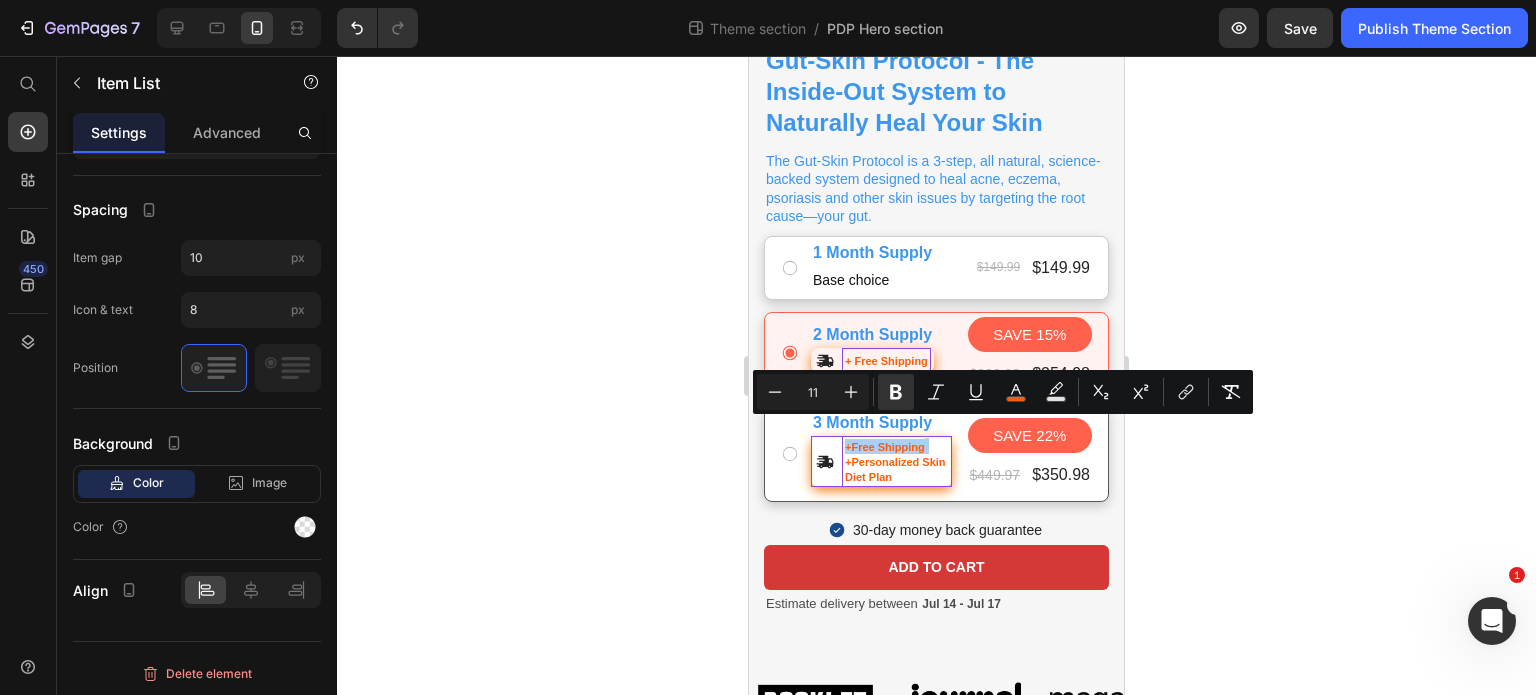 click 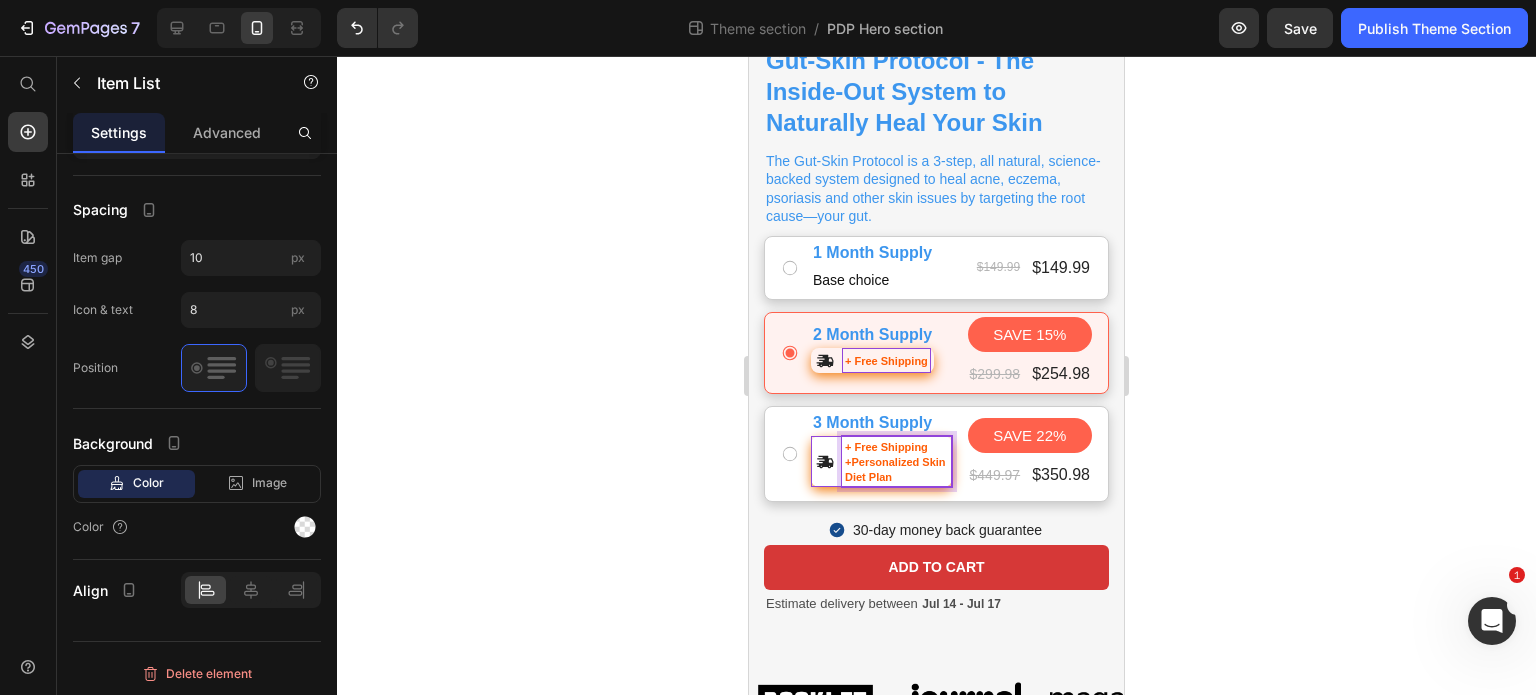 click on "+Personalized Skin Diet Plan" at bounding box center (895, 469) 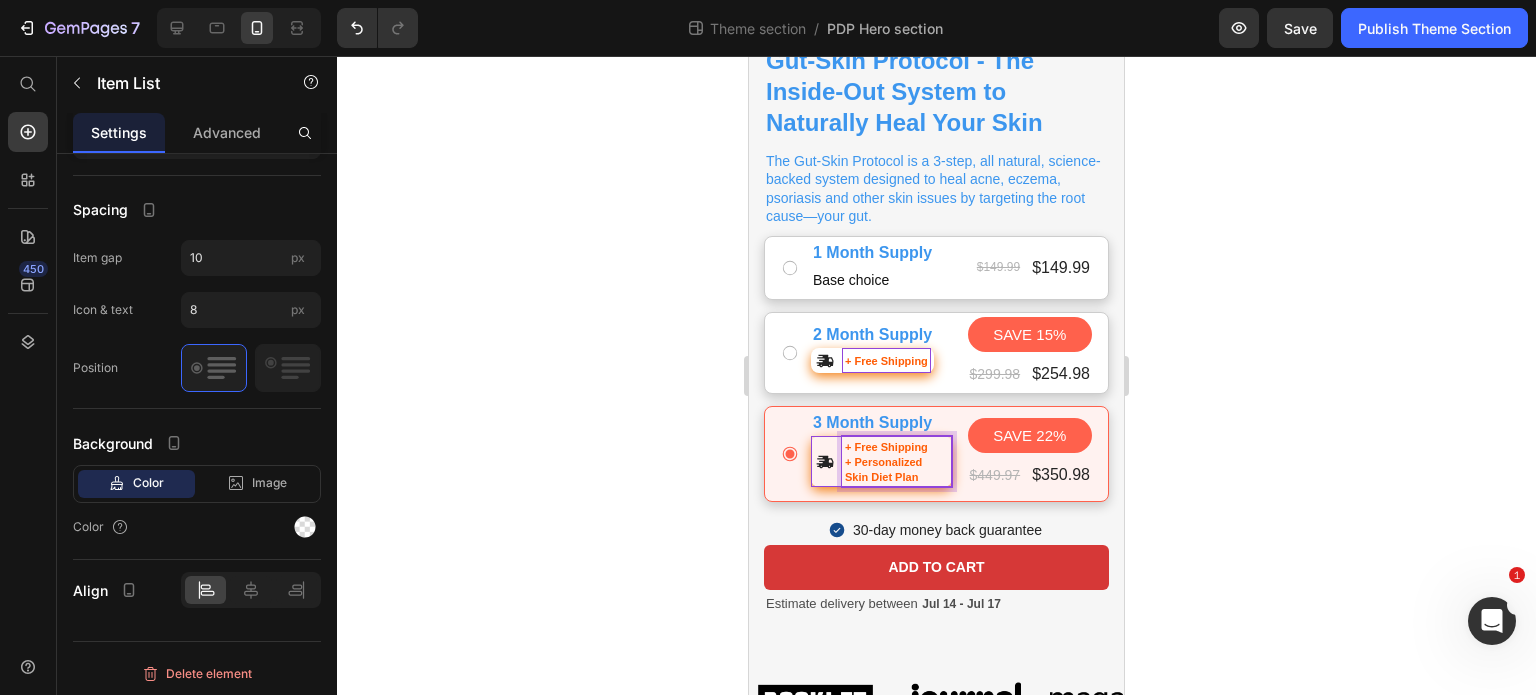 click 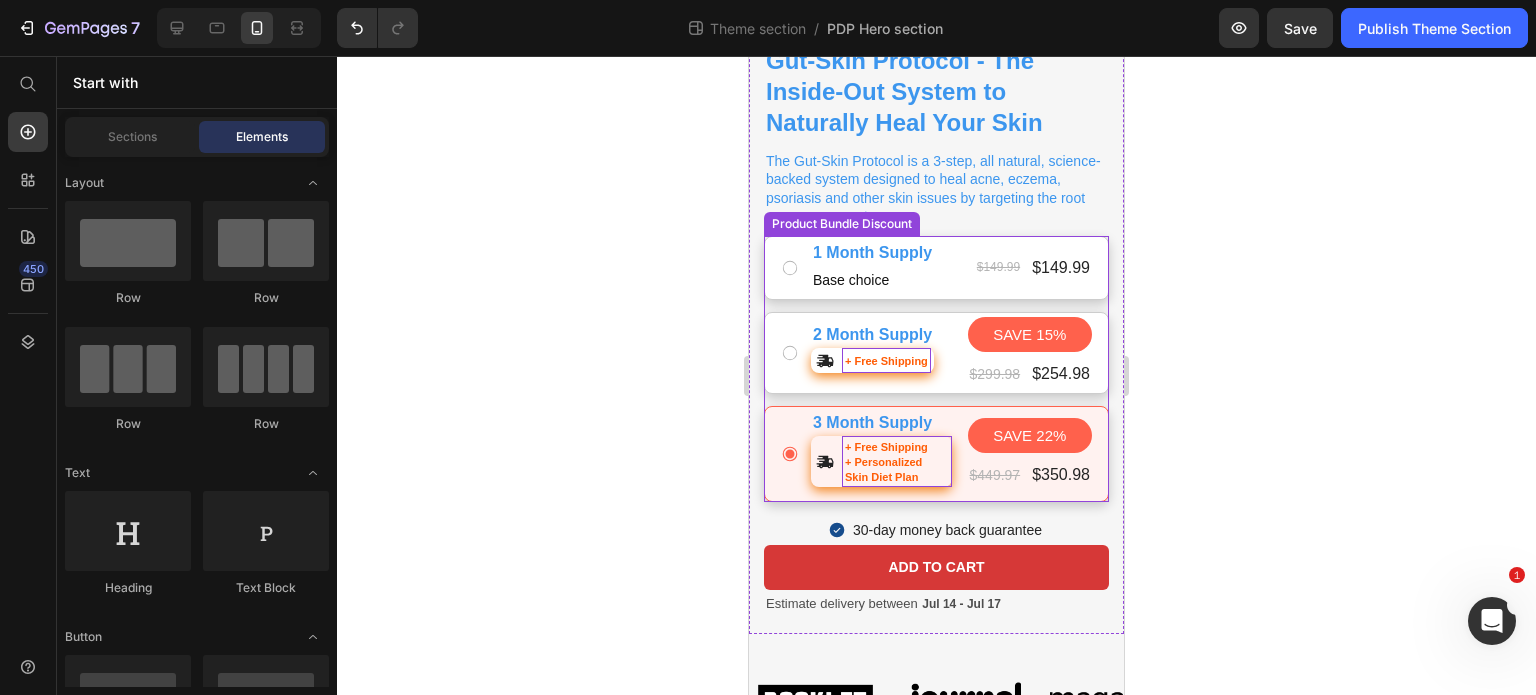 click 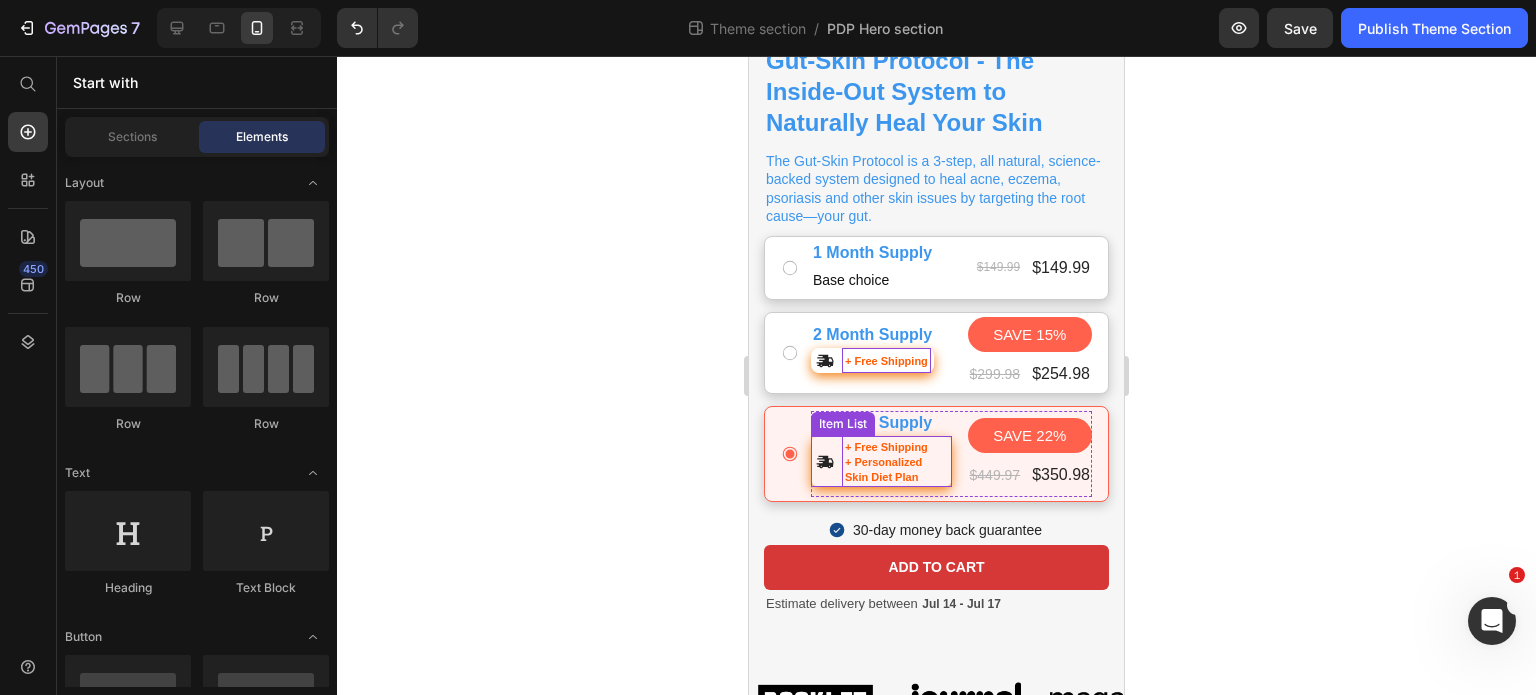 click on "+ Personalized Skin Diet Plan" at bounding box center [883, 469] 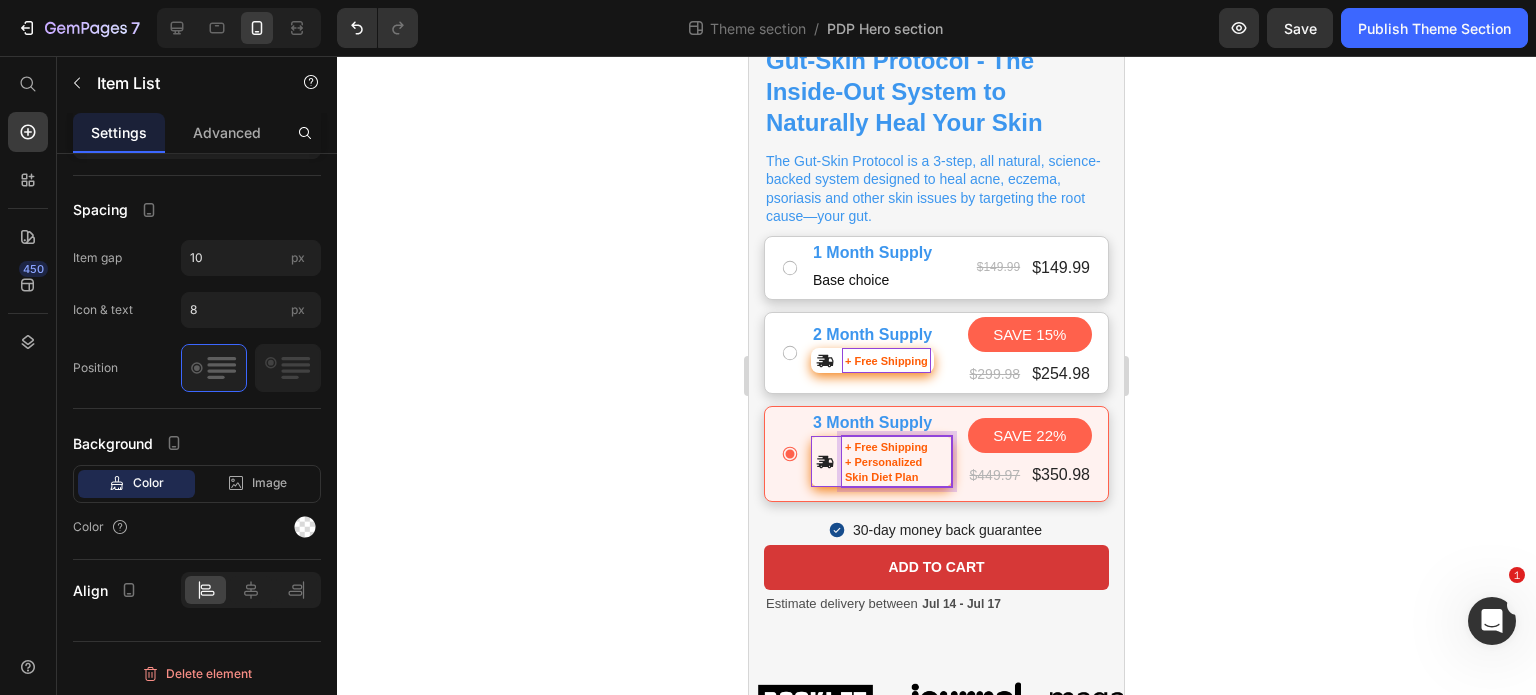 click on "+ Personalized Skin Diet Plan" at bounding box center (883, 469) 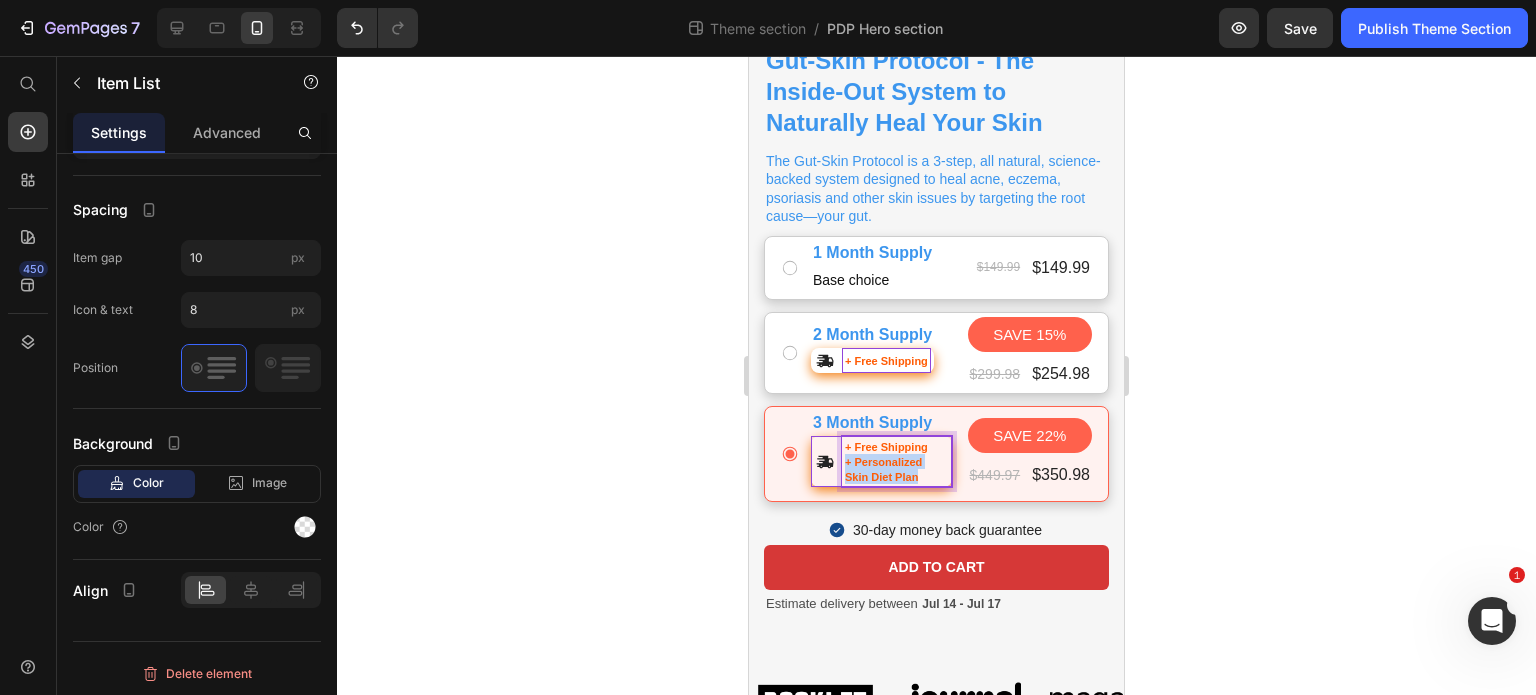 drag, startPoint x: 922, startPoint y: 460, endPoint x: 844, endPoint y: 444, distance: 79.624115 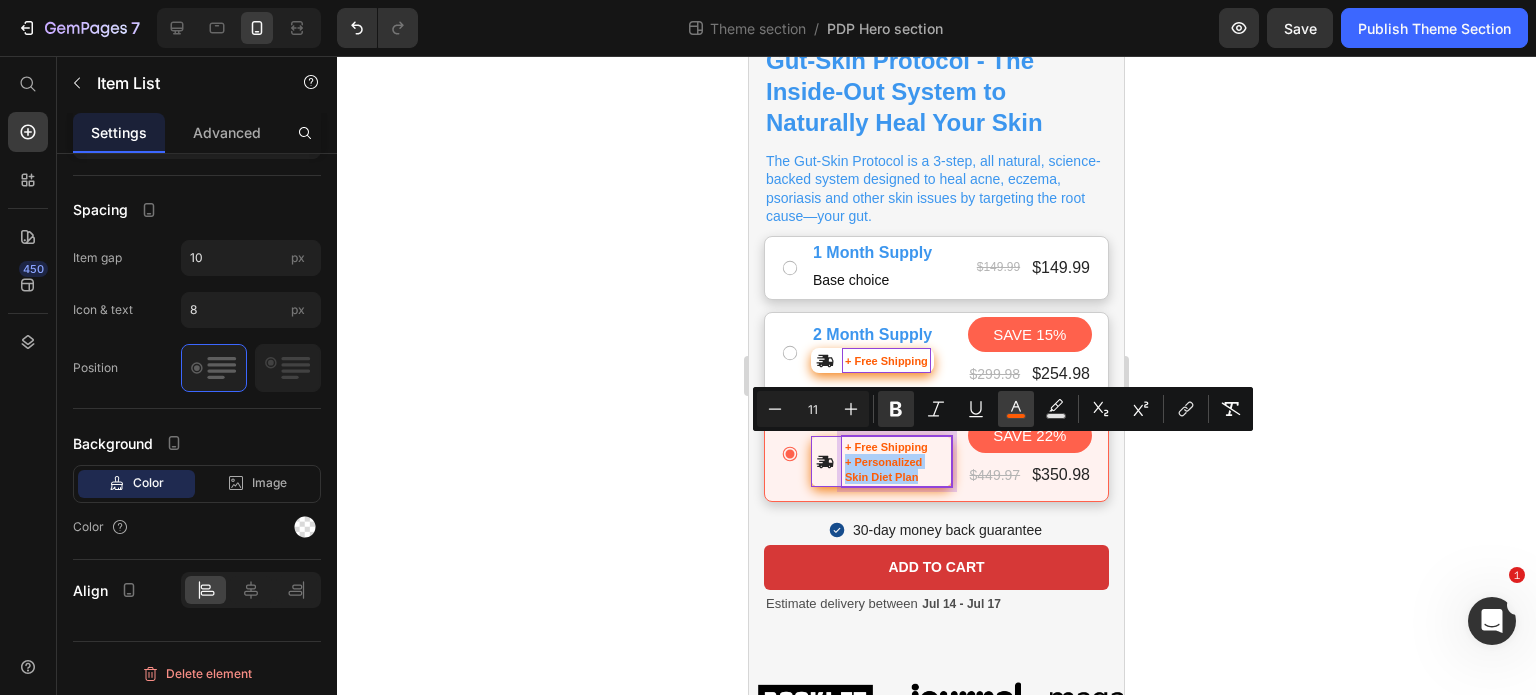 click 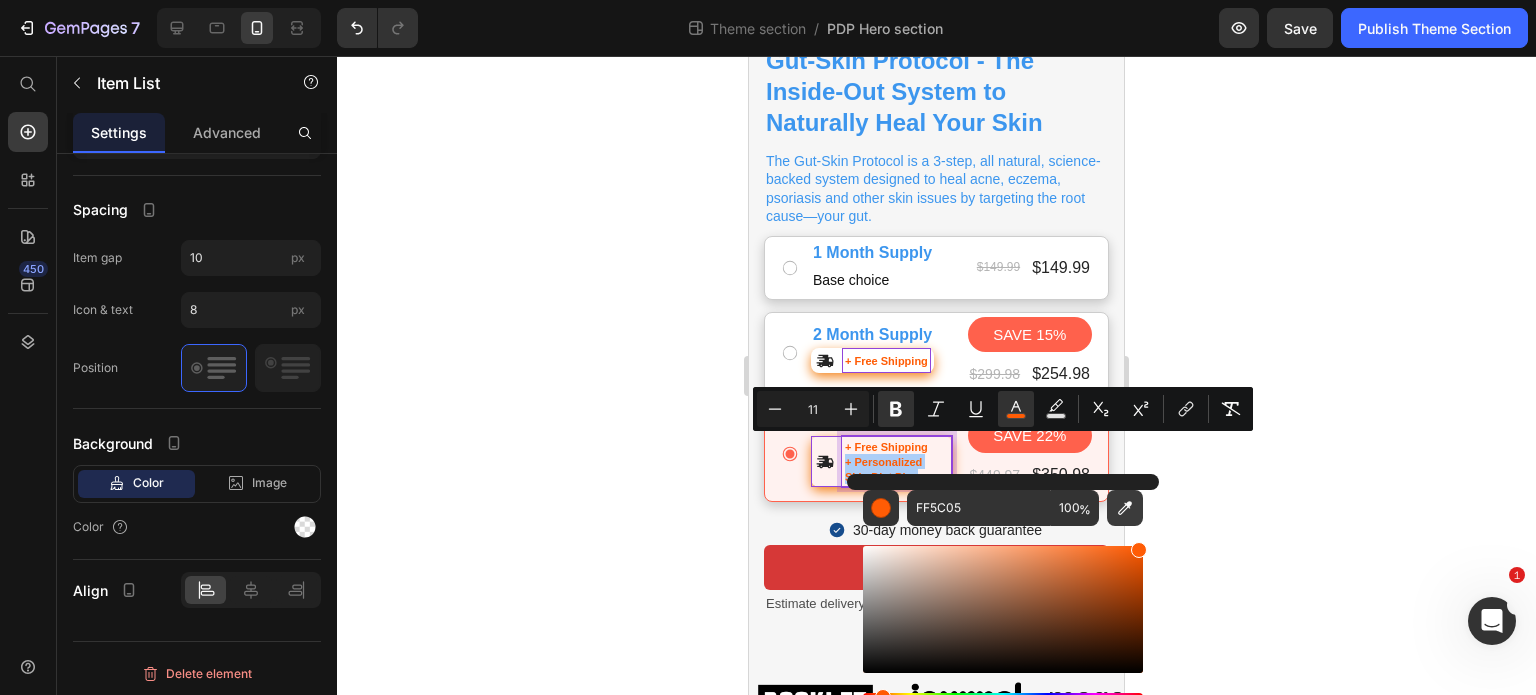 click 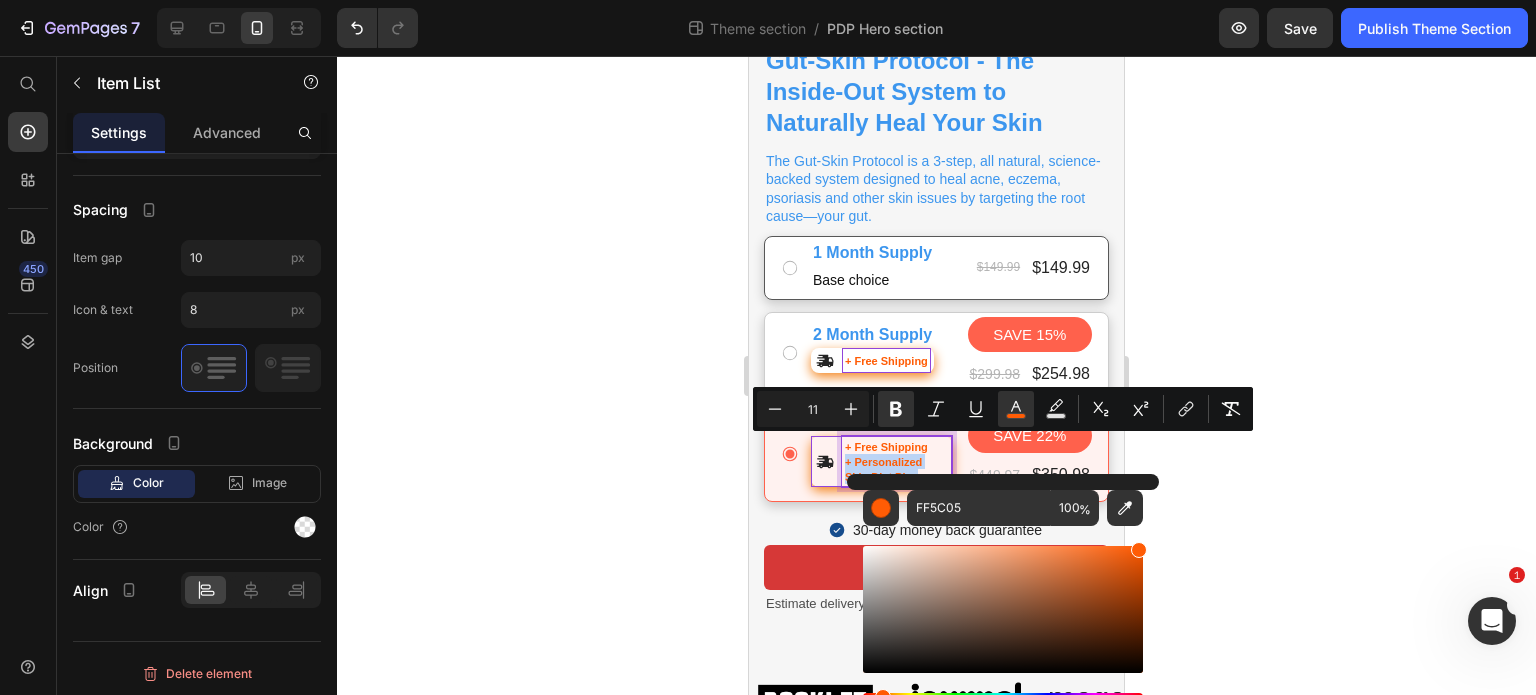type on "3C96F1" 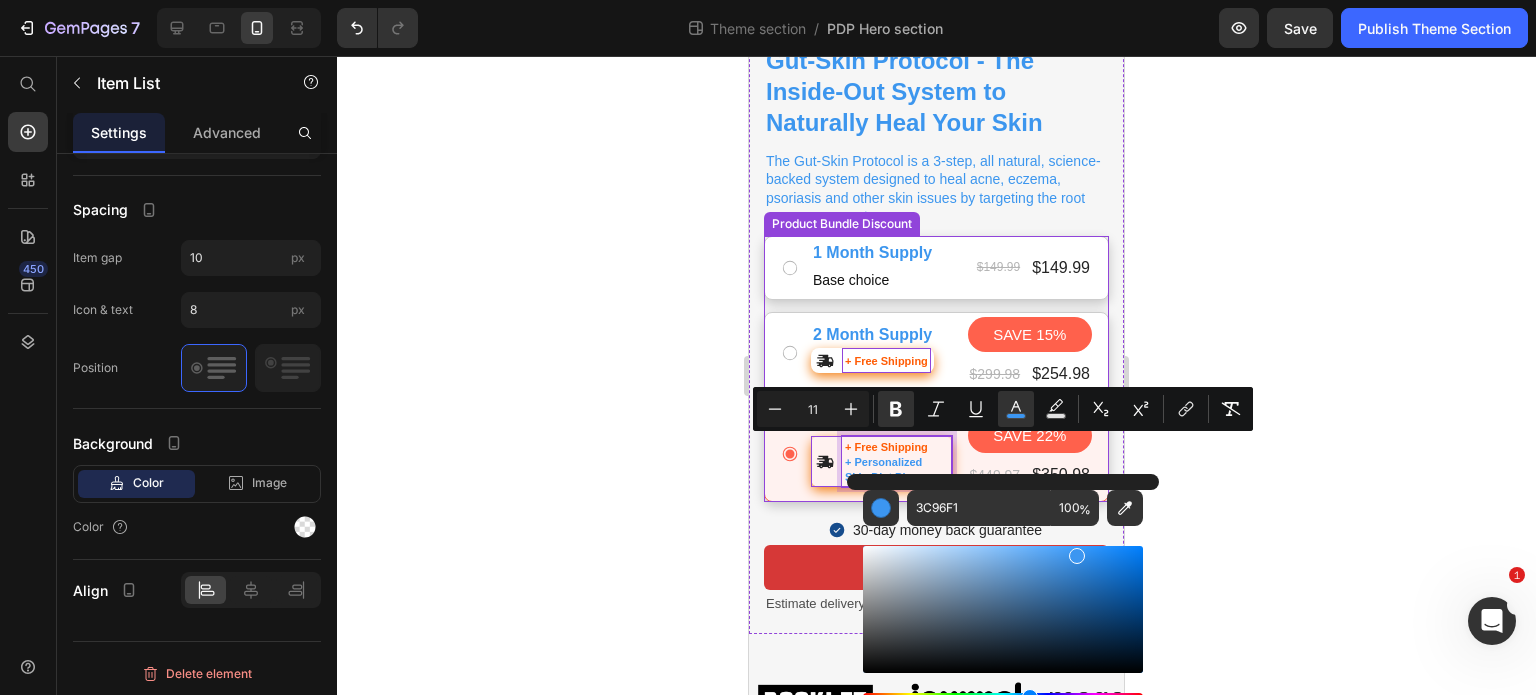 click 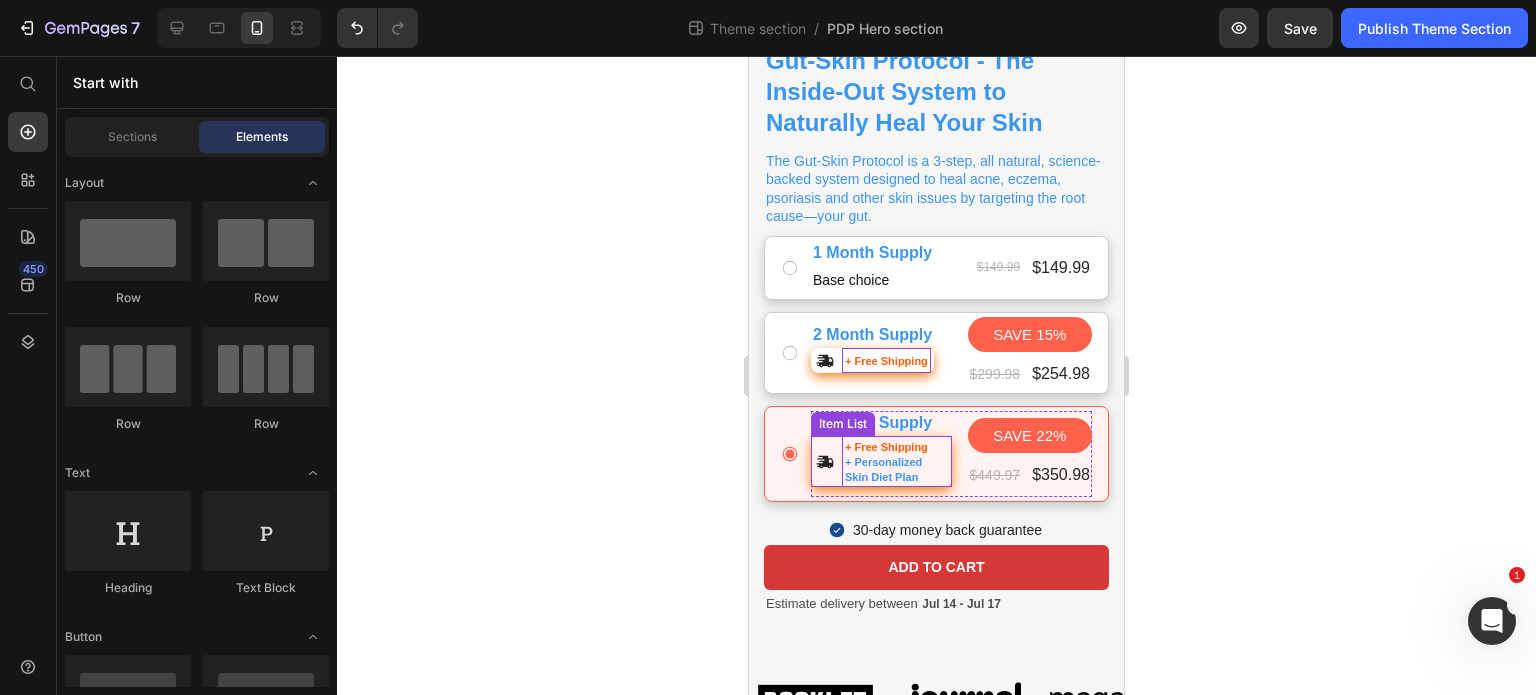click on "+ Personalized Skin Diet Plan" at bounding box center [883, 469] 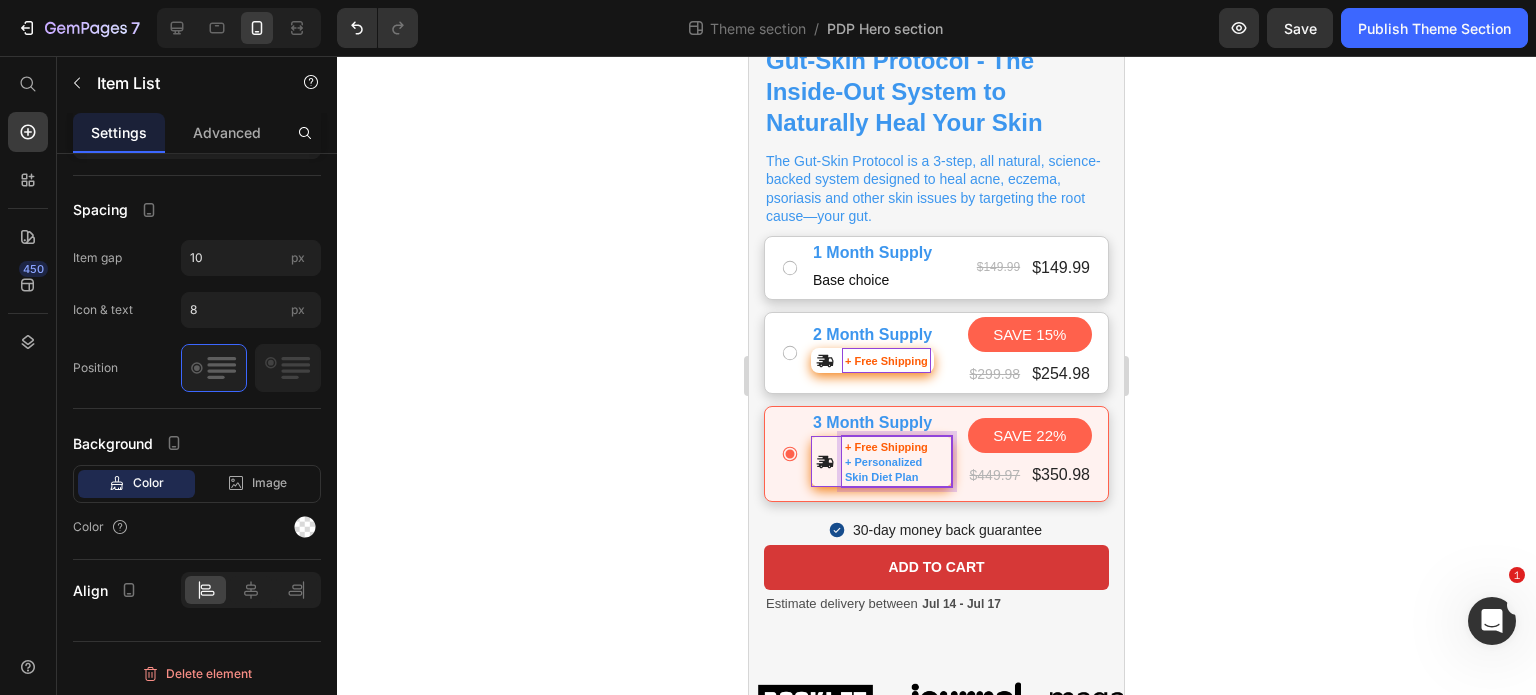 click on "+ Free Shipping + Personalized Skin Diet Plan" at bounding box center [897, 461] 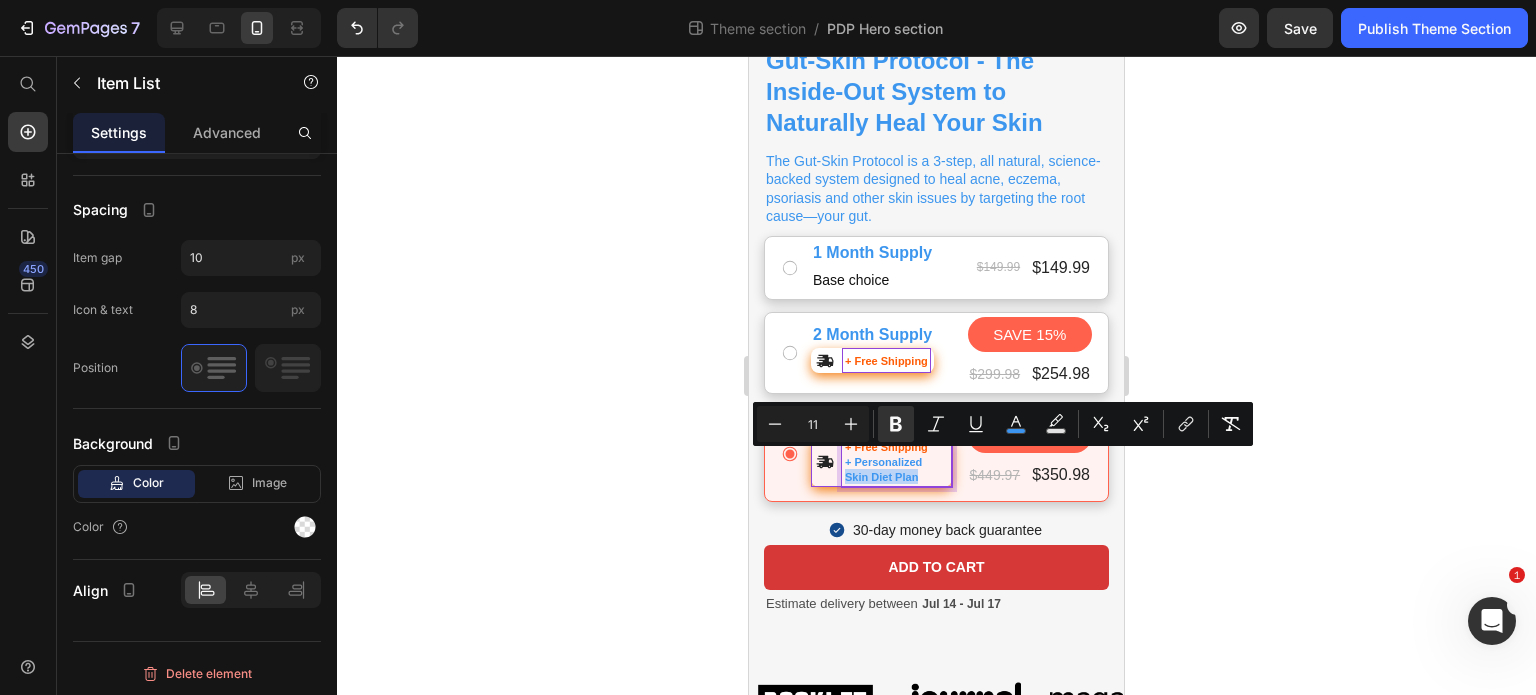 drag, startPoint x: 920, startPoint y: 459, endPoint x: 840, endPoint y: 460, distance: 80.00625 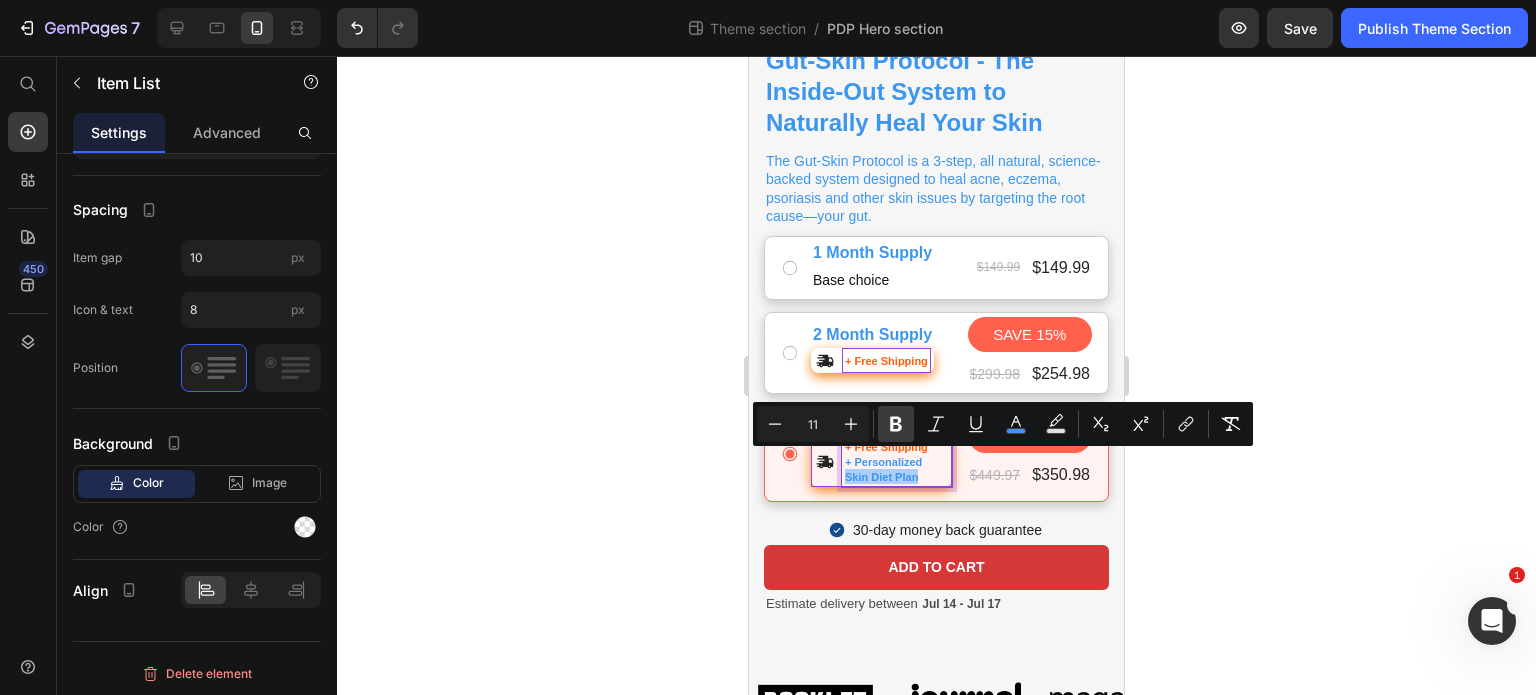 click on "Bold" at bounding box center [896, 424] 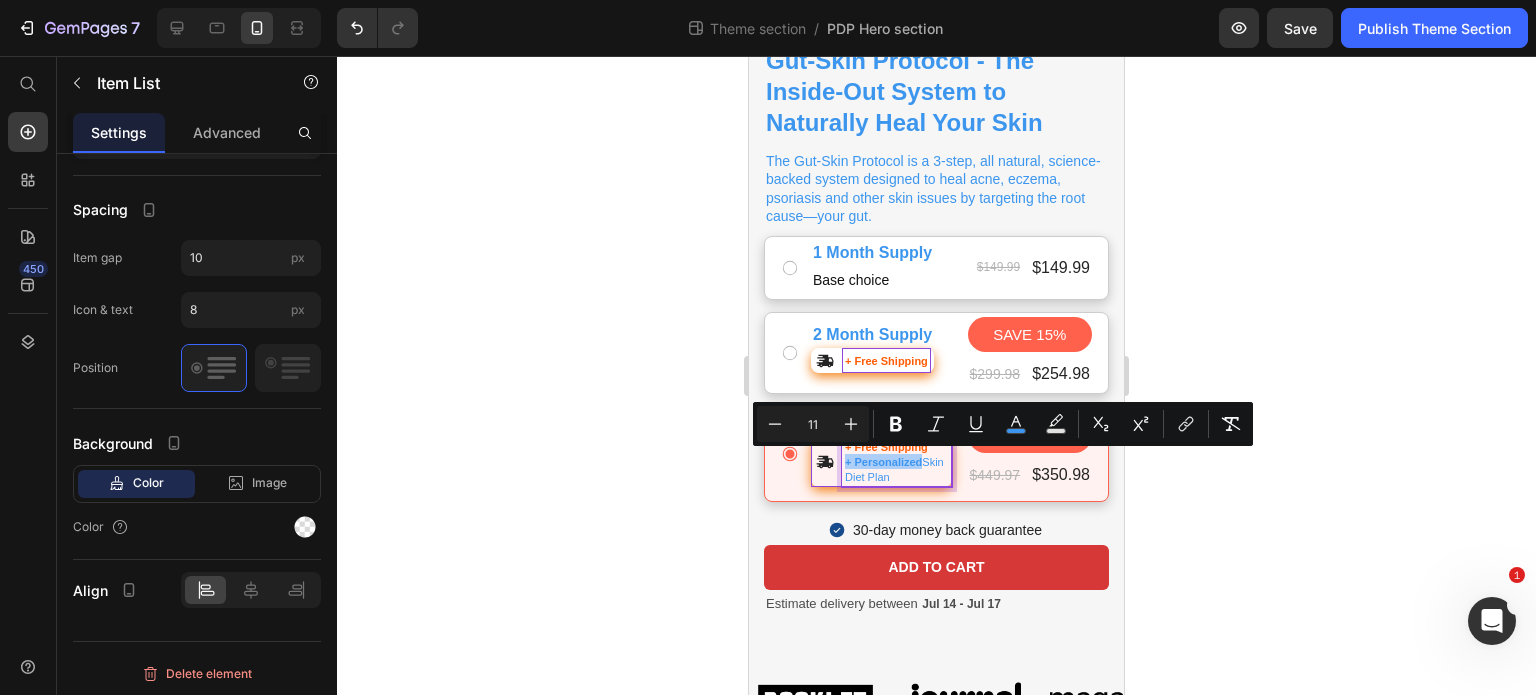 click 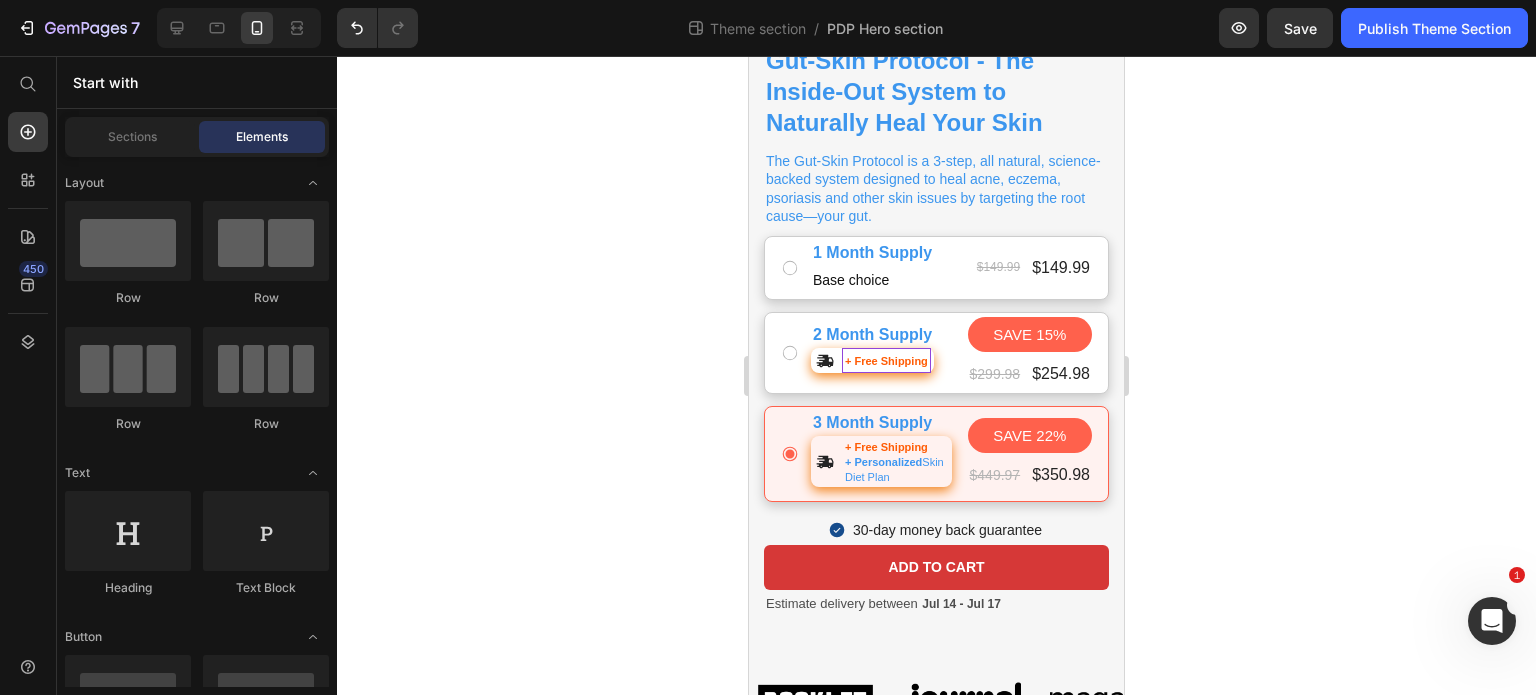 click 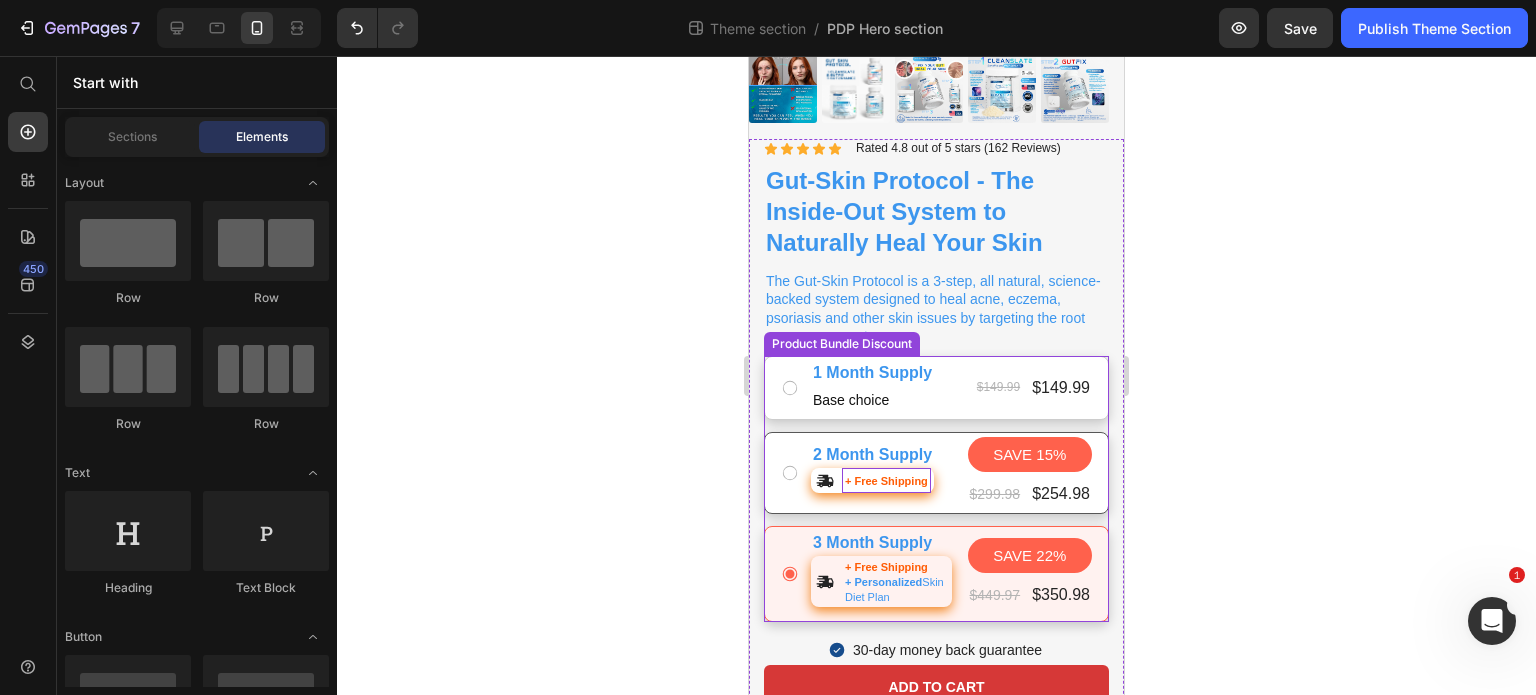 scroll, scrollTop: 452, scrollLeft: 0, axis: vertical 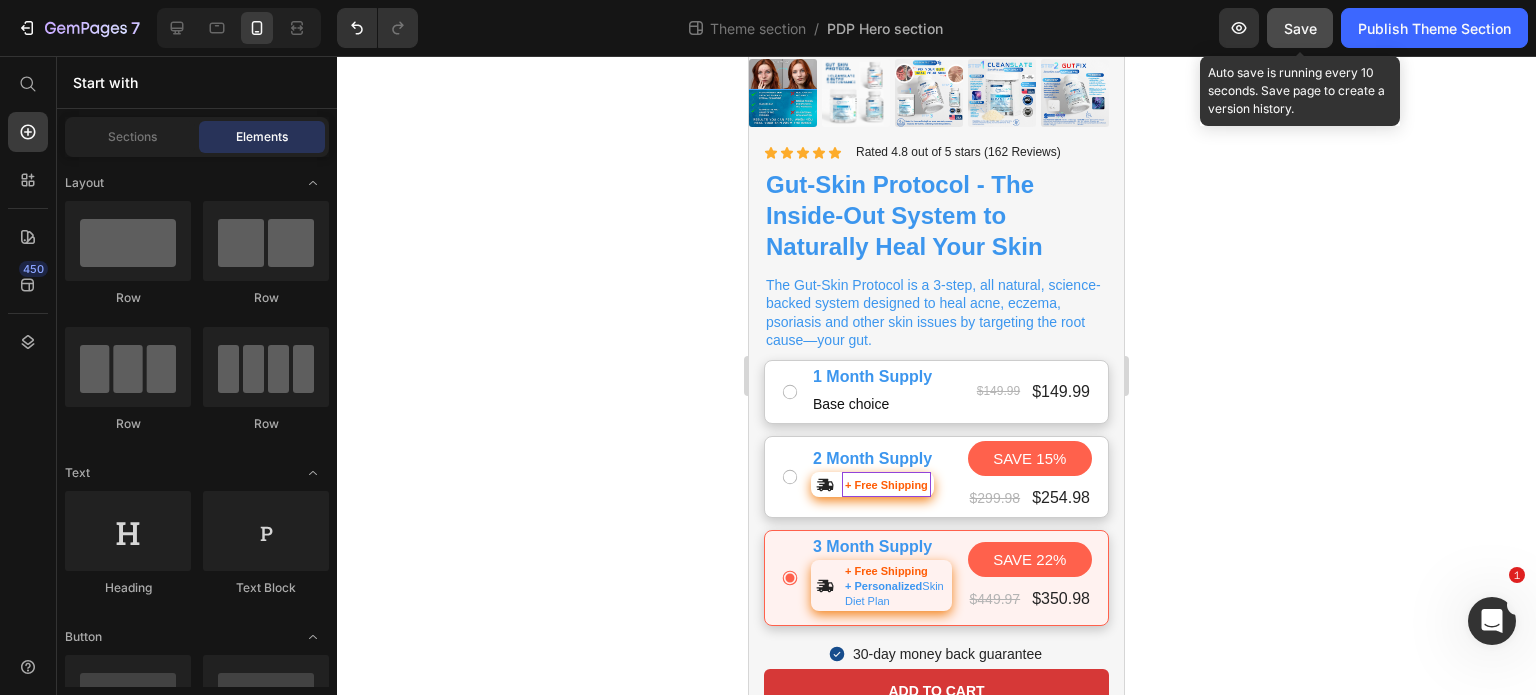 click on "Save" at bounding box center (1300, 28) 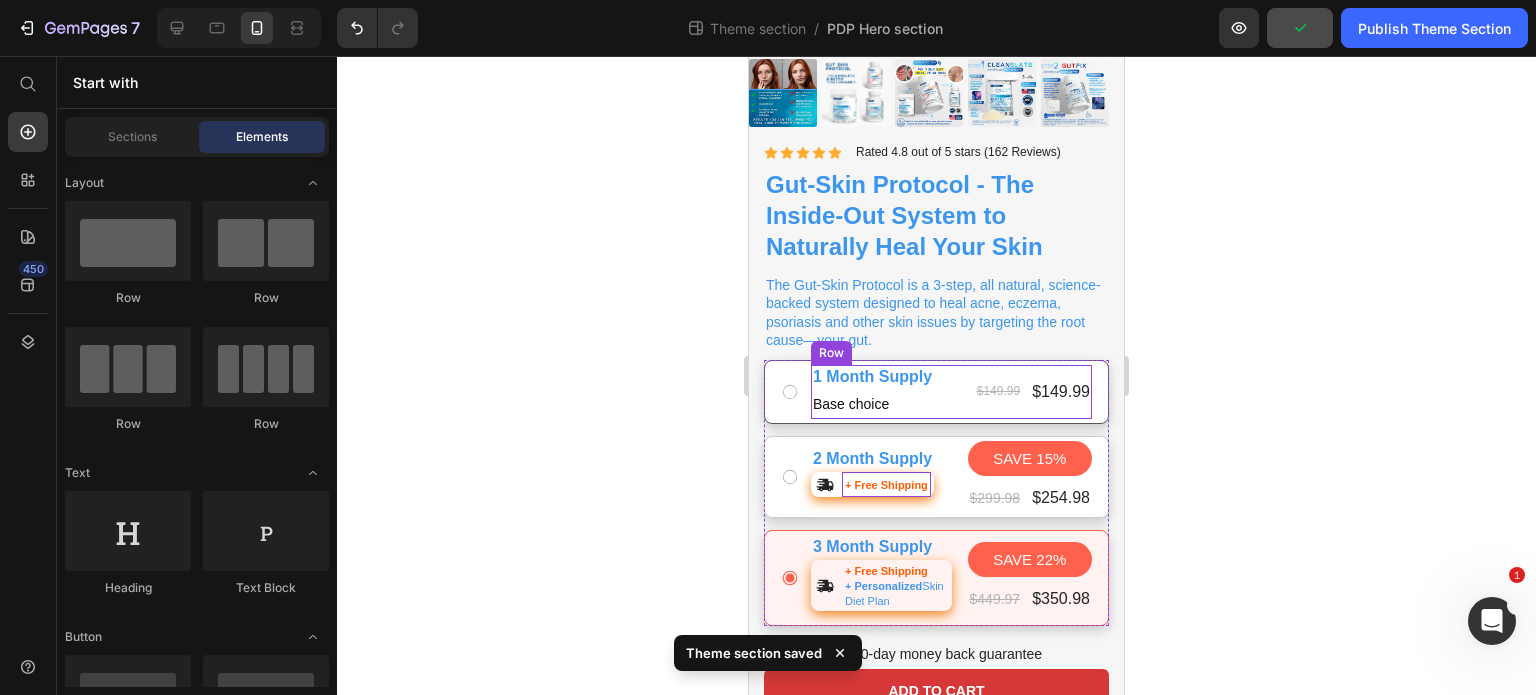 scroll, scrollTop: 721, scrollLeft: 0, axis: vertical 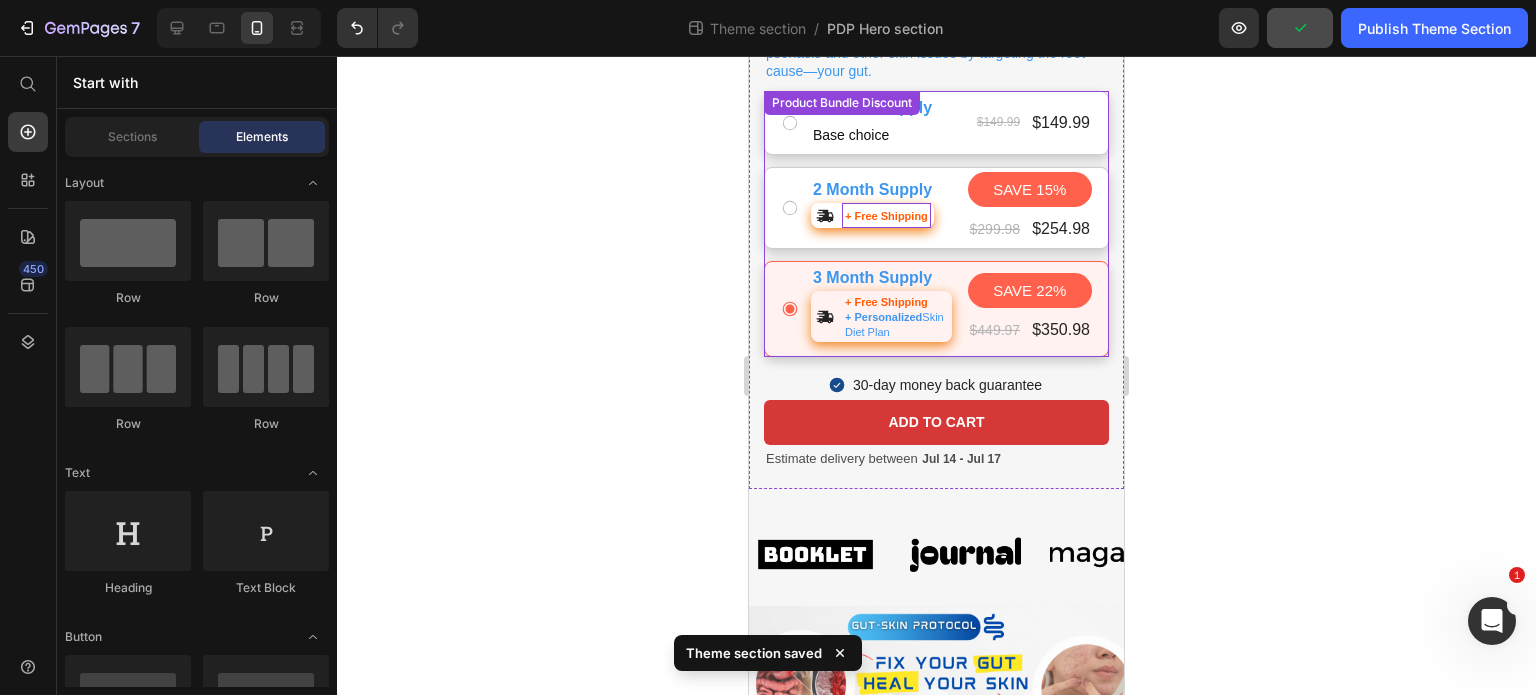 click 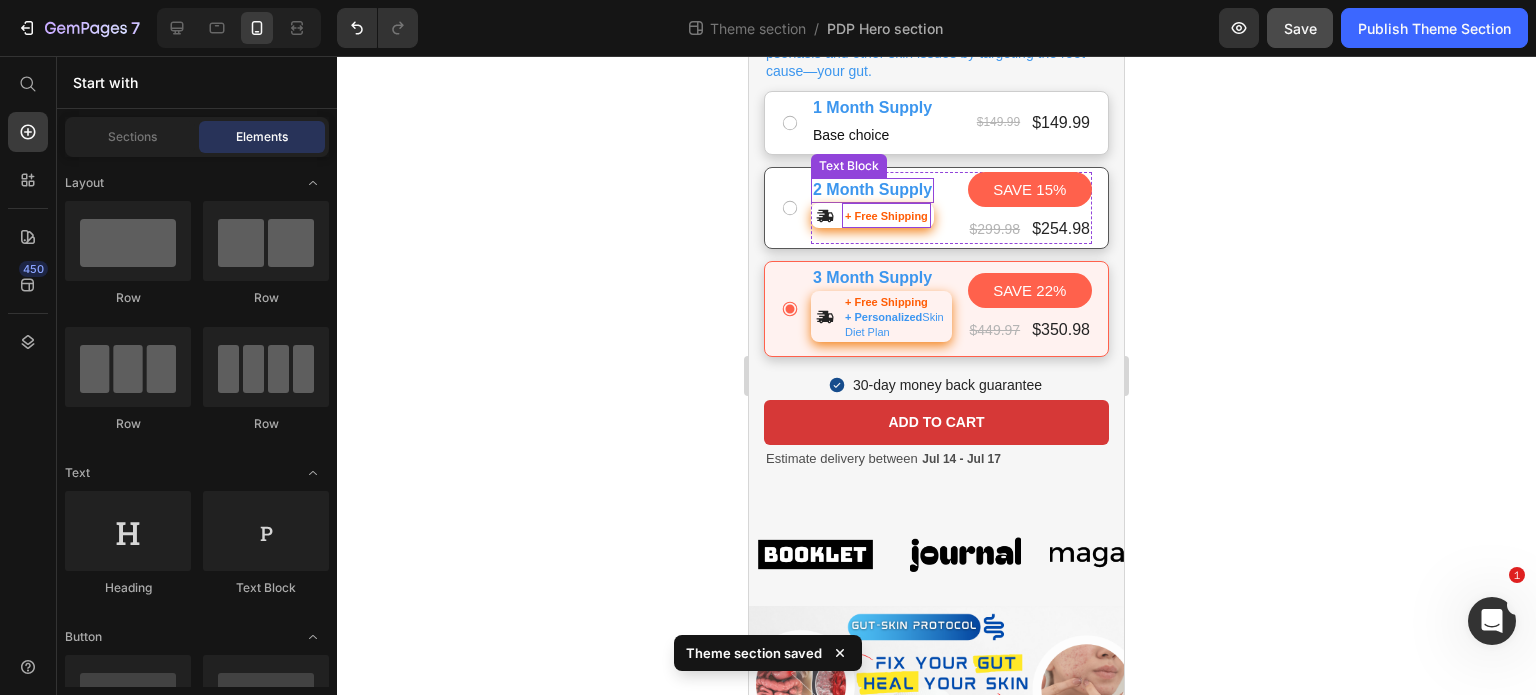 click on "2 Month Supply" at bounding box center [872, 190] 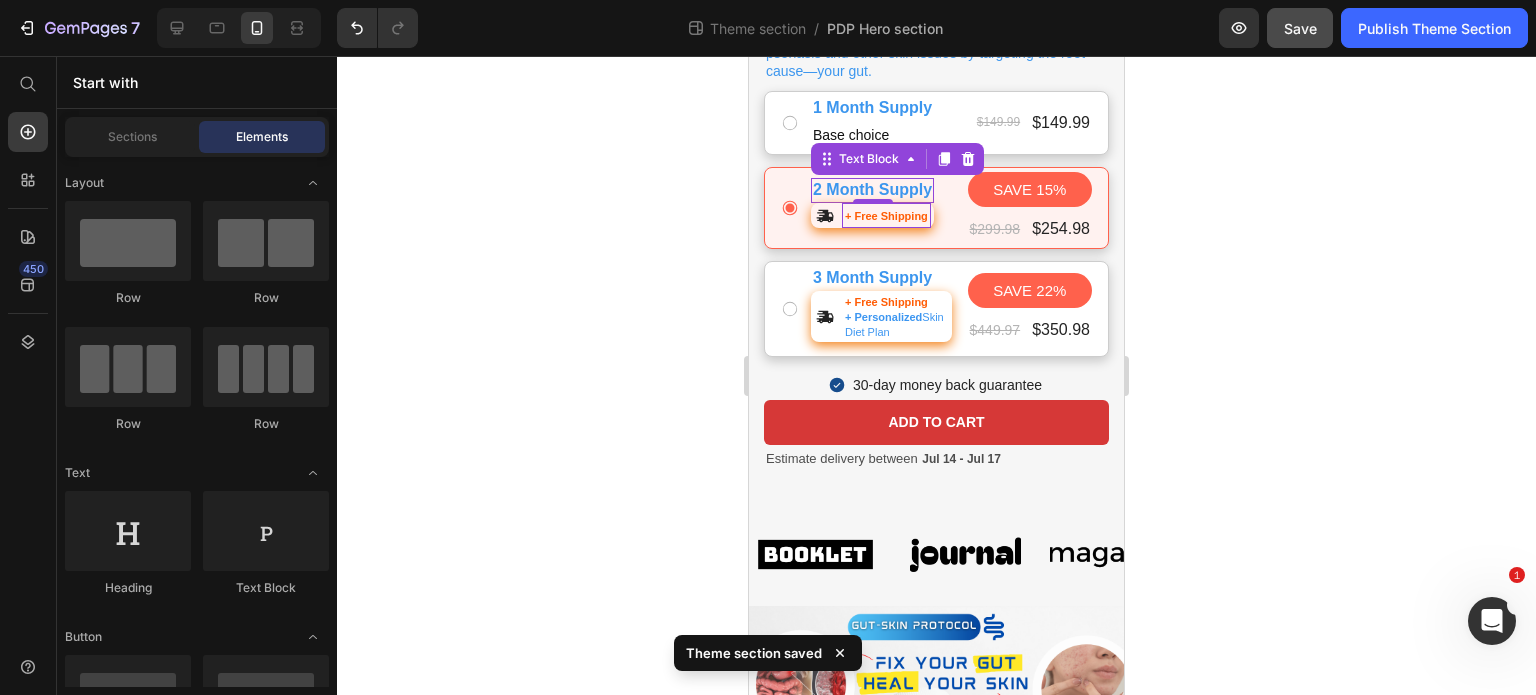 scroll, scrollTop: 0, scrollLeft: 0, axis: both 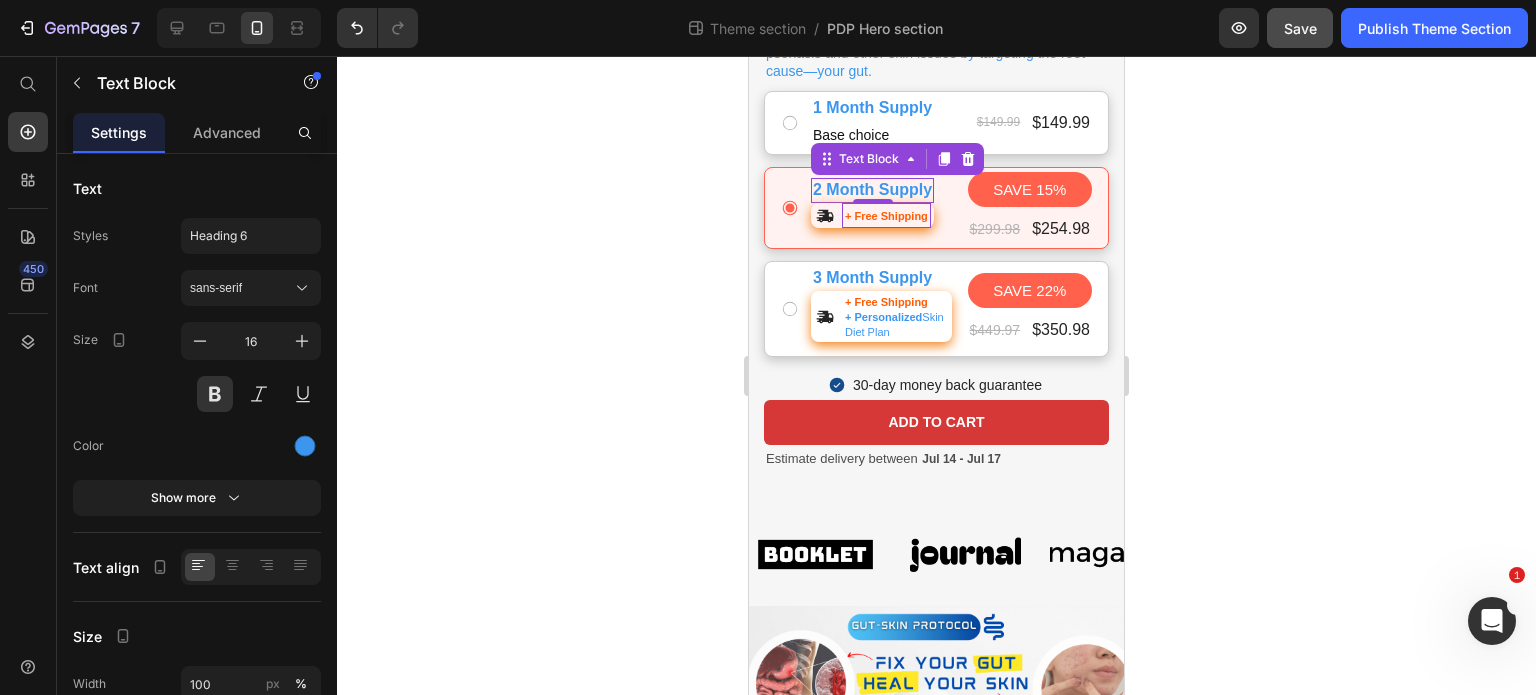 click on "2 Month Supply" at bounding box center (872, 190) 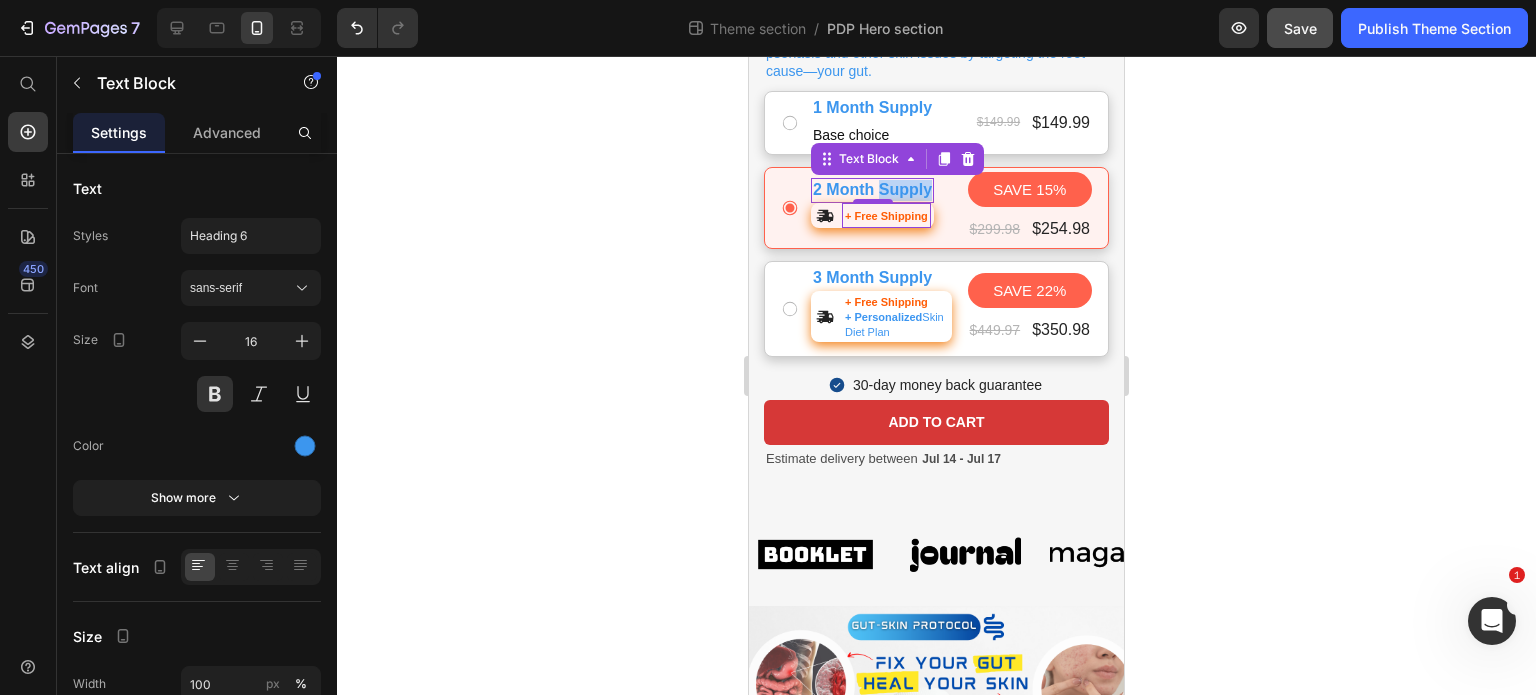 click on "2 Month Supply" at bounding box center [872, 190] 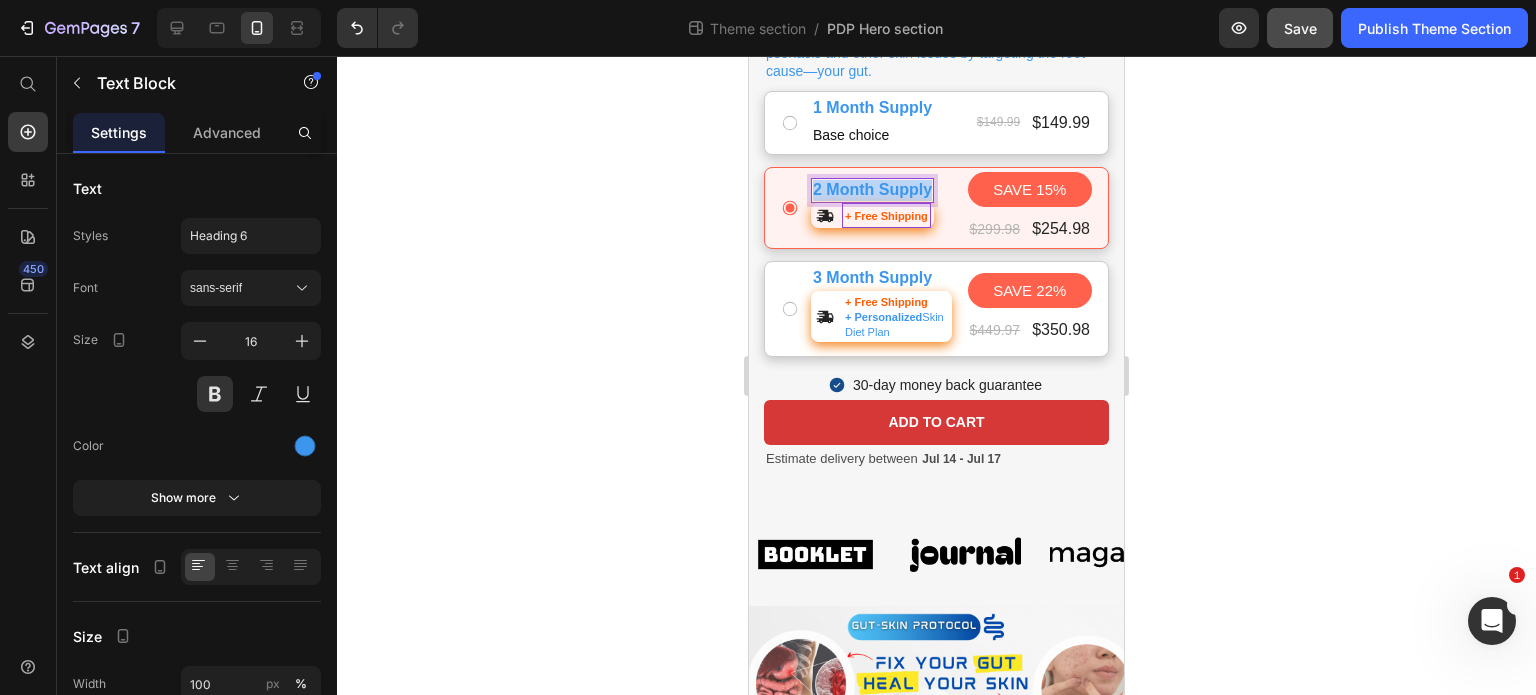 click on "2 Month Supply" at bounding box center (872, 190) 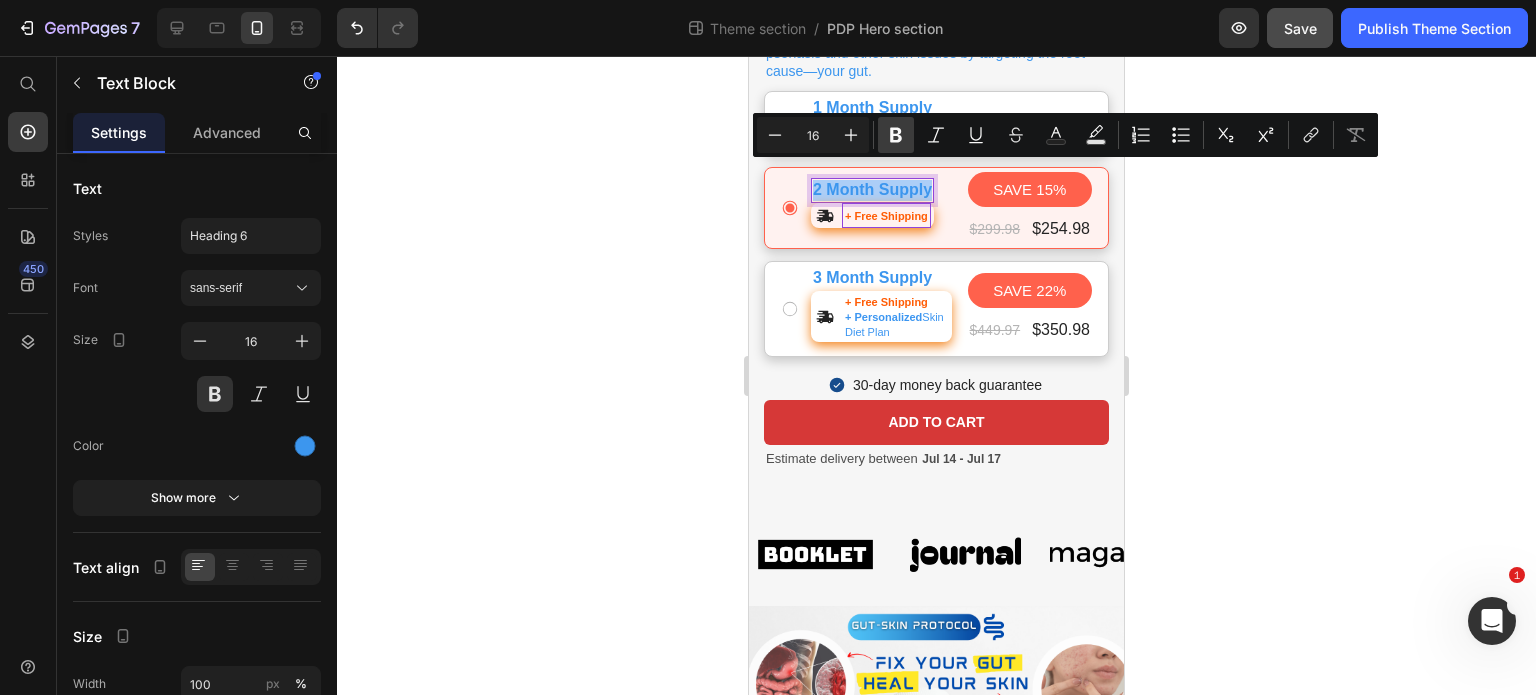 click 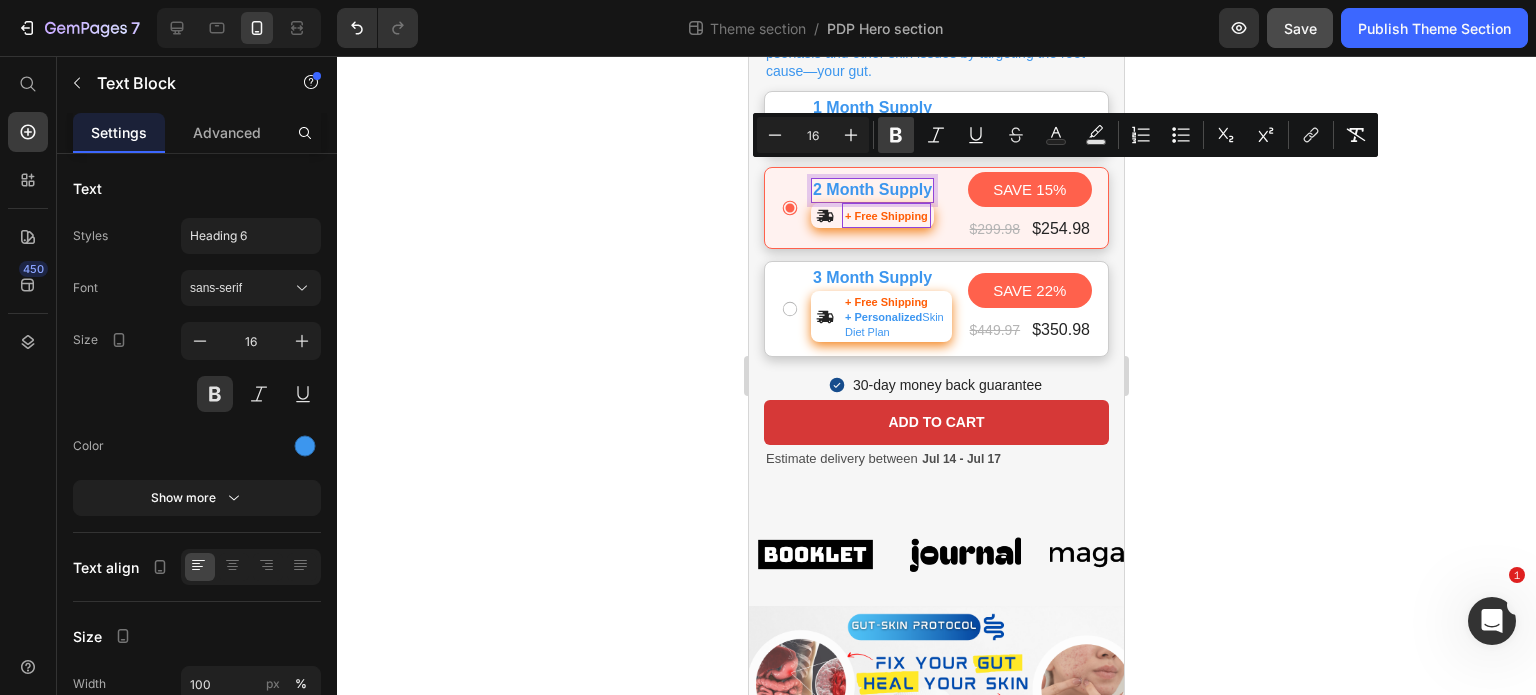 click 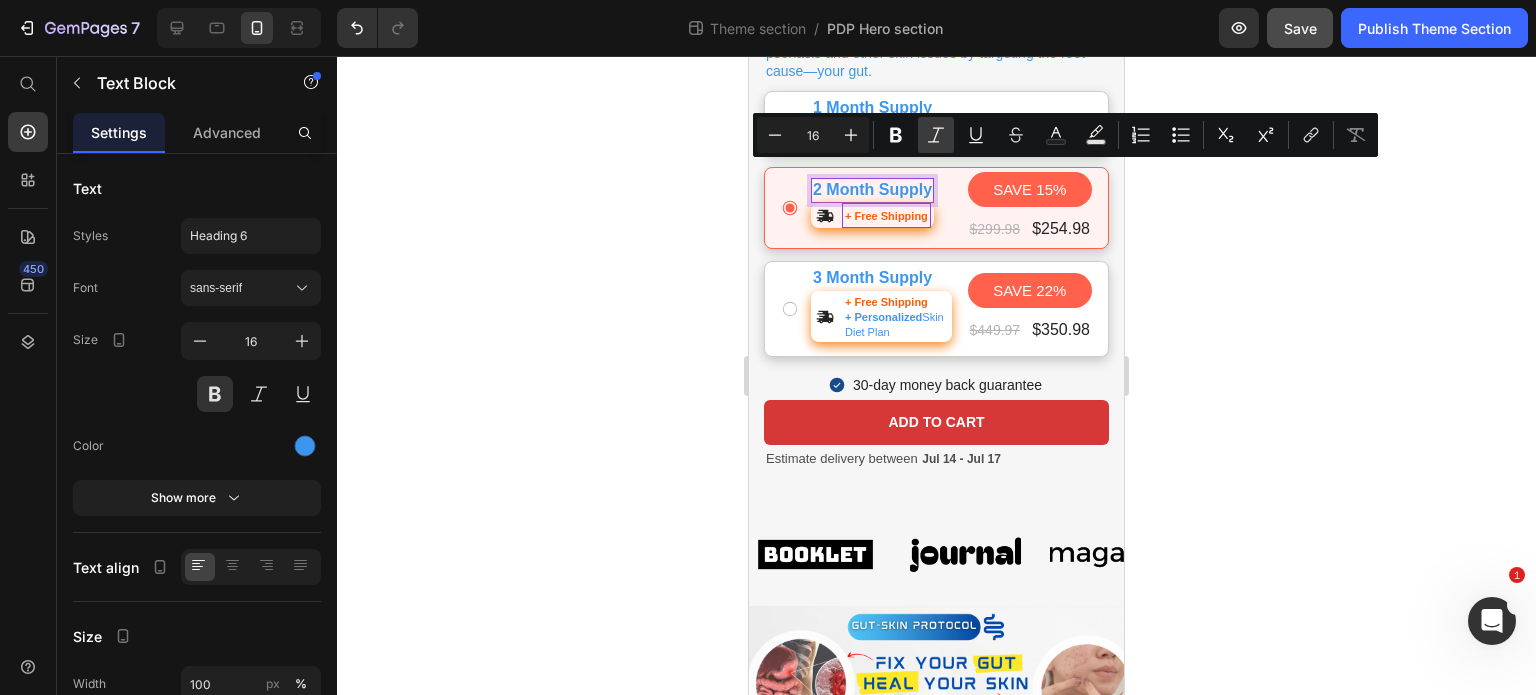 click 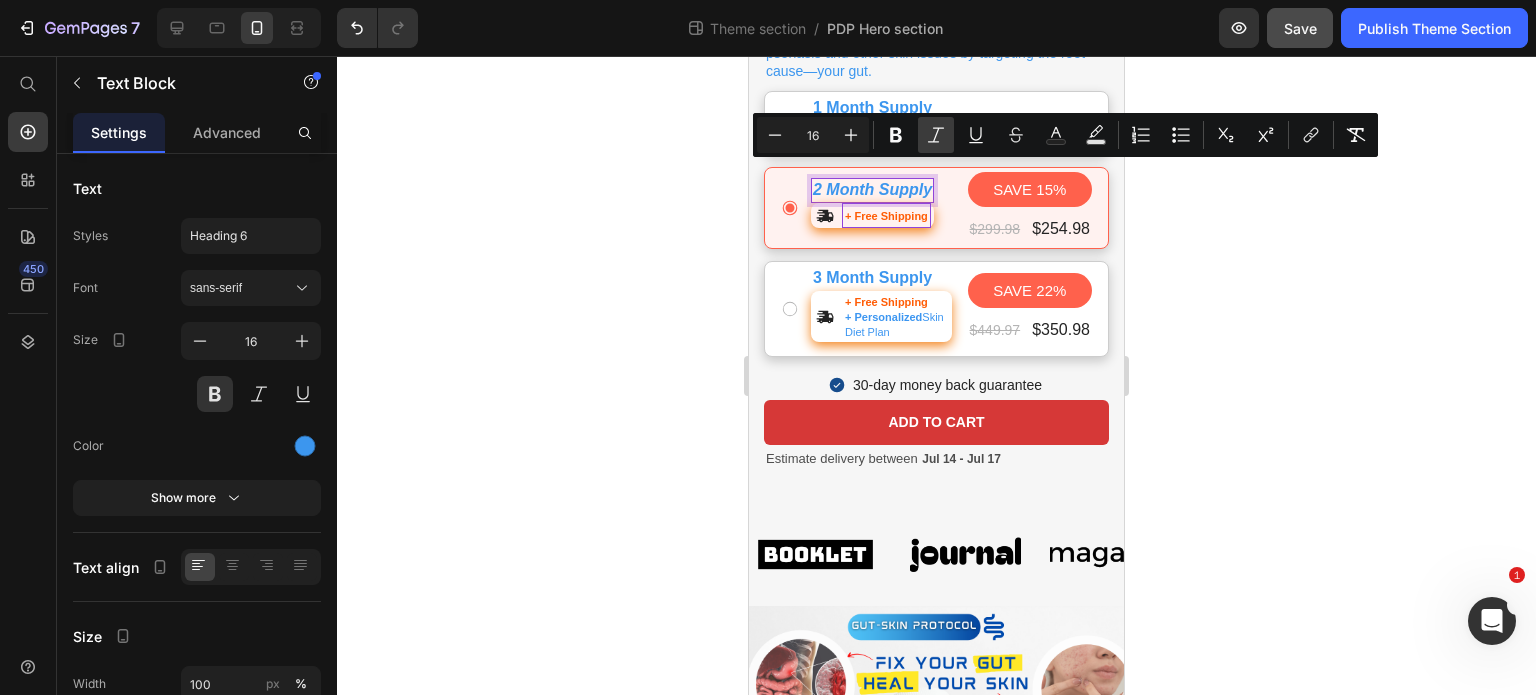 click 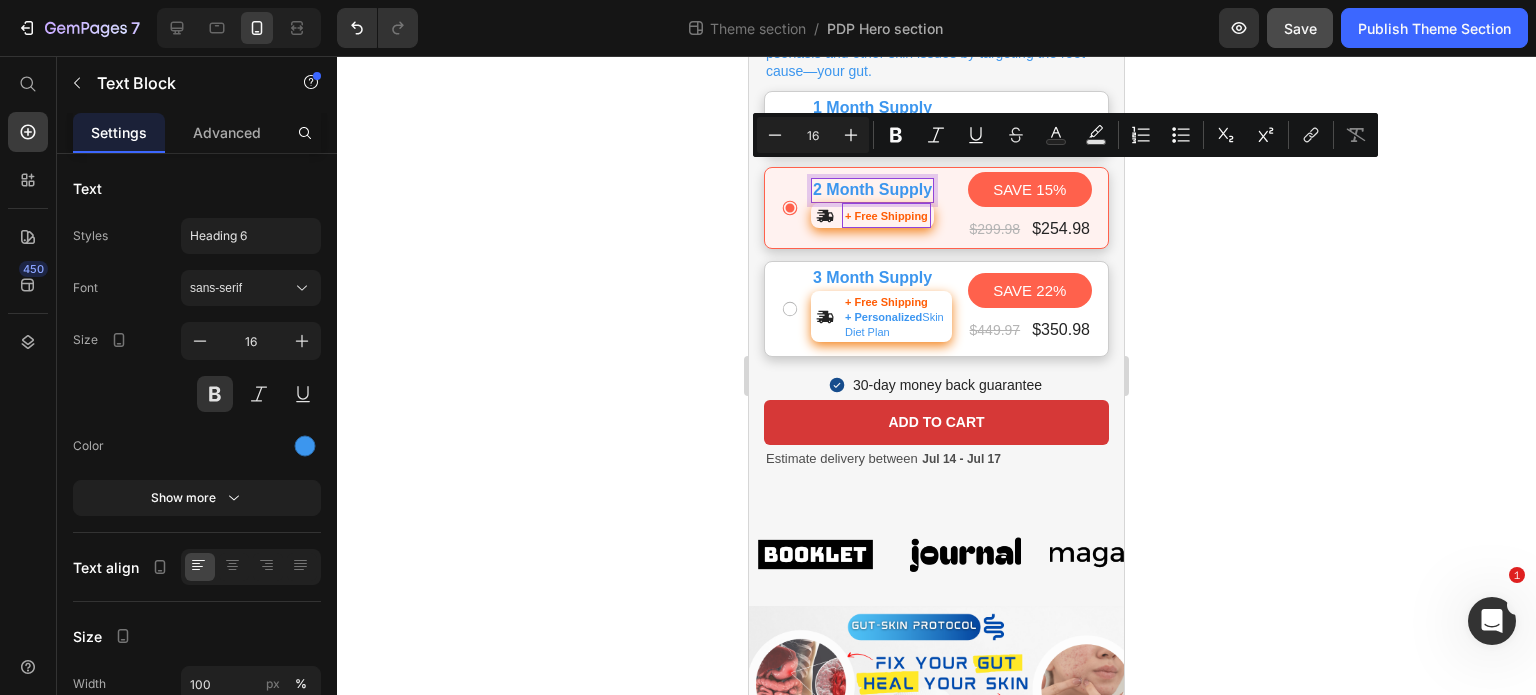click 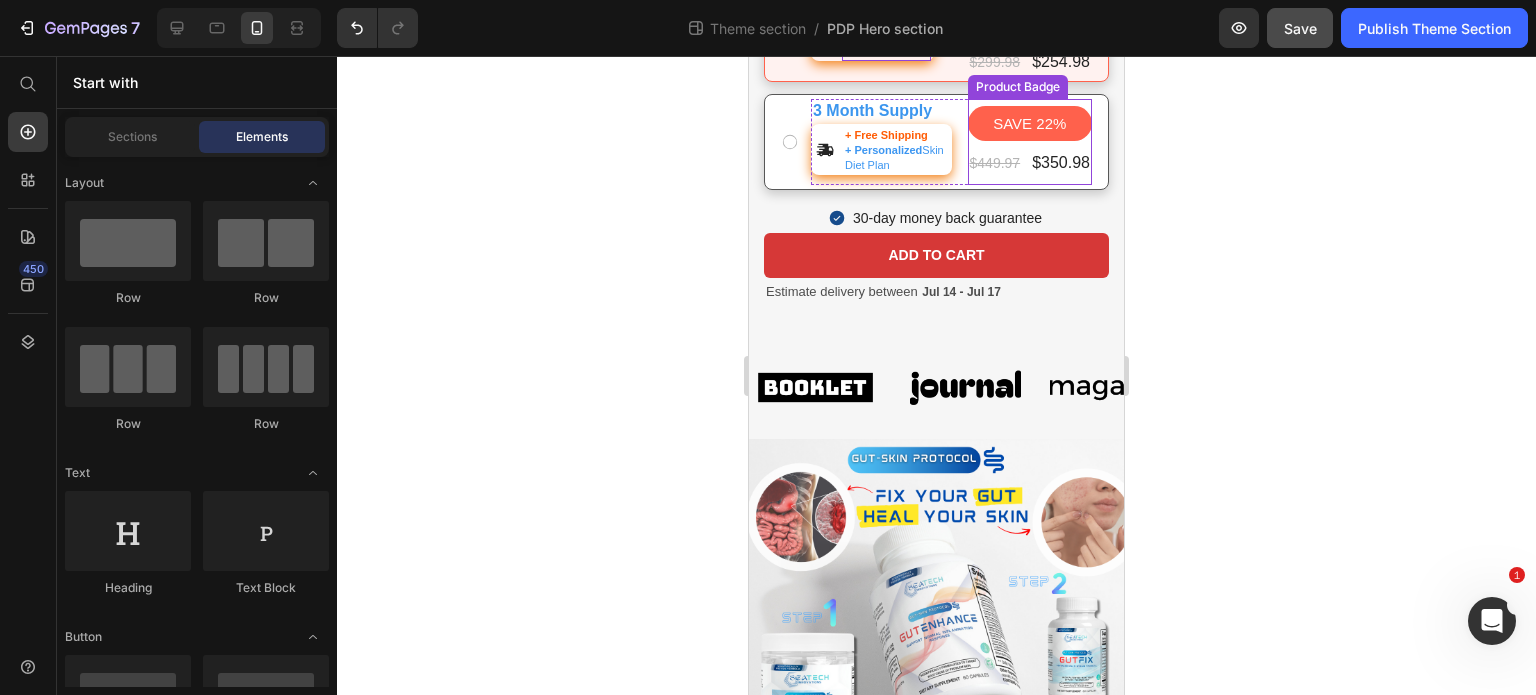 scroll, scrollTop: 889, scrollLeft: 0, axis: vertical 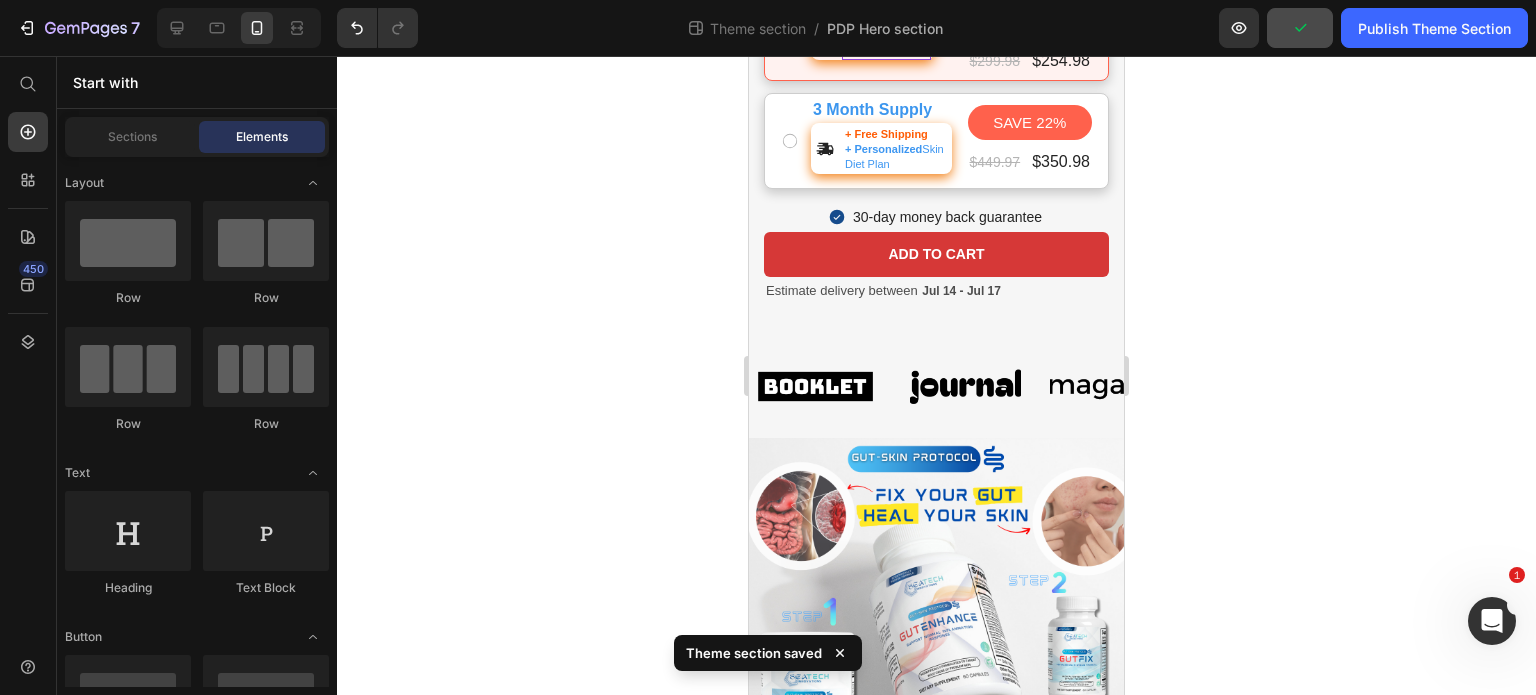click 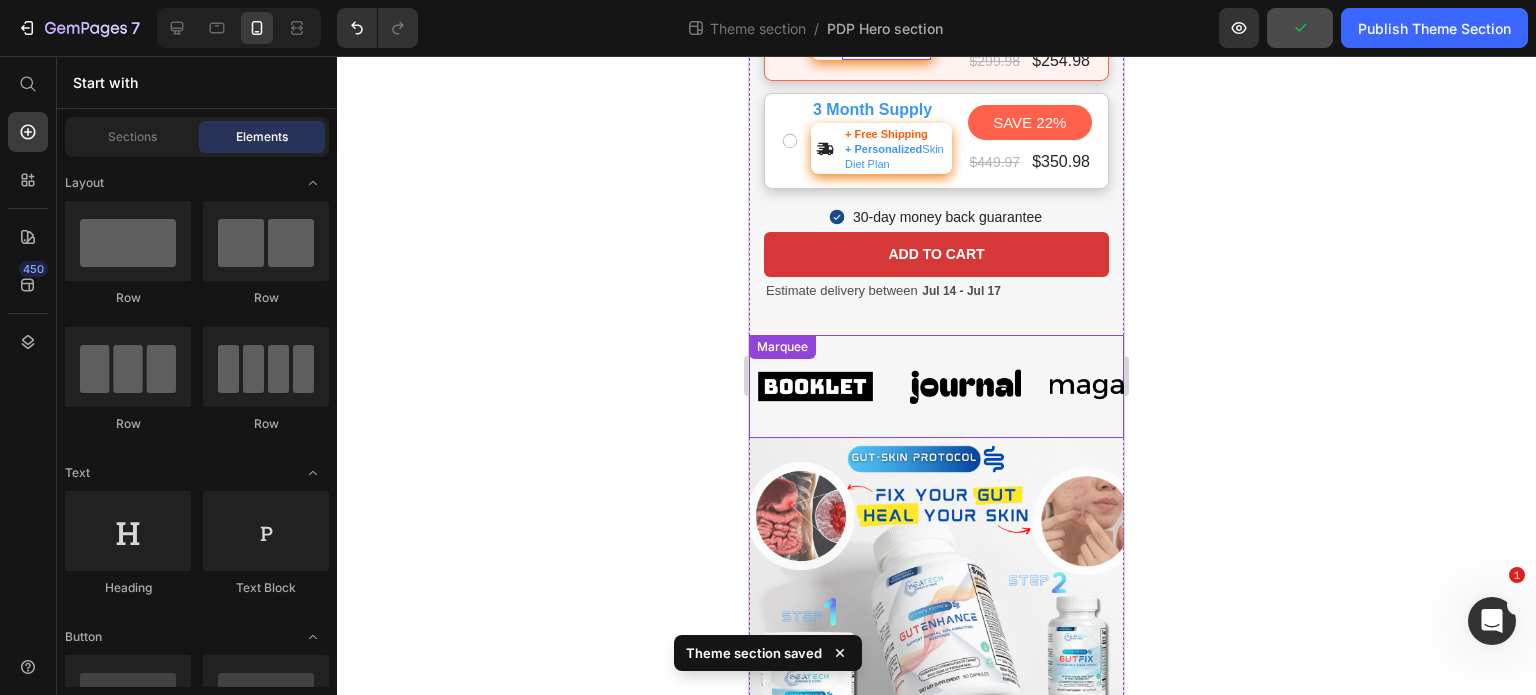 click on "Image Image Image Image Image Image Image Image Image Image Marquee" at bounding box center (936, 386) 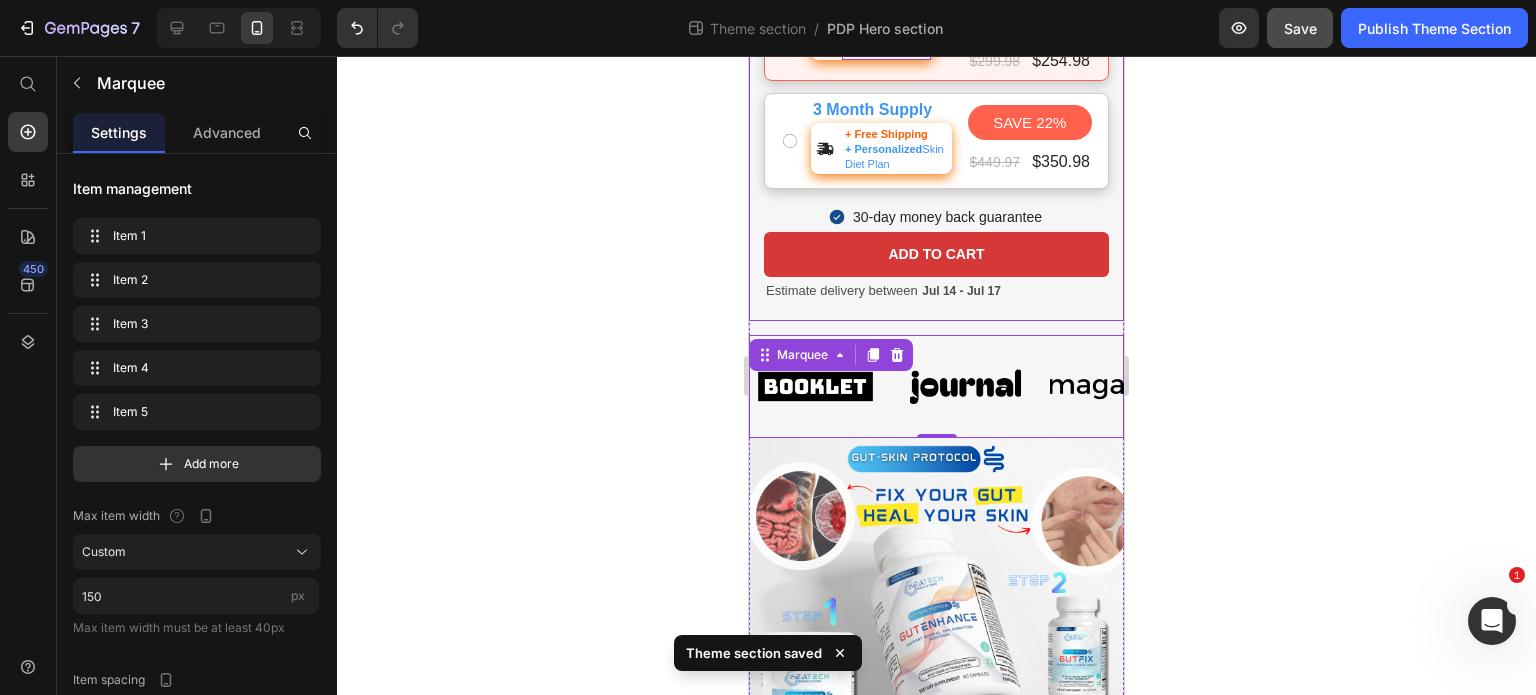 click on "Icon Icon Icon Icon Icon Icon List Rated 4.8 out of 5 stars (162 Reviews) Text Block Row Gut-Skin Protocol - The Inside-Out System to Naturally Heal Your Skin Product Title The Gut-Skin Protocol is a 3-step, all natural, science-backed system designed to heal acne, eczema, psoriasis and other skin issues by targeting the root cause—your gut. Text Block Fix Your Gut.  Clear Your Skin.  A powerful 3-step system designed to restore gut balance, reduce inflammation, and eliminate the root cause of skin issues like acne, eczema, and psoriasis—naturally. Text Block Scientifically-Proven | Research Backed | All Natural Formula Text Block 🔴Limited Stock Text Block $149.99 Product Price Heals skin by fixing your gut-skin axis. Targets root cause, not symptoms. No more expensive creams or prescriptions. Item List
HURRY!  Limited Stock Remaining Stock Counter Row 1 Month Supply Text Block Base choice Text Block $149.99 Product Price $149.99 Product Price Row Row 2 Month Supply Text Block
Row" at bounding box center [936, 13] 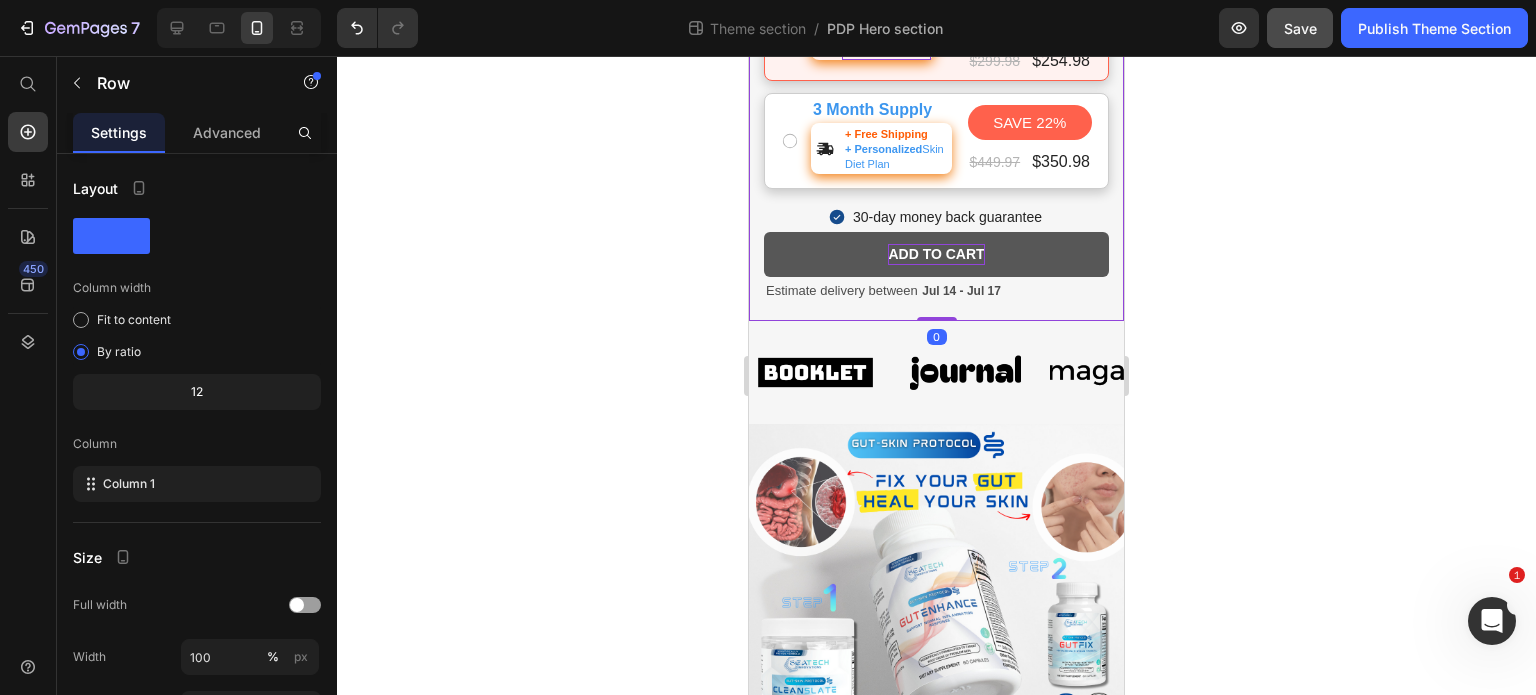 drag, startPoint x: 940, startPoint y: 314, endPoint x: 952, endPoint y: 239, distance: 75.95393 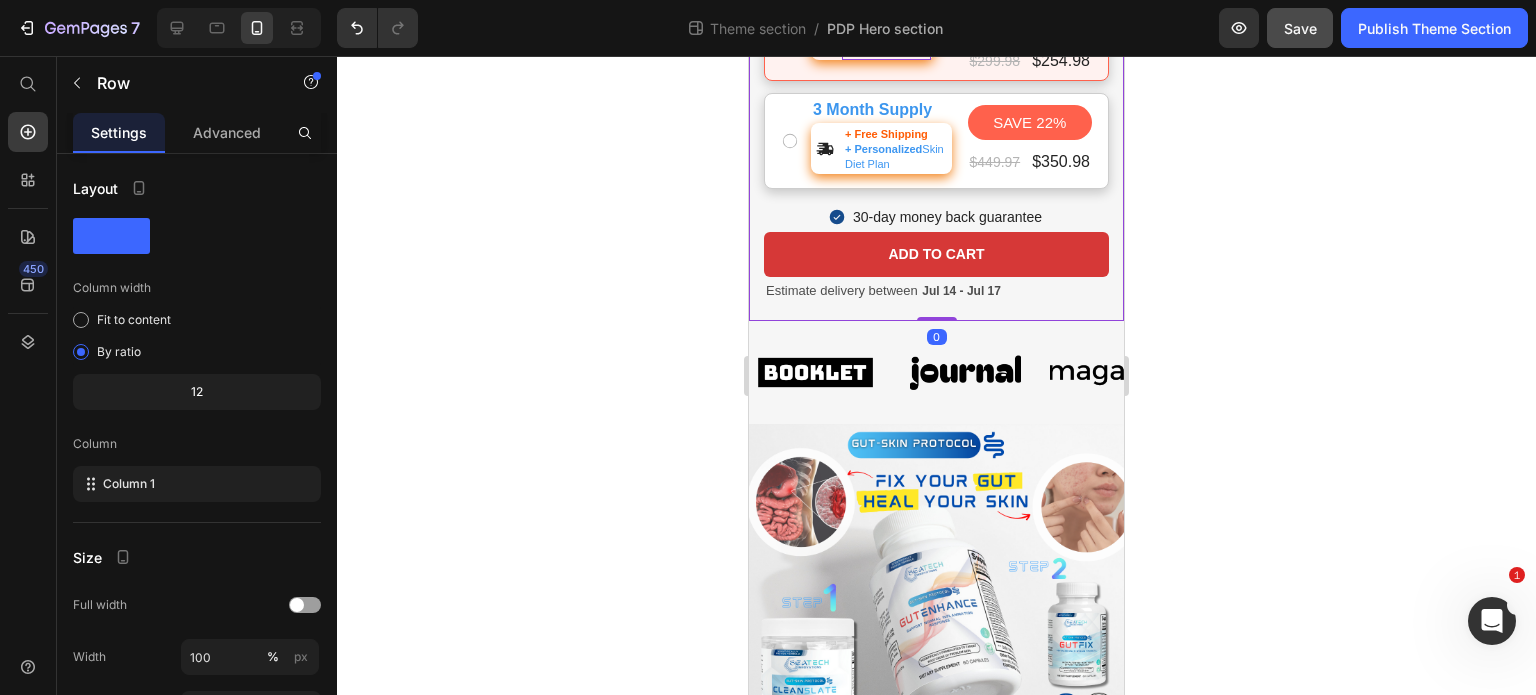 click 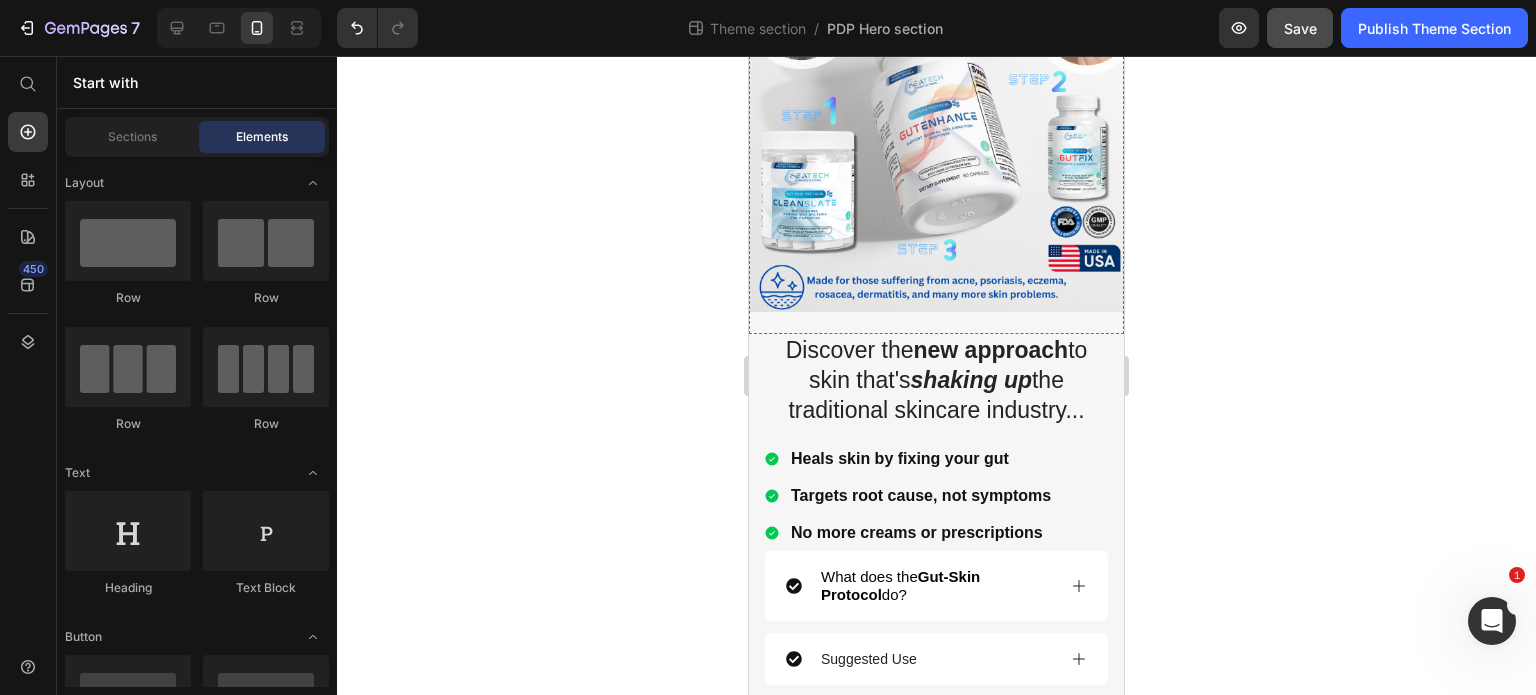 scroll, scrollTop: 1776, scrollLeft: 0, axis: vertical 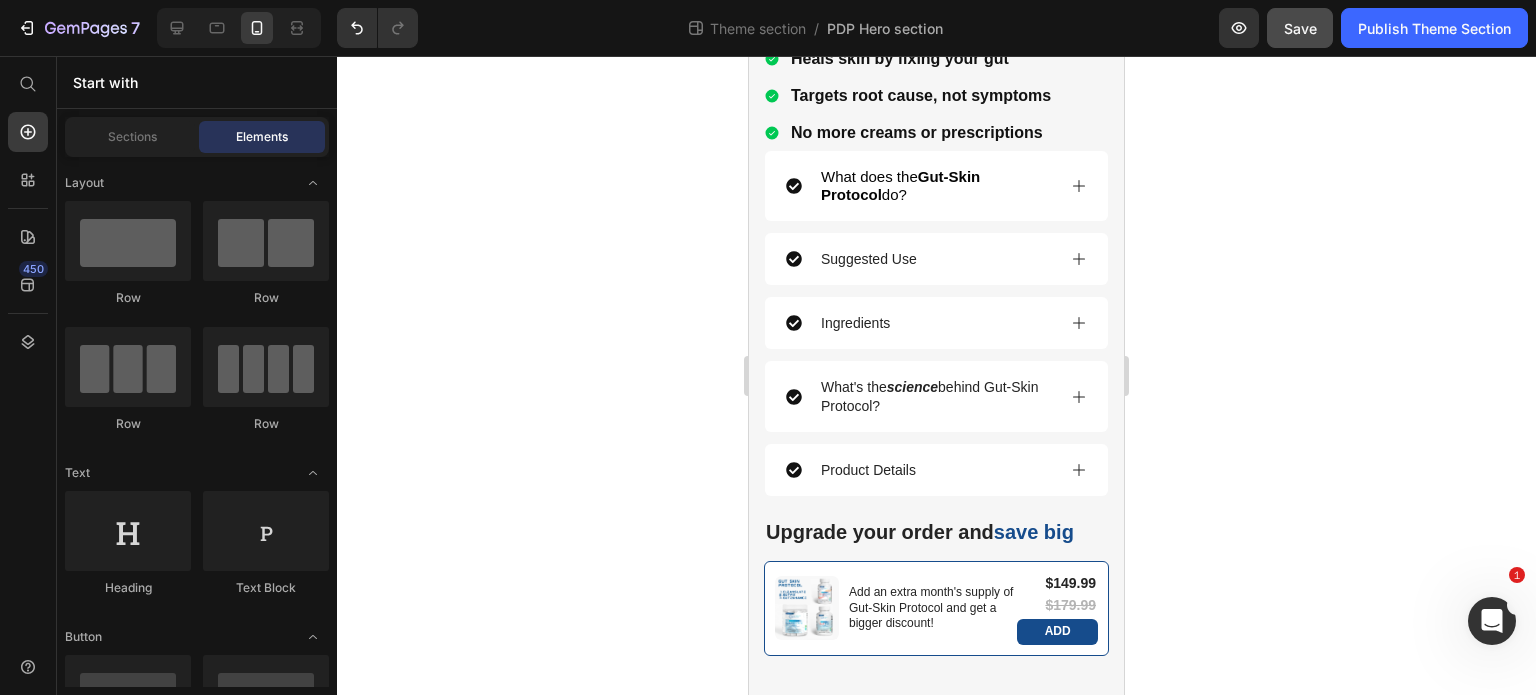 click 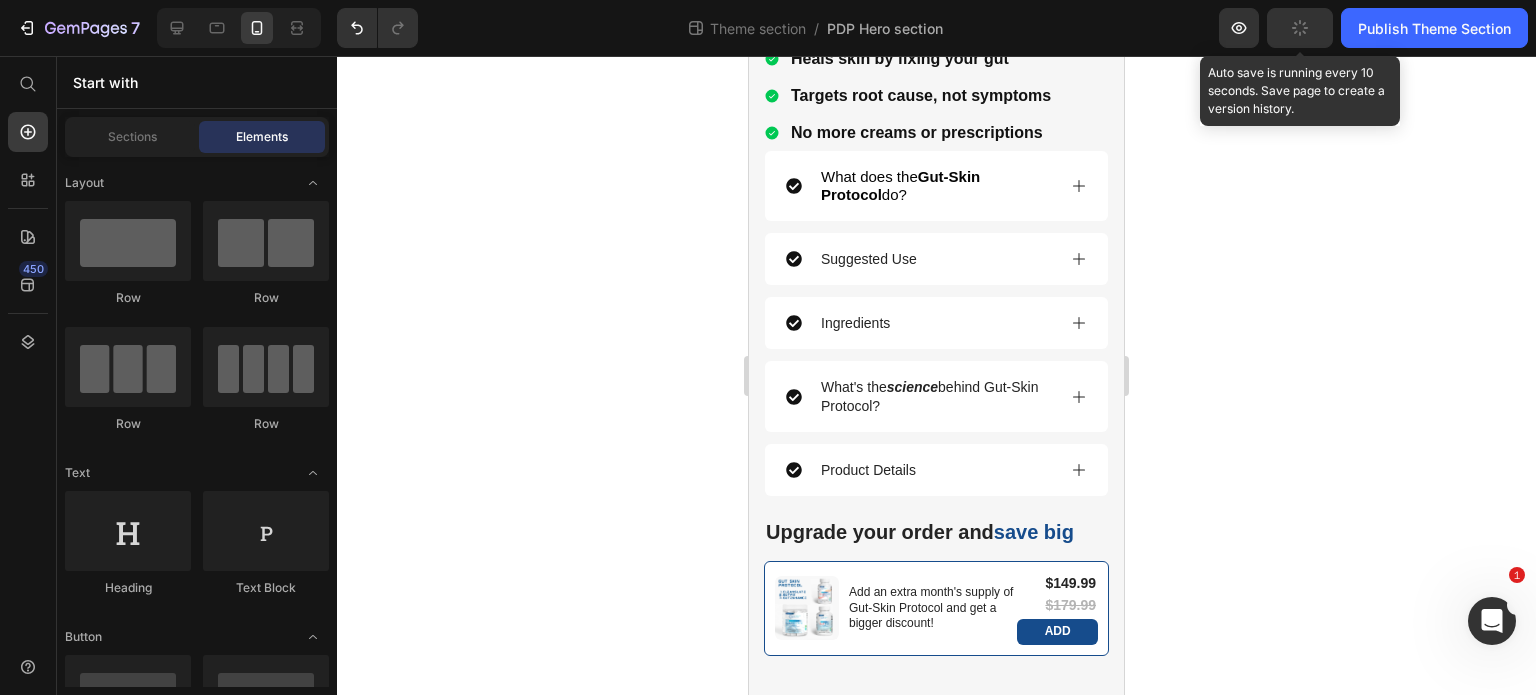 click 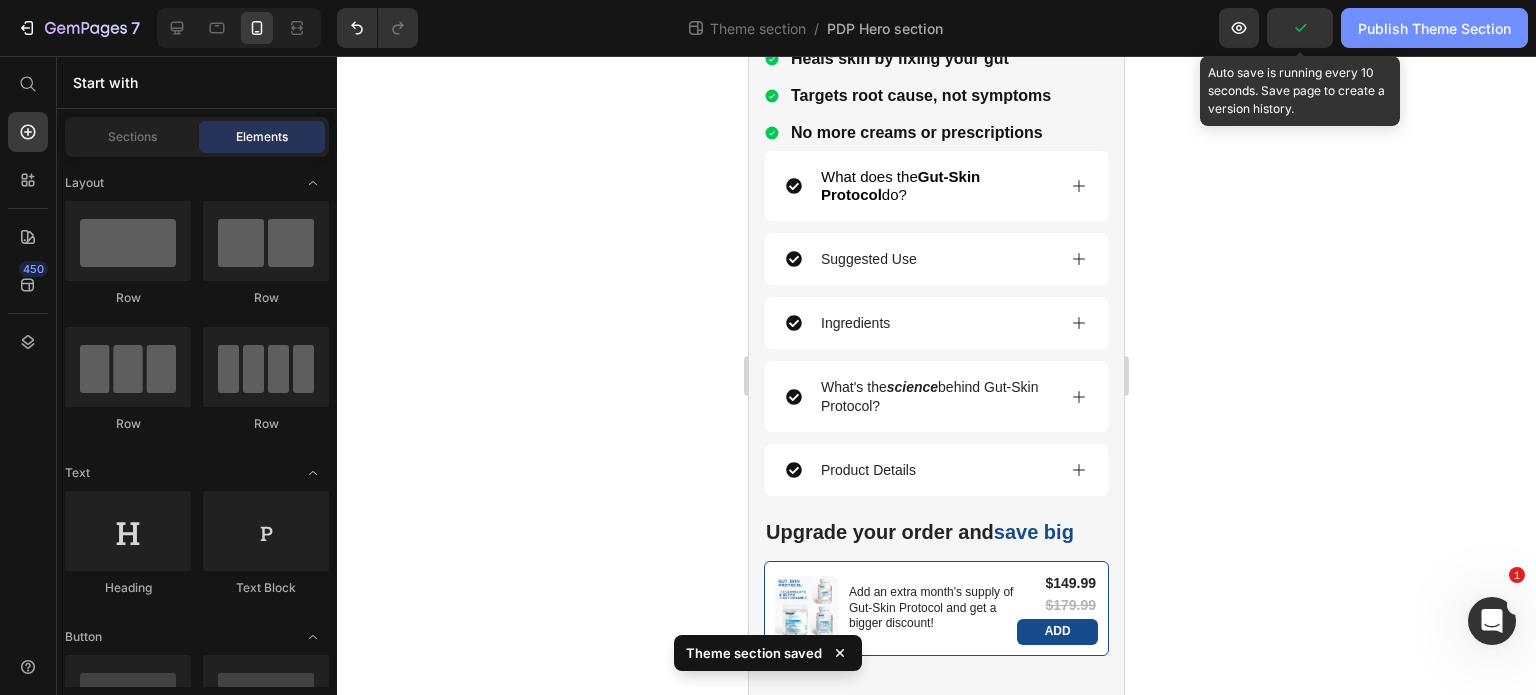 click on "Publish Theme Section" at bounding box center [1434, 28] 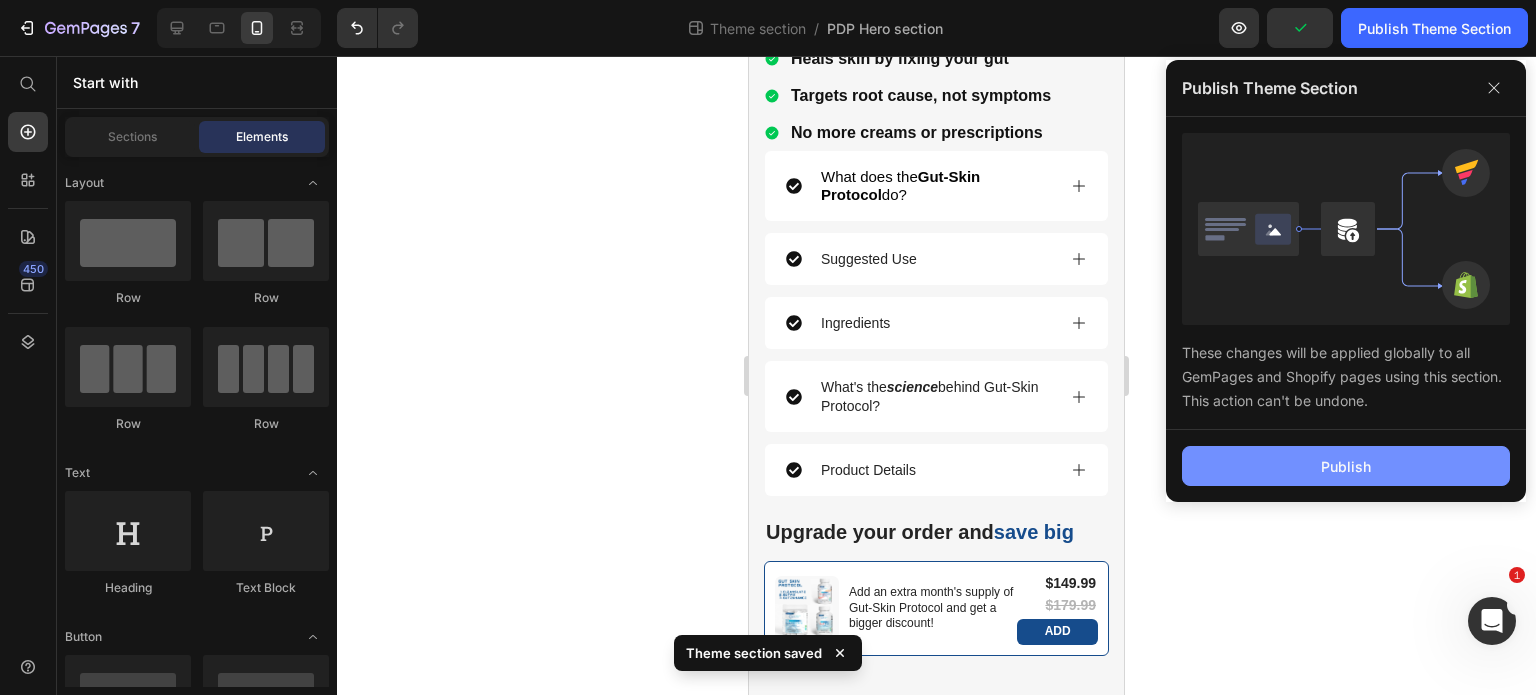 click on "Publish" 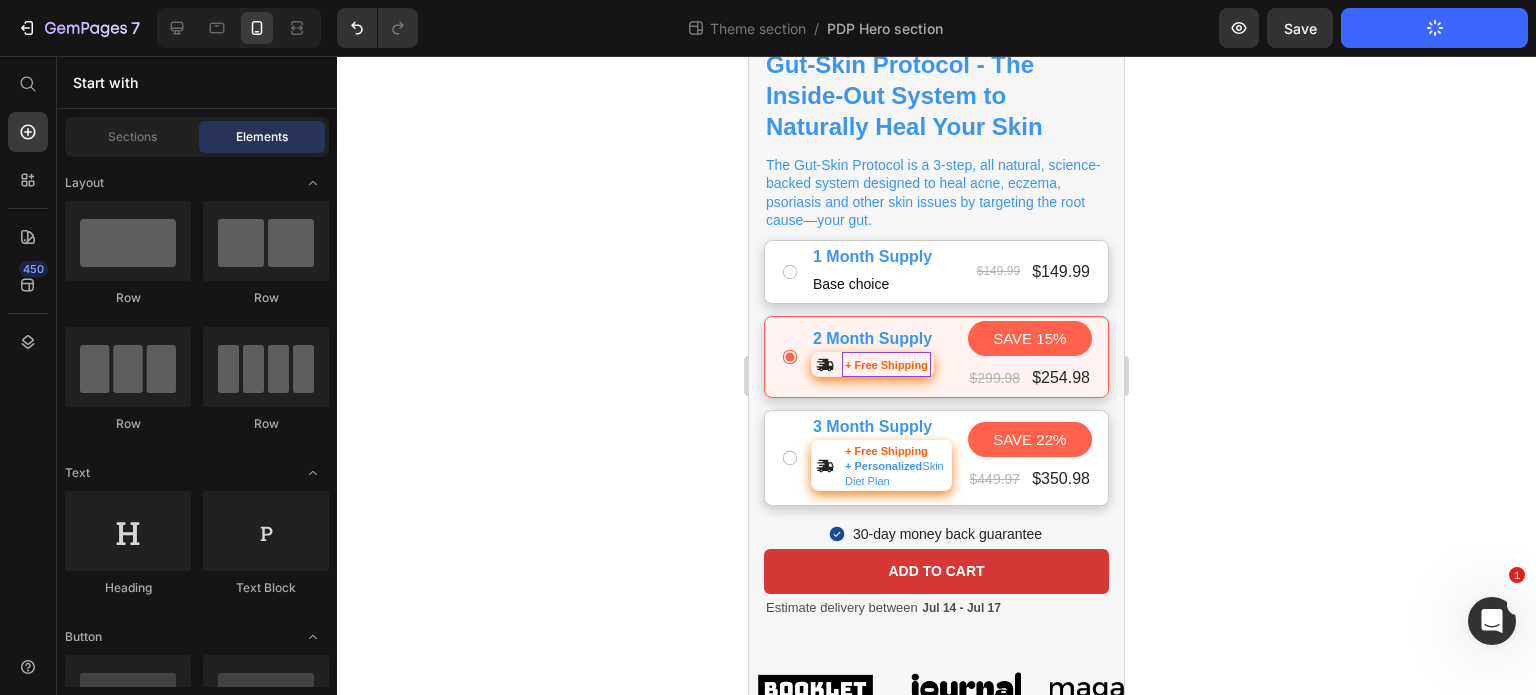 scroll, scrollTop: 509, scrollLeft: 0, axis: vertical 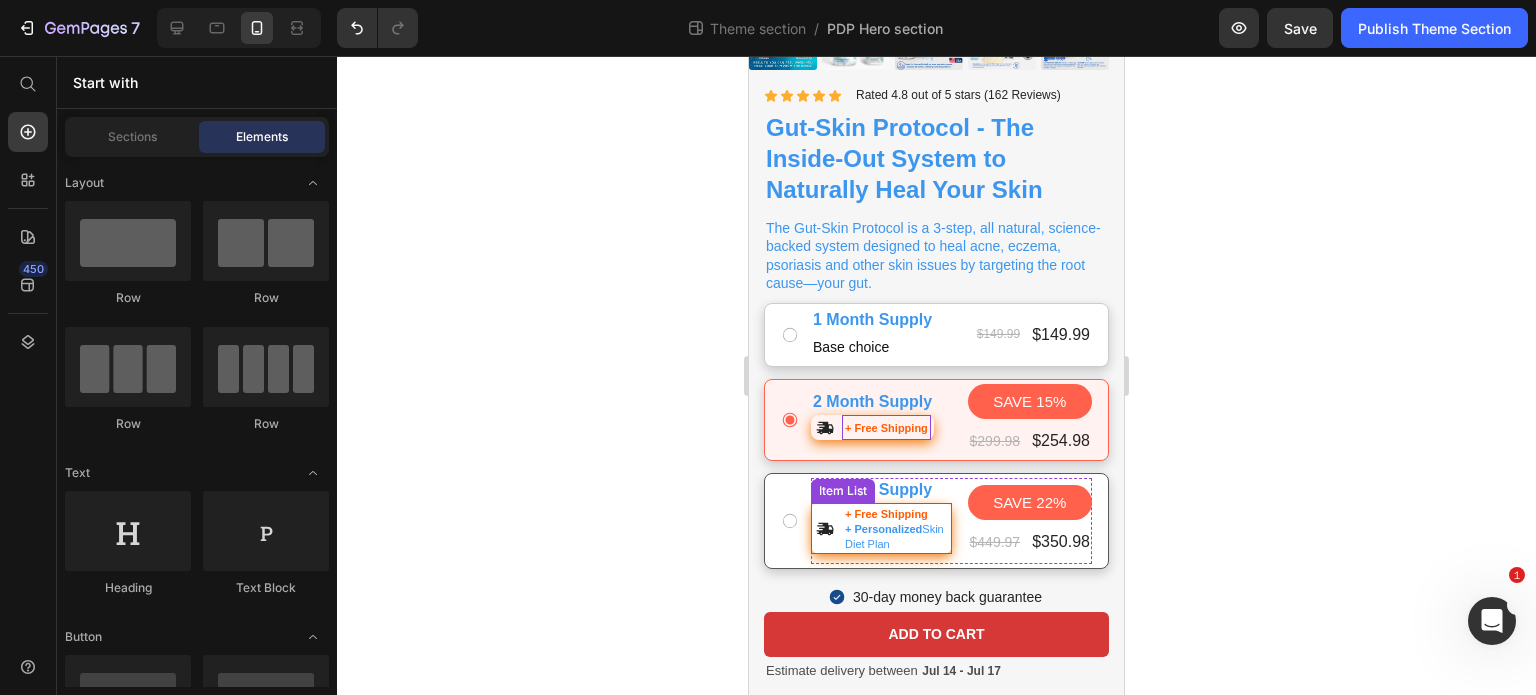 click 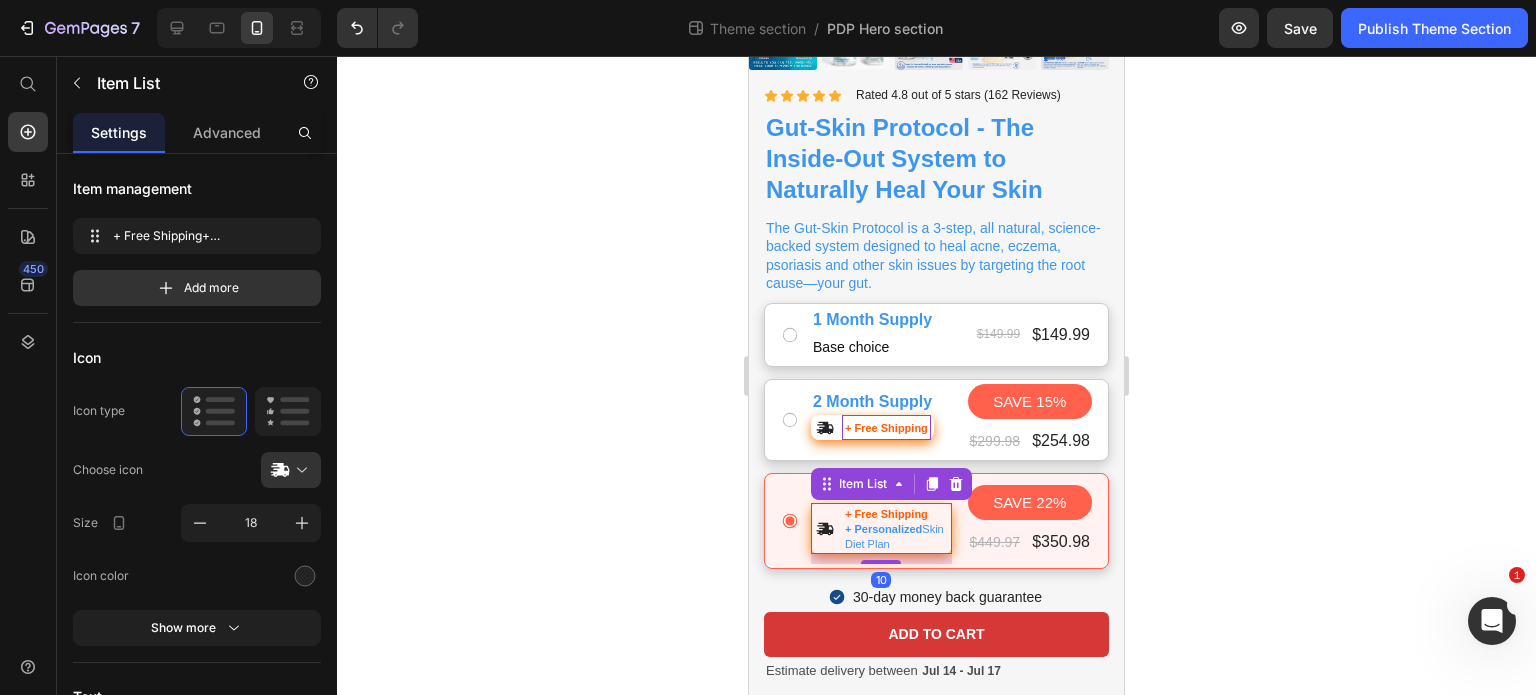click 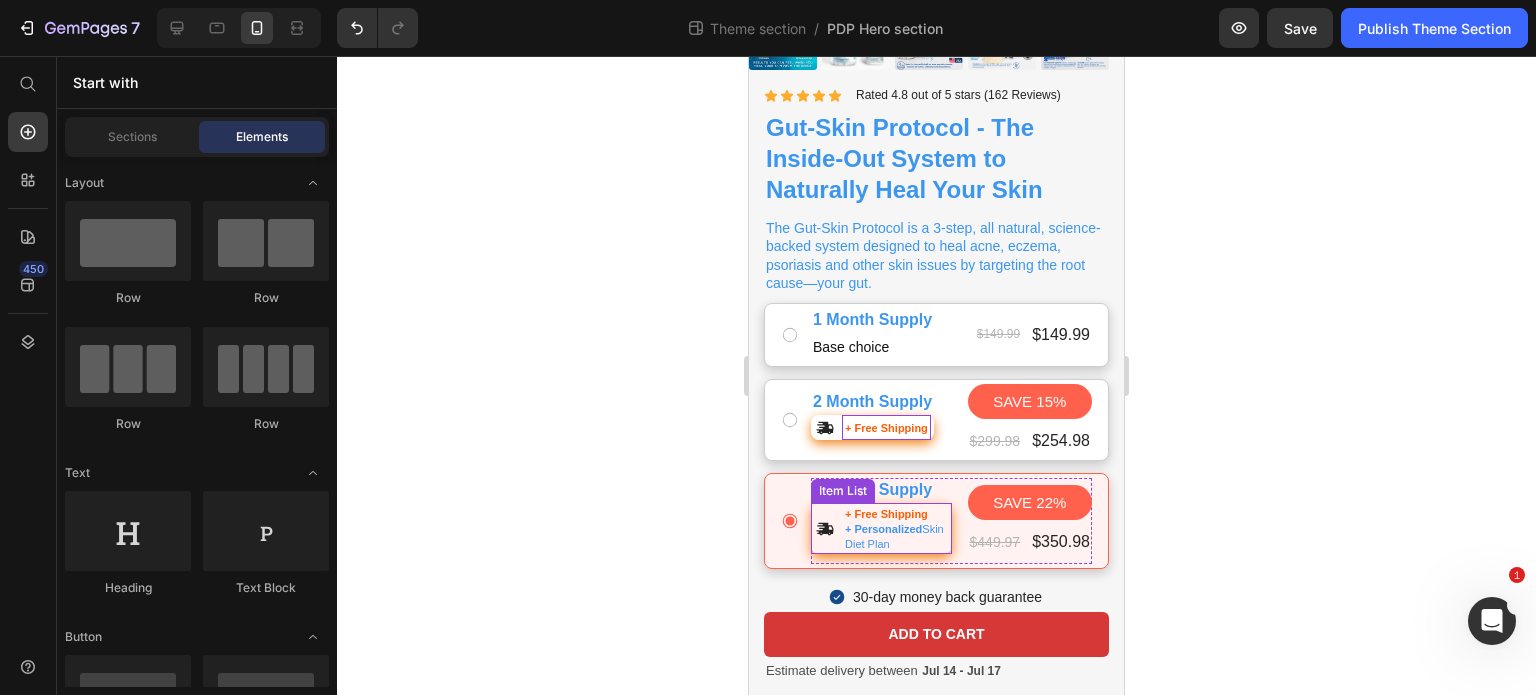 click 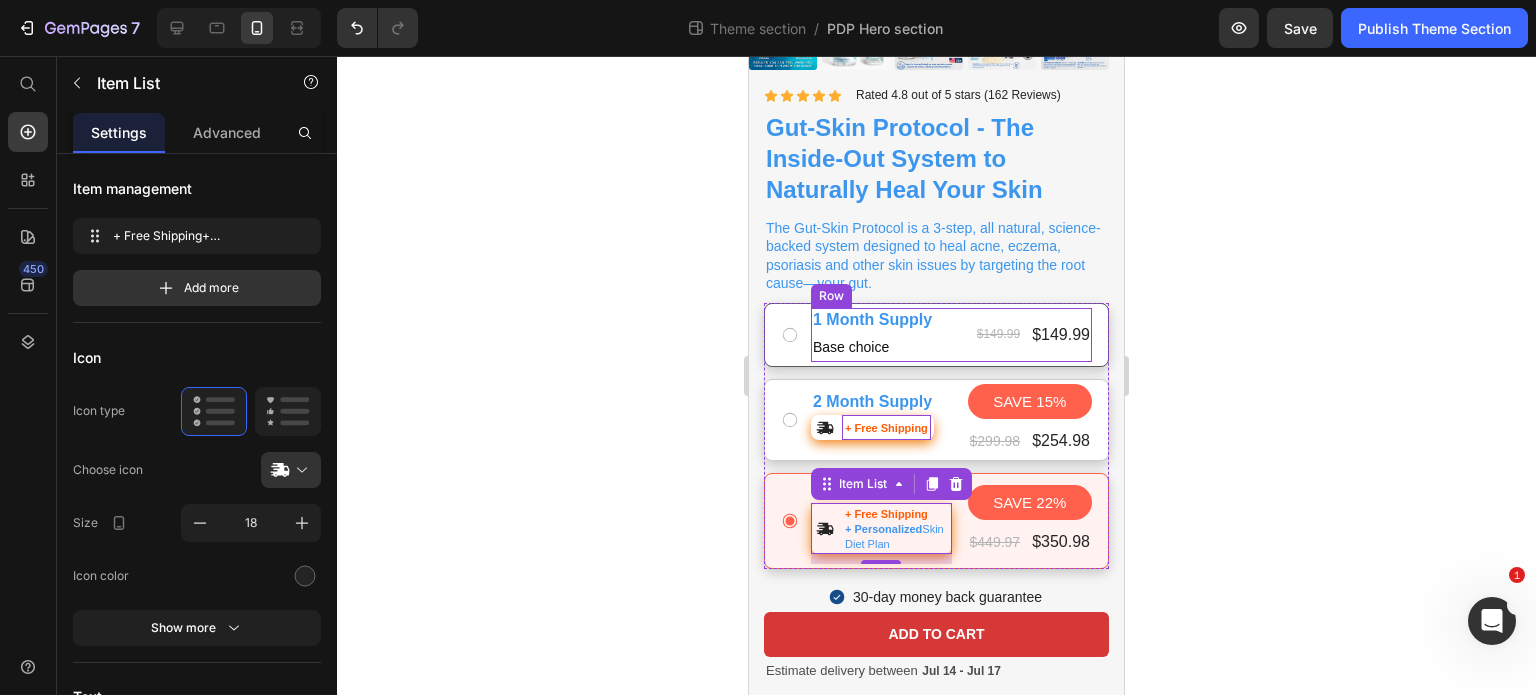 click 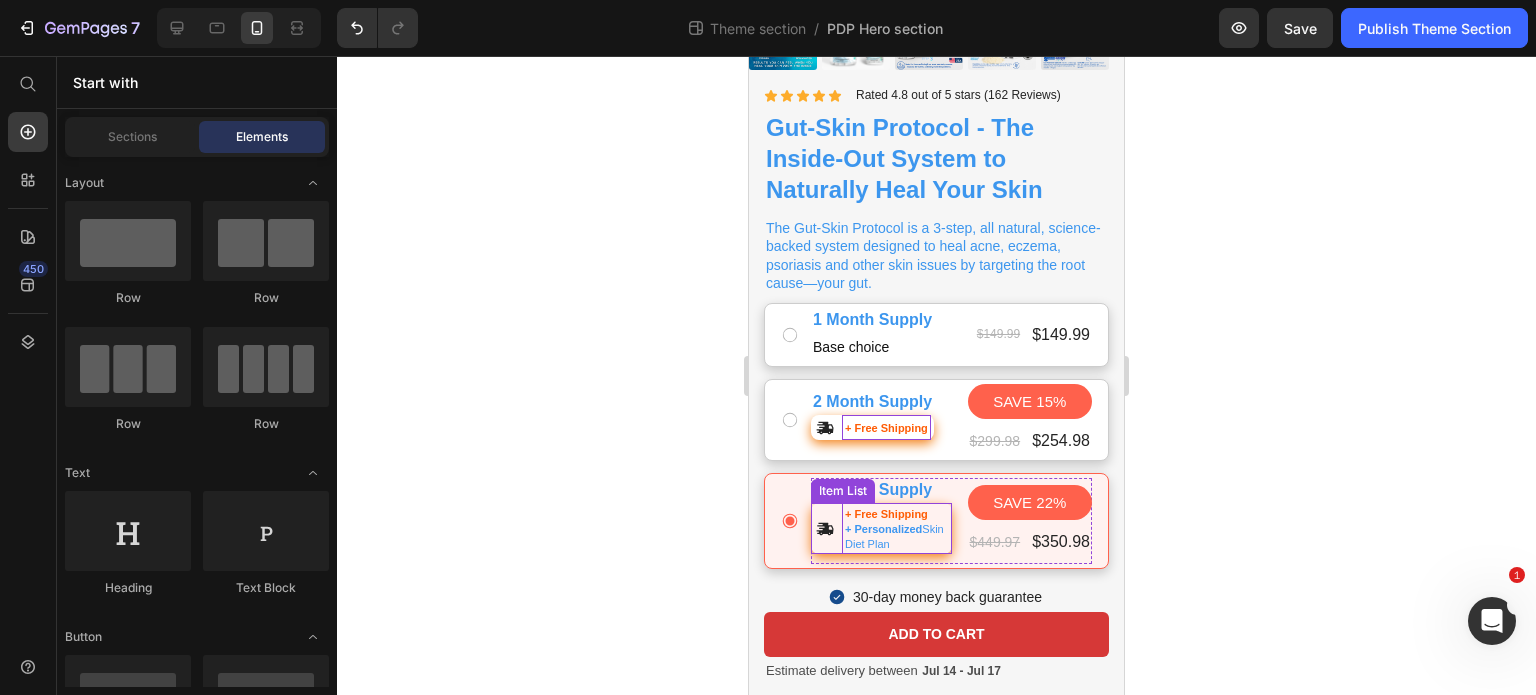 click on "+ Personalized  Skin Diet Plan" at bounding box center [894, 536] 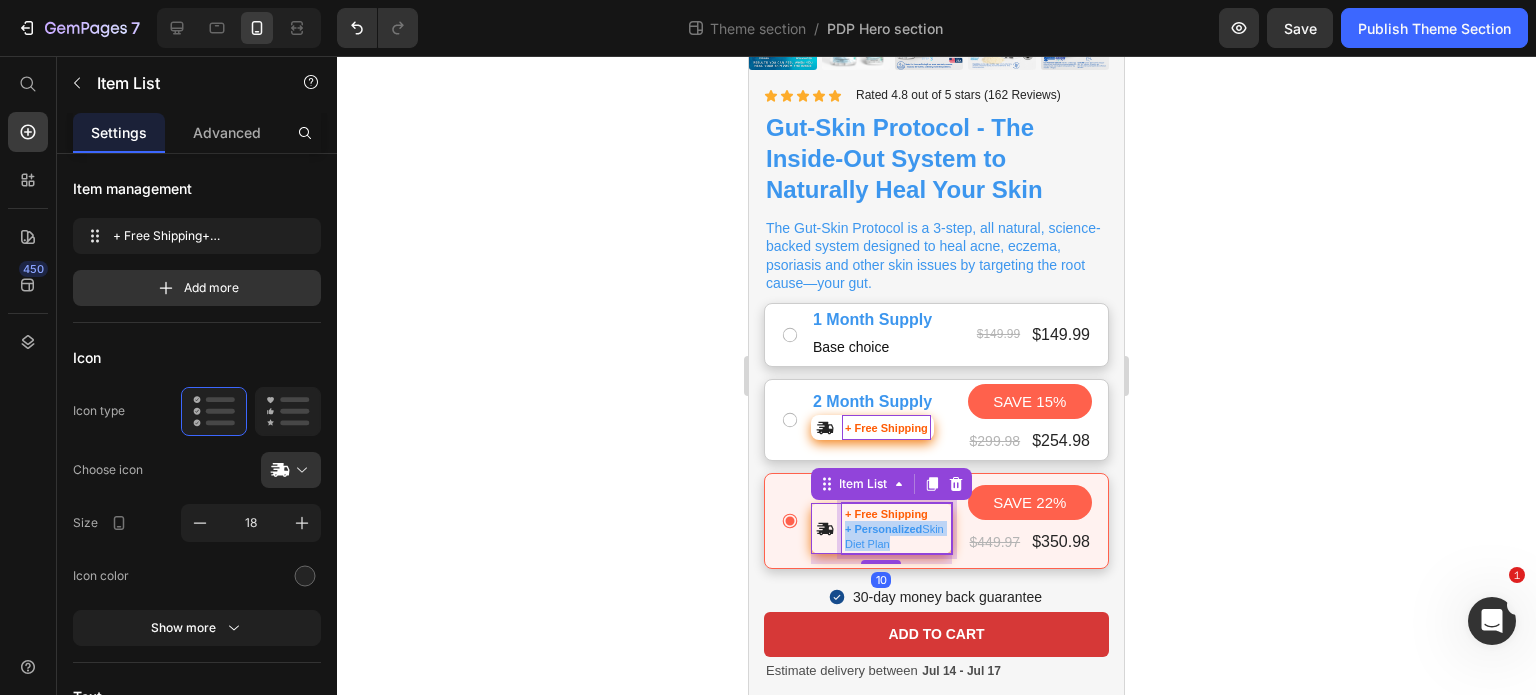 click on "+ Personalized  Skin Diet Plan" at bounding box center [894, 536] 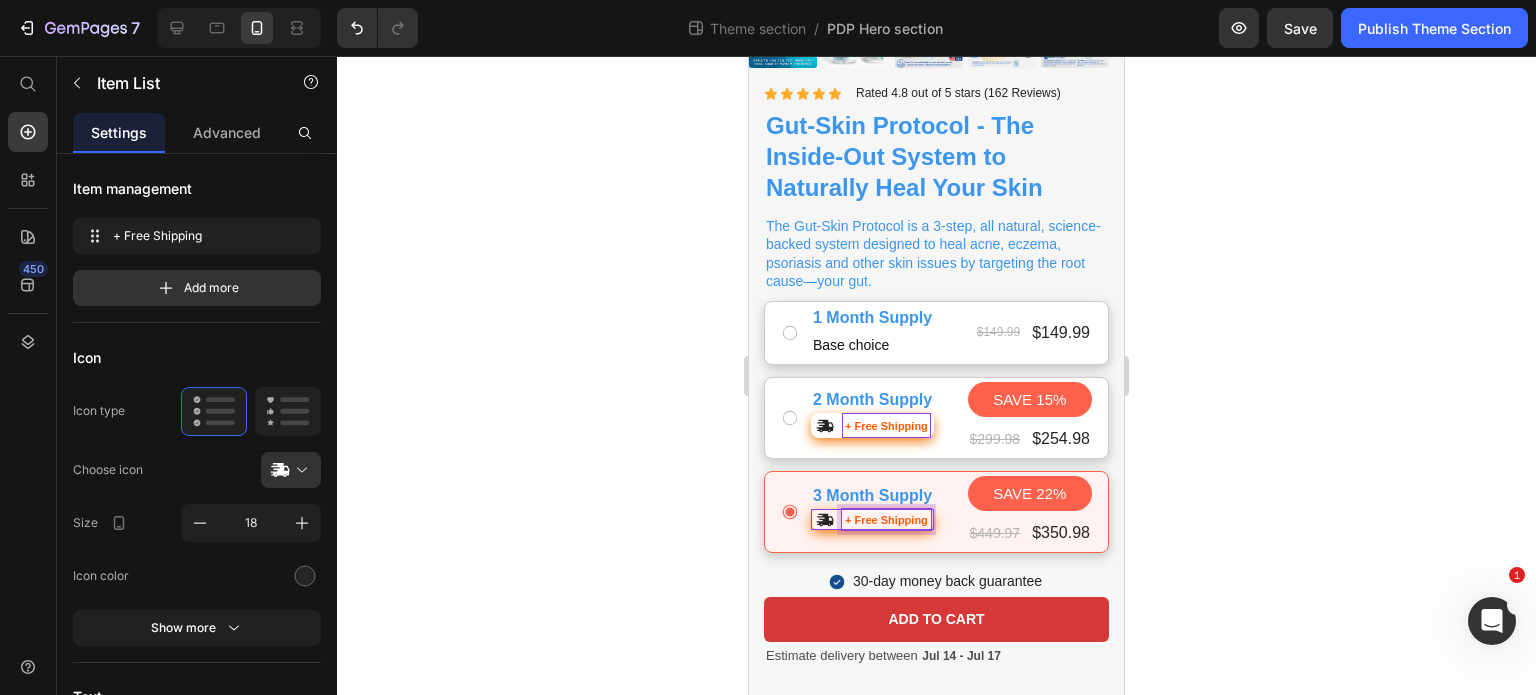 scroll, scrollTop: 518, scrollLeft: 0, axis: vertical 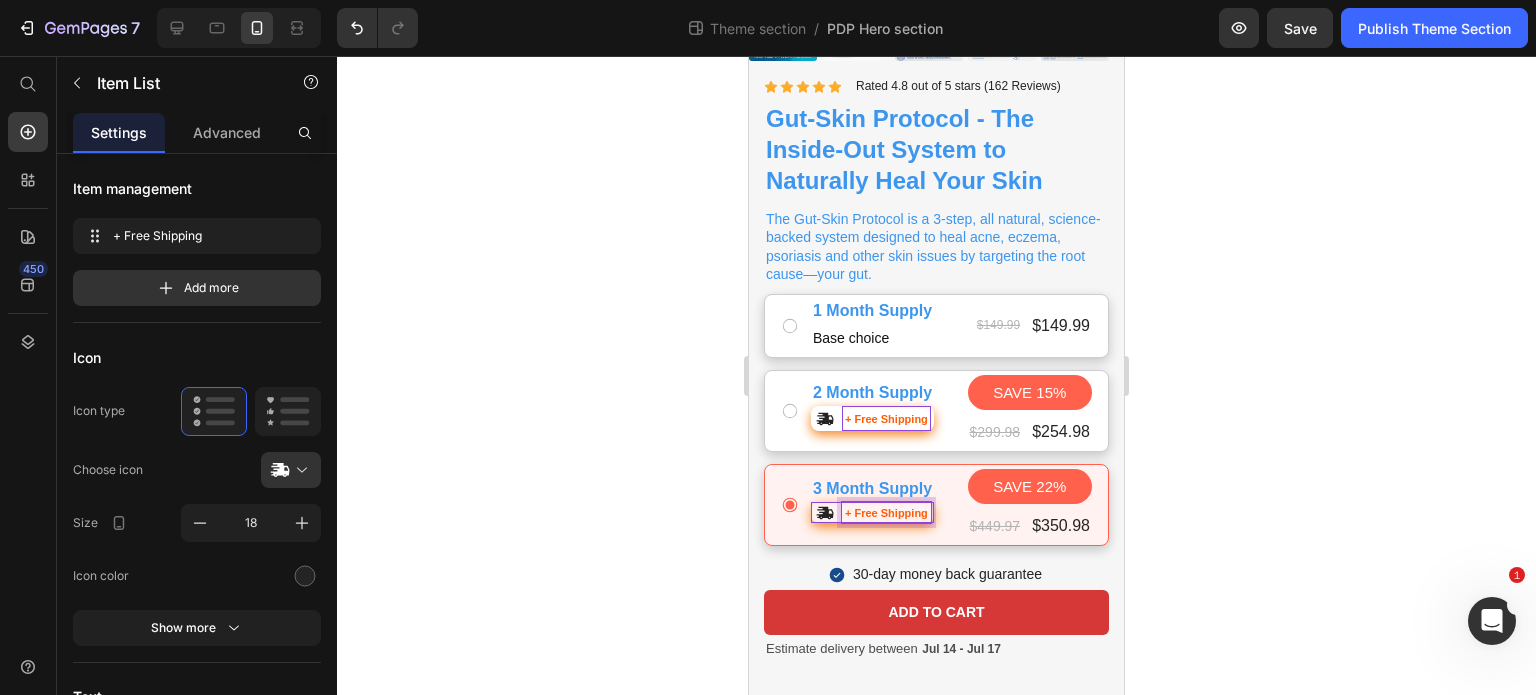 click 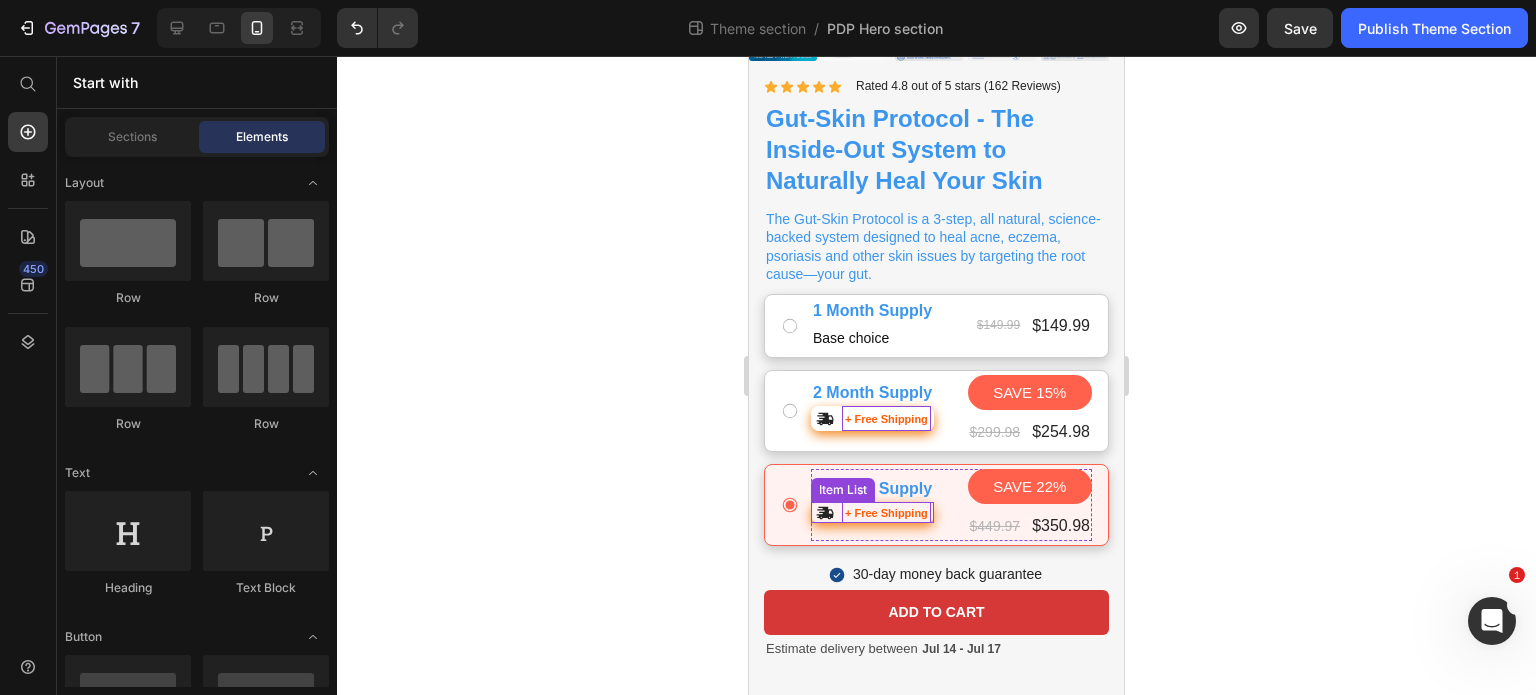 click on "+ Free Shipping" at bounding box center [886, 513] 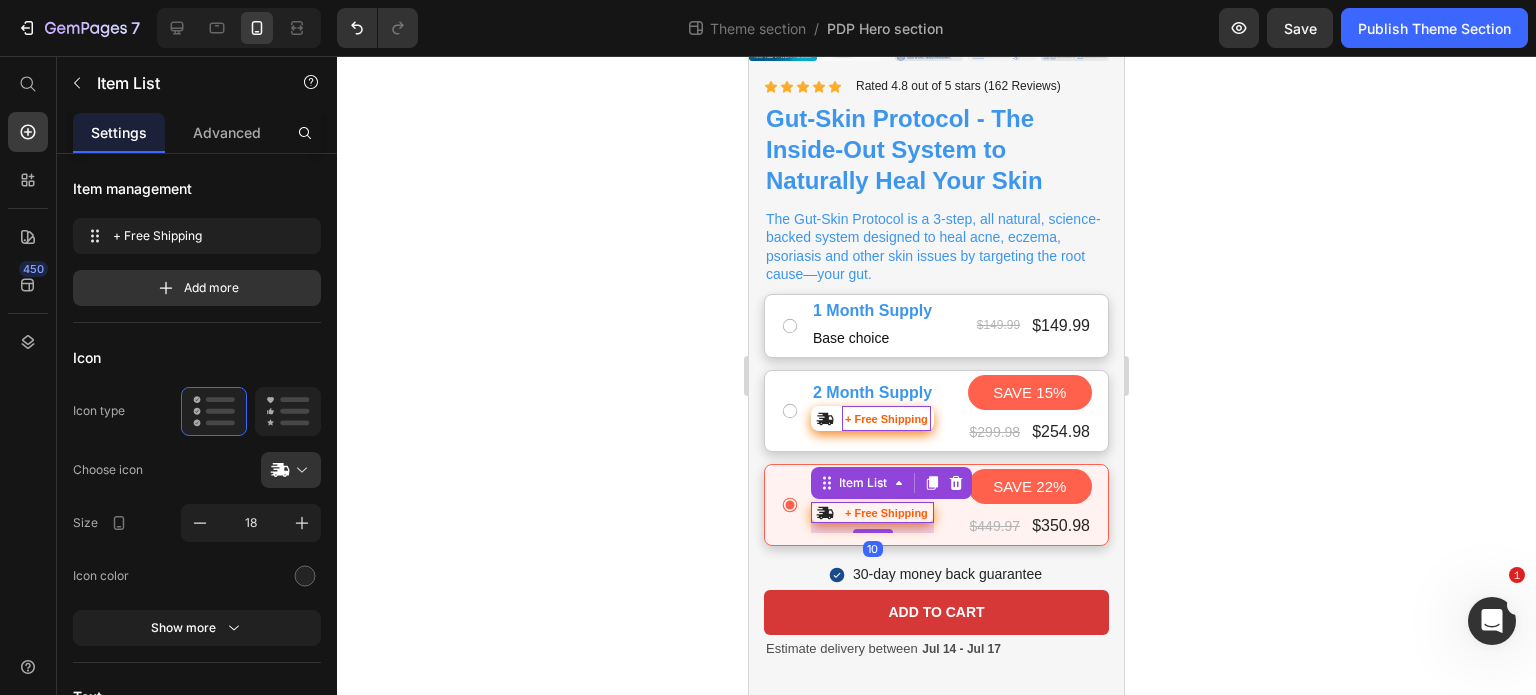 click 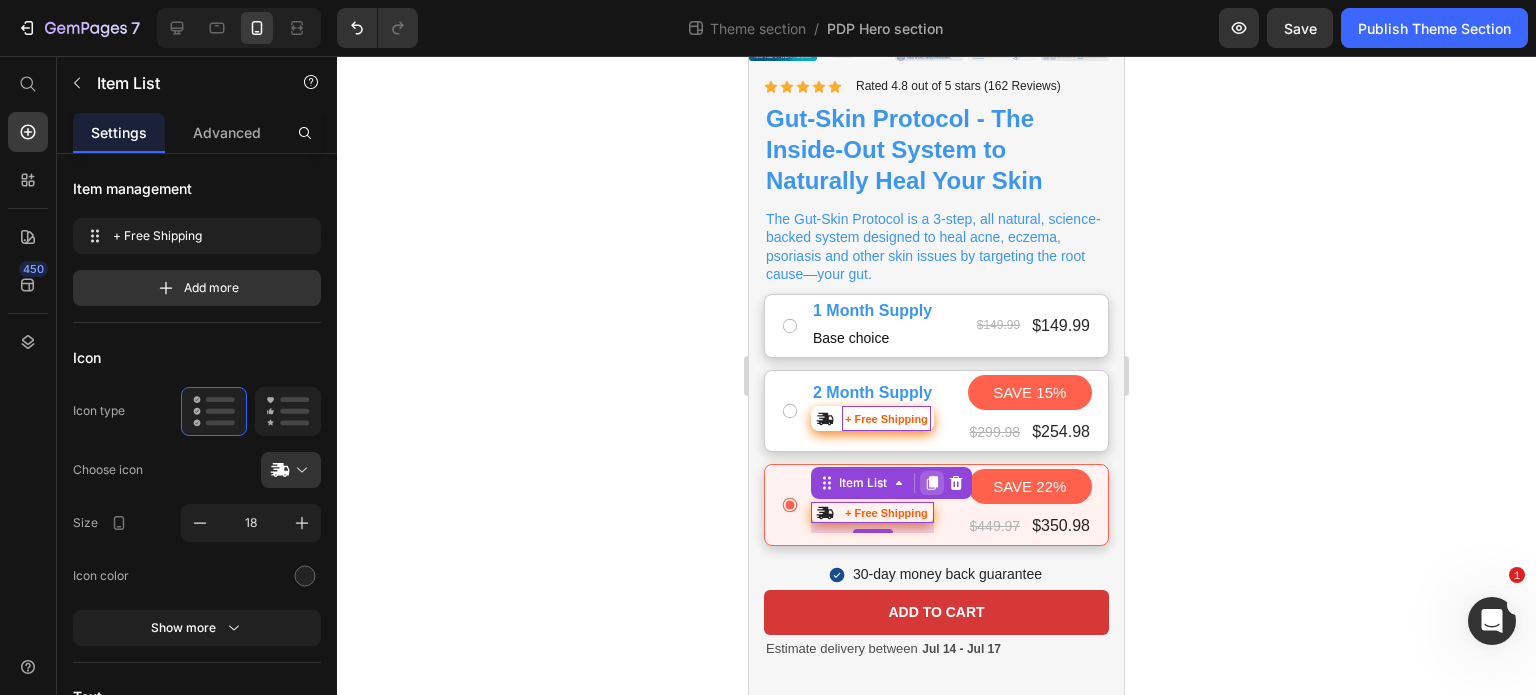 click at bounding box center (932, 483) 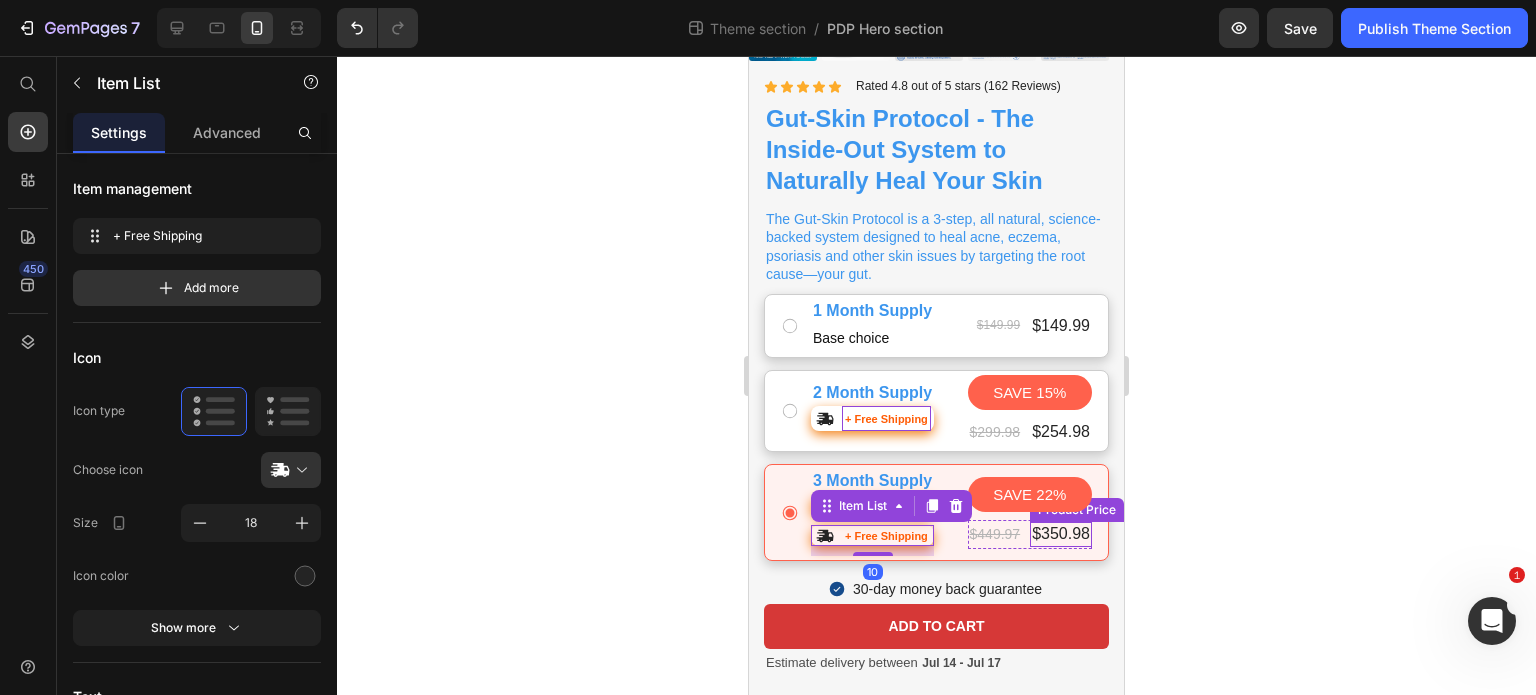 click 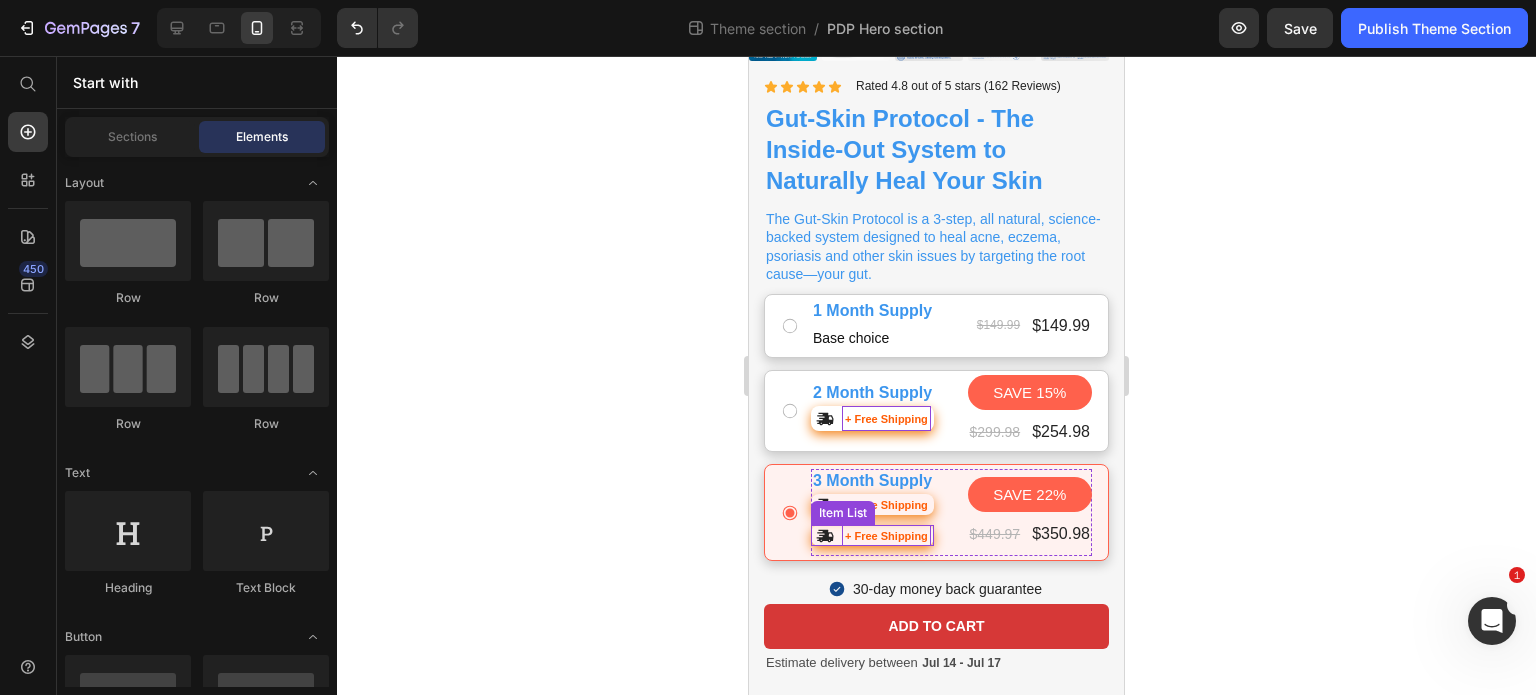 click on "+ Free Shipping" at bounding box center (886, 536) 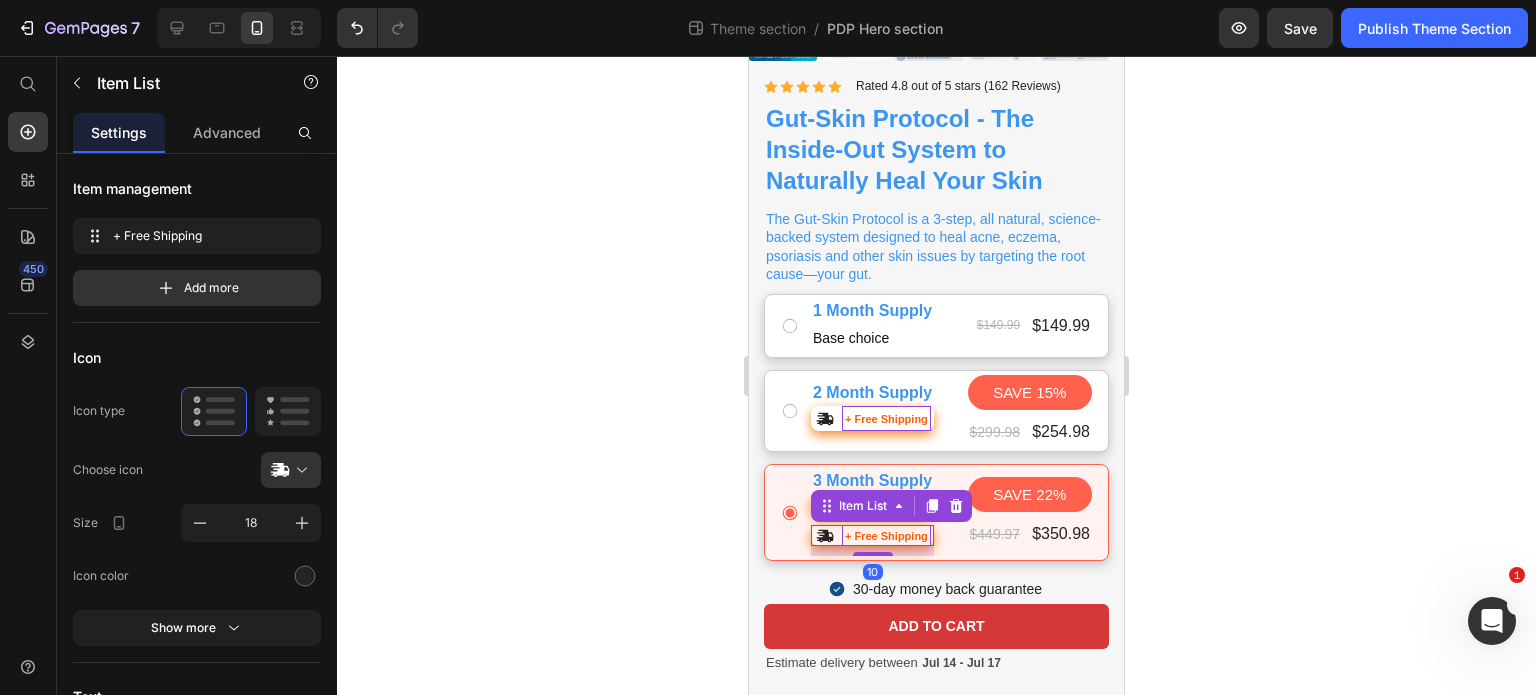 click on "+ Free Shipping" at bounding box center [886, 536] 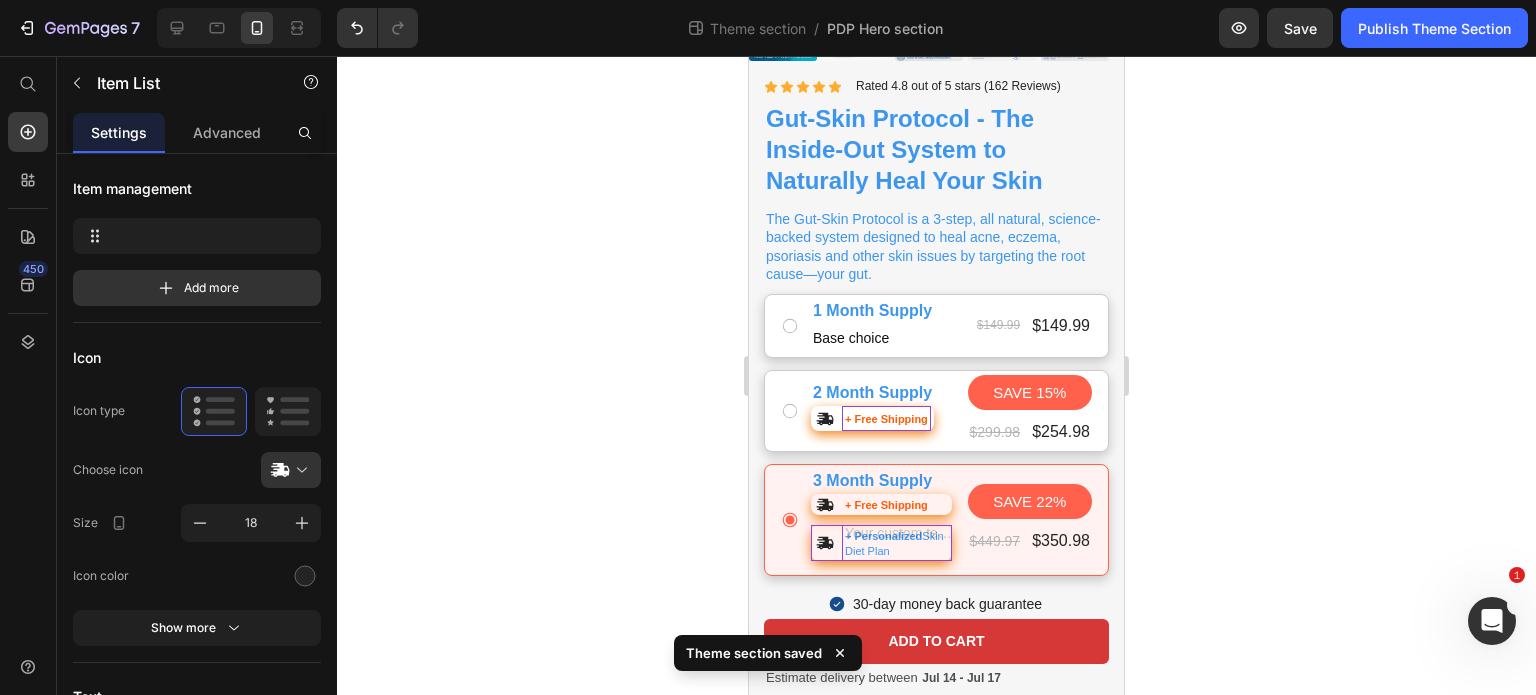 scroll, scrollTop: 512, scrollLeft: 0, axis: vertical 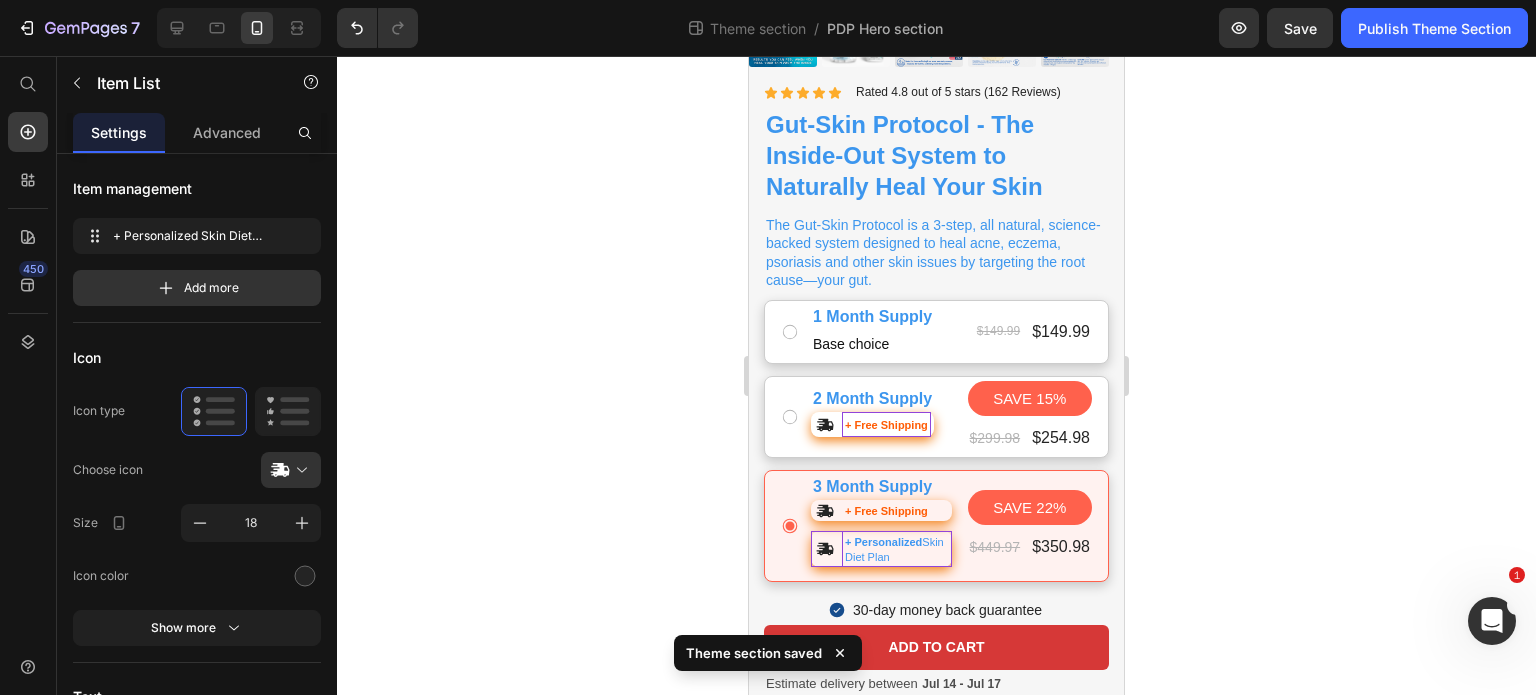 click 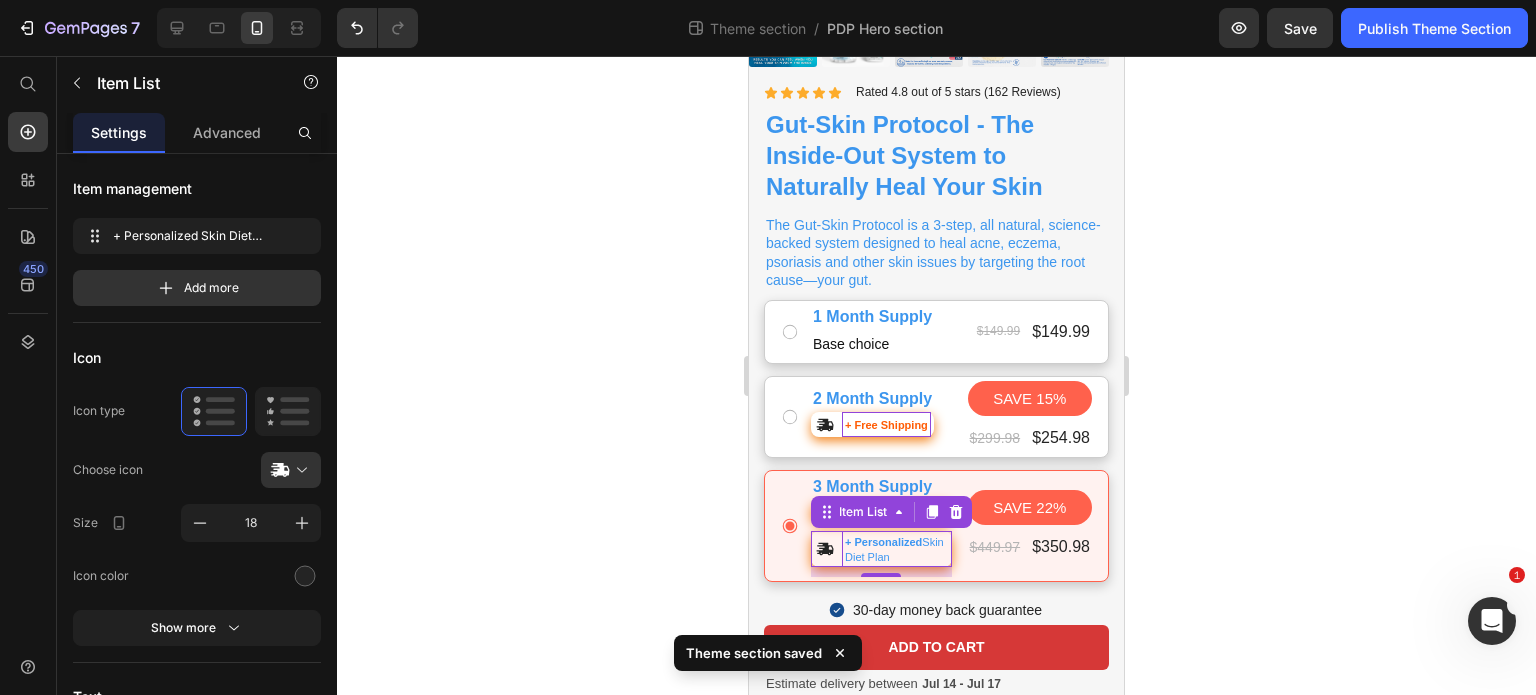 click 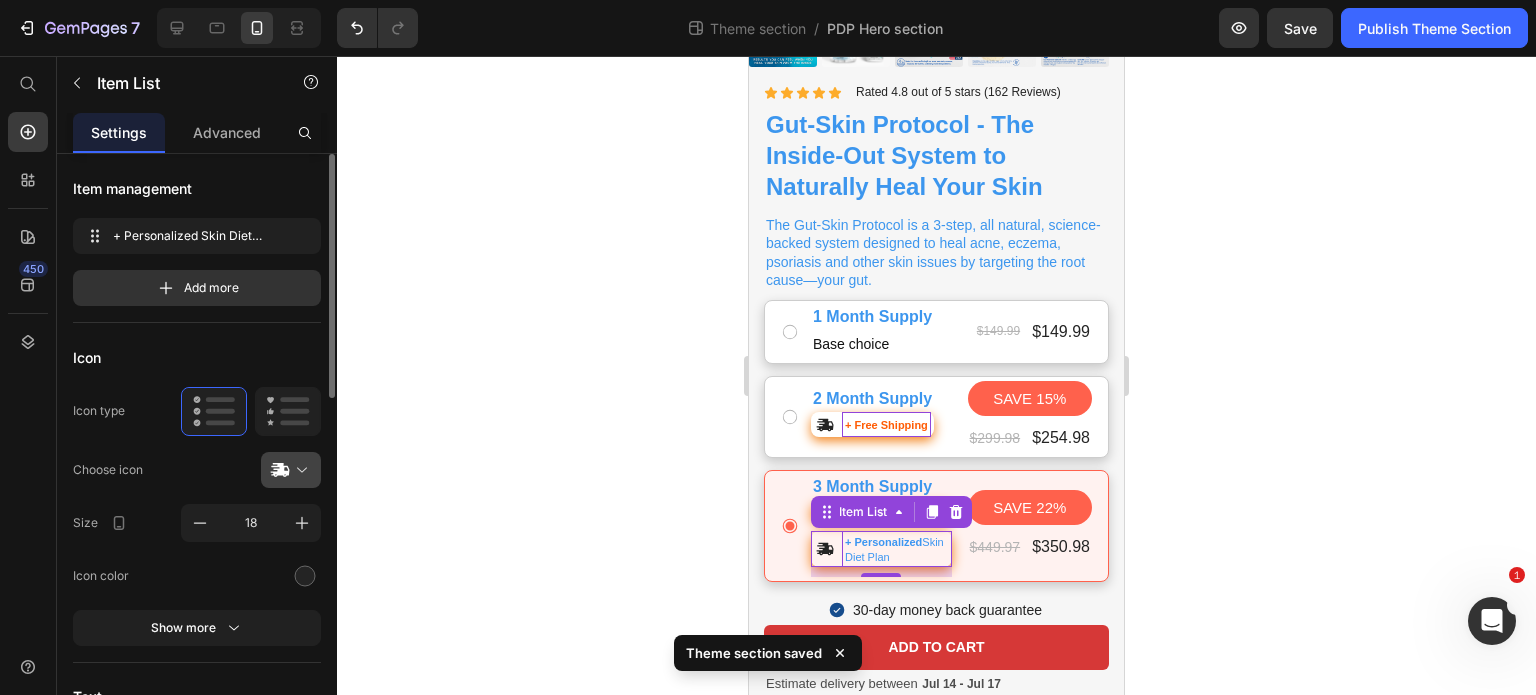 click at bounding box center (299, 470) 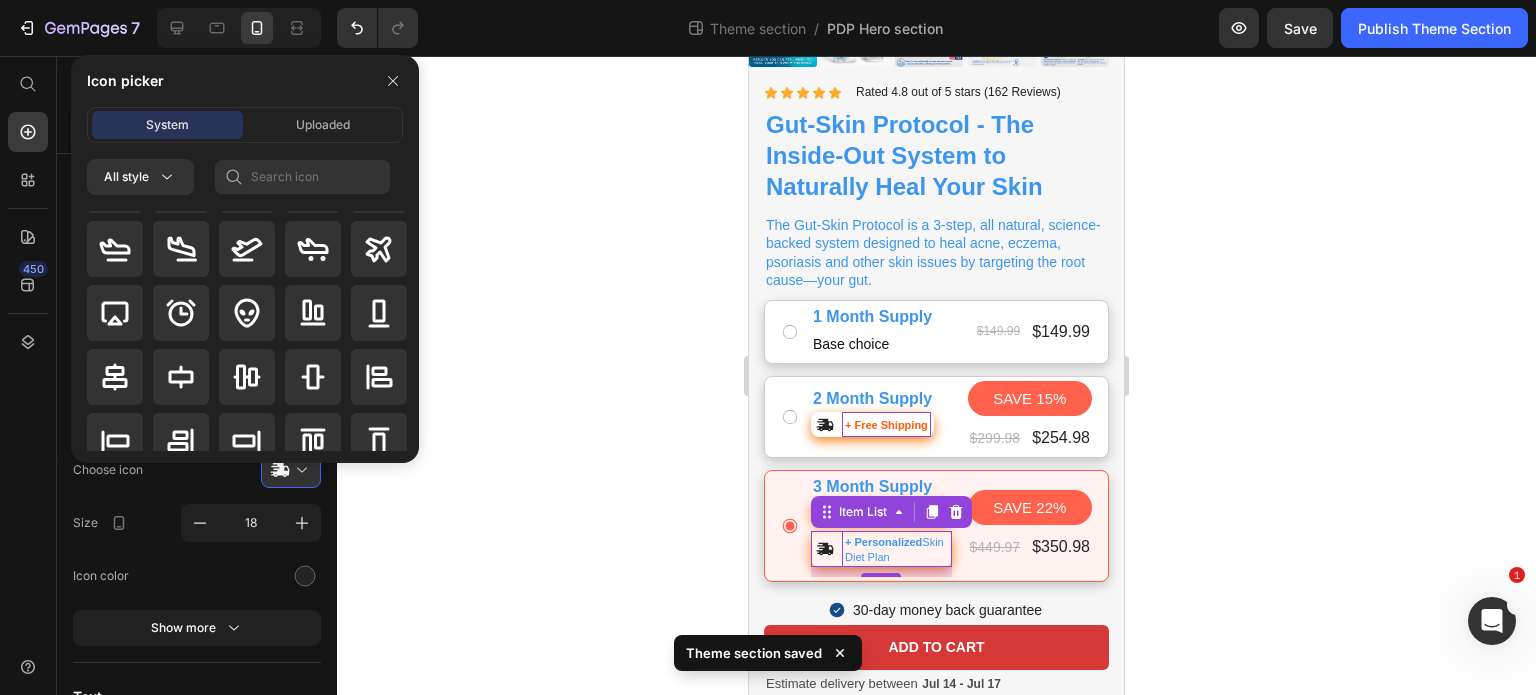 scroll, scrollTop: 55, scrollLeft: 0, axis: vertical 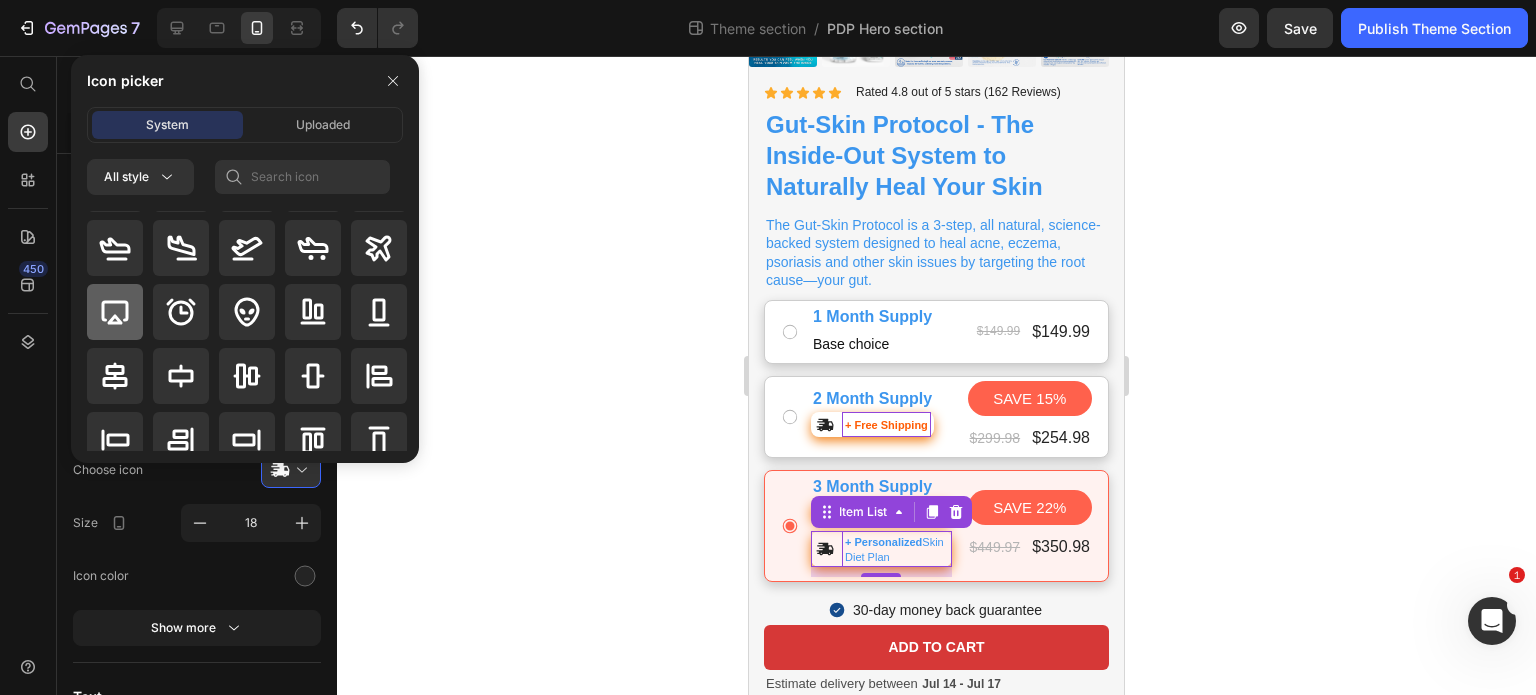 click 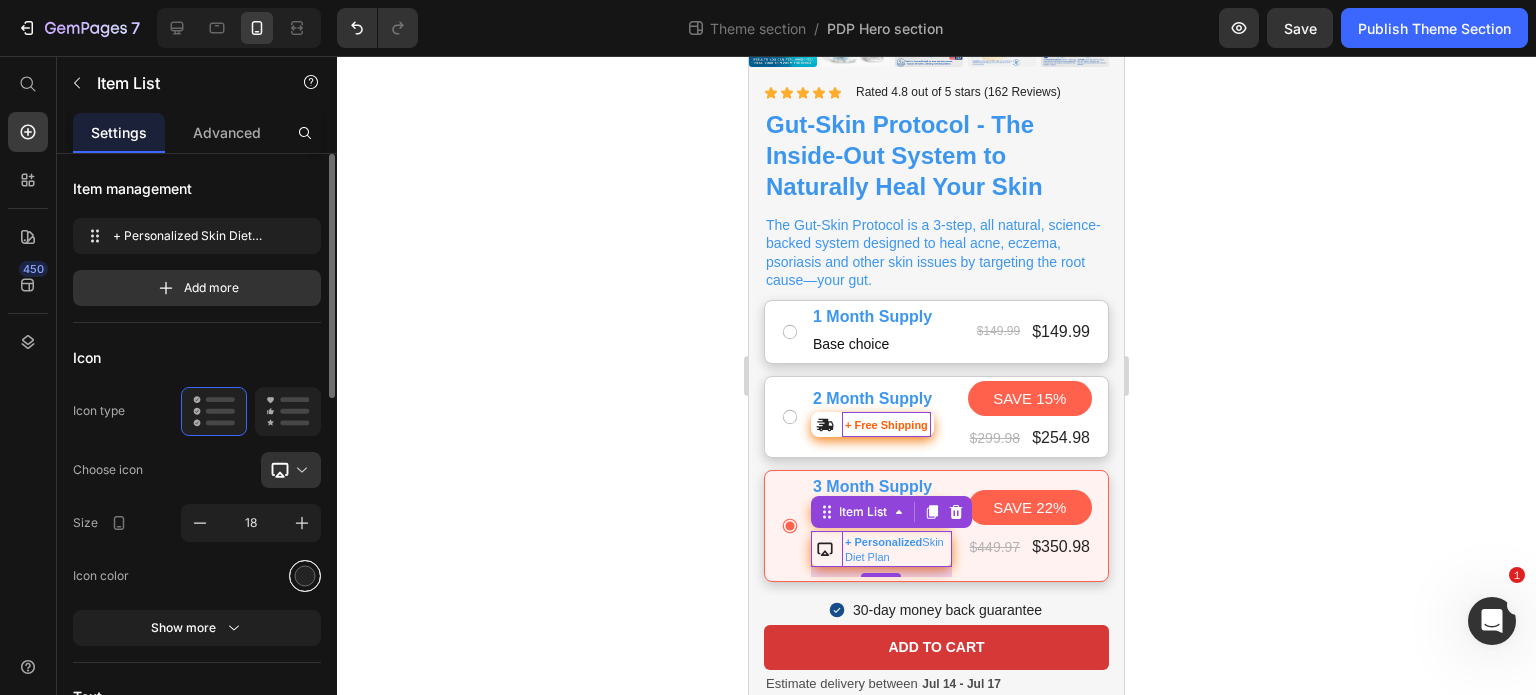 click at bounding box center [305, 575] 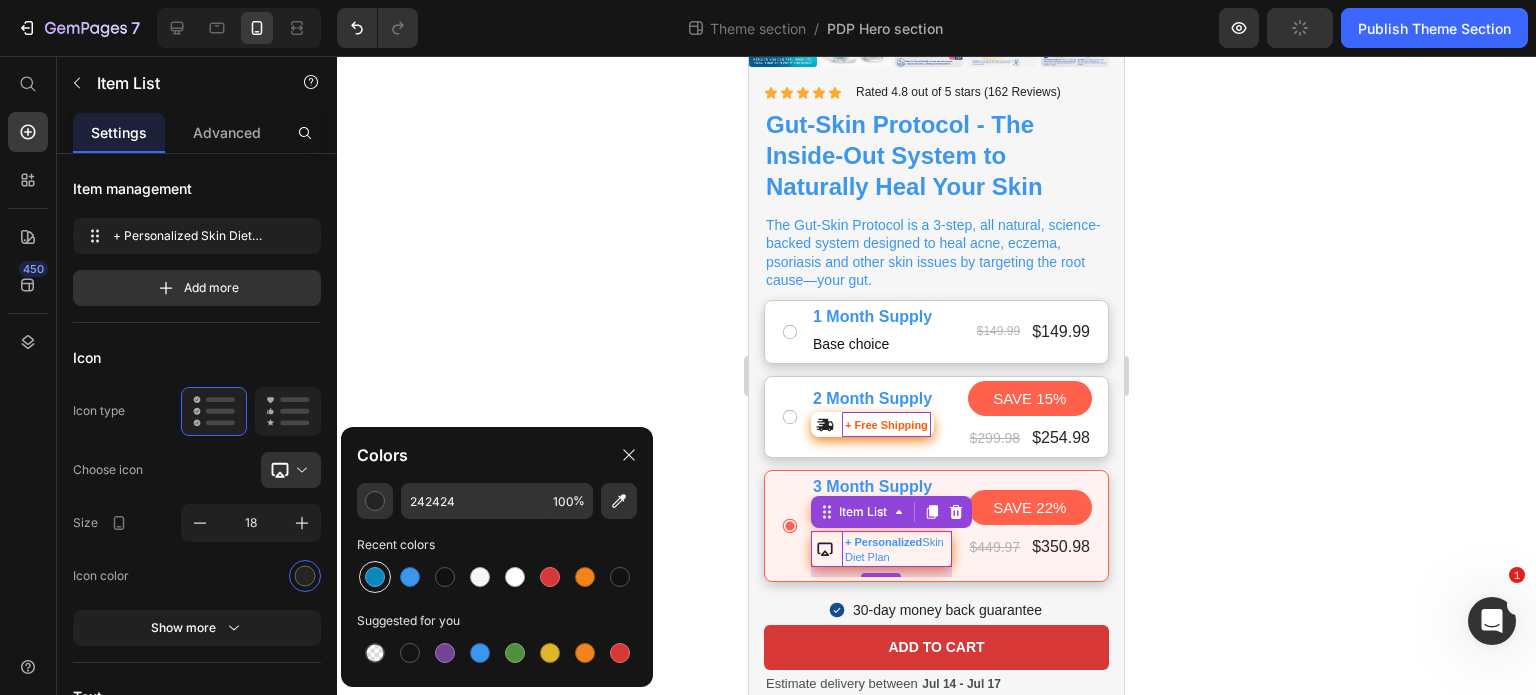 click at bounding box center (375, 577) 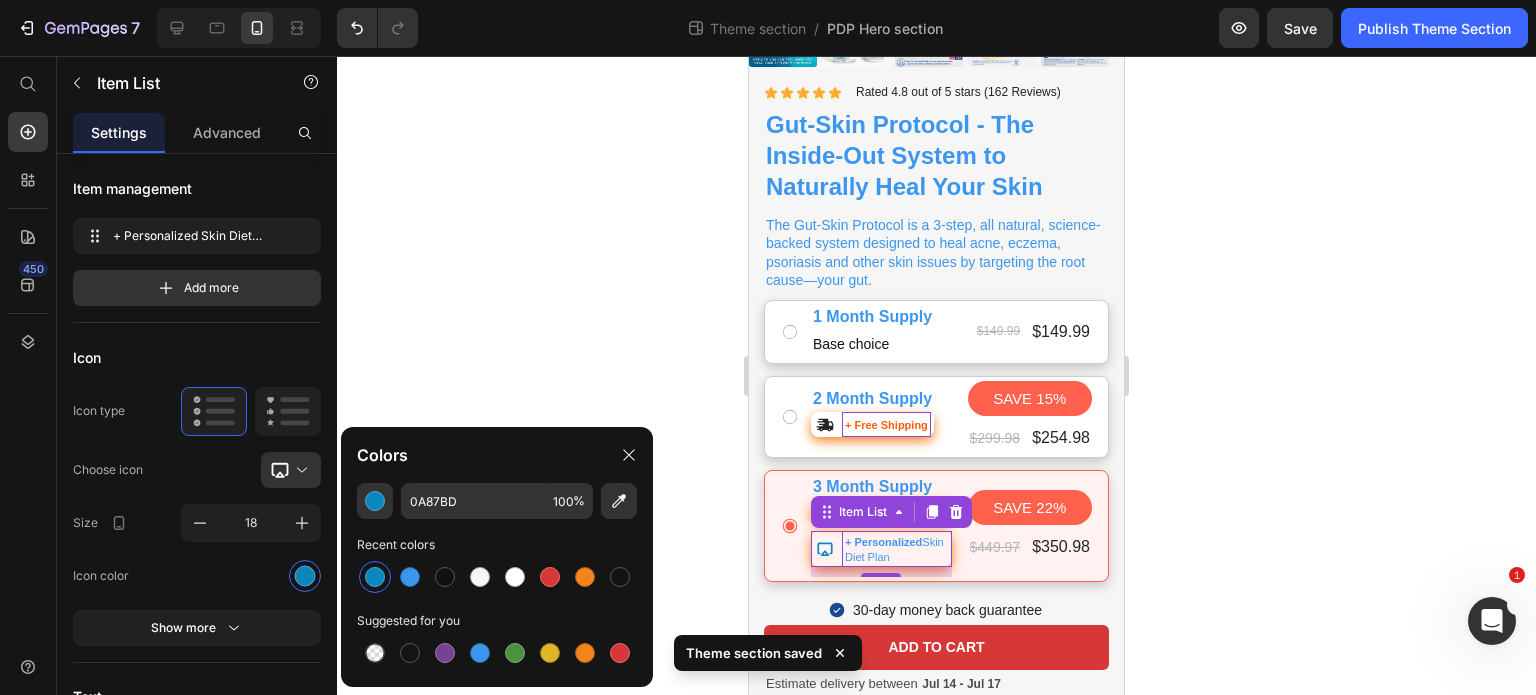 click 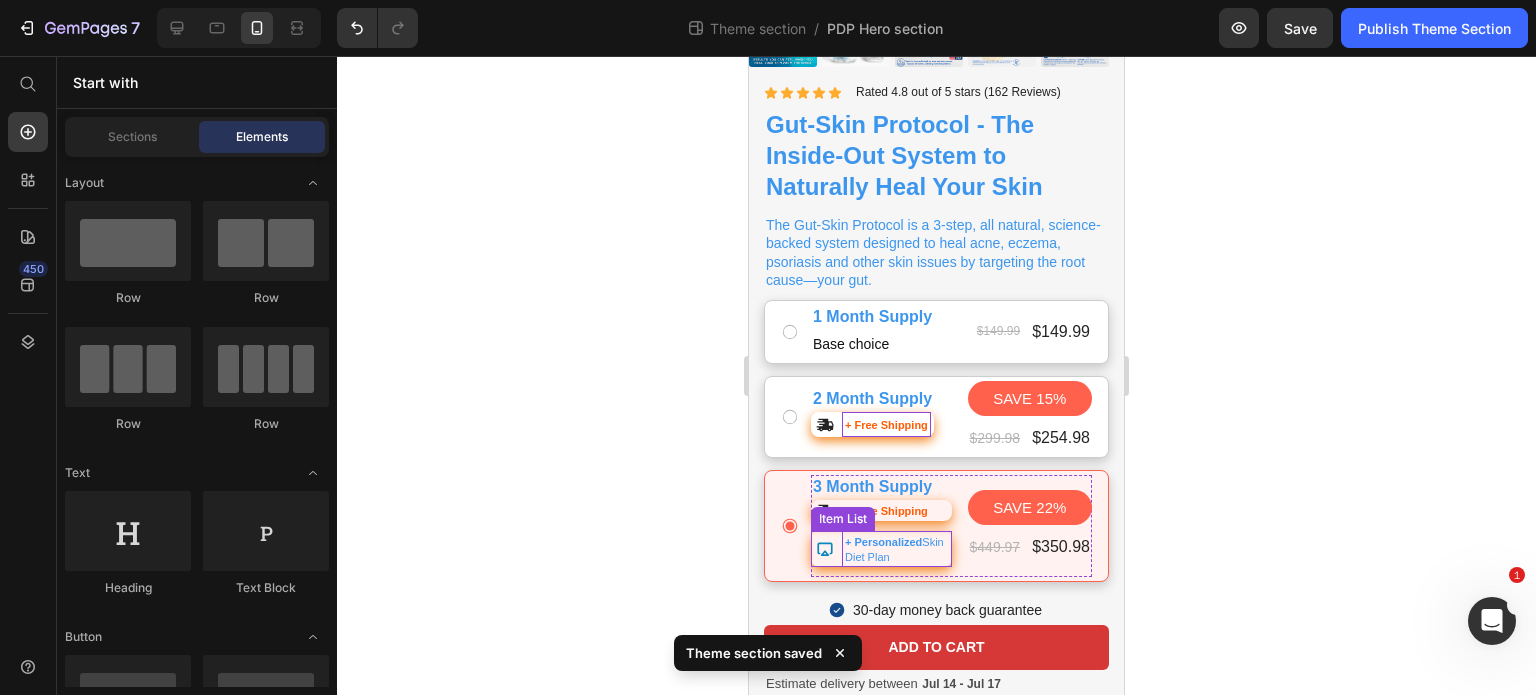 click on "+ Personalized  Skin Diet Plan" at bounding box center (894, 549) 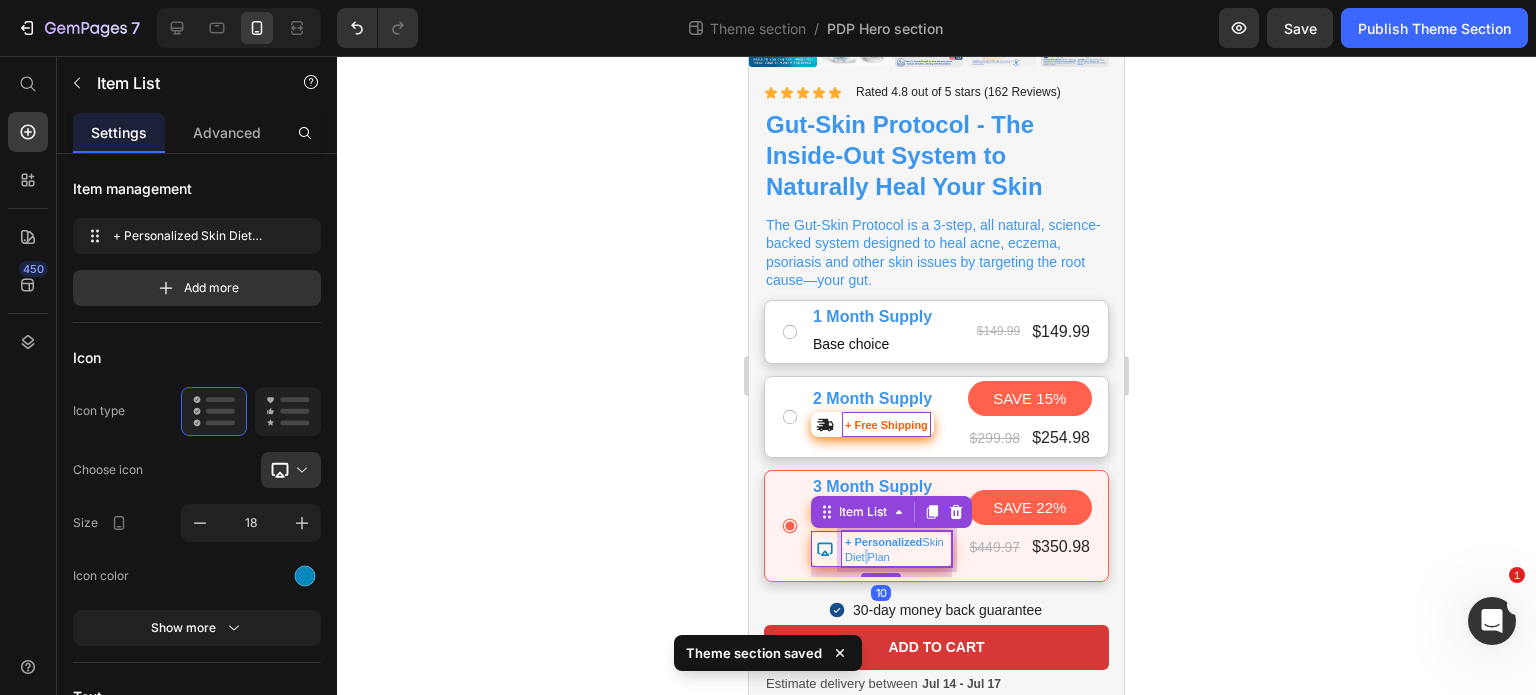 click on "+ Personalized  Skin Diet Plan" at bounding box center (894, 549) 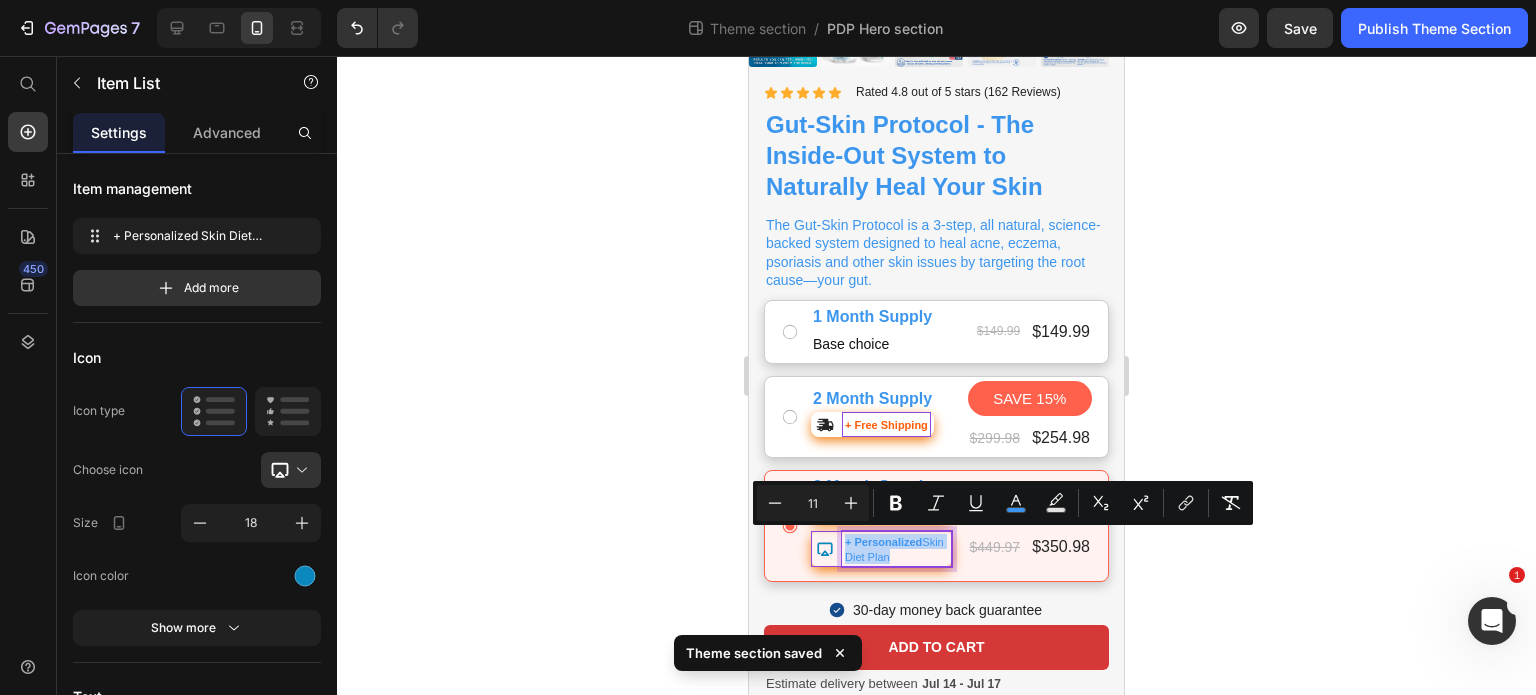 click on "+ Personalized  Skin Diet Plan" at bounding box center (894, 549) 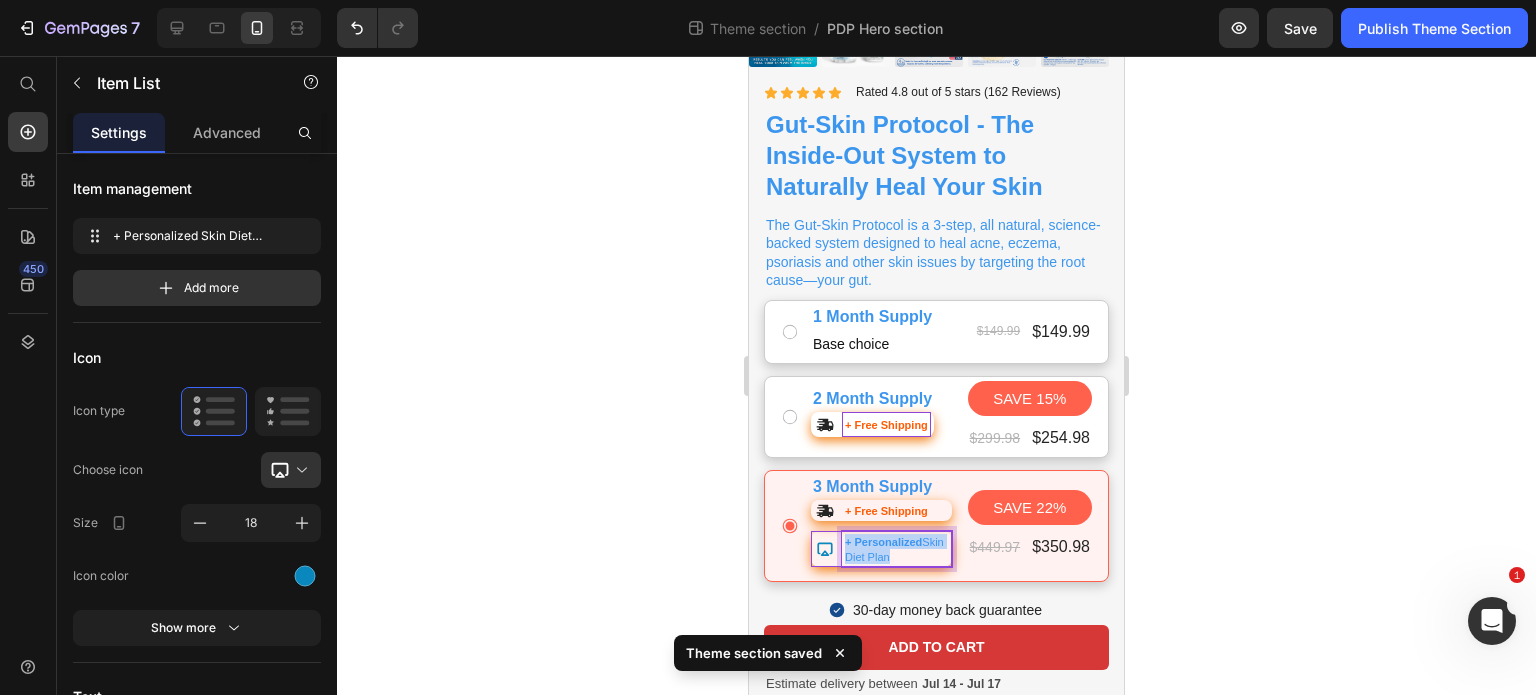 click on "+ Personalized  Skin Diet Plan" at bounding box center [894, 549] 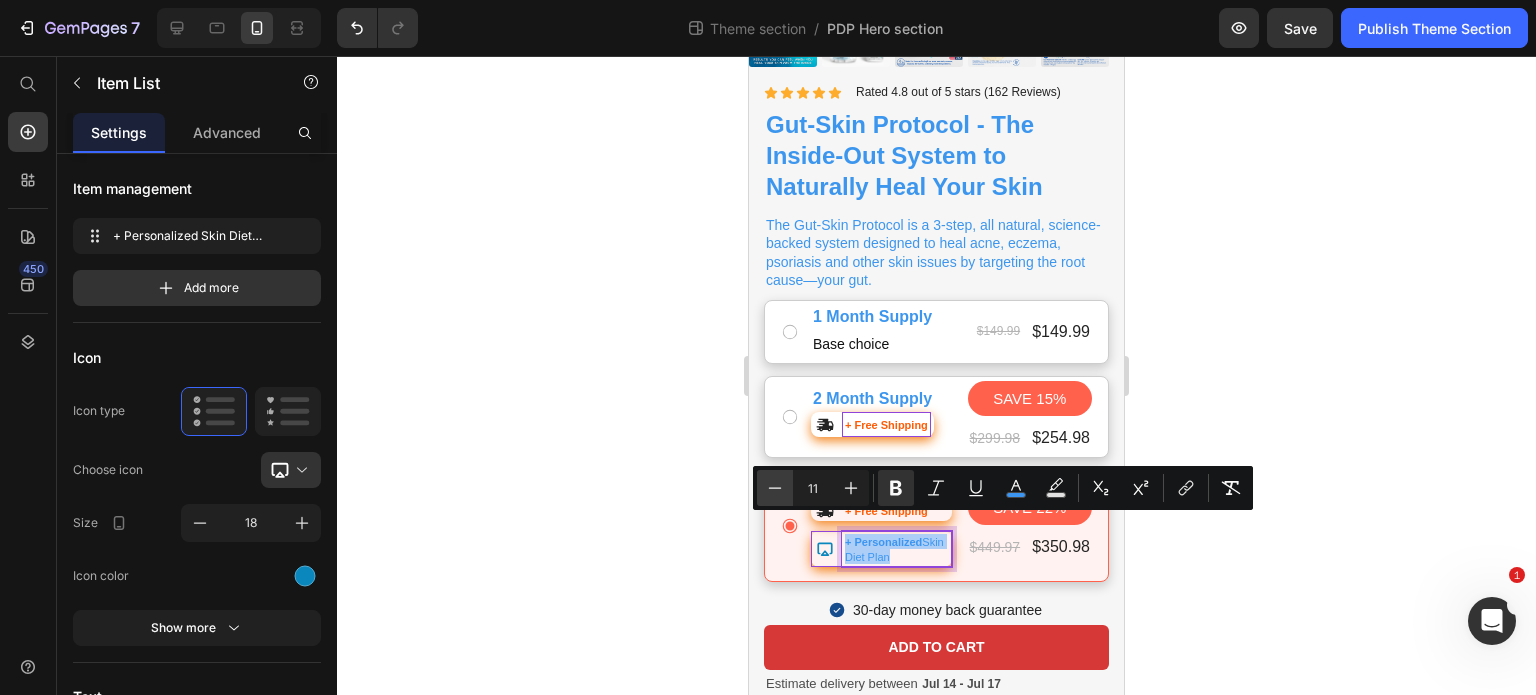 click 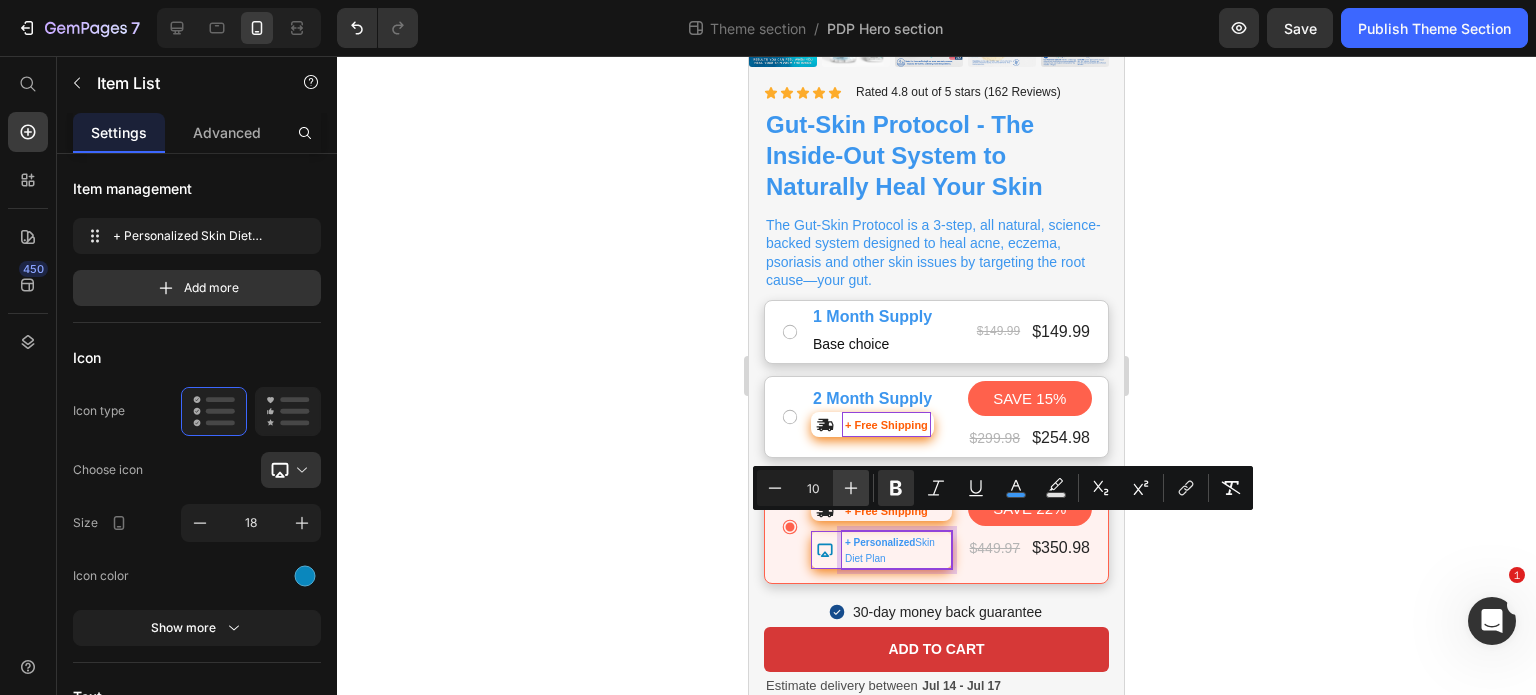 click 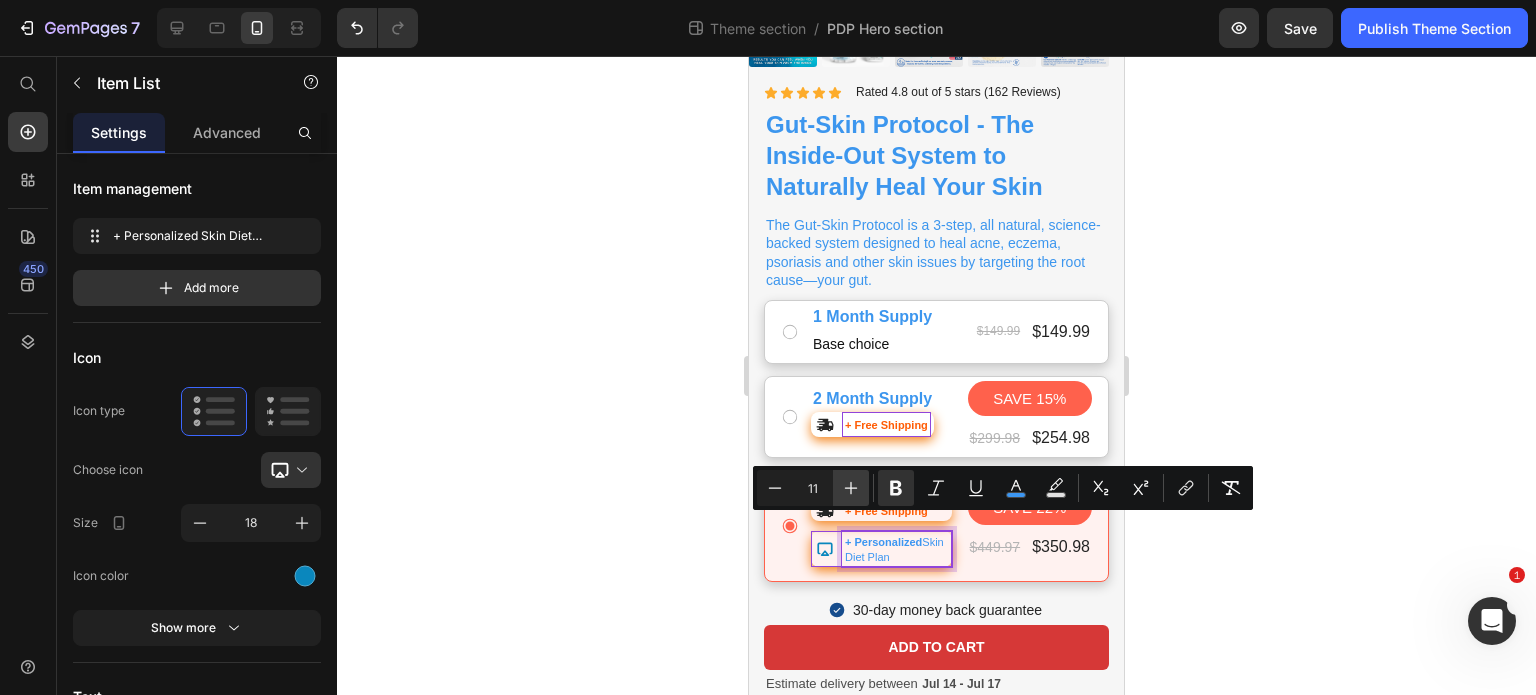 click 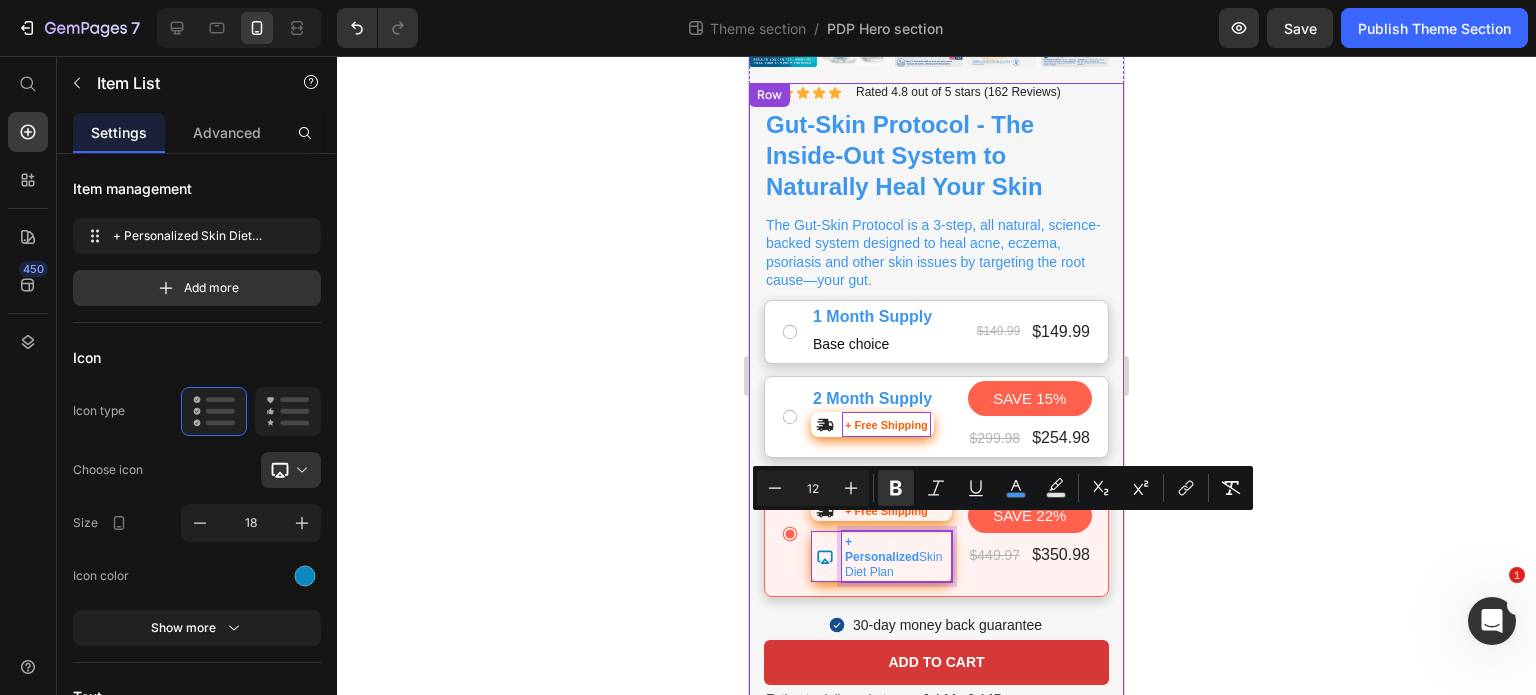 click 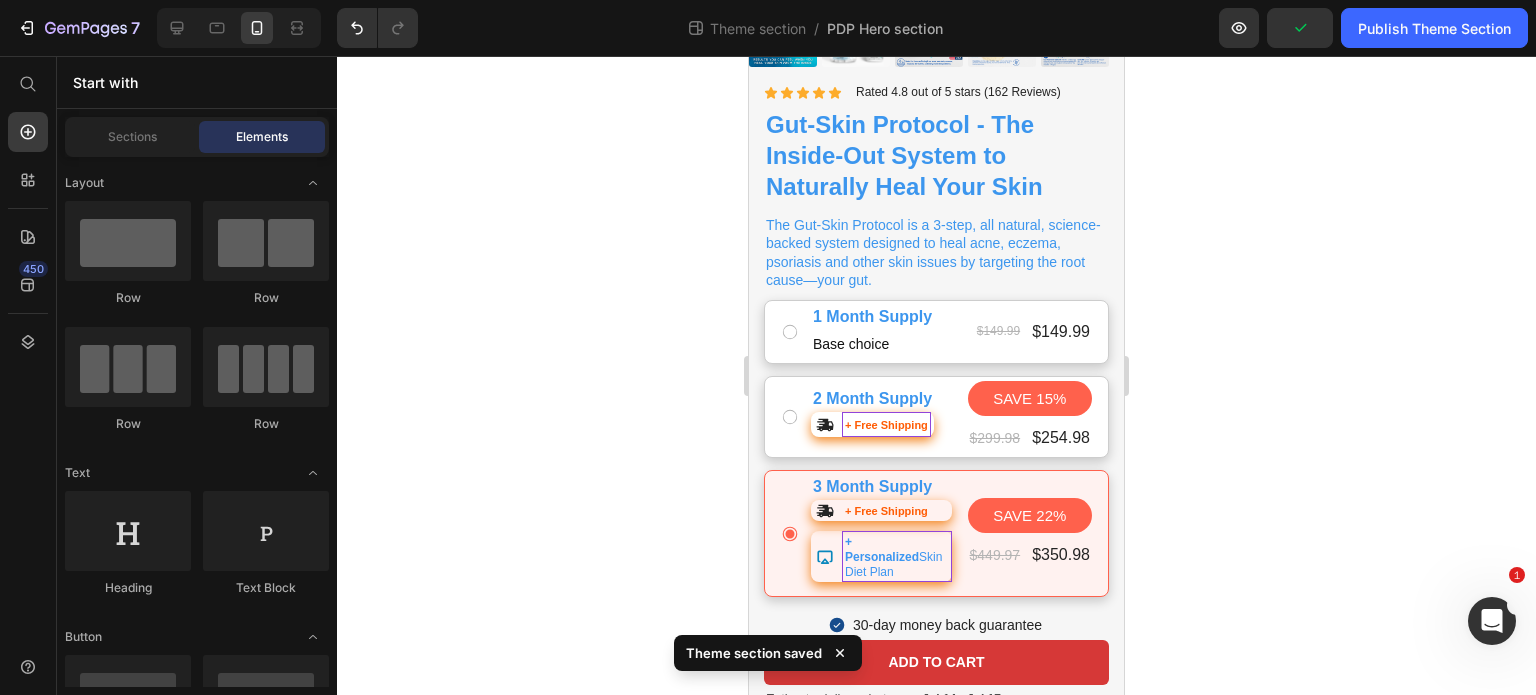 click 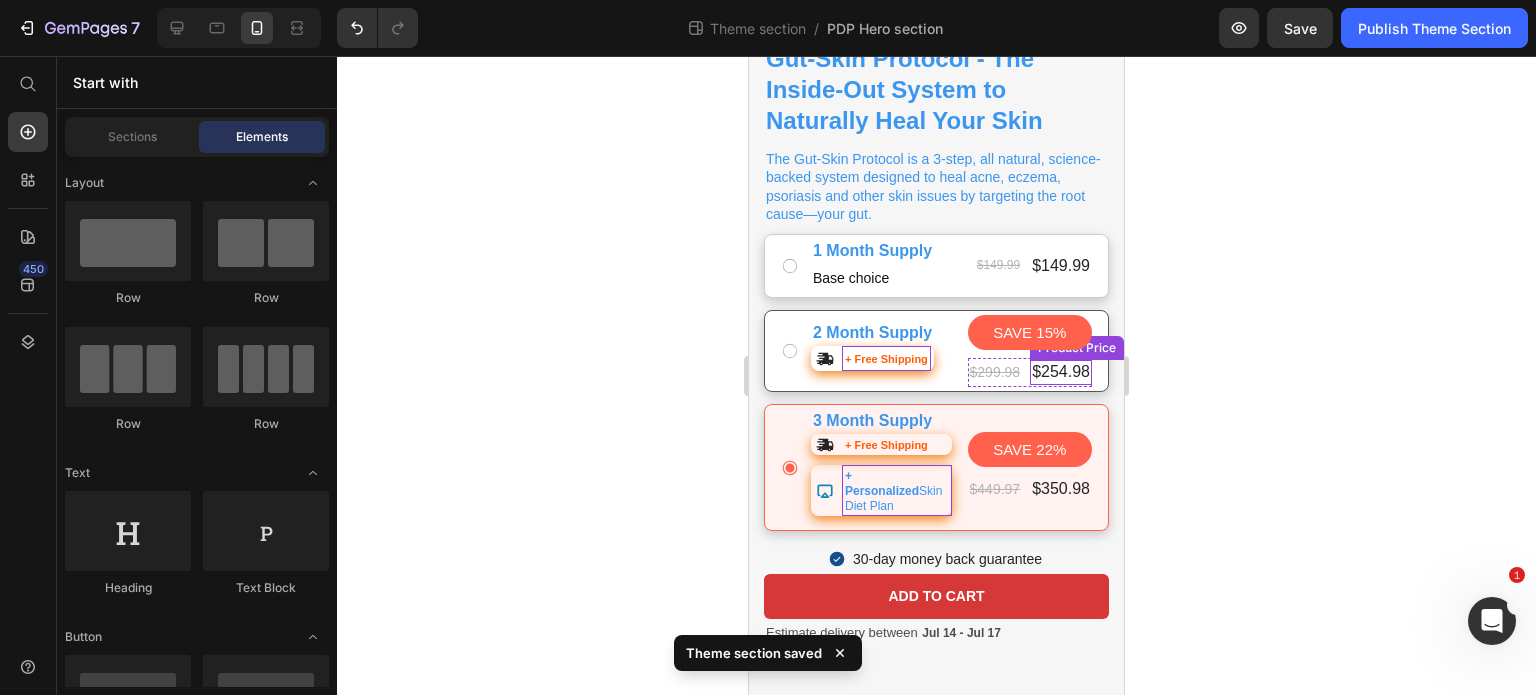 scroll, scrollTop: 579, scrollLeft: 0, axis: vertical 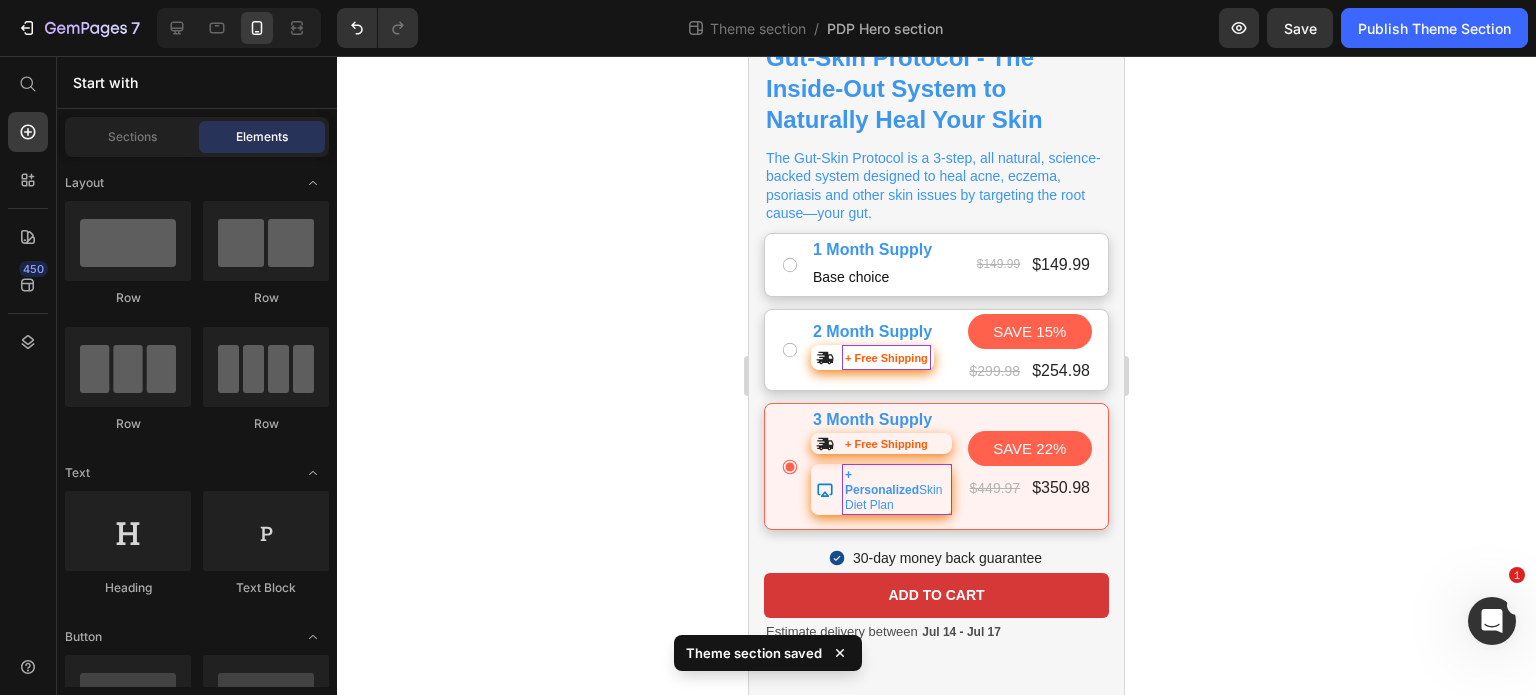 click 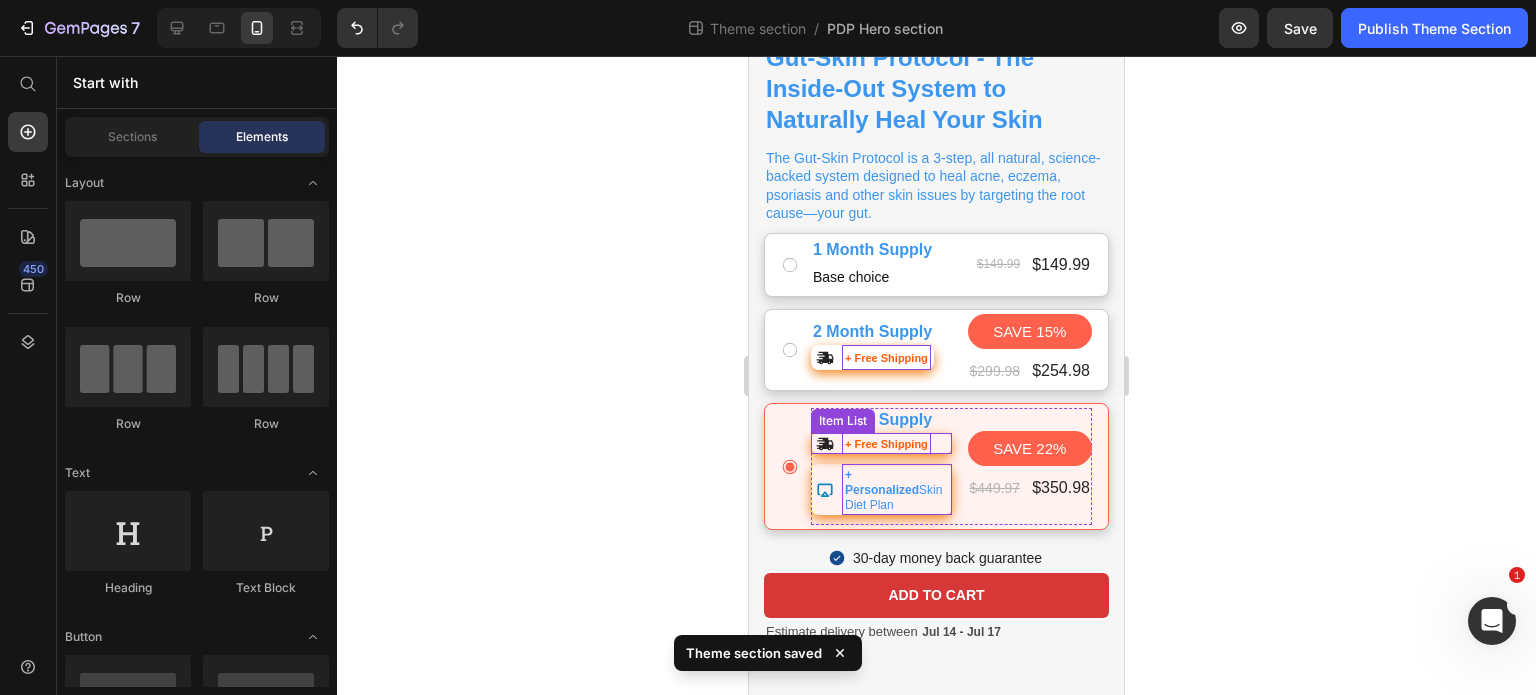 click on "+ Free Shipping" at bounding box center (886, 444) 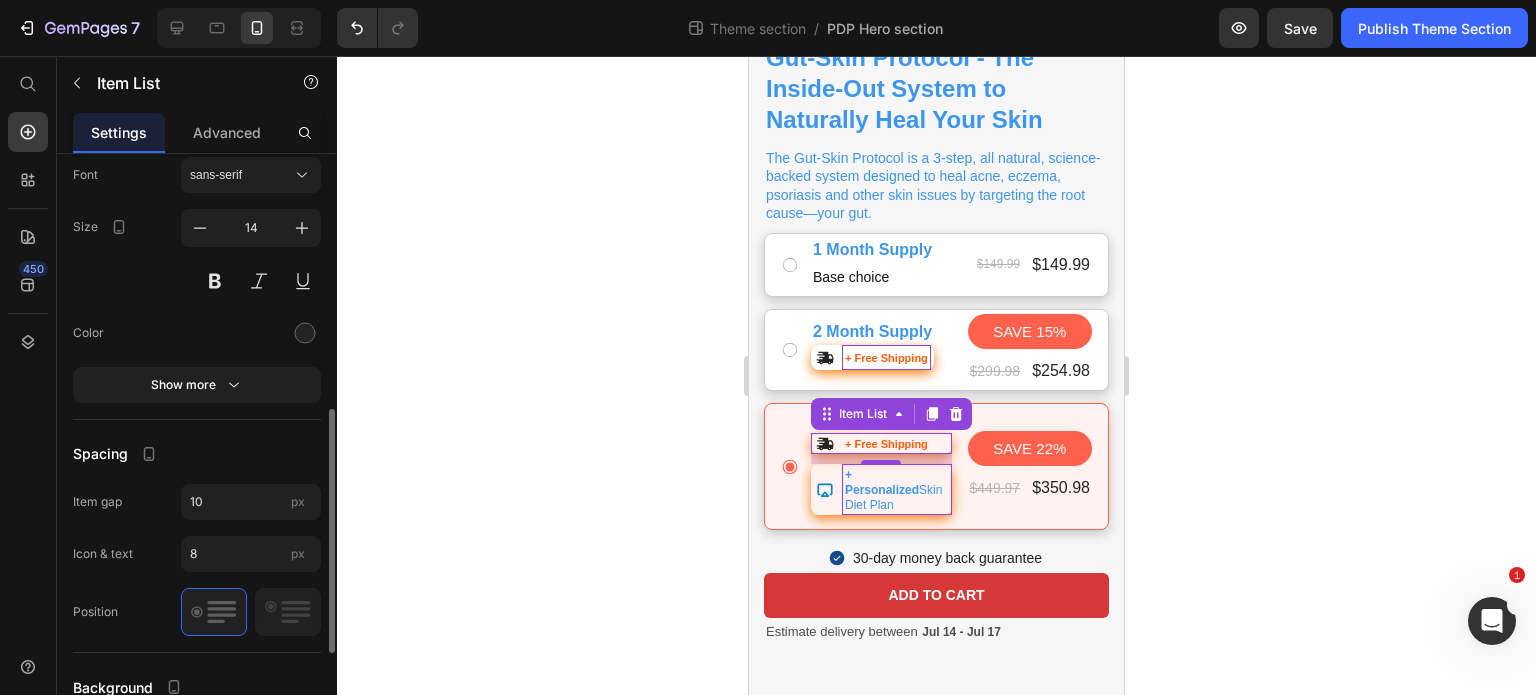 scroll, scrollTop: 623, scrollLeft: 0, axis: vertical 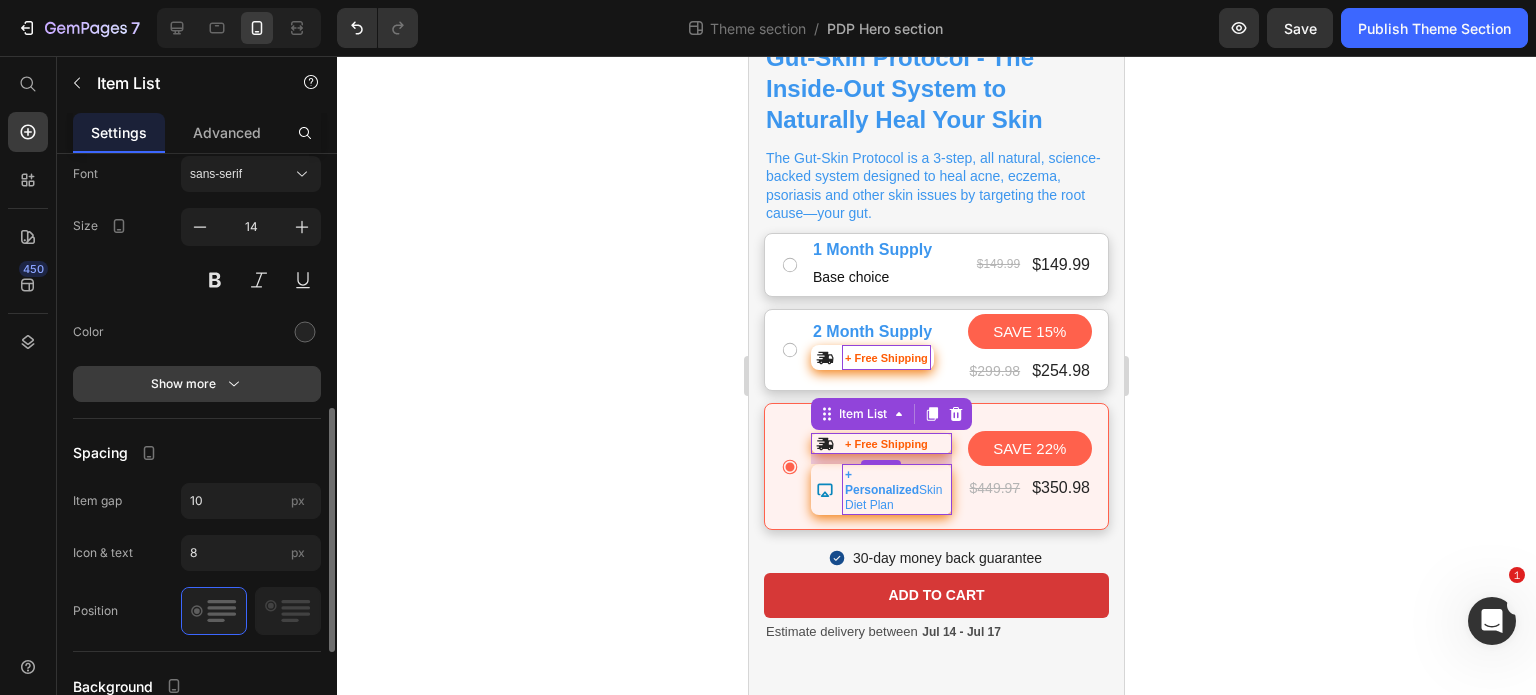 click on "Show more" at bounding box center [197, 384] 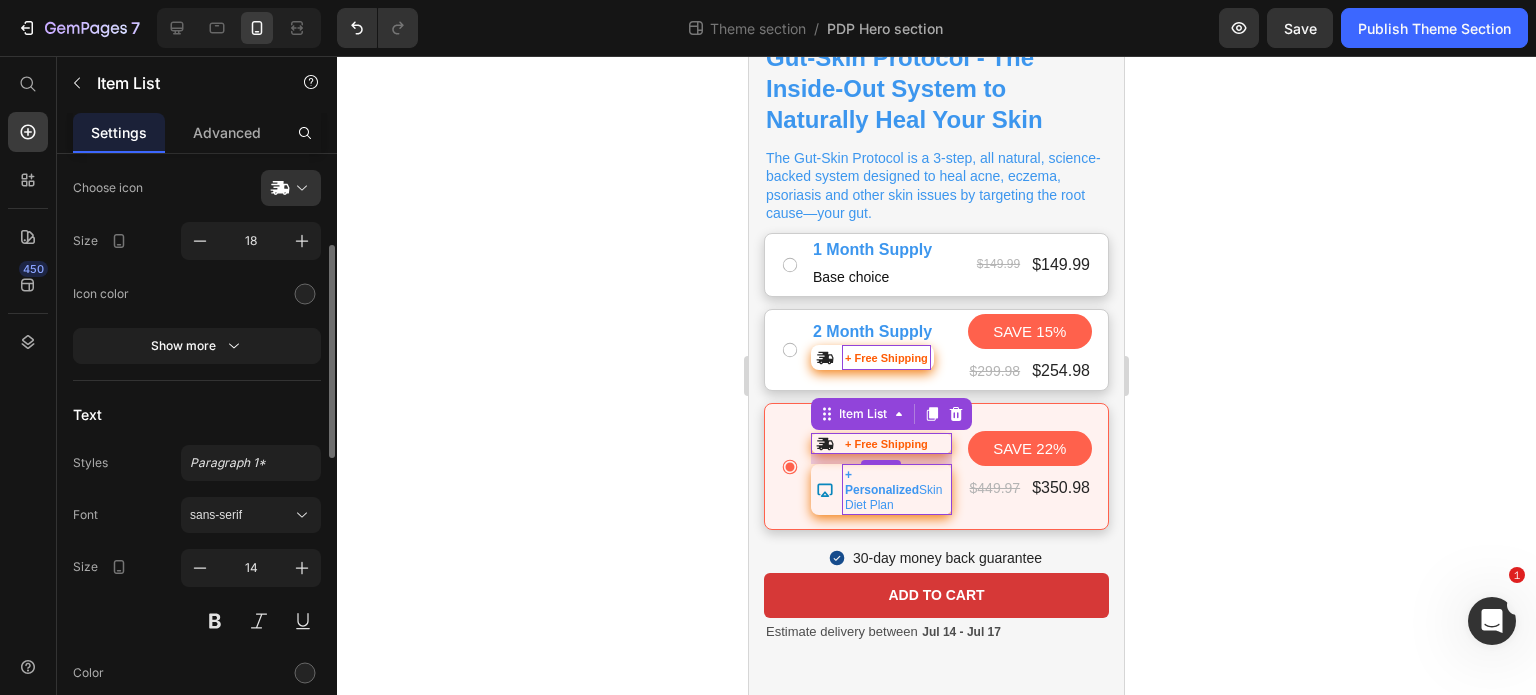 scroll, scrollTop: 266, scrollLeft: 0, axis: vertical 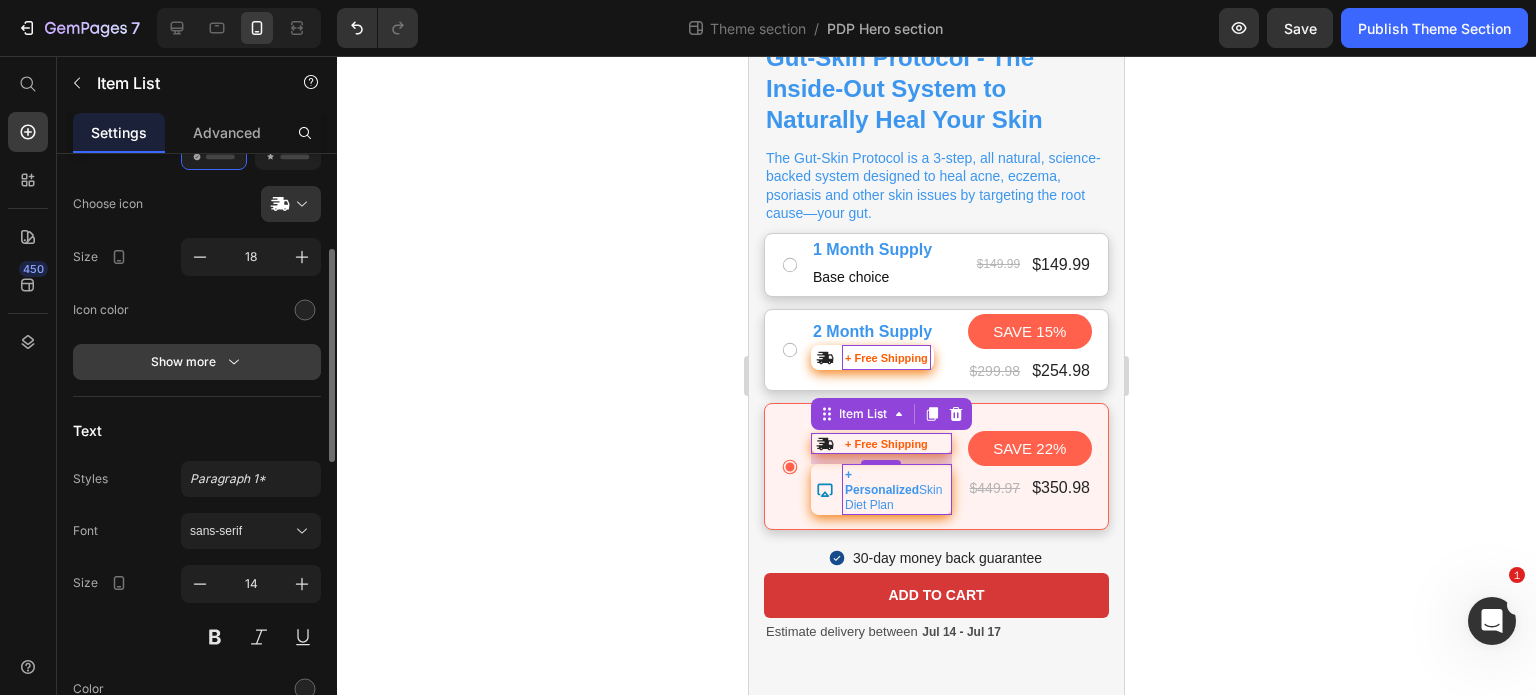 click on "Show more" at bounding box center (197, 362) 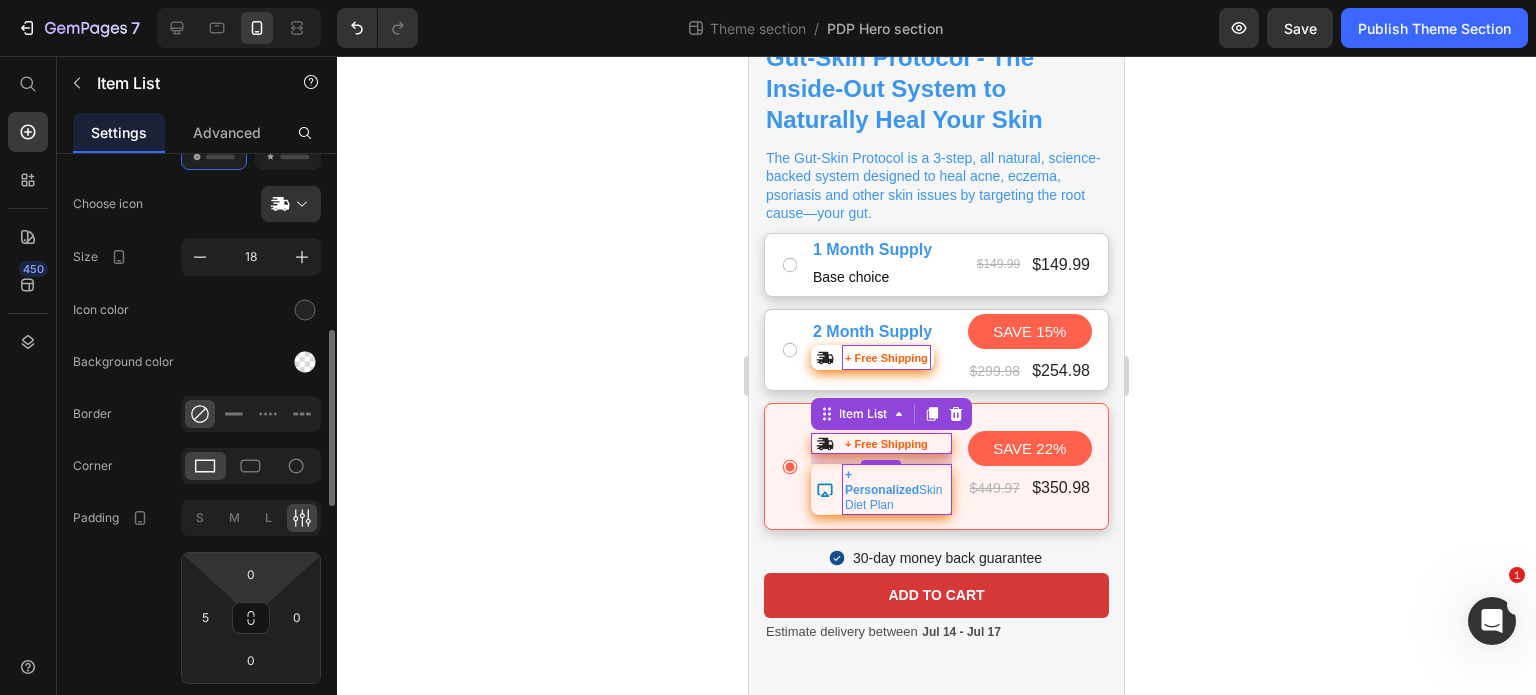 scroll, scrollTop: 350, scrollLeft: 0, axis: vertical 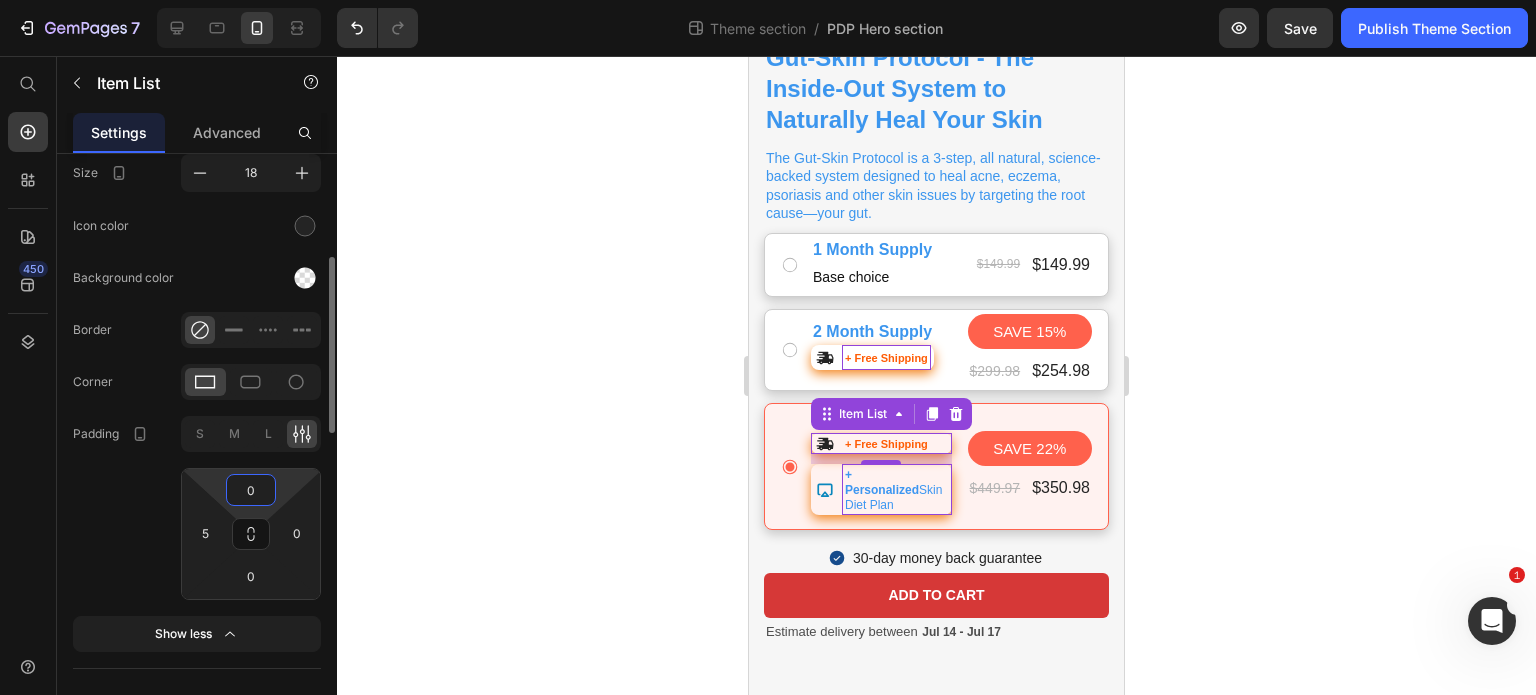 click on "0" at bounding box center (251, 490) 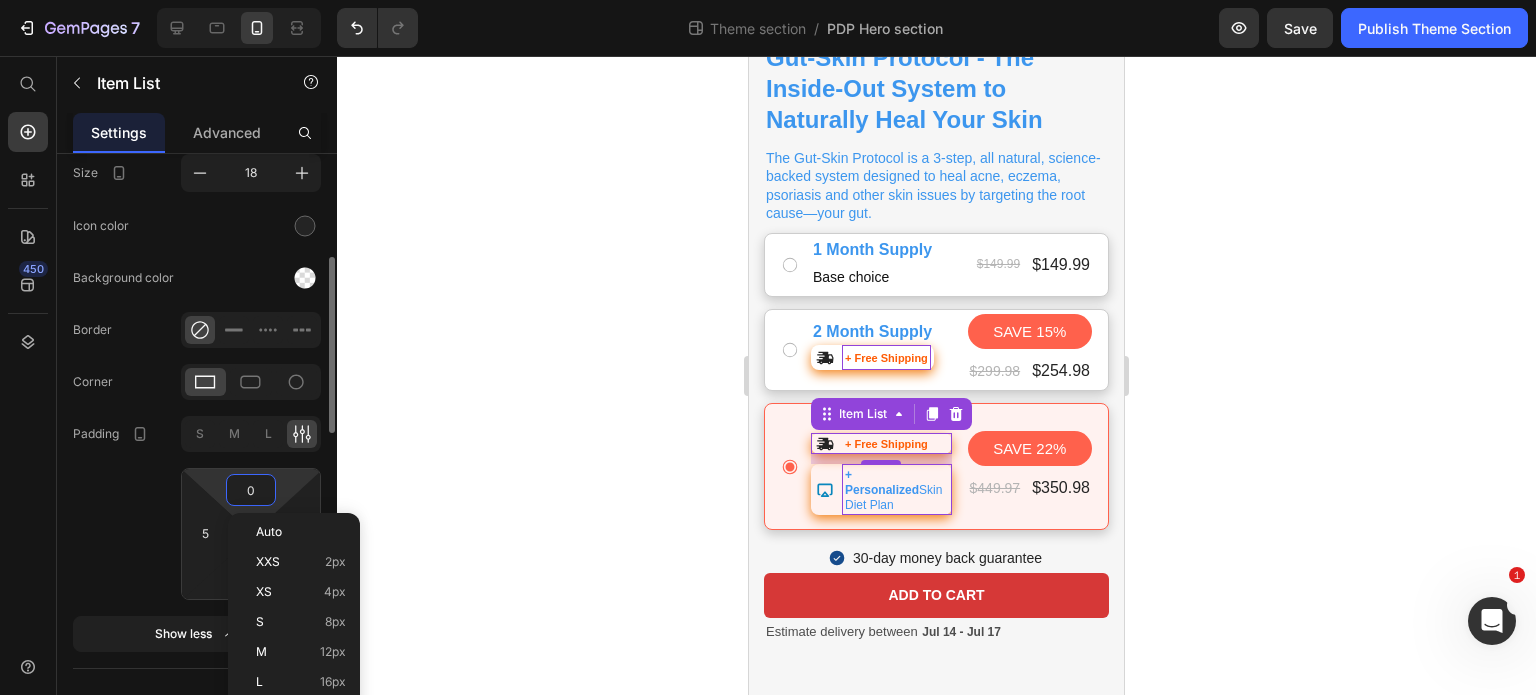 type on "2" 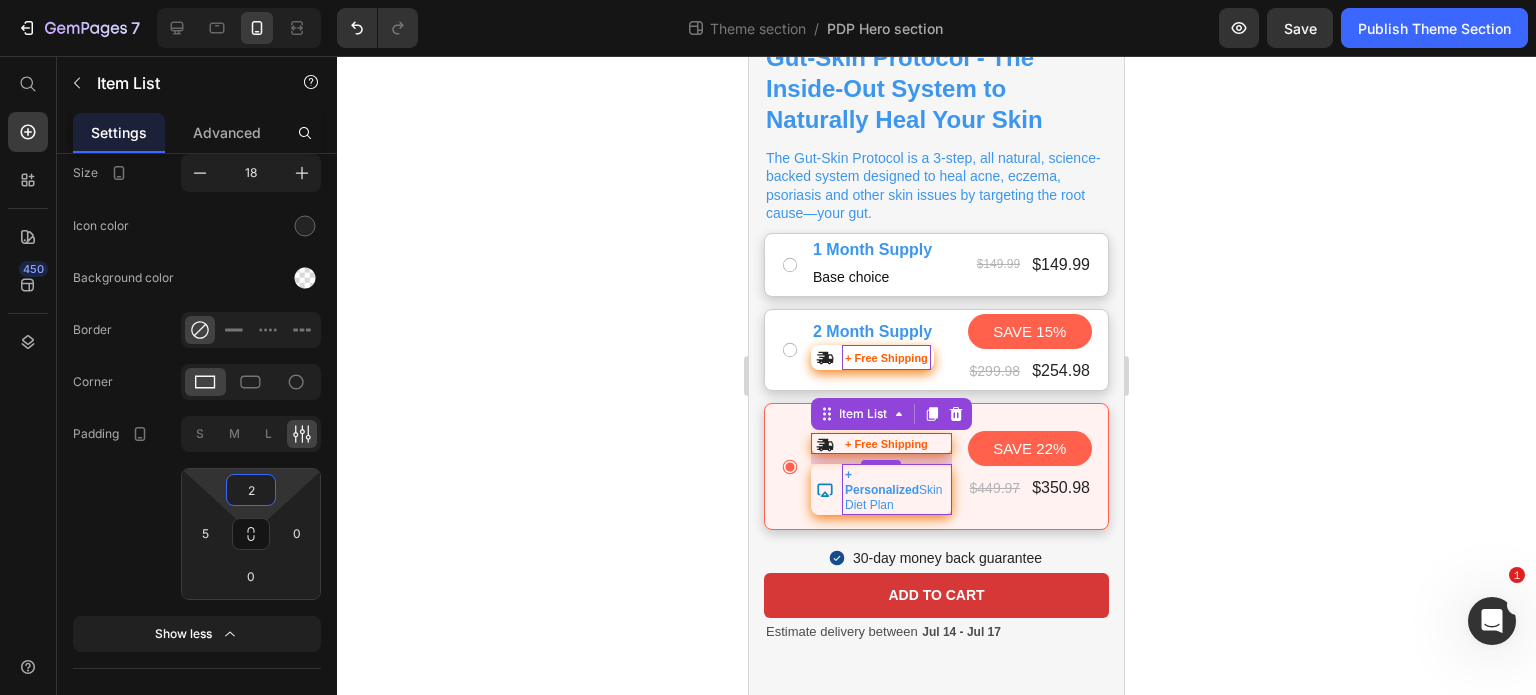 click 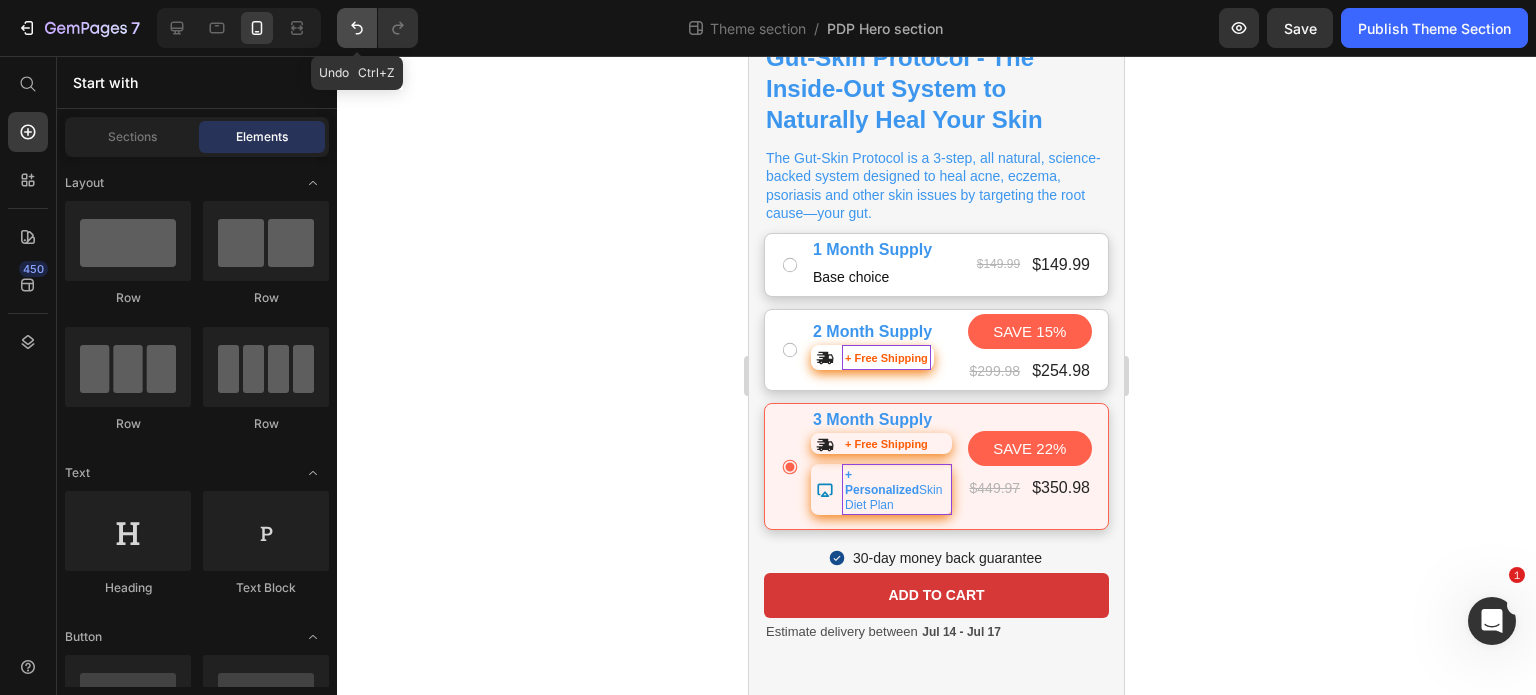 click 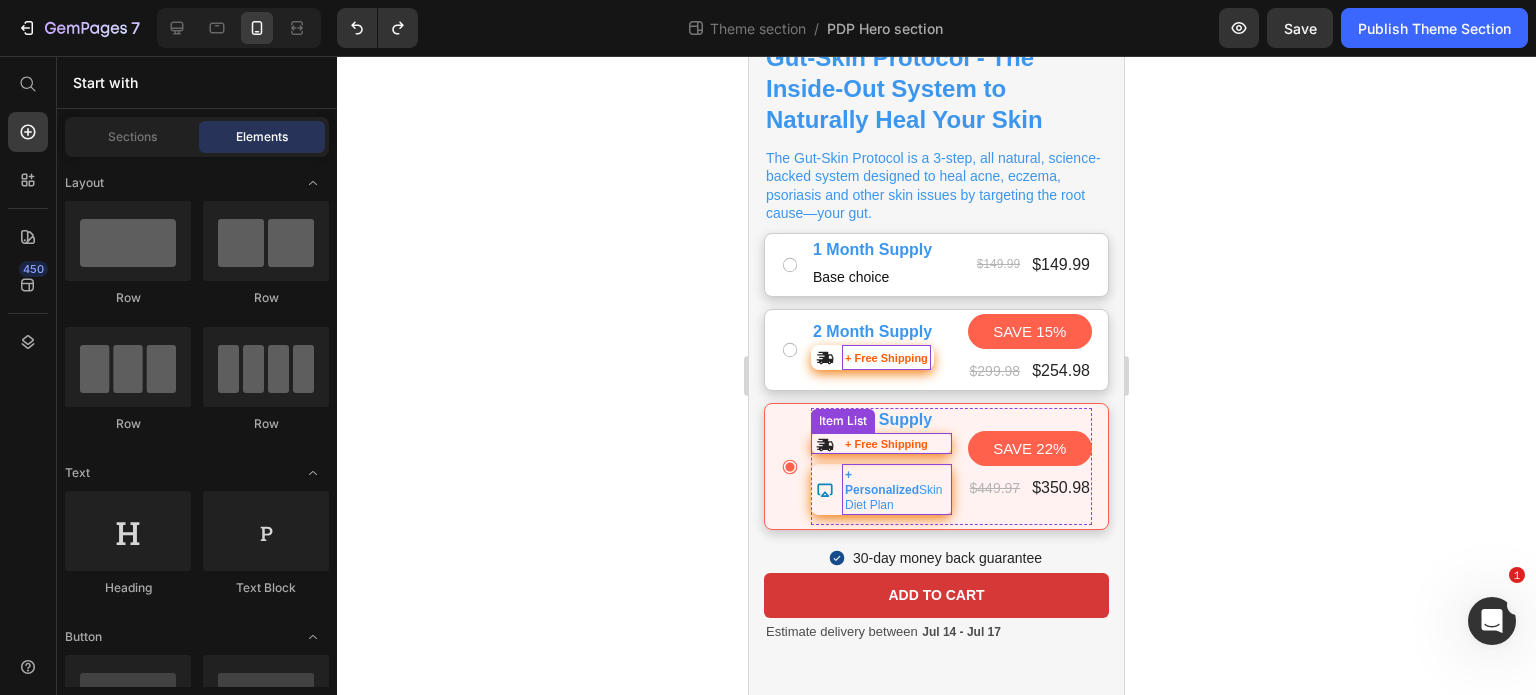 click at bounding box center (822, 444) 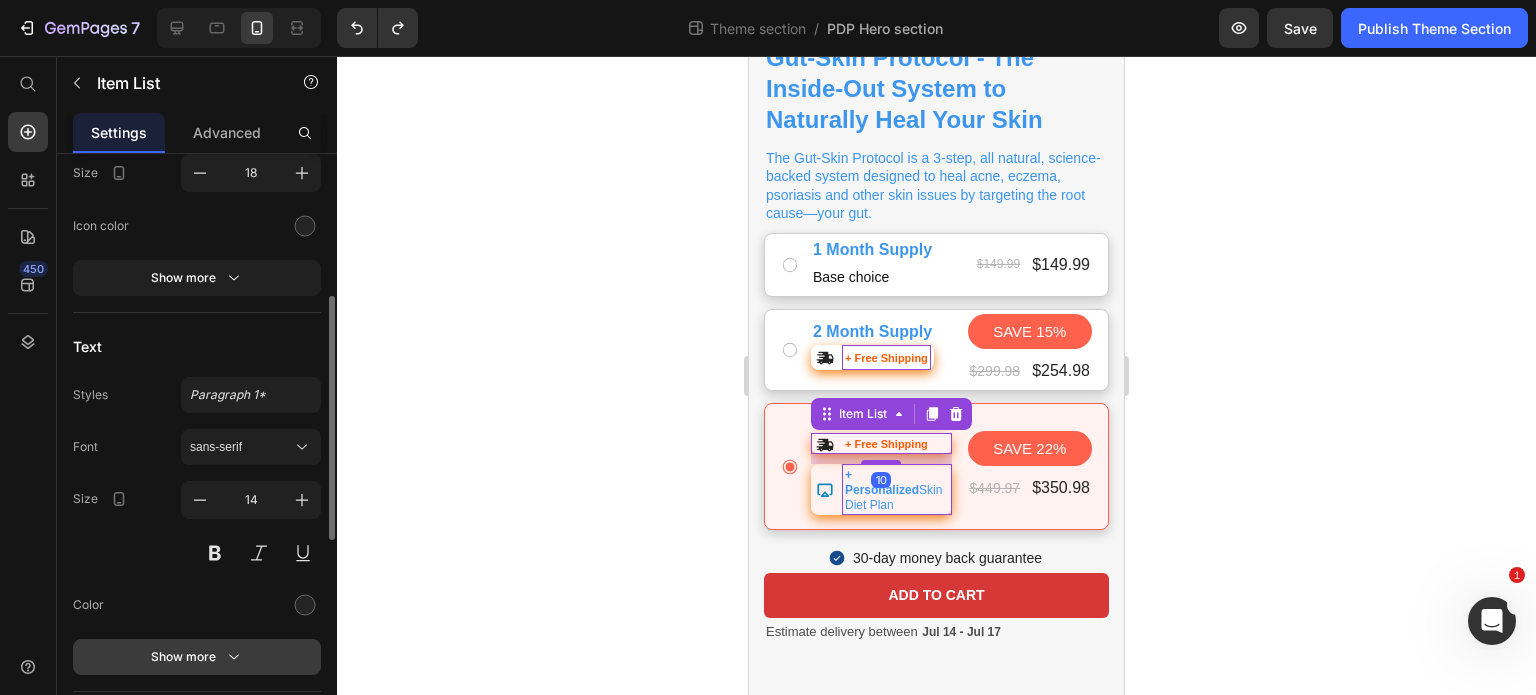 click on "Show more" at bounding box center (197, 657) 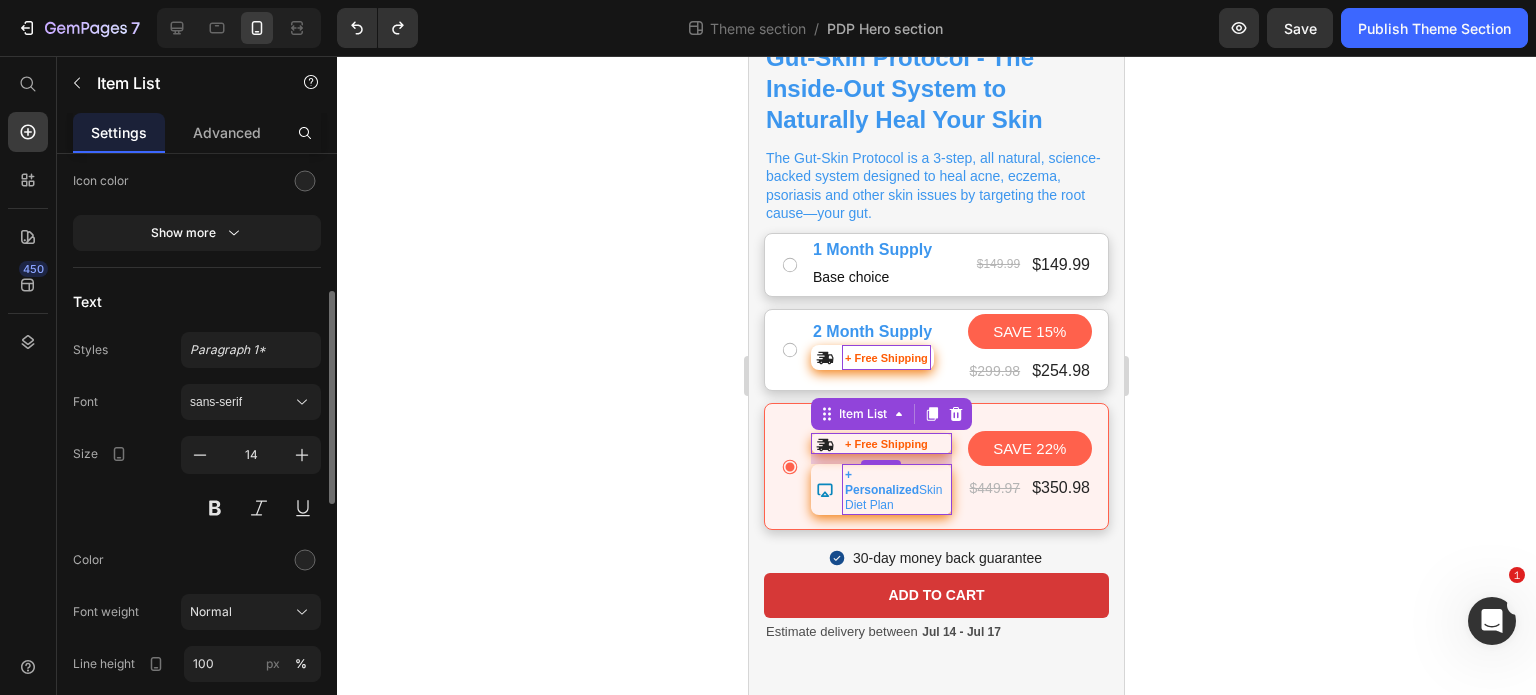 scroll, scrollTop: 392, scrollLeft: 0, axis: vertical 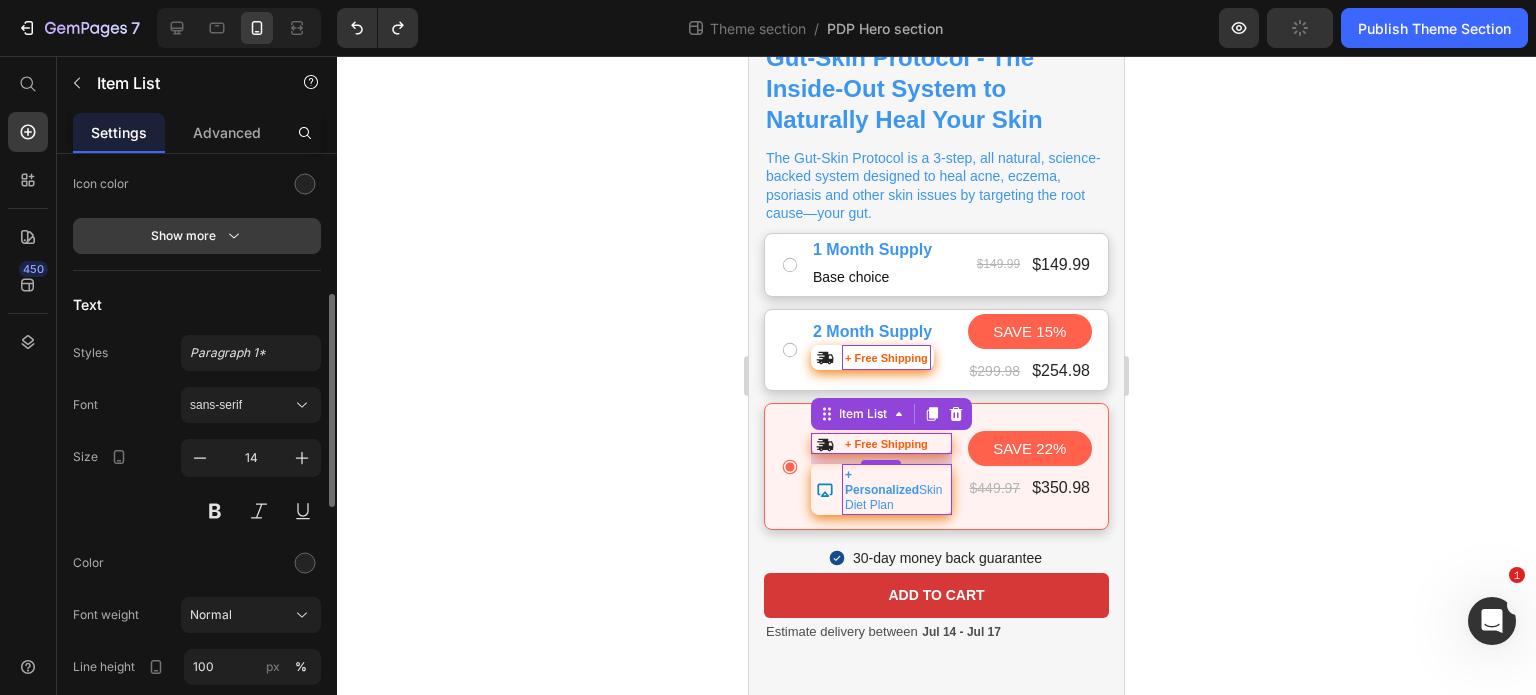 click on "Show more" at bounding box center [197, 236] 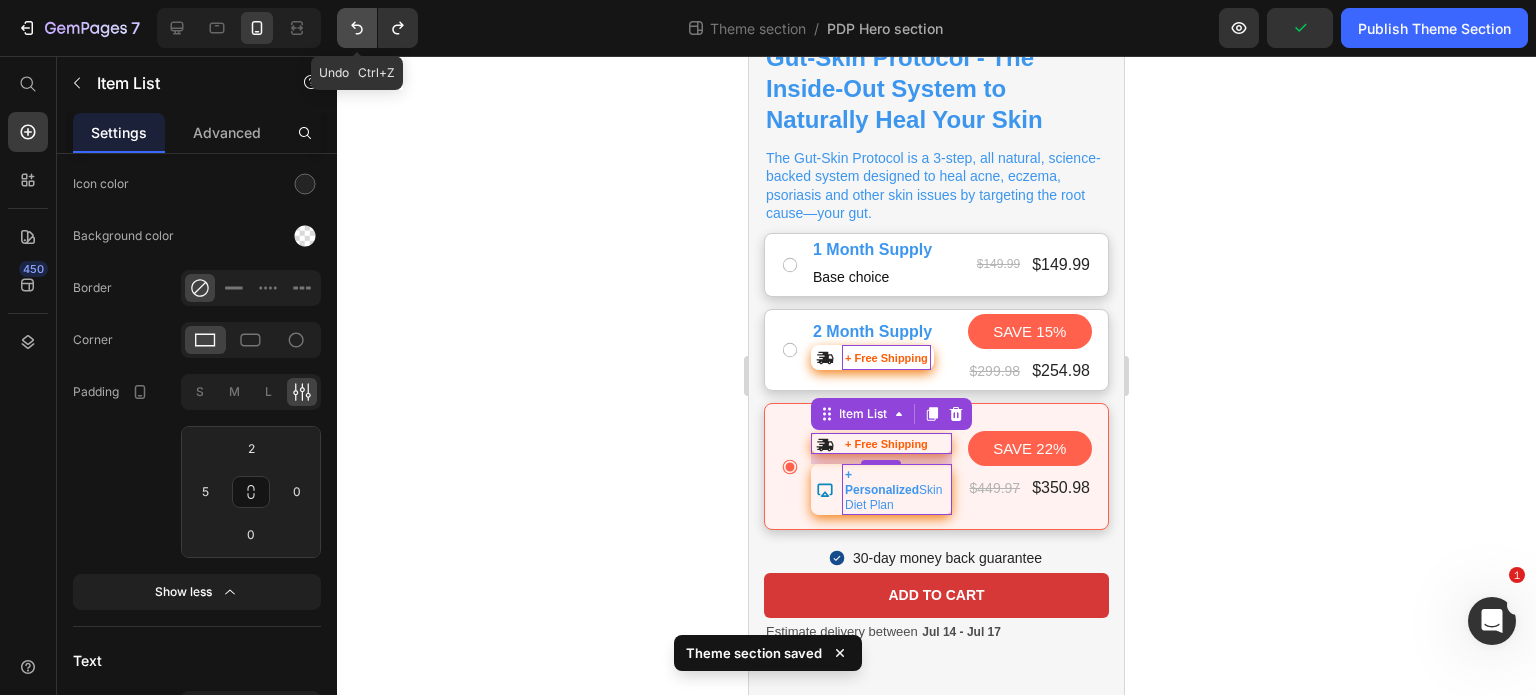 click 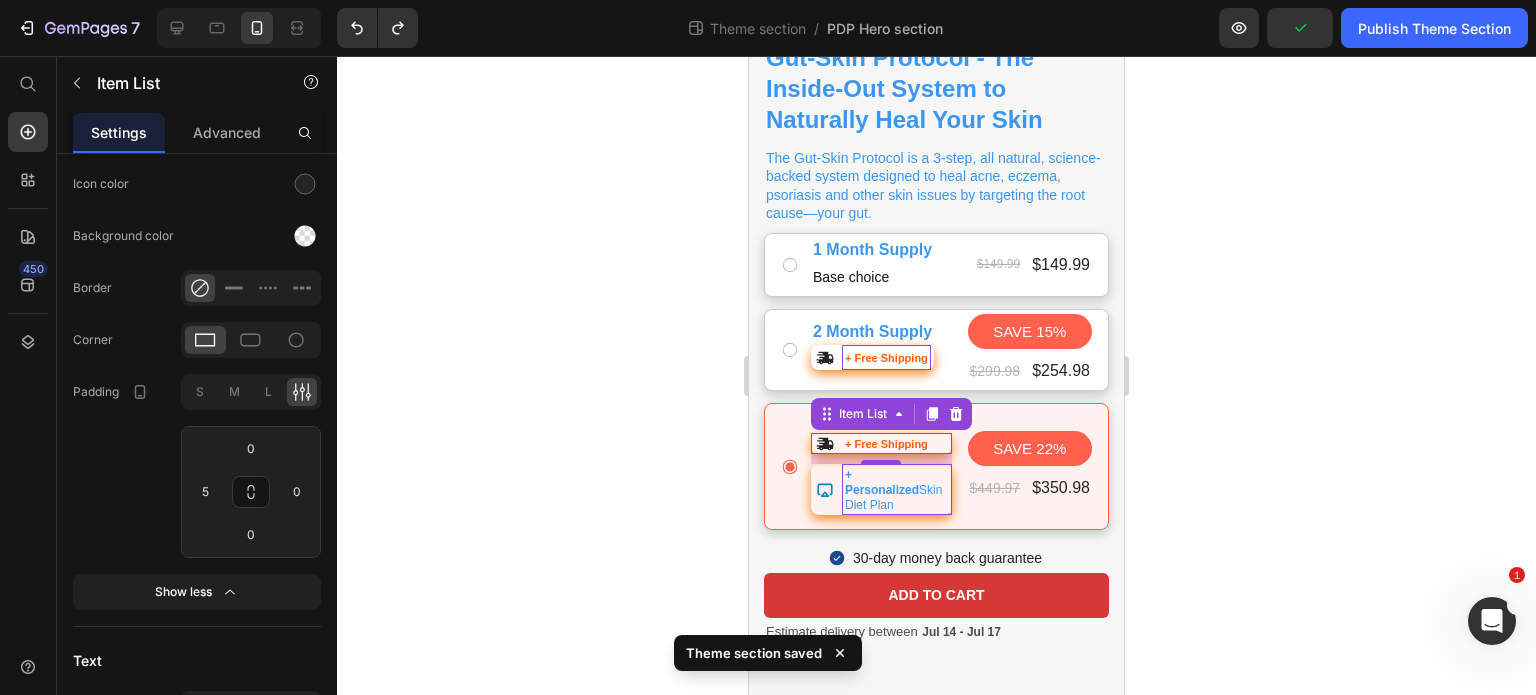 click 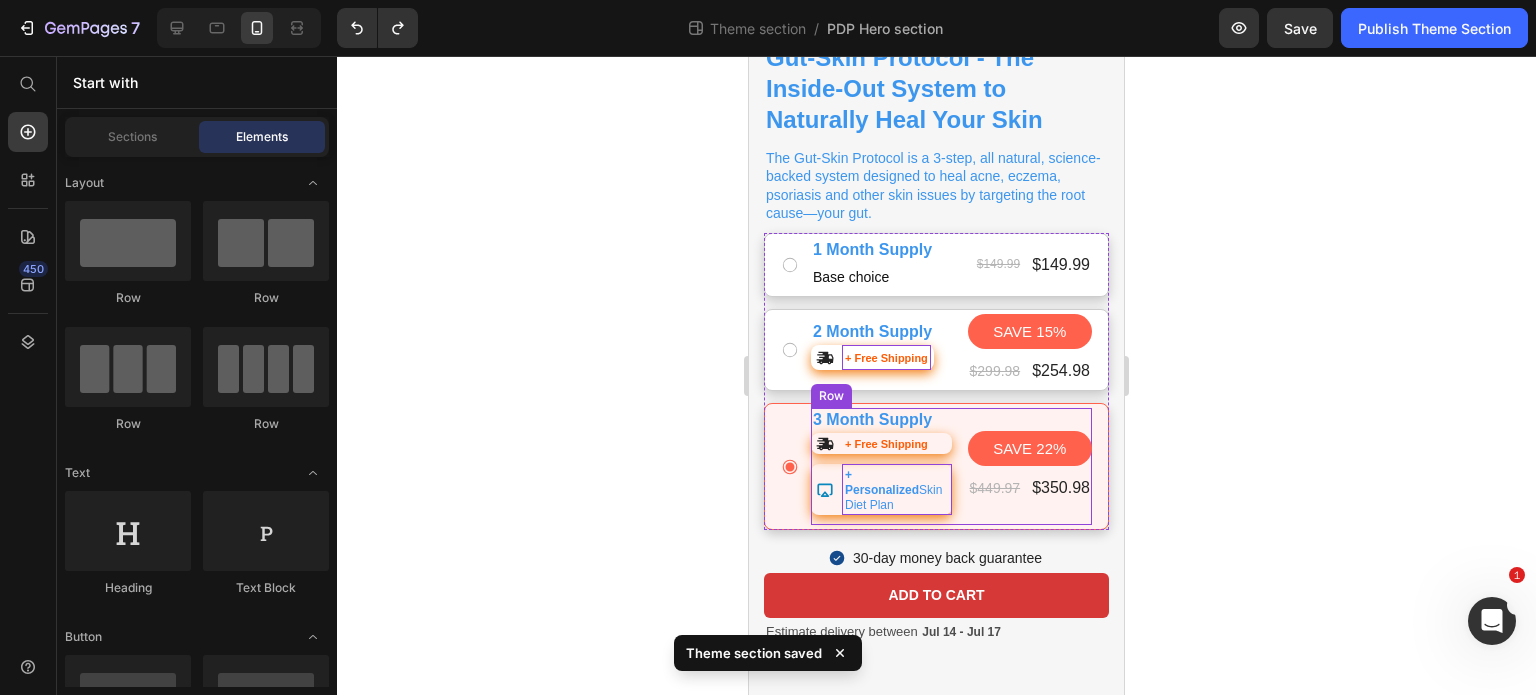 click on "3 Month Supply Text Block
+ Free Shipping Item List
+ Personalized  Skin Diet Plan Item List" at bounding box center (881, 466) 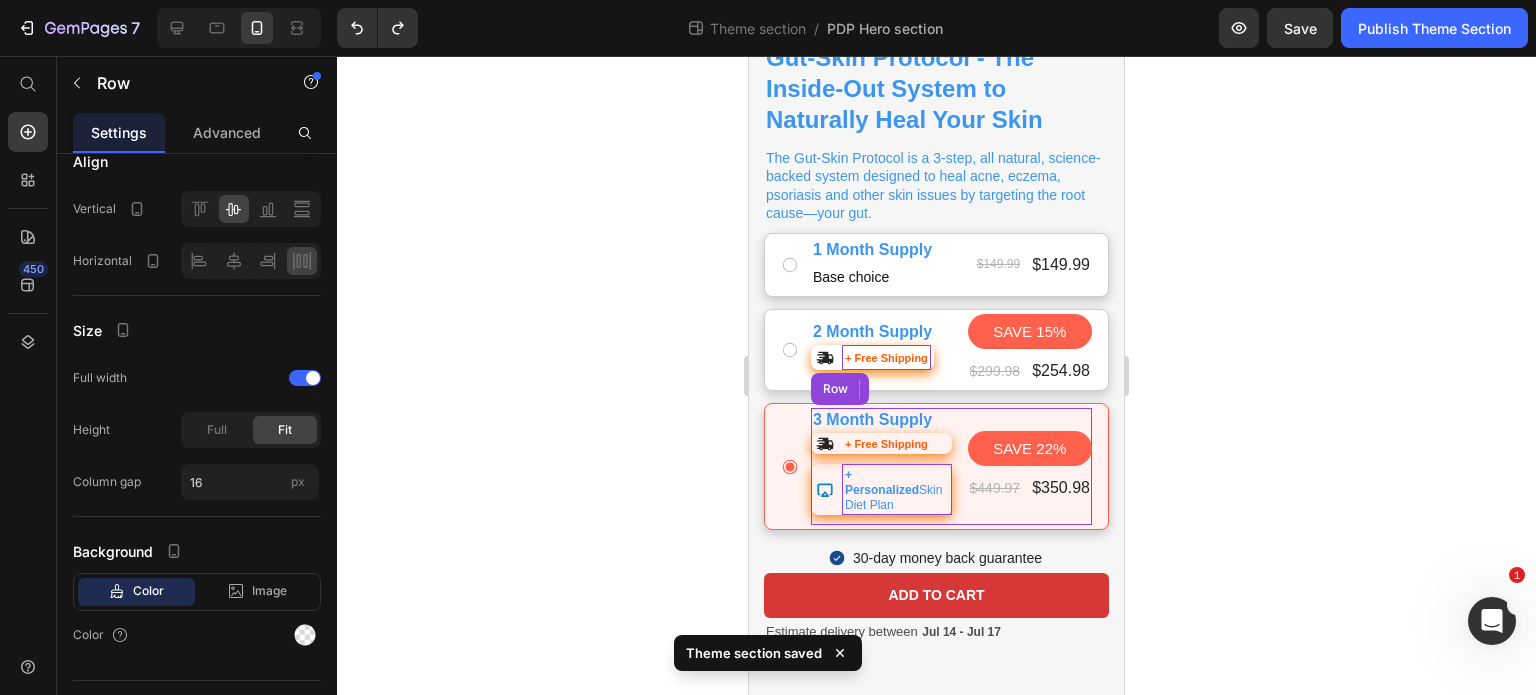 scroll, scrollTop: 0, scrollLeft: 0, axis: both 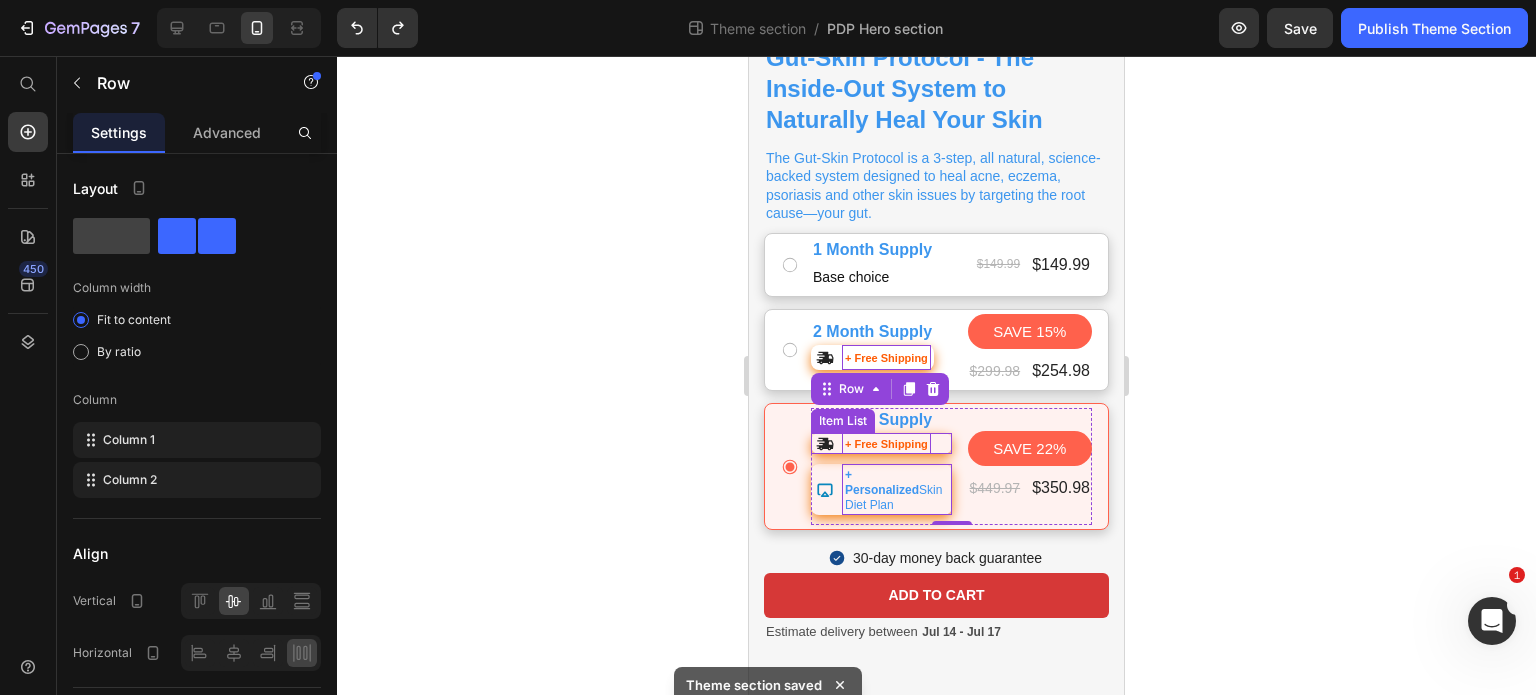 click on "+ Free Shipping" at bounding box center (886, 444) 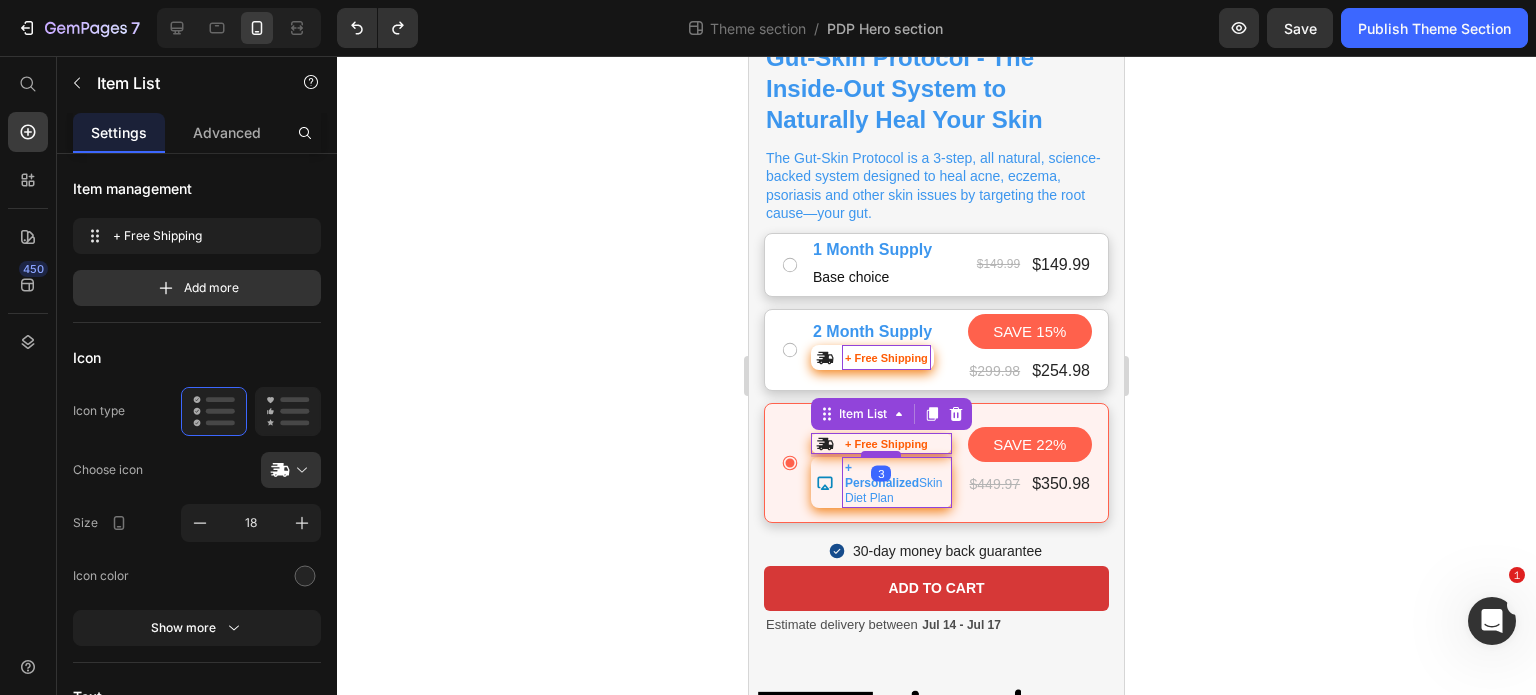 click at bounding box center (881, 454) 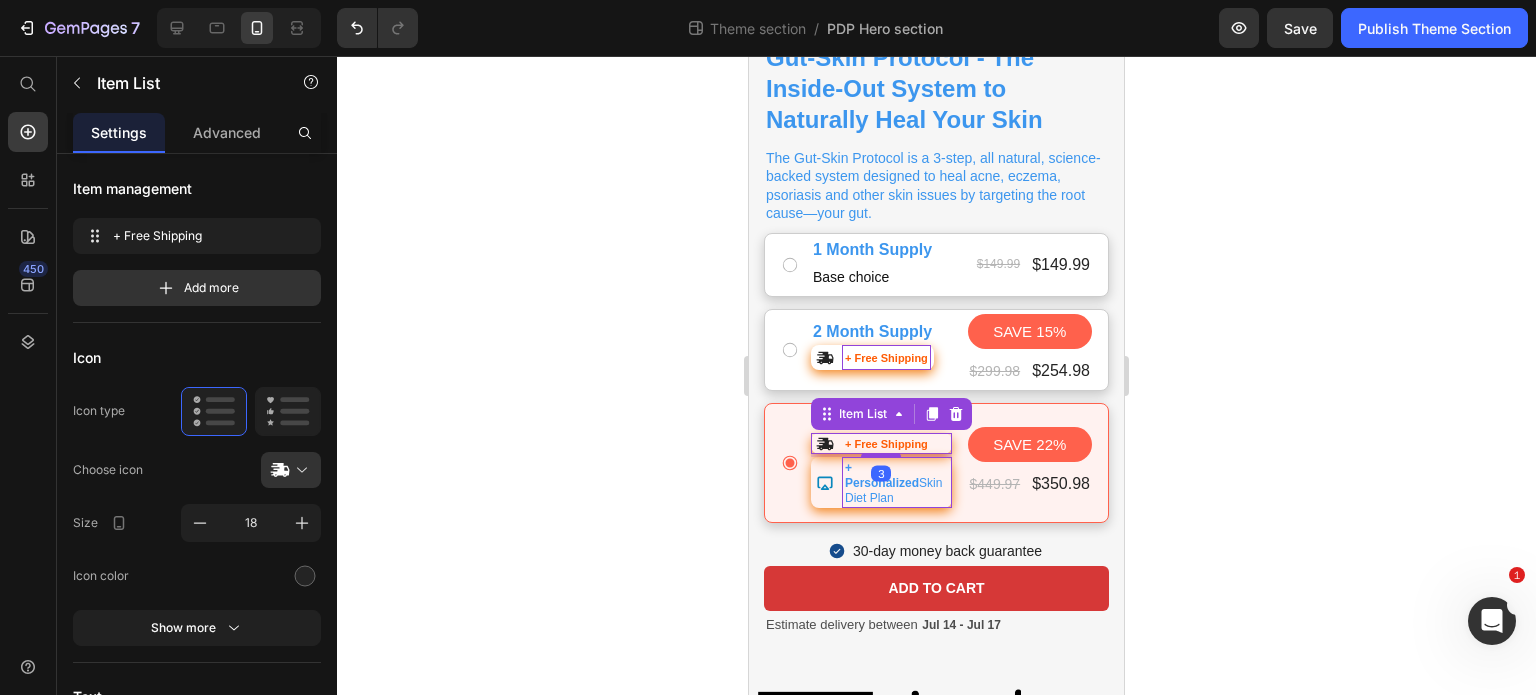 click 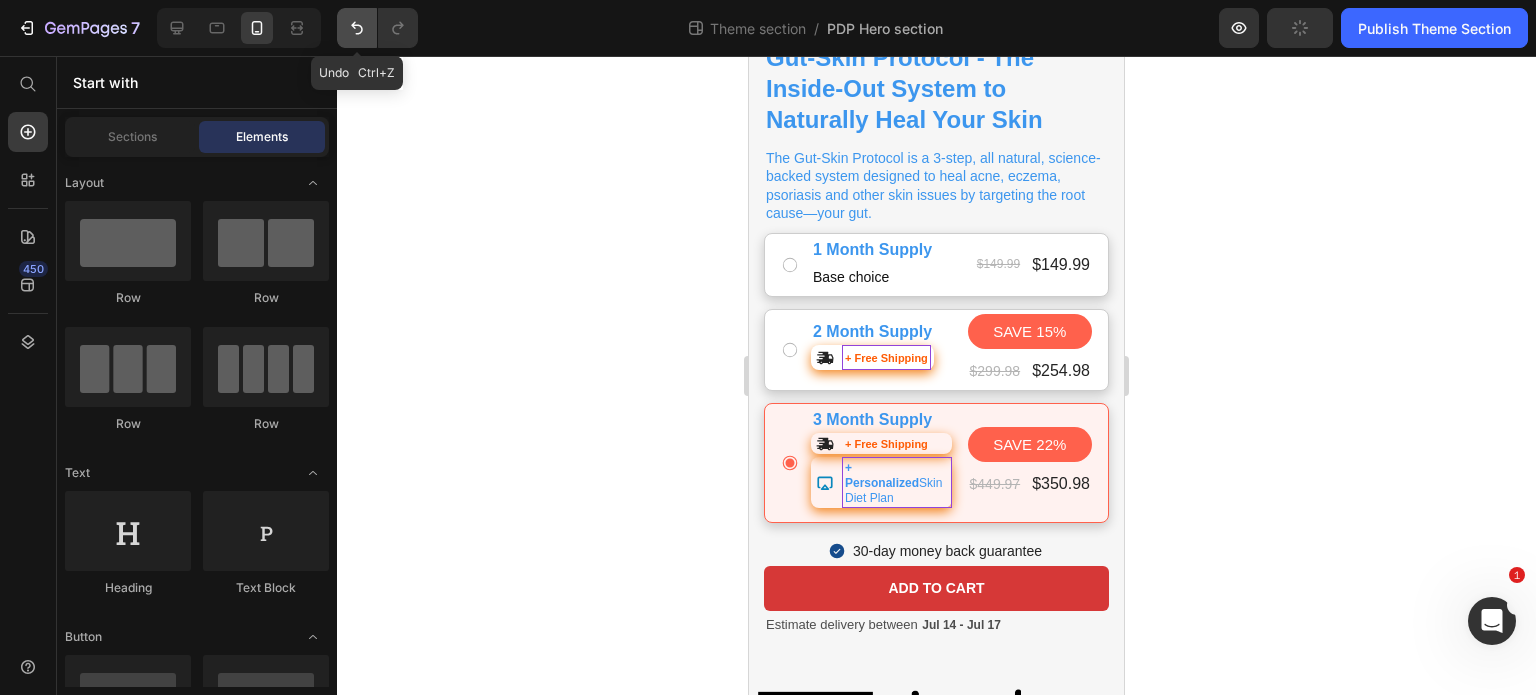 click 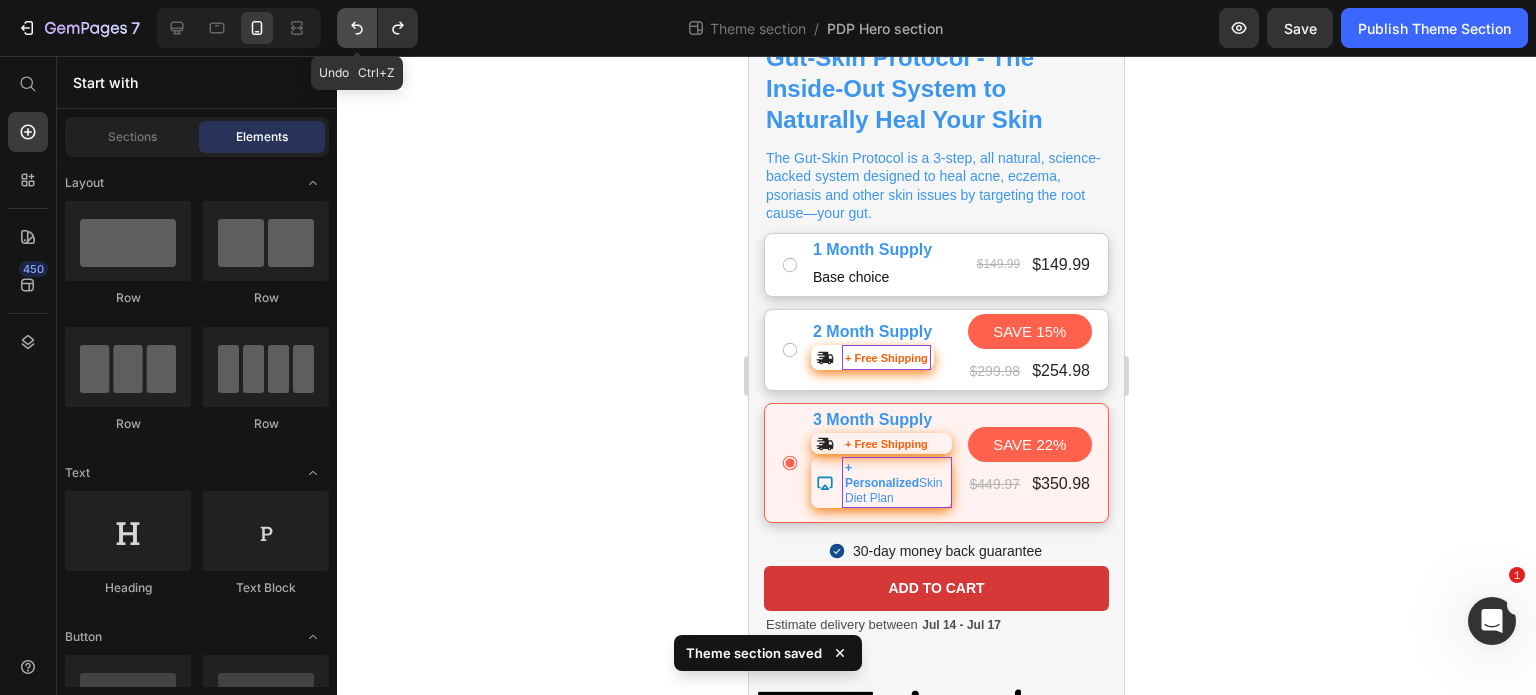 click 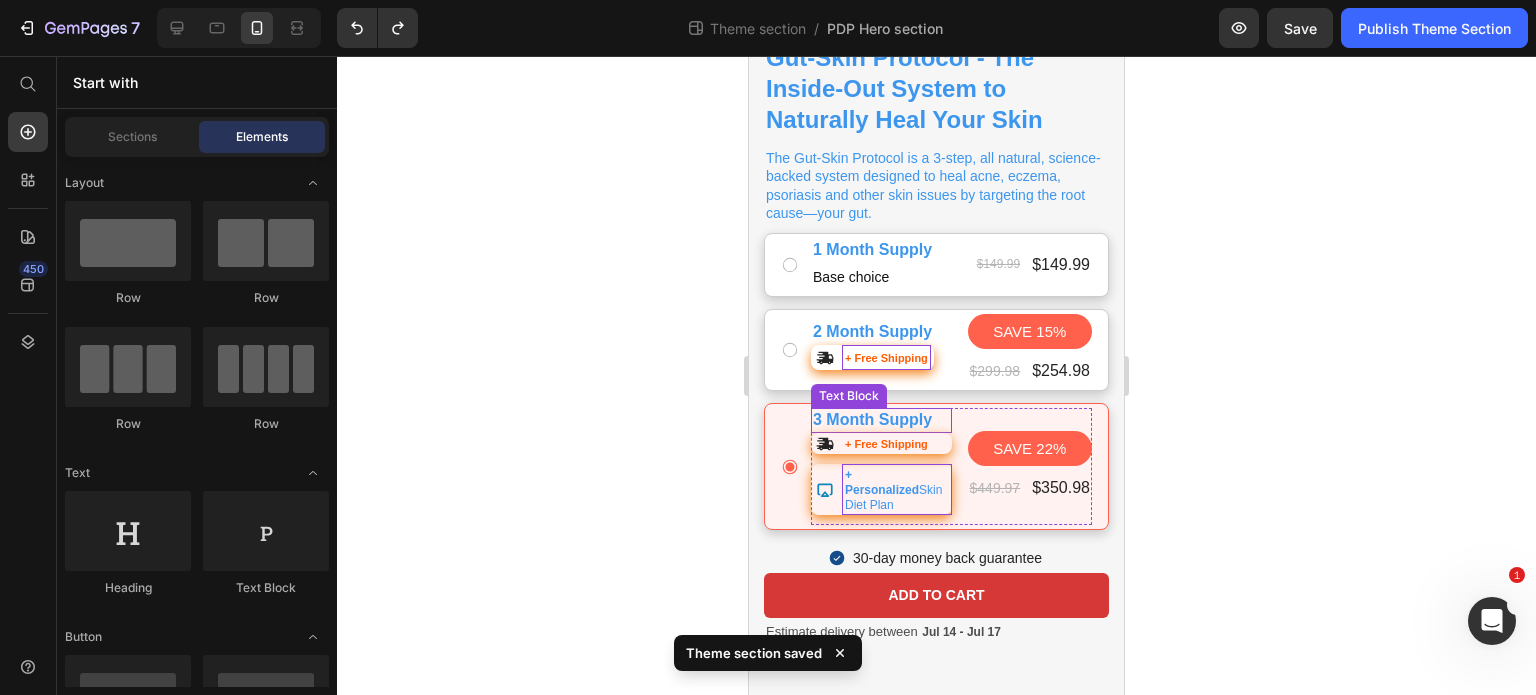 click on "3 Month Supply" at bounding box center (881, 420) 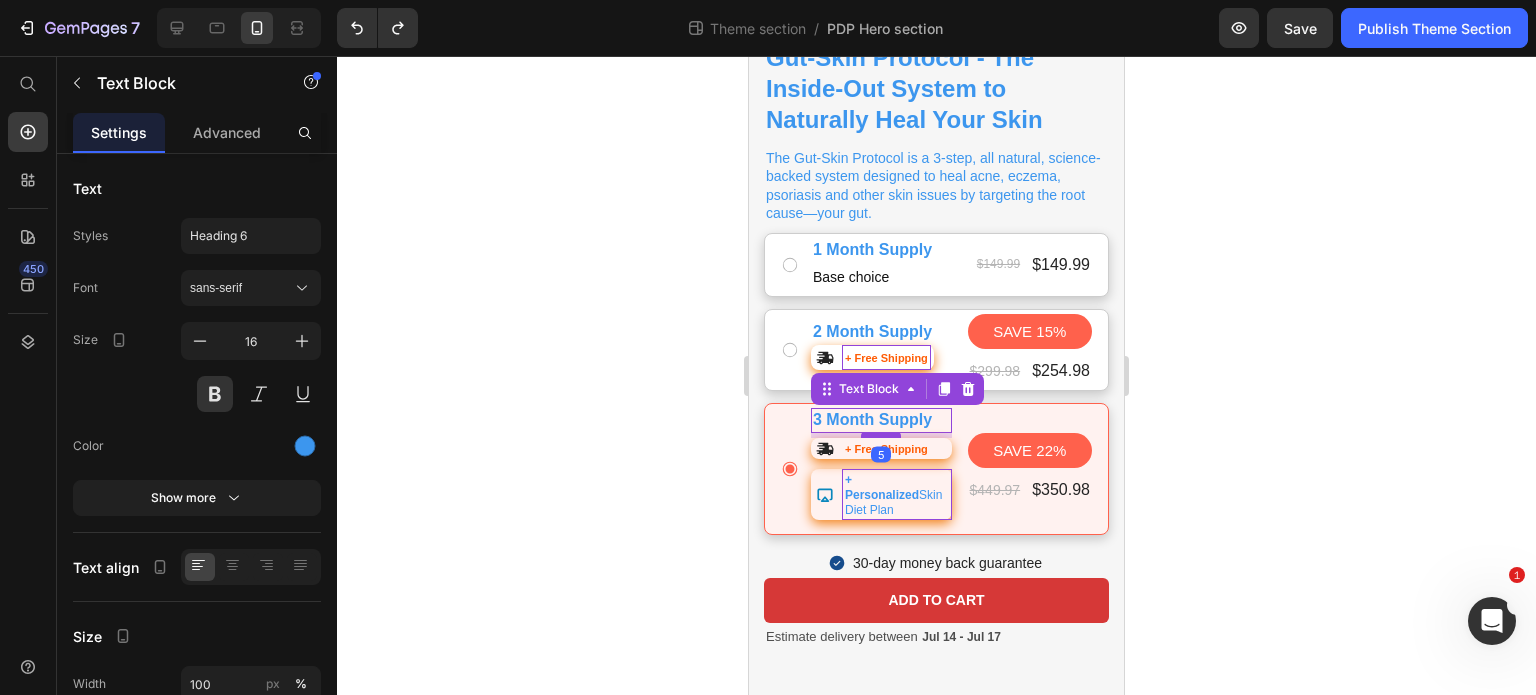 click at bounding box center [881, 435] 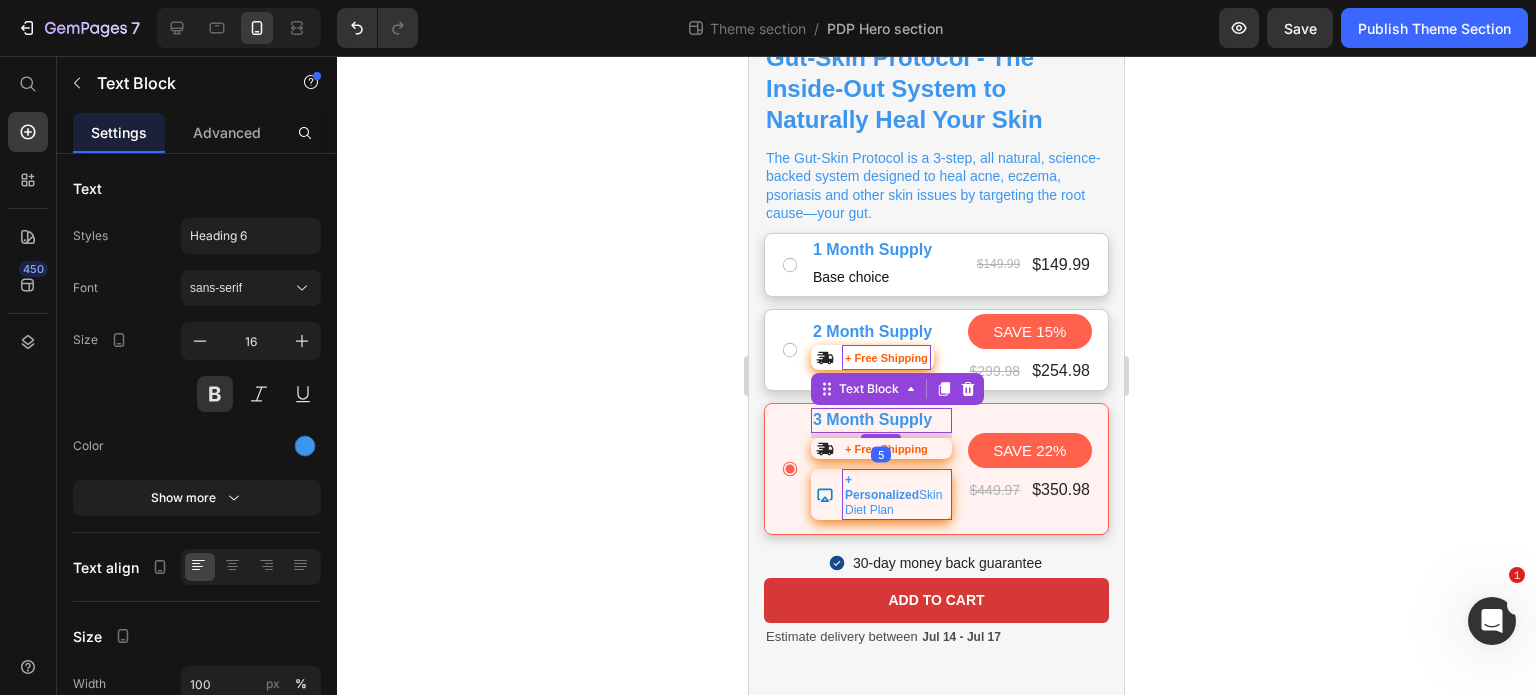 click 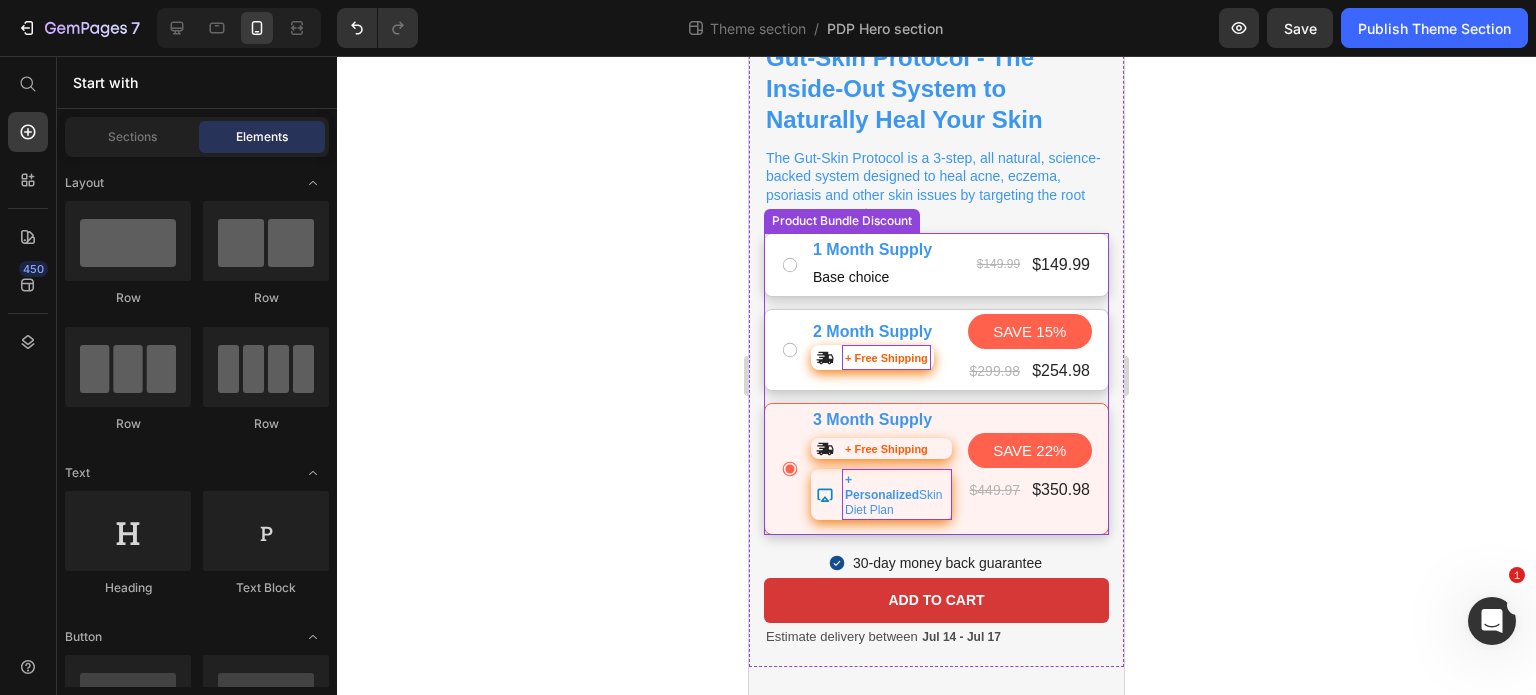 click 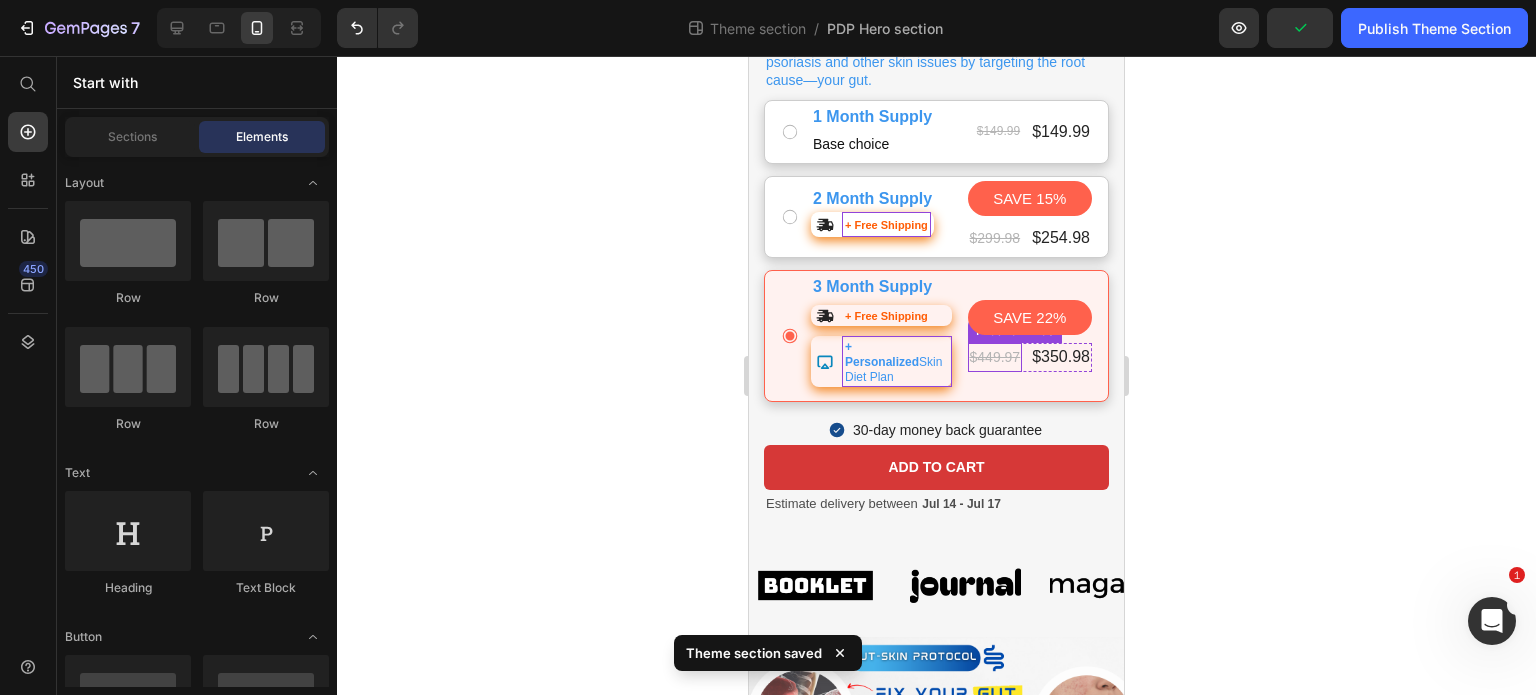 scroll, scrollTop: 719, scrollLeft: 0, axis: vertical 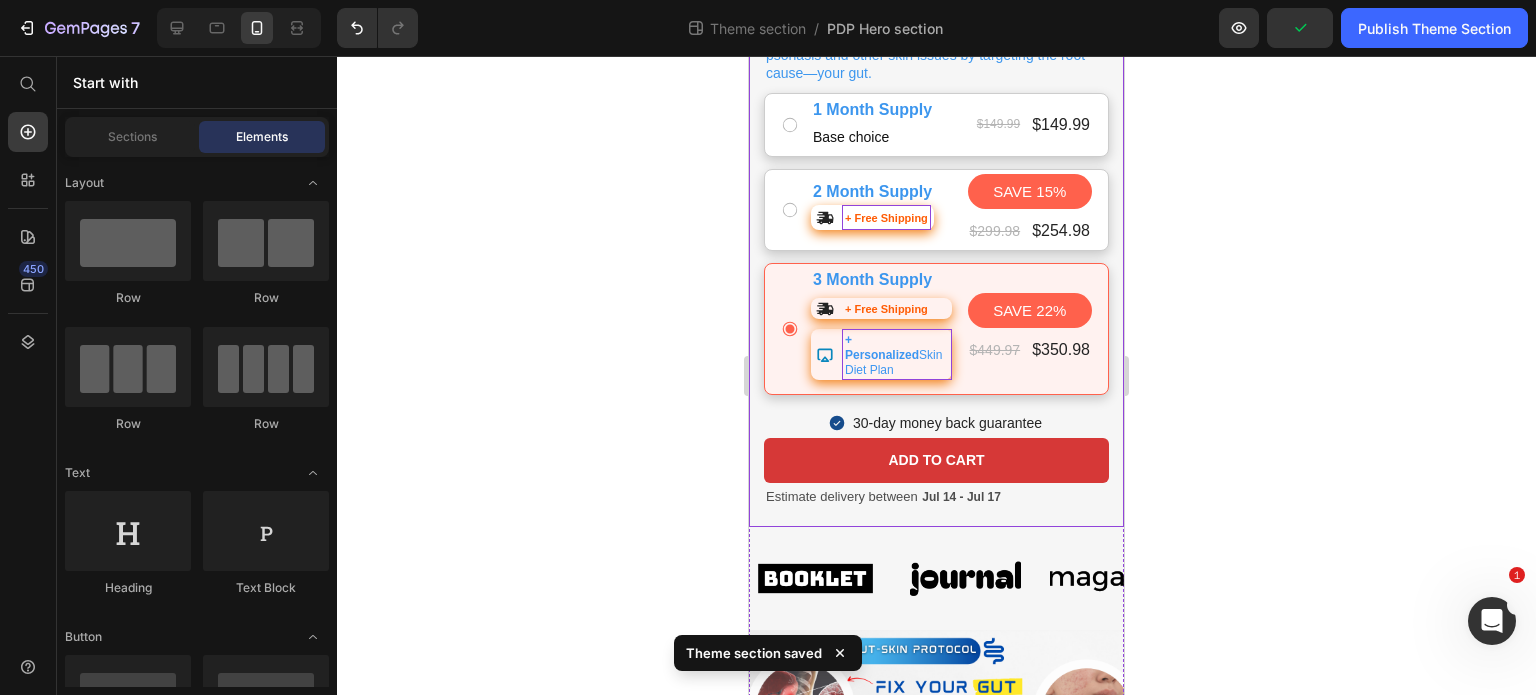 click 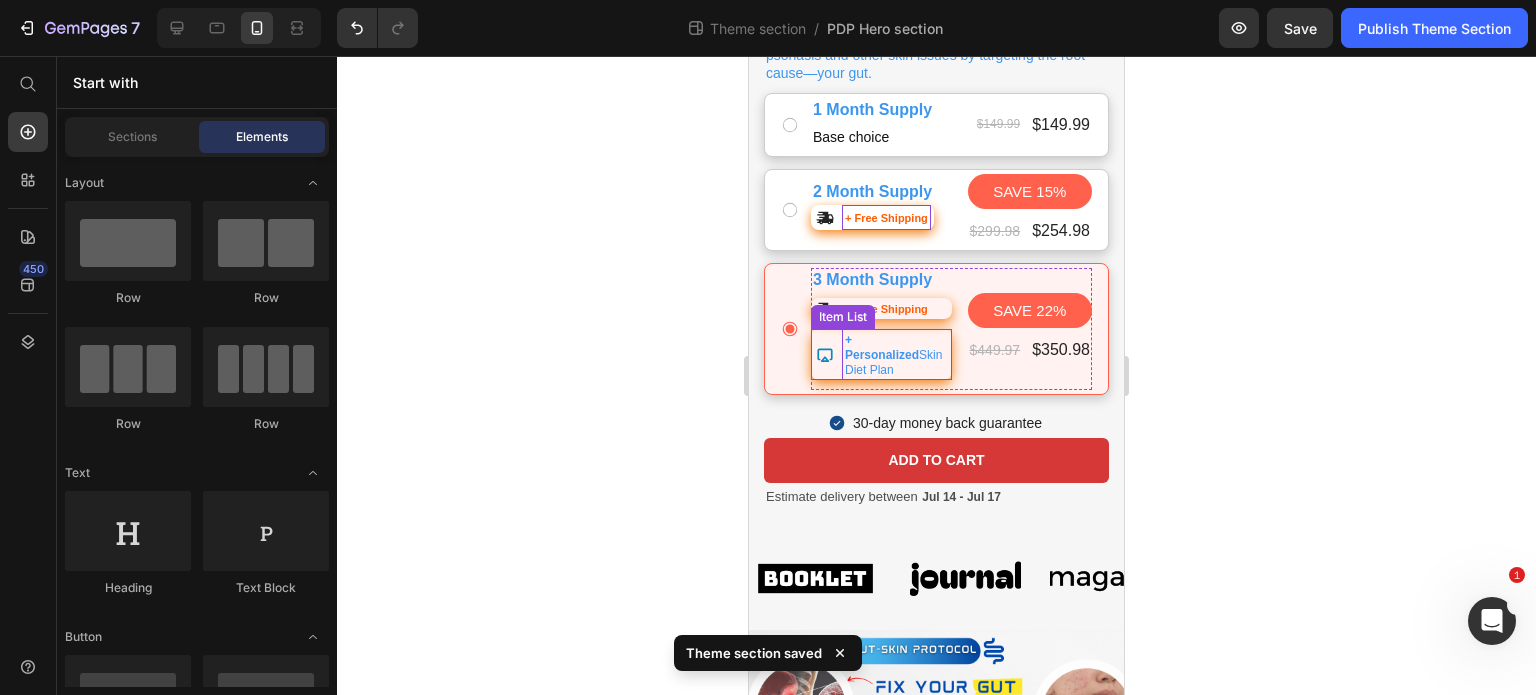 scroll, scrollTop: 1153, scrollLeft: 0, axis: vertical 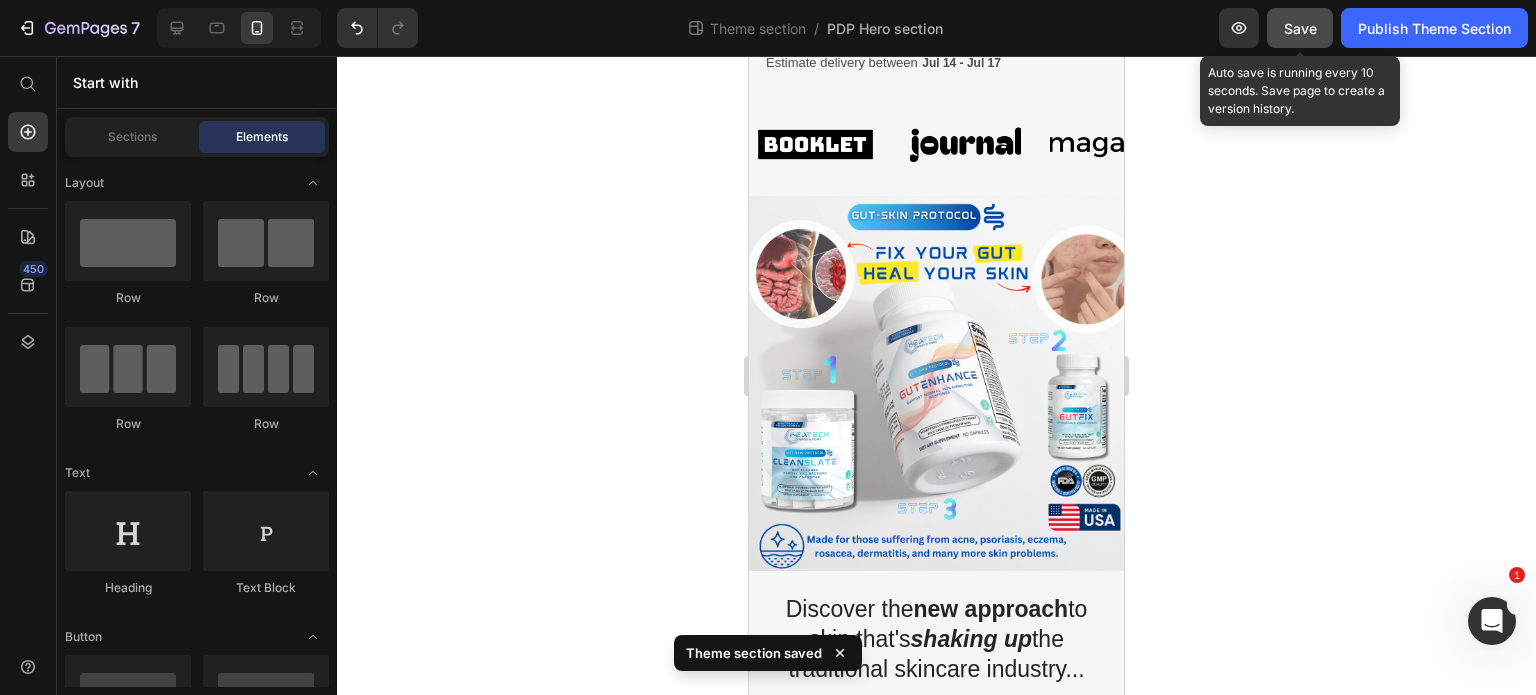 click on "Save" 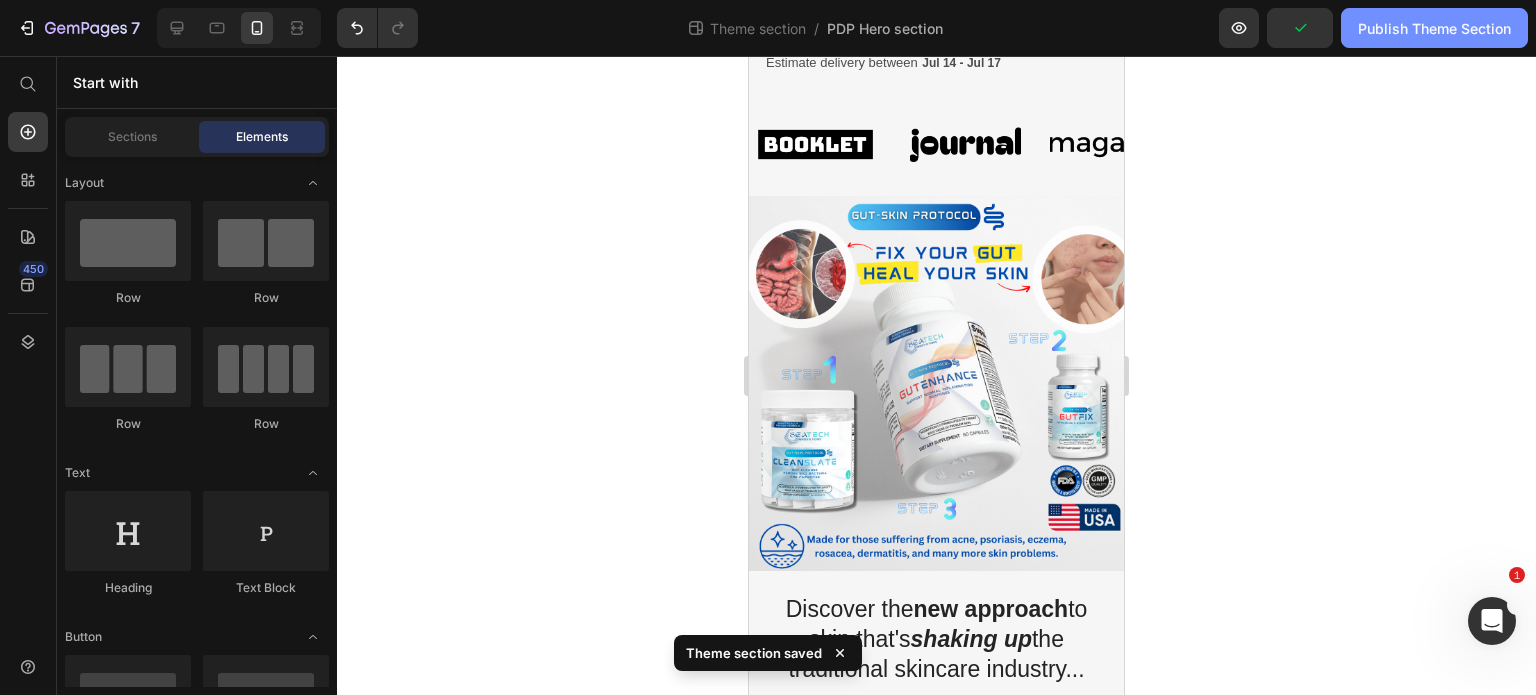 click on "Publish Theme Section" at bounding box center (1434, 28) 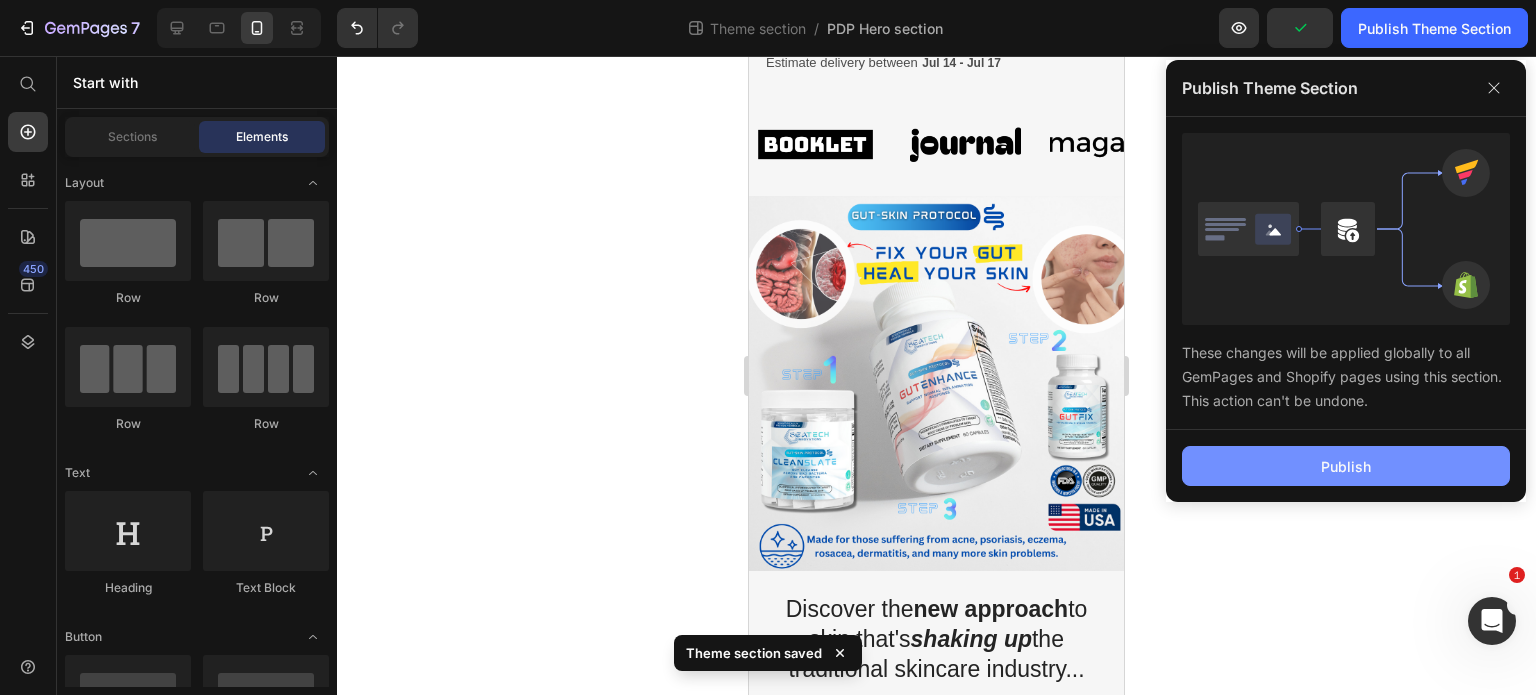 click on "Publish" 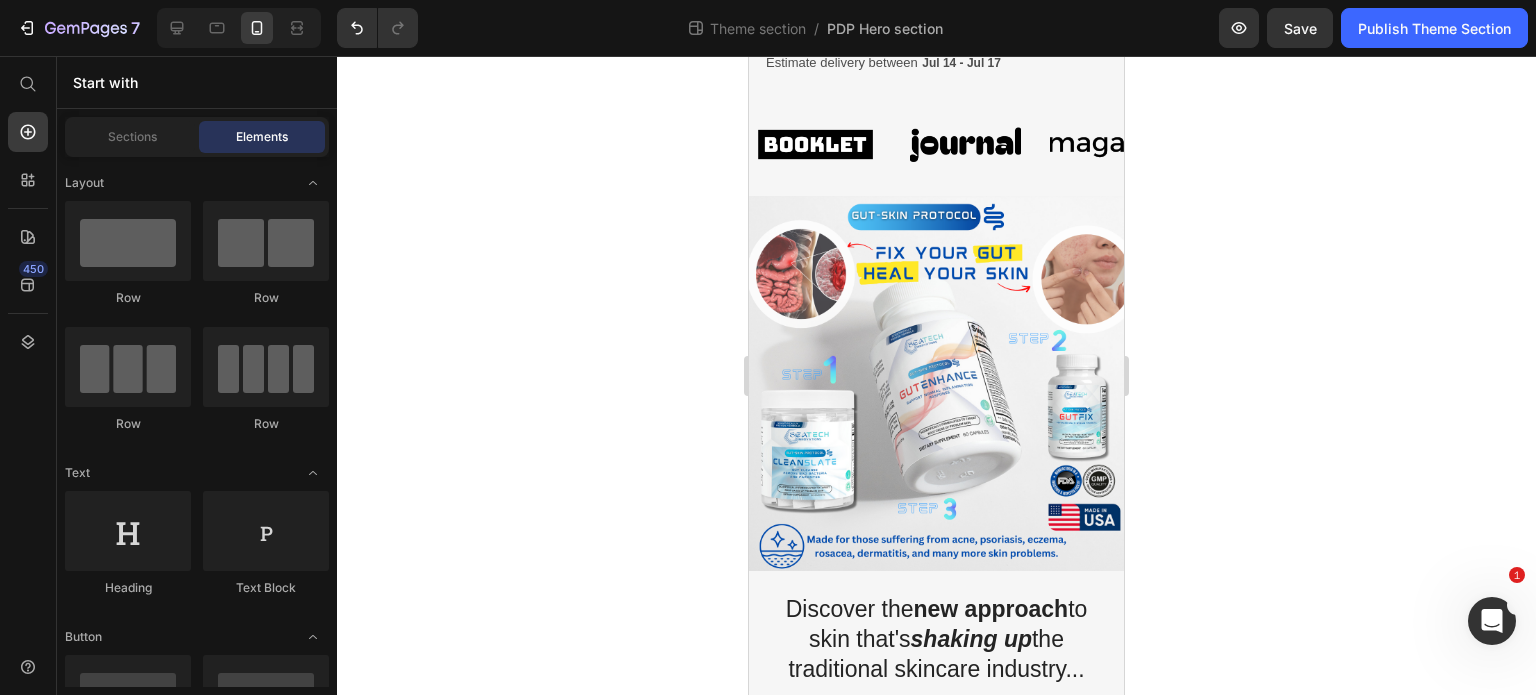 click 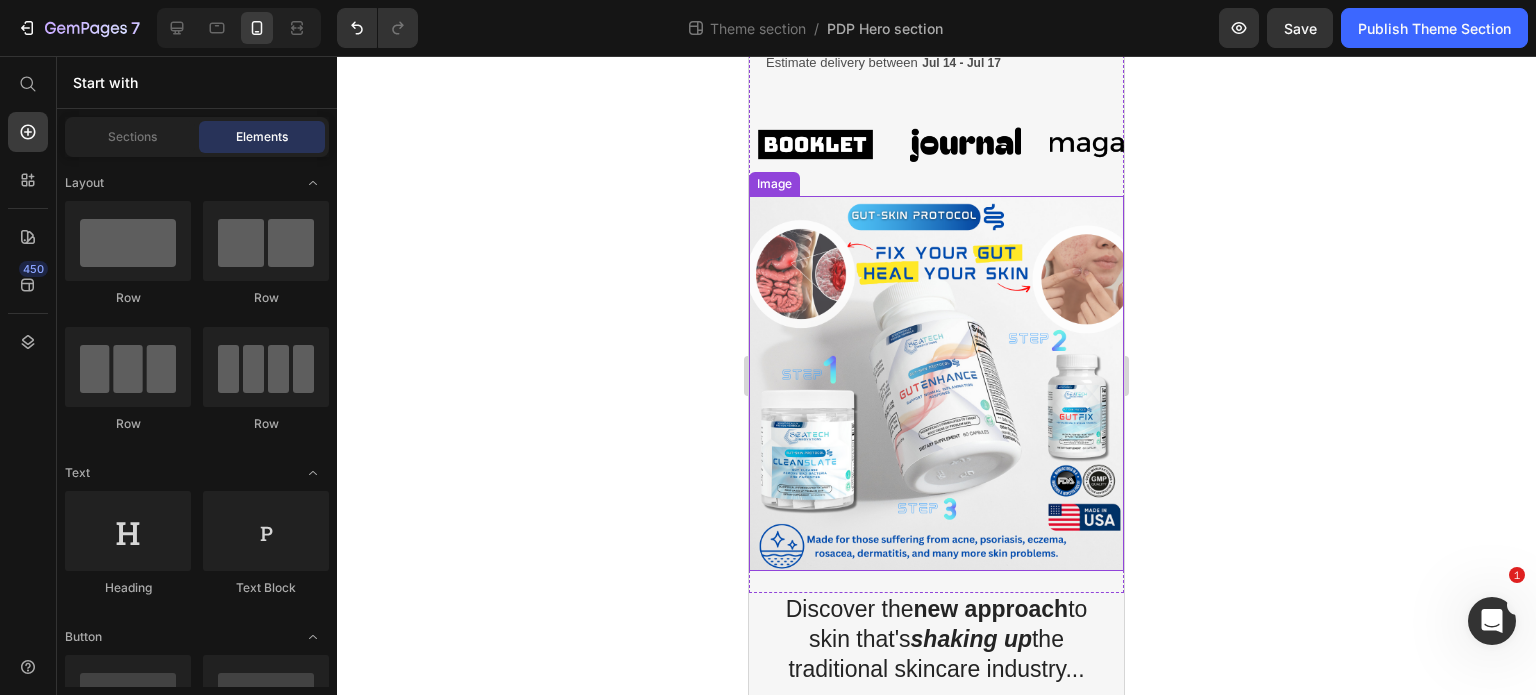 scroll, scrollTop: 1510, scrollLeft: 0, axis: vertical 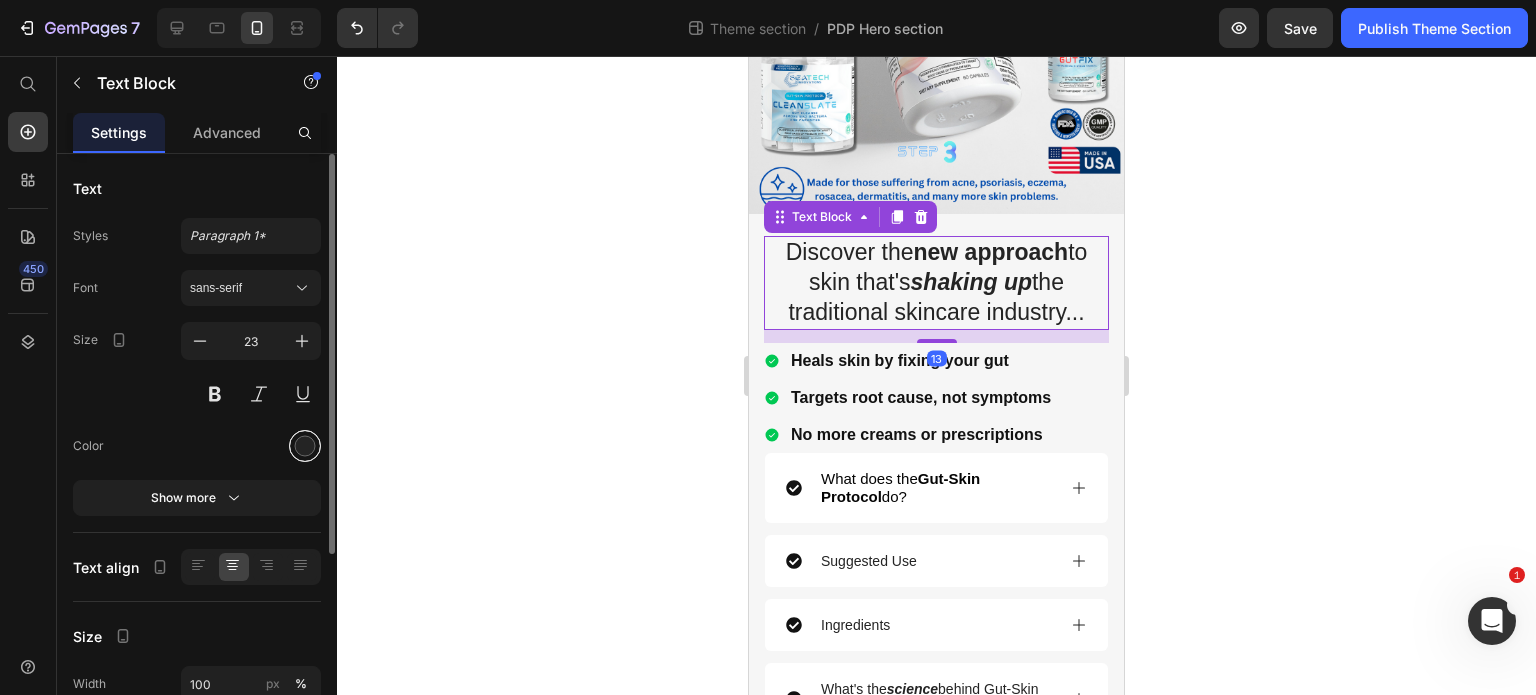 click at bounding box center [305, 446] 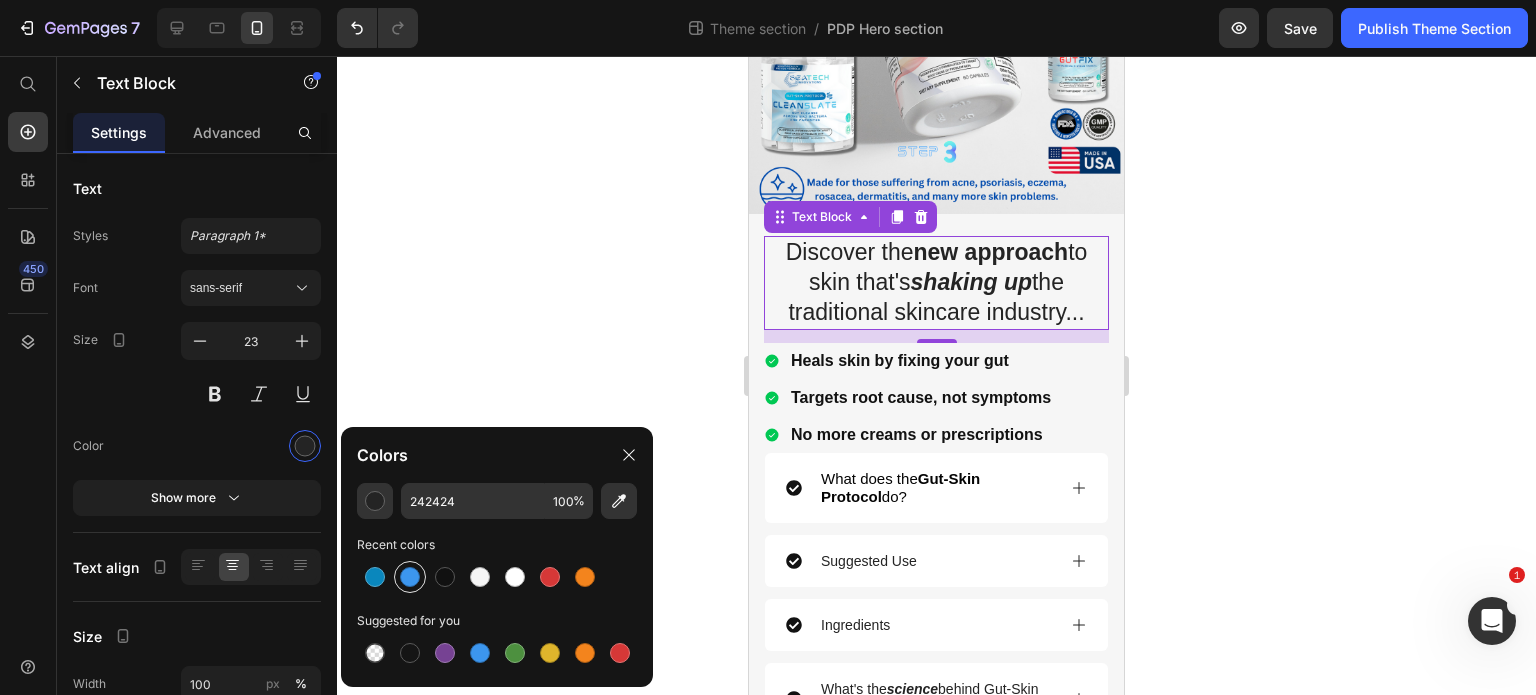 click at bounding box center [410, 577] 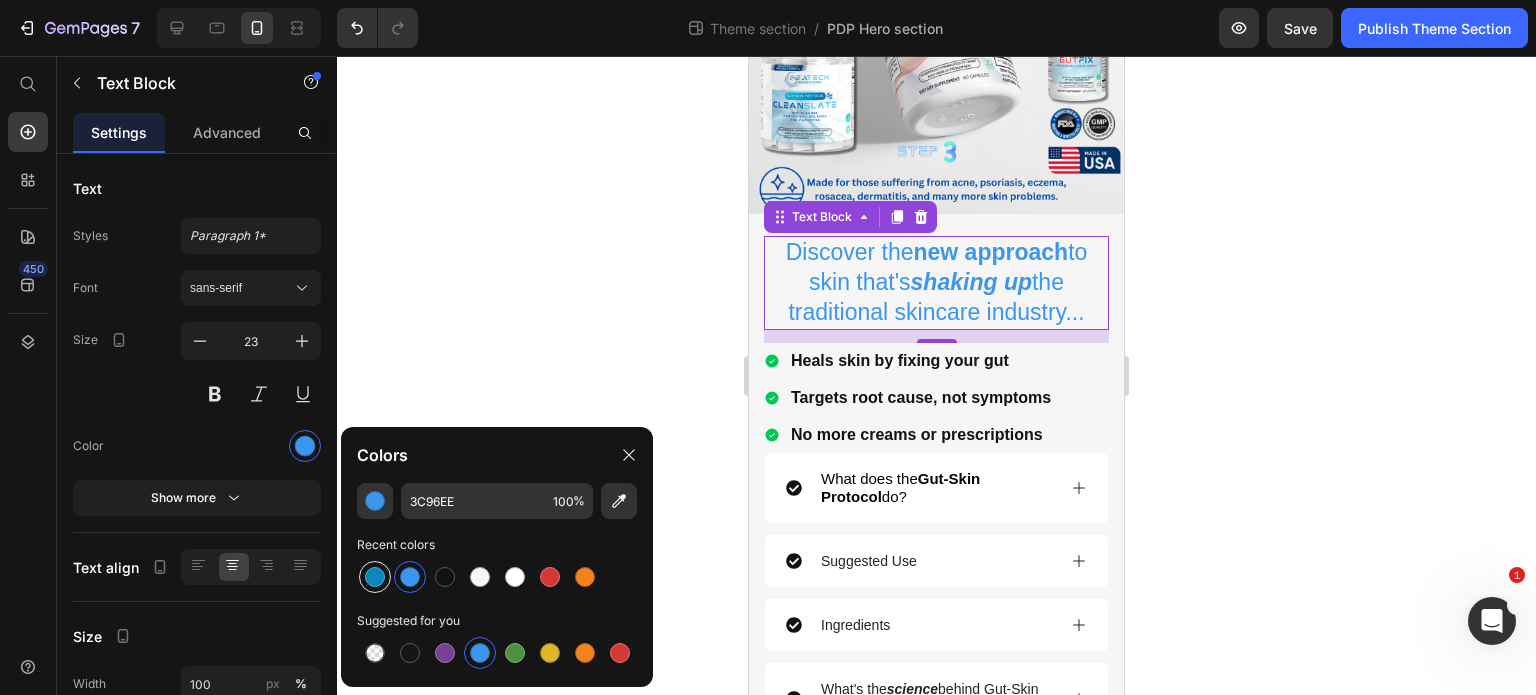 click at bounding box center [375, 577] 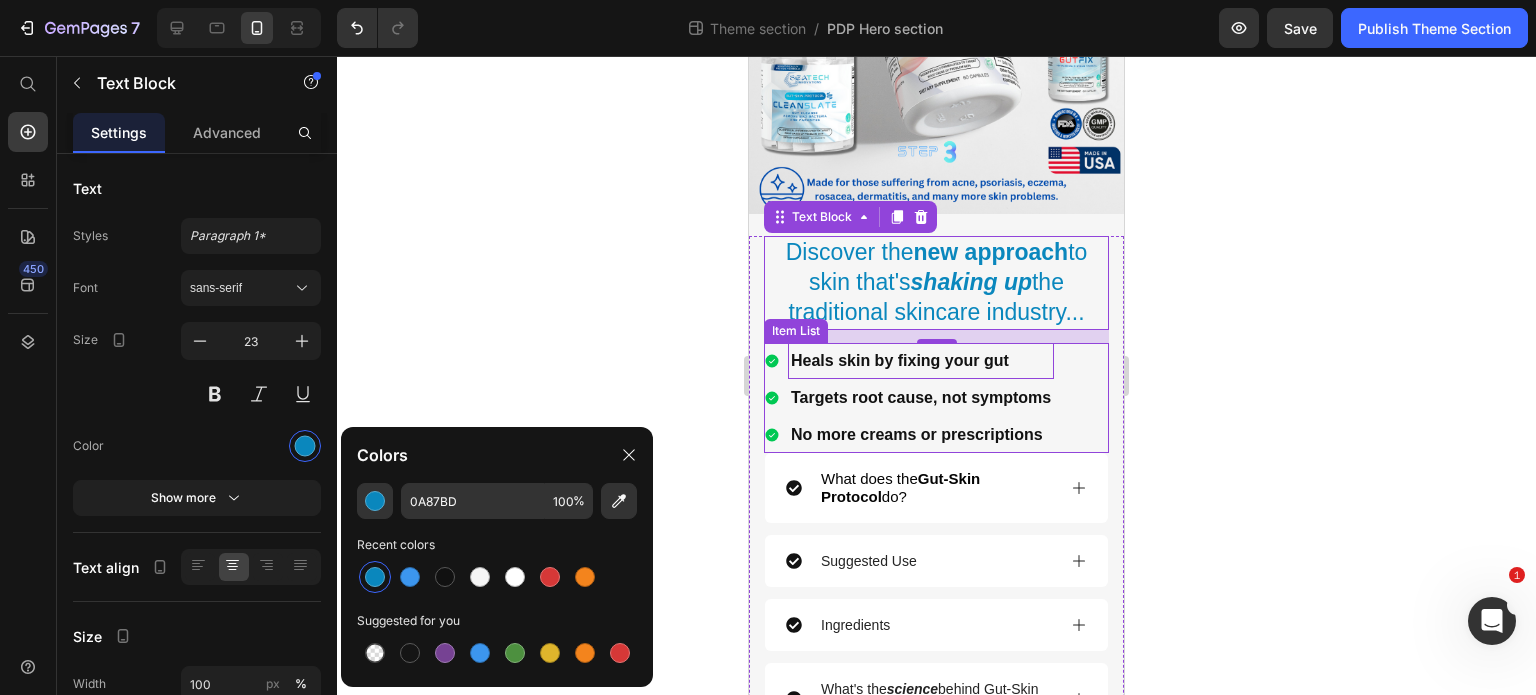 click on "Heals skin by fixing your gut" at bounding box center [900, 360] 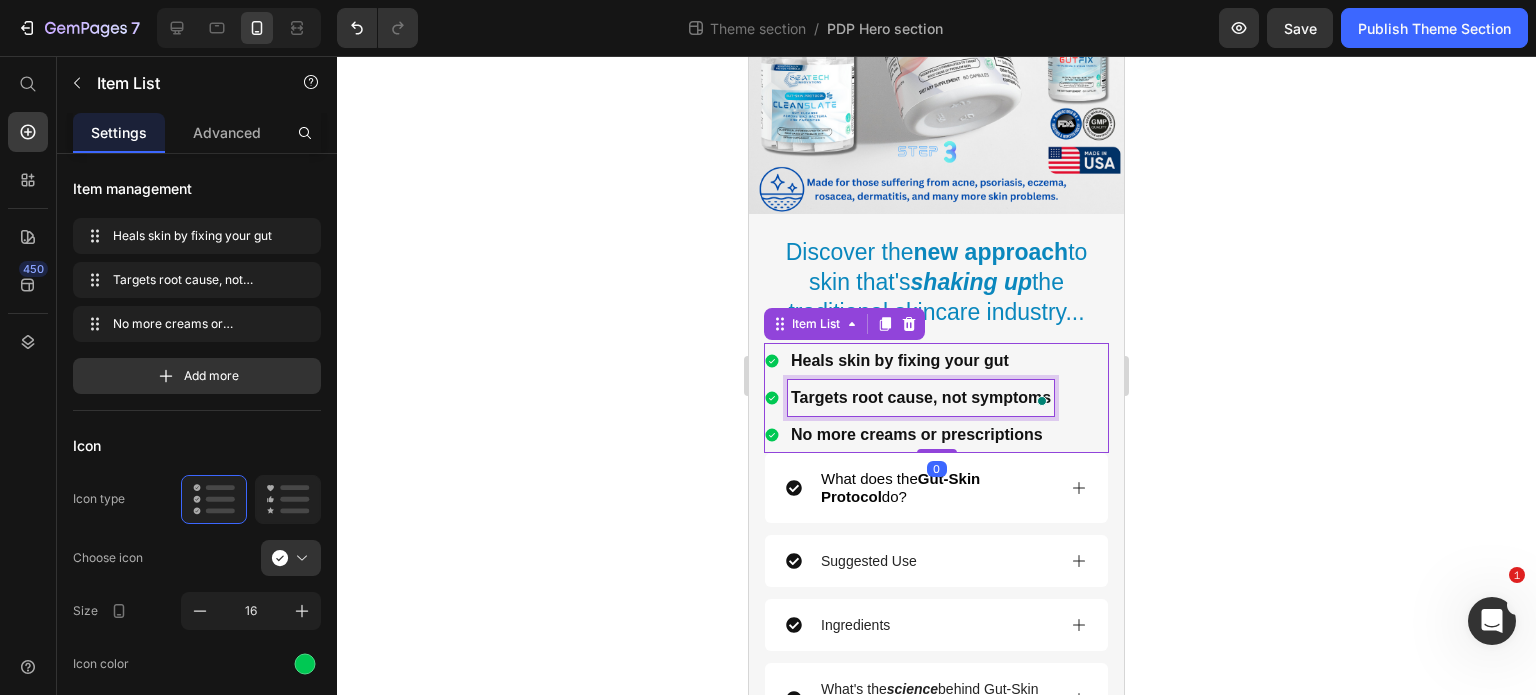 click on "Targets root cause, not symptoms" at bounding box center [921, 397] 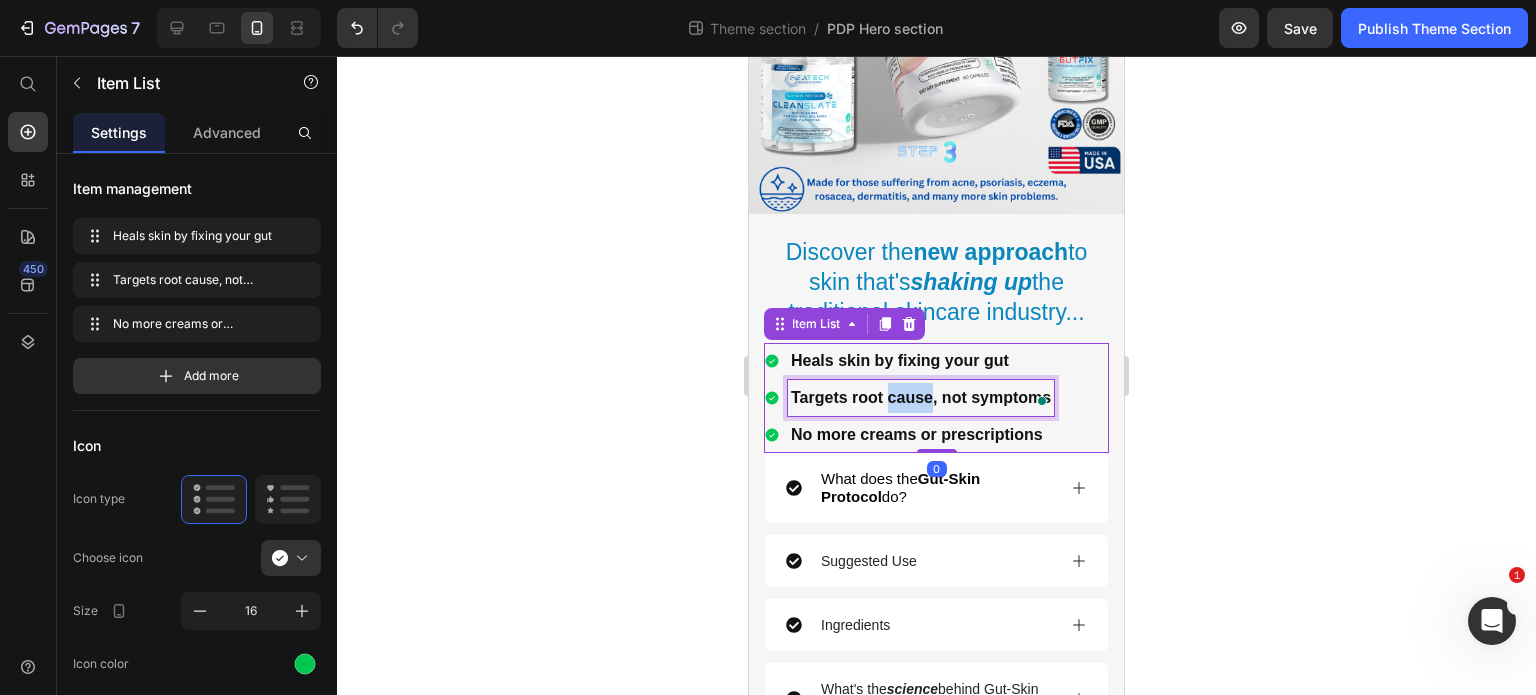 click on "Targets root cause, not symptoms" at bounding box center [921, 397] 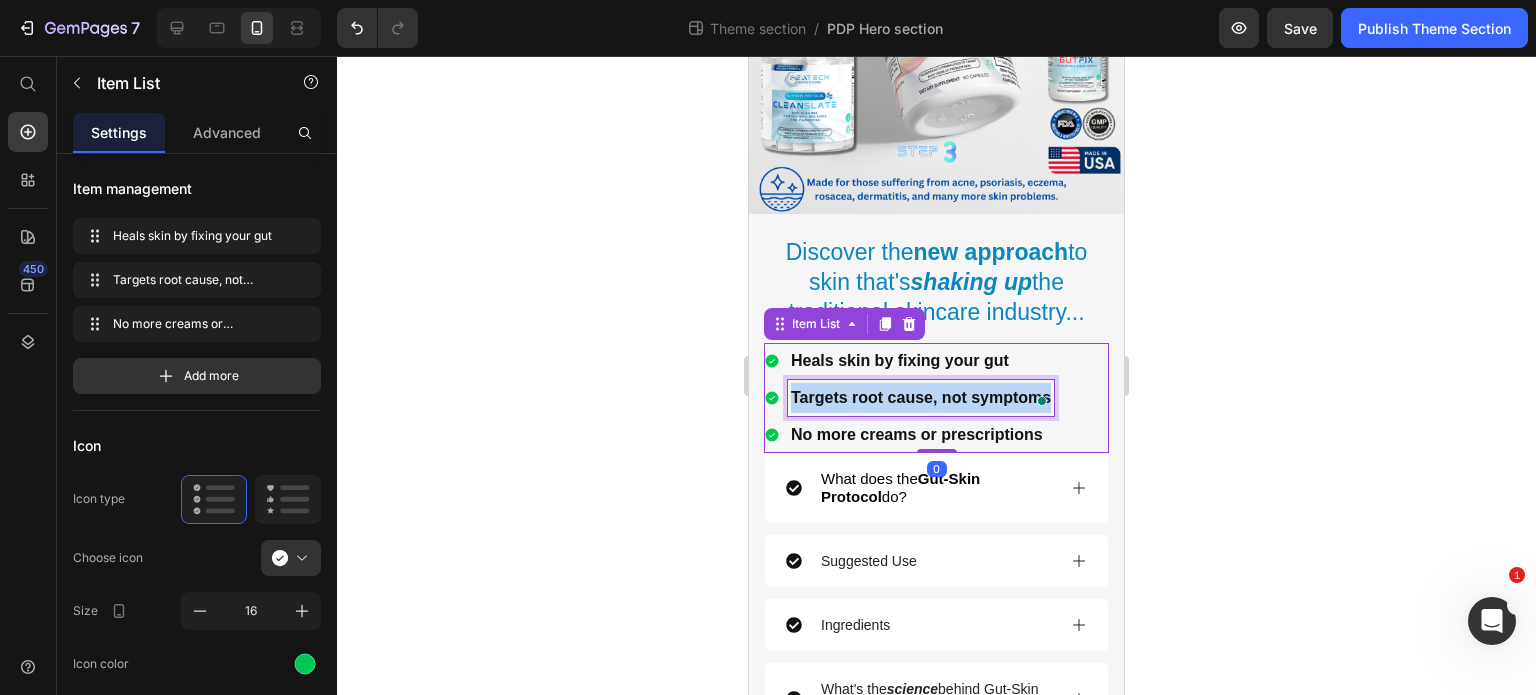 click on "Targets root cause, not symptoms" at bounding box center [921, 397] 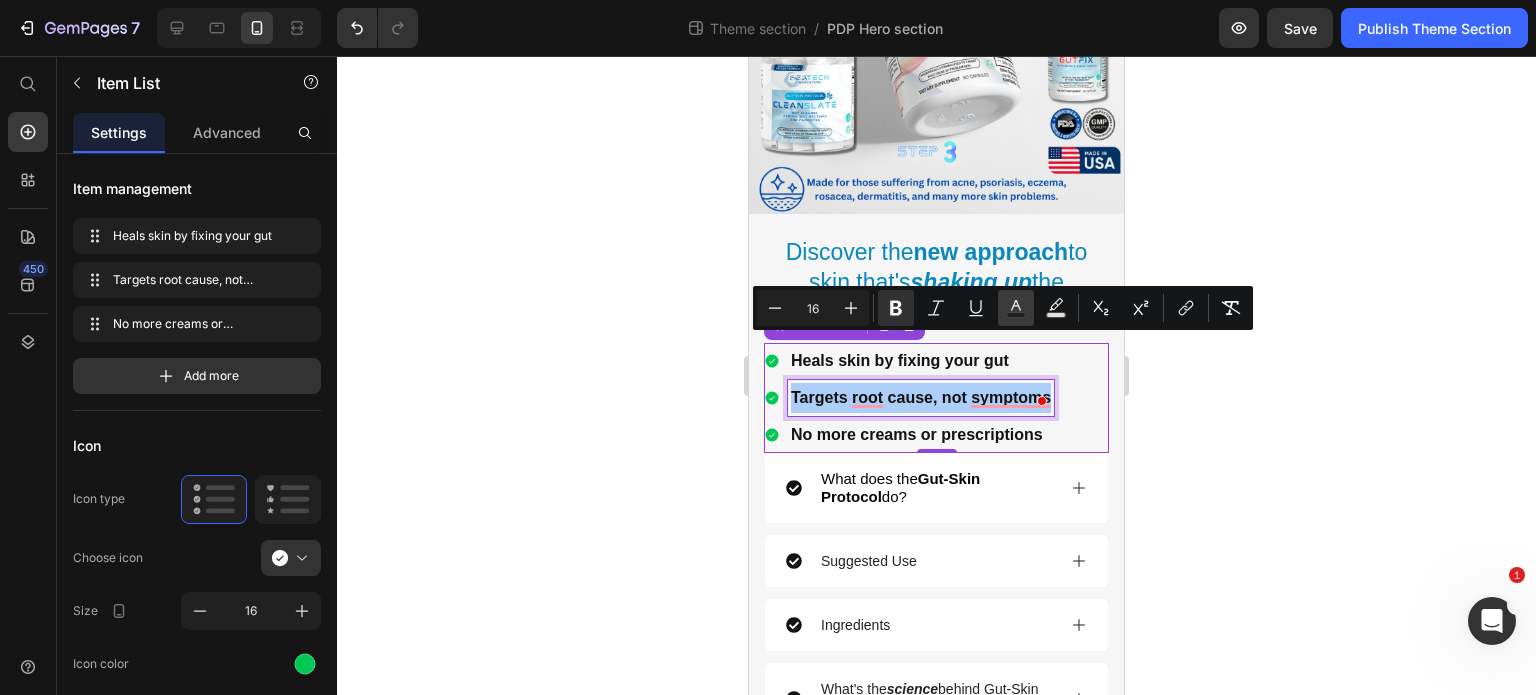 click 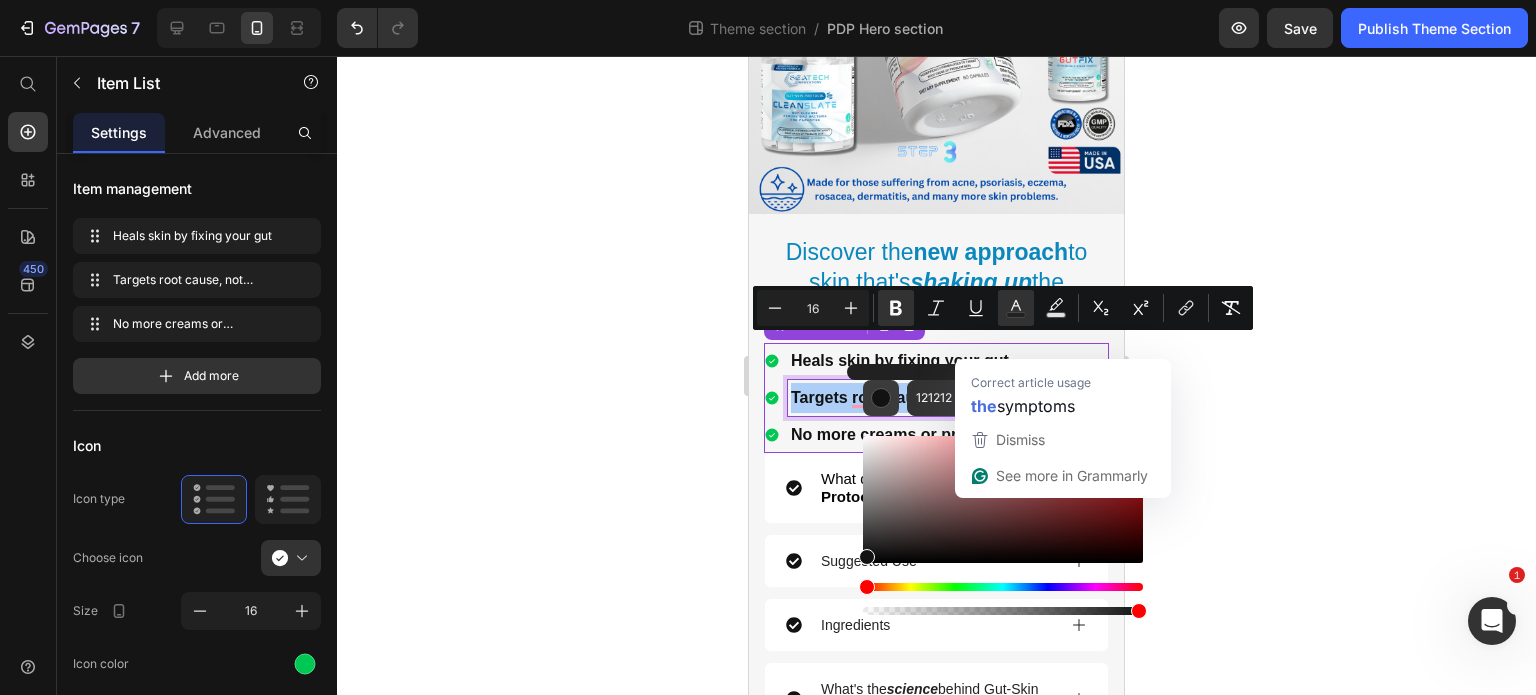 click at bounding box center (881, 398) 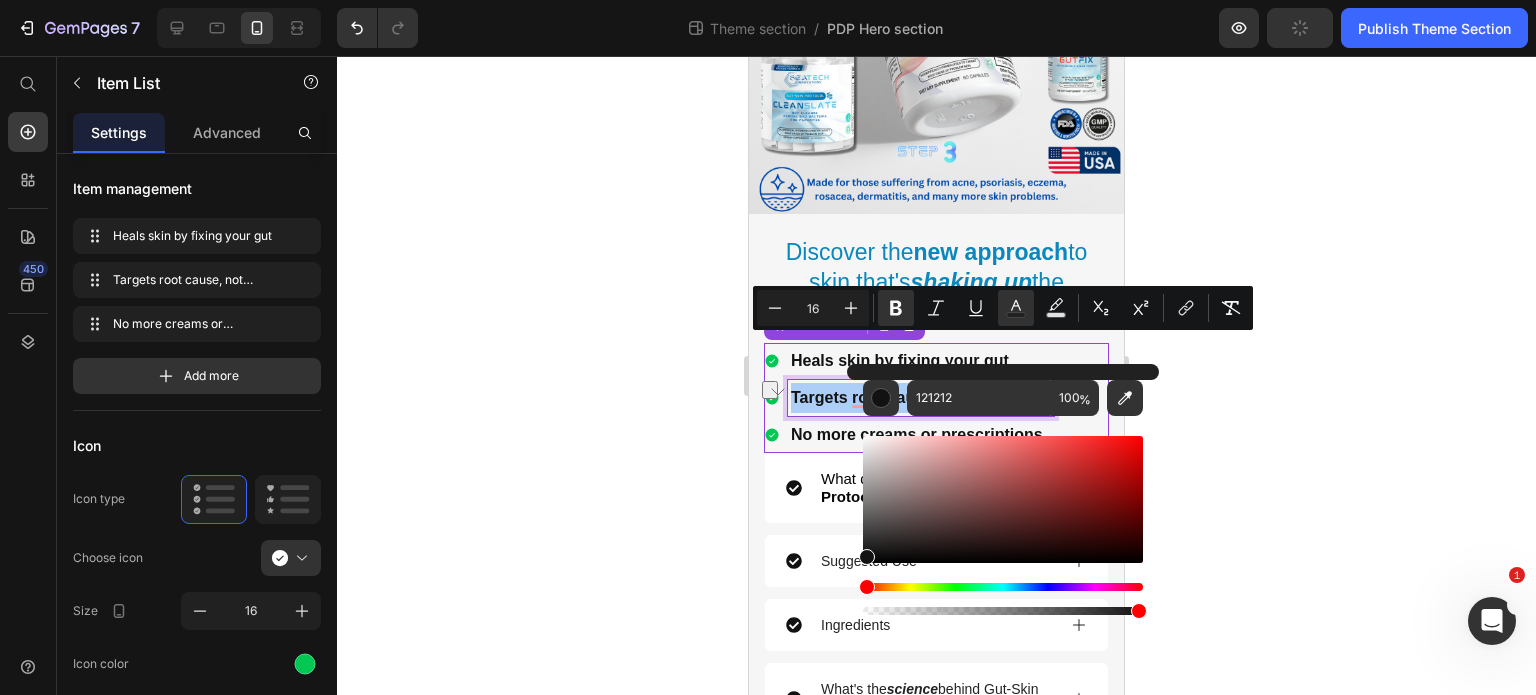 click 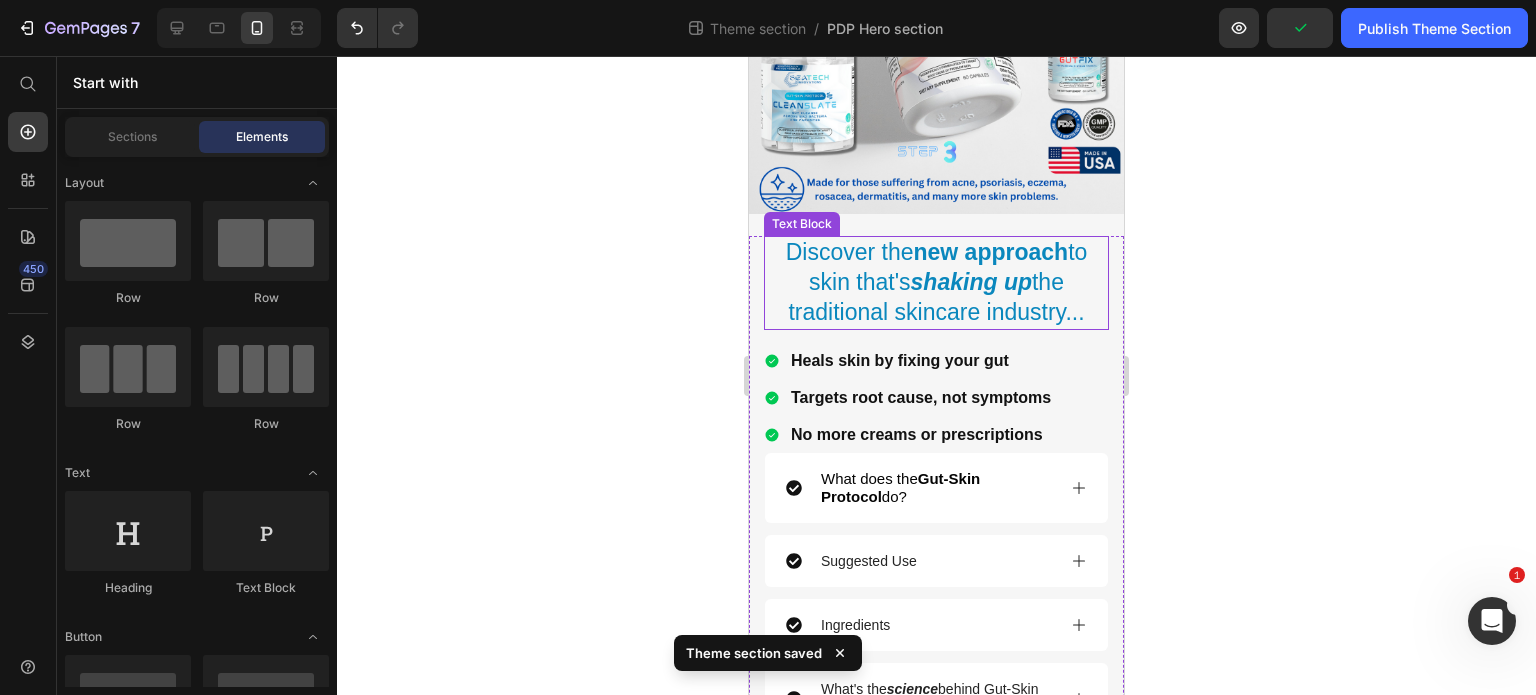 click on "Discover the  new approach  to skin that's  shaking up  the traditional skincare industry..." at bounding box center [937, 282] 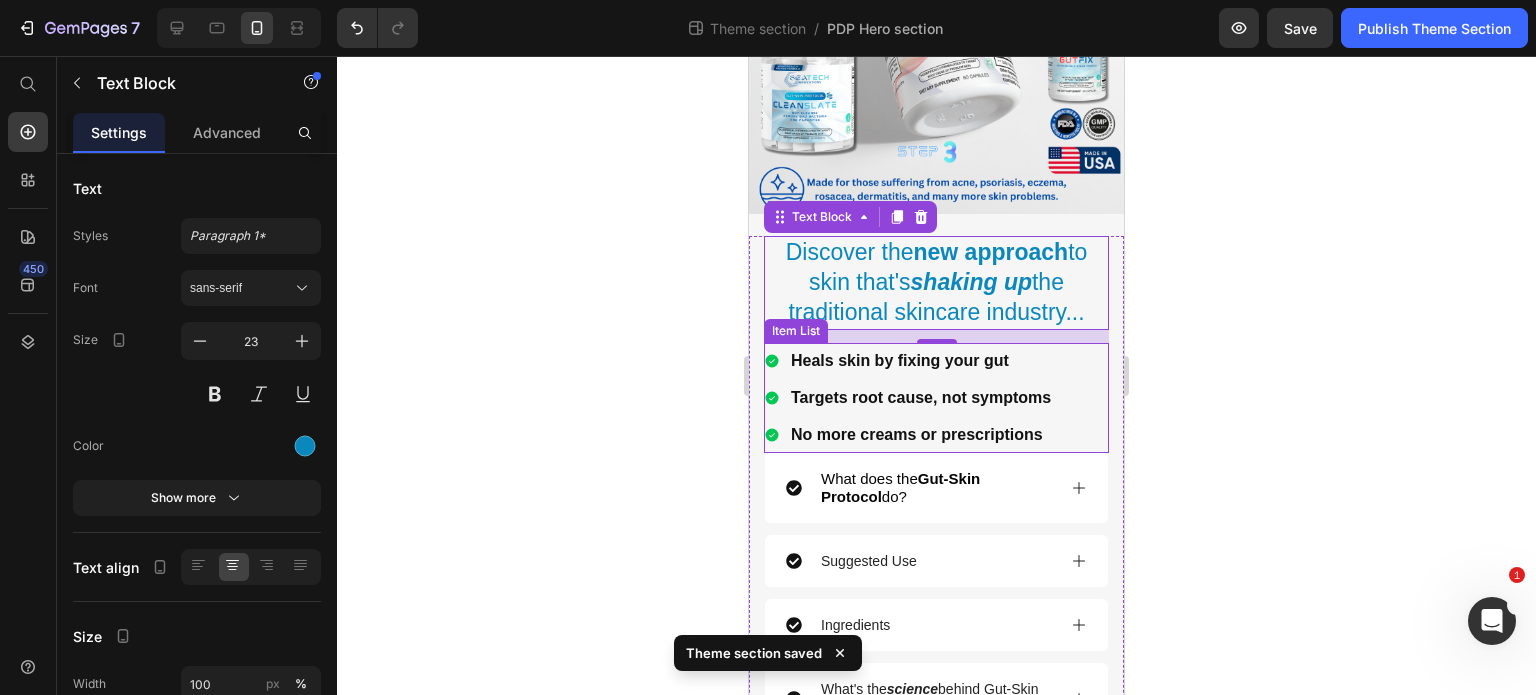 click on "Heals skin by fixing your gut Targets root cause, not symptoms No more creams or prescriptions" at bounding box center [936, 398] 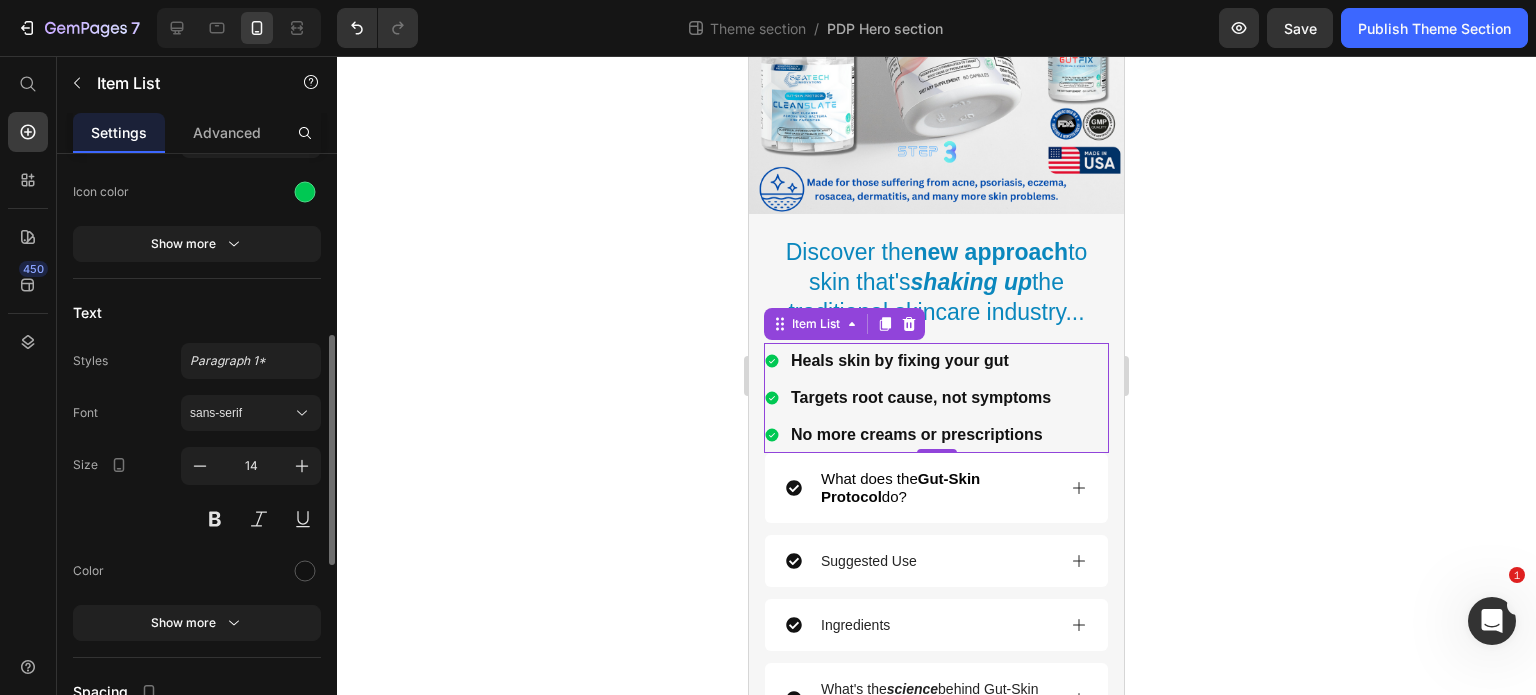scroll, scrollTop: 599, scrollLeft: 0, axis: vertical 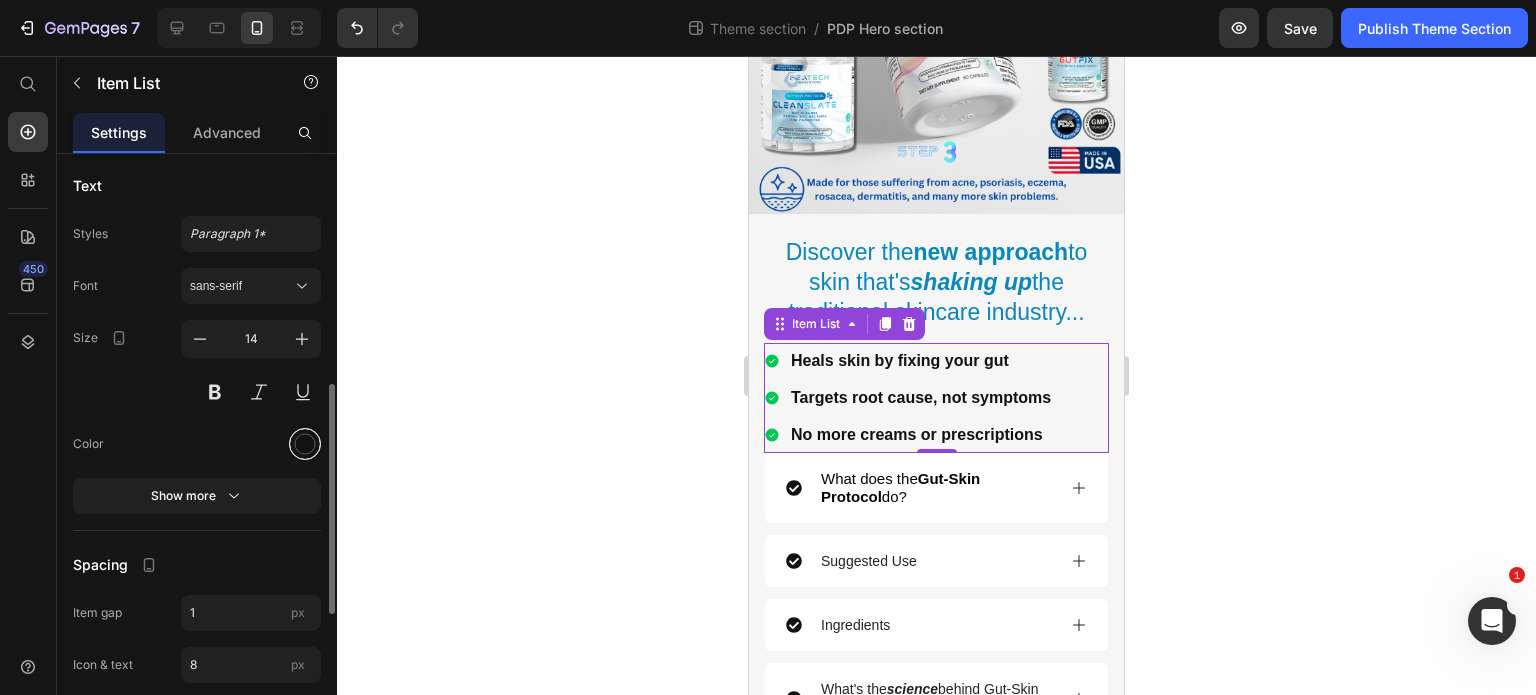 click at bounding box center [305, 443] 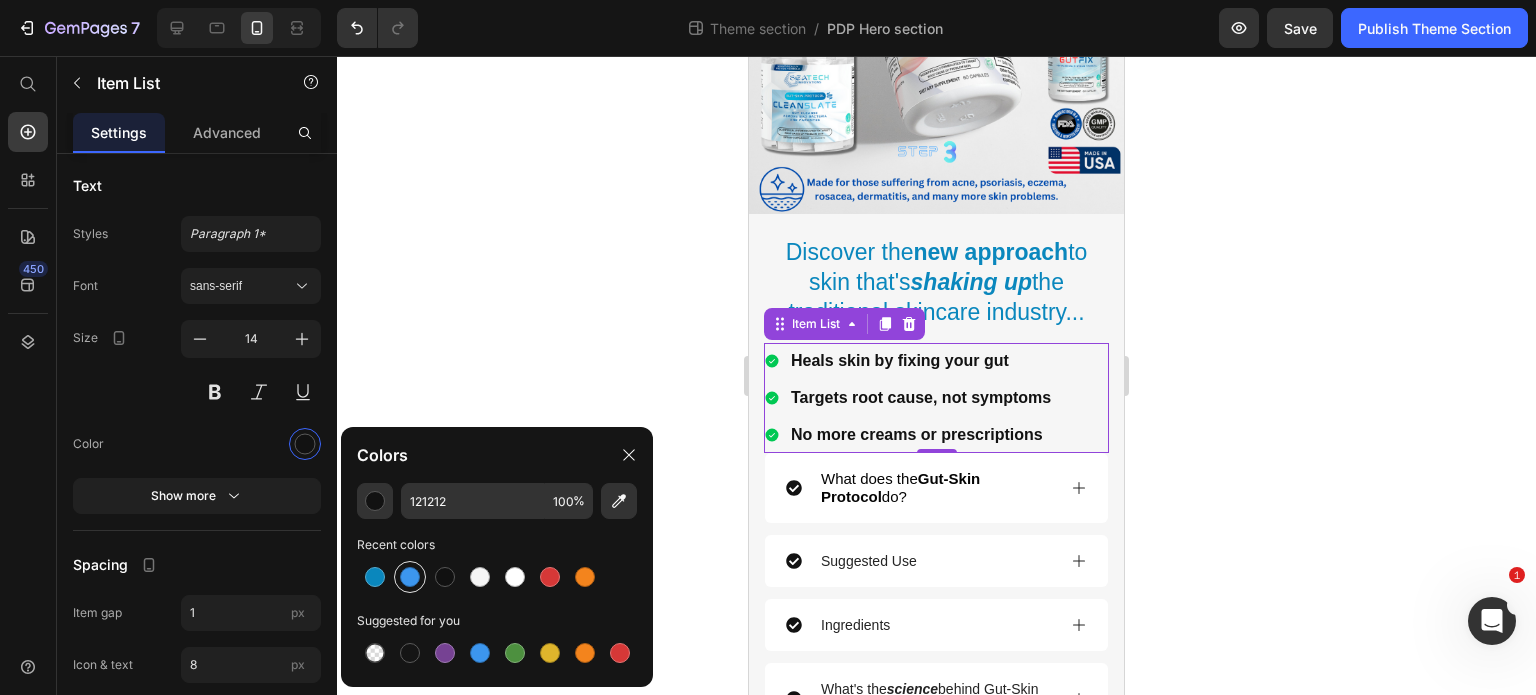 click at bounding box center (410, 577) 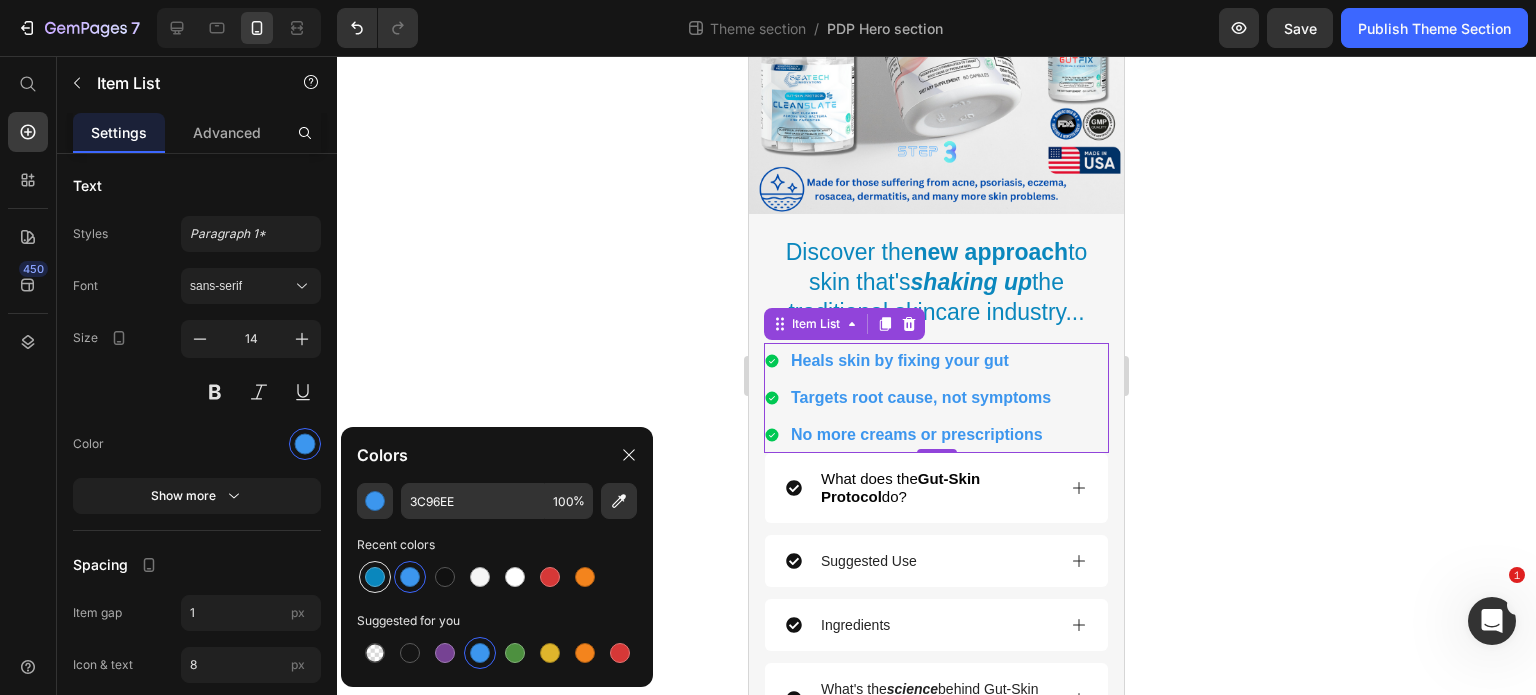 click at bounding box center (375, 577) 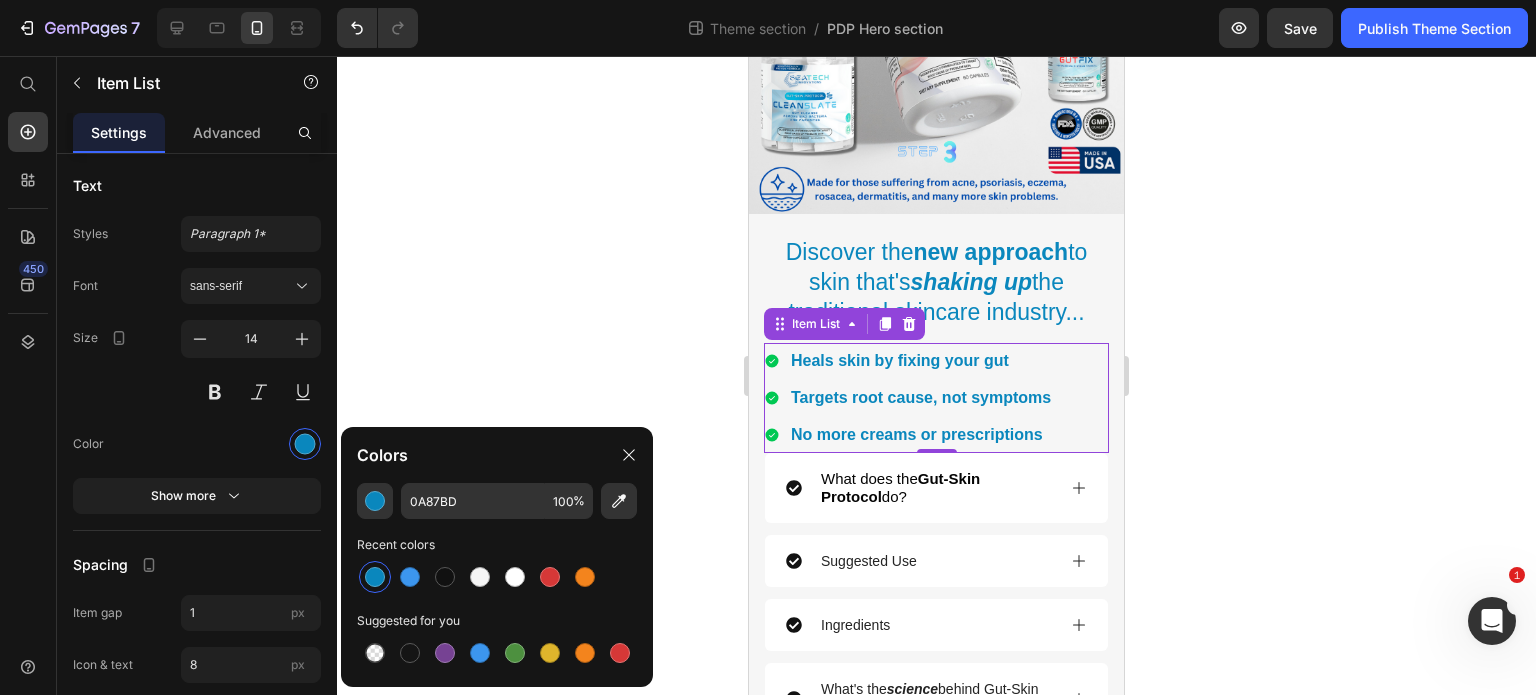 click 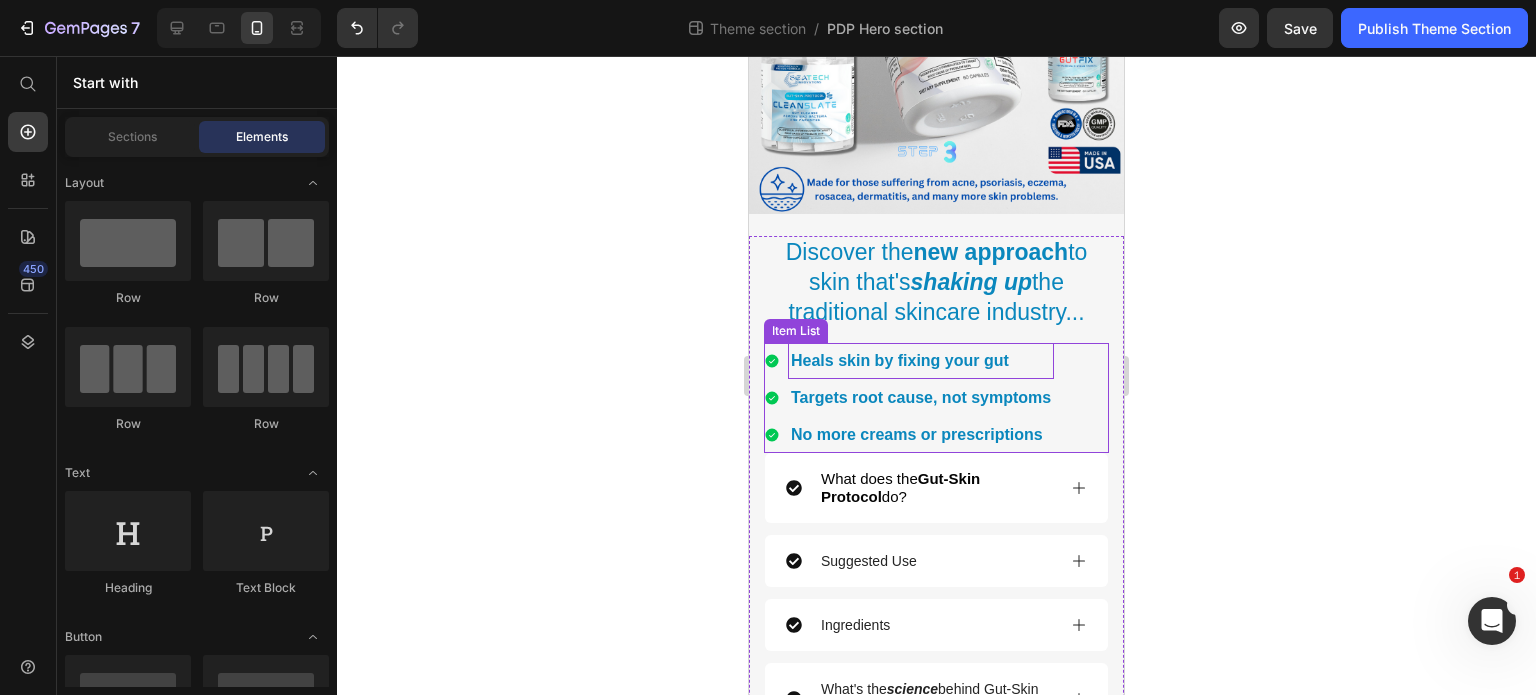 click on "Heals skin by fixing your gut" at bounding box center (900, 360) 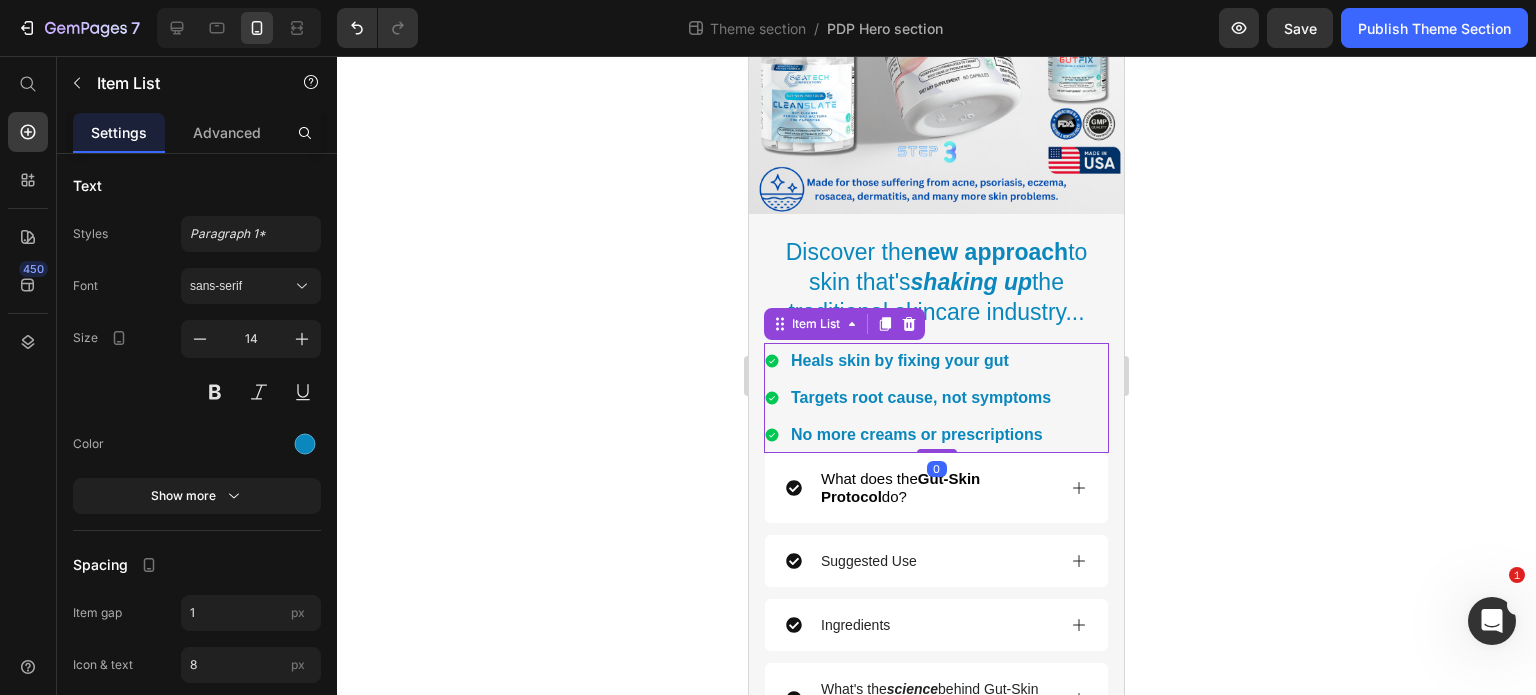 click 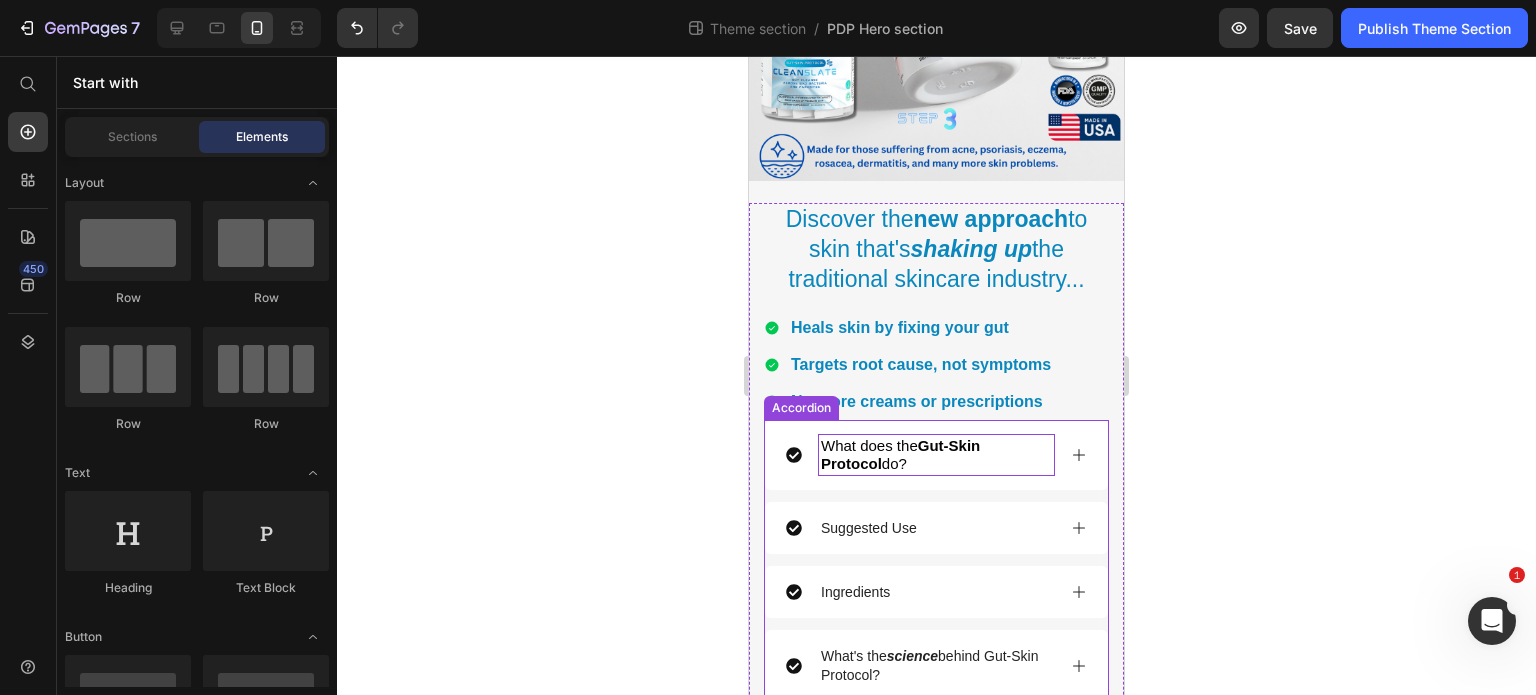 scroll, scrollTop: 1535, scrollLeft: 0, axis: vertical 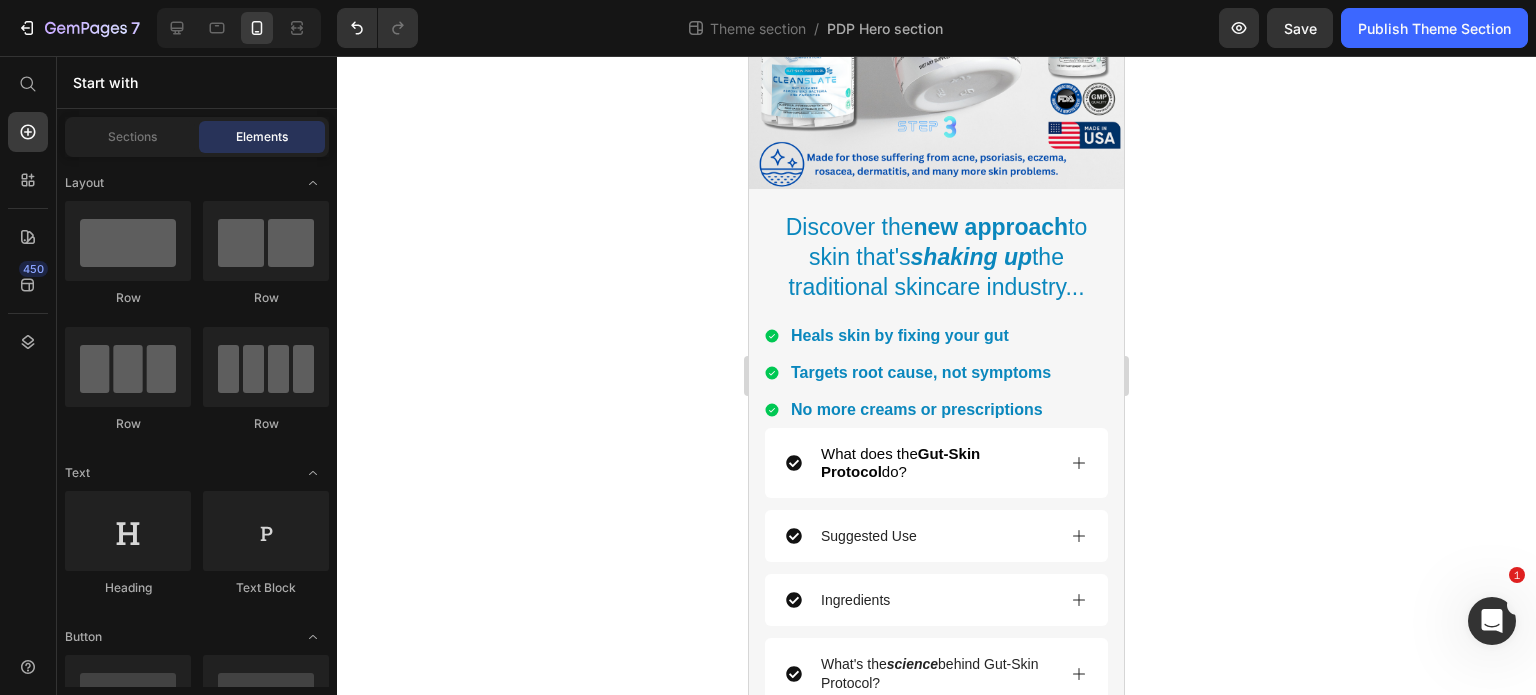 click 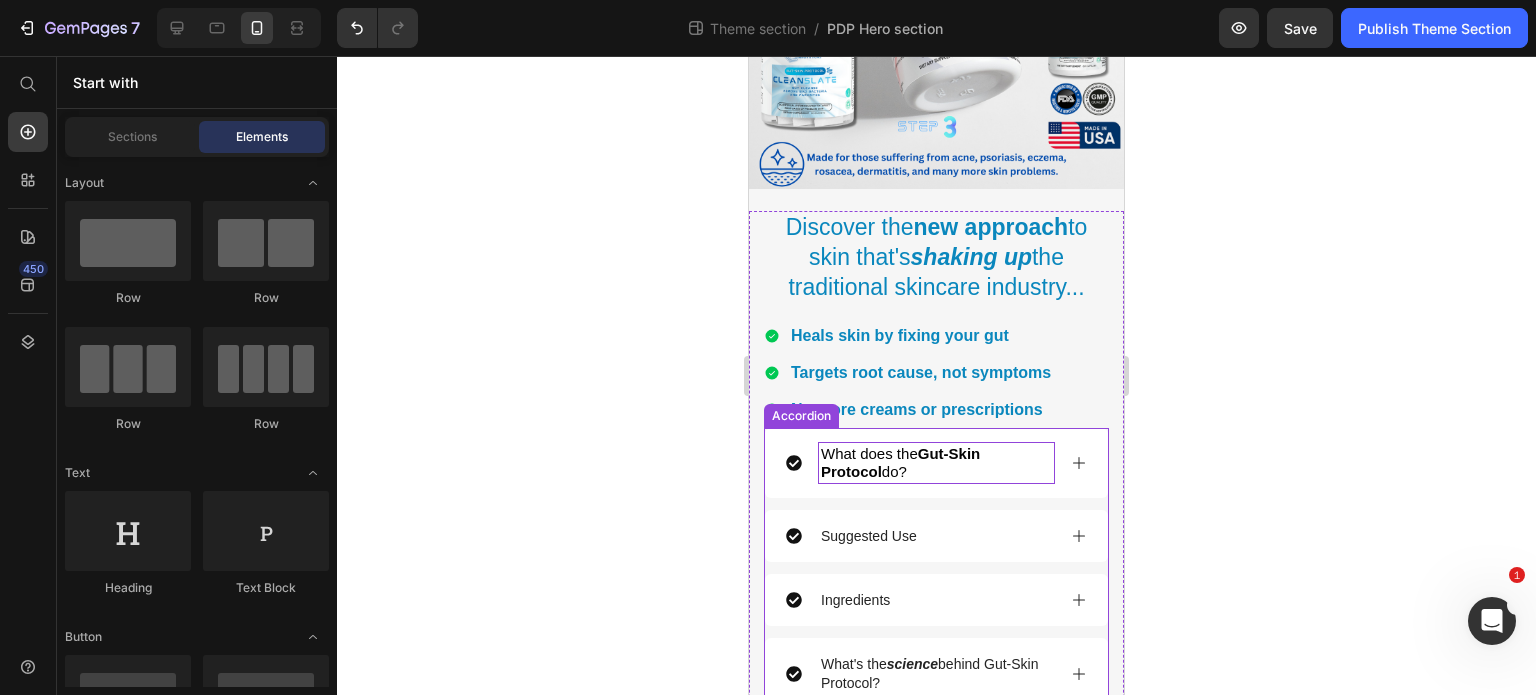 click on "What does the  Gut-Skin Protocol  do?" at bounding box center (936, 463) 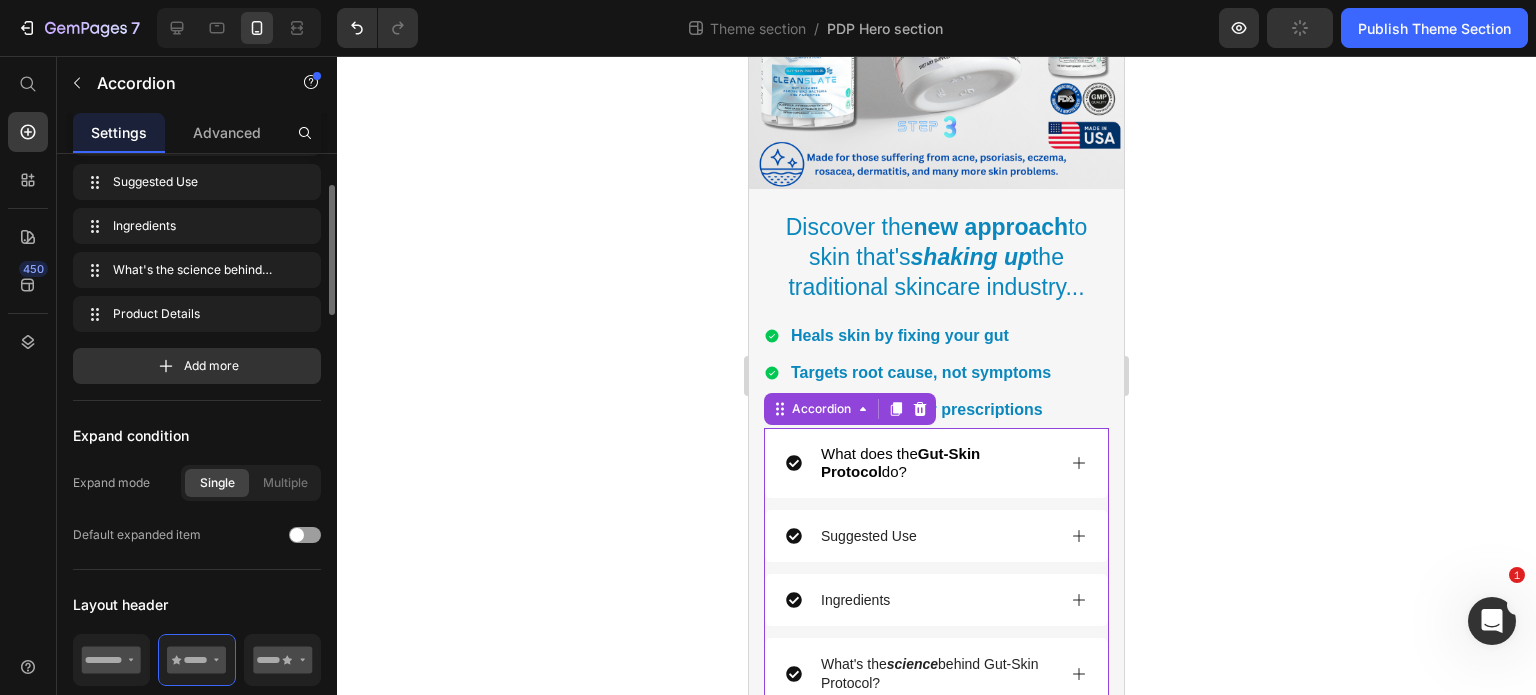 scroll, scrollTop: 107, scrollLeft: 0, axis: vertical 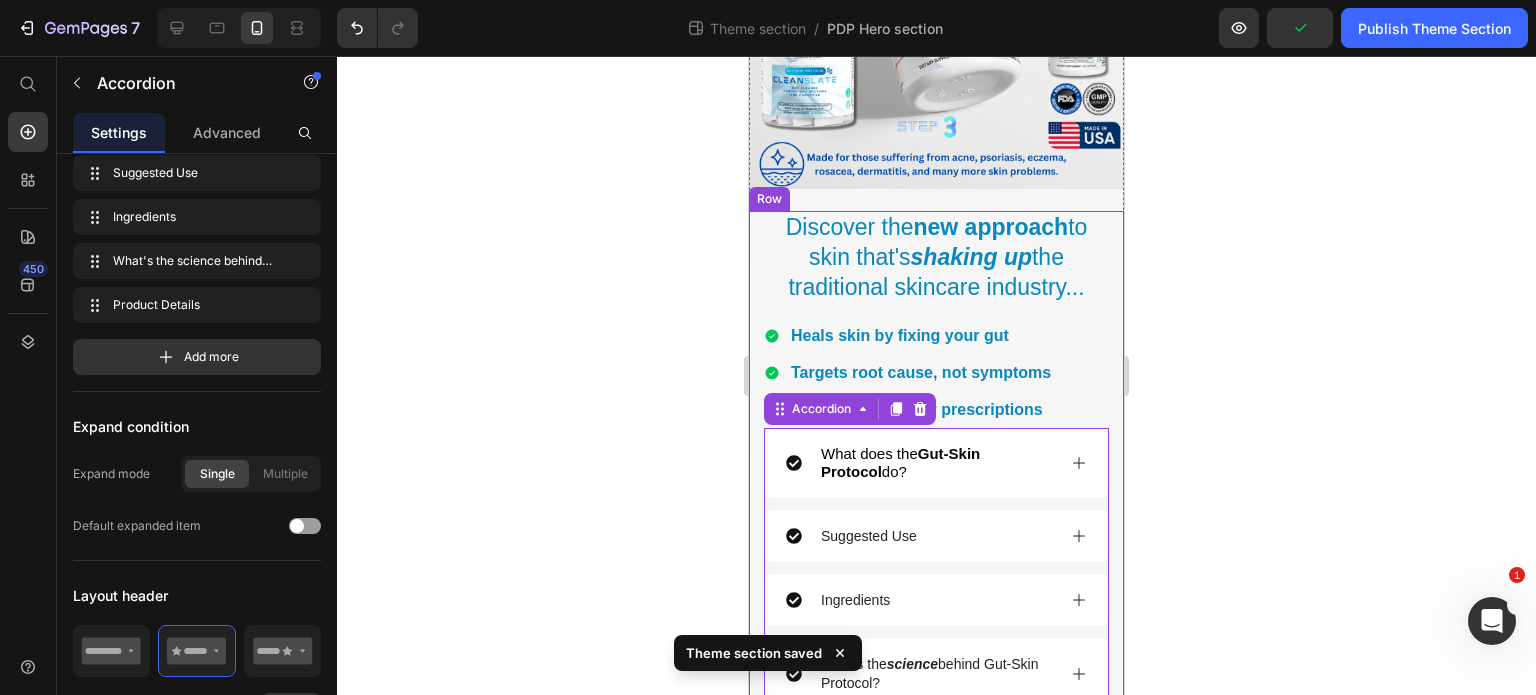 click on "Discover the  new approach  to skin that's  shaking up  the traditional skincare industry... Text Block Heals skin by fixing your gut Targets root cause, not symptoms No more creams or prescriptions Item List
What does the  Gut-Skin Protocol  do?
Suggested Use
Ingredients
What's the  science  behind Gut-Skin Protocol?
Product Details Accordion   21 Upgrade your order and  save big Text Block Product Images Add an extra month's supply of Gut-Skin Protocol and get a bigger discount! Text Block Row $149.99 Product Price $179.99 Product Price Row Add   Add to Cart Product Row Row" at bounding box center (936, 579) 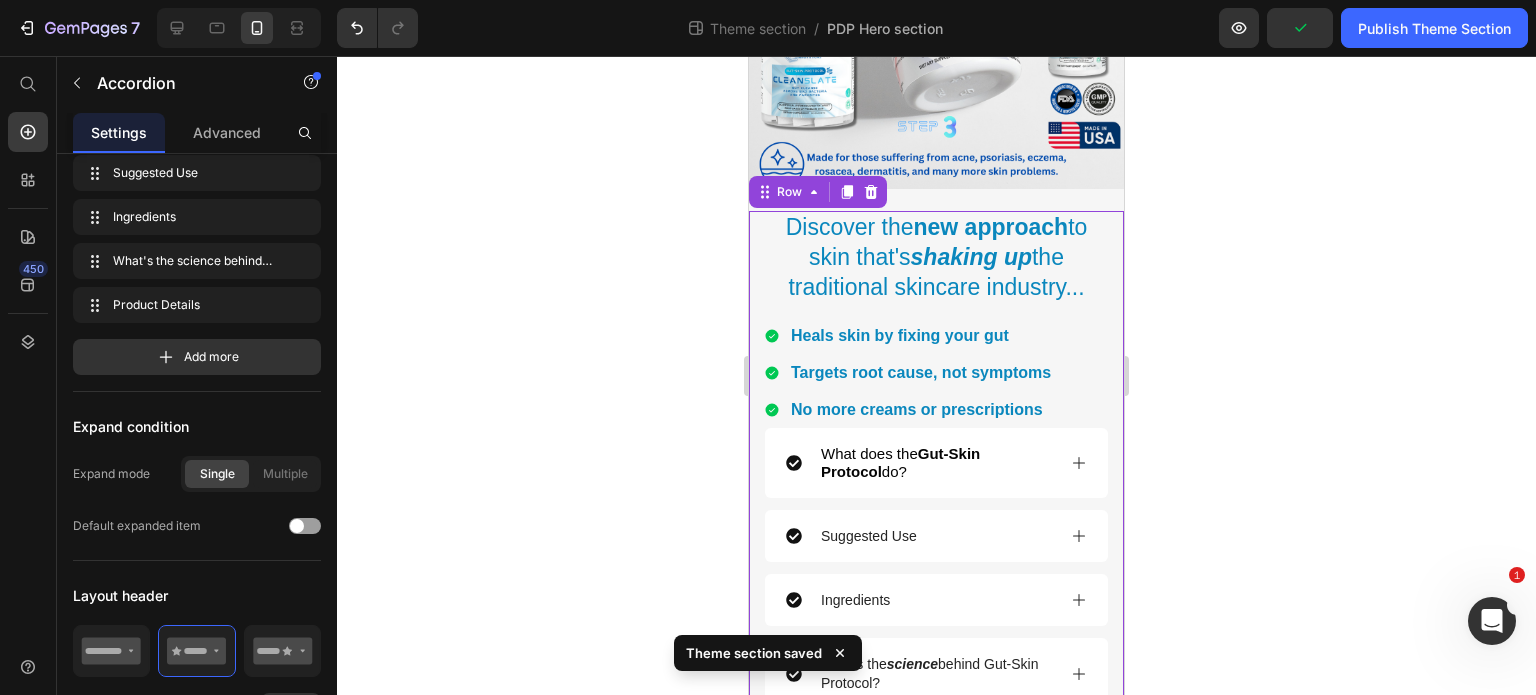 scroll, scrollTop: 0, scrollLeft: 0, axis: both 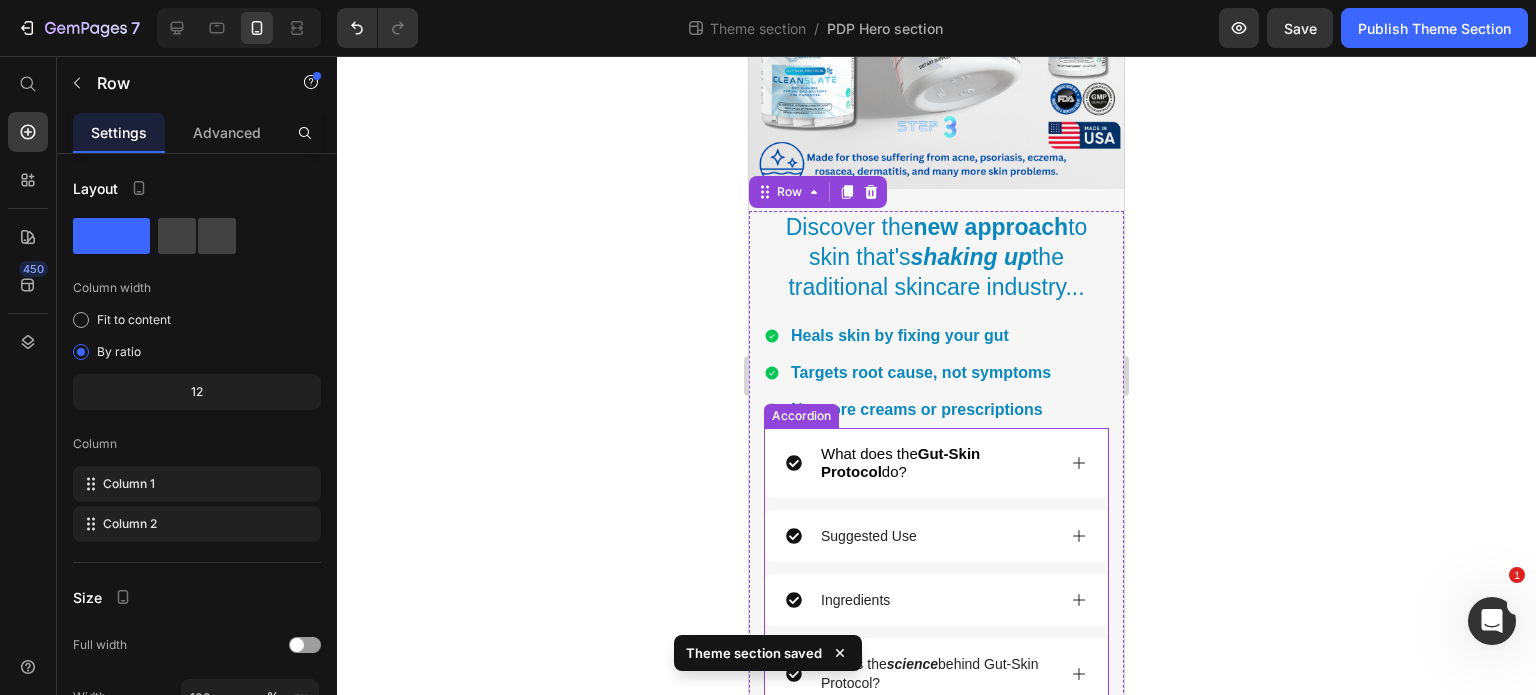 click on "What does the  Gut-Skin Protocol  do?" at bounding box center [936, 463] 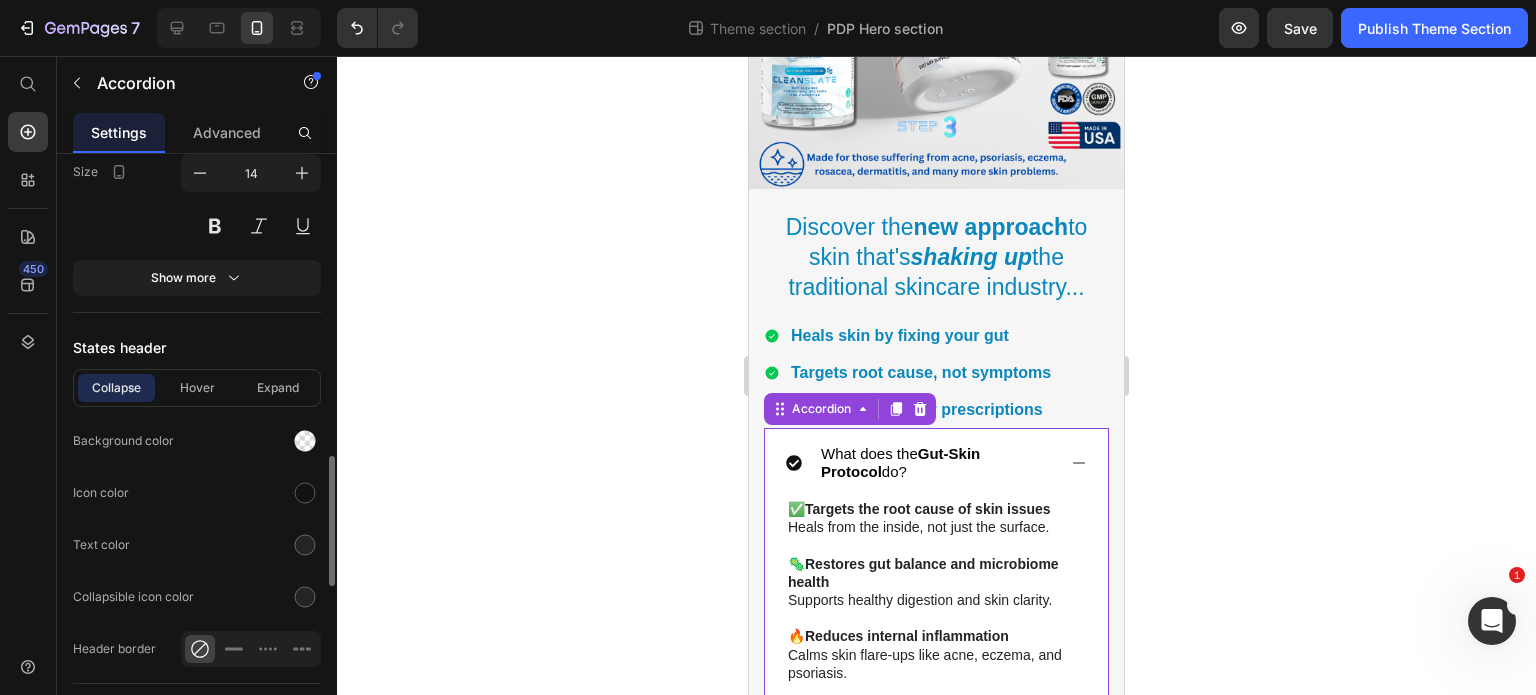 scroll, scrollTop: 1420, scrollLeft: 0, axis: vertical 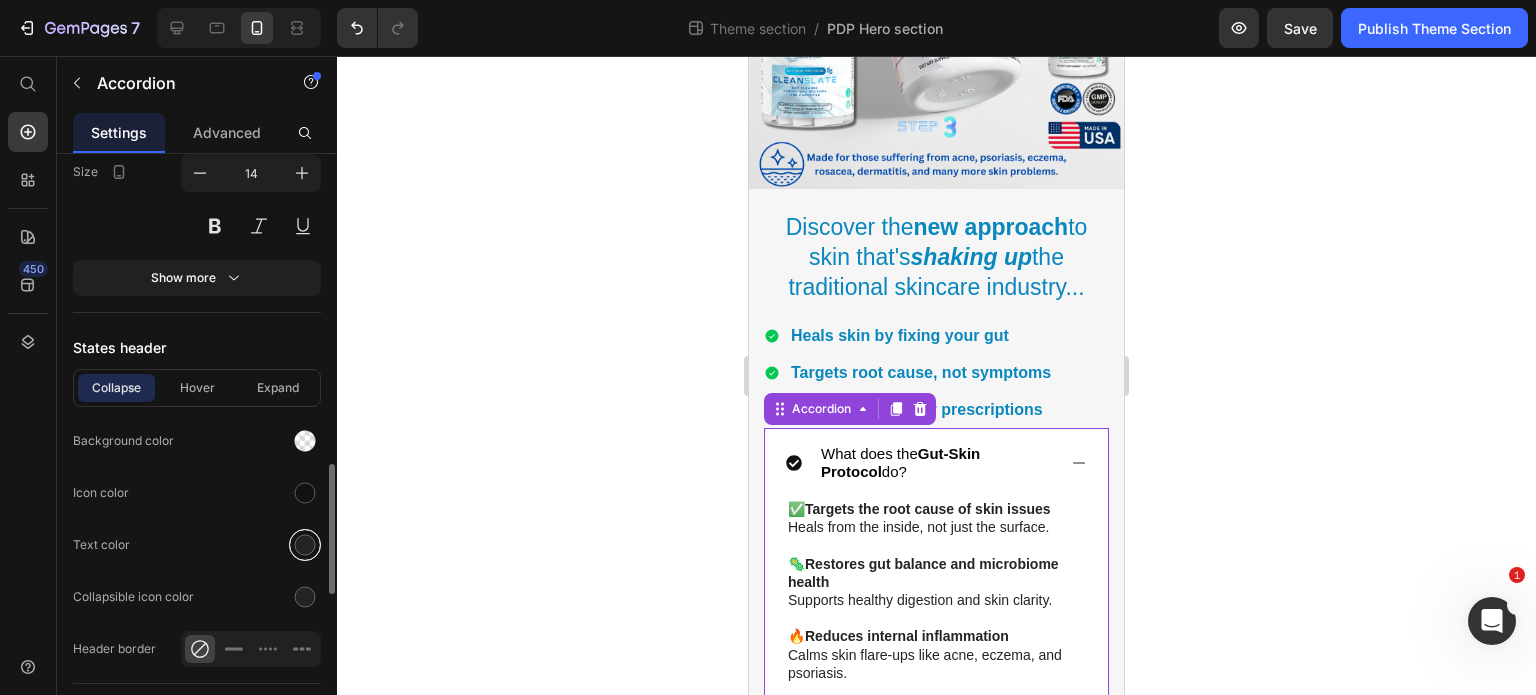 click at bounding box center (305, 545) 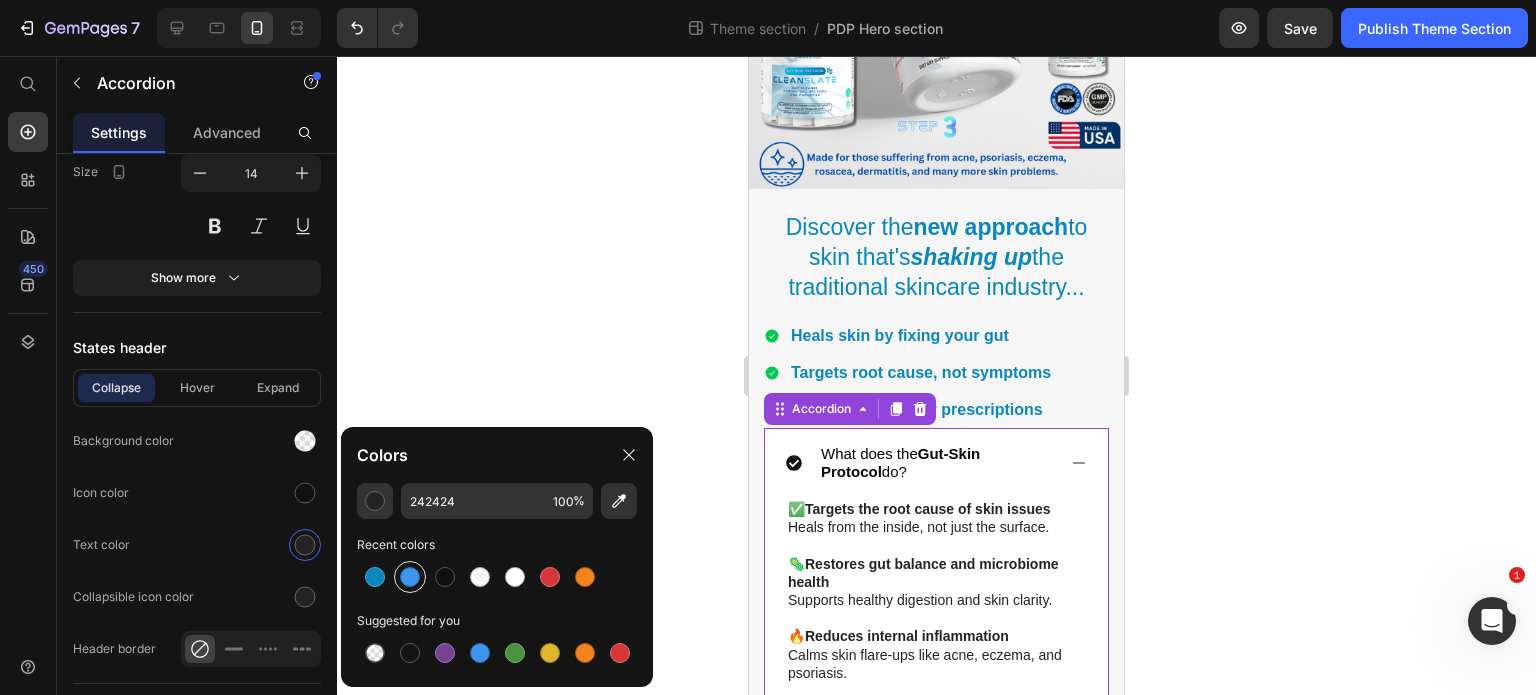 click at bounding box center [410, 577] 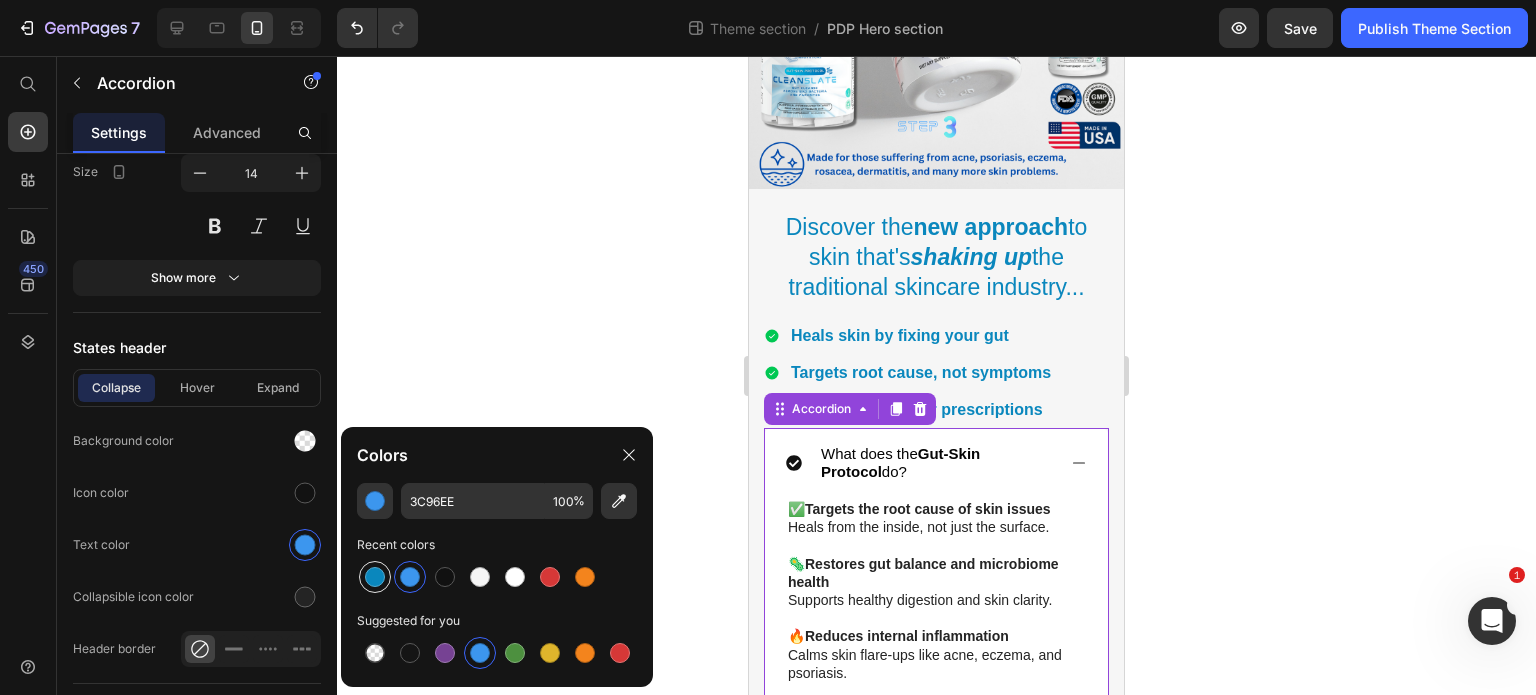 click at bounding box center [375, 577] 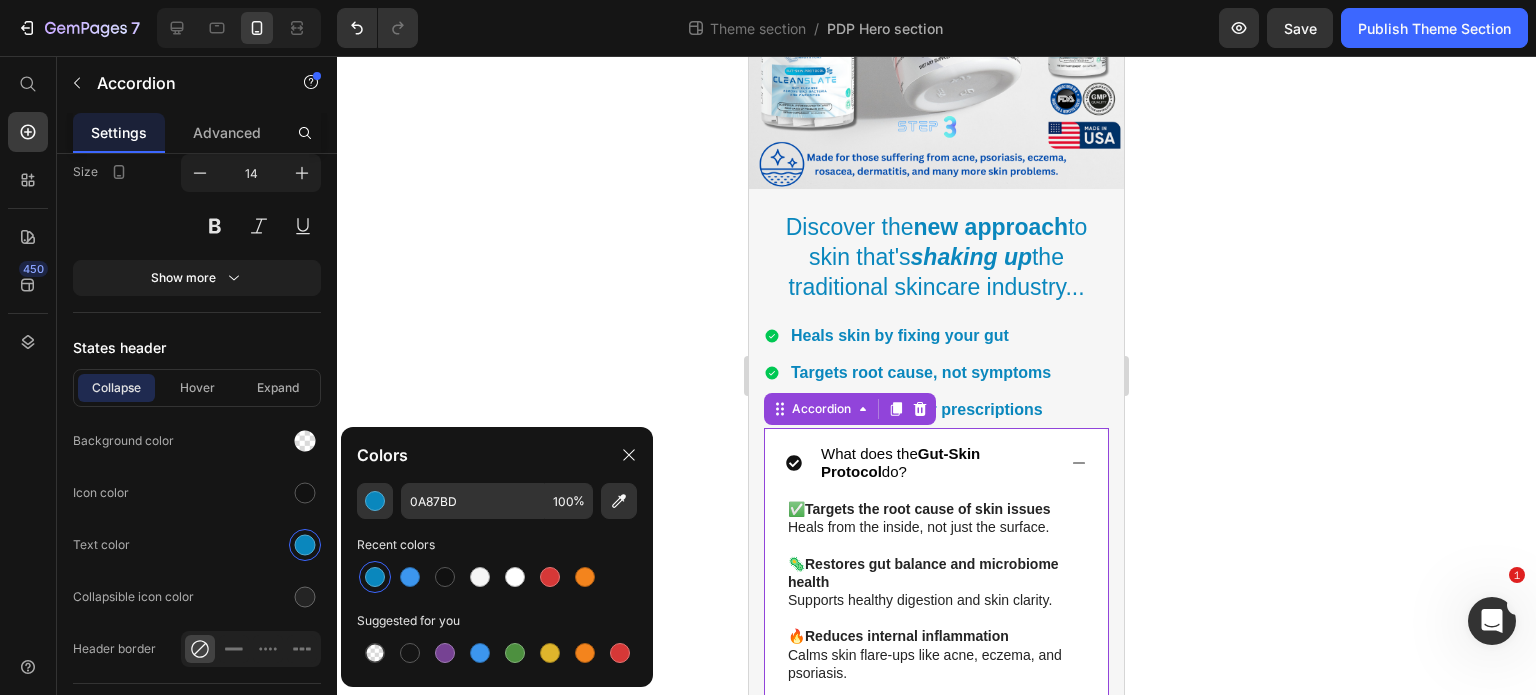 click 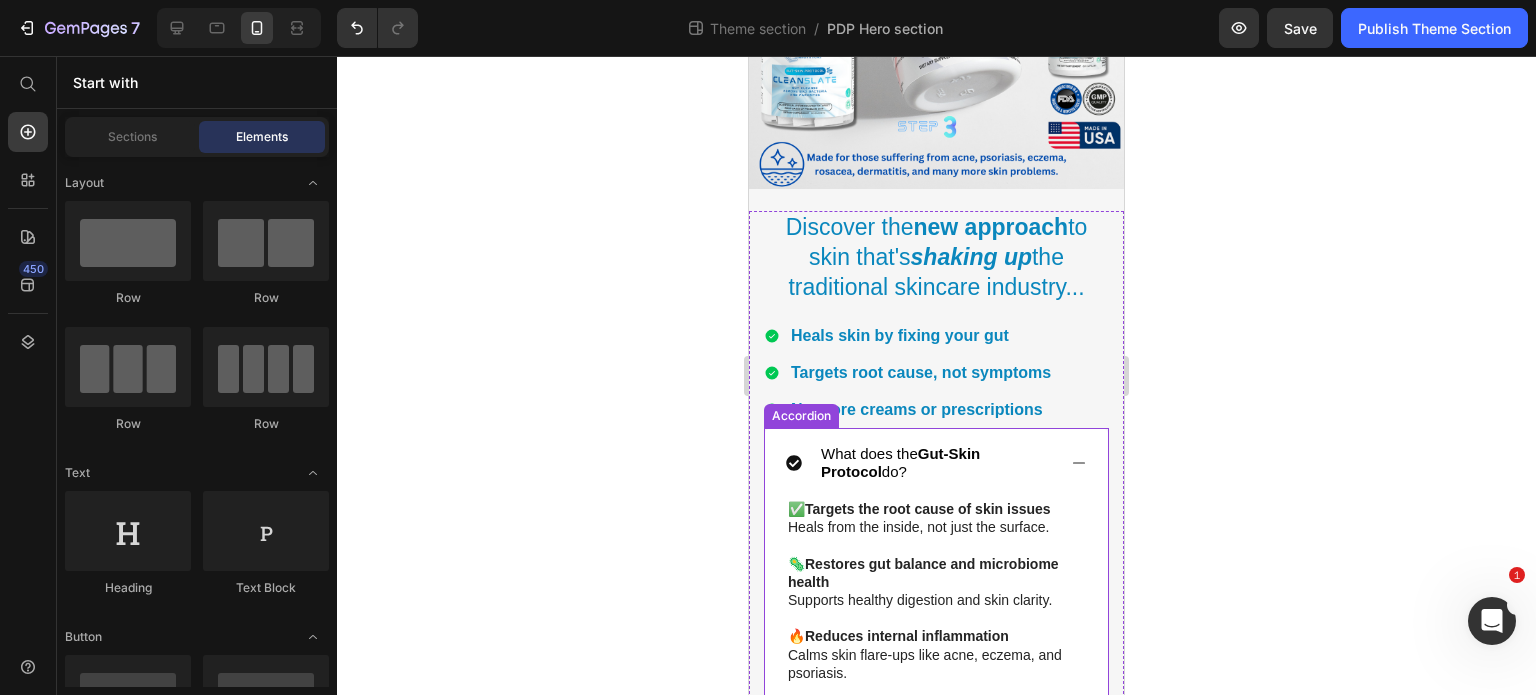 click 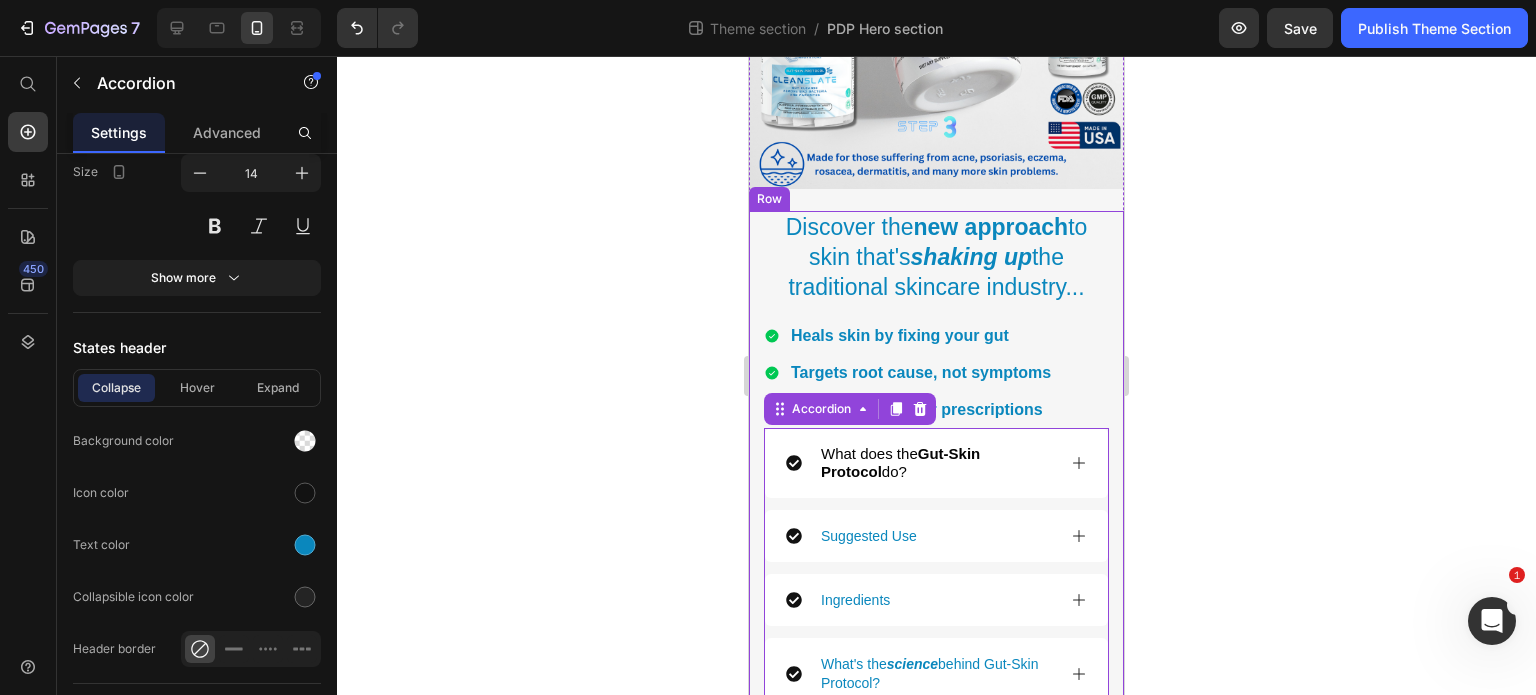 click 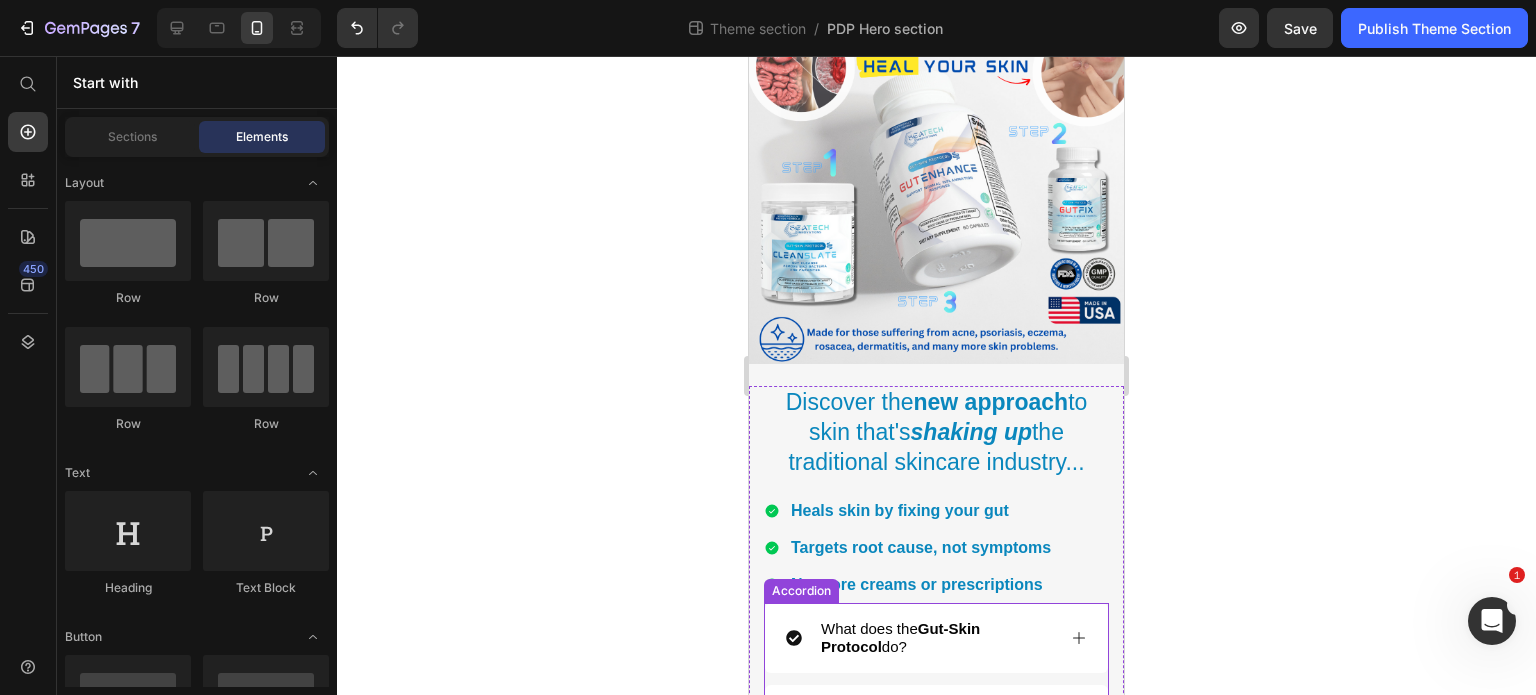 scroll, scrollTop: 1344, scrollLeft: 0, axis: vertical 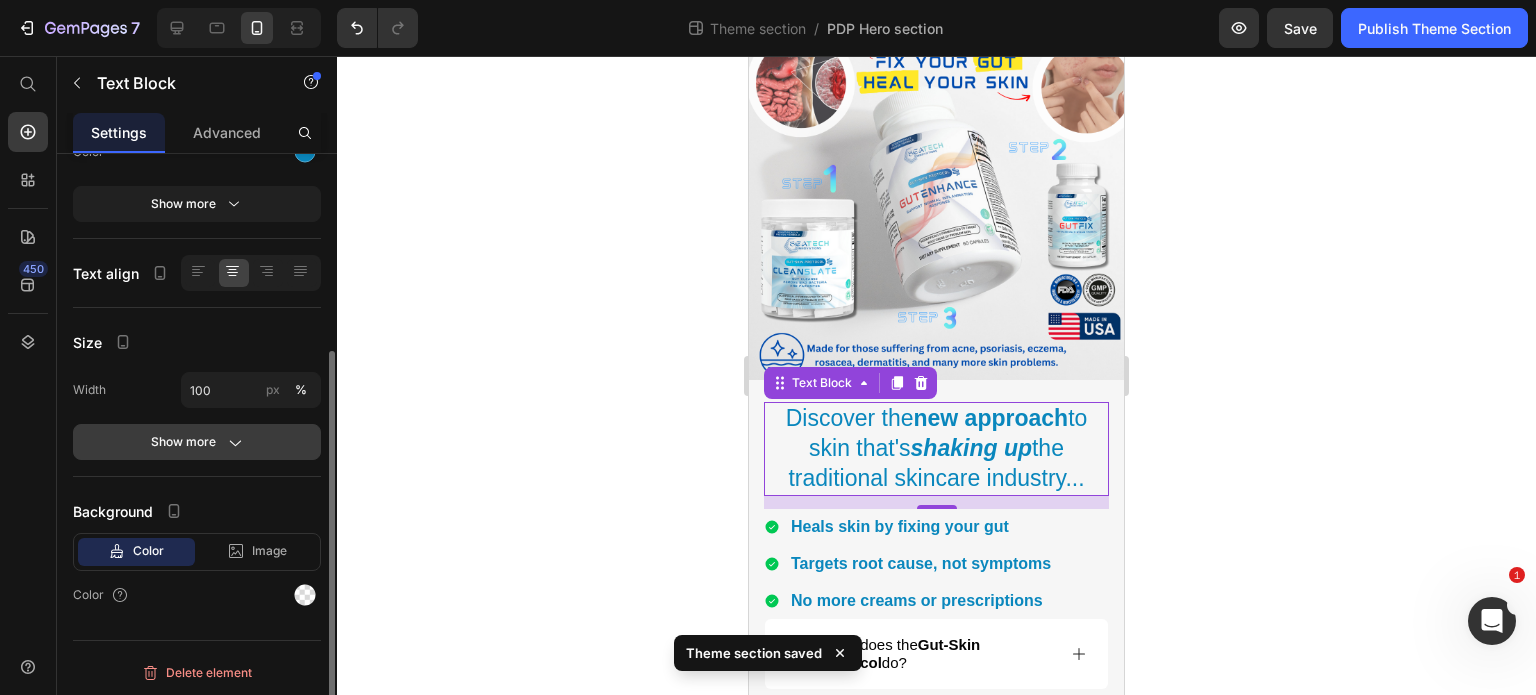 click 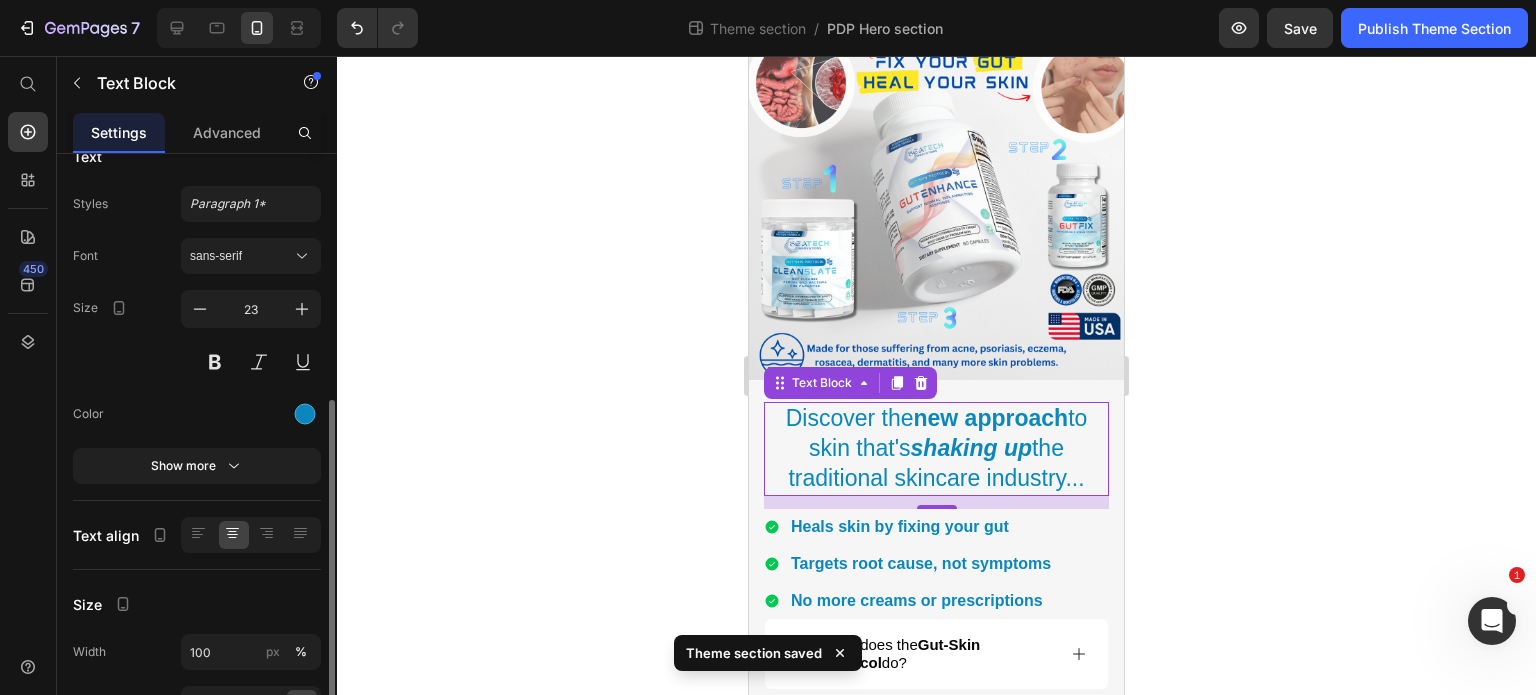 scroll, scrollTop: 23, scrollLeft: 0, axis: vertical 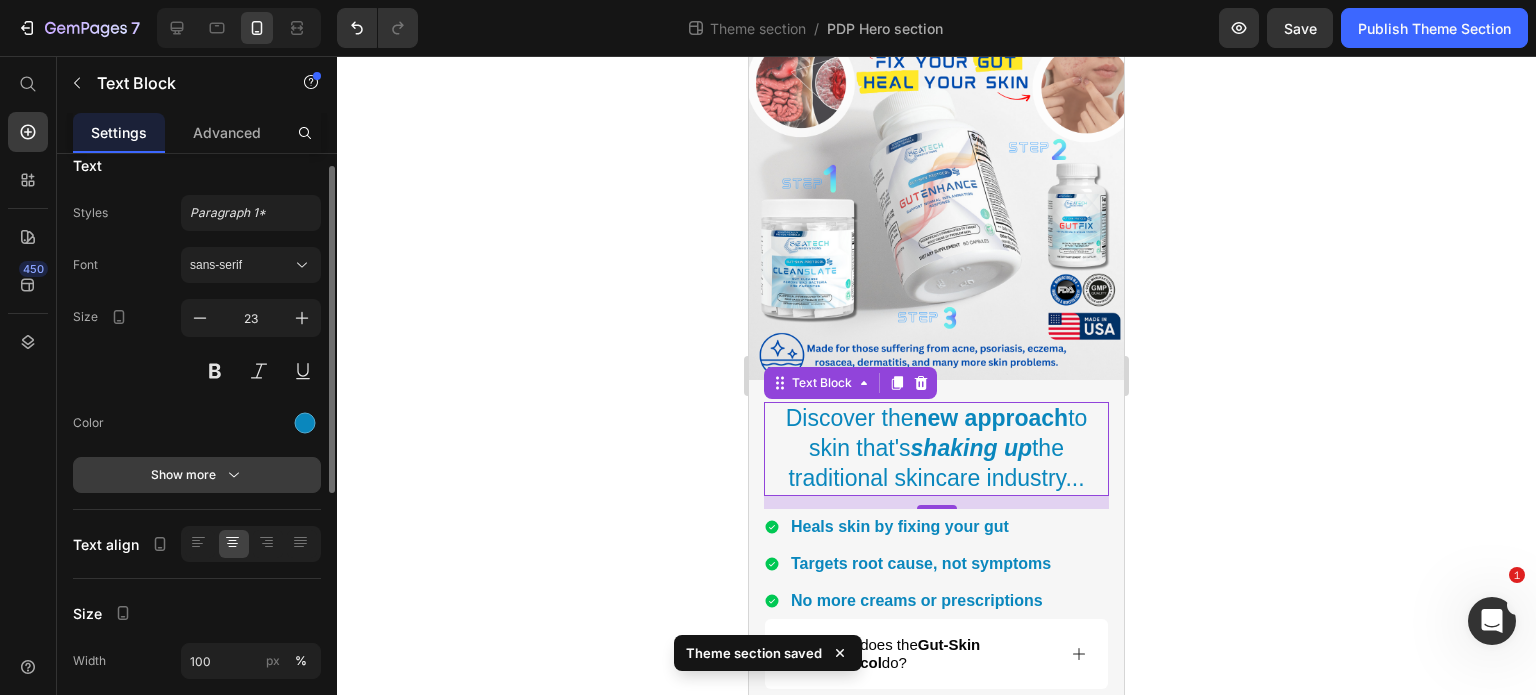 click 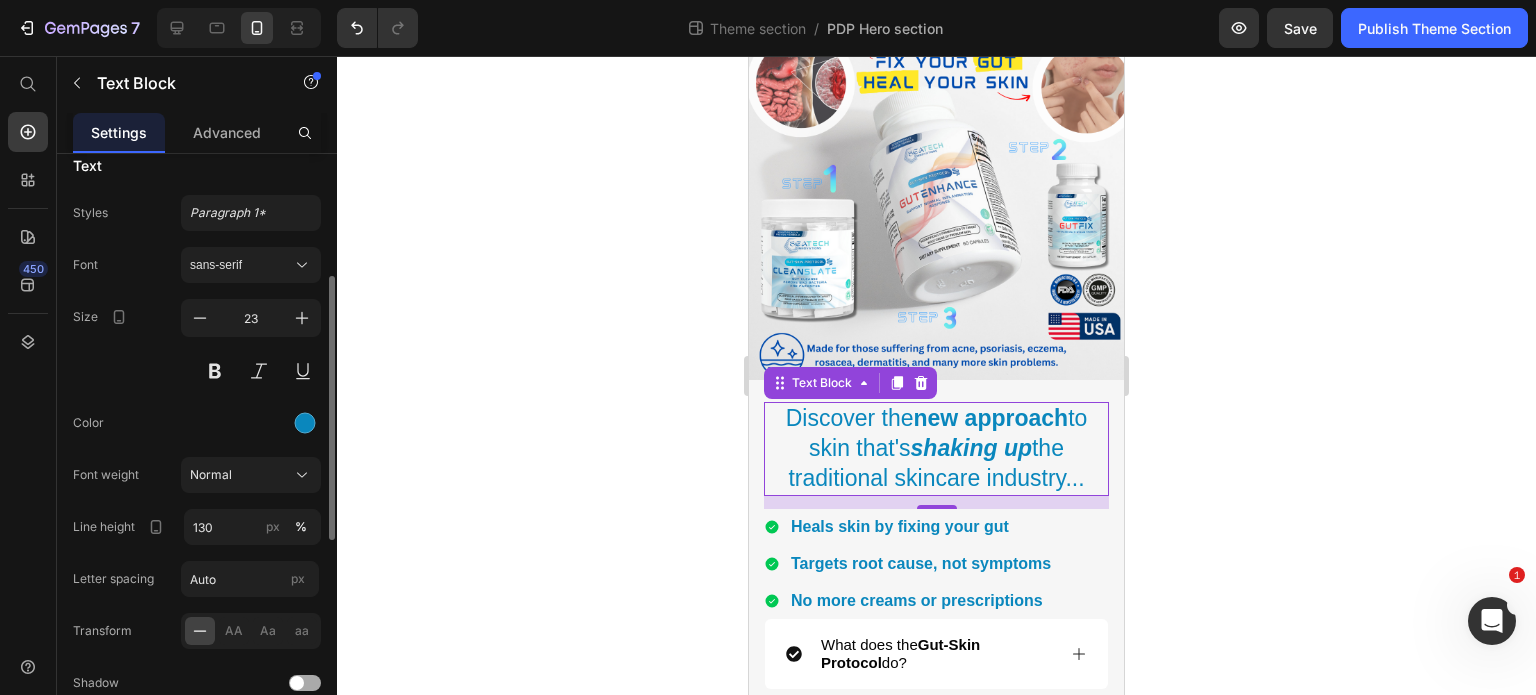 scroll, scrollTop: 118, scrollLeft: 0, axis: vertical 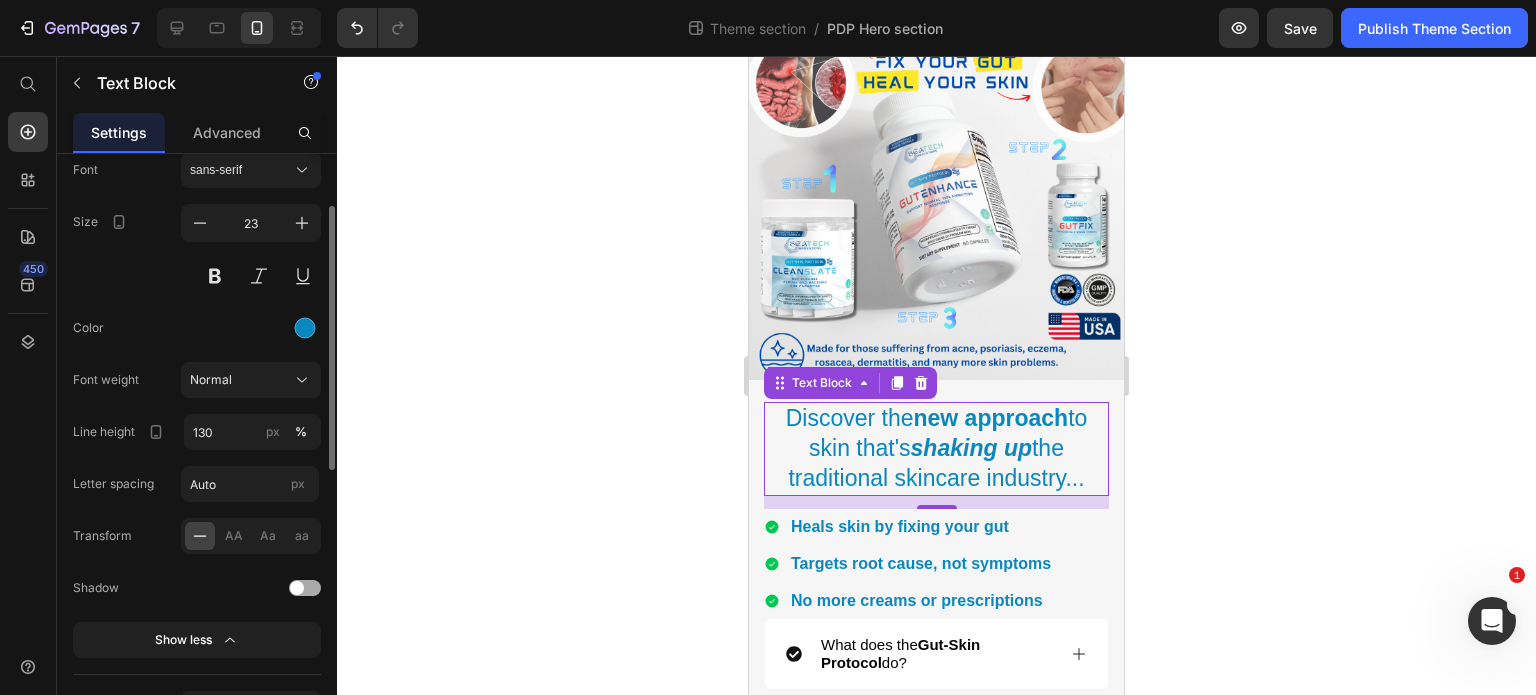 click at bounding box center (297, 588) 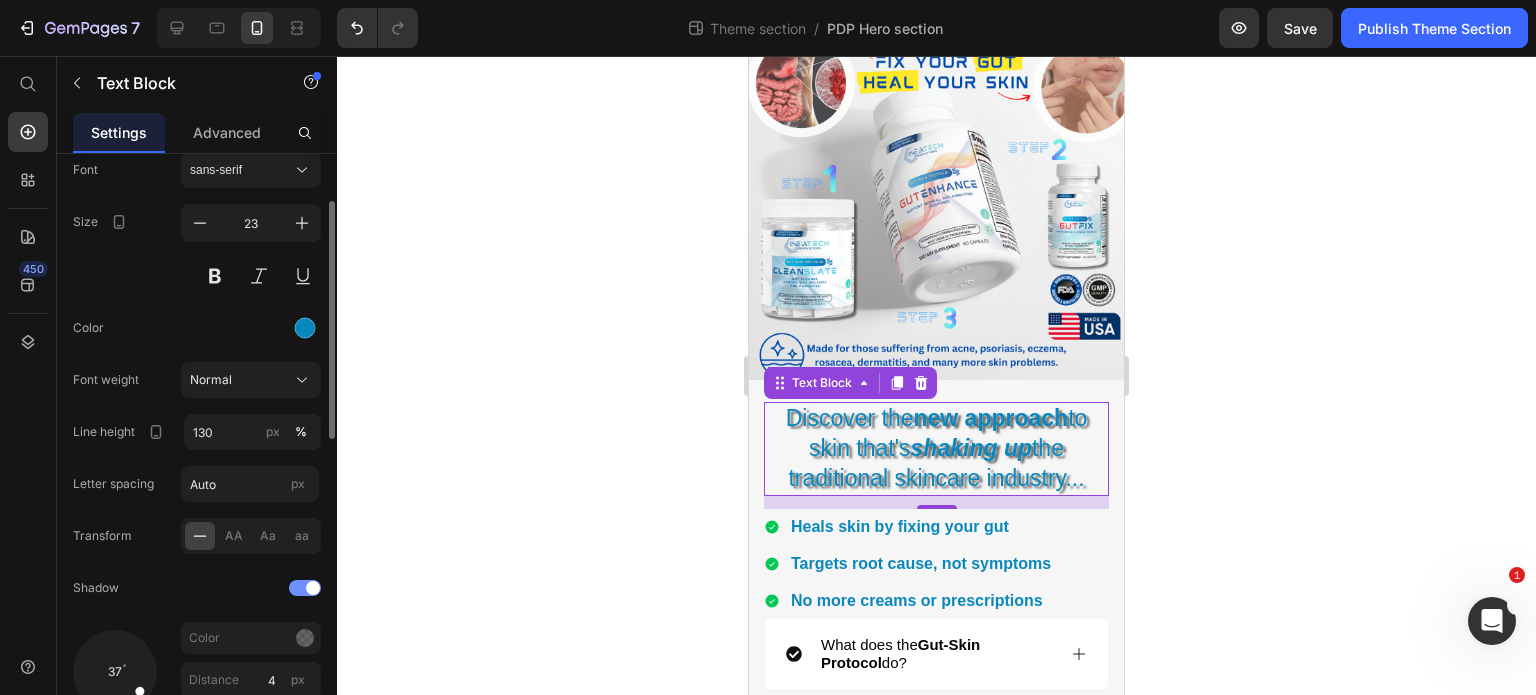 click at bounding box center (305, 588) 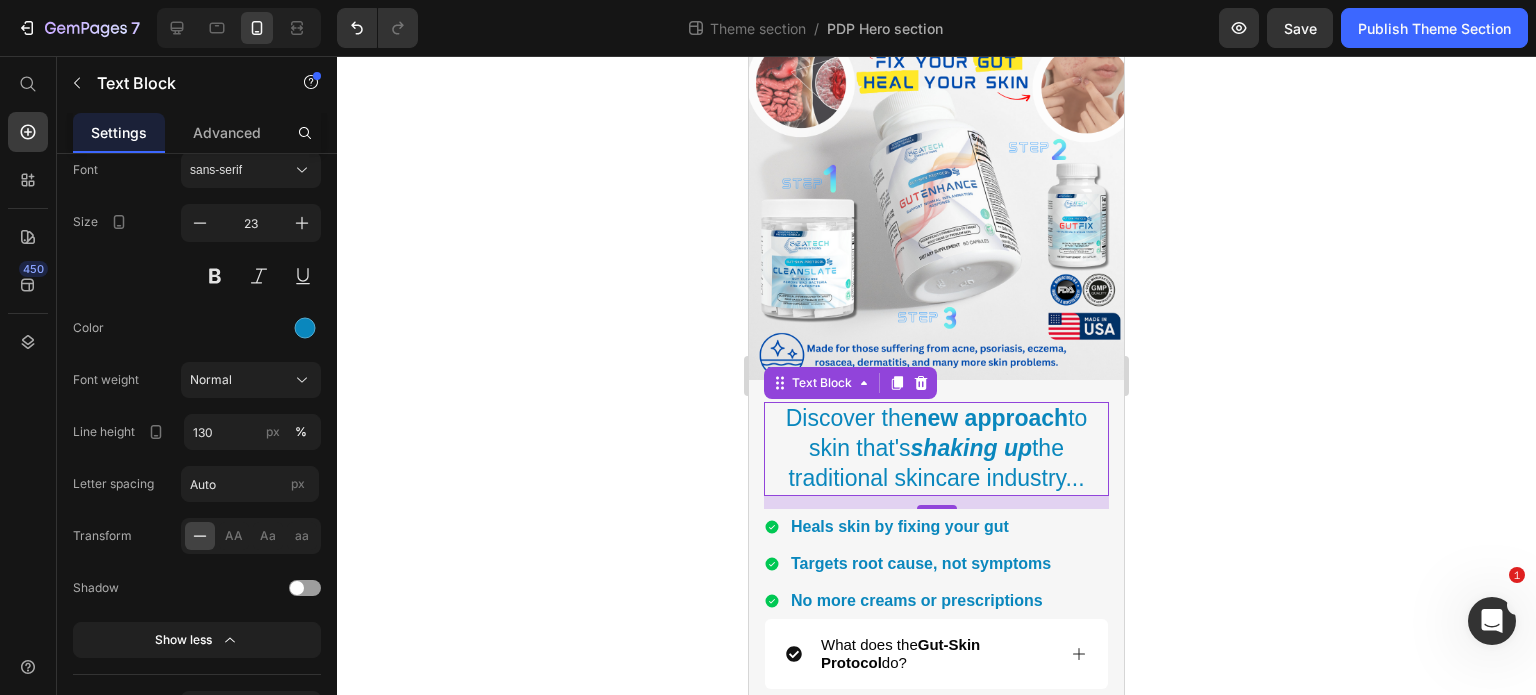 click 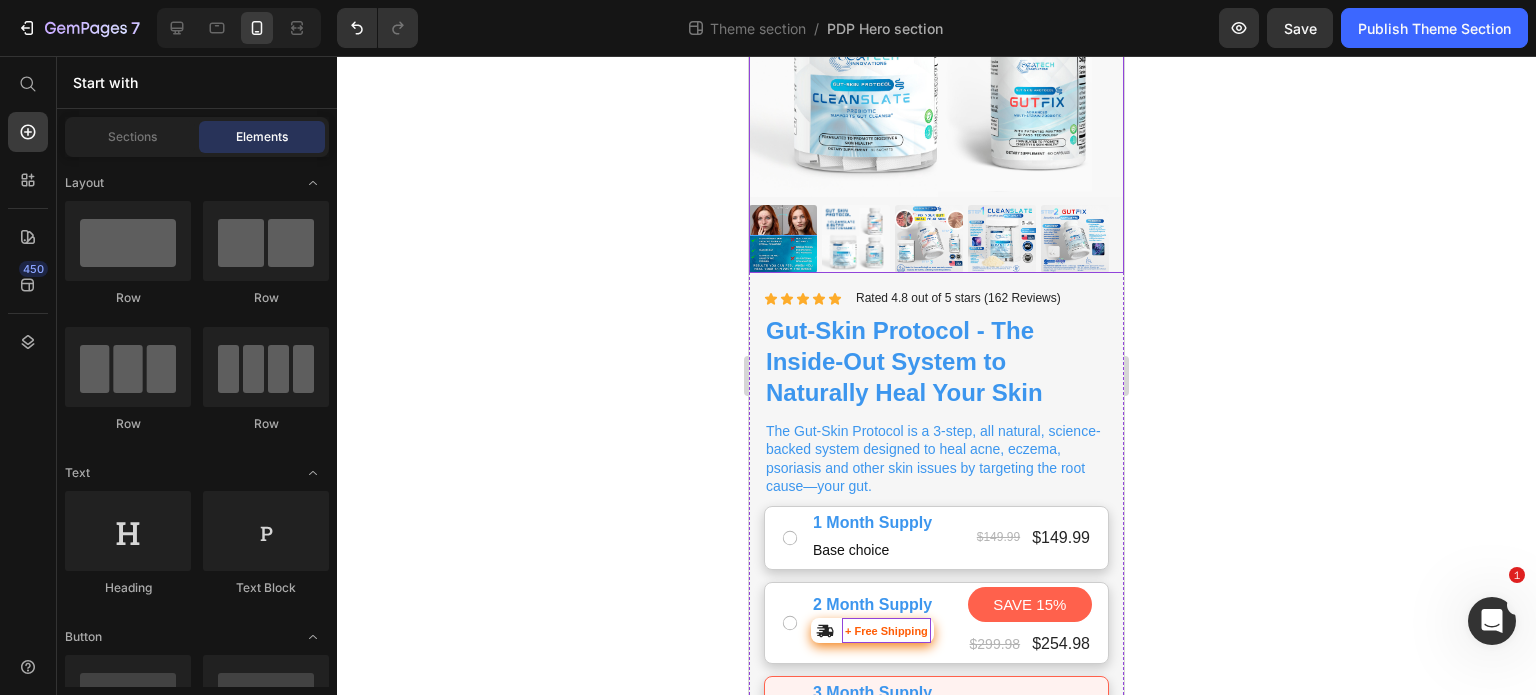 scroll, scrollTop: 387, scrollLeft: 0, axis: vertical 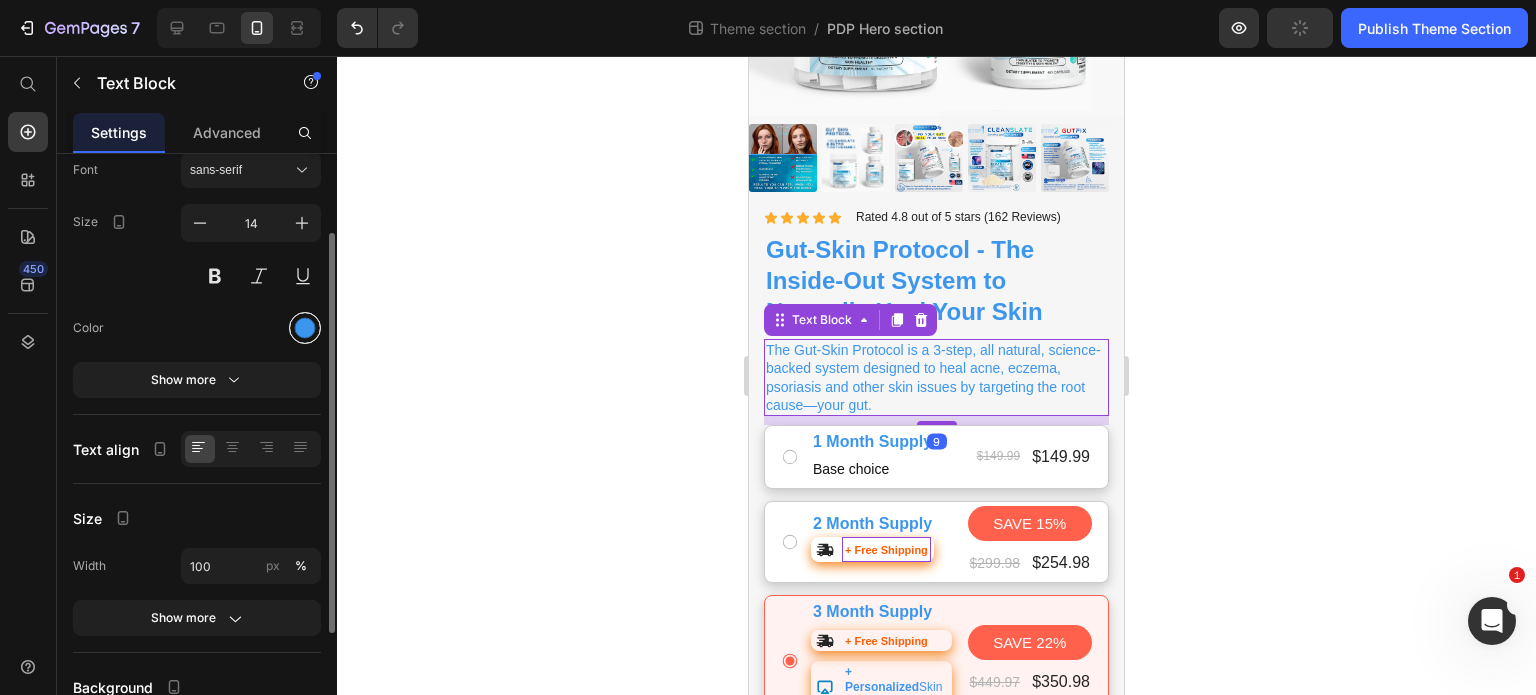 click at bounding box center [305, 328] 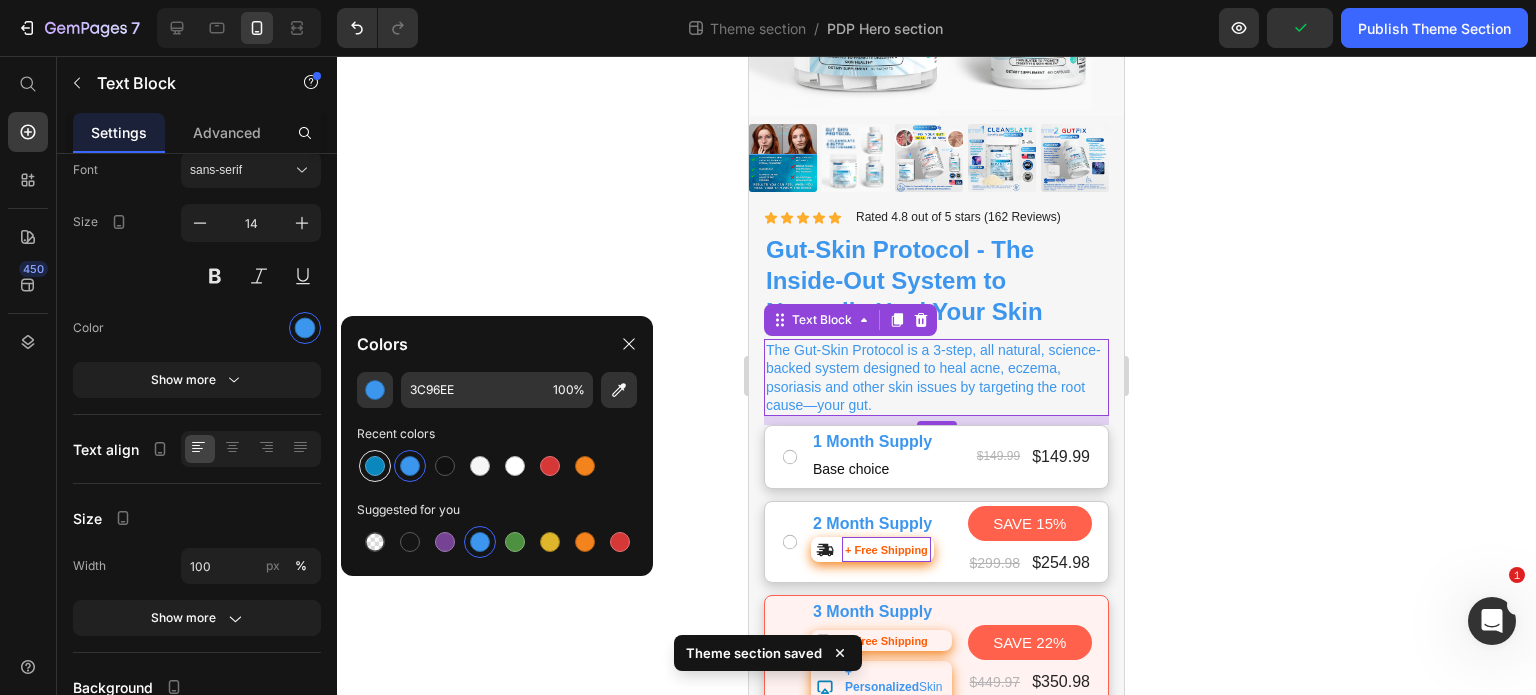 click at bounding box center [375, 466] 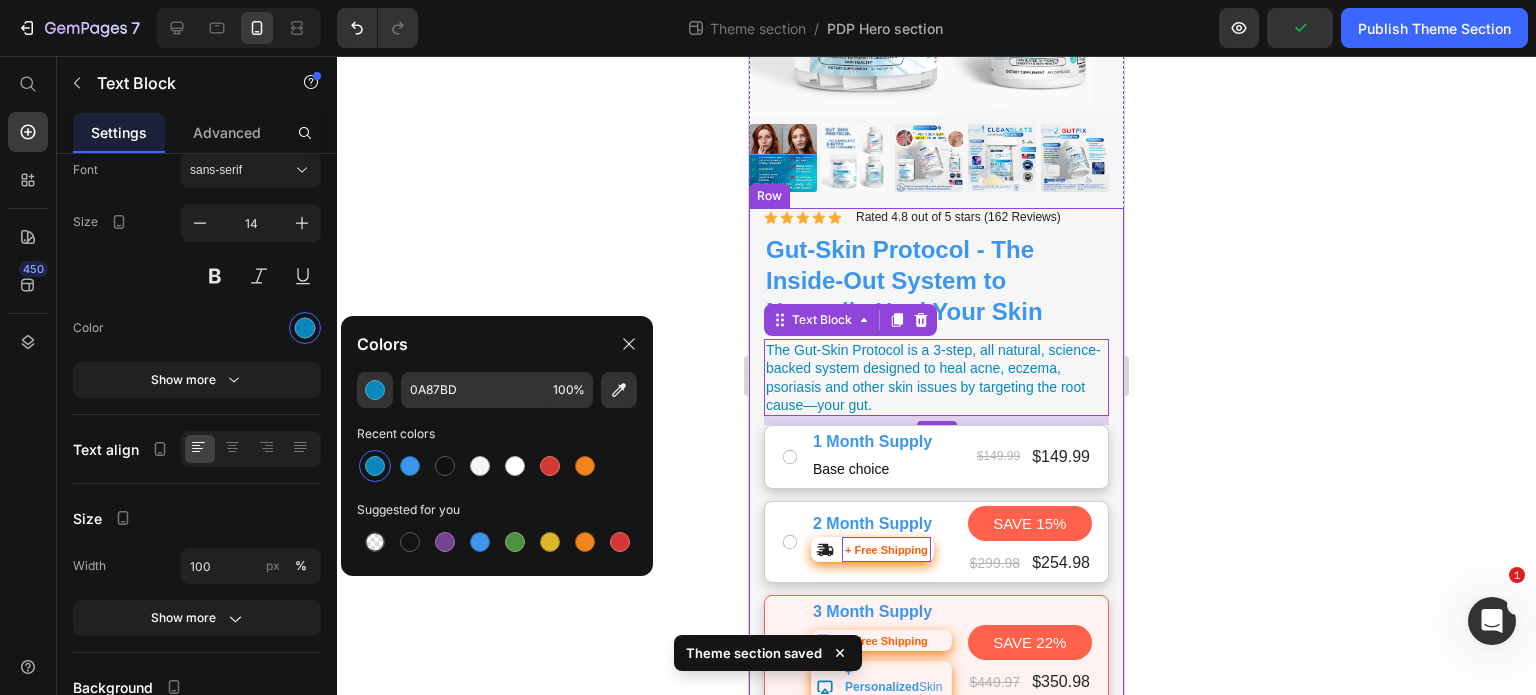 click 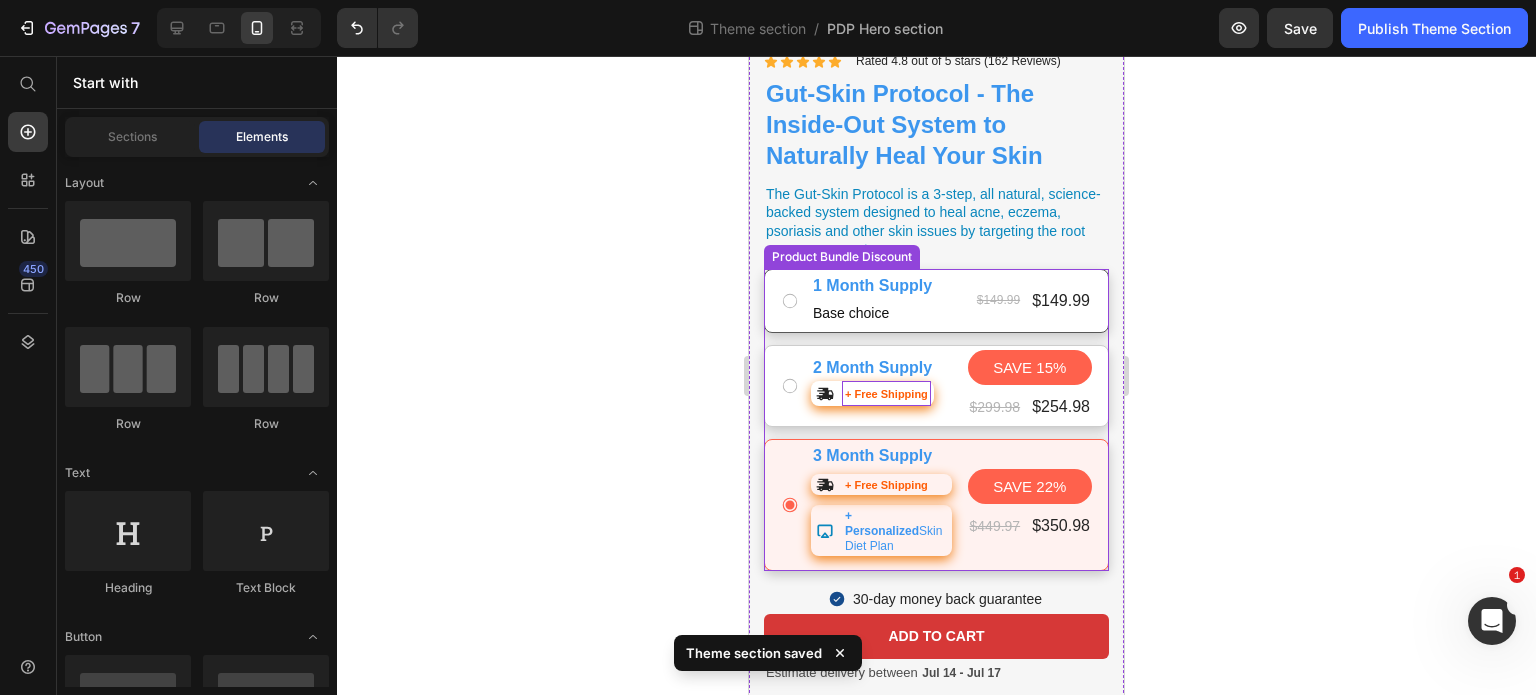scroll, scrollTop: 544, scrollLeft: 0, axis: vertical 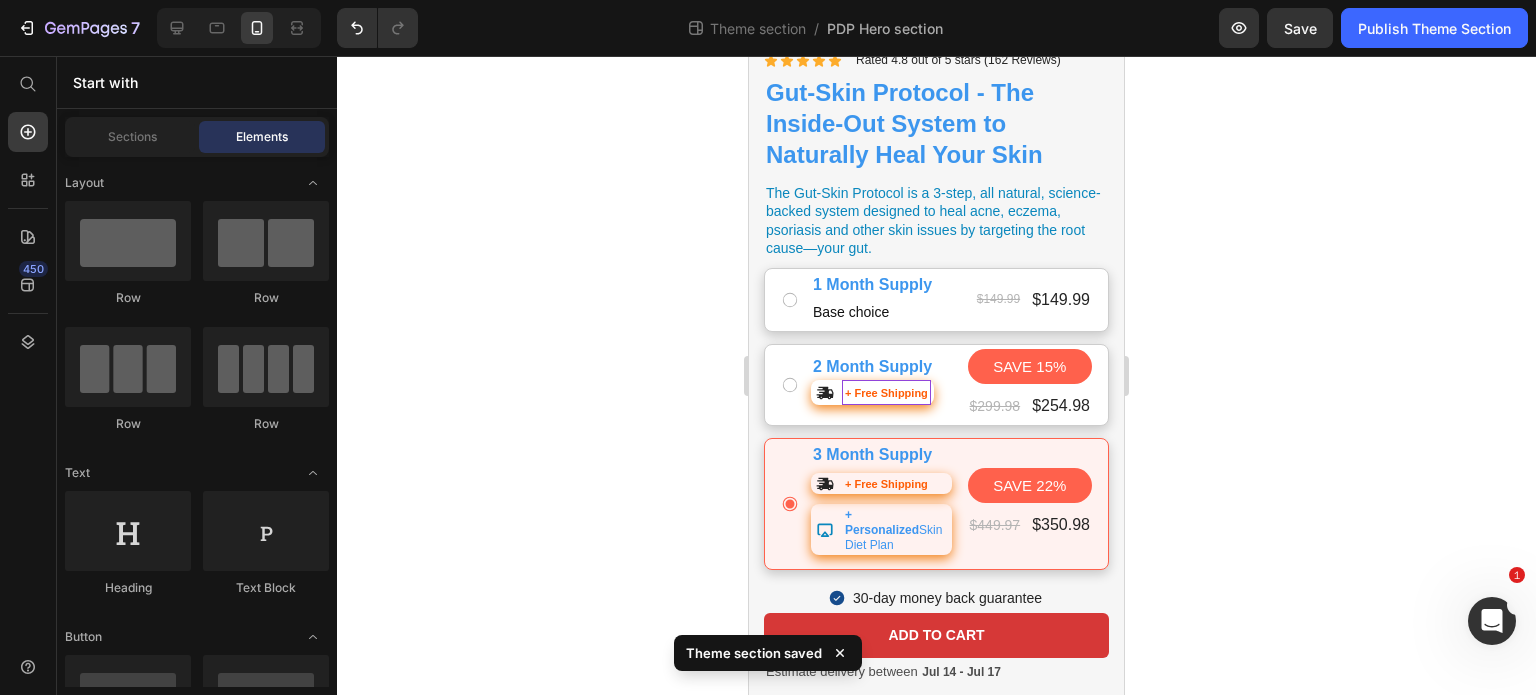 click 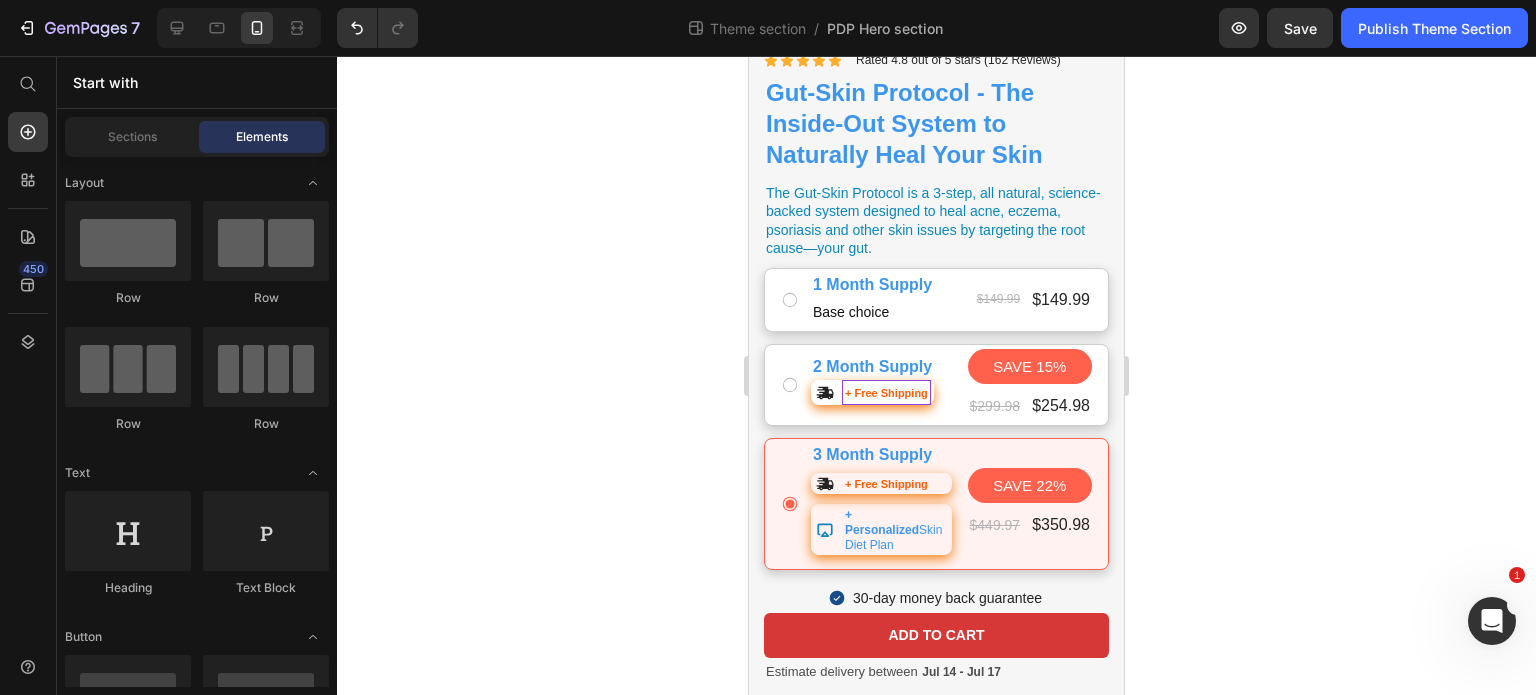 click 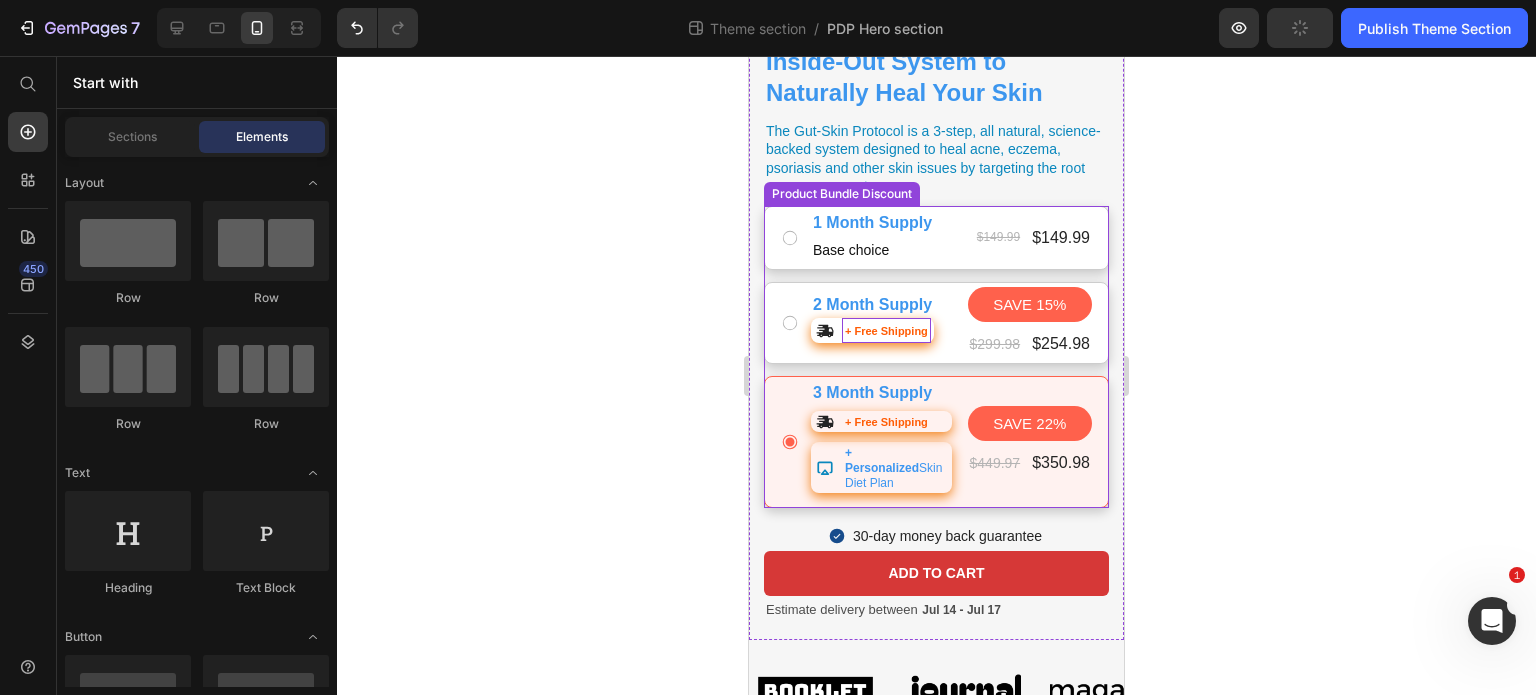 scroll, scrollTop: 607, scrollLeft: 0, axis: vertical 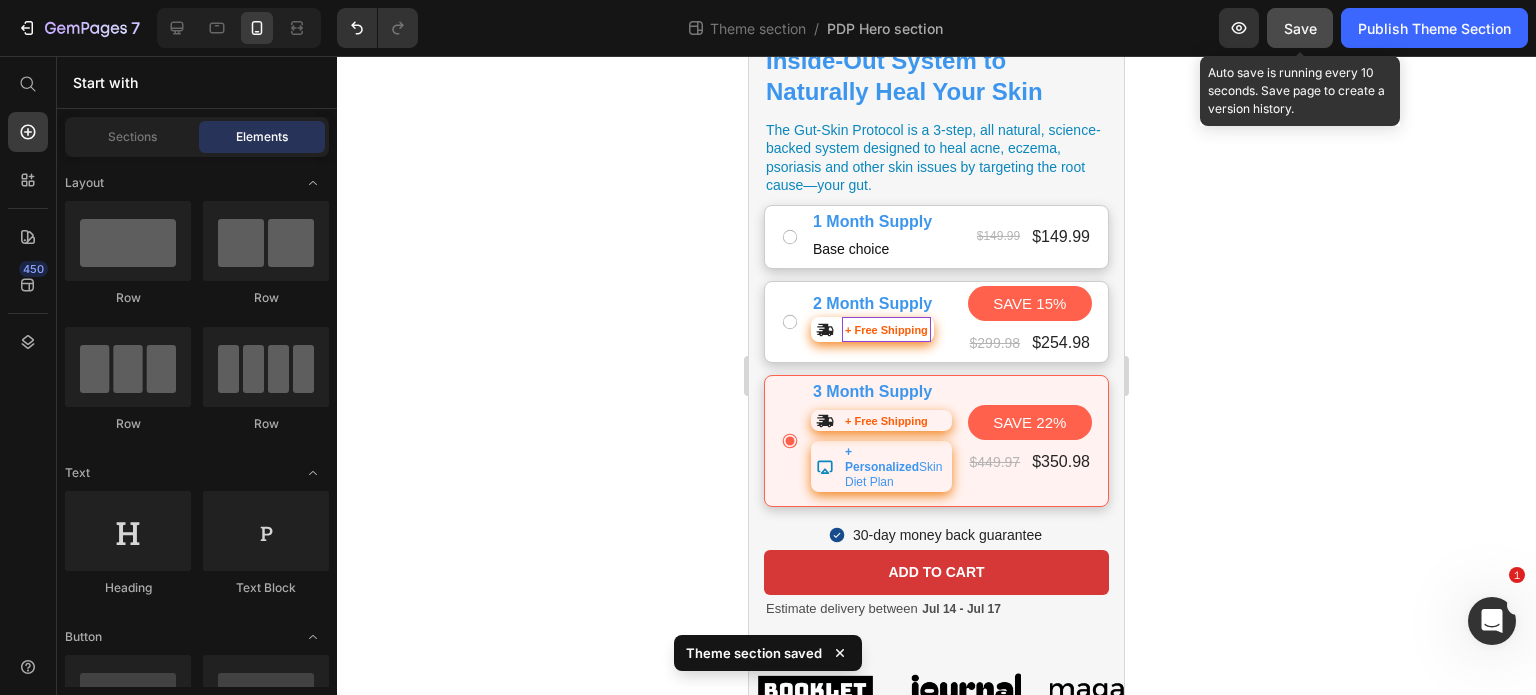 click on "Save" 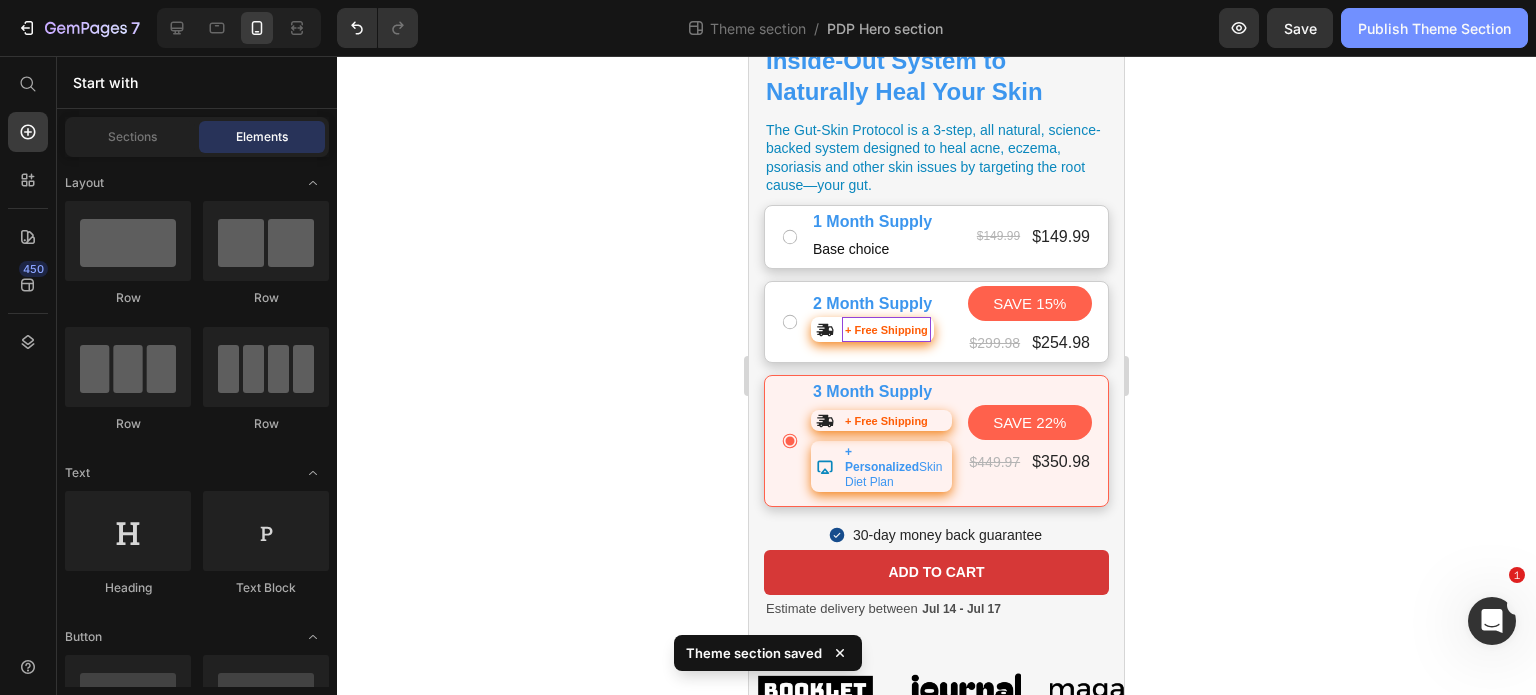 click on "Publish Theme Section" 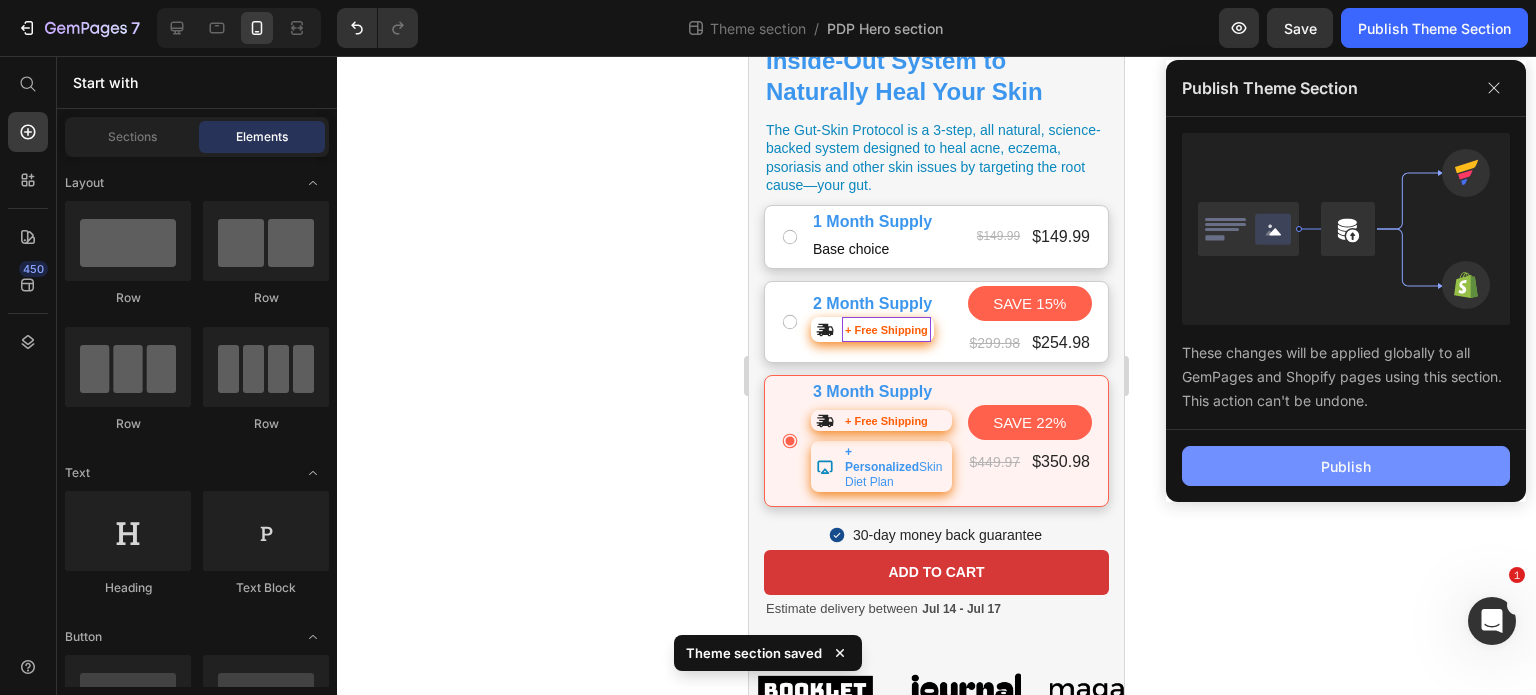 click on "Publish" 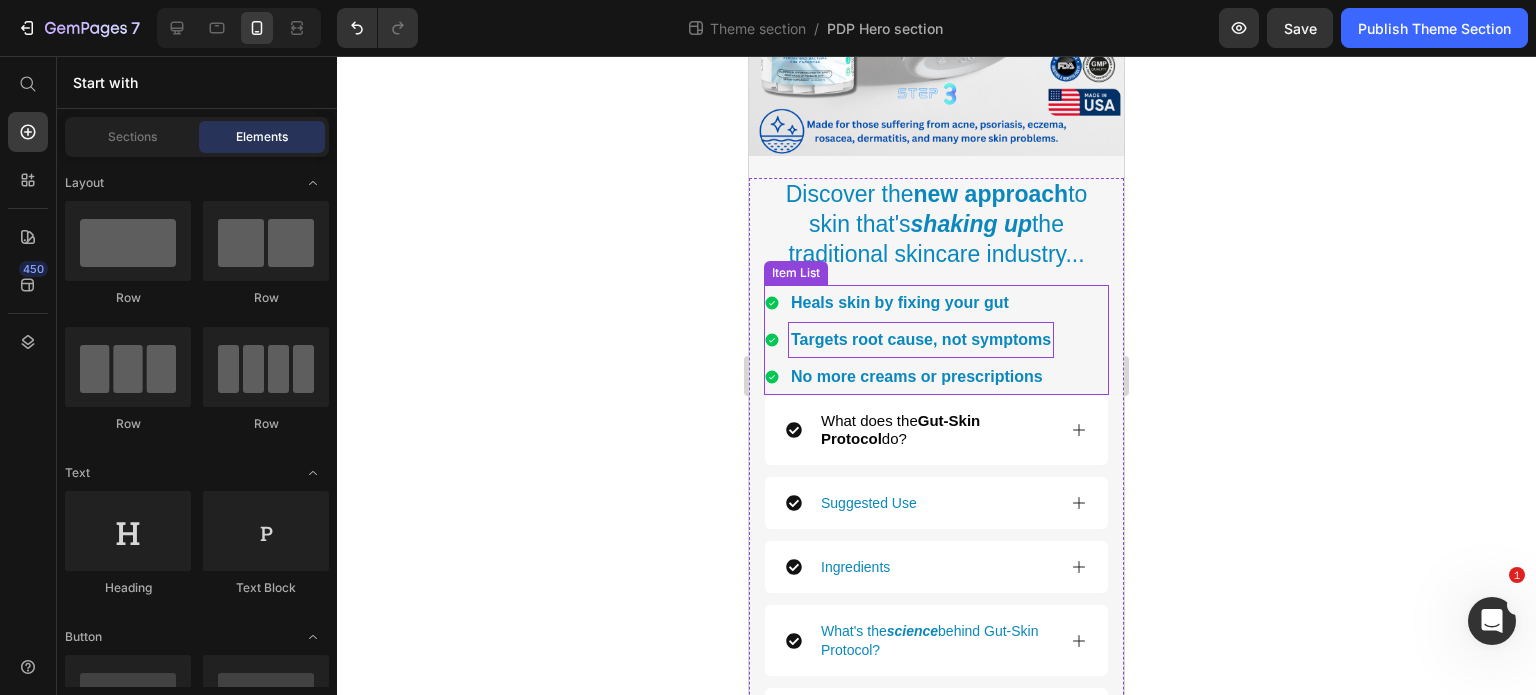 scroll, scrollTop: 1574, scrollLeft: 0, axis: vertical 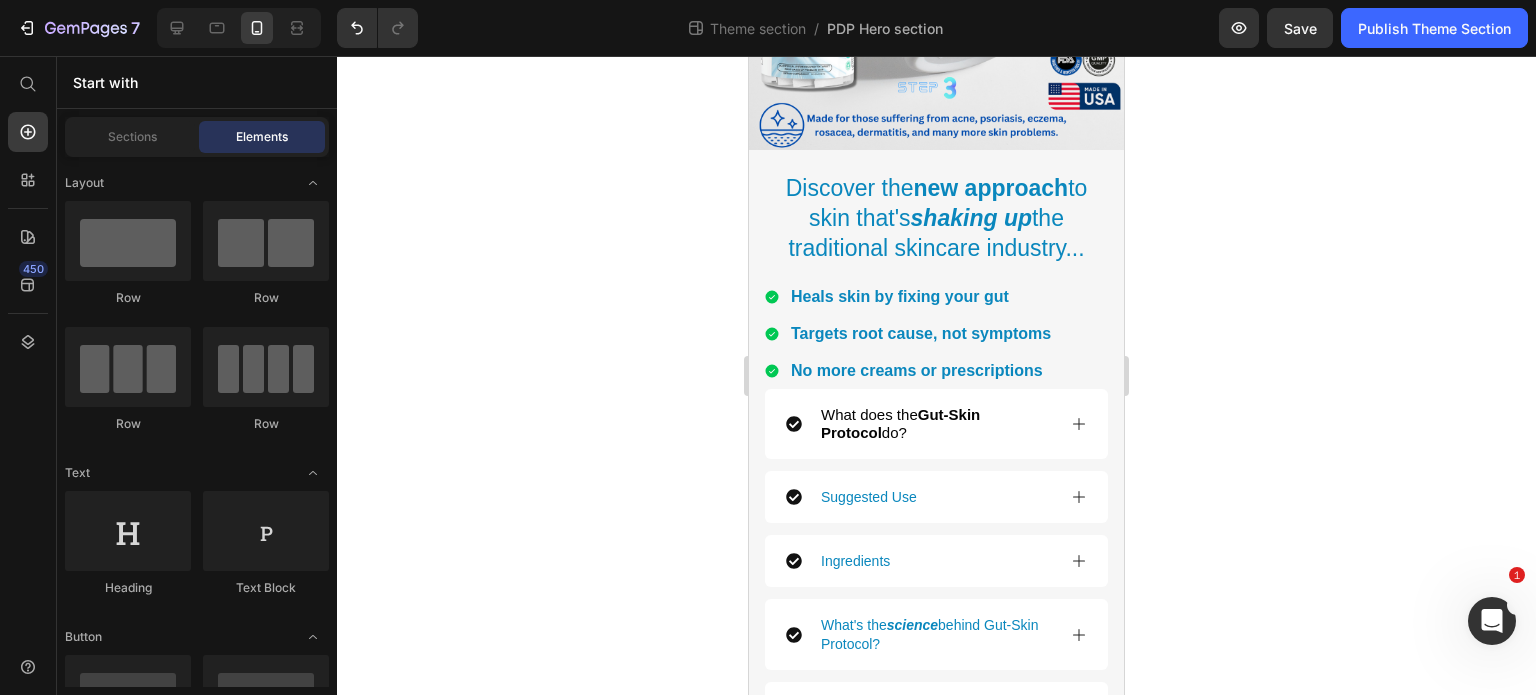 click 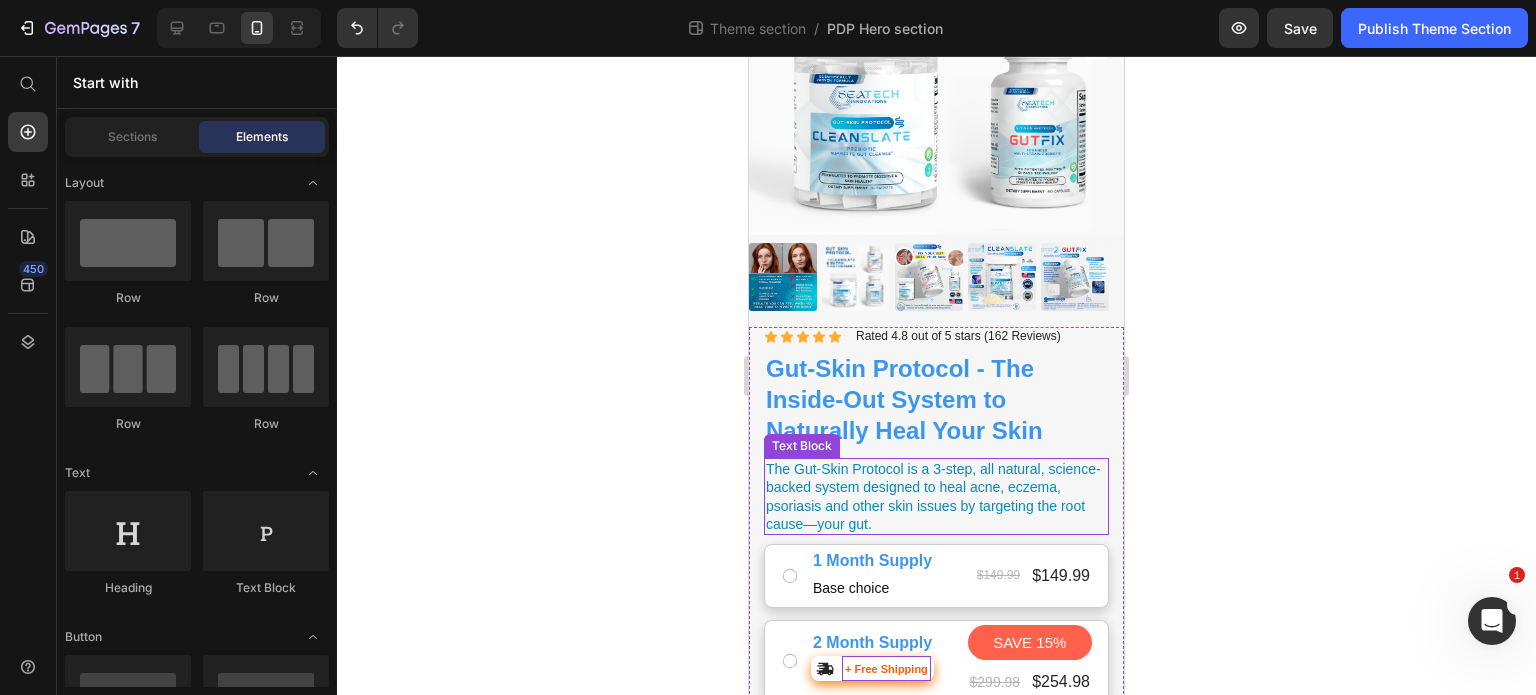 scroll, scrollTop: 407, scrollLeft: 0, axis: vertical 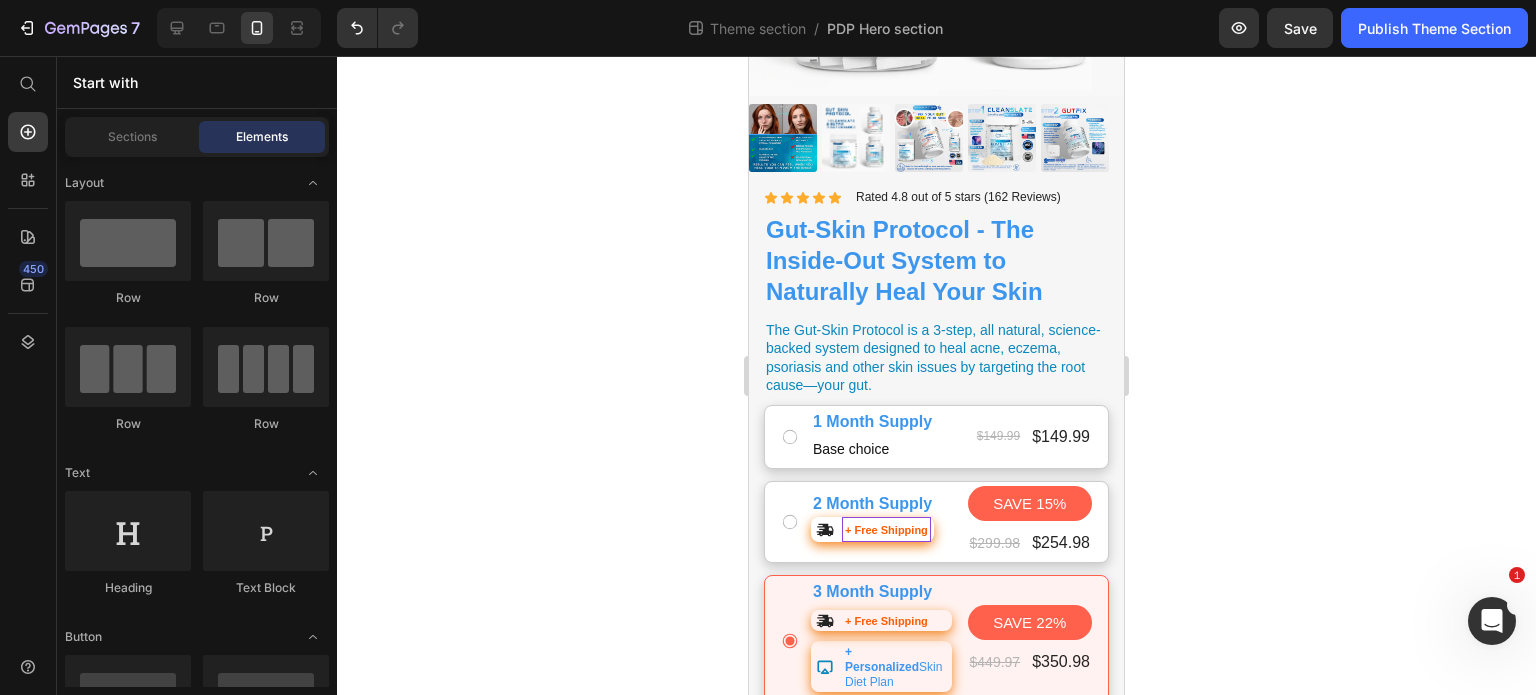click 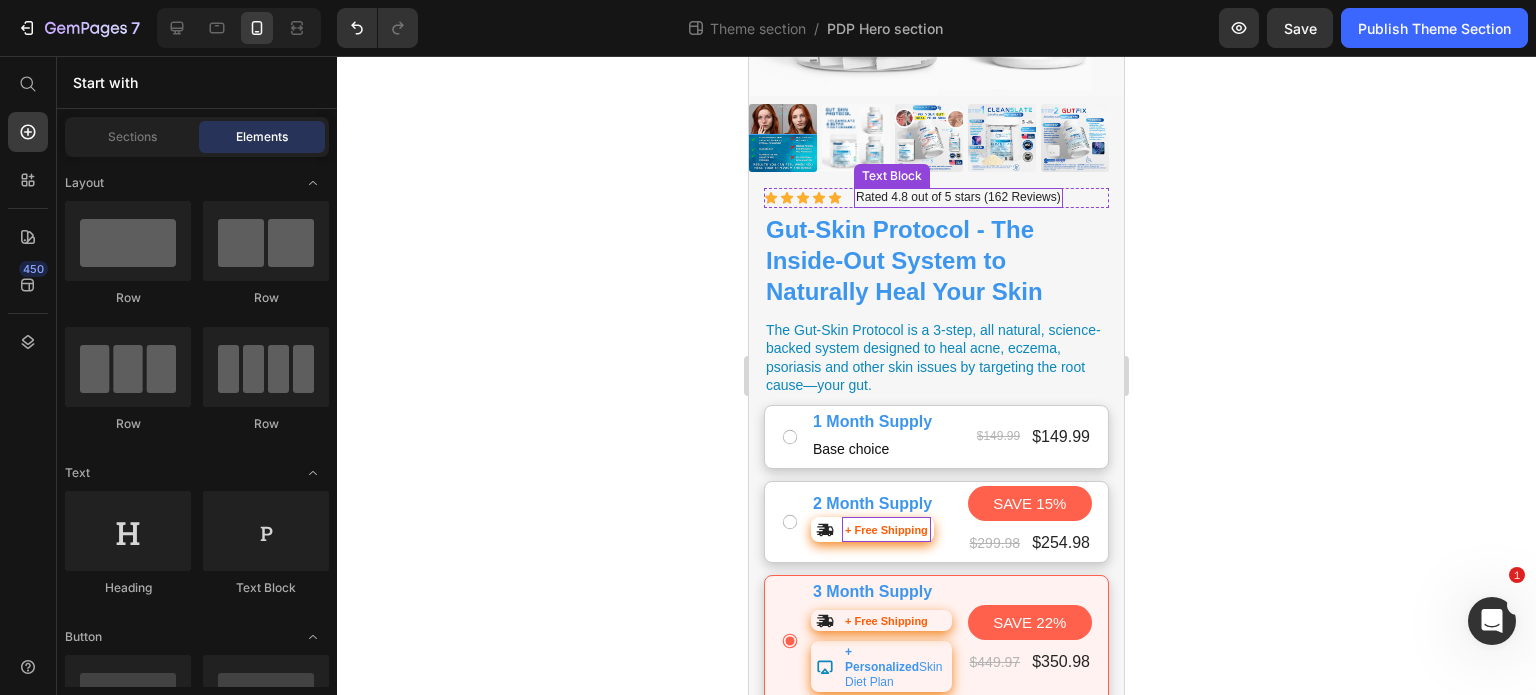 click on "Rated 4.8 out of 5 stars (162 Reviews)" at bounding box center [958, 198] 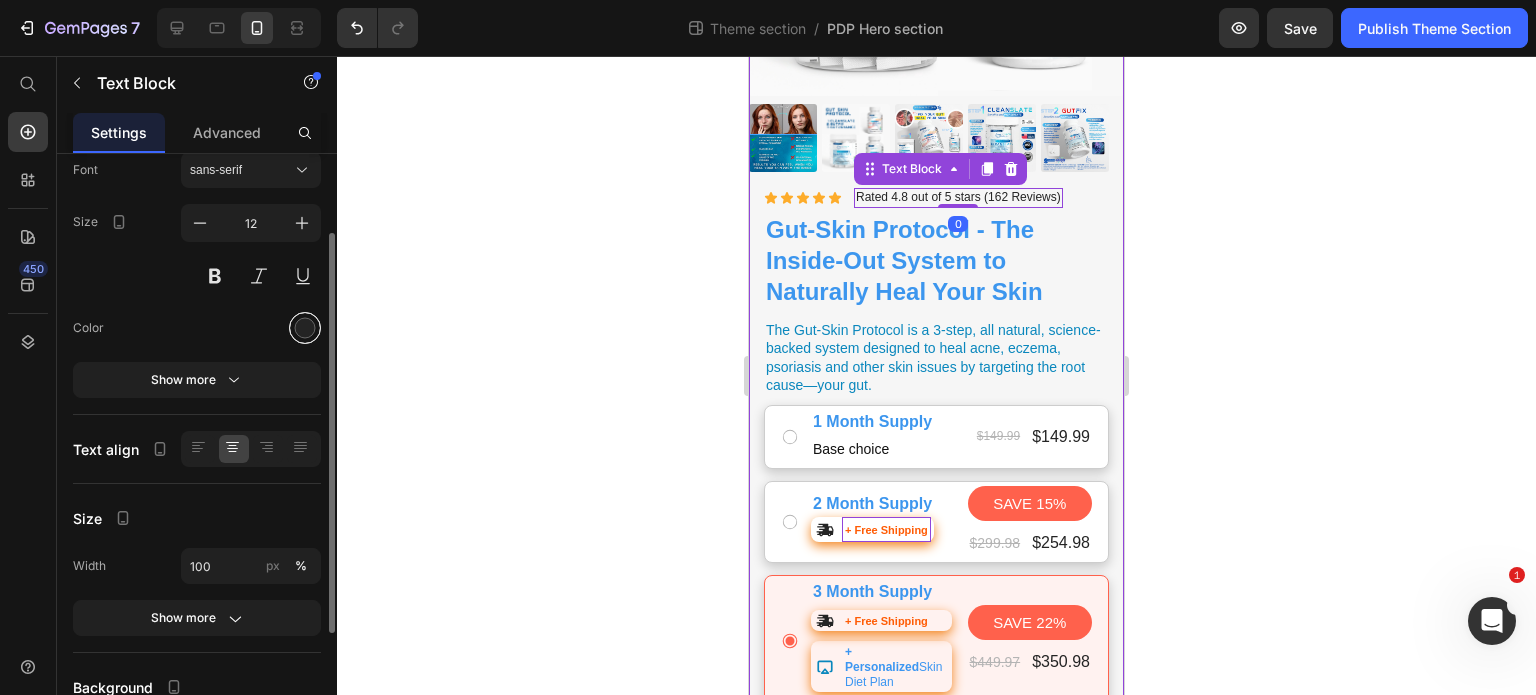 click at bounding box center (305, 328) 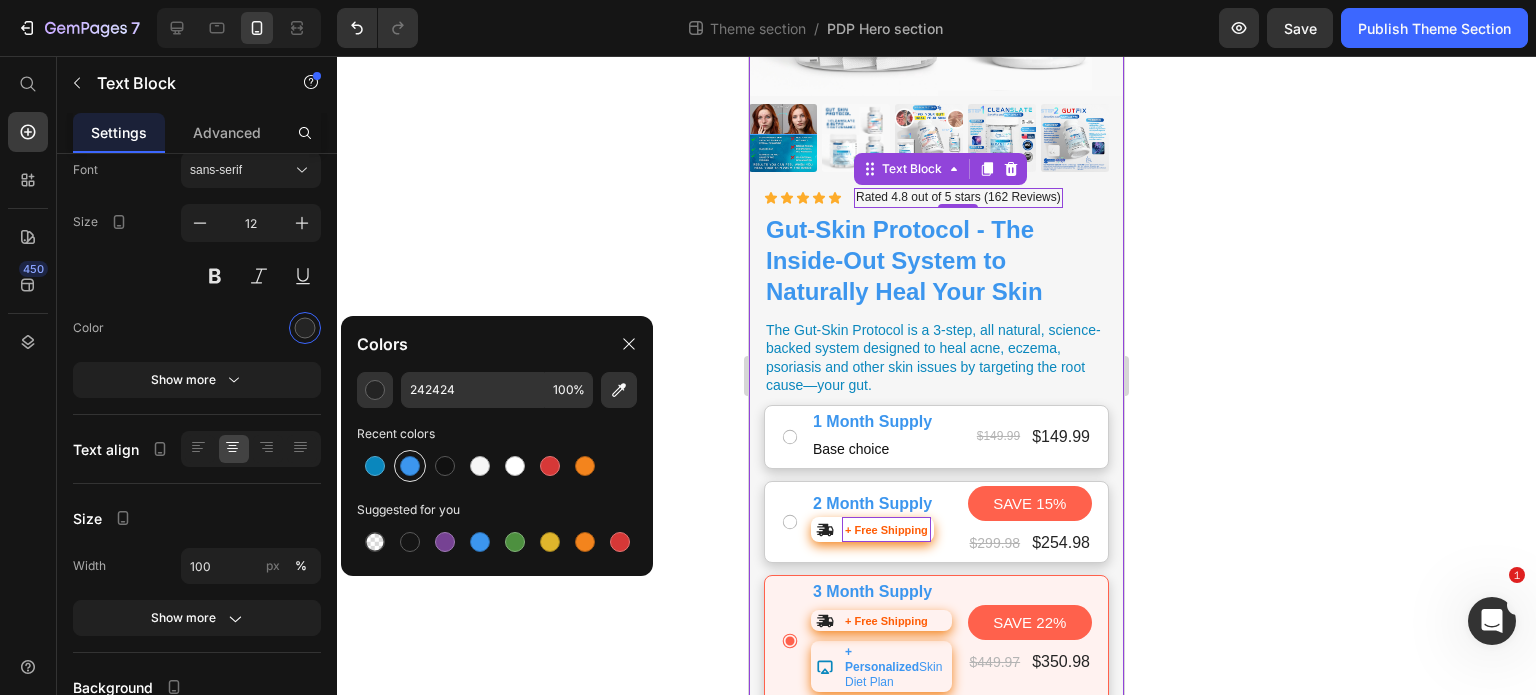 click at bounding box center [410, 466] 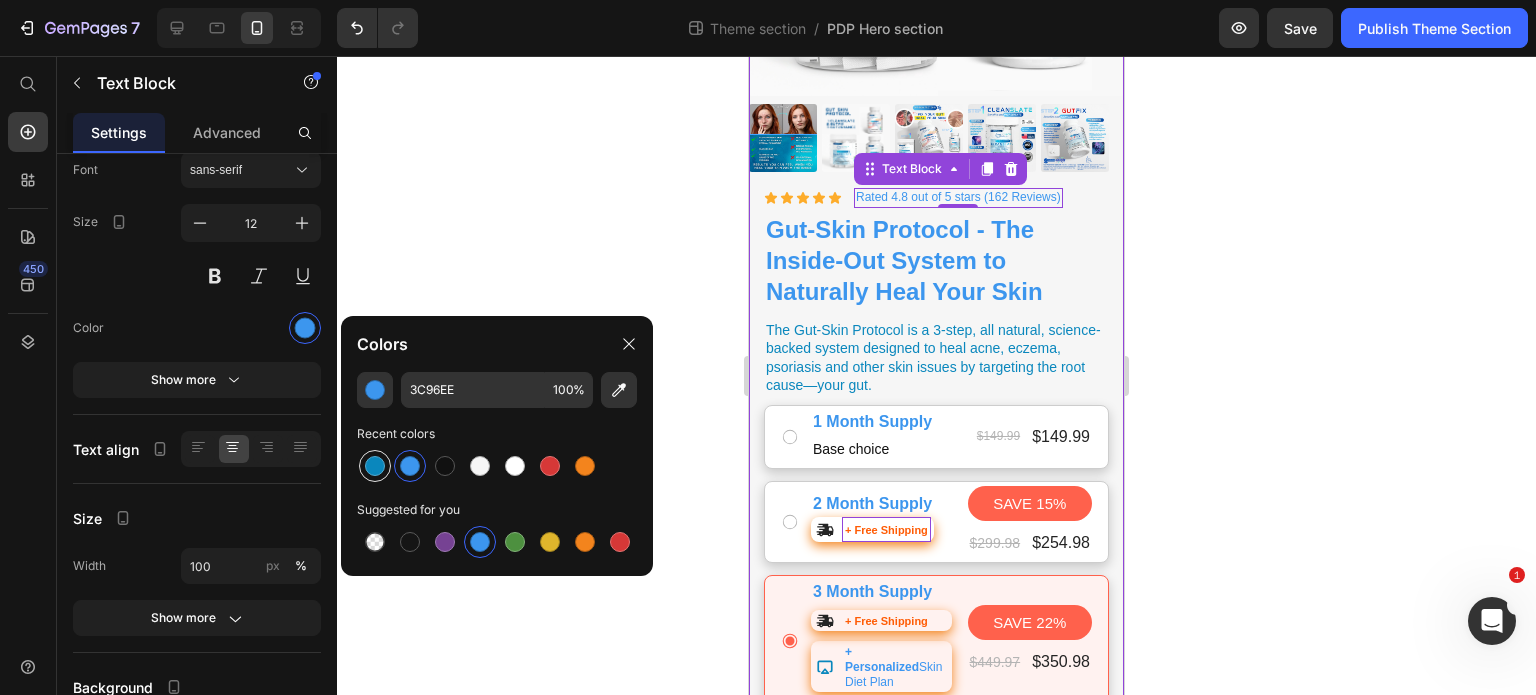 click at bounding box center [375, 466] 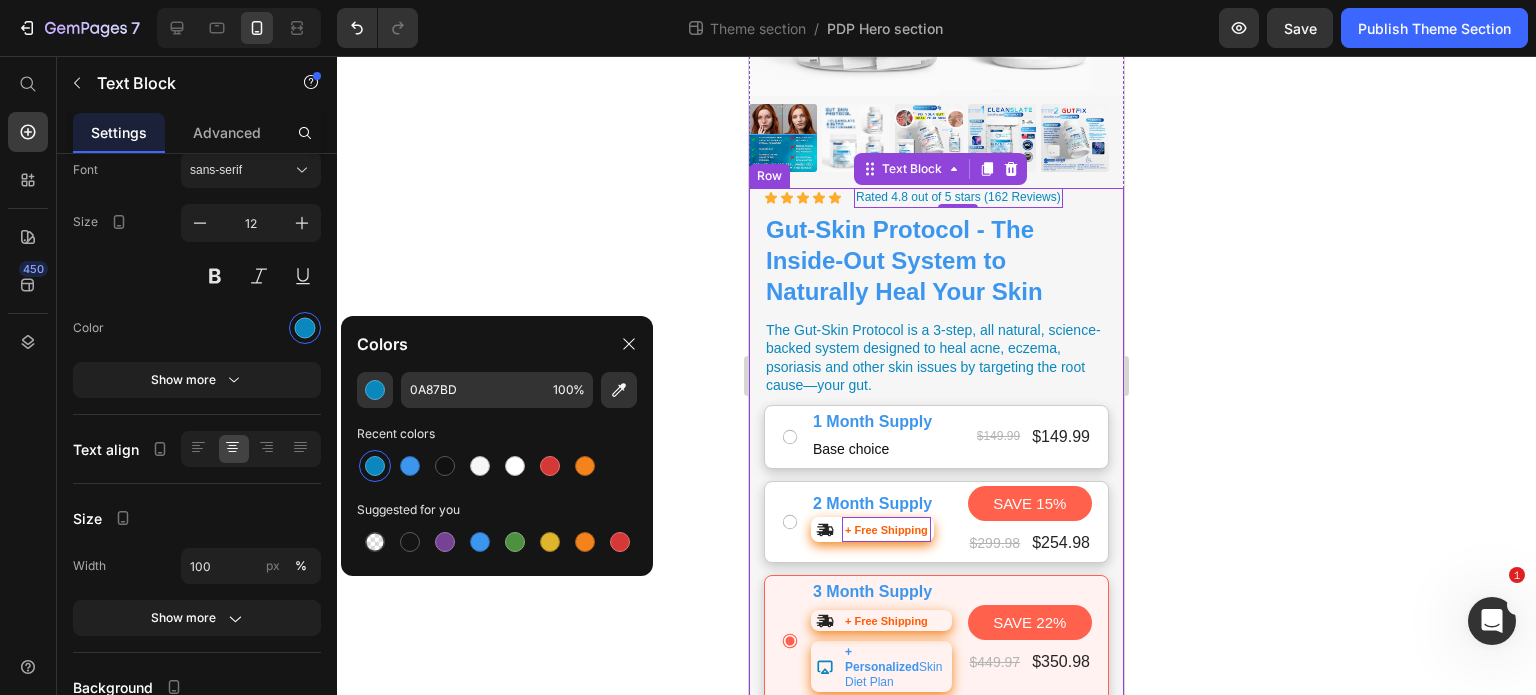 click 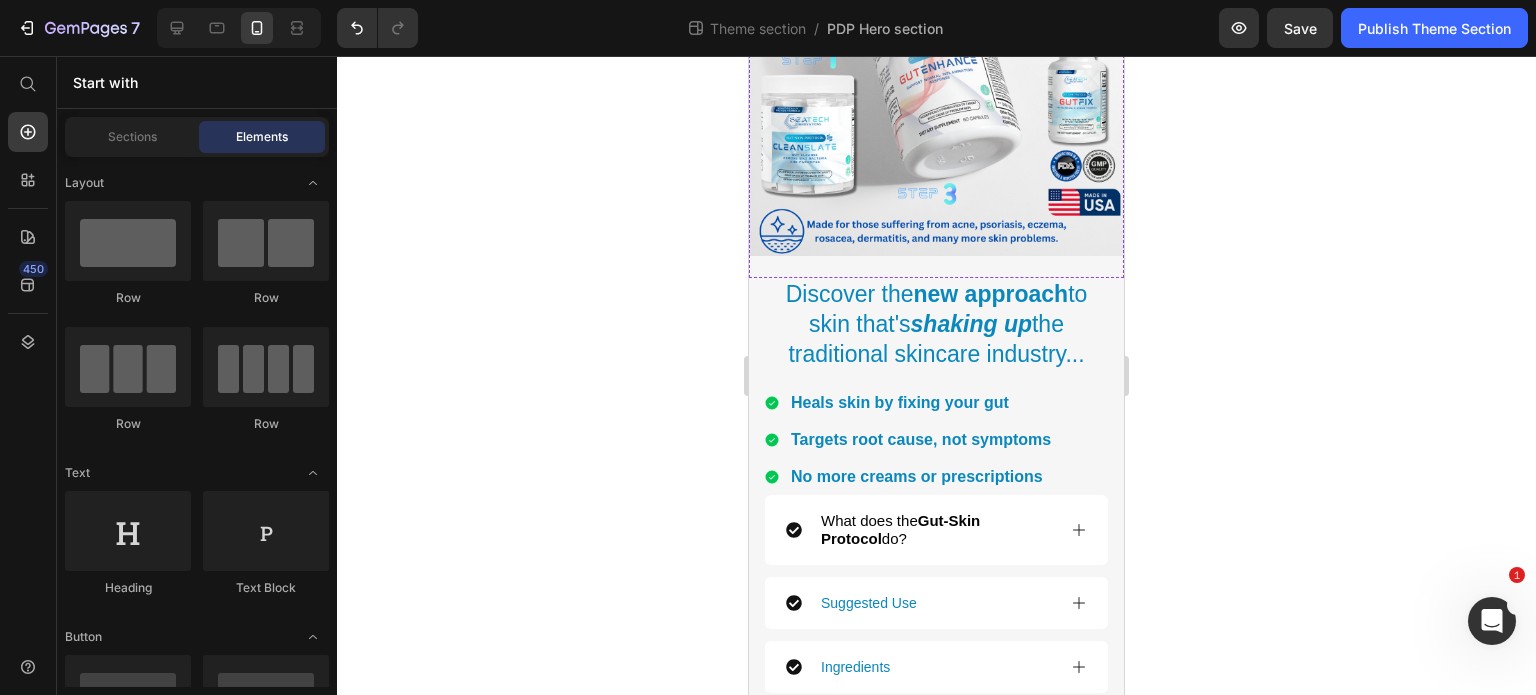 scroll, scrollTop: 1796, scrollLeft: 0, axis: vertical 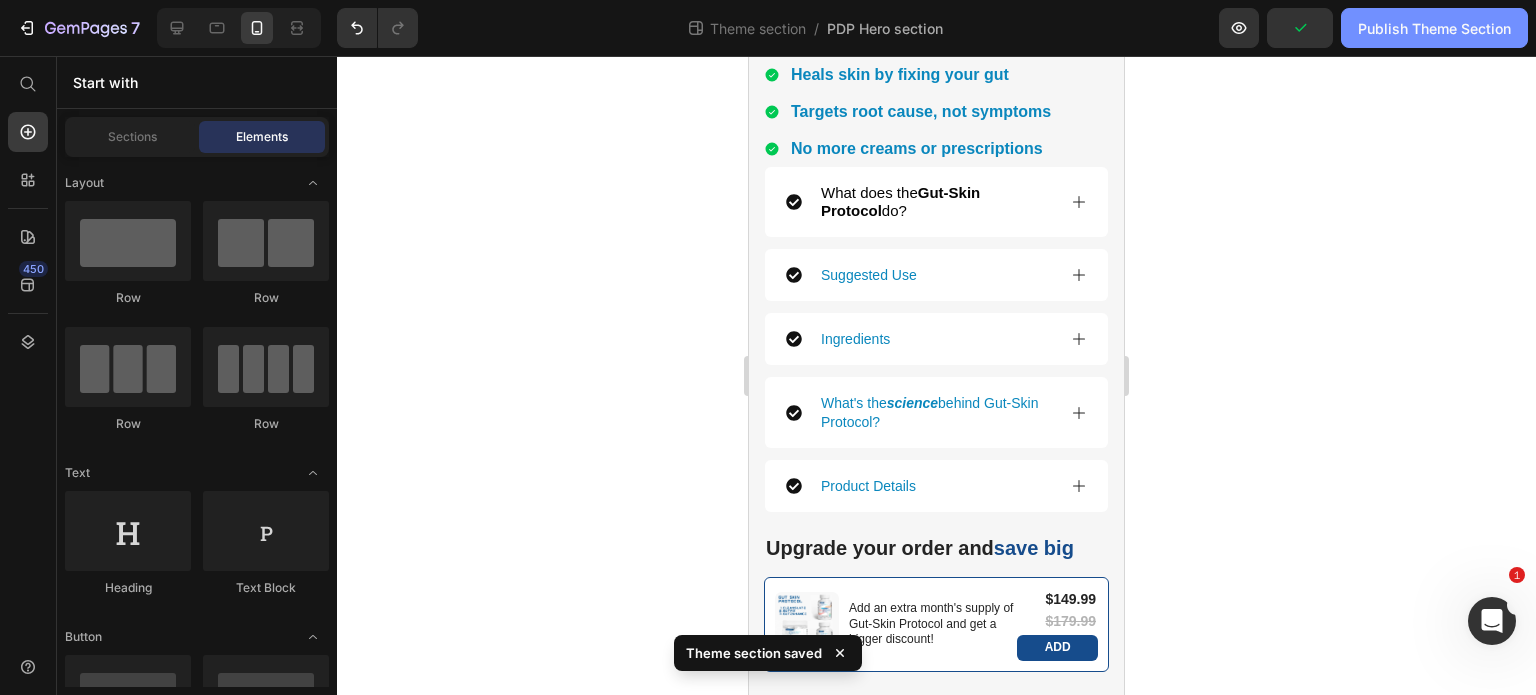 click on "Publish Theme Section" at bounding box center [1434, 28] 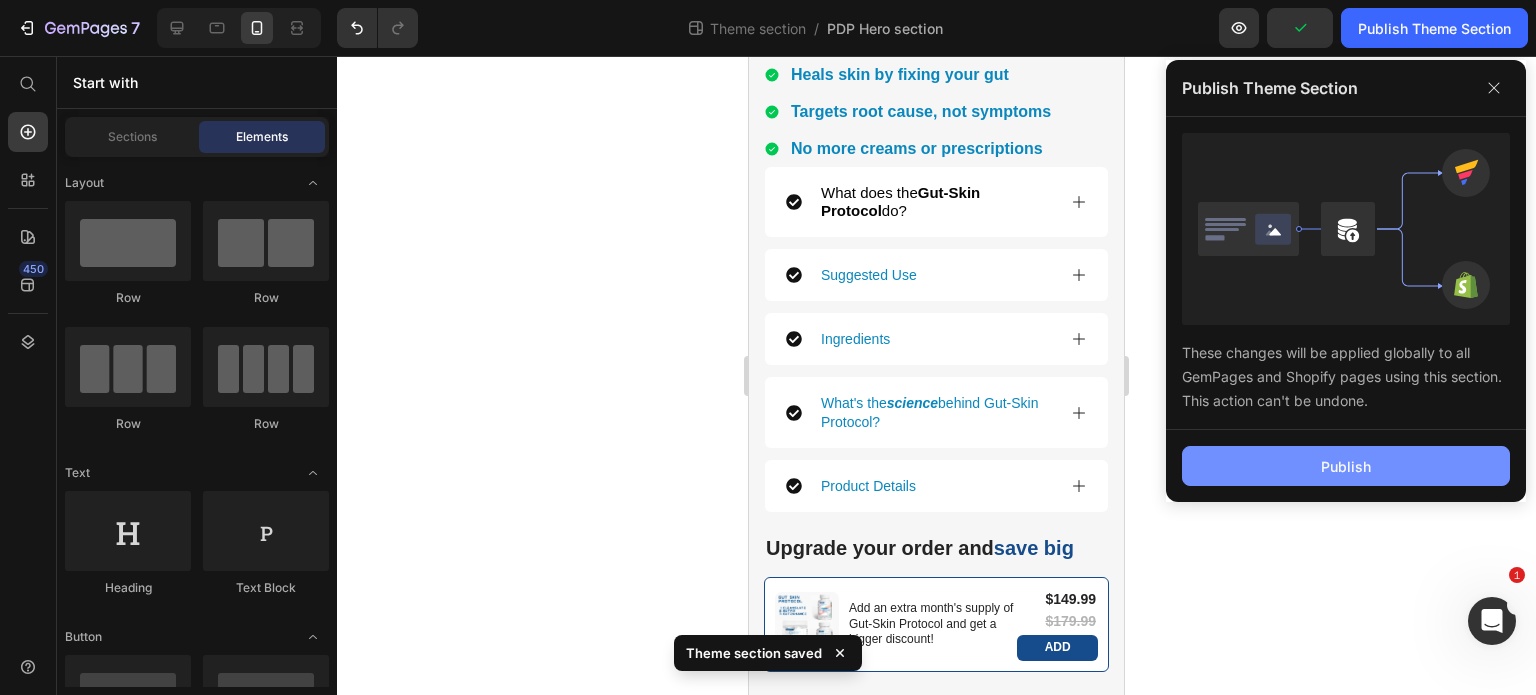 click on "Publish" 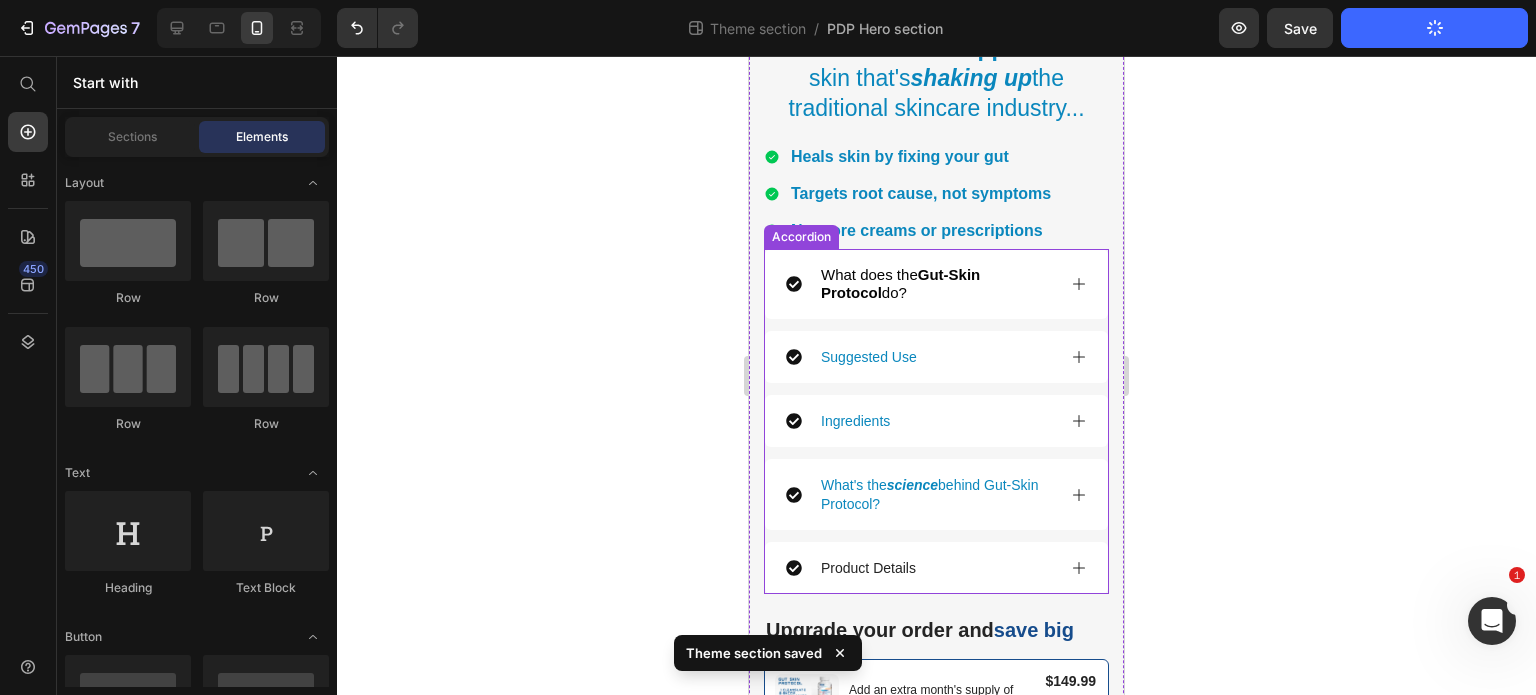 scroll, scrollTop: 1720, scrollLeft: 0, axis: vertical 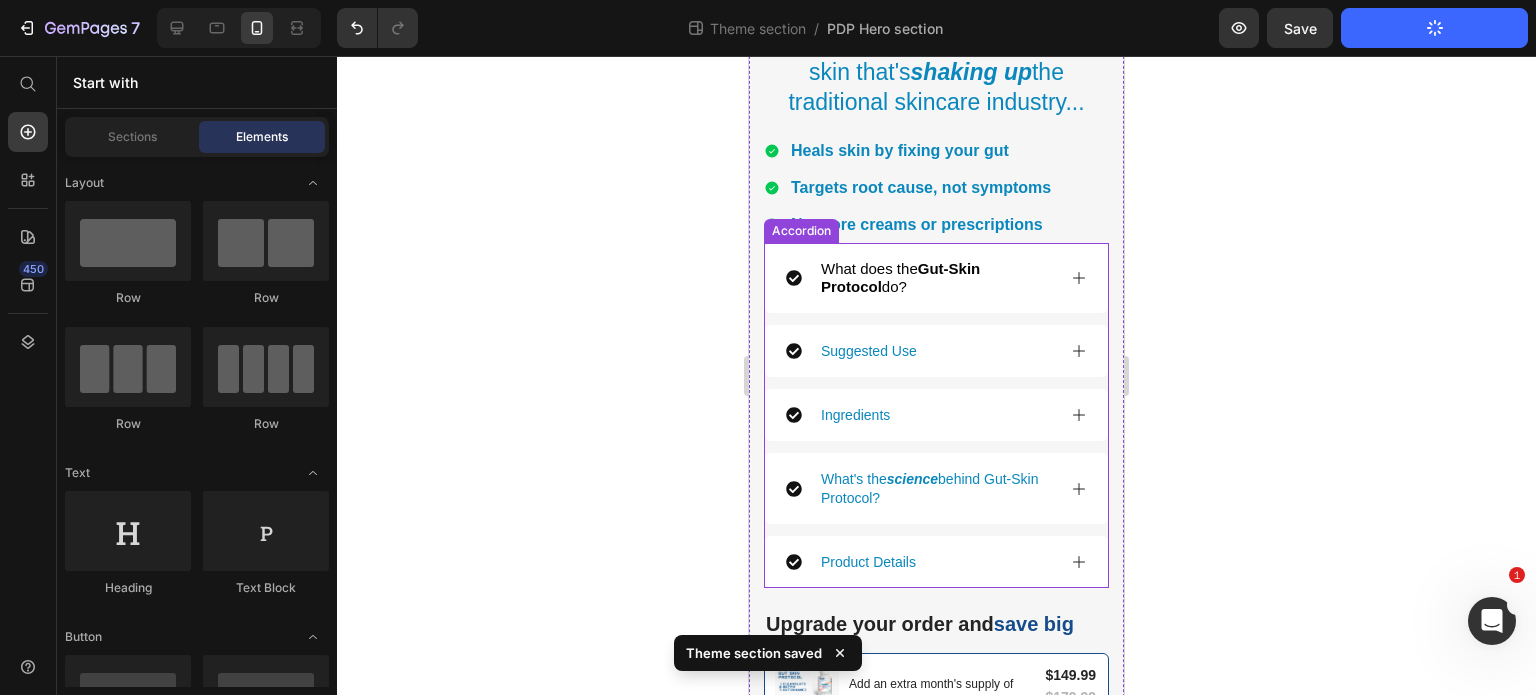 click on "What does the  Gut-Skin Protocol  do?" at bounding box center [936, 278] 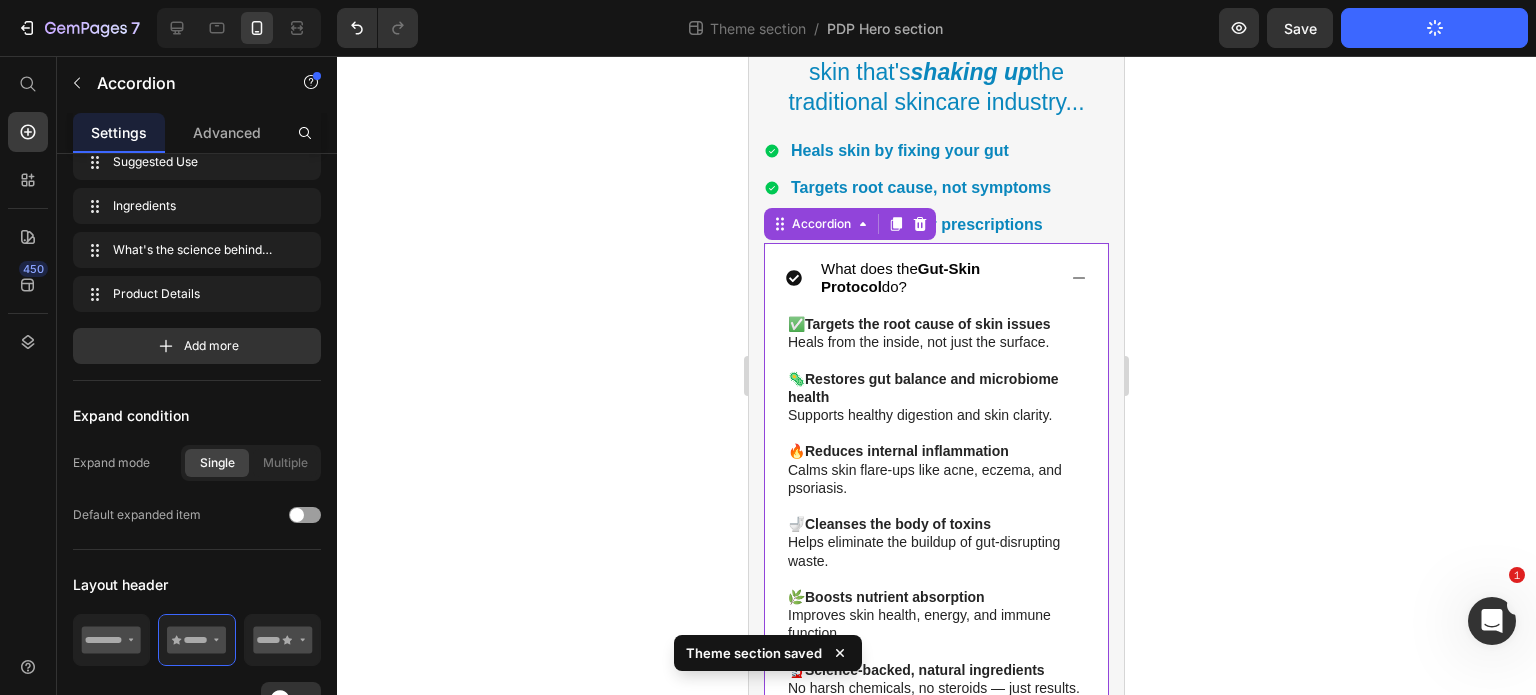 scroll, scrollTop: 0, scrollLeft: 0, axis: both 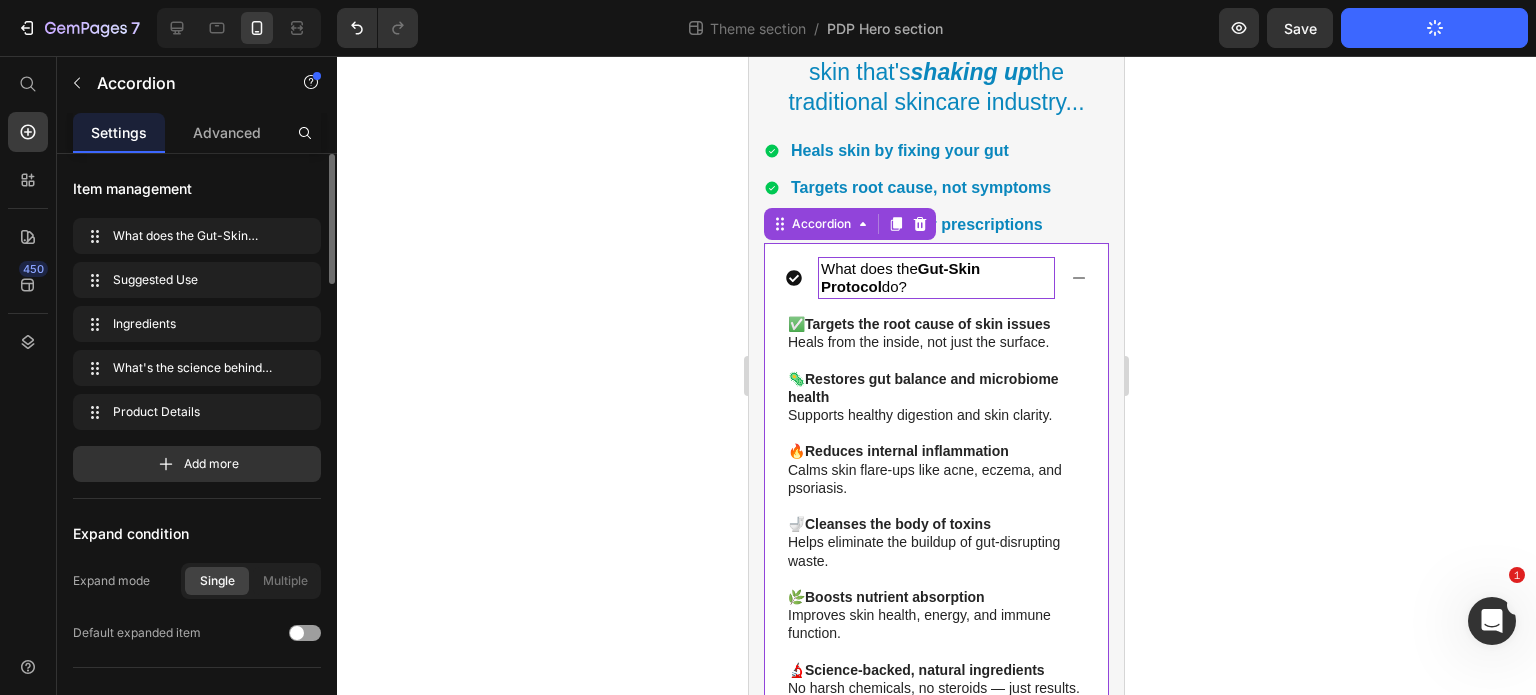 click on "What does the  Gut-Skin Protocol  do?" at bounding box center (936, 278) 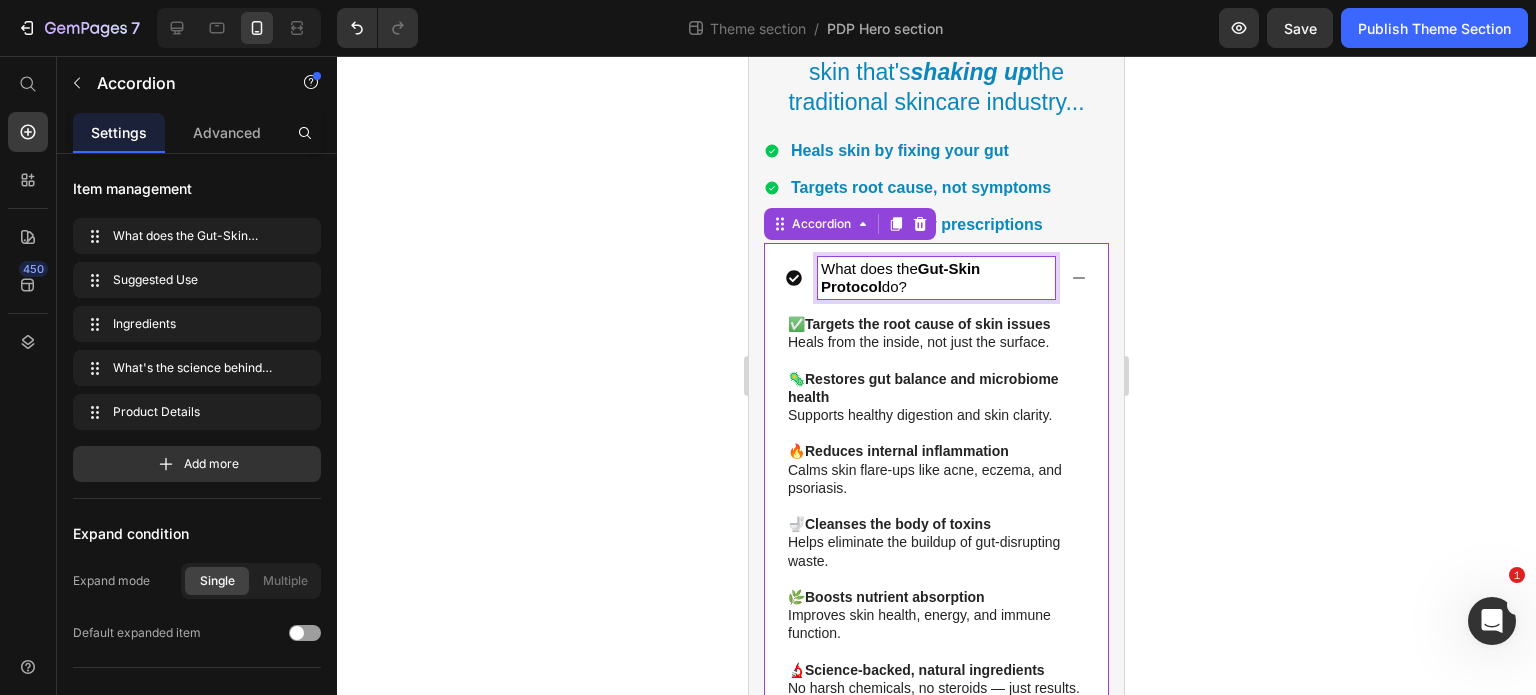 click on "What does the  Gut-Skin Protocol  do?" at bounding box center [936, 278] 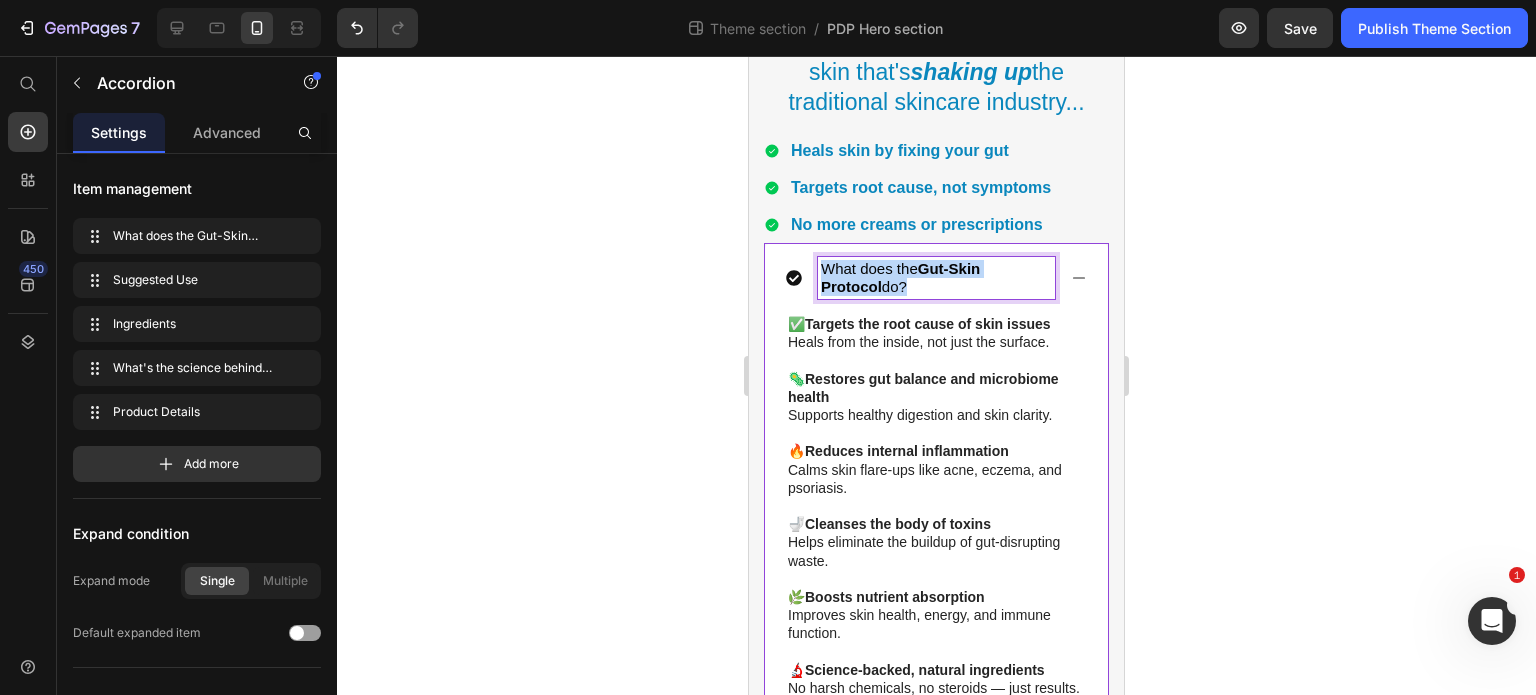 click on "What does the  Gut-Skin Protocol  do?" at bounding box center (936, 278) 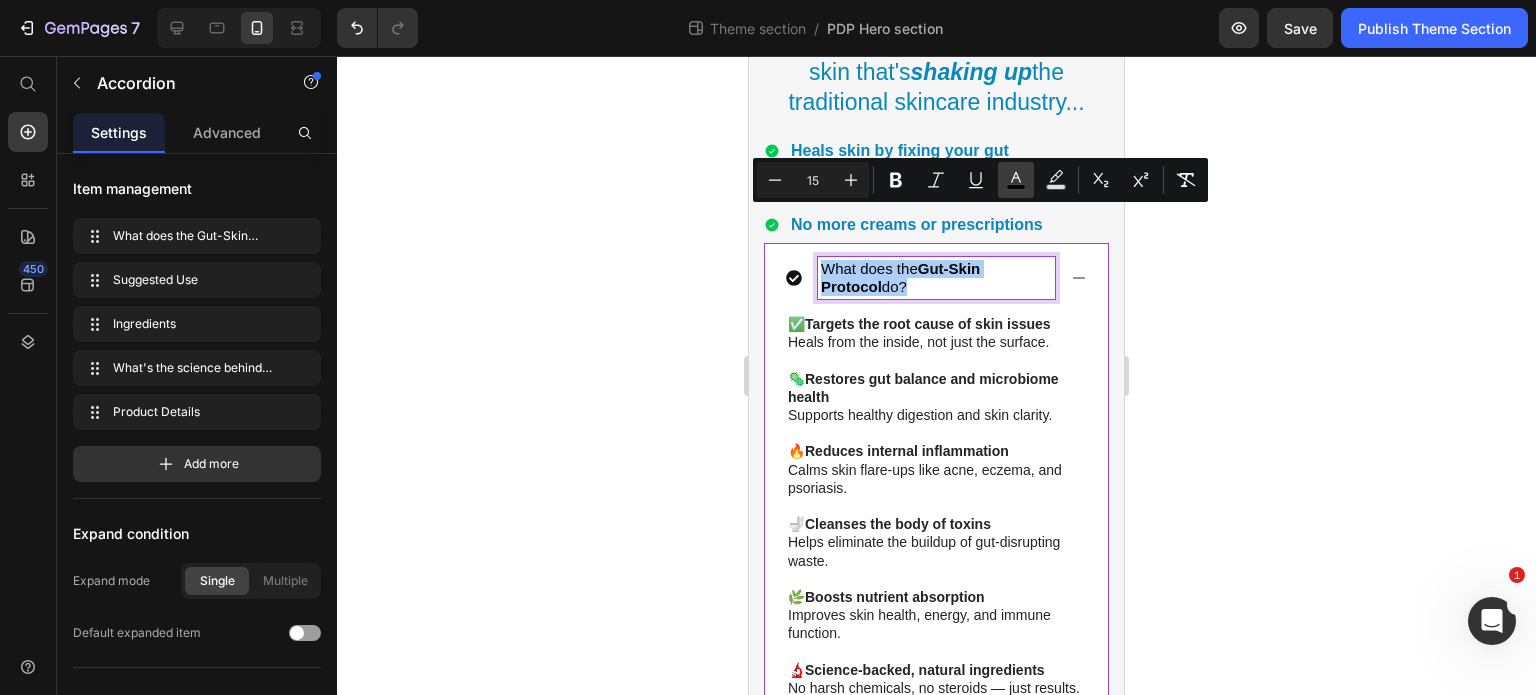 click on "color" at bounding box center [1016, 180] 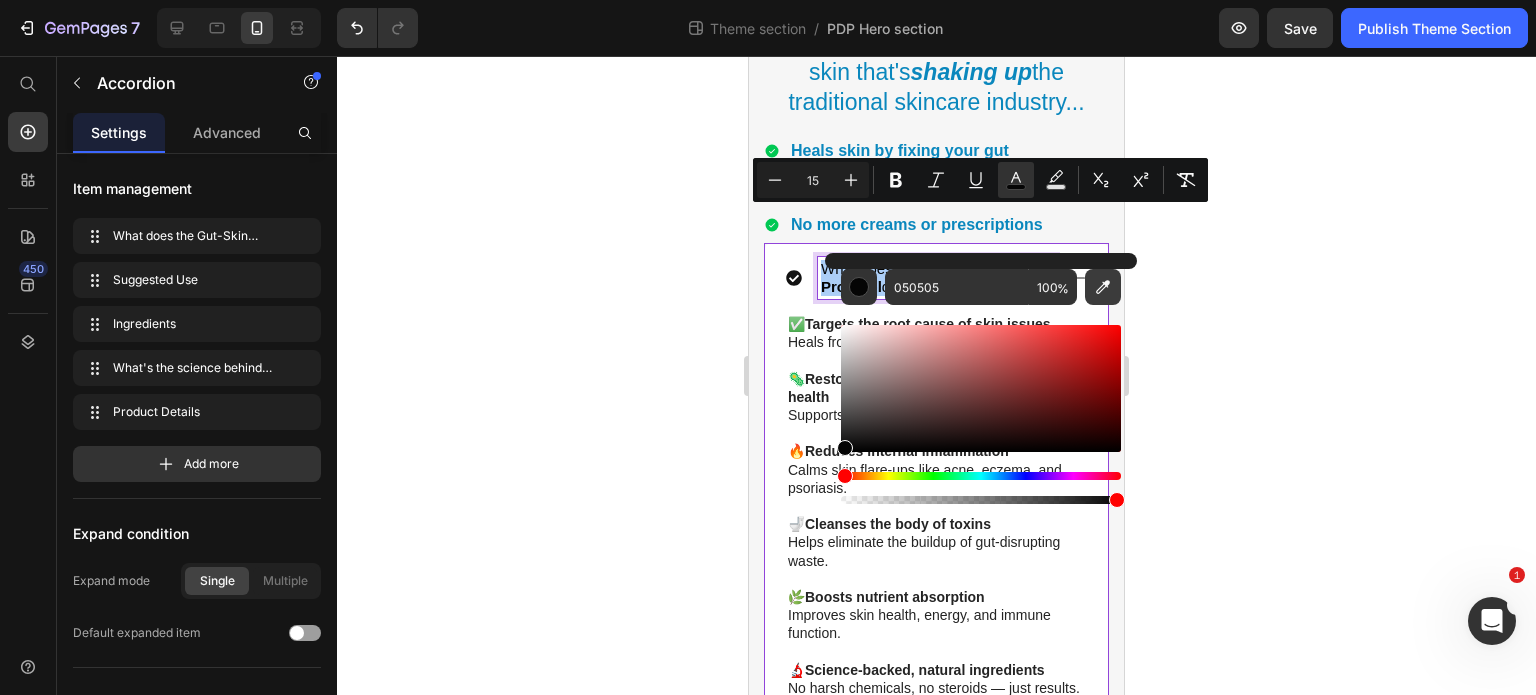 click 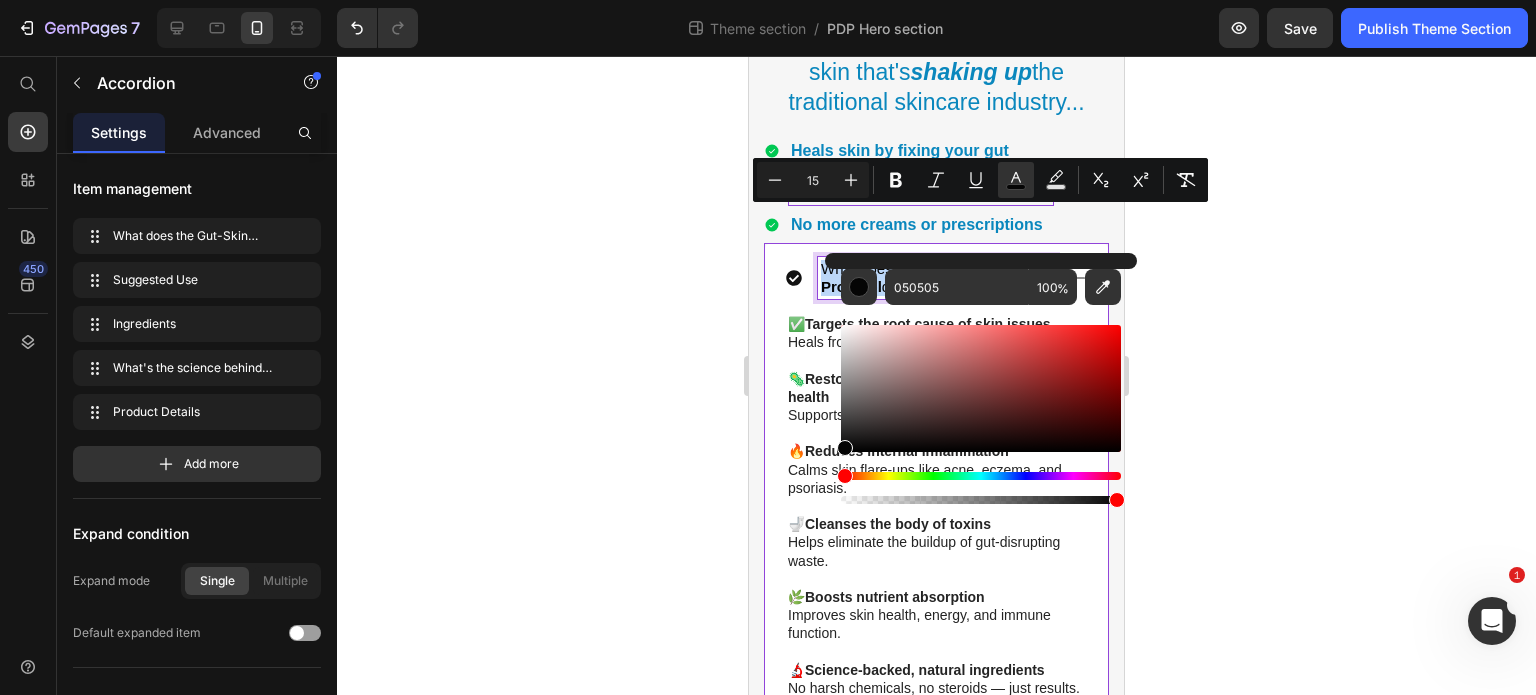 type on "0A87BD" 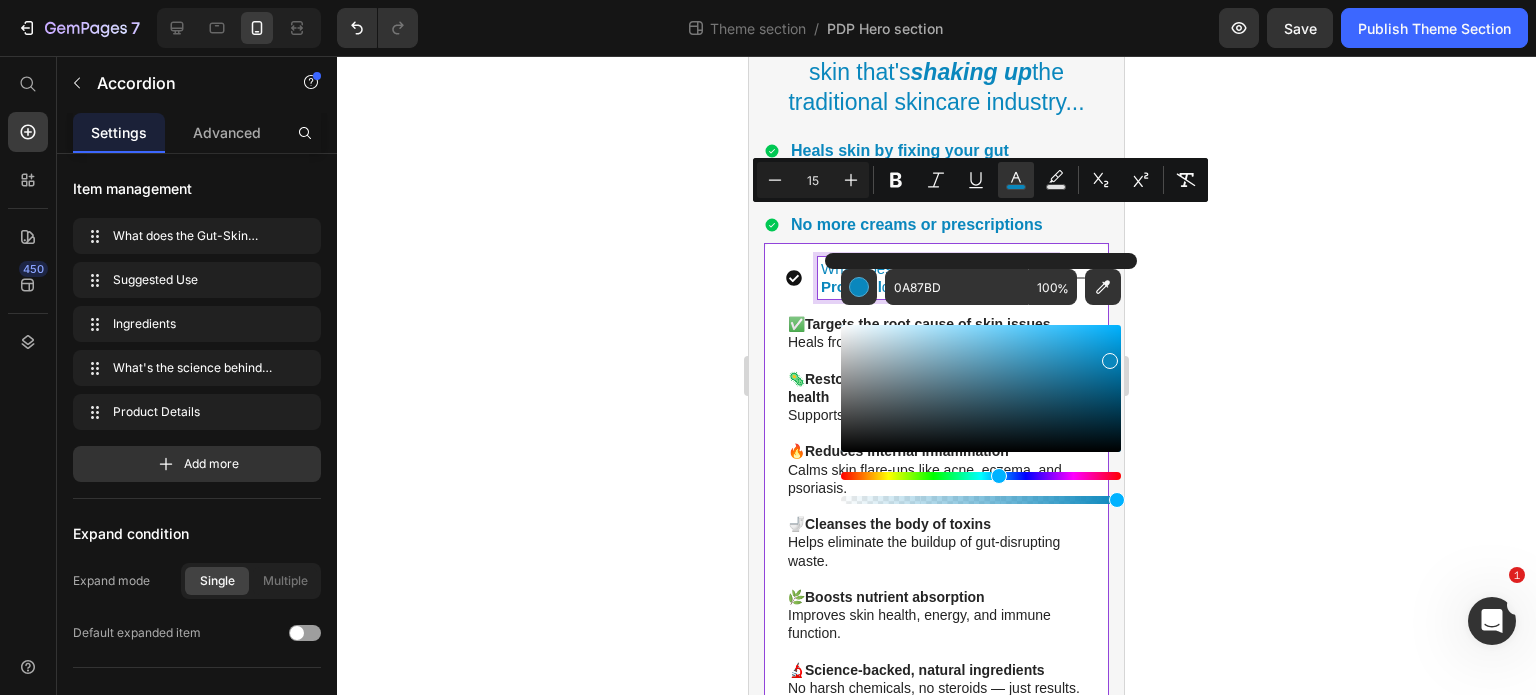 click 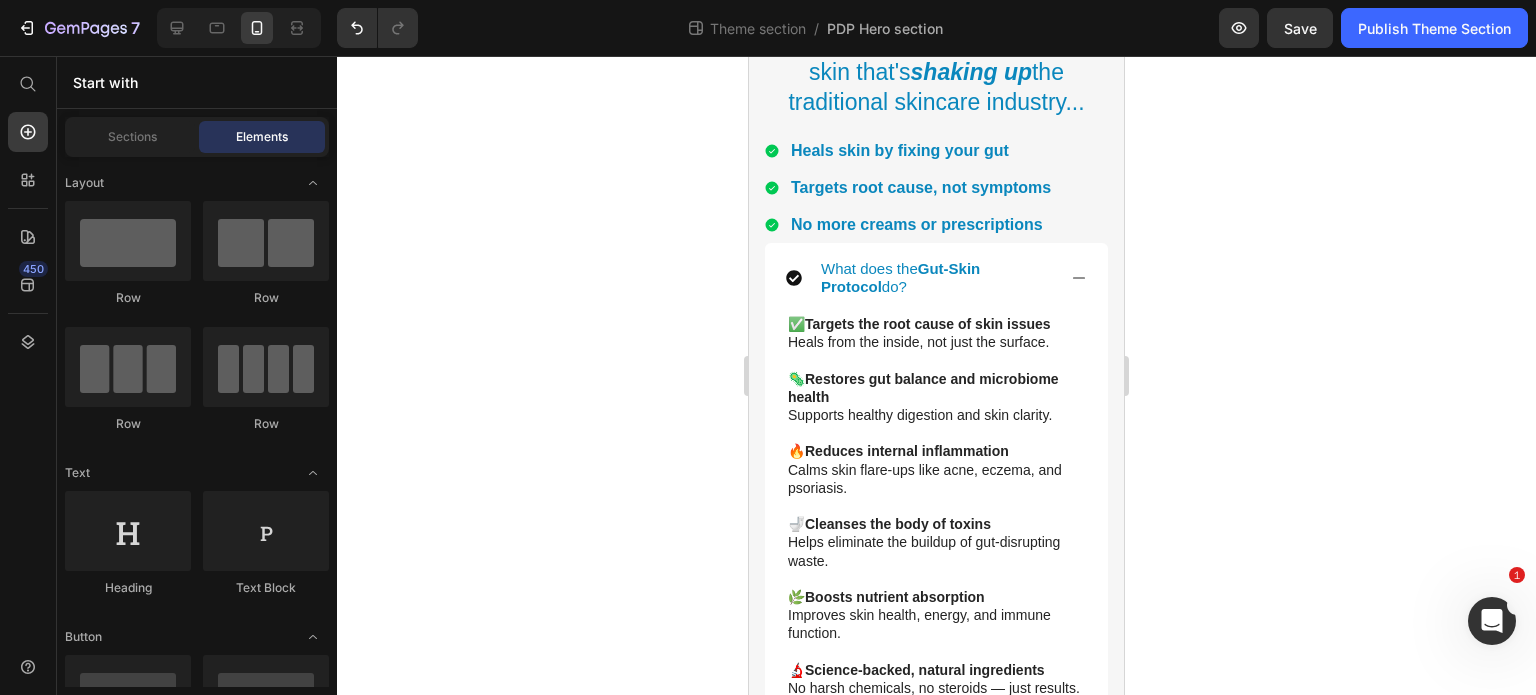 click 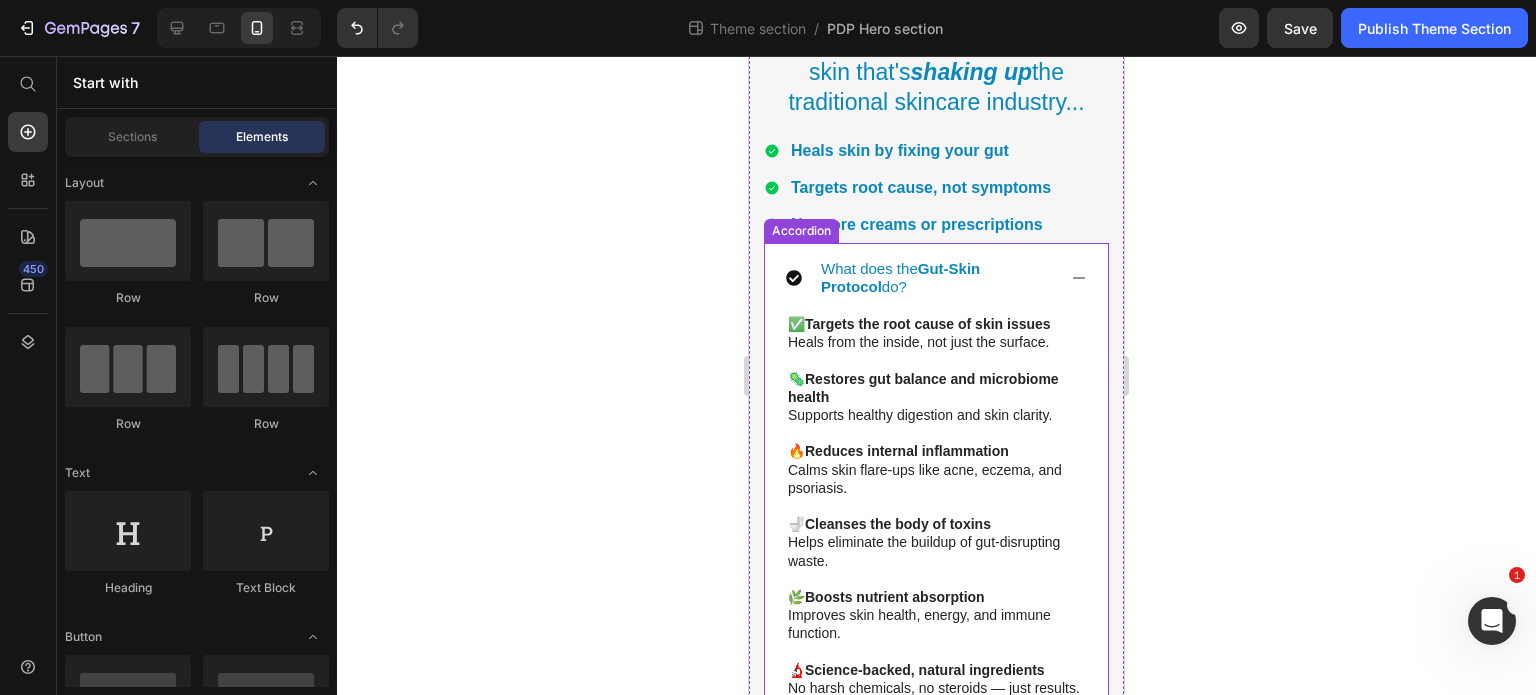 click 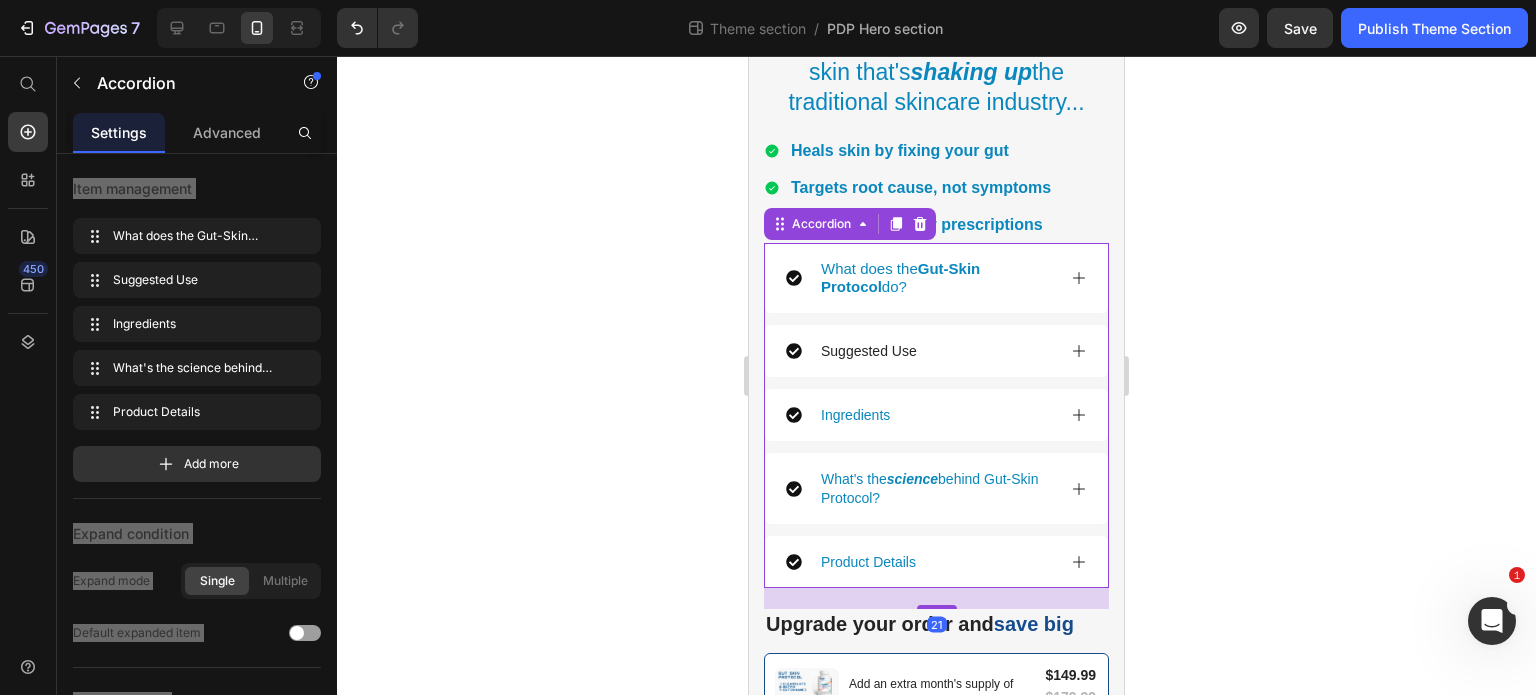 click on "Suggested Use" at bounding box center (936, 351) 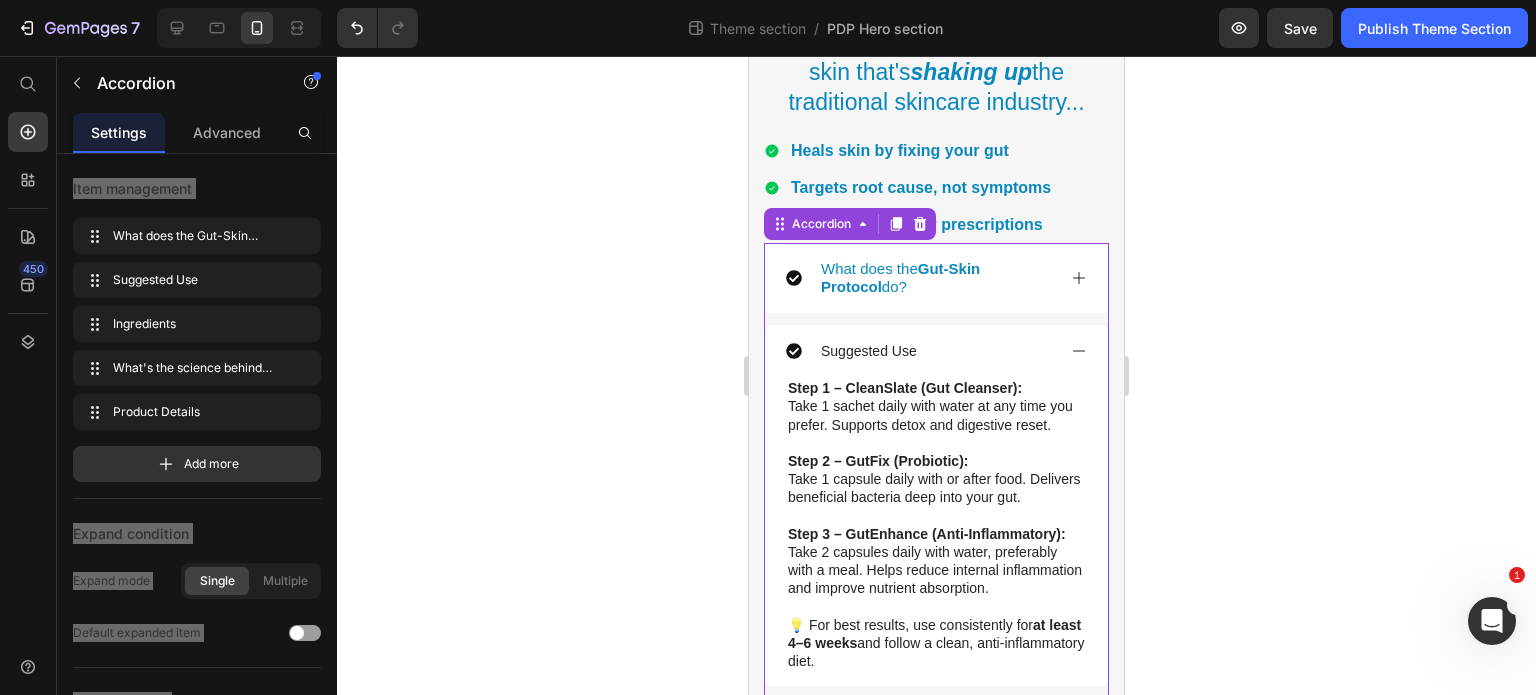 click on "Suggested Use" at bounding box center (936, 351) 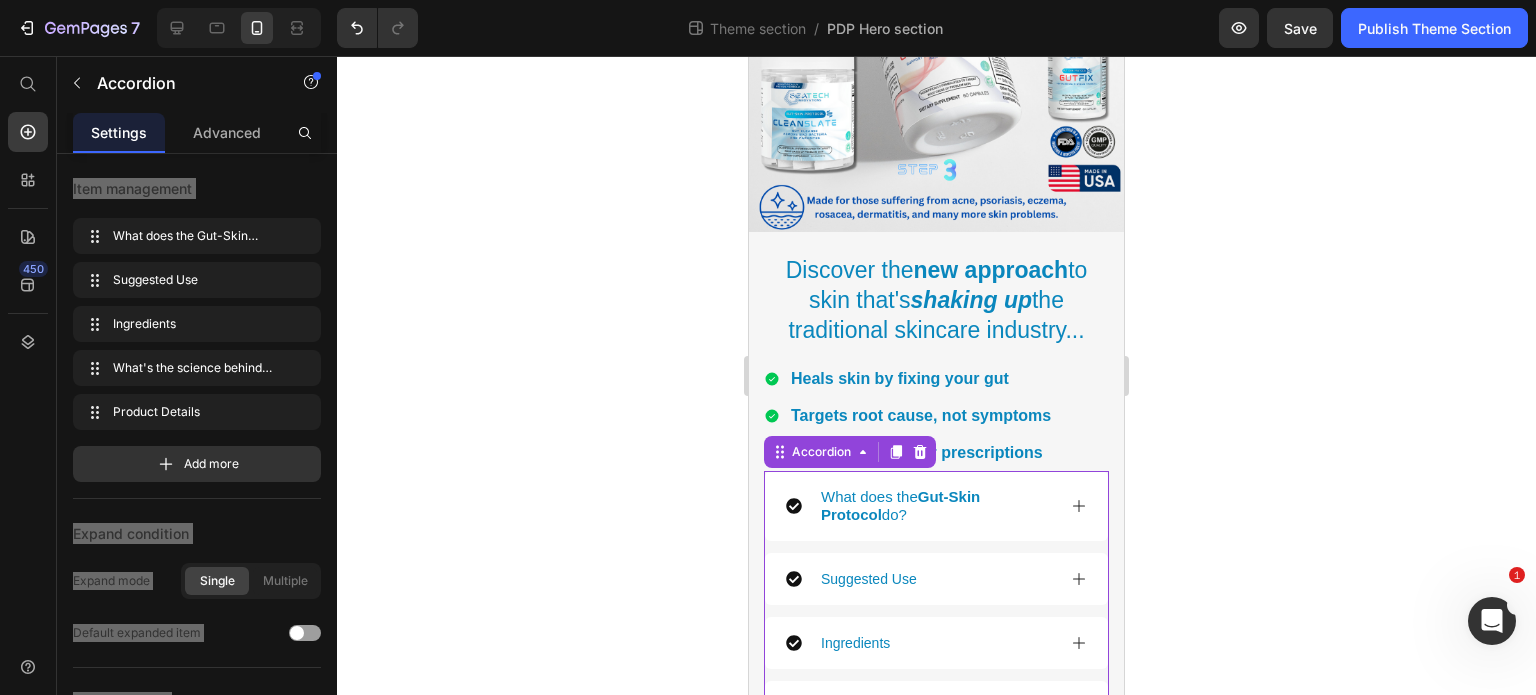 scroll, scrollTop: 1492, scrollLeft: 0, axis: vertical 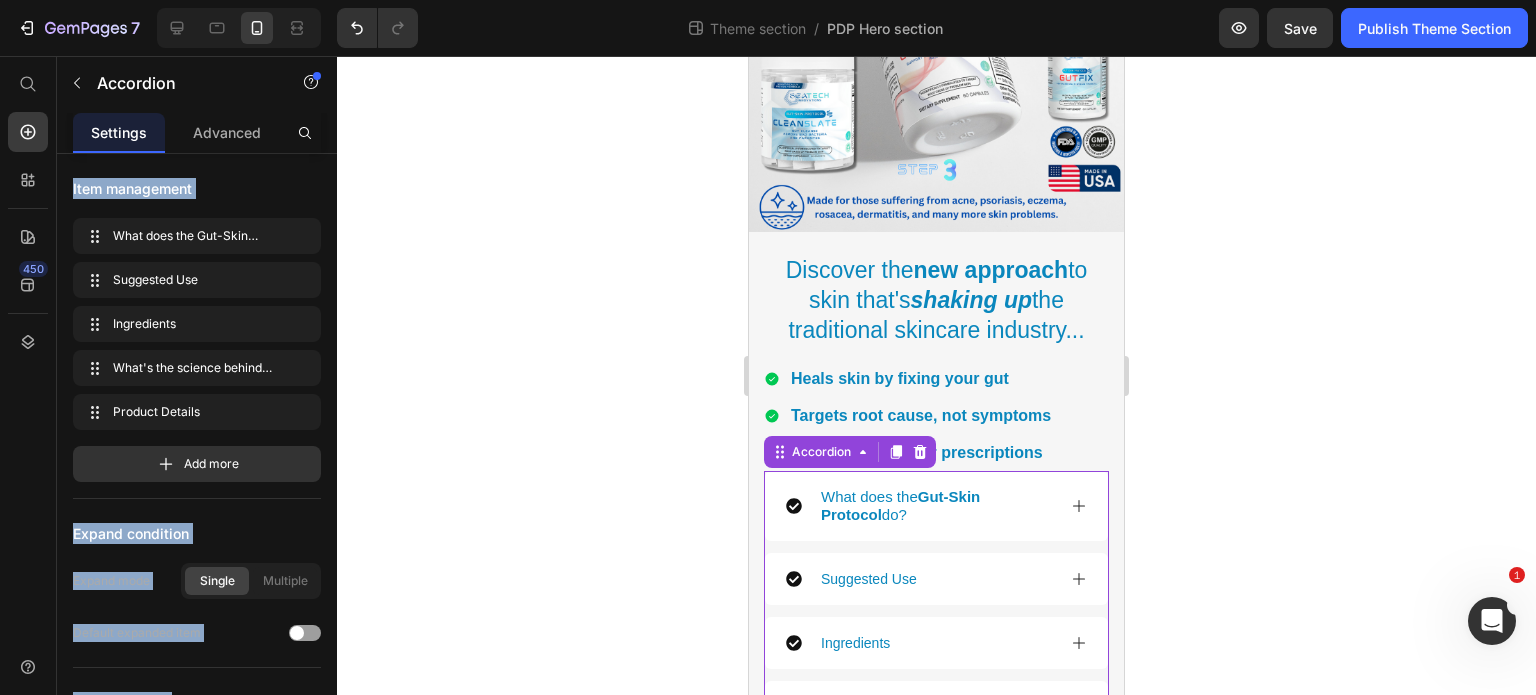 click 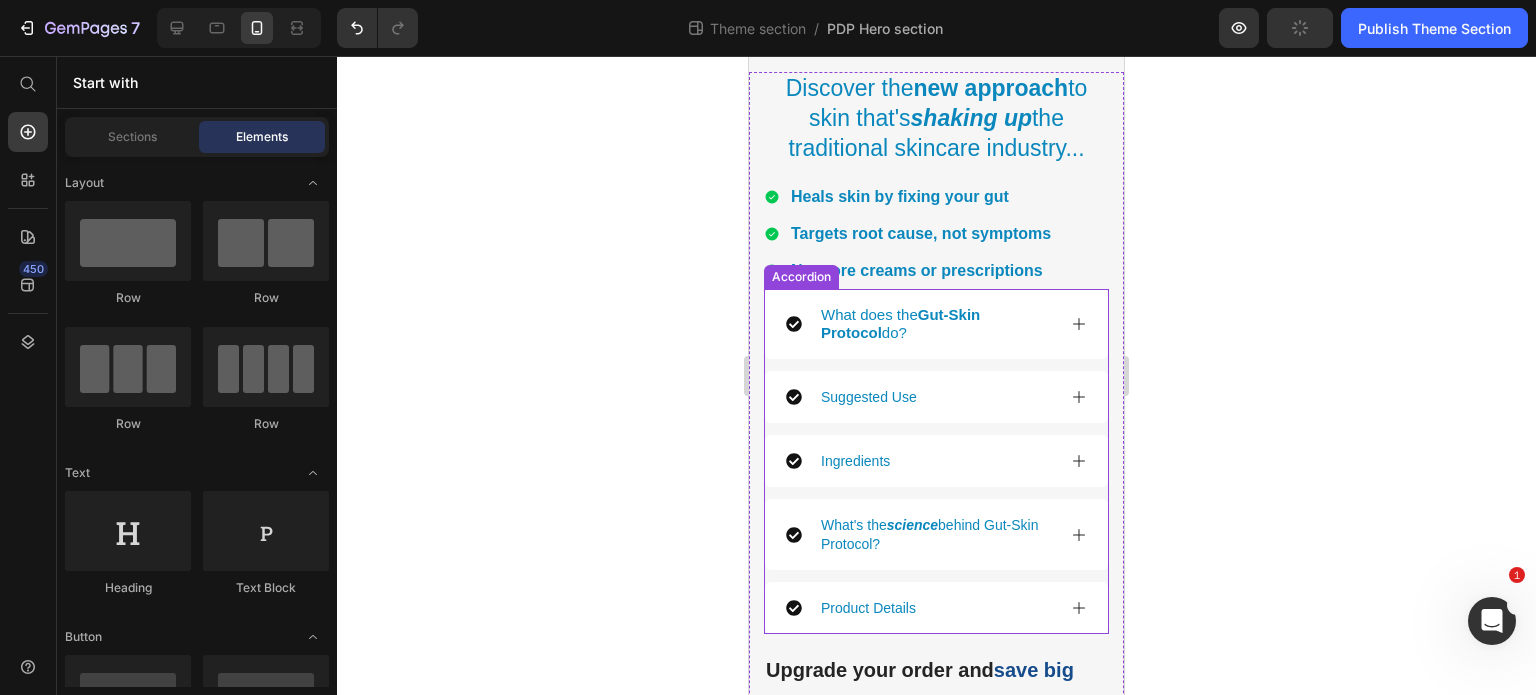 scroll, scrollTop: 1672, scrollLeft: 0, axis: vertical 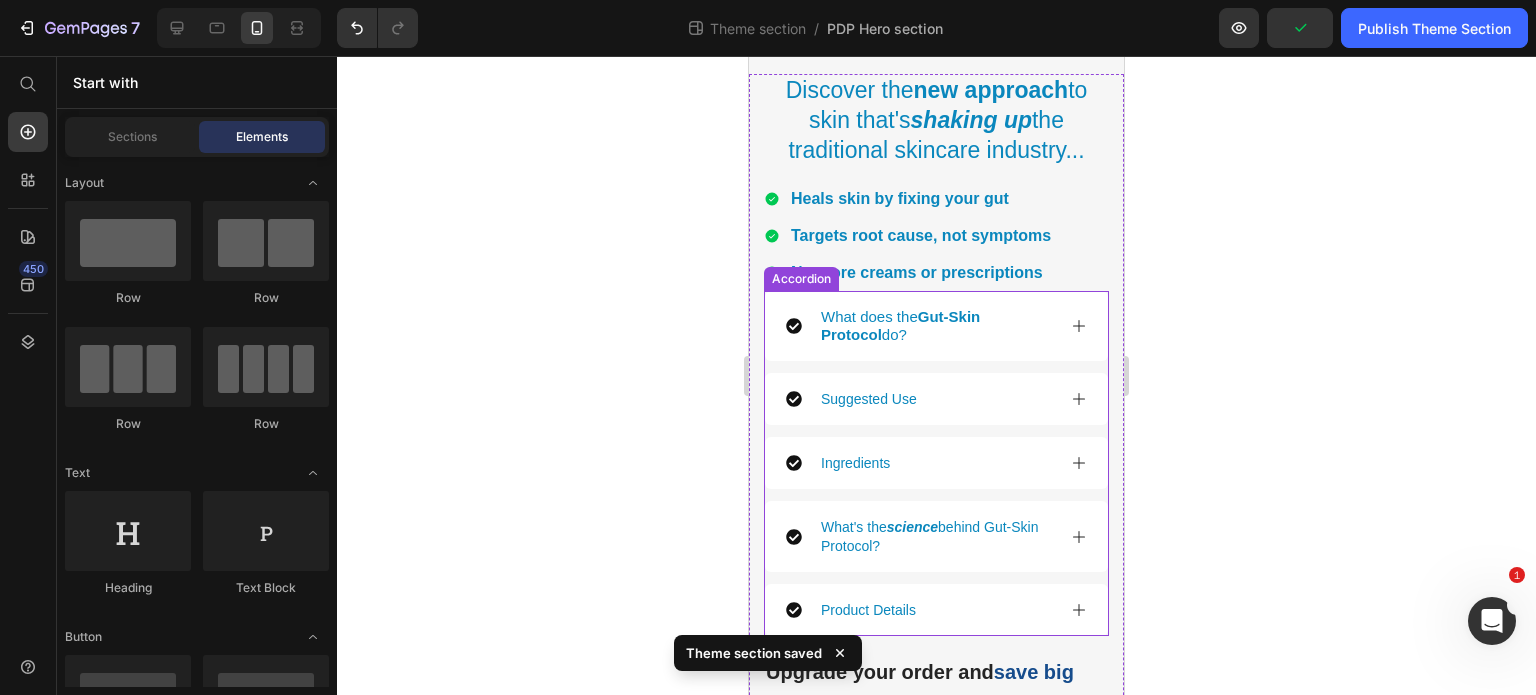 click on "What does the  Gut-Skin Protocol  do?" at bounding box center [936, 326] 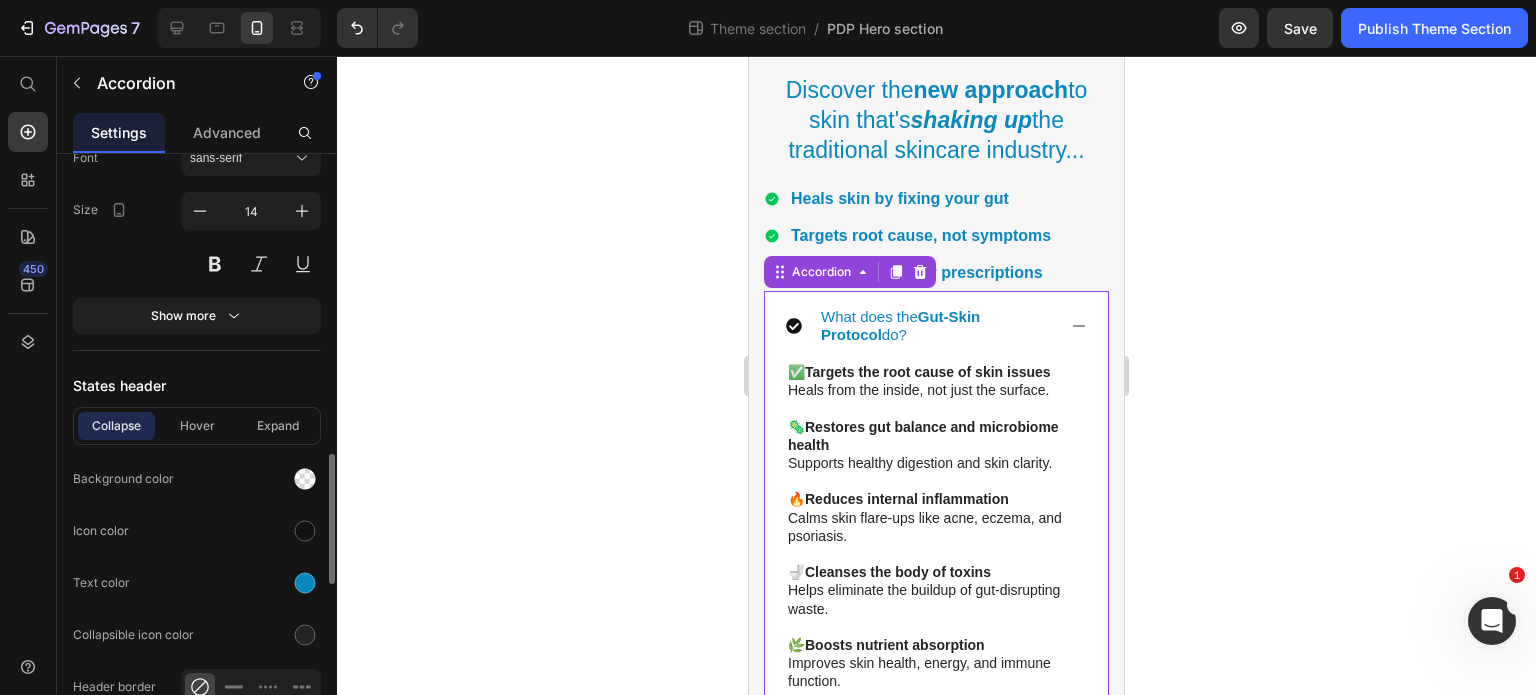 scroll, scrollTop: 1383, scrollLeft: 0, axis: vertical 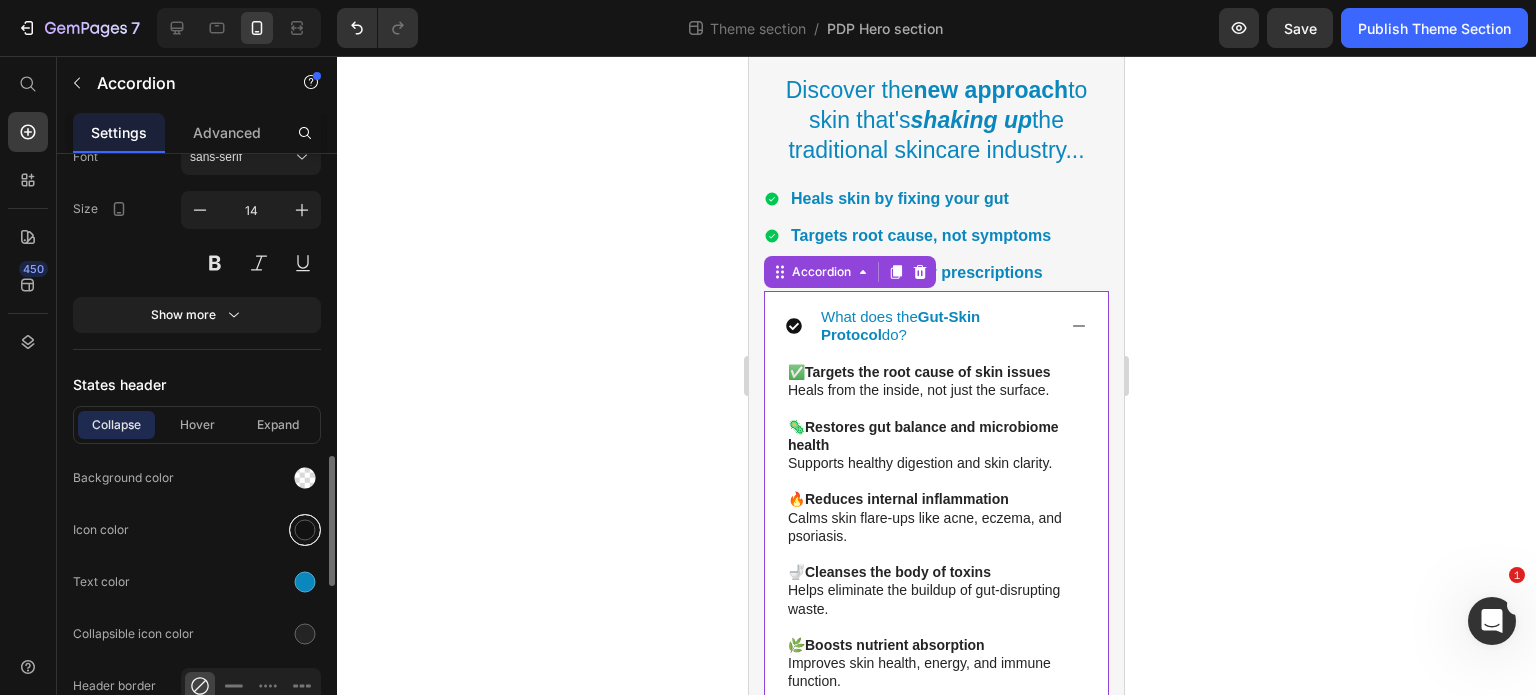 click at bounding box center [305, 530] 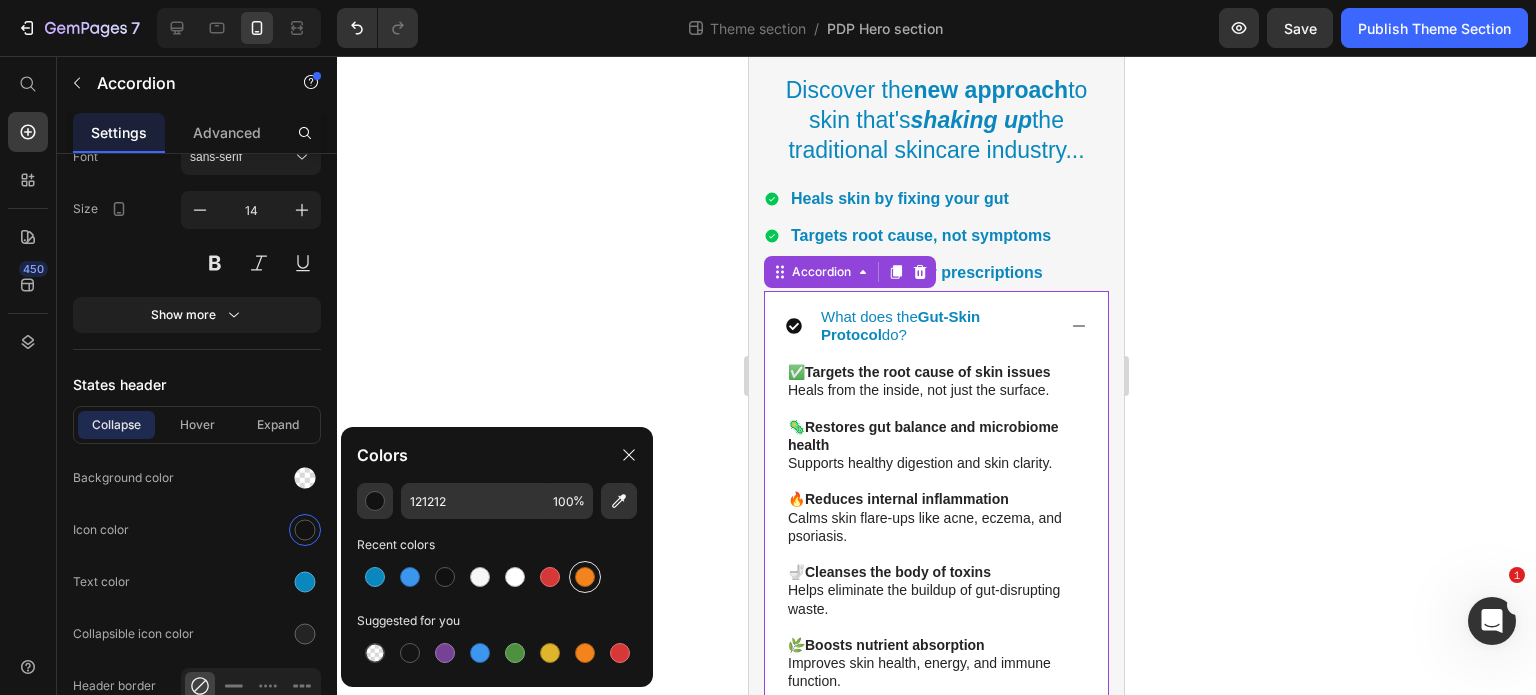 click at bounding box center [585, 577] 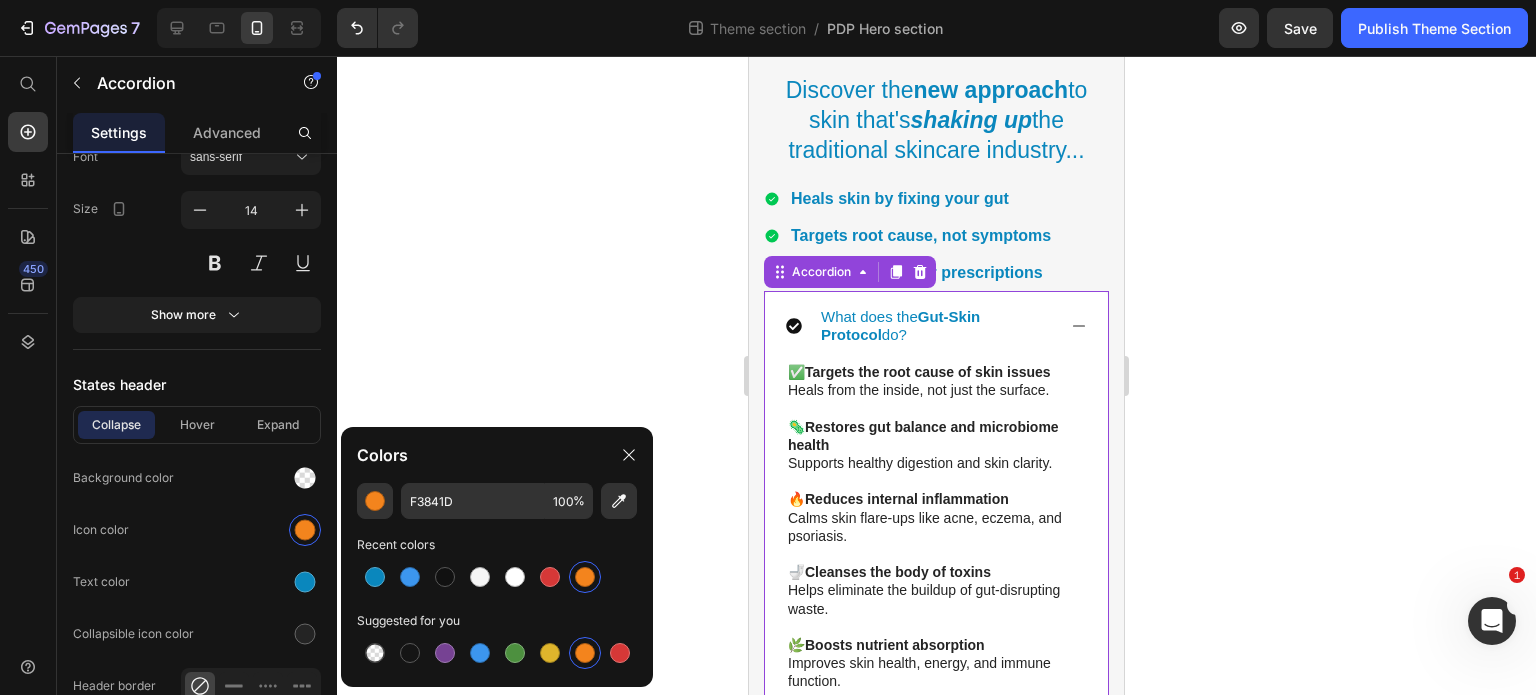 click 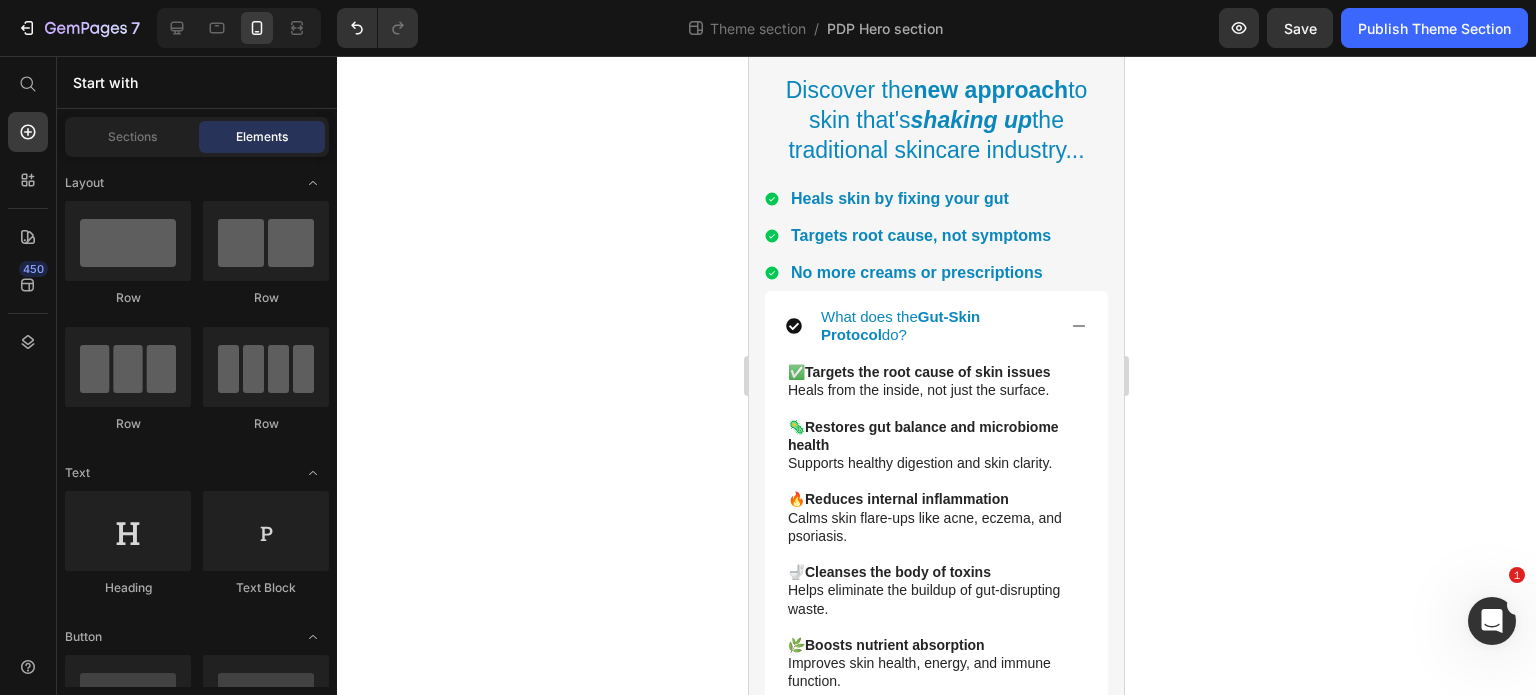 click 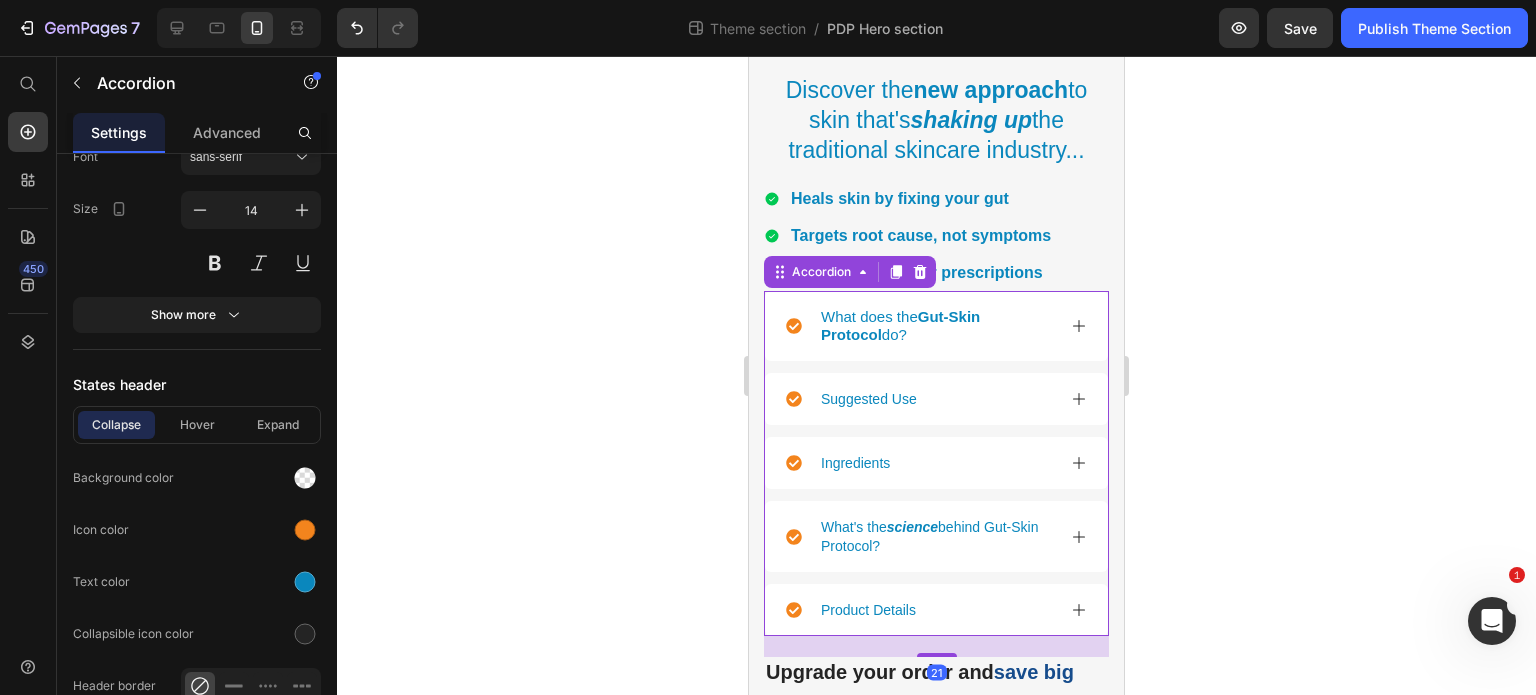 click 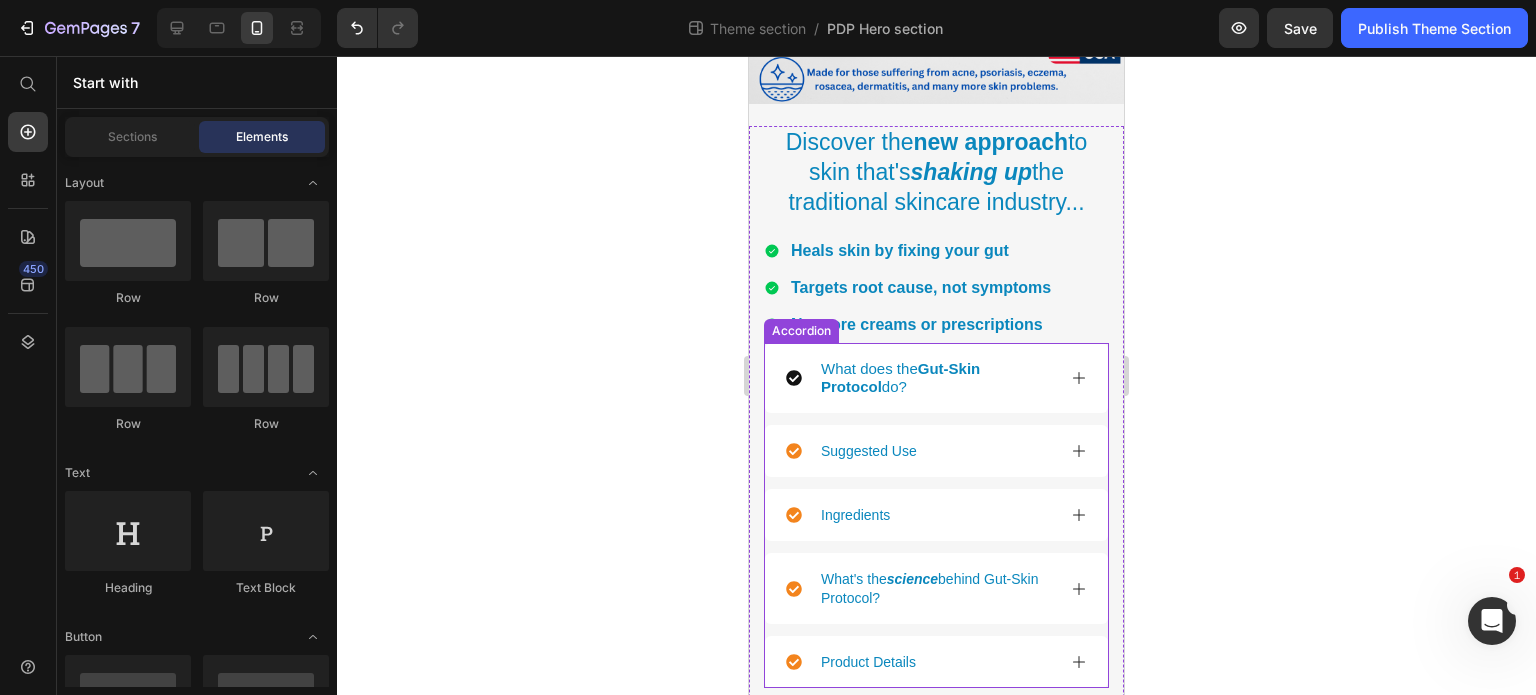 scroll, scrollTop: 1796, scrollLeft: 0, axis: vertical 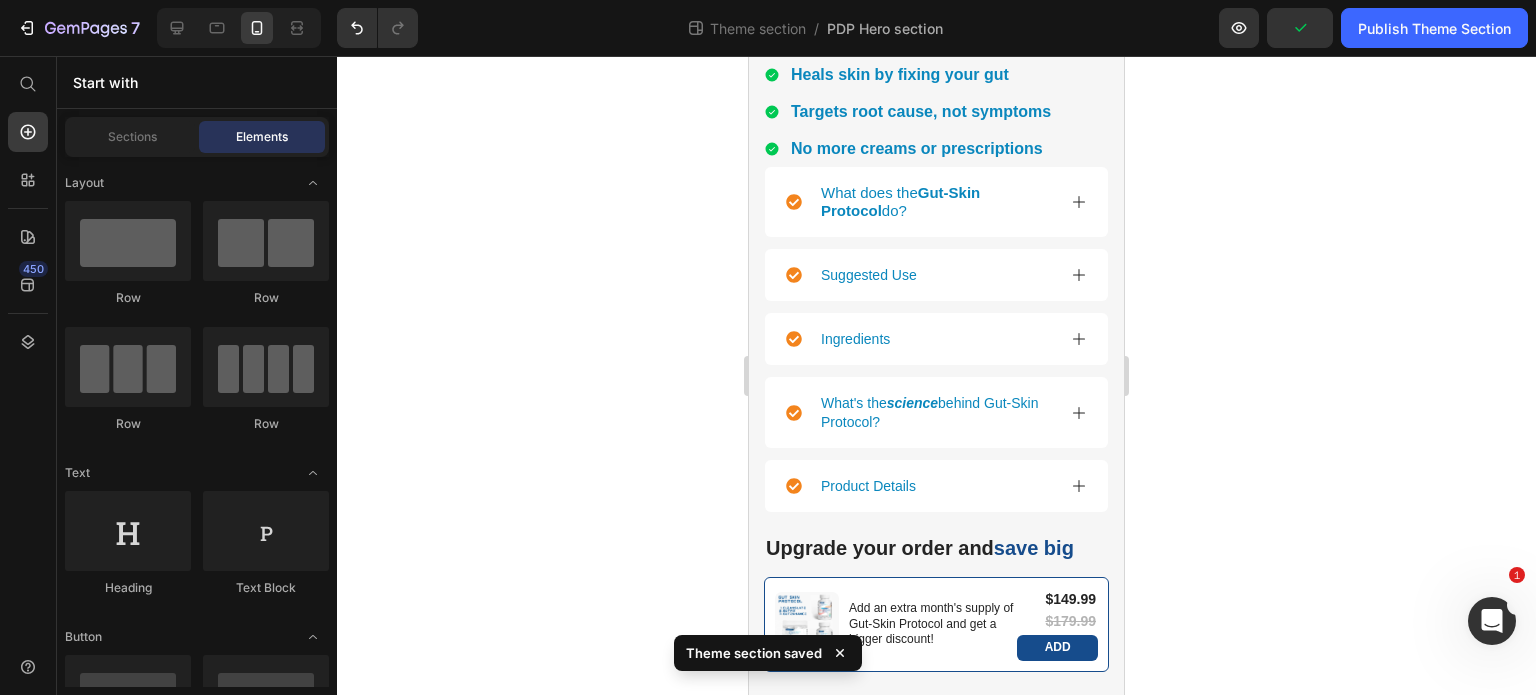click on "7  Theme section  /  PDP Hero section Preview  Publish Theme Section" 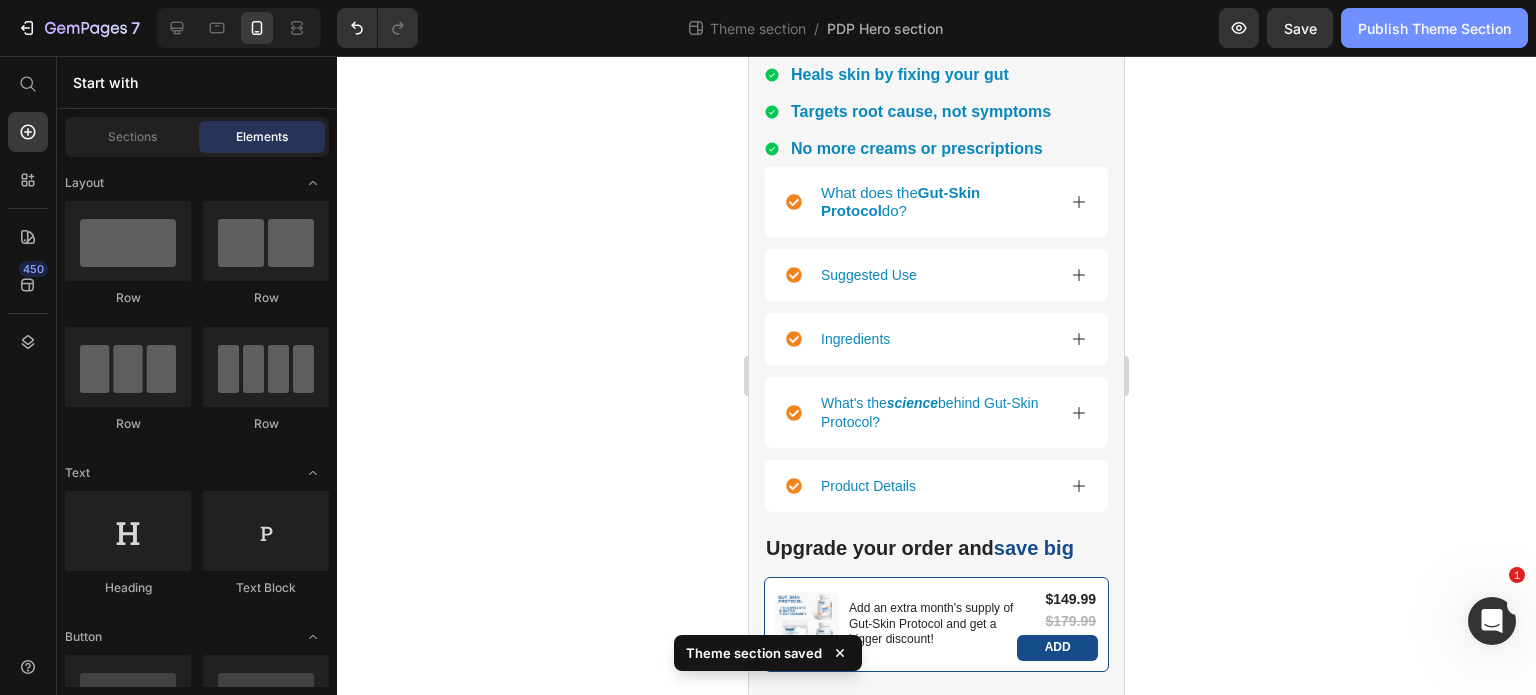 click on "Publish Theme Section" at bounding box center (1434, 28) 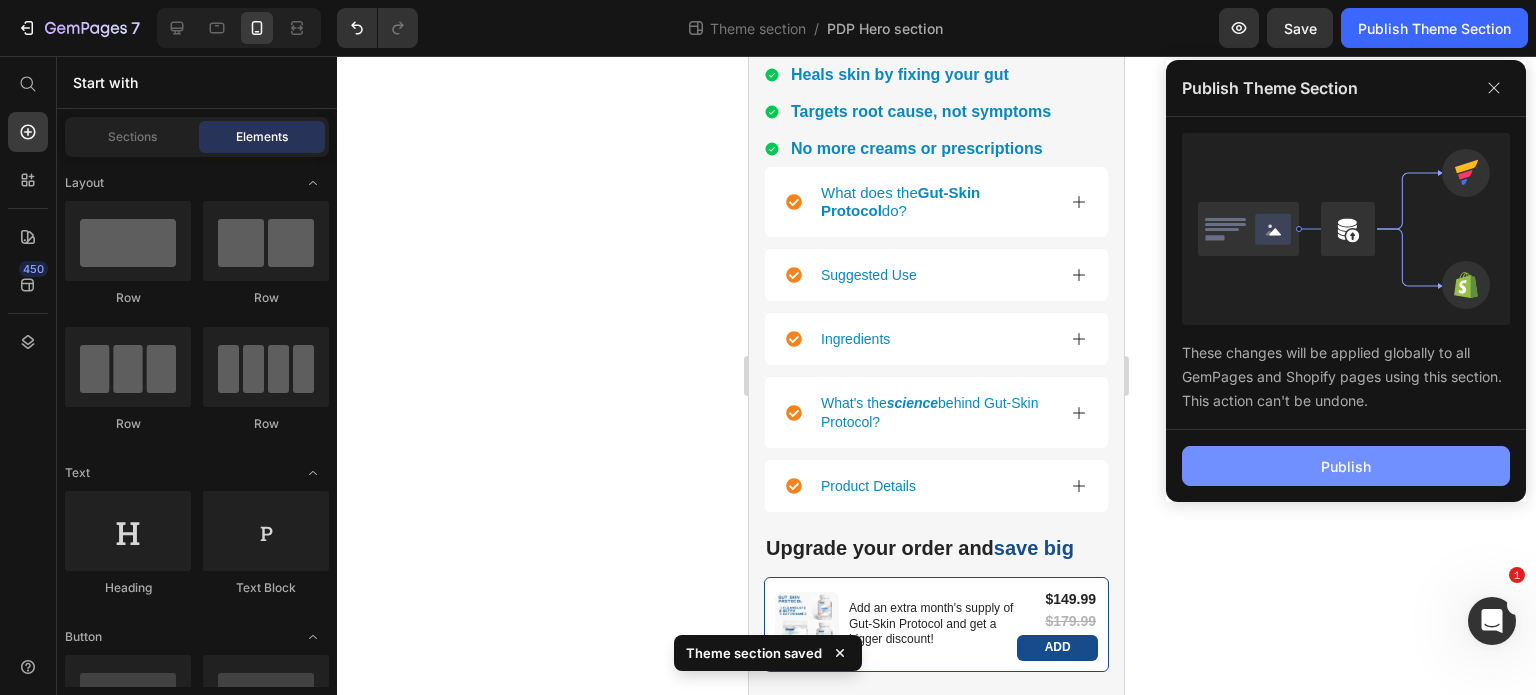 click on "Publish" 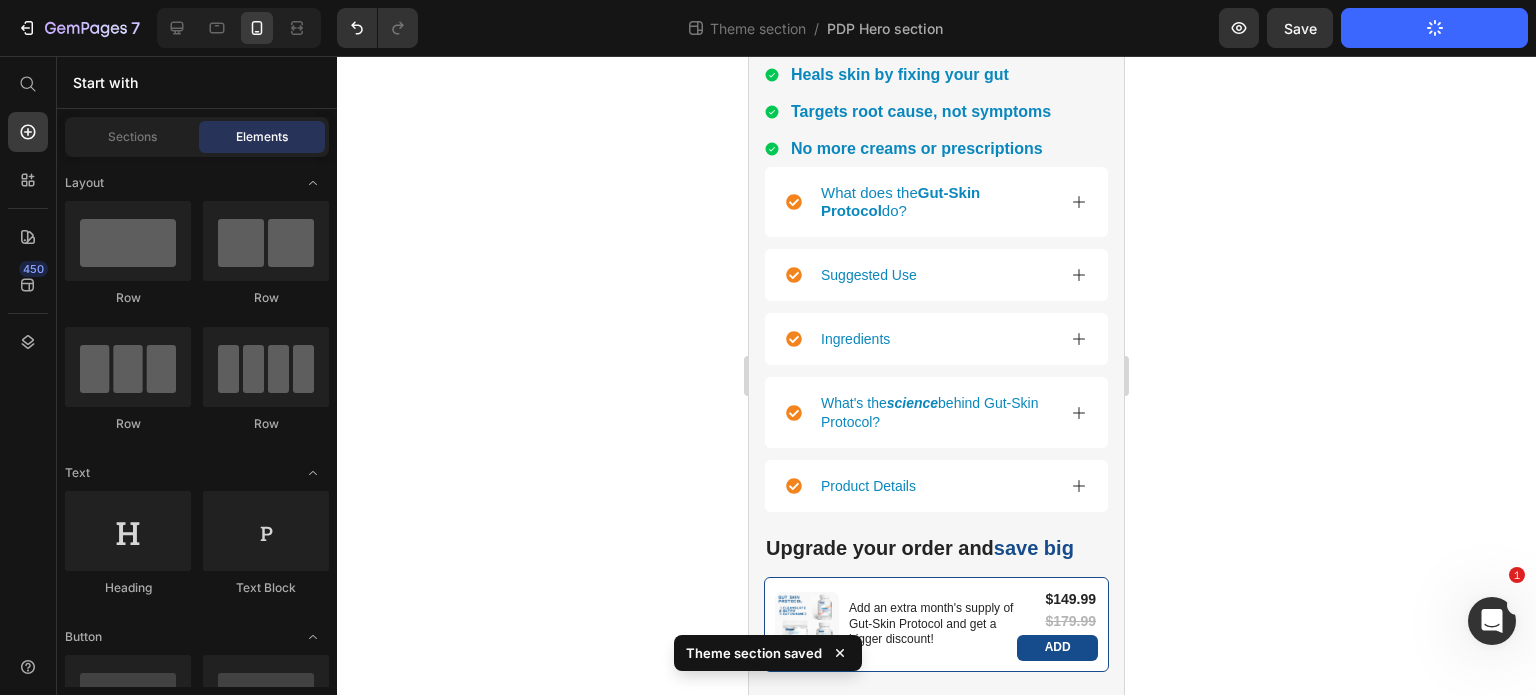 click 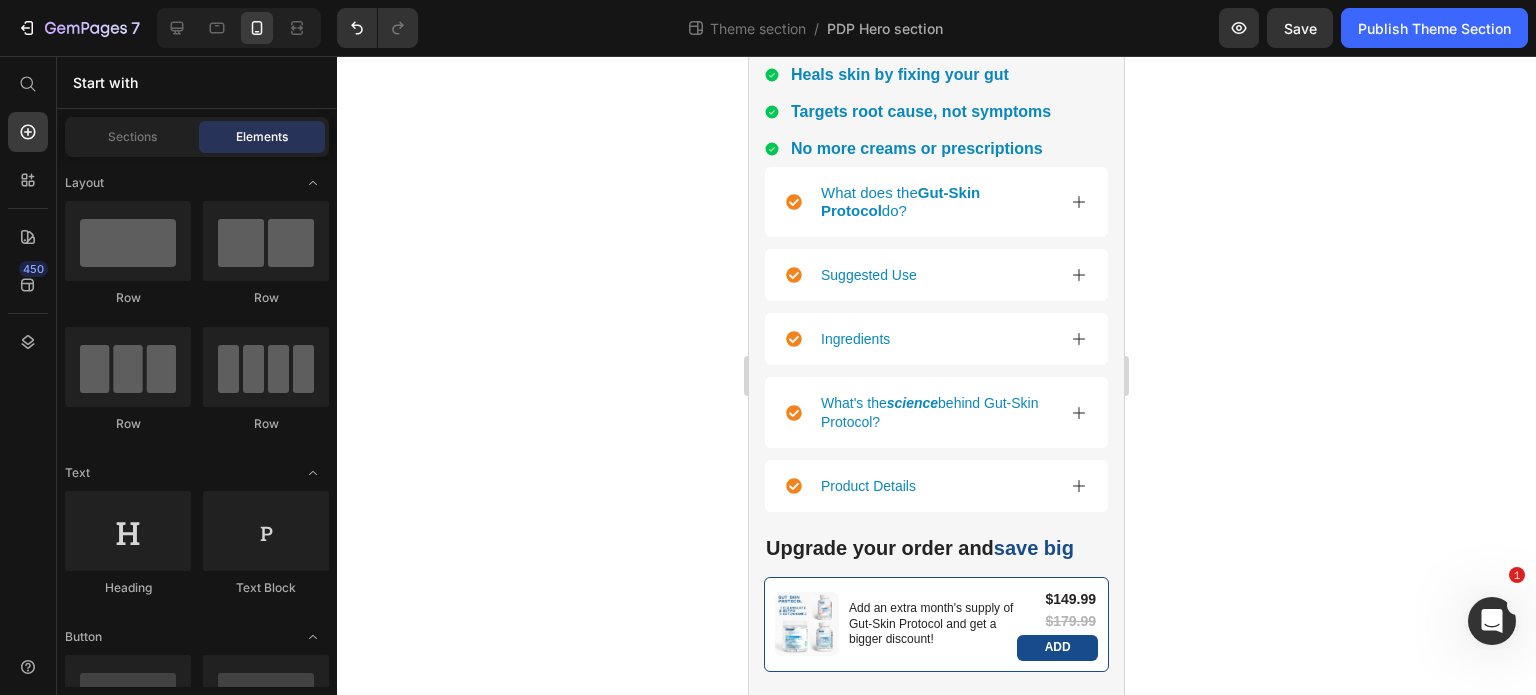 click 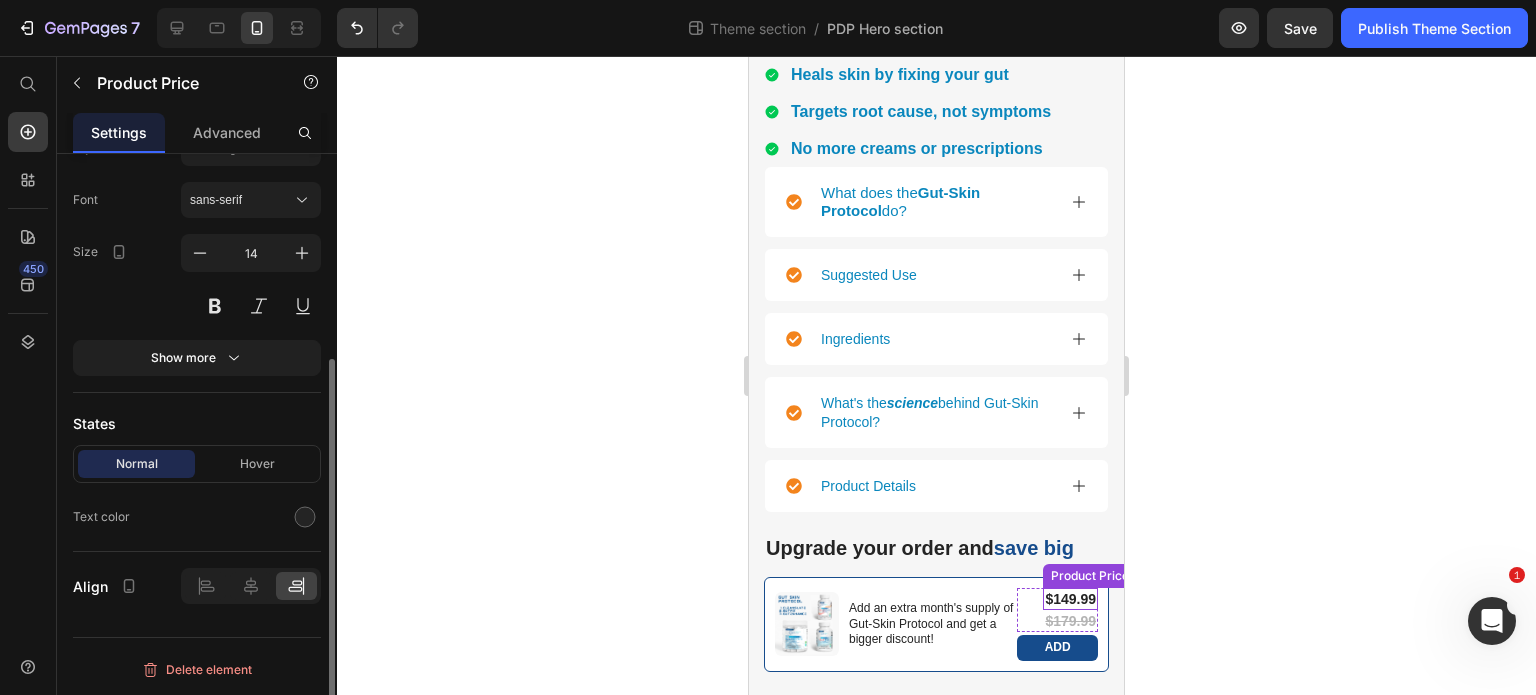 click on "$149.99 Product Price" at bounding box center (1070, 599) 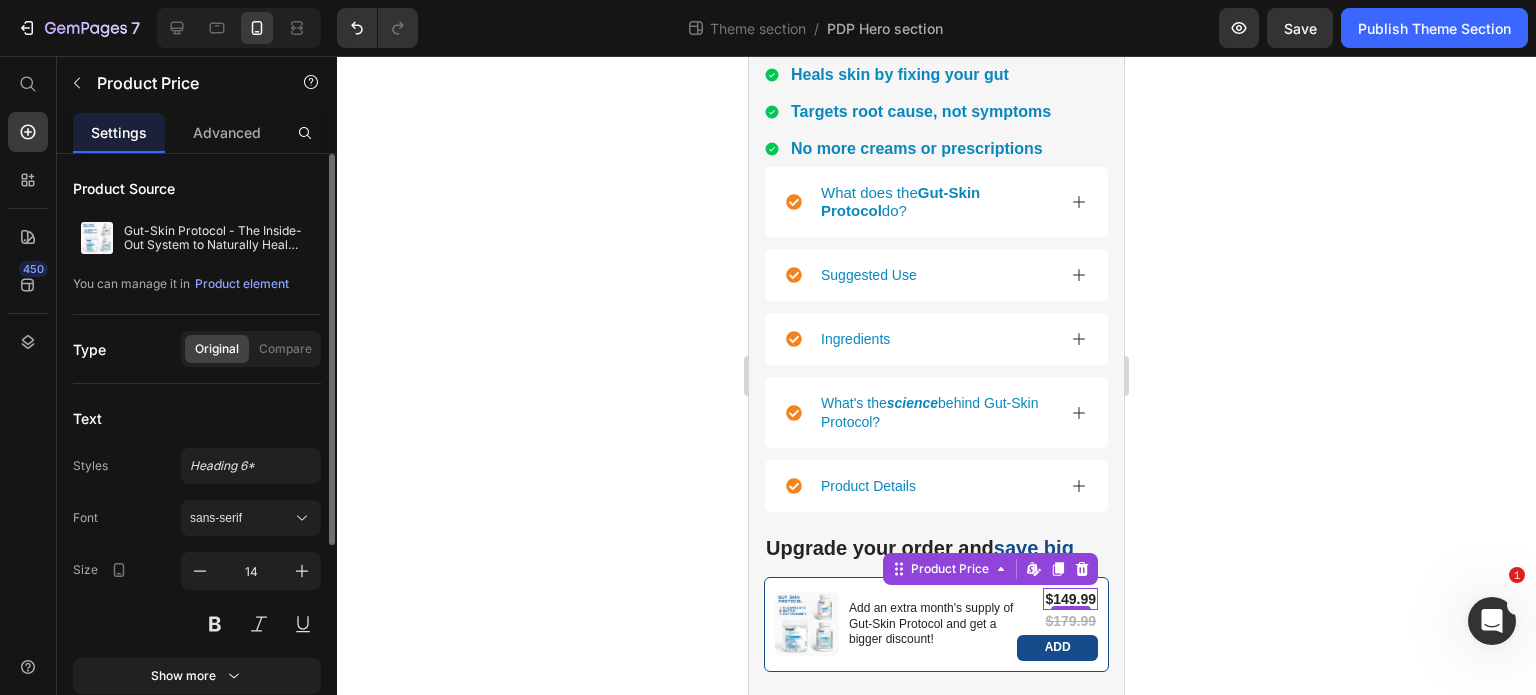 click 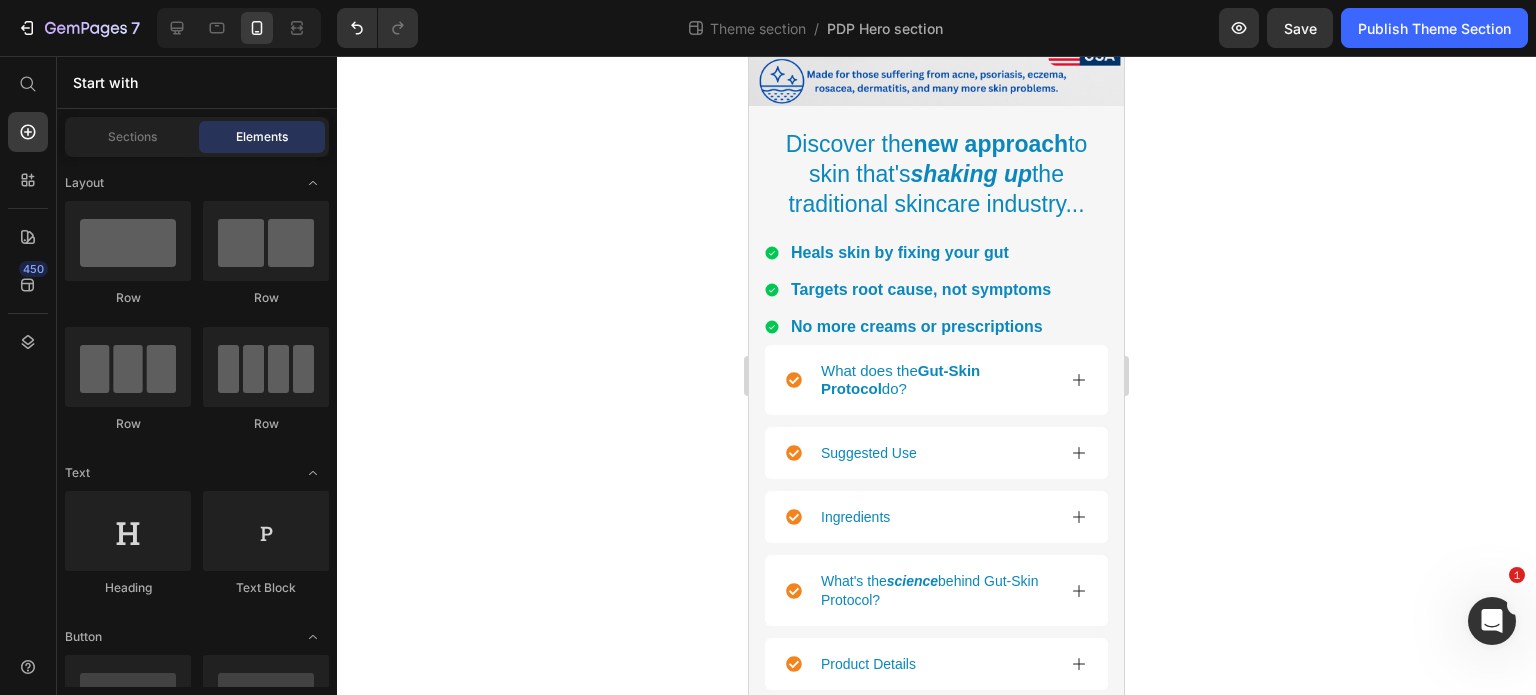 scroll, scrollTop: 1795, scrollLeft: 0, axis: vertical 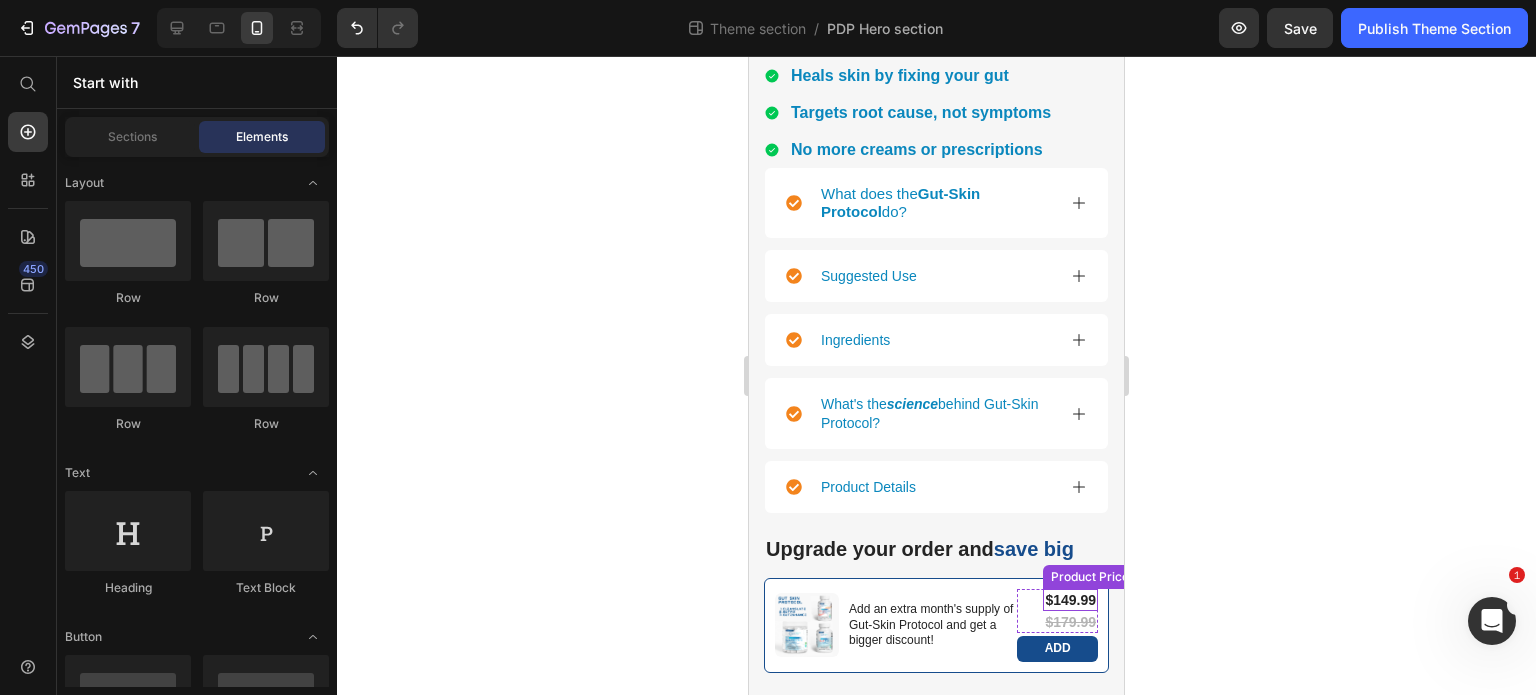 click on "$149.99" at bounding box center [1070, 600] 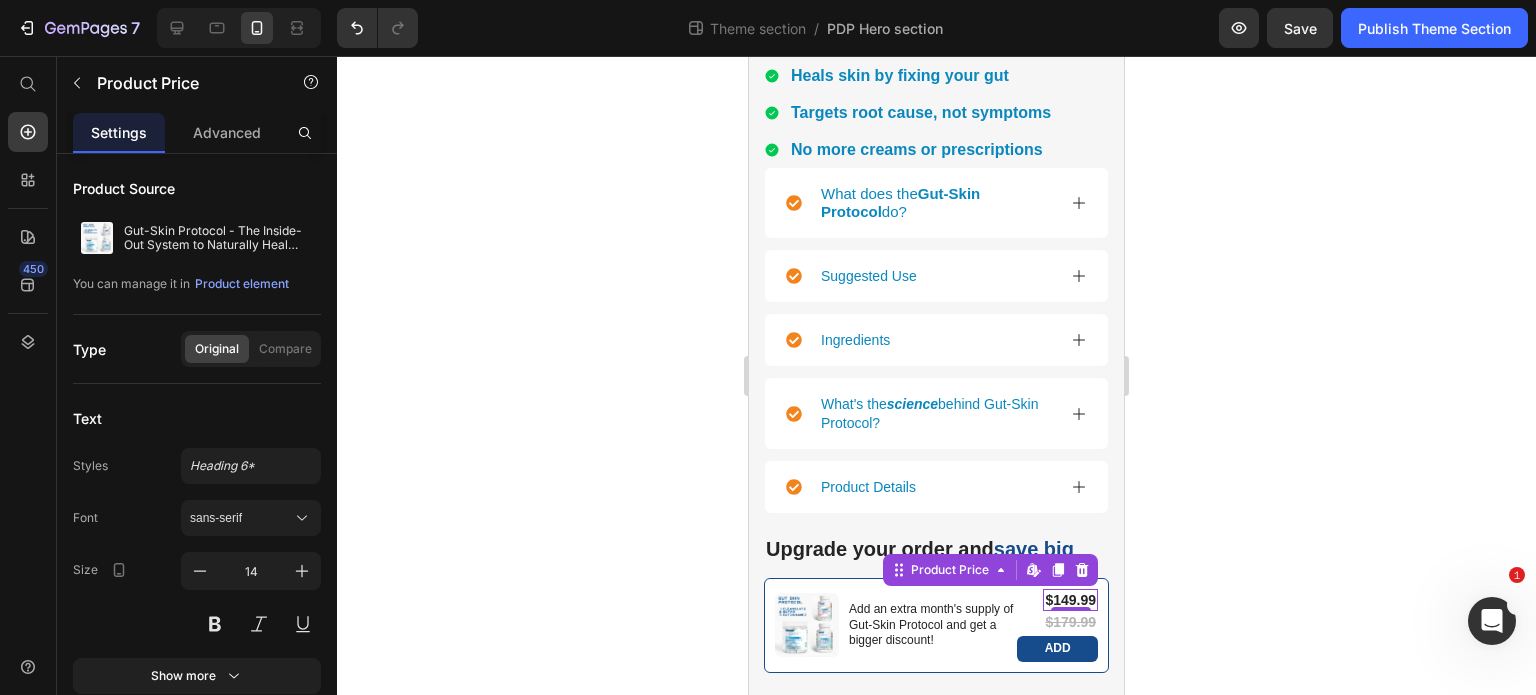 click on "$149.99" at bounding box center (1070, 600) 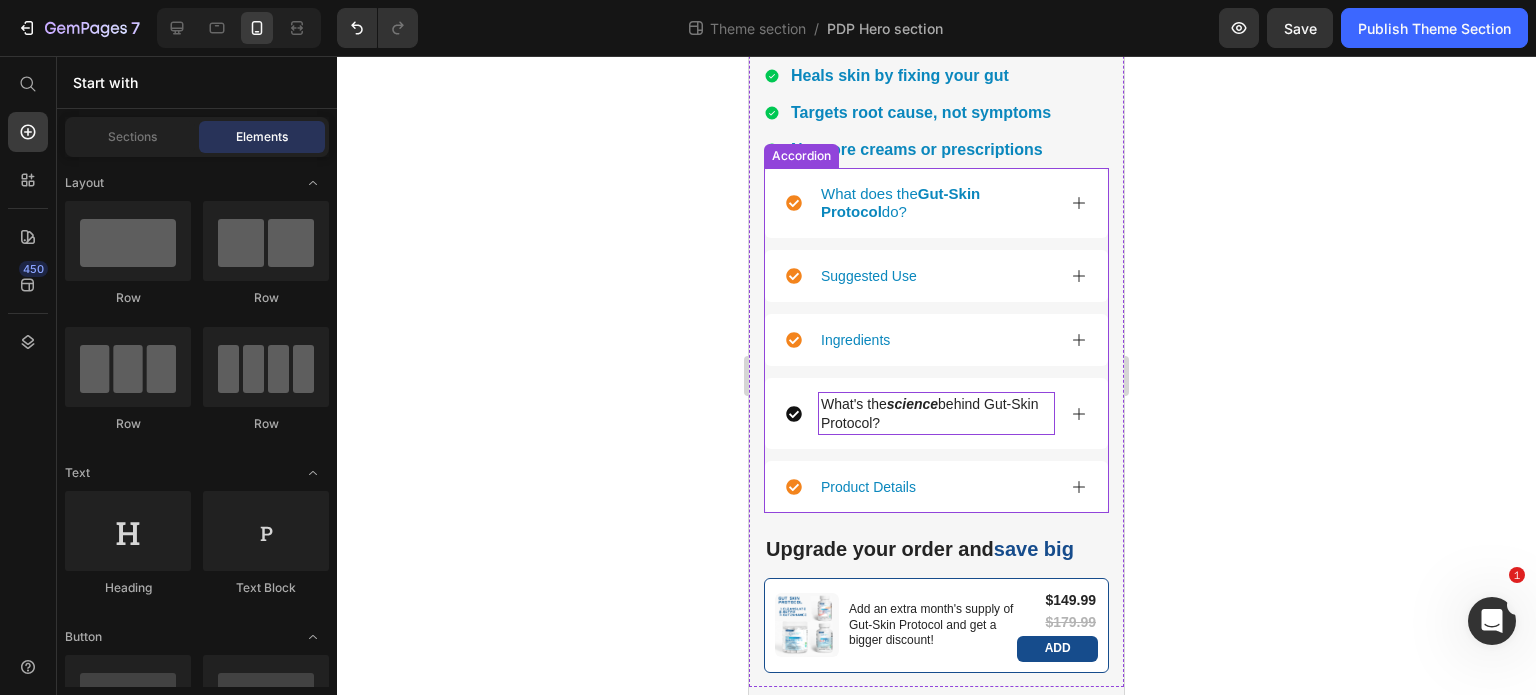 scroll, scrollTop: 1744, scrollLeft: 0, axis: vertical 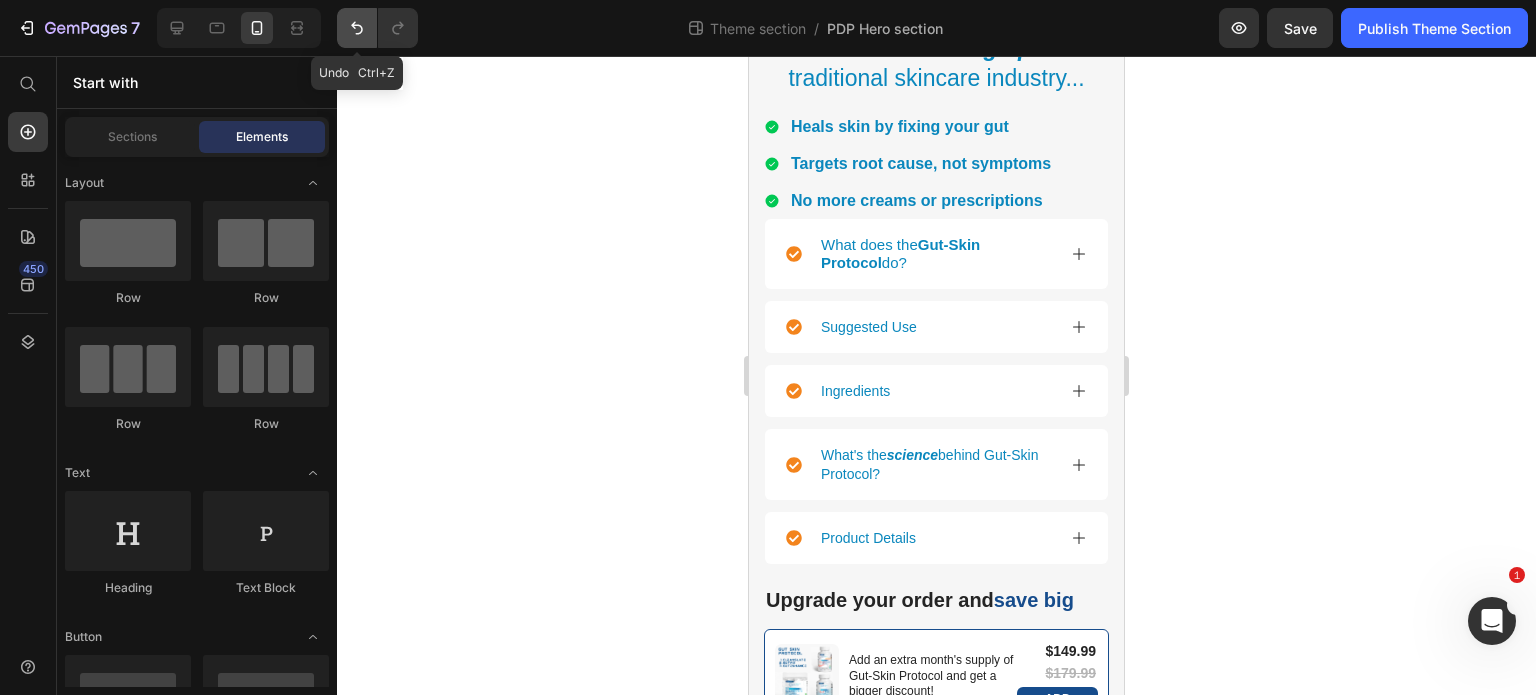 click 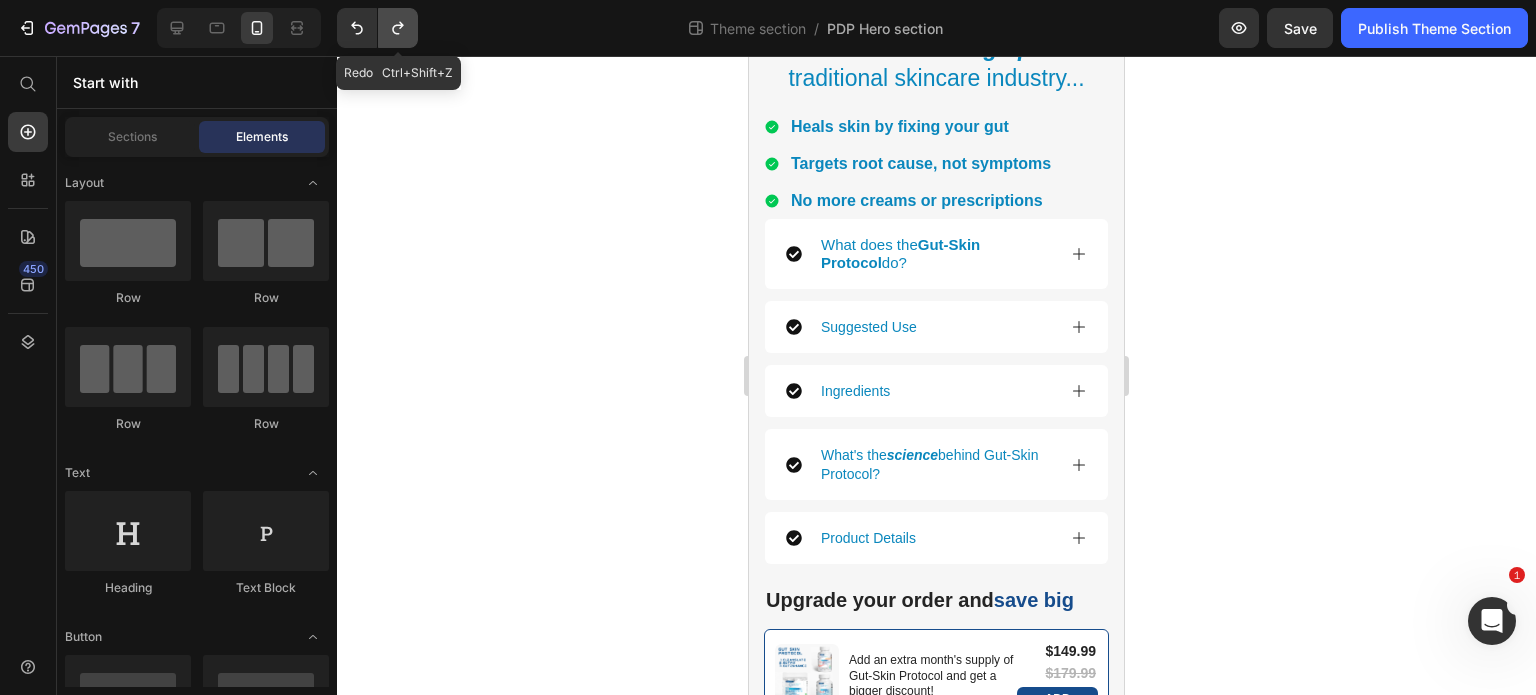 click 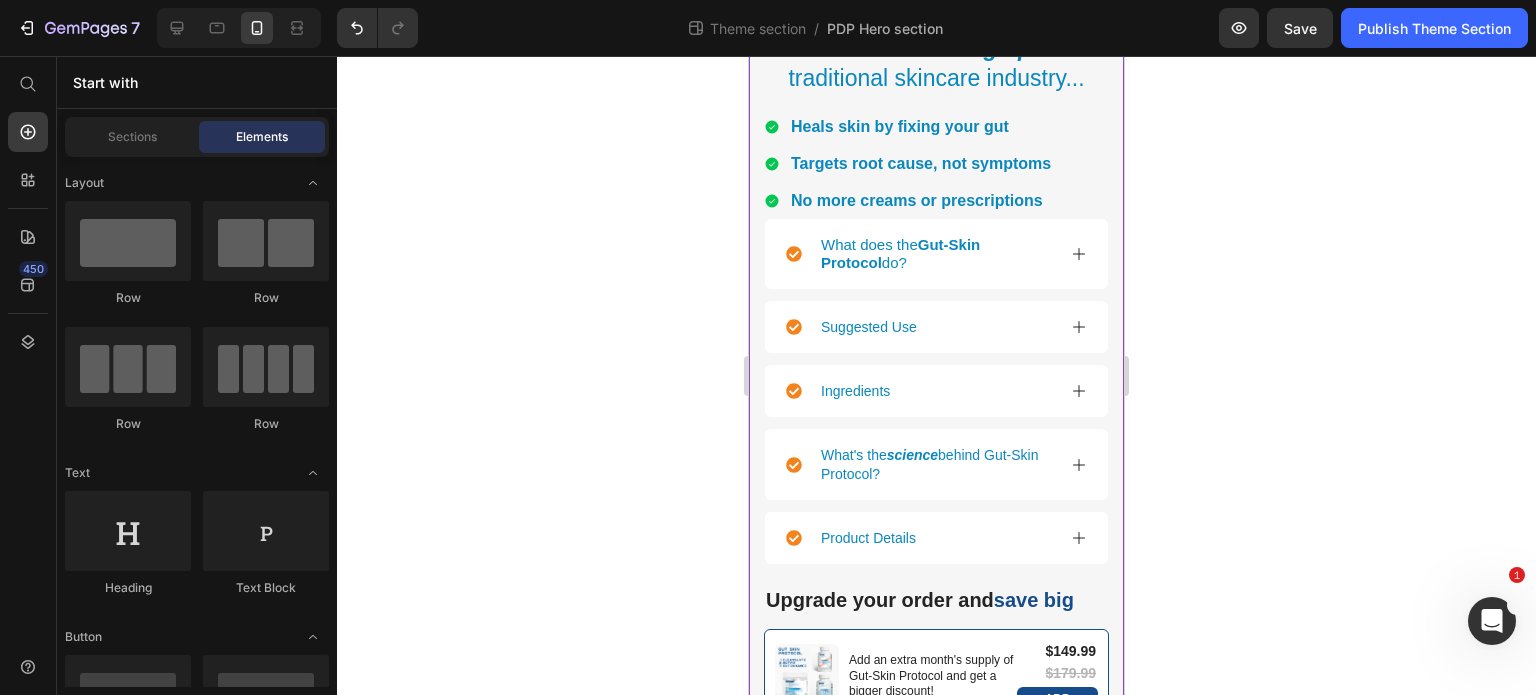 click 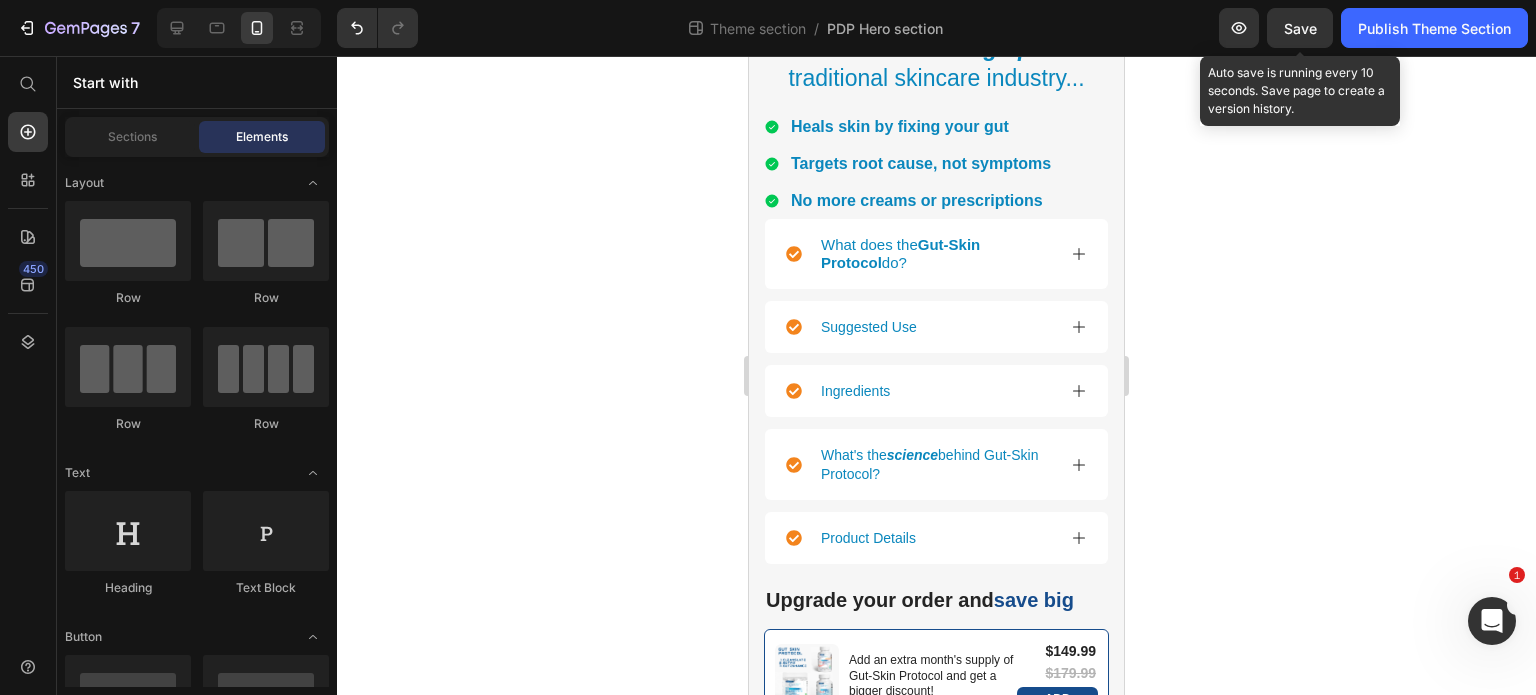 click on "Save" at bounding box center [1300, 28] 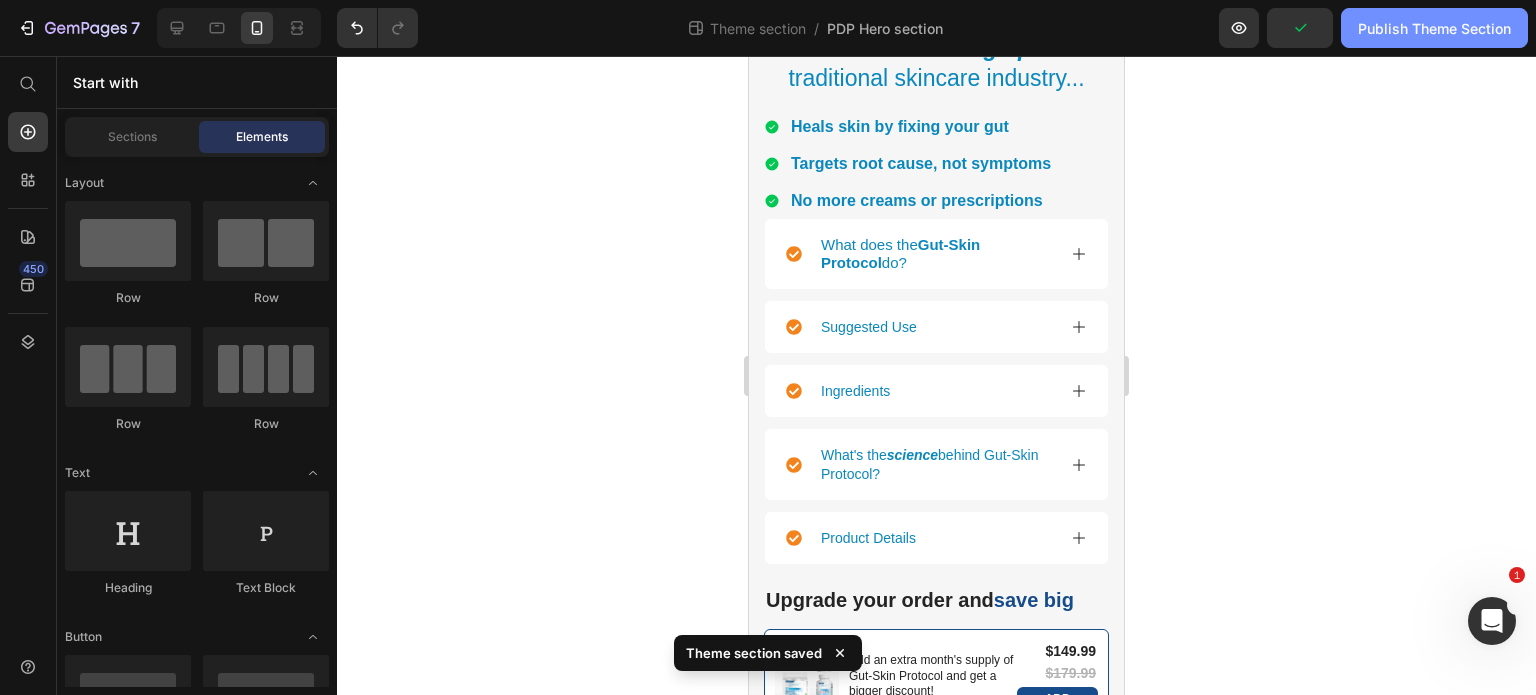click on "Publish Theme Section" 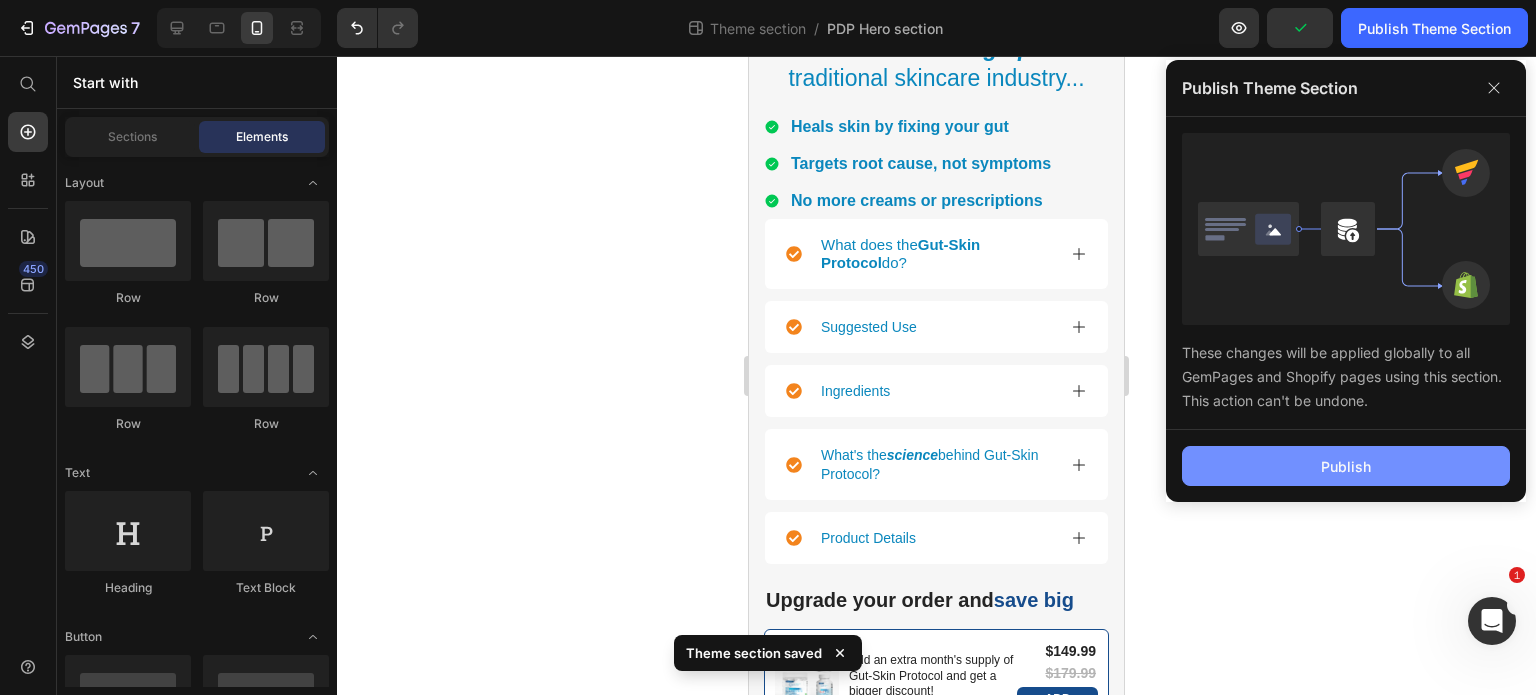 click on "Publish" at bounding box center [1346, 466] 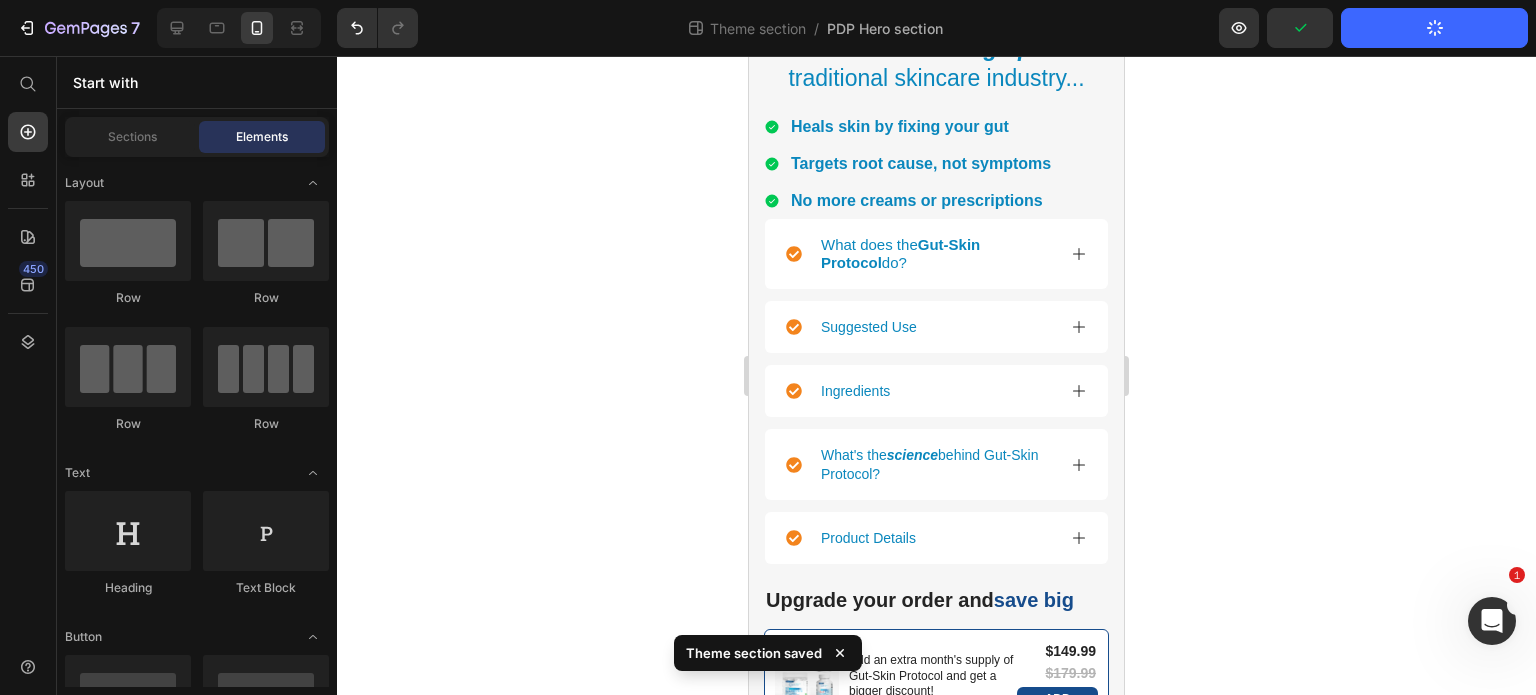 click 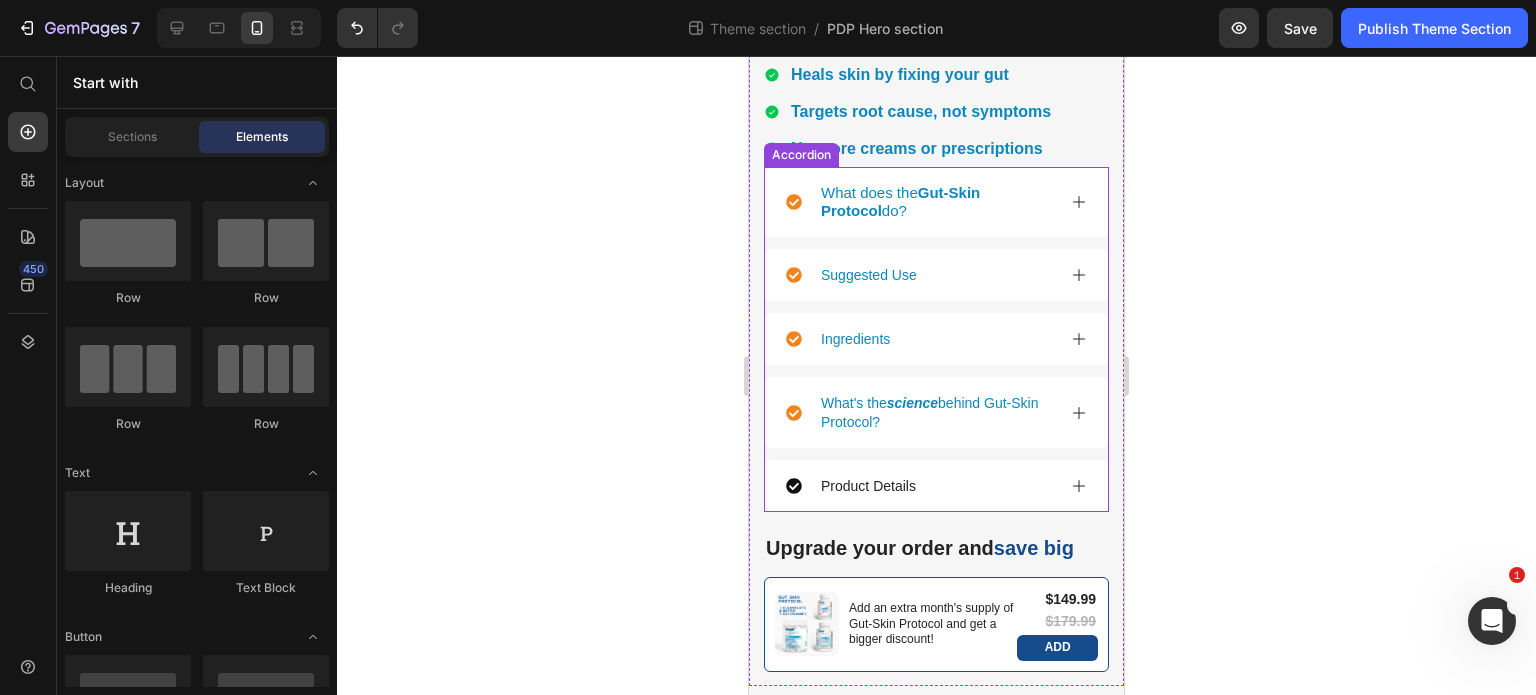 scroll, scrollTop: 1794, scrollLeft: 0, axis: vertical 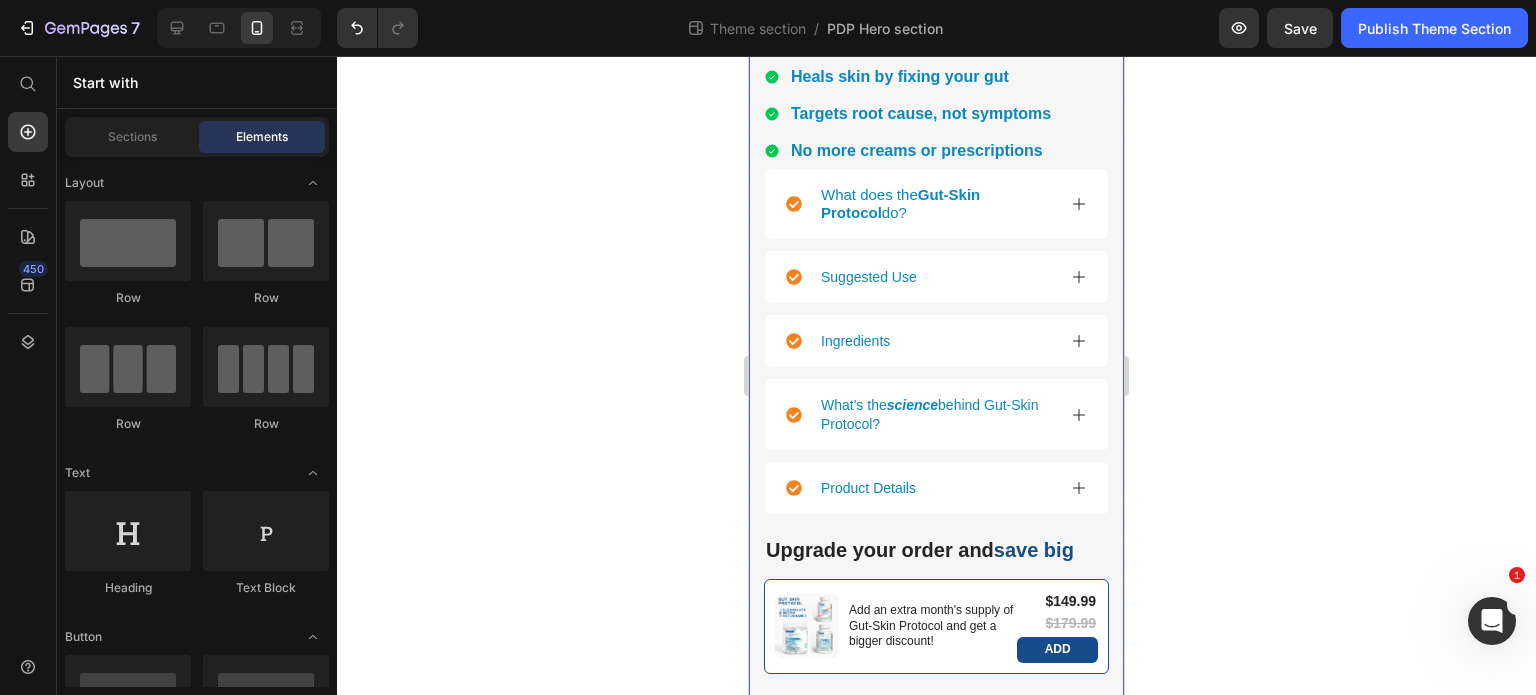 click on "Product Images Icon Icon Icon Icon Icon Icon List Rated 4.8 out of 5 stars (162 Reviews) Text Block Row Gut-Skin Protocol - The Inside-Out System to Naturally Heal Your Skin Product Title The Gut-Skin Protocol is a 3-step, all natural, science-backed system designed to heal acne, eczema, psoriasis and other skin issues by targeting the root cause—your gut. Text Block Fix Your Gut.  Clear Your Skin.  A powerful 3-step system designed to restore gut balance, reduce inflammation, and eliminate the root cause of skin issues like acne, eczema, and psoriasis—naturally. Text Block Scientifically-Proven | Research Backed | All Natural Formula Text Block 🔴Limited Stock Text Block $149.99 Product Price Heals skin by fixing your gut-skin axis. Targets root cause, not symptoms. No more expensive creams or prescriptions. Item List
HURRY!  Limited Stock Remaining Stock Counter Row 1 Month Supply Text Block Base choice Text Block $149.99 Product Price $149.99 Row Row" at bounding box center (936, -482) 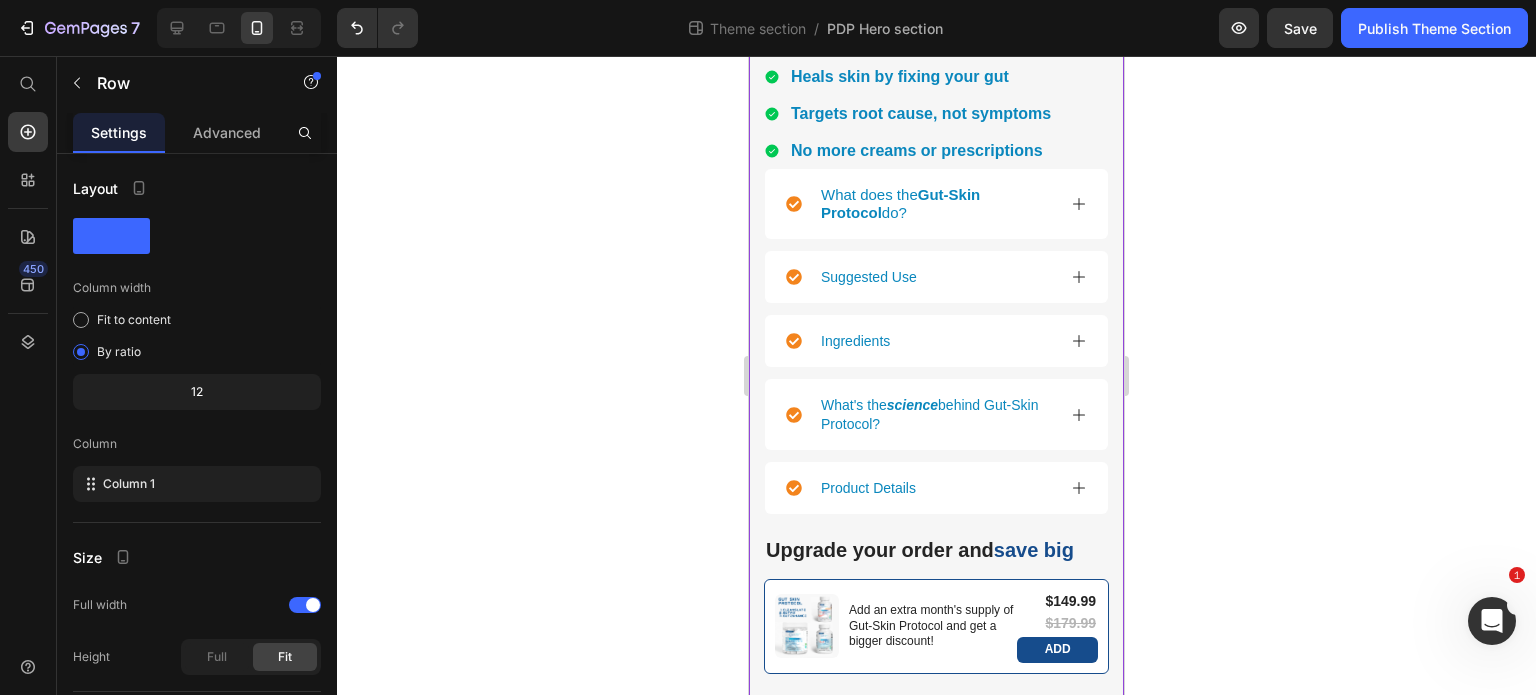 drag, startPoint x: 926, startPoint y: 662, endPoint x: 928, endPoint y: 645, distance: 17.117243 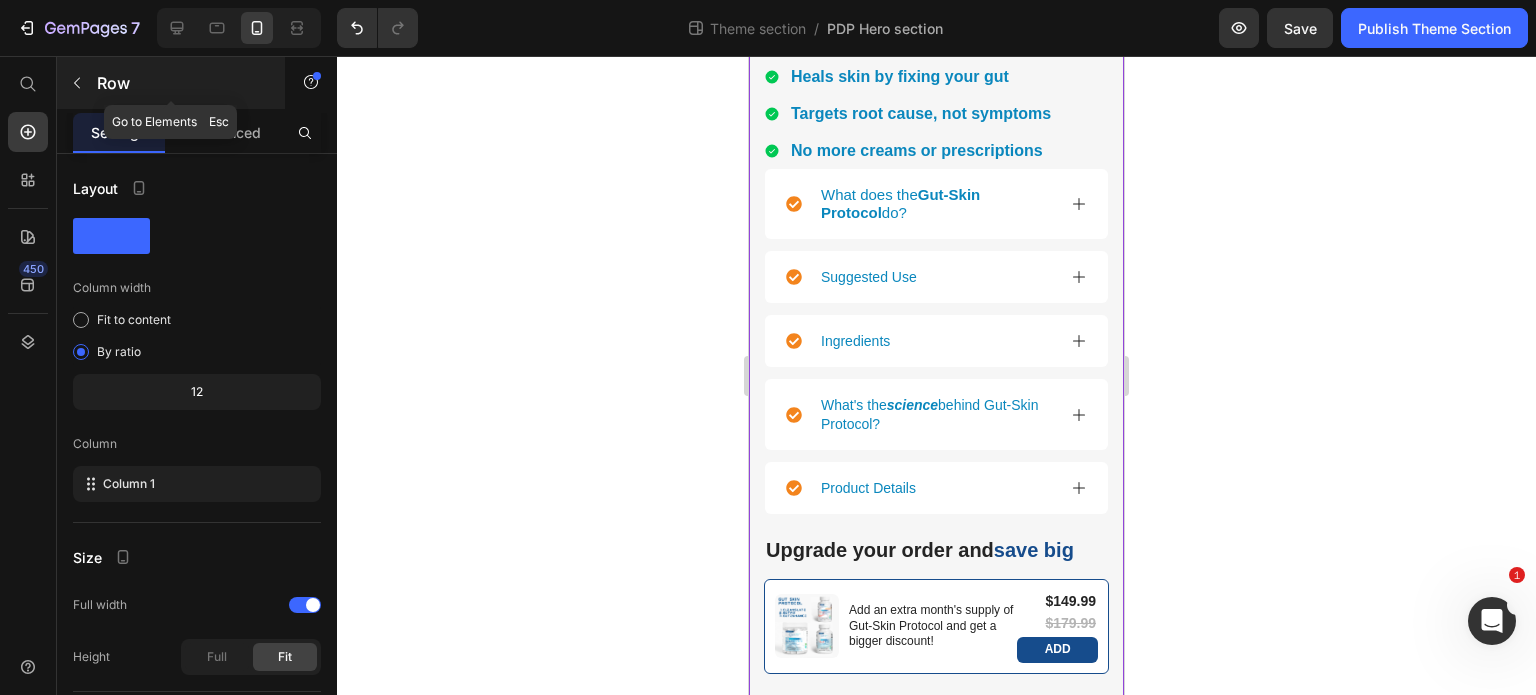 click 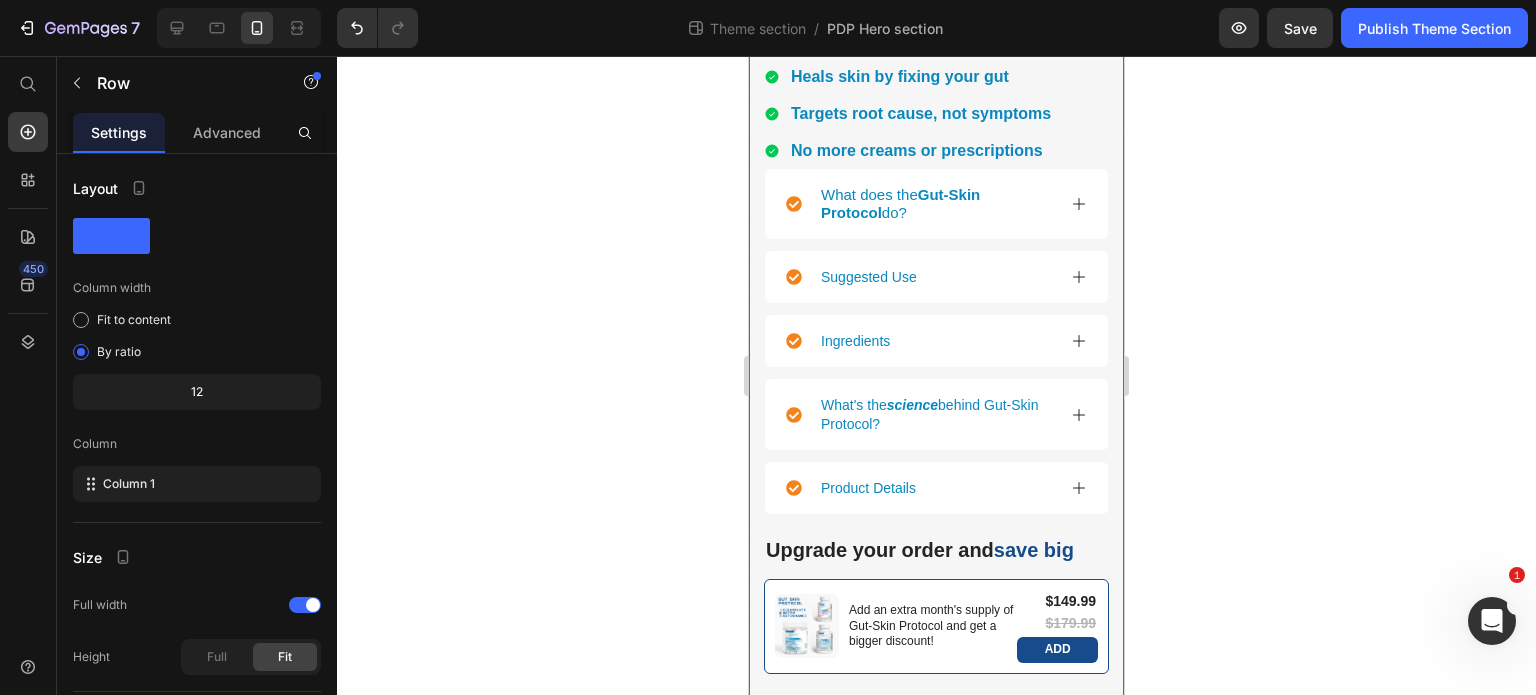 click on "Product Images Icon Icon Icon Icon Icon Icon List Rated 4.8 out of 5 stars (162 Reviews) Text Block Row Gut-Skin Protocol - The Inside-Out System to Naturally Heal Your Skin Product Title The Gut-Skin Protocol is a 3-step, all natural, science-backed system designed to heal acne, eczema, psoriasis and other skin issues by targeting the root cause—your gut. Text Block Fix Your Gut.  Clear Your Skin.  A powerful 3-step system designed to restore gut balance, reduce inflammation, and eliminate the root cause of skin issues like acne, eczema, and psoriasis—naturally. Text Block Scientifically-Proven | Research Backed | All Natural Formula Text Block 🔴Limited Stock Text Block $149.99 Product Price Heals skin by fixing your gut-skin axis. Targets root cause, not symptoms. No more expensive creams or prescriptions. Item List
HURRY!  Limited Stock Remaining Stock Counter Row 1 Month Supply Text Block Base choice Text Block $149.99 Product Price $149.99 Row Row" at bounding box center [936, -482] 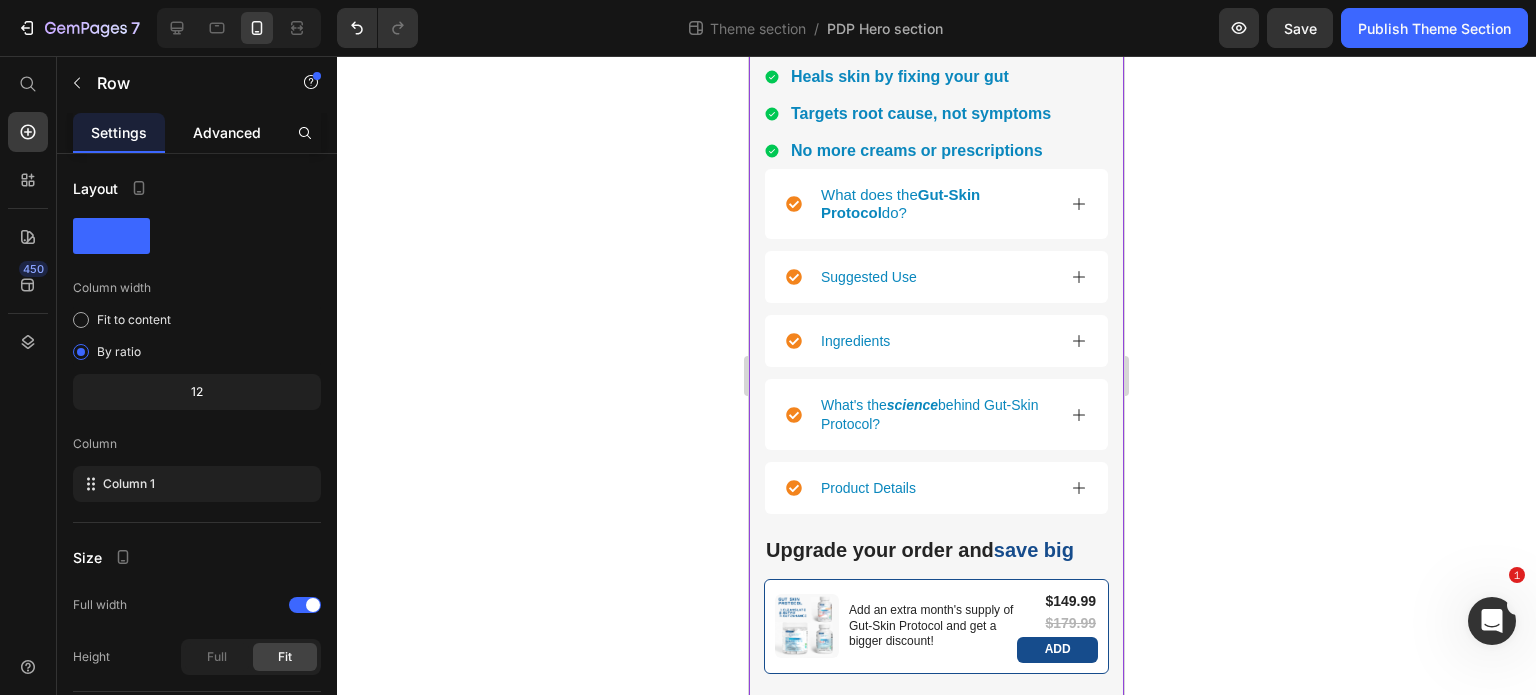 click on "Advanced" at bounding box center (227, 132) 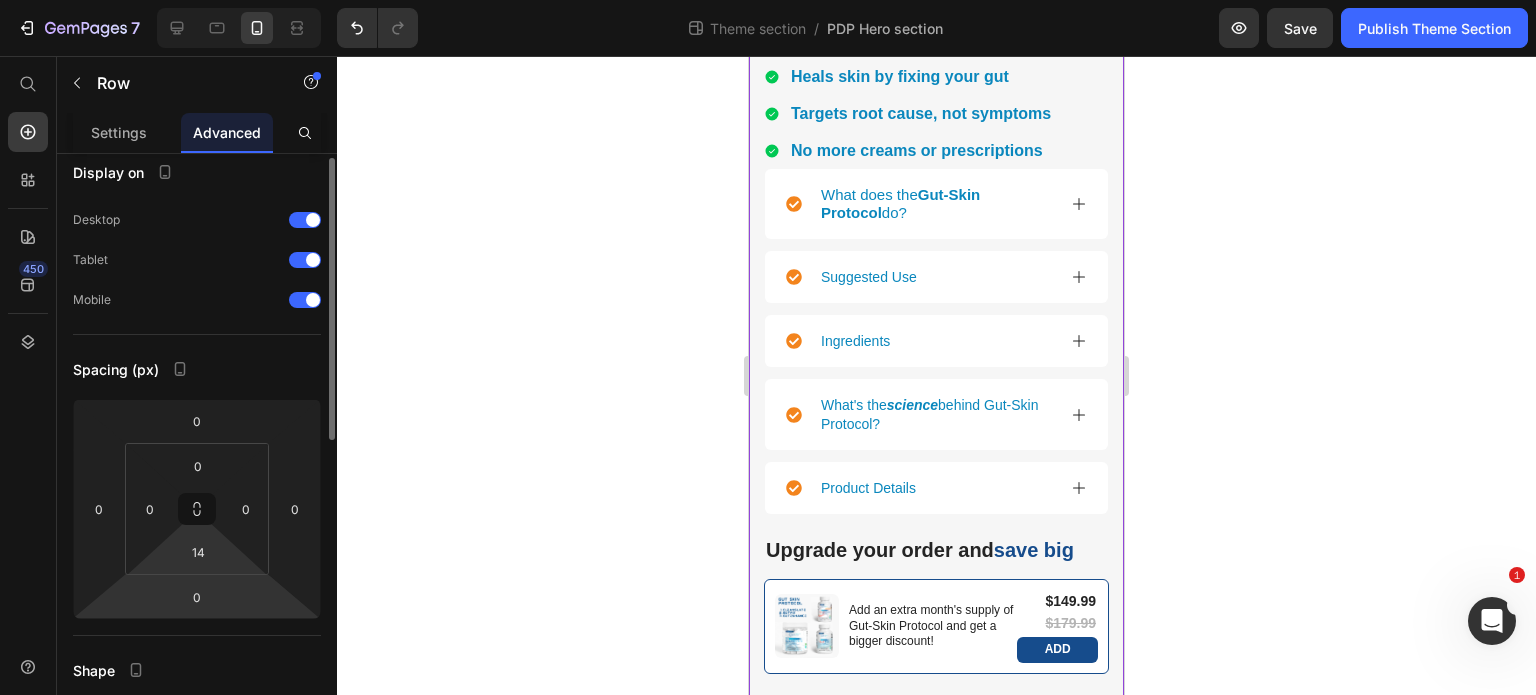 scroll, scrollTop: 17, scrollLeft: 0, axis: vertical 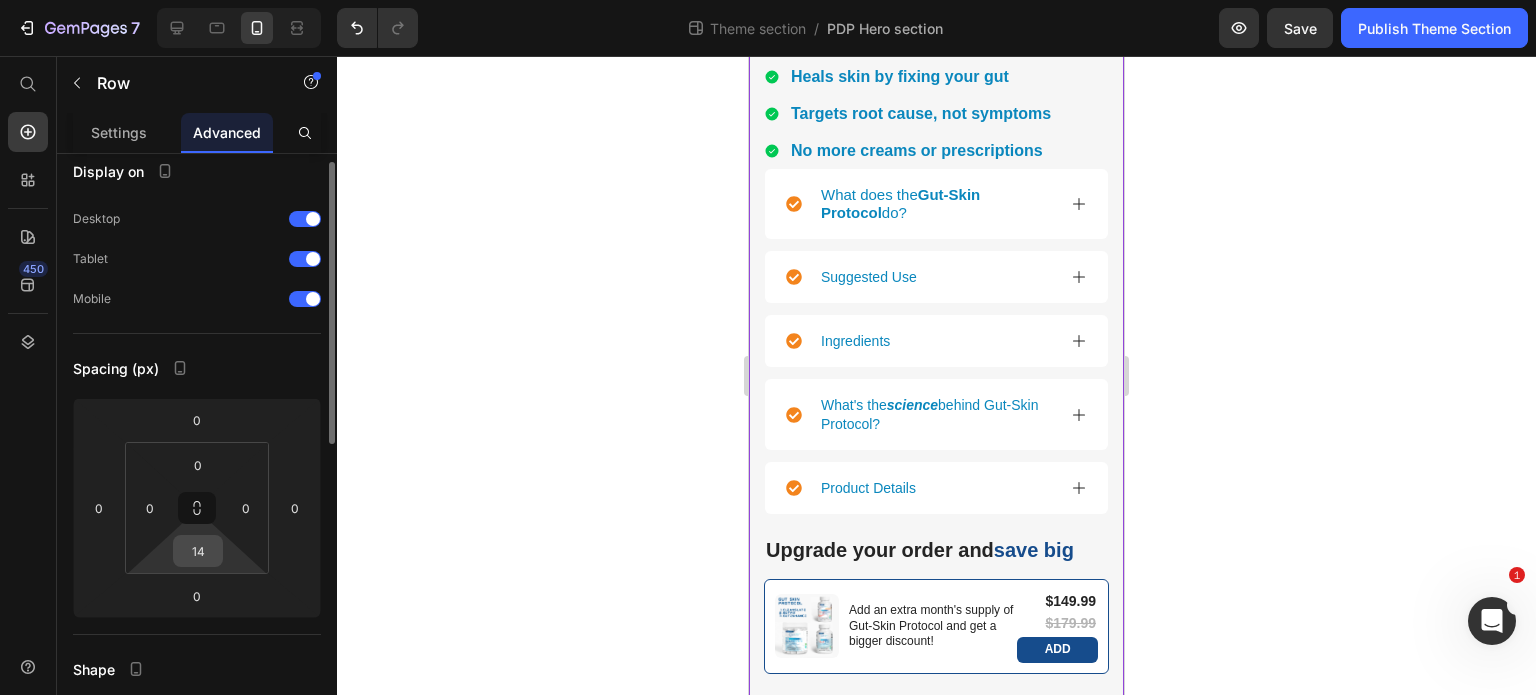 click on "14" at bounding box center [198, 551] 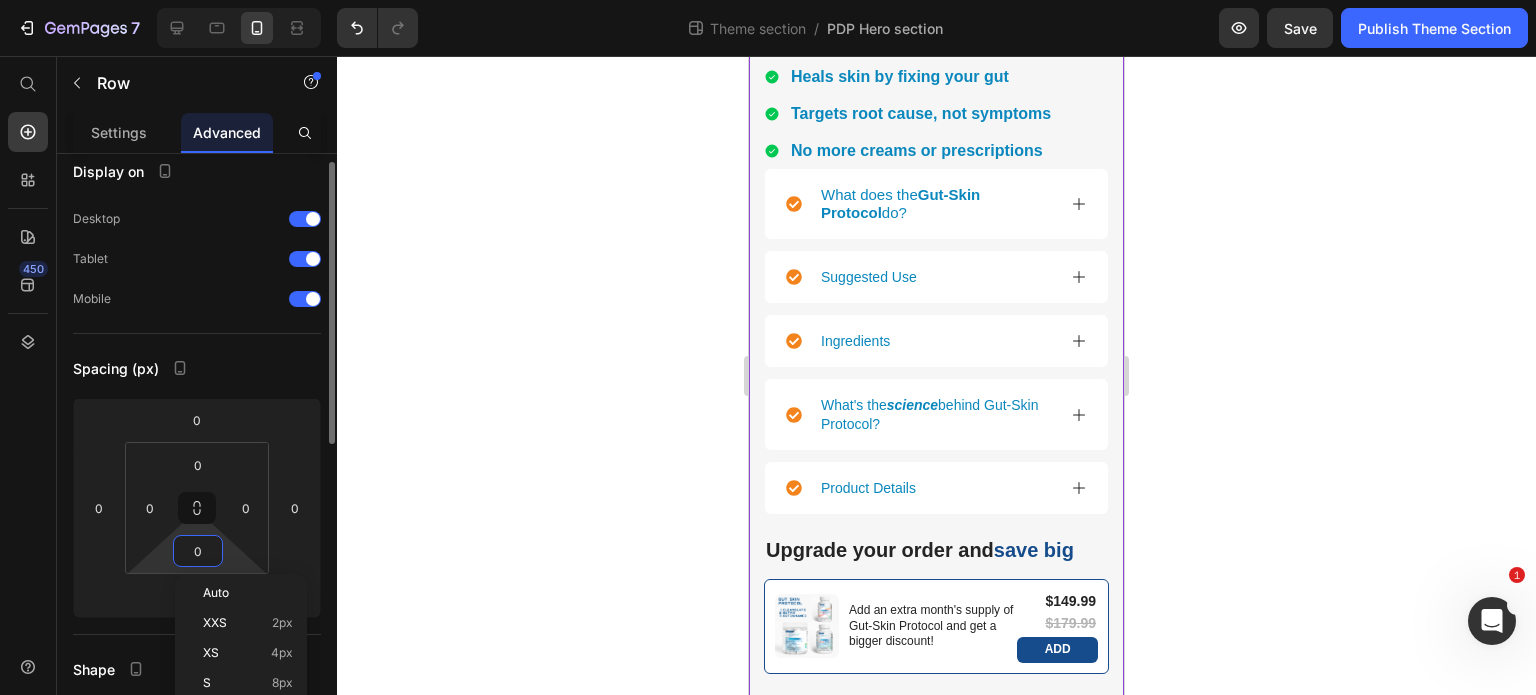 scroll, scrollTop: 1781, scrollLeft: 0, axis: vertical 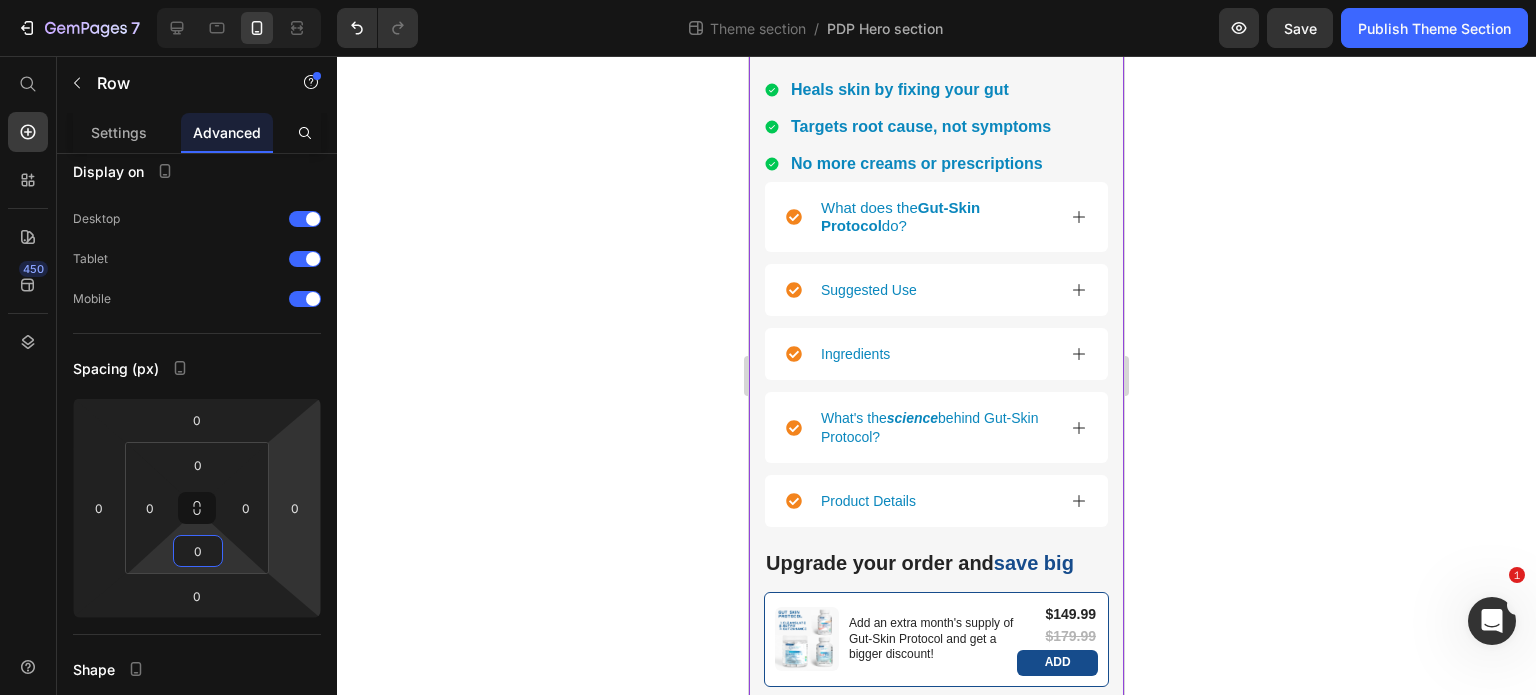 type on "0" 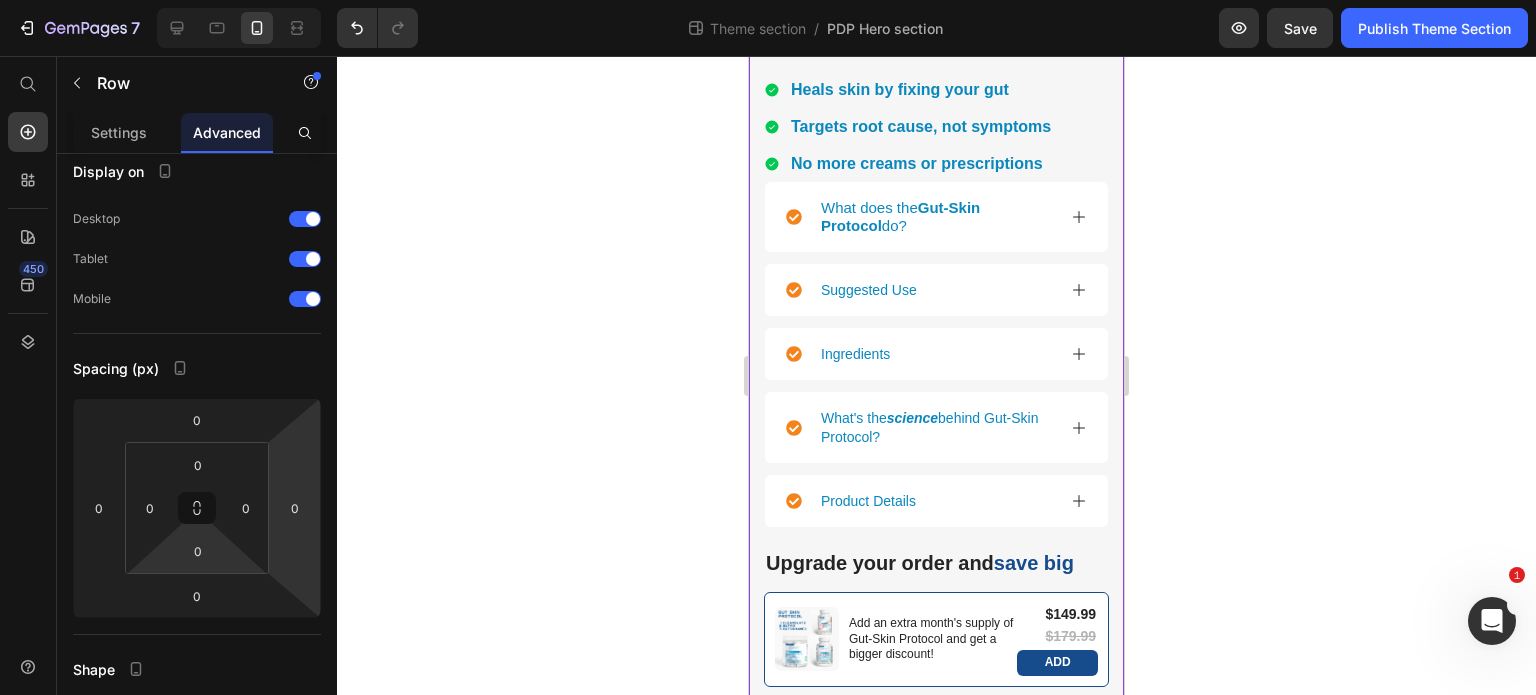 click 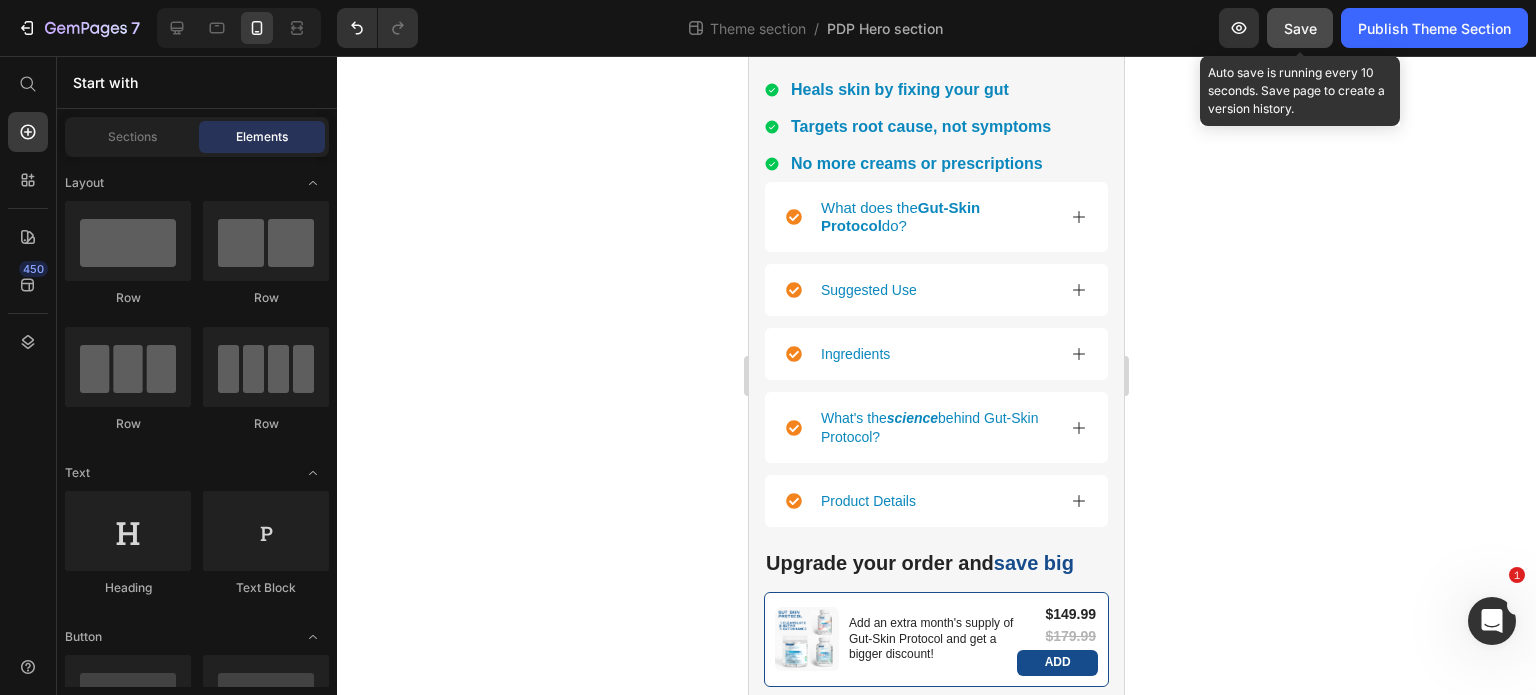 click on "Save" 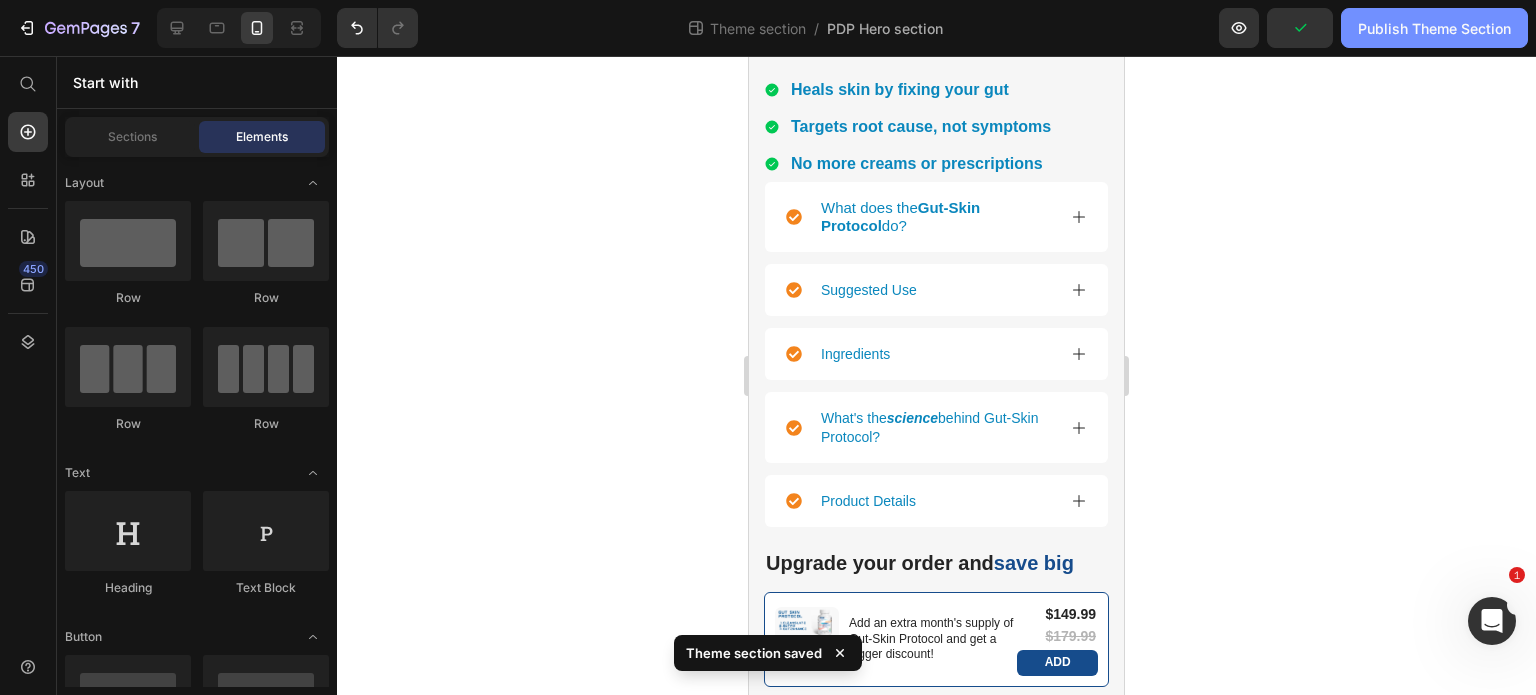 click on "Publish Theme Section" at bounding box center (1434, 28) 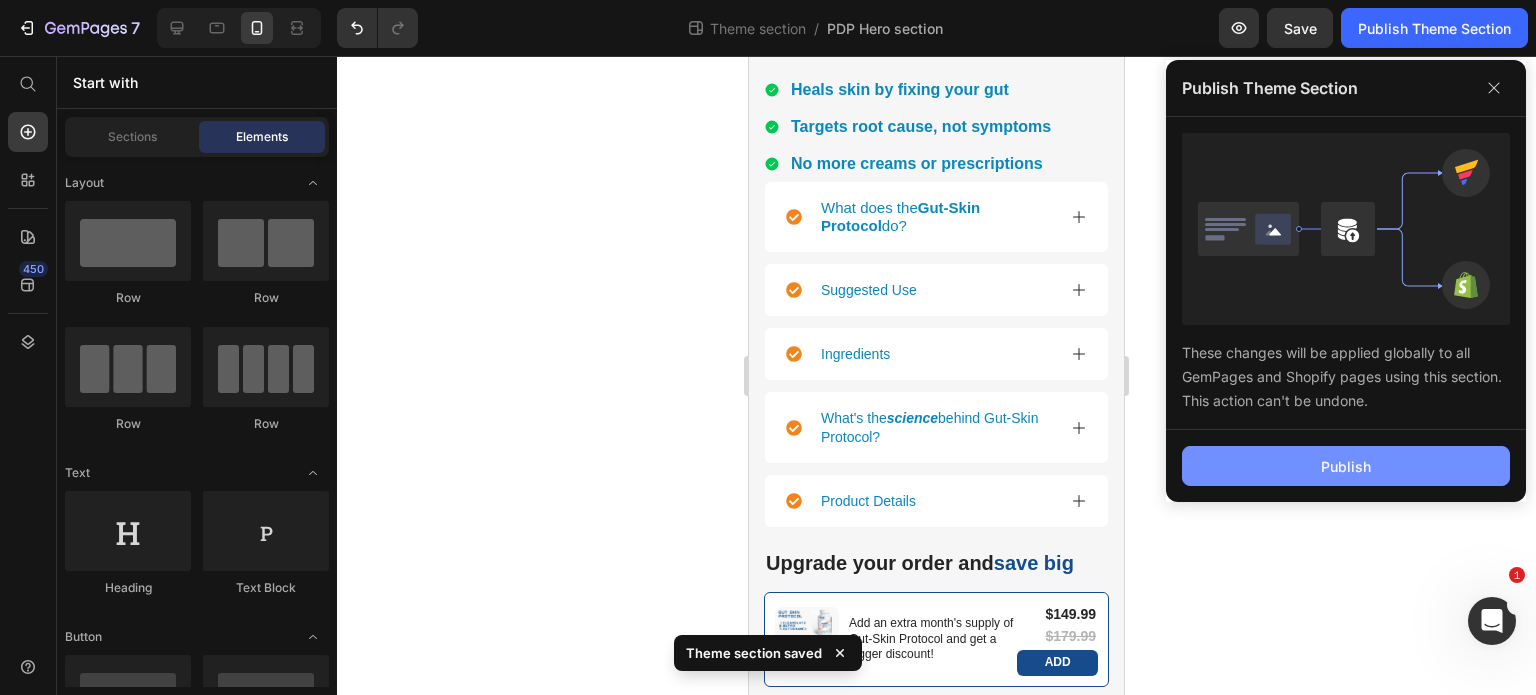 click on "Publish" at bounding box center (1346, 466) 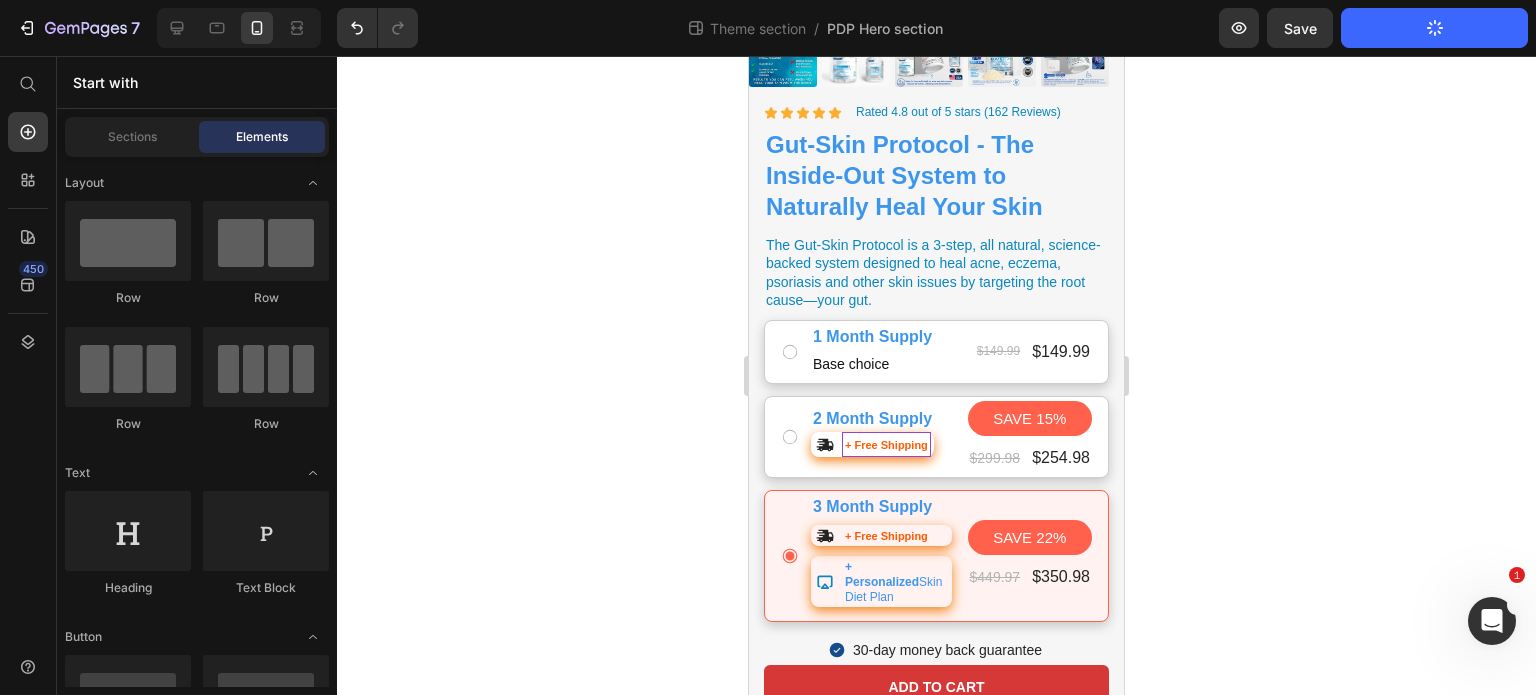 scroll, scrollTop: 608, scrollLeft: 0, axis: vertical 